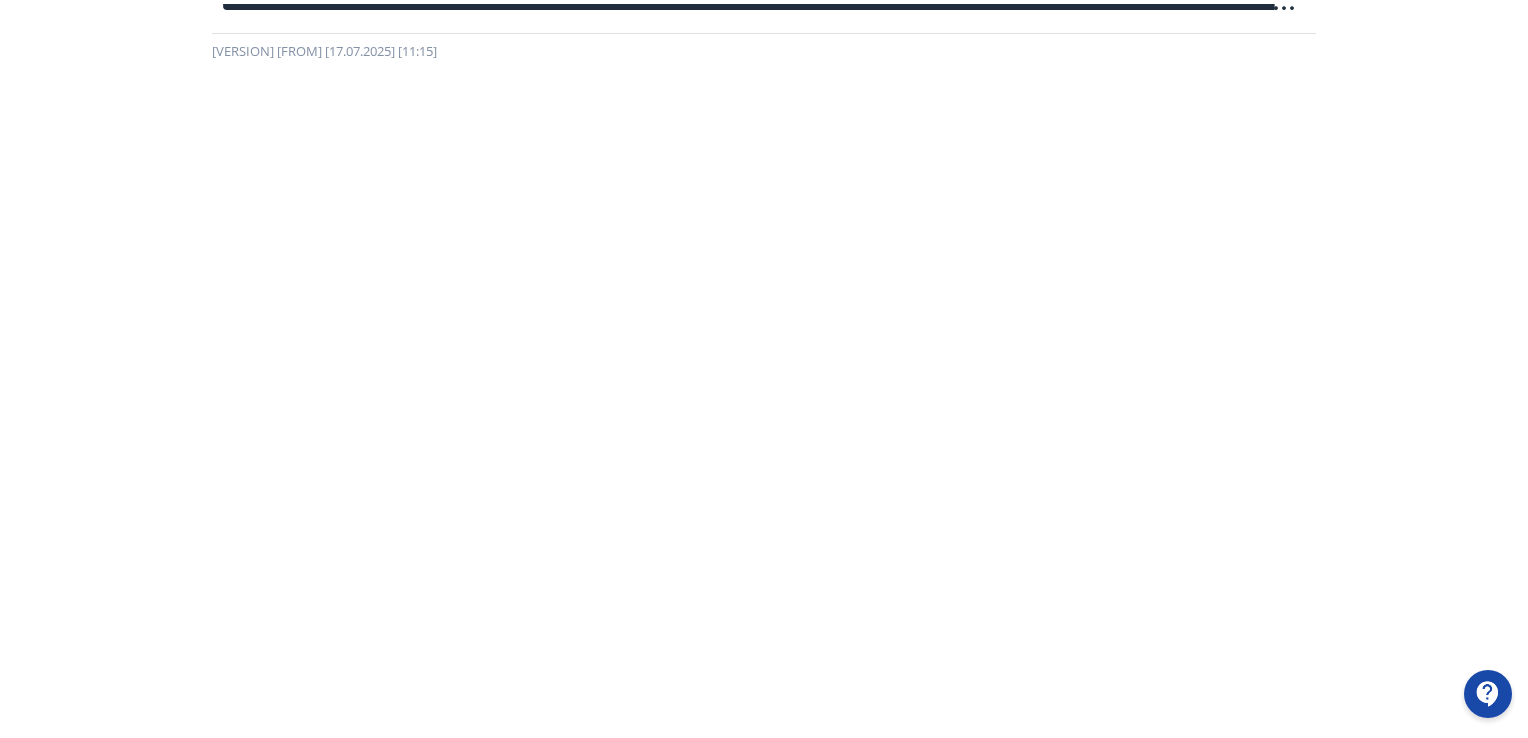 scroll, scrollTop: 0, scrollLeft: 0, axis: both 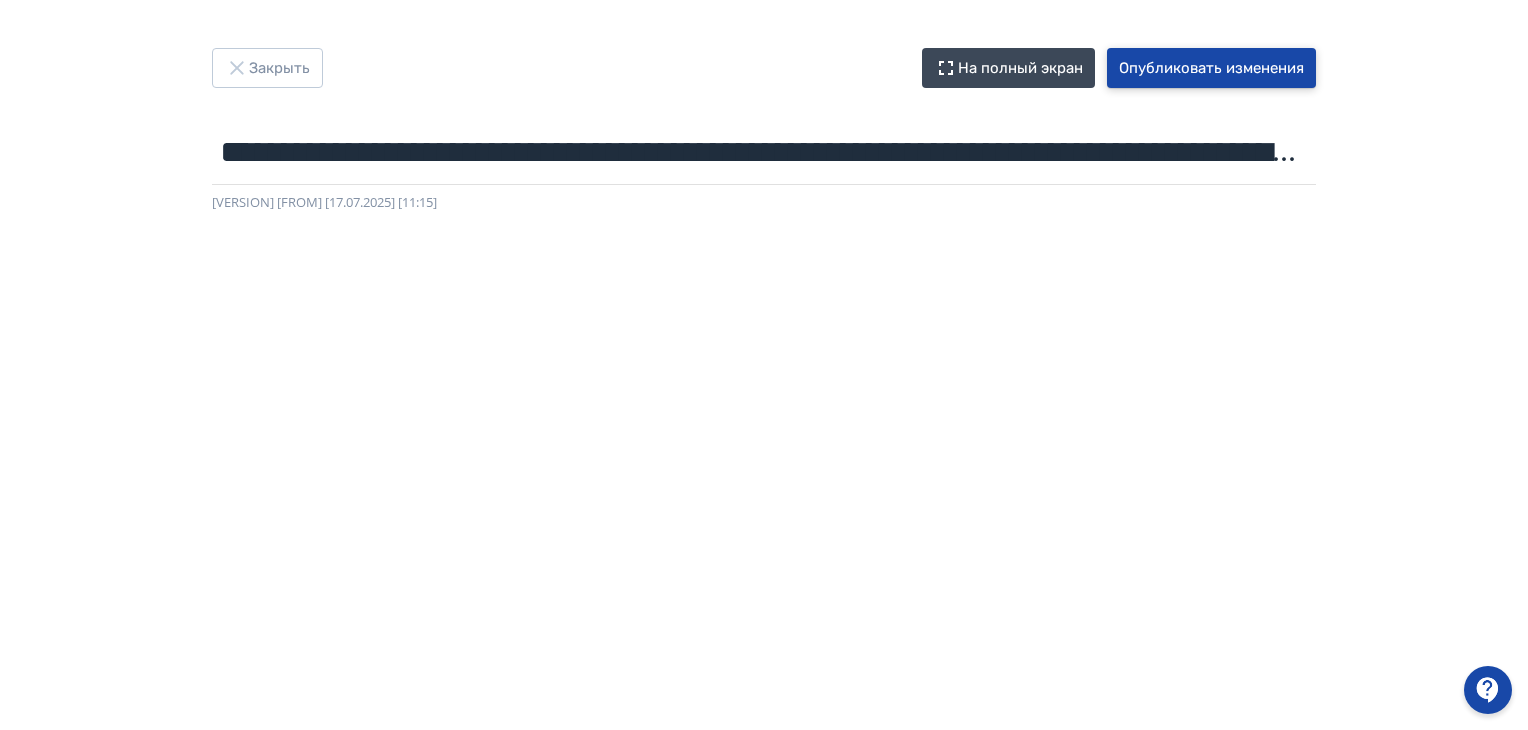 click on "Опубликовать изменения" at bounding box center [1211, 68] 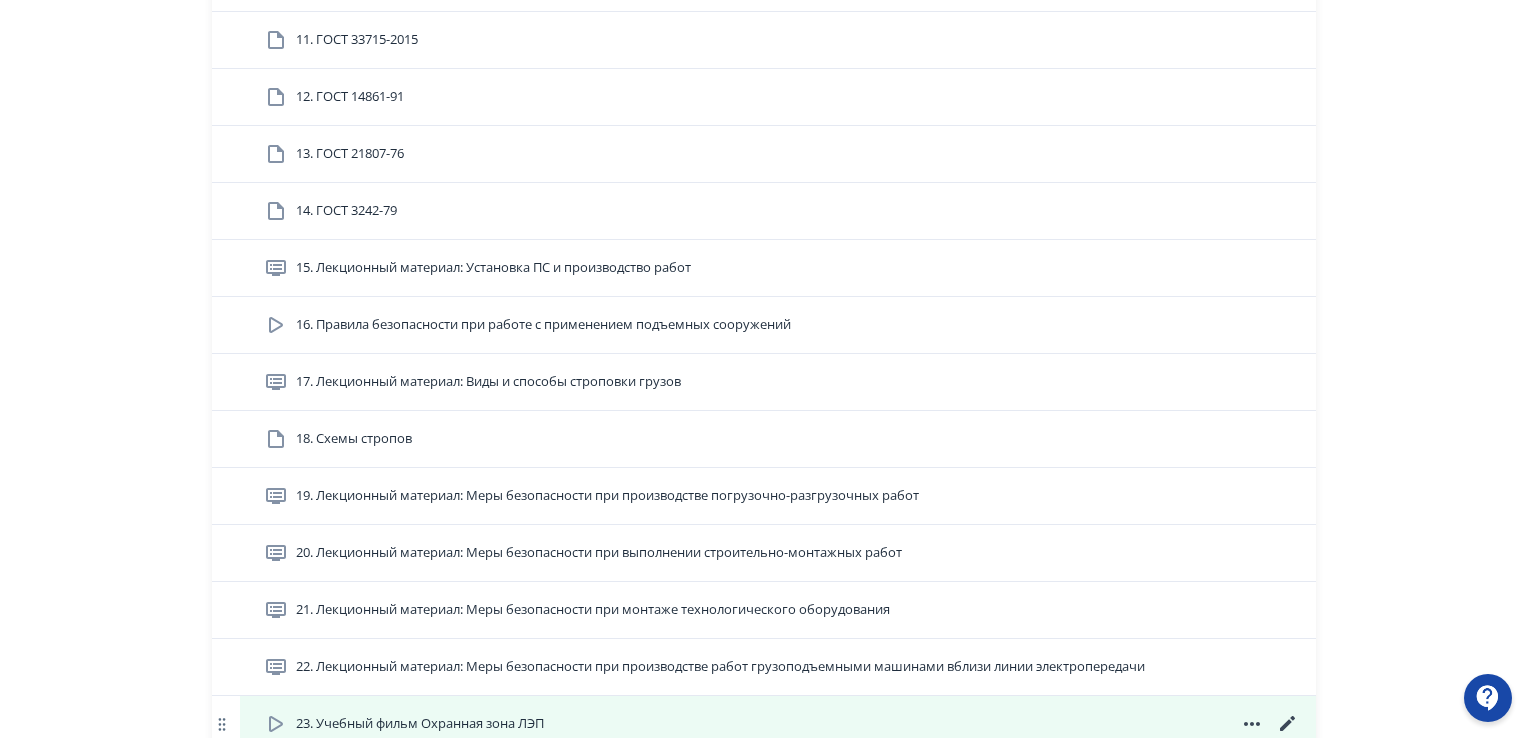 scroll, scrollTop: 1600, scrollLeft: 0, axis: vertical 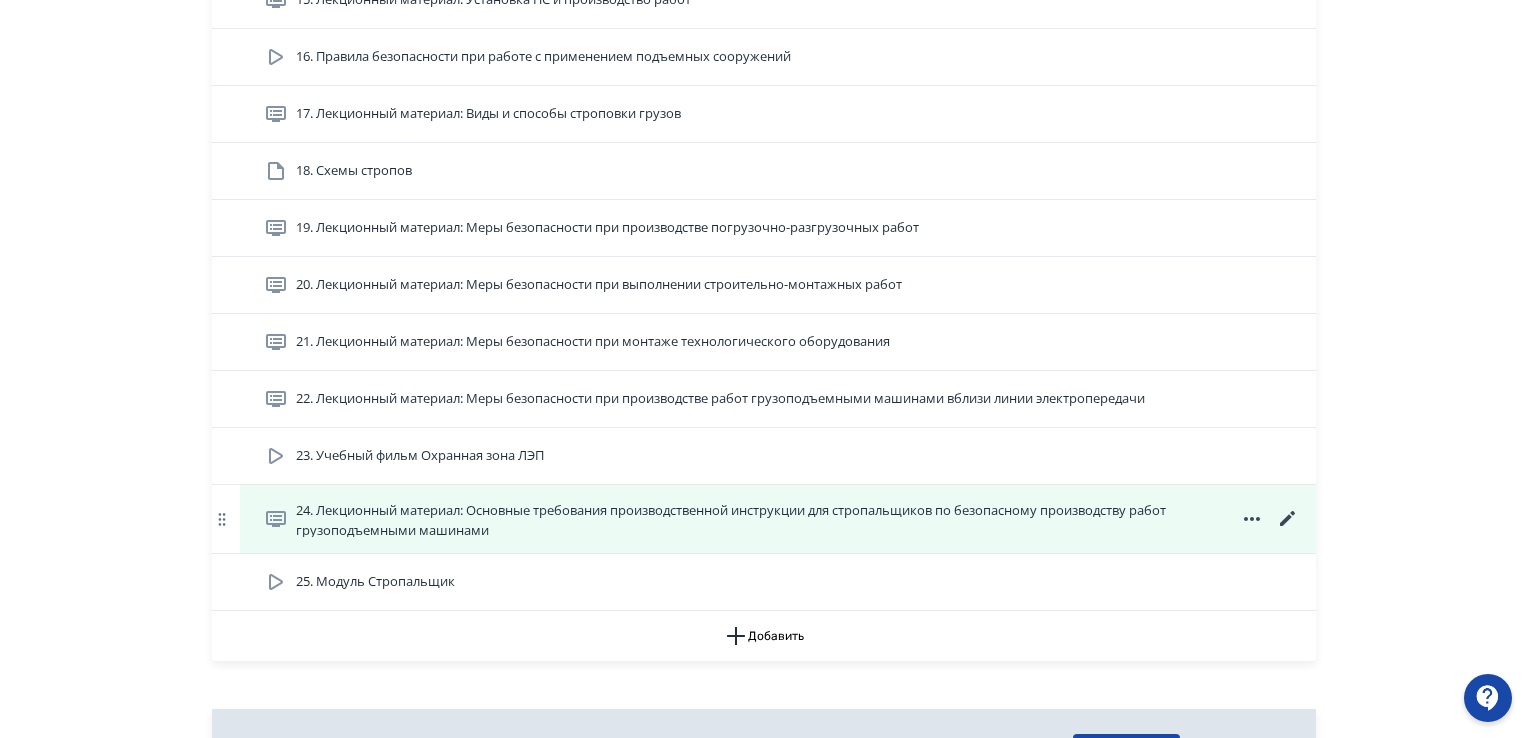 click 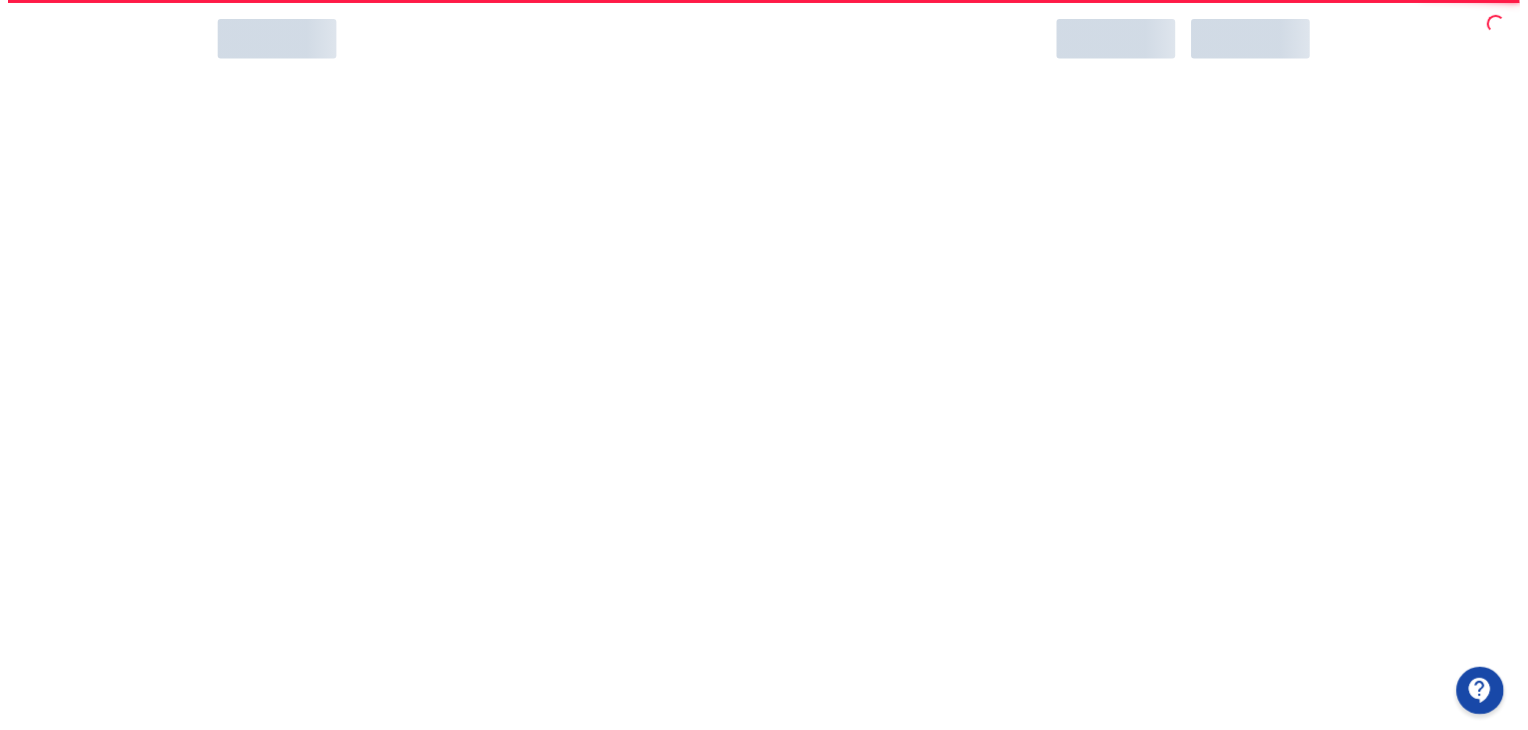 scroll, scrollTop: 0, scrollLeft: 0, axis: both 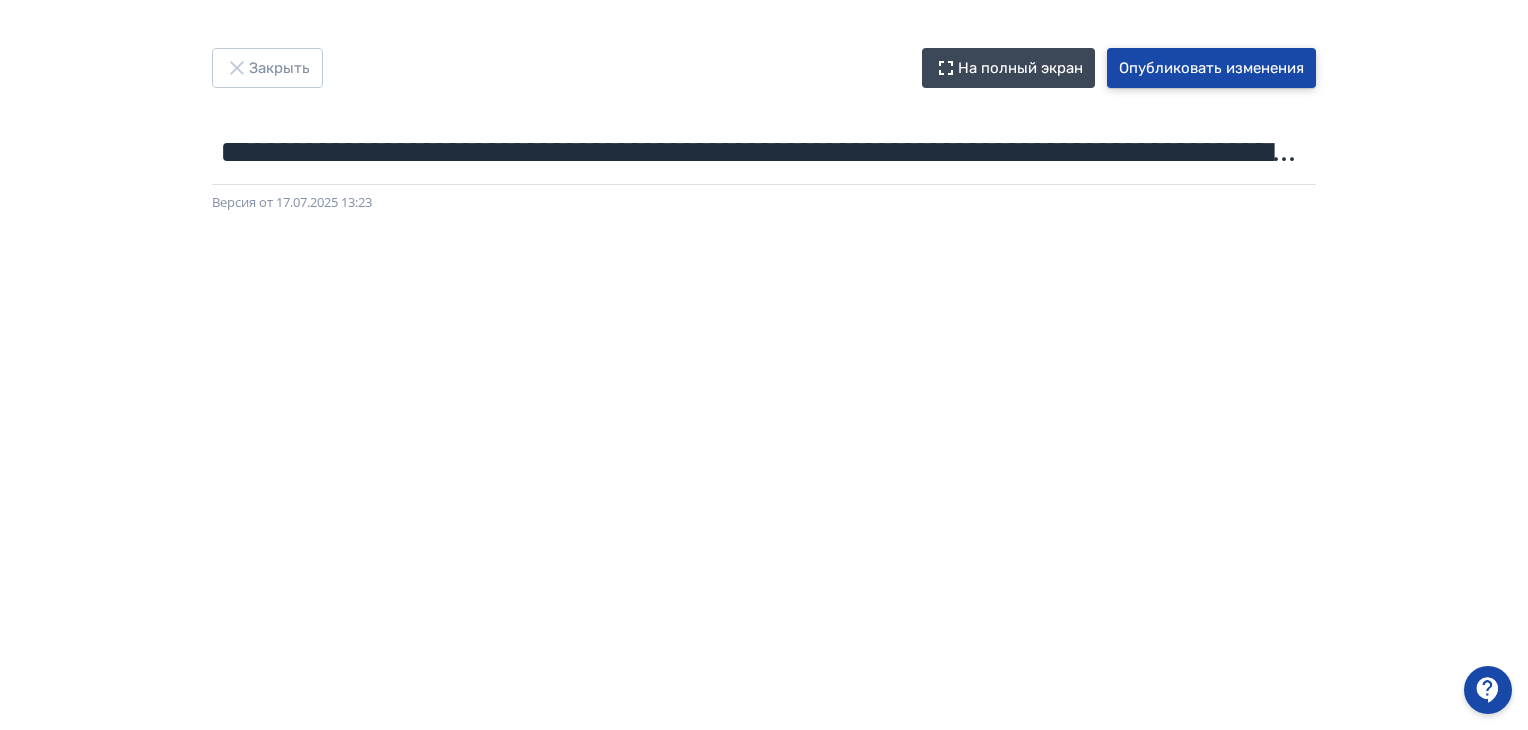 click on "Опубликовать изменения" at bounding box center [1211, 68] 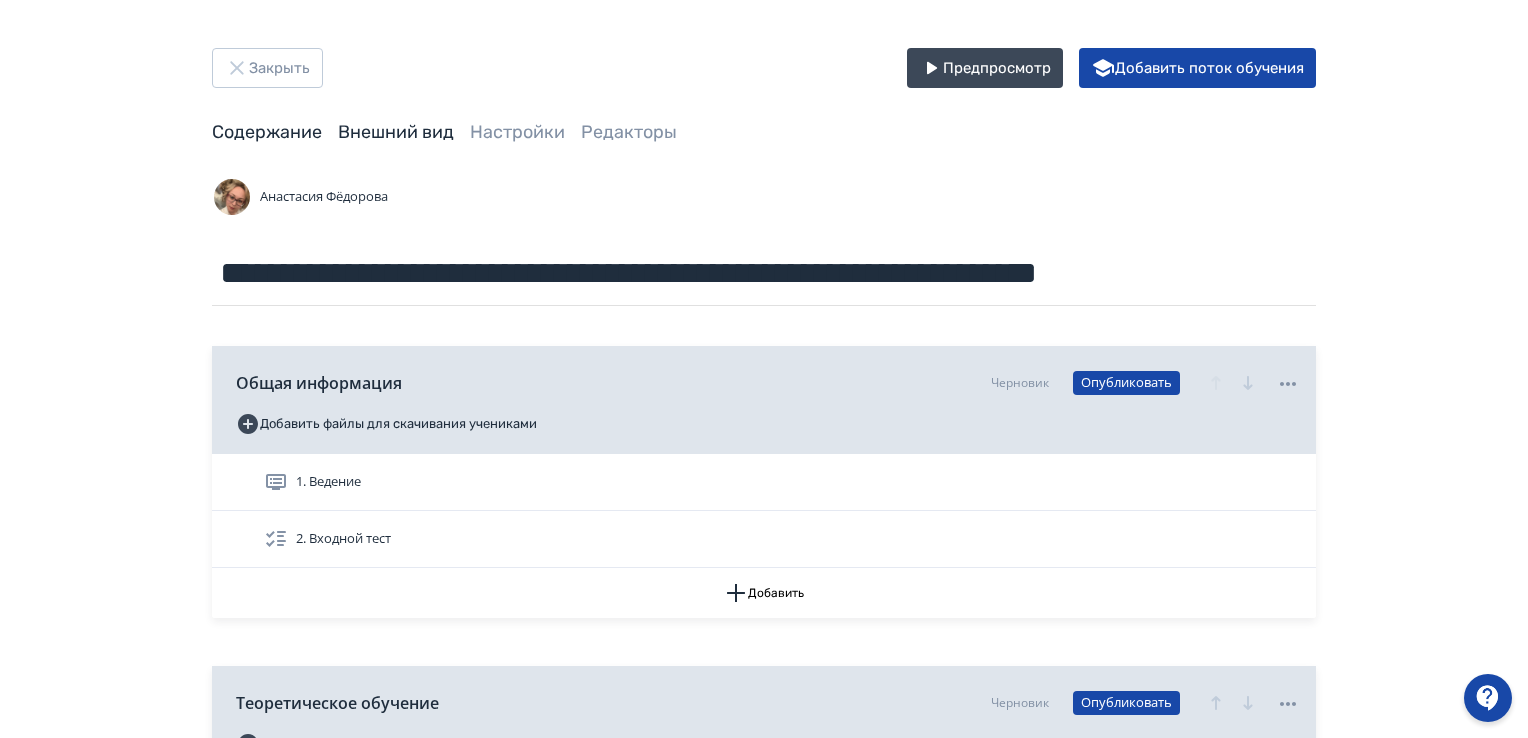 click on "Внешний вид" at bounding box center (396, 132) 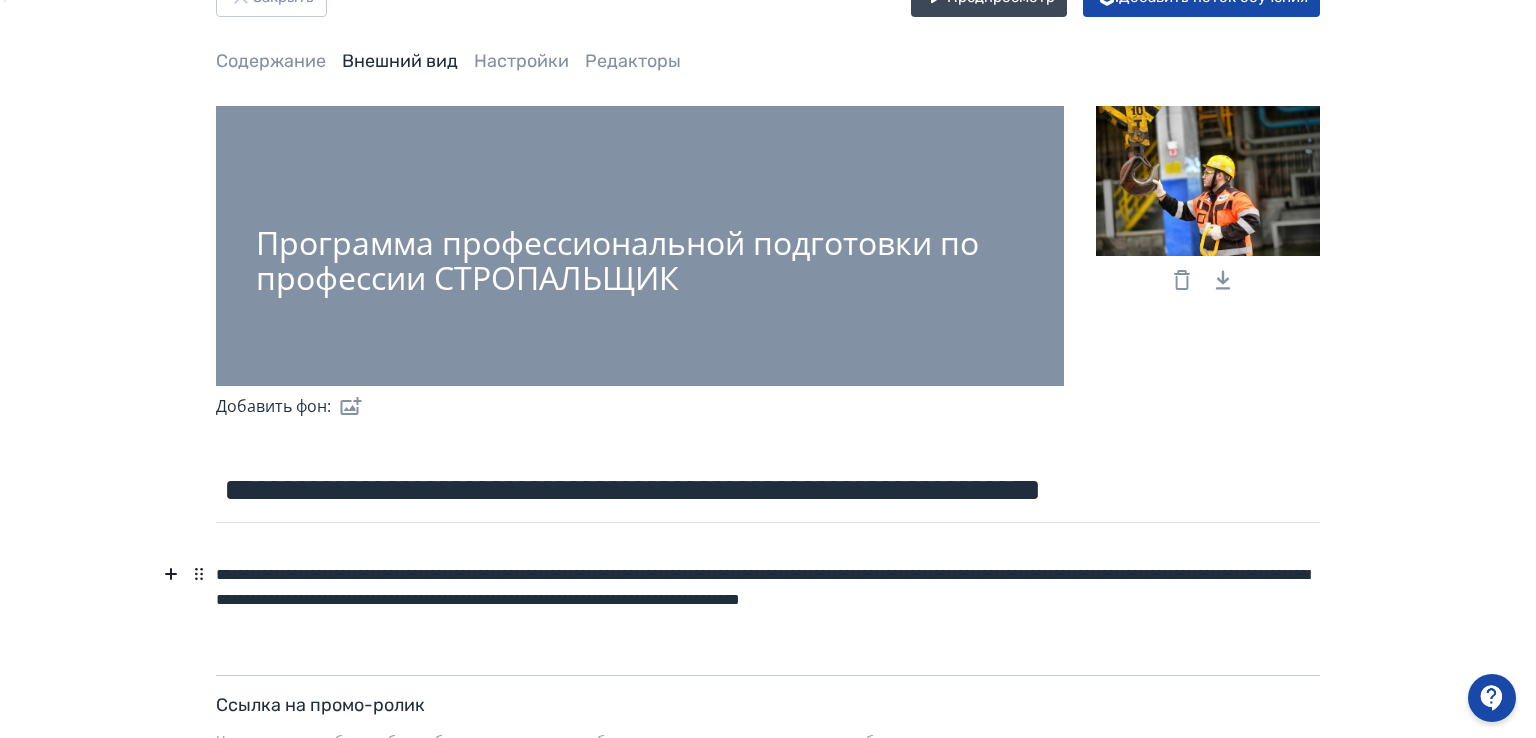 scroll, scrollTop: 0, scrollLeft: 0, axis: both 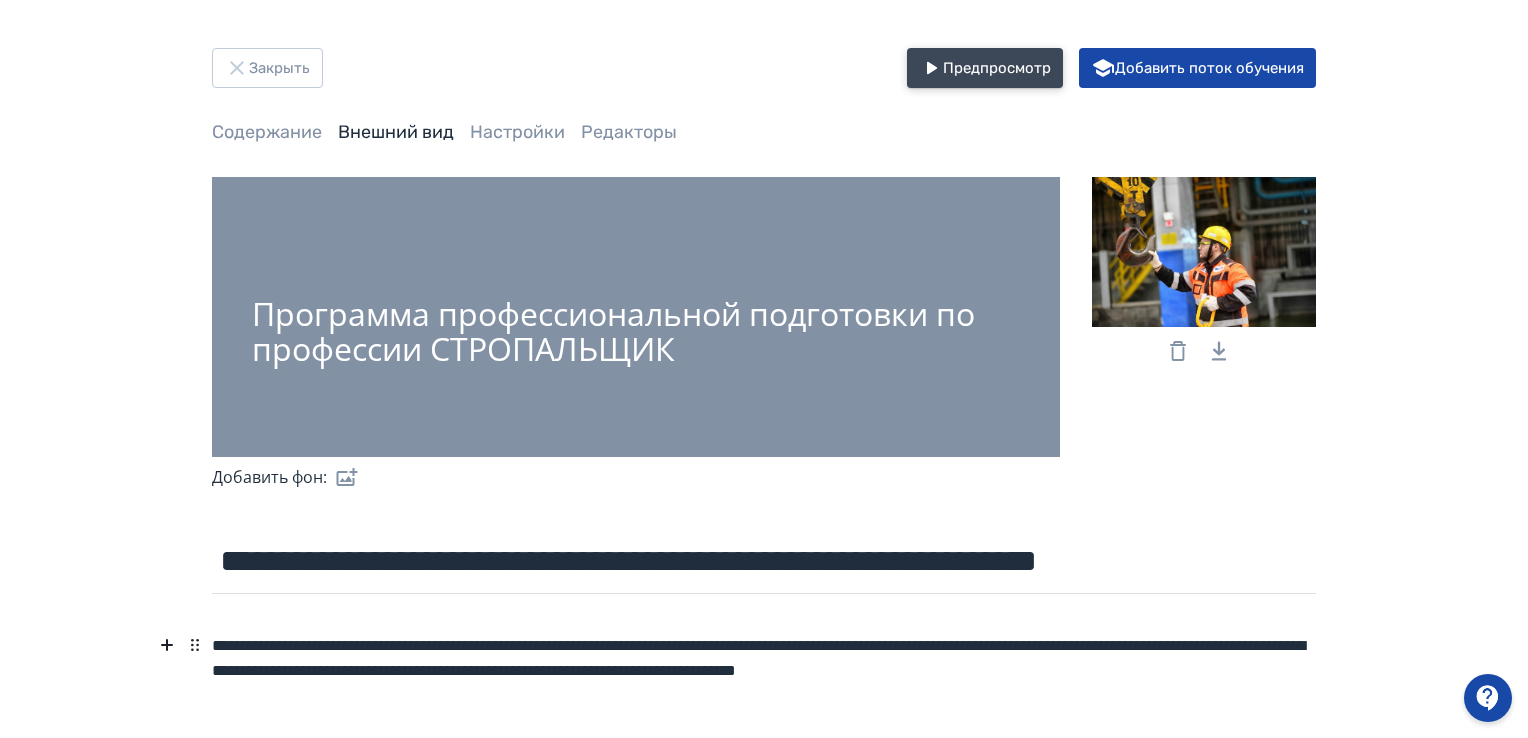 click 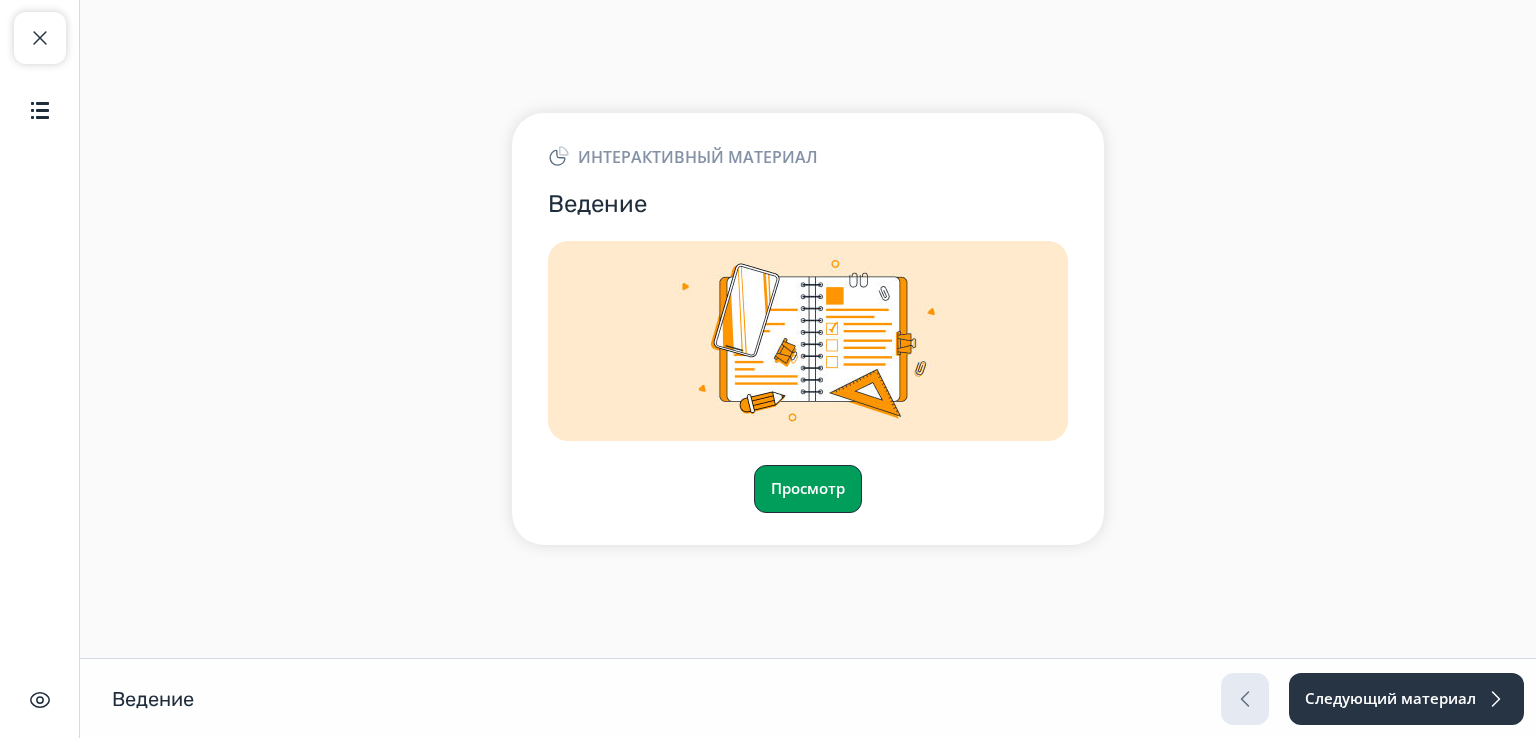 click on "Просмотр" at bounding box center [808, 489] 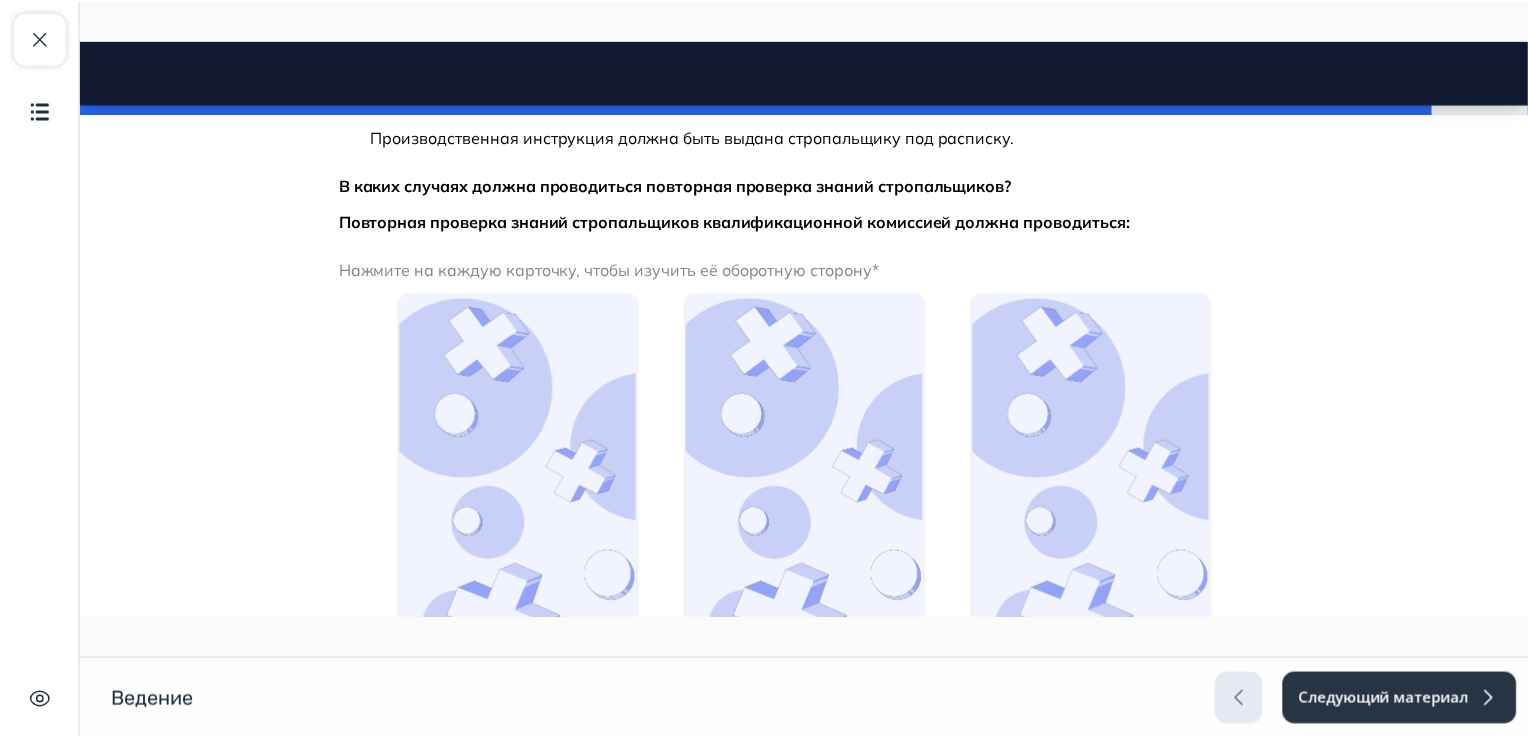 scroll, scrollTop: 4800, scrollLeft: 0, axis: vertical 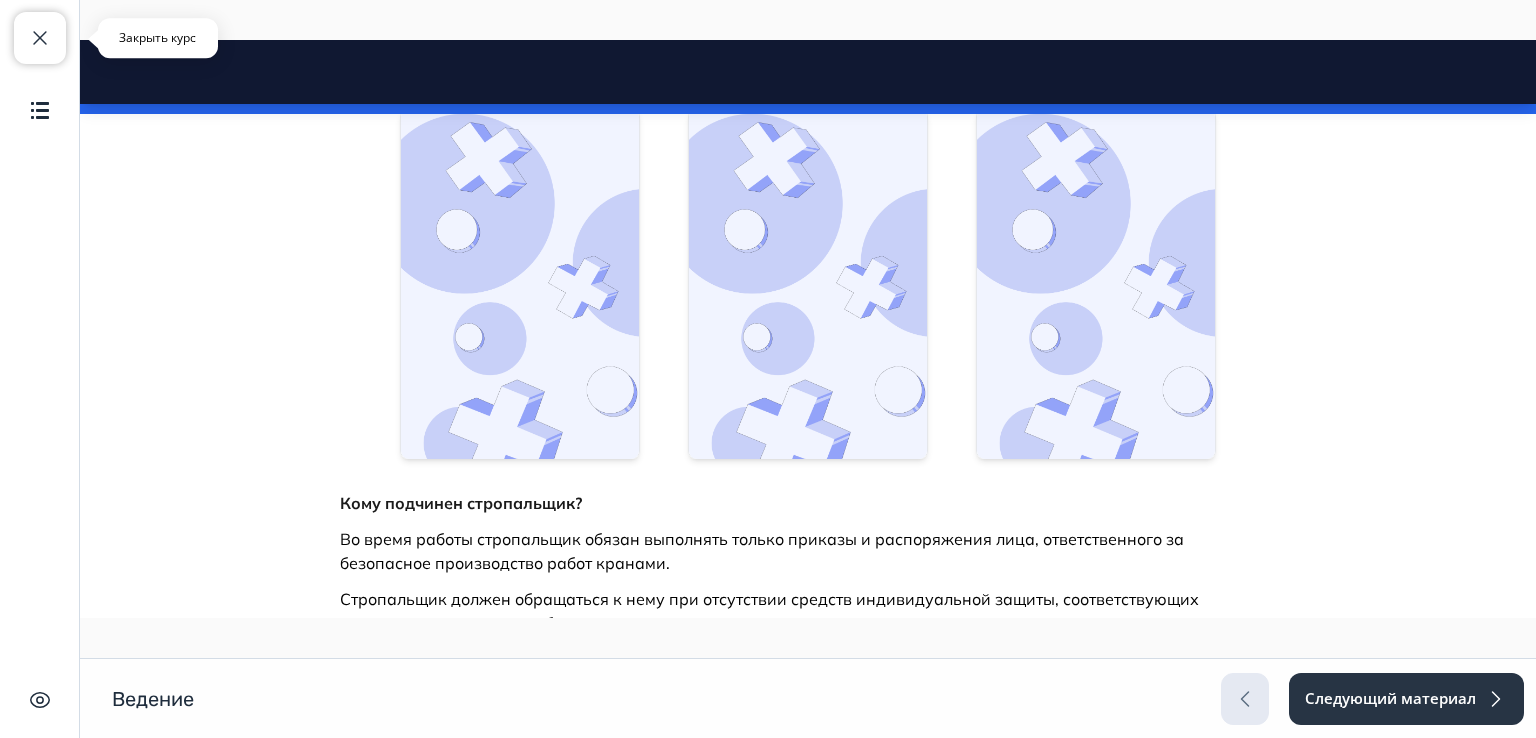 click at bounding box center (40, 38) 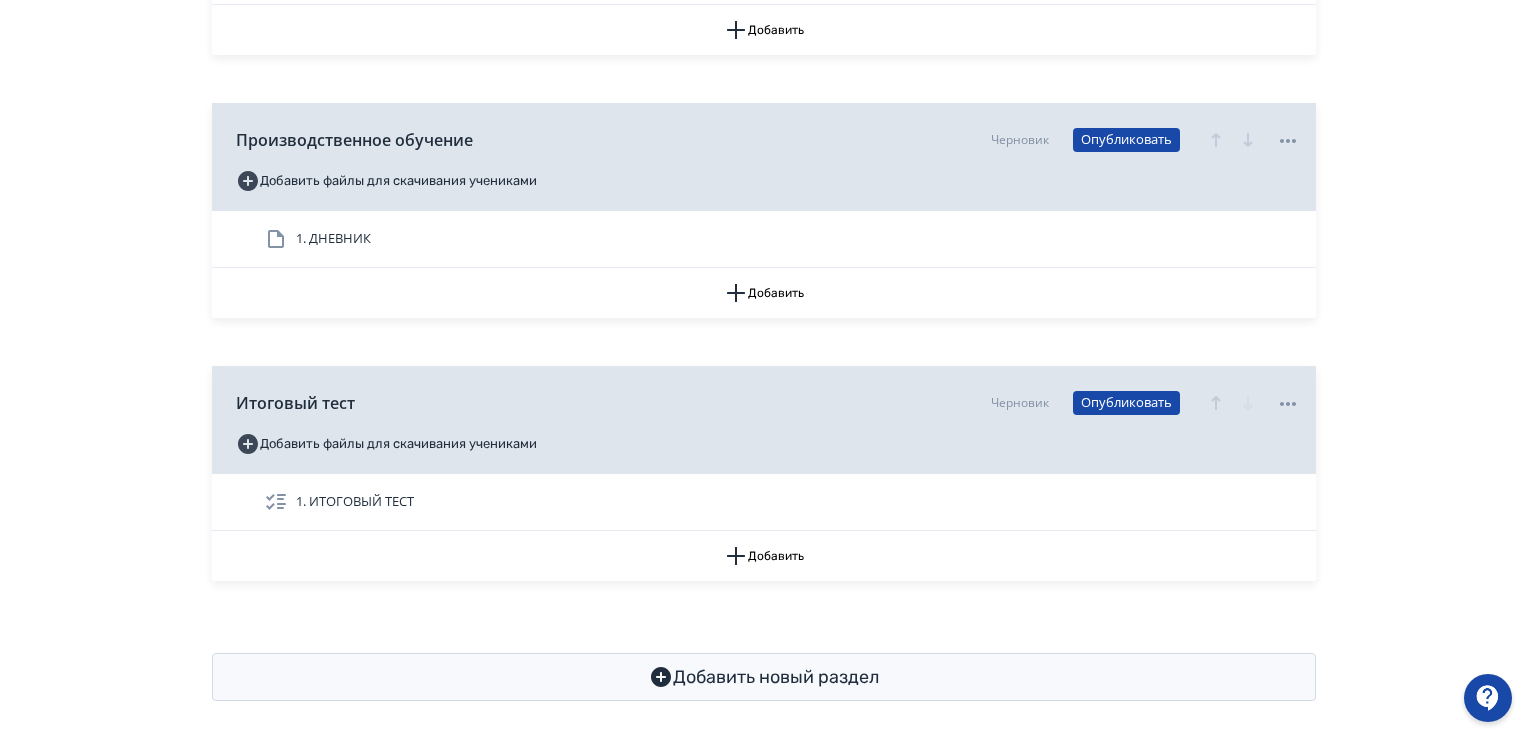 scroll, scrollTop: 2476, scrollLeft: 0, axis: vertical 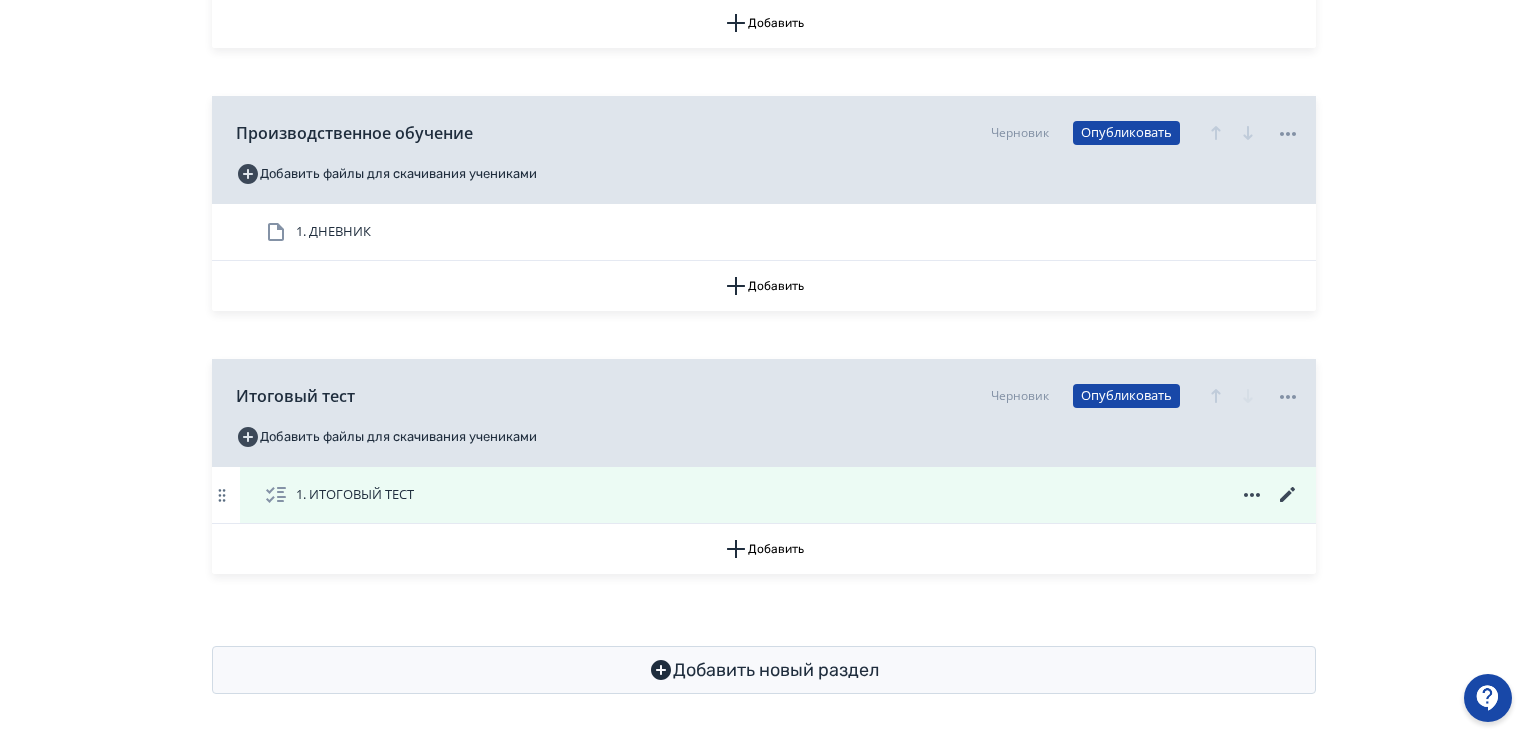 click 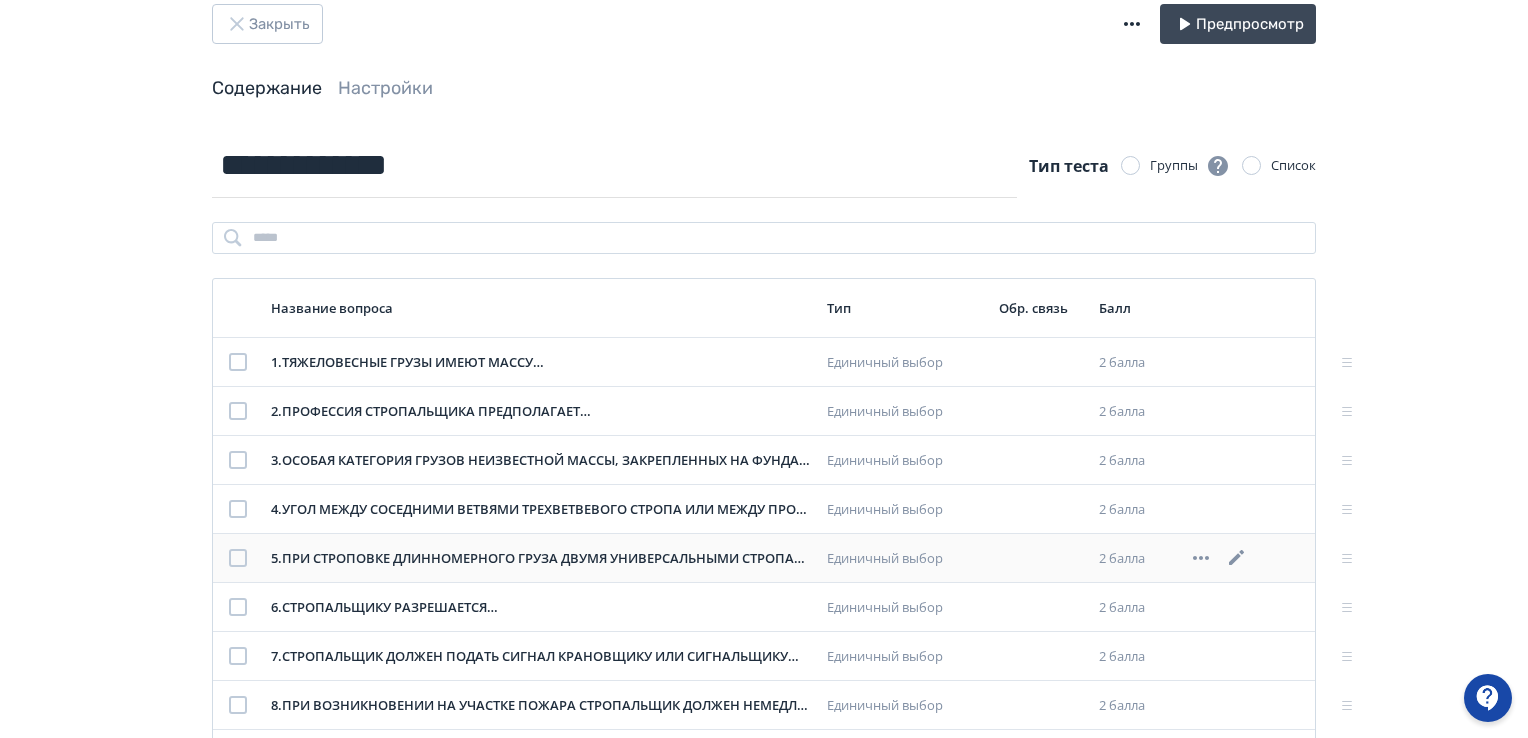 scroll, scrollTop: 0, scrollLeft: 0, axis: both 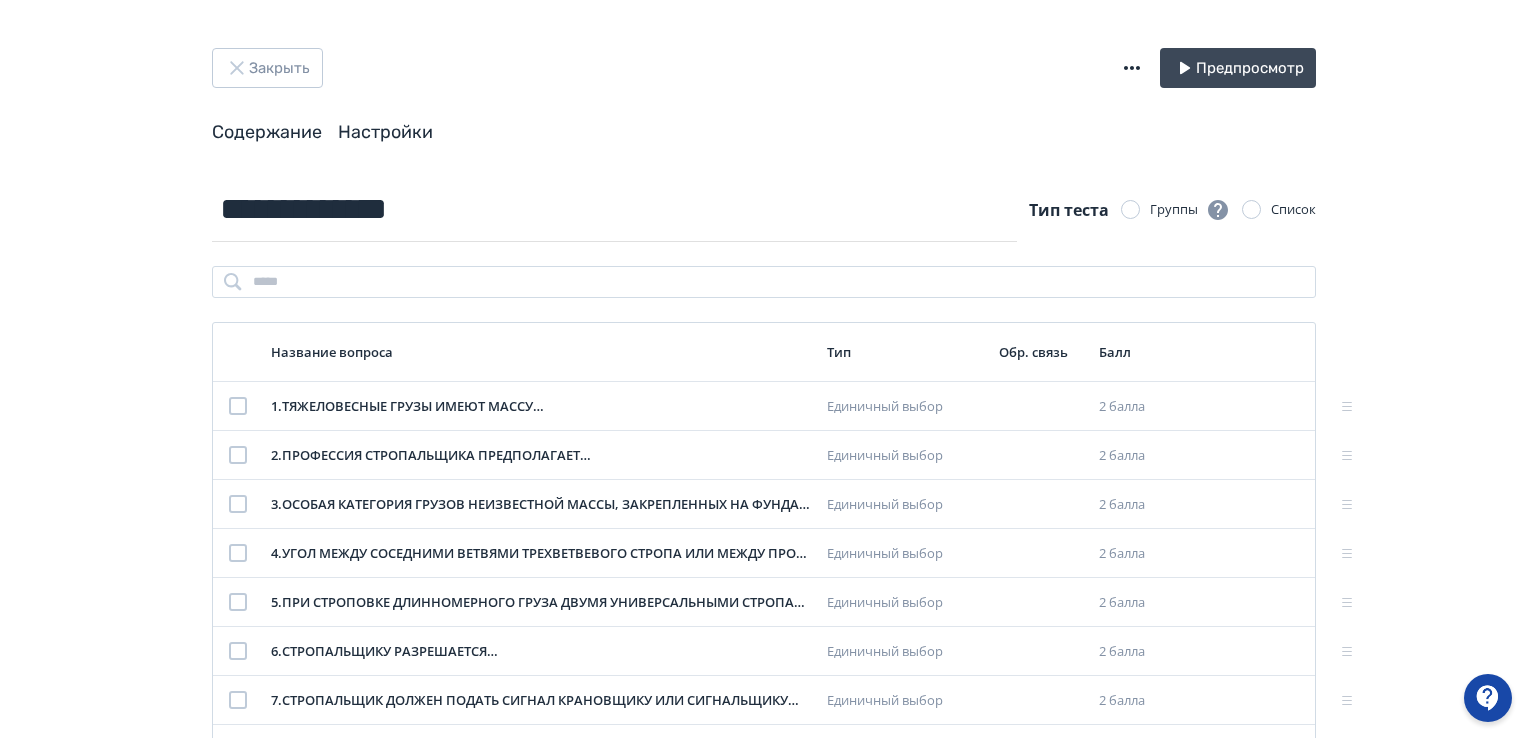click on "Настройки" at bounding box center [385, 132] 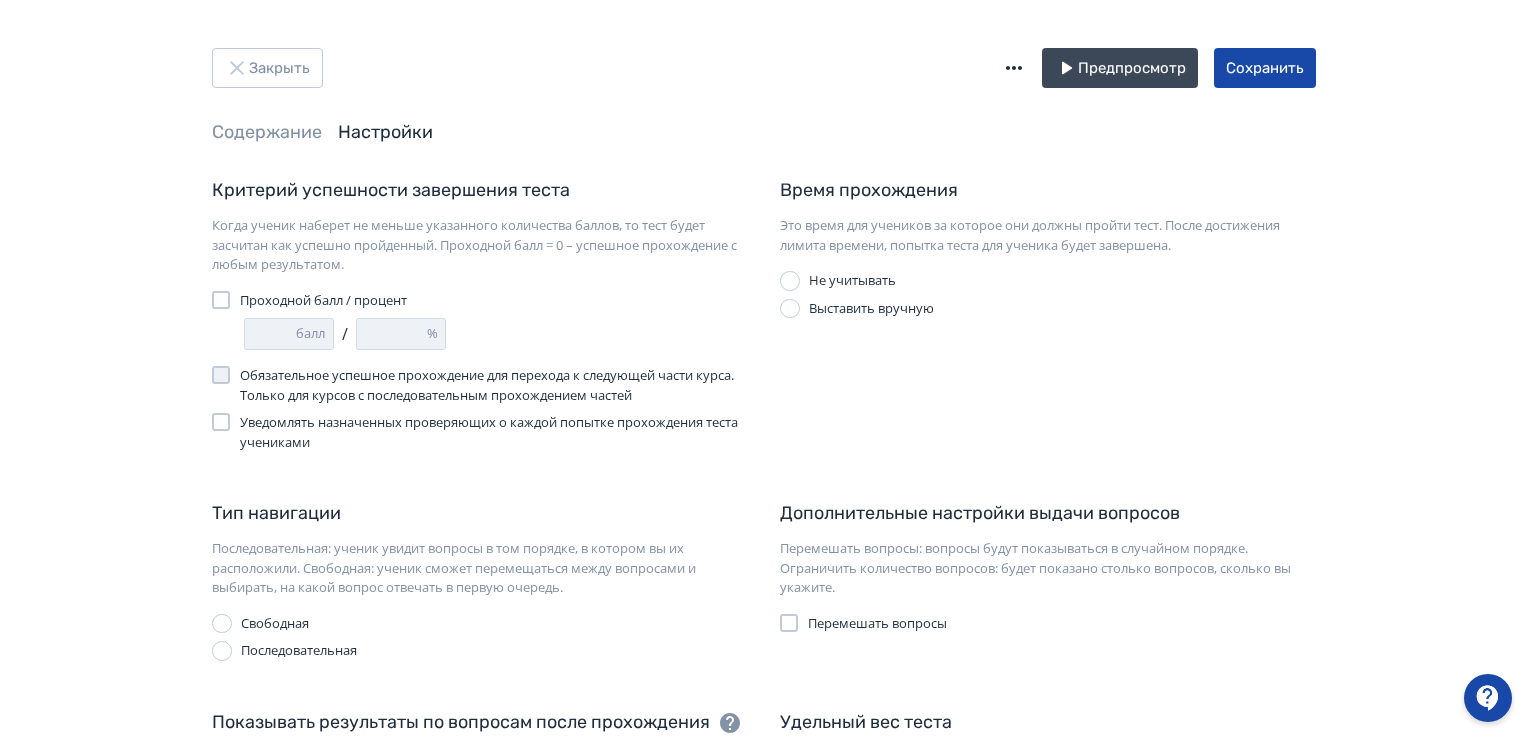 click at bounding box center (221, 300) 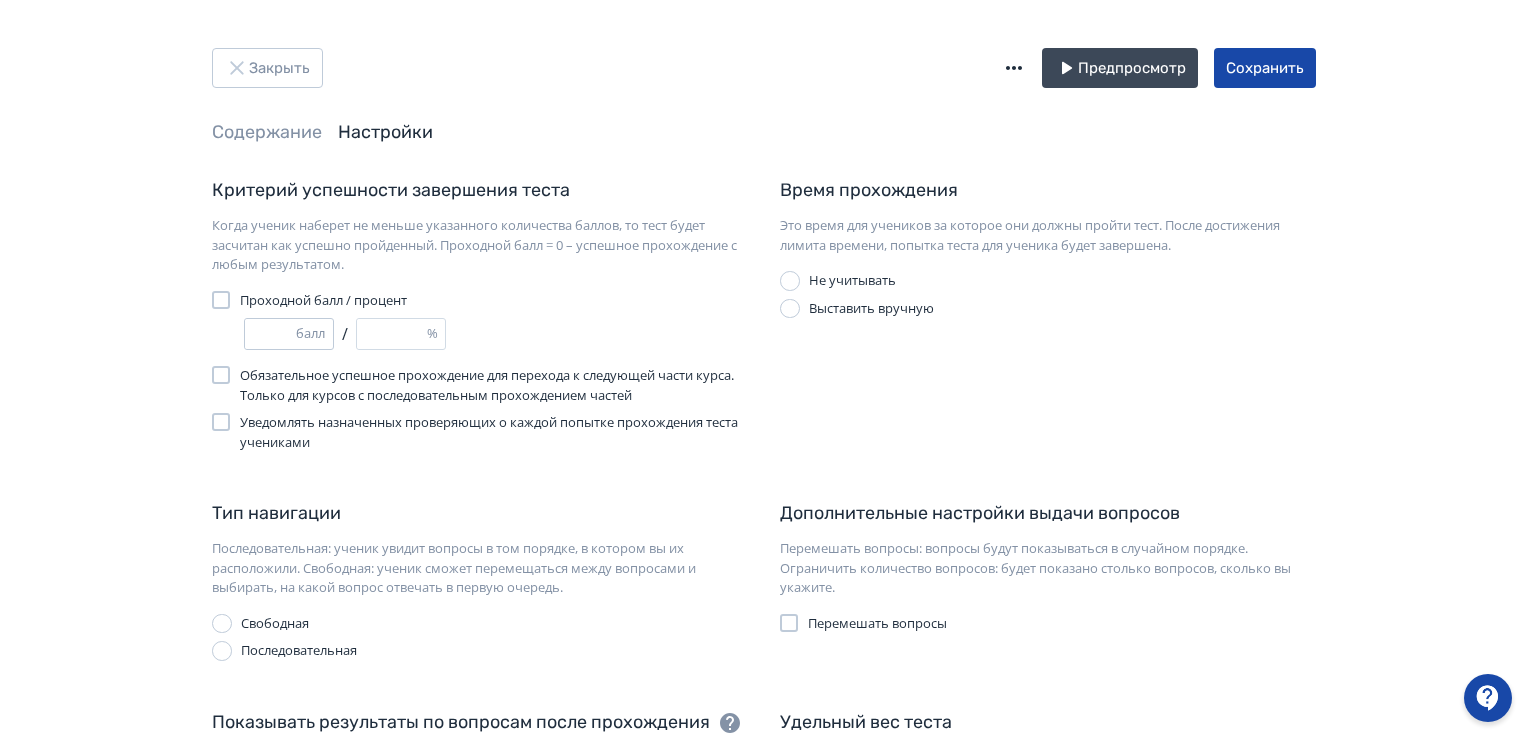 click on "*" at bounding box center [270, 334] 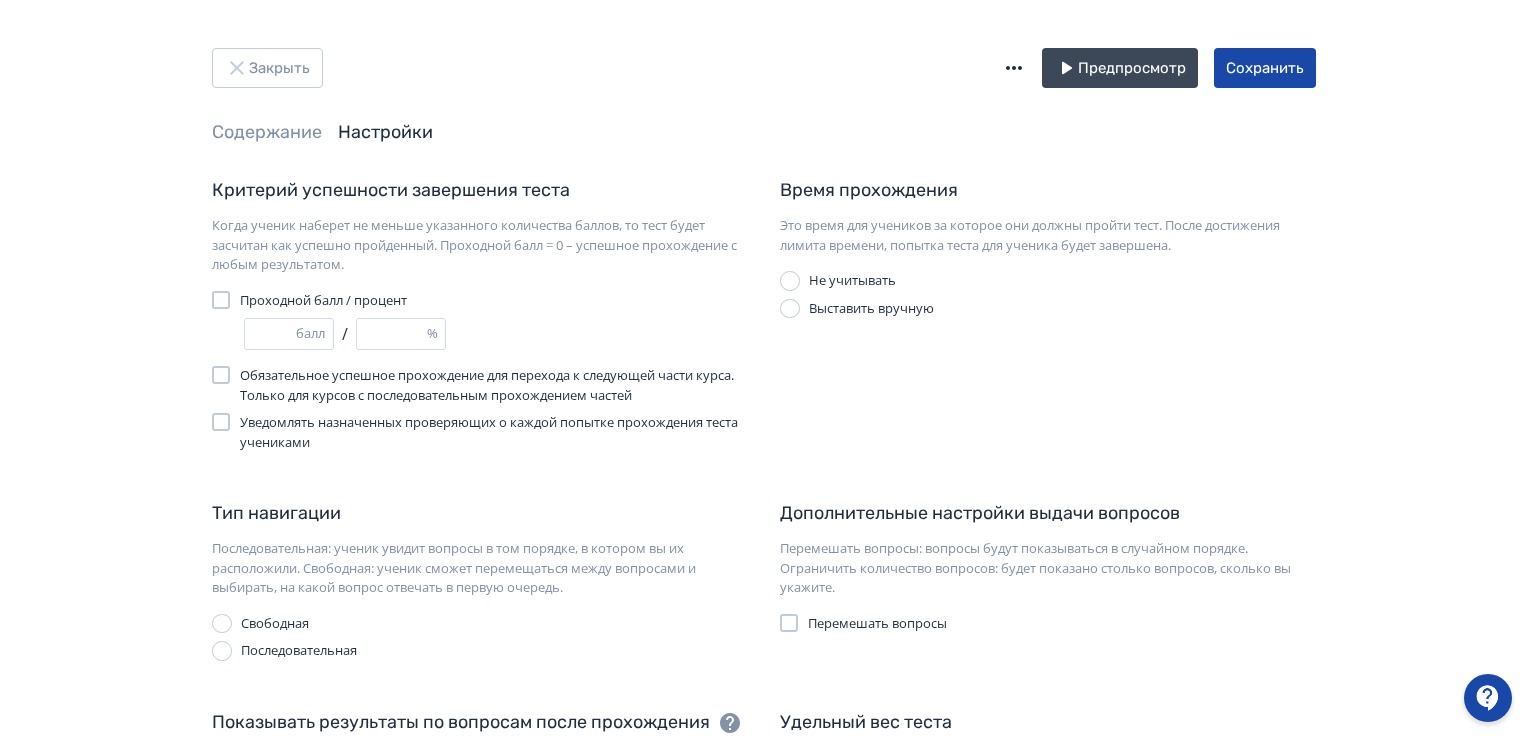 type on "**" 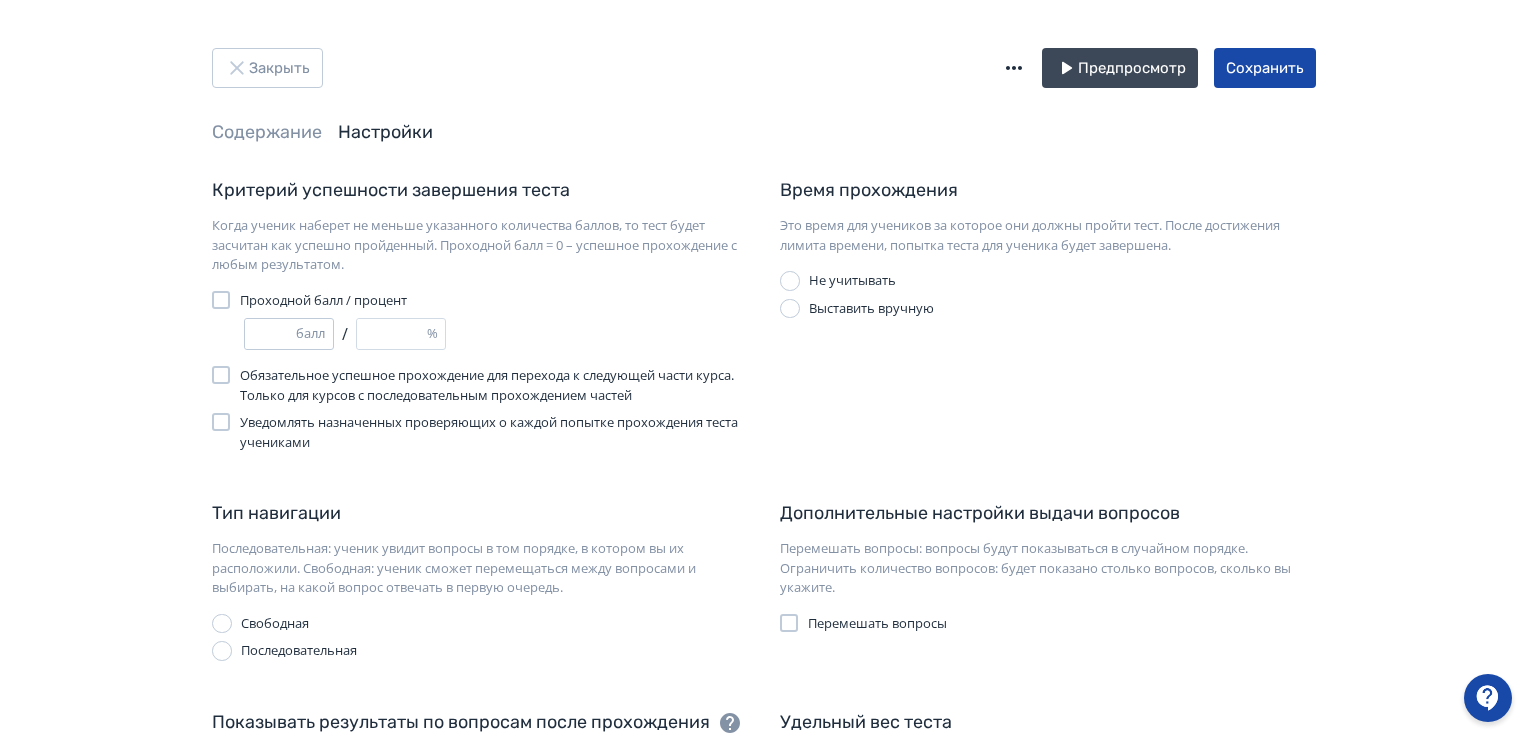 drag, startPoint x: 272, startPoint y: 332, endPoint x: 250, endPoint y: 332, distance: 22 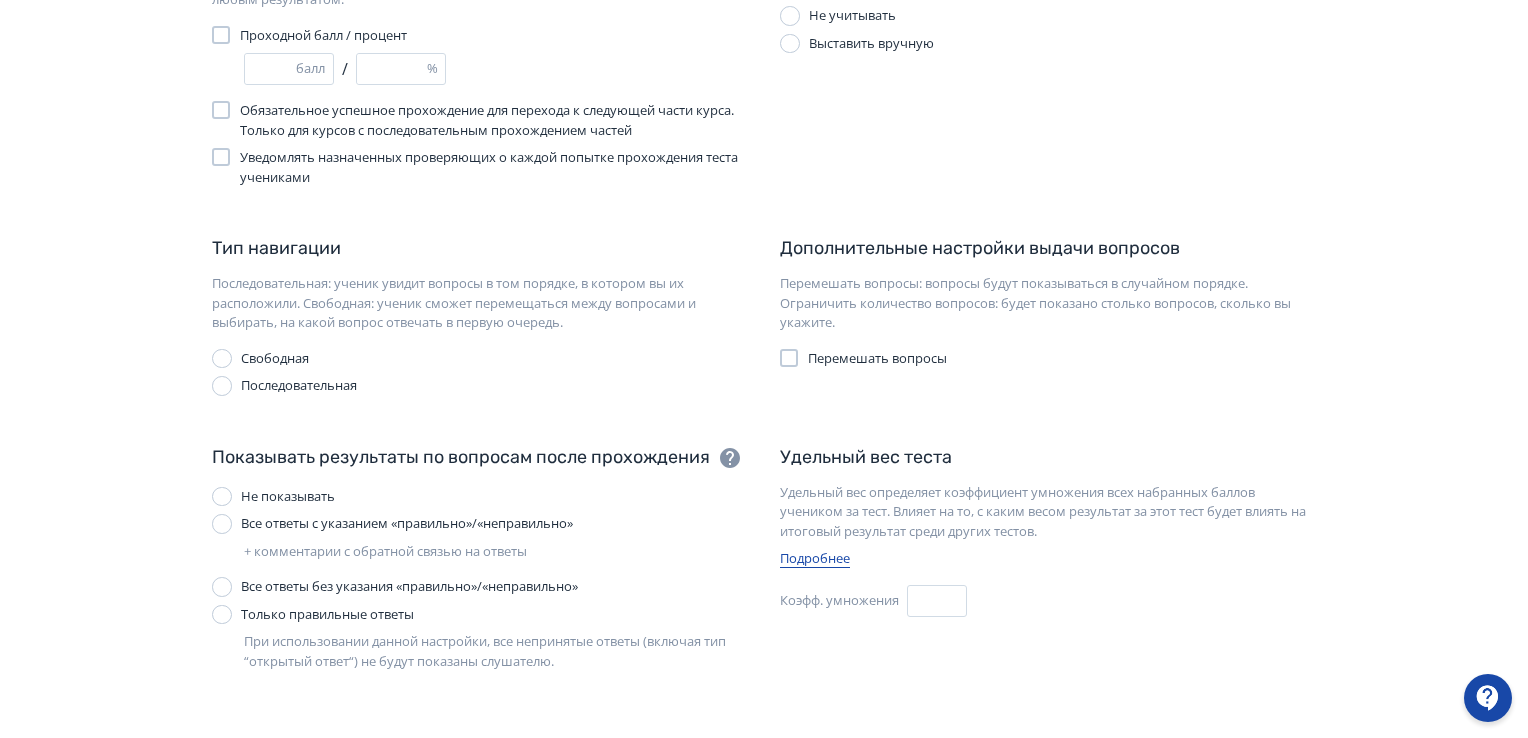 scroll, scrollTop: 300, scrollLeft: 0, axis: vertical 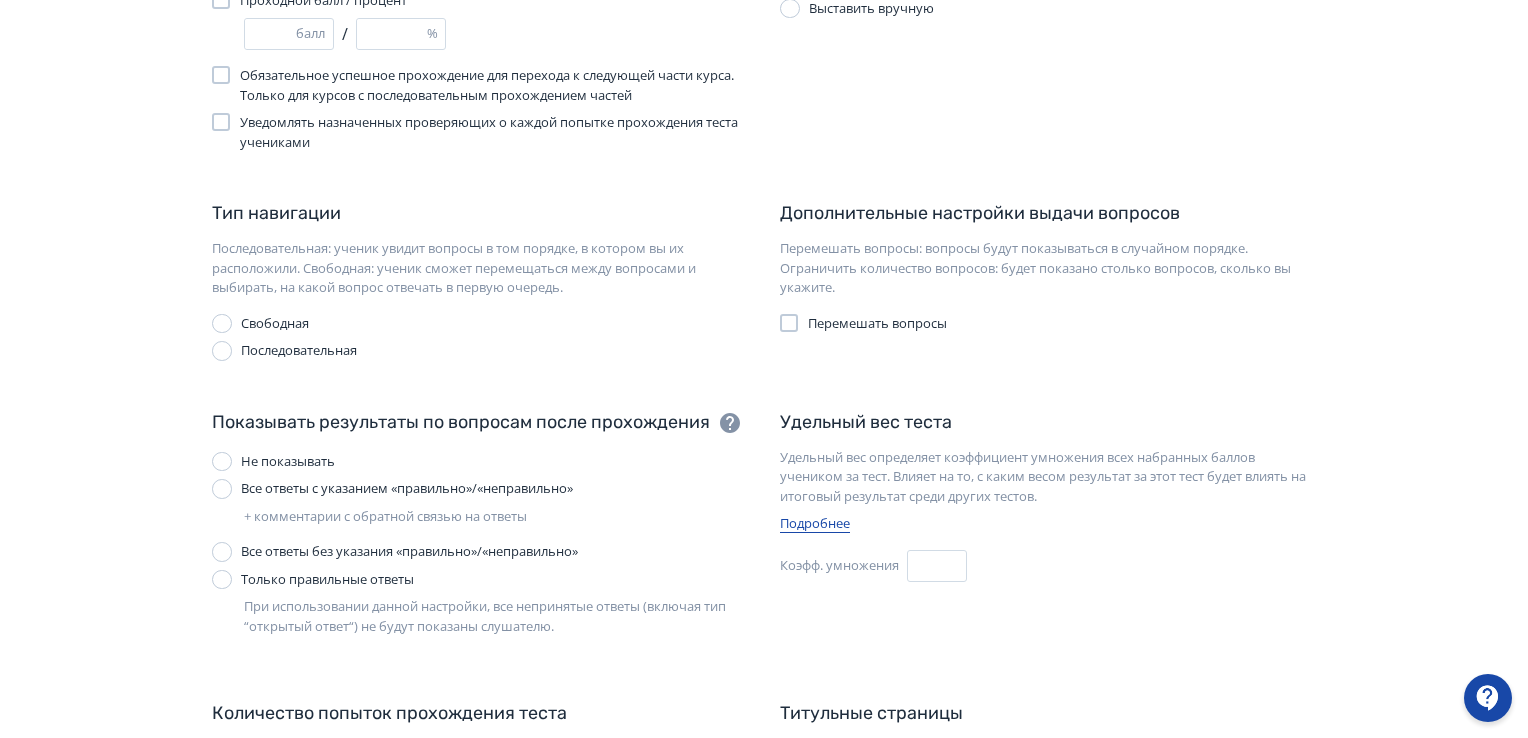 drag, startPoint x: 217, startPoint y: 493, endPoint x: 224, endPoint y: 503, distance: 12.206555 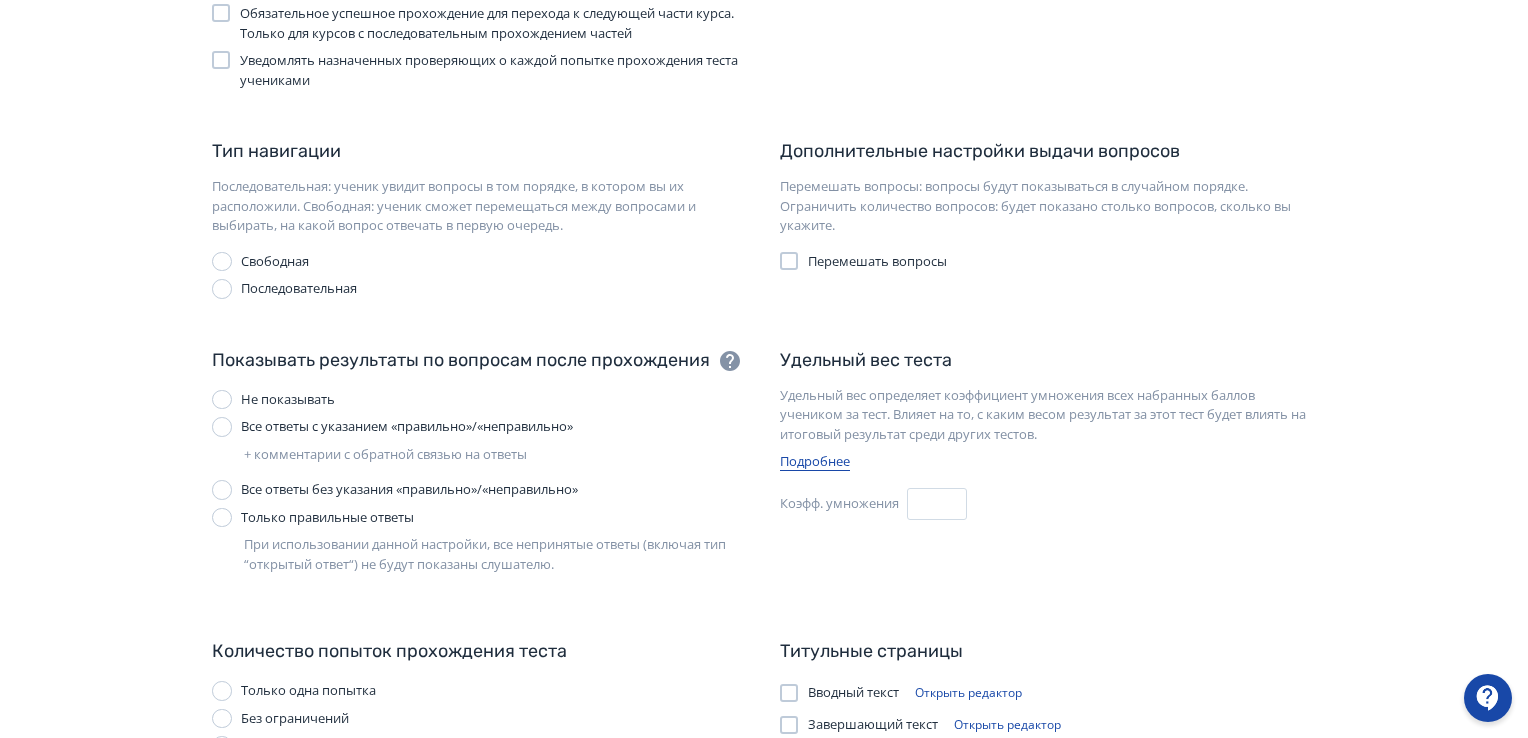 scroll, scrollTop: 428, scrollLeft: 0, axis: vertical 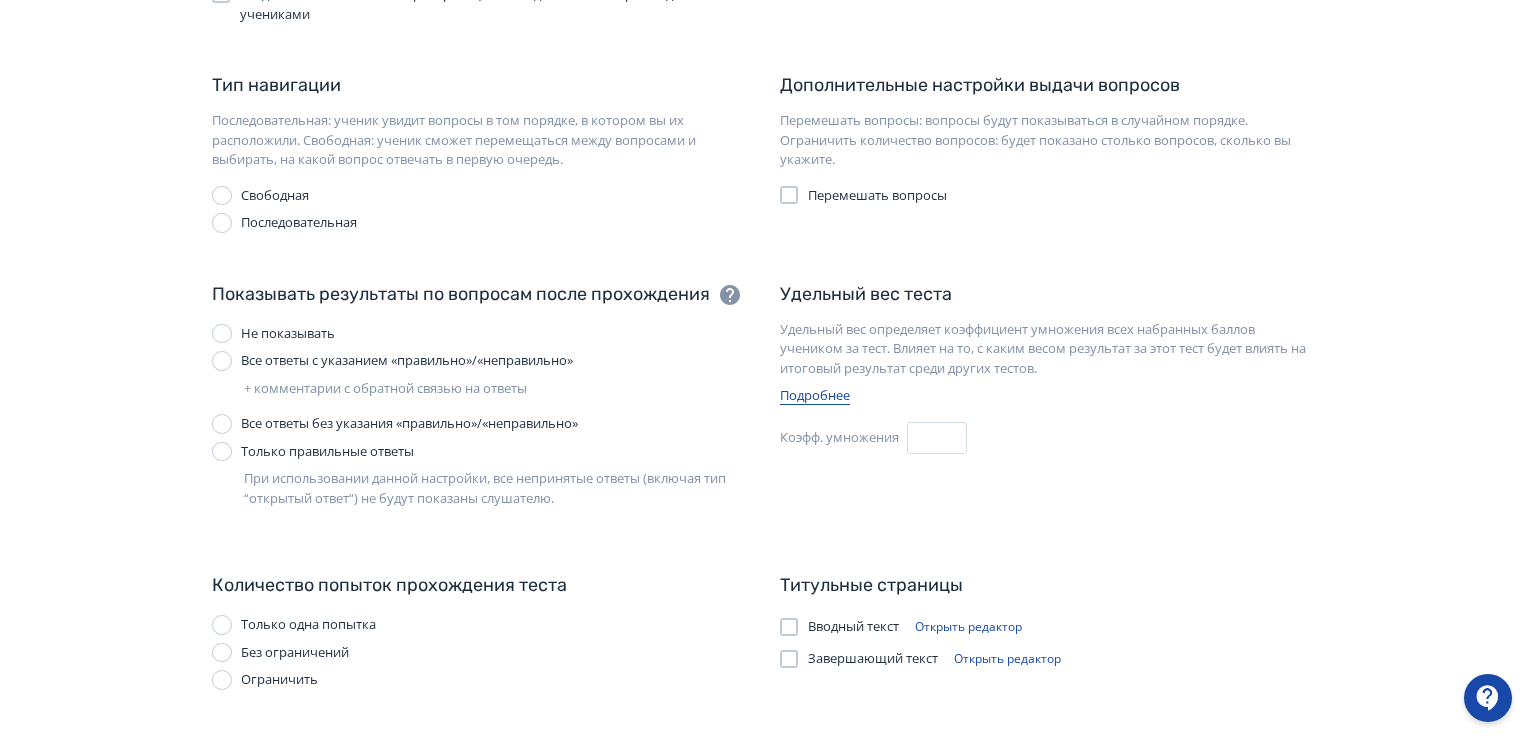 click at bounding box center [222, 680] 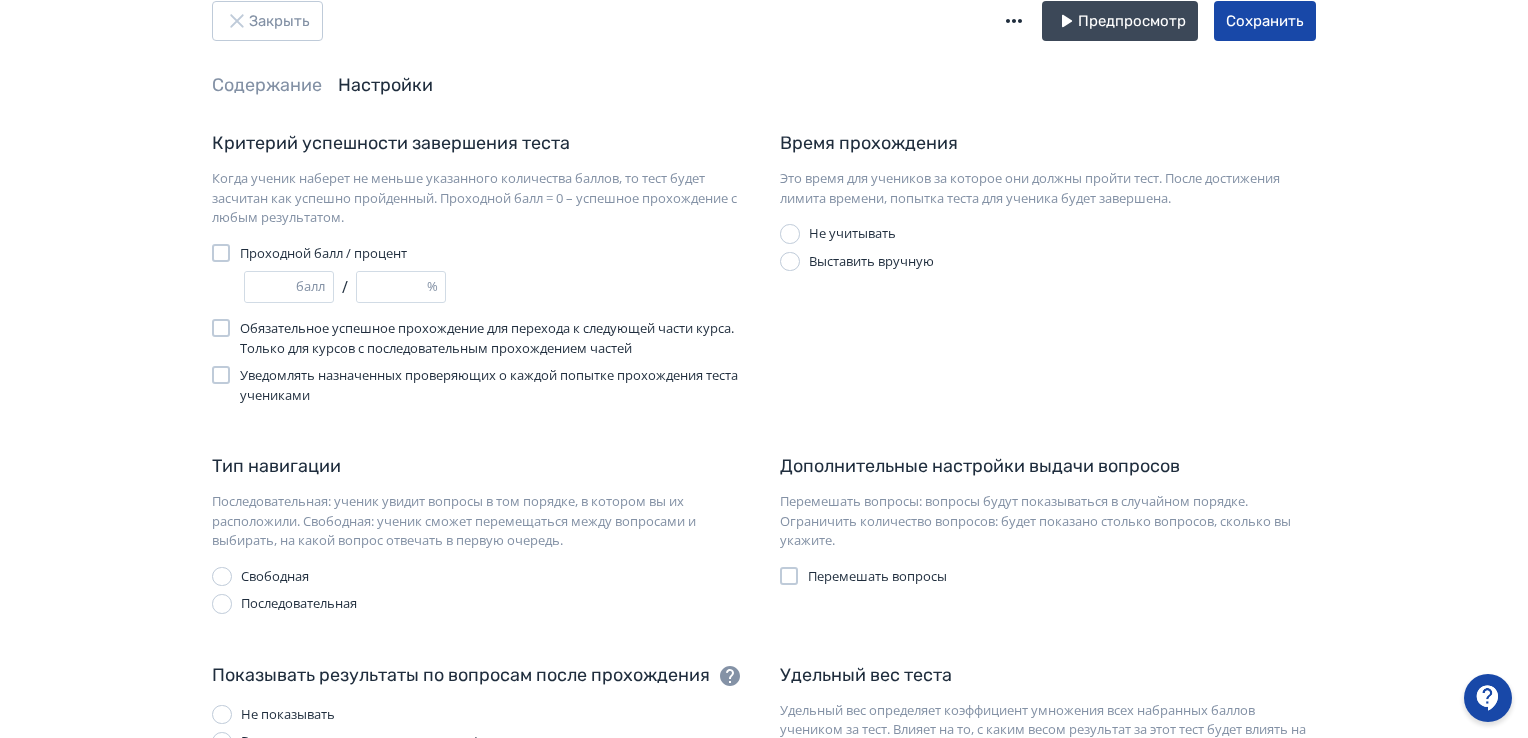 scroll, scrollTop: 0, scrollLeft: 0, axis: both 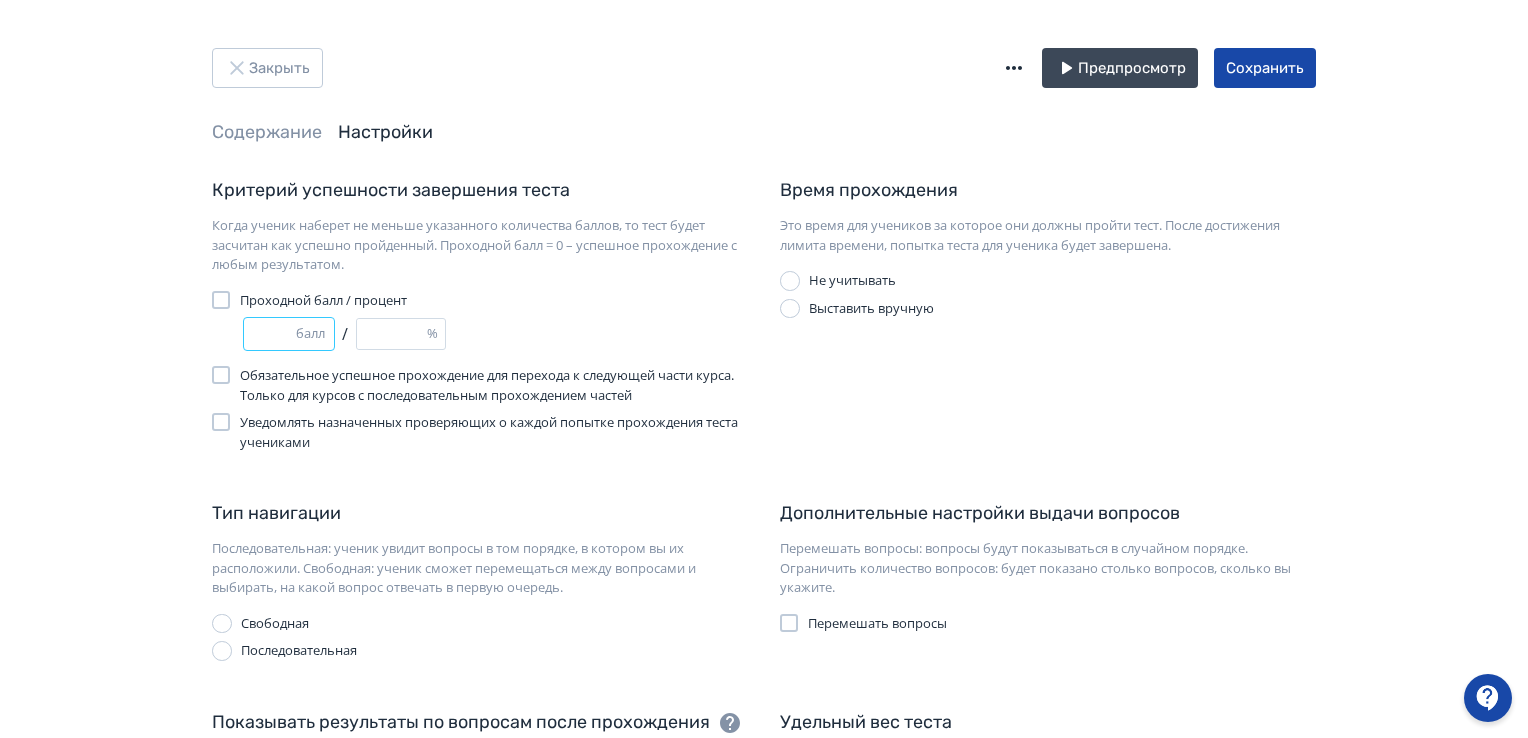 click on "балл" at bounding box center [314, 334] 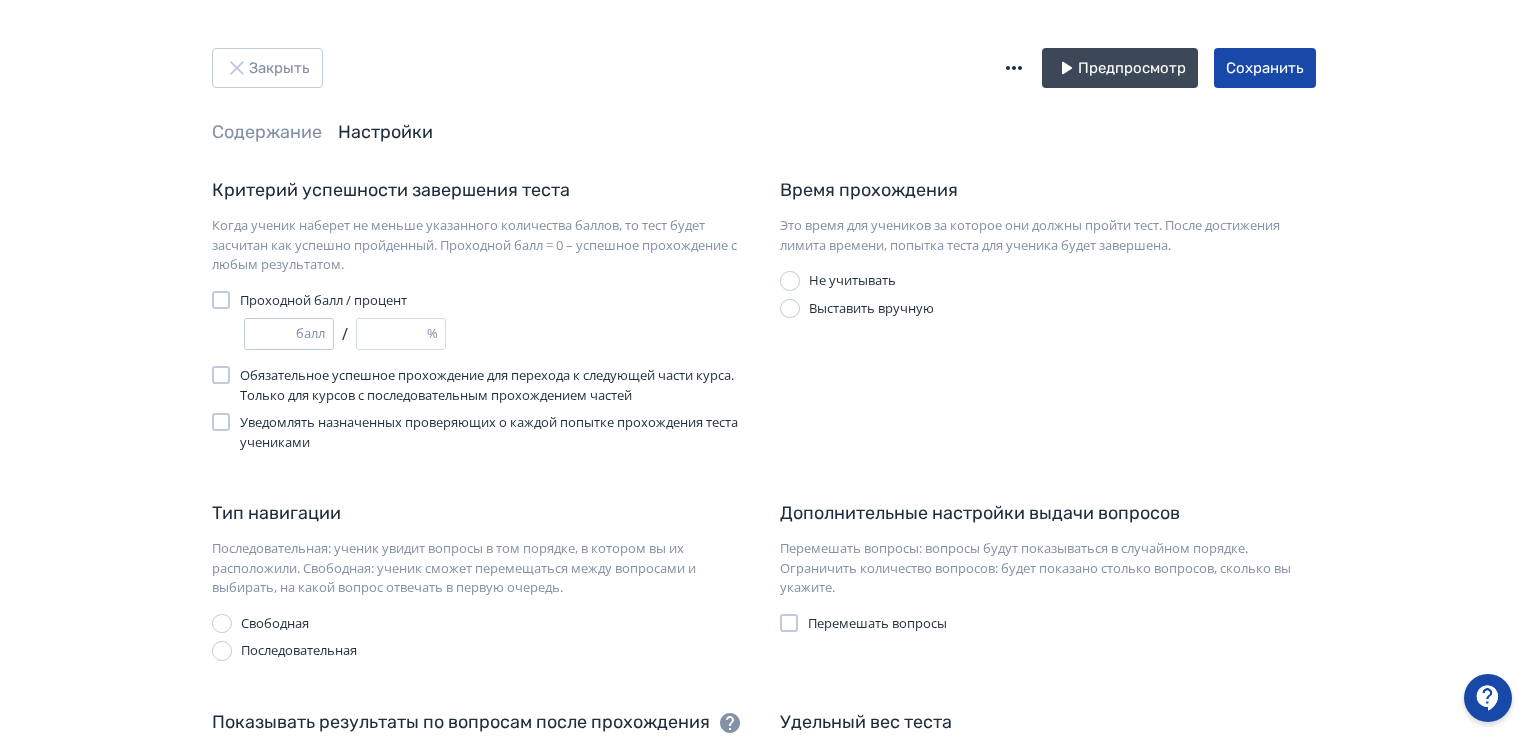 type on "*" 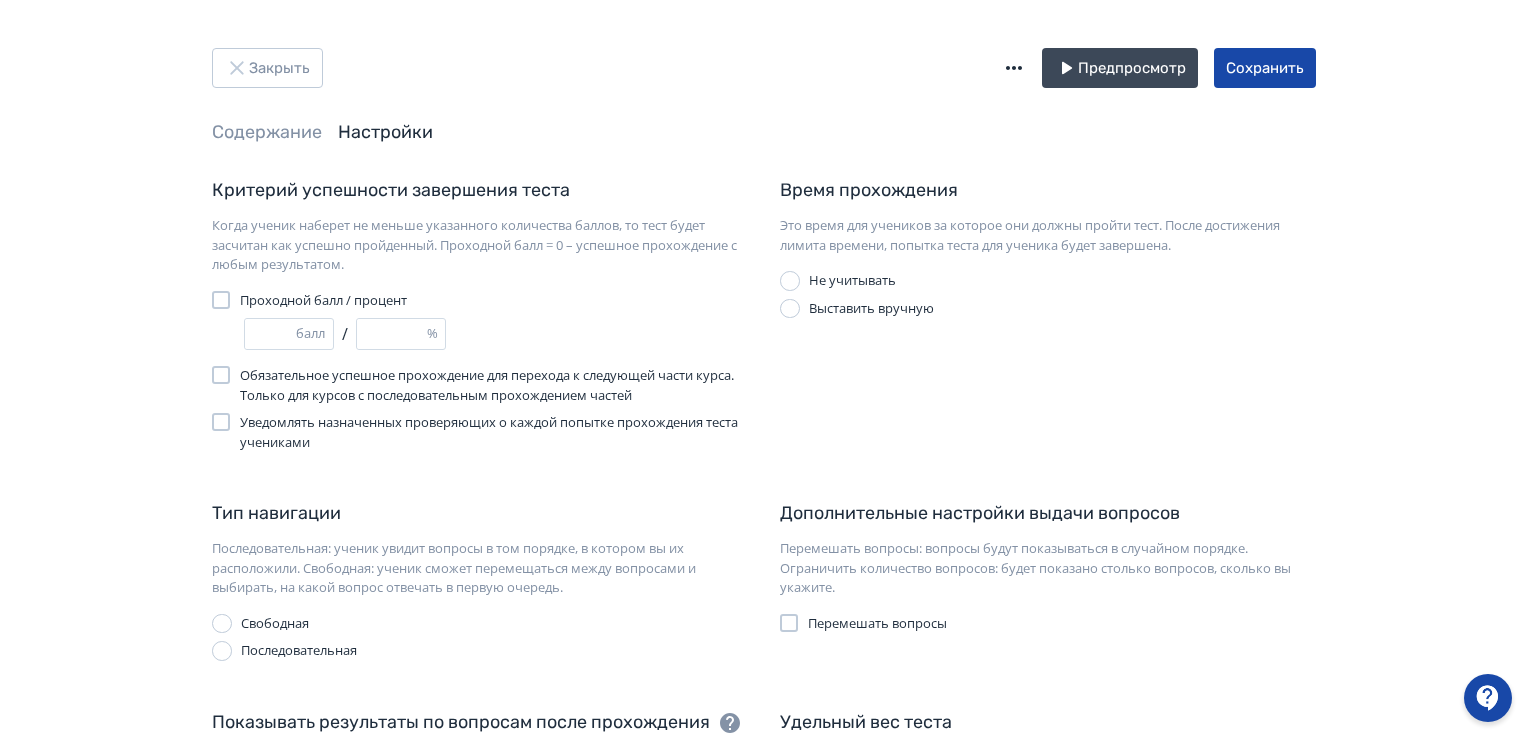 type on "*" 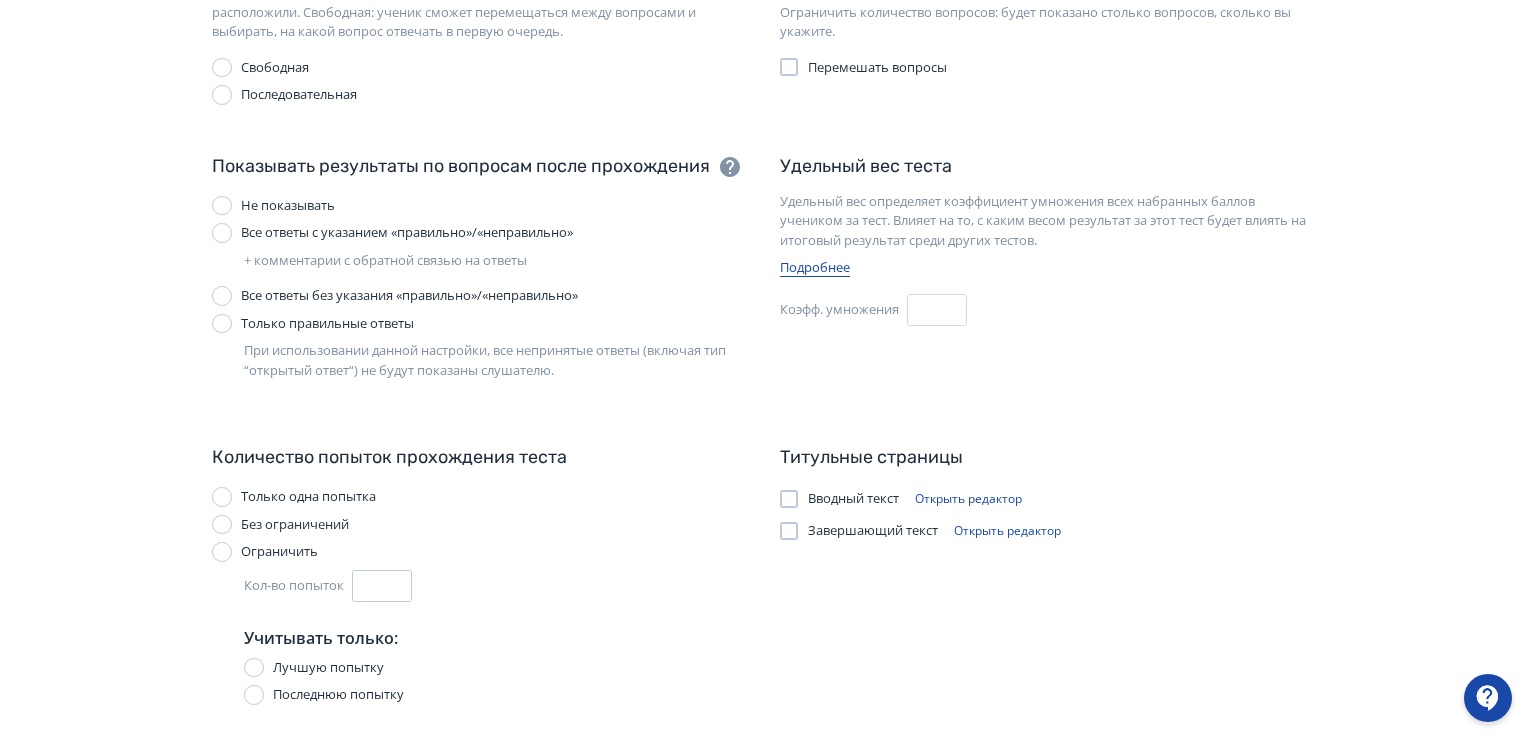 scroll, scrollTop: 586, scrollLeft: 0, axis: vertical 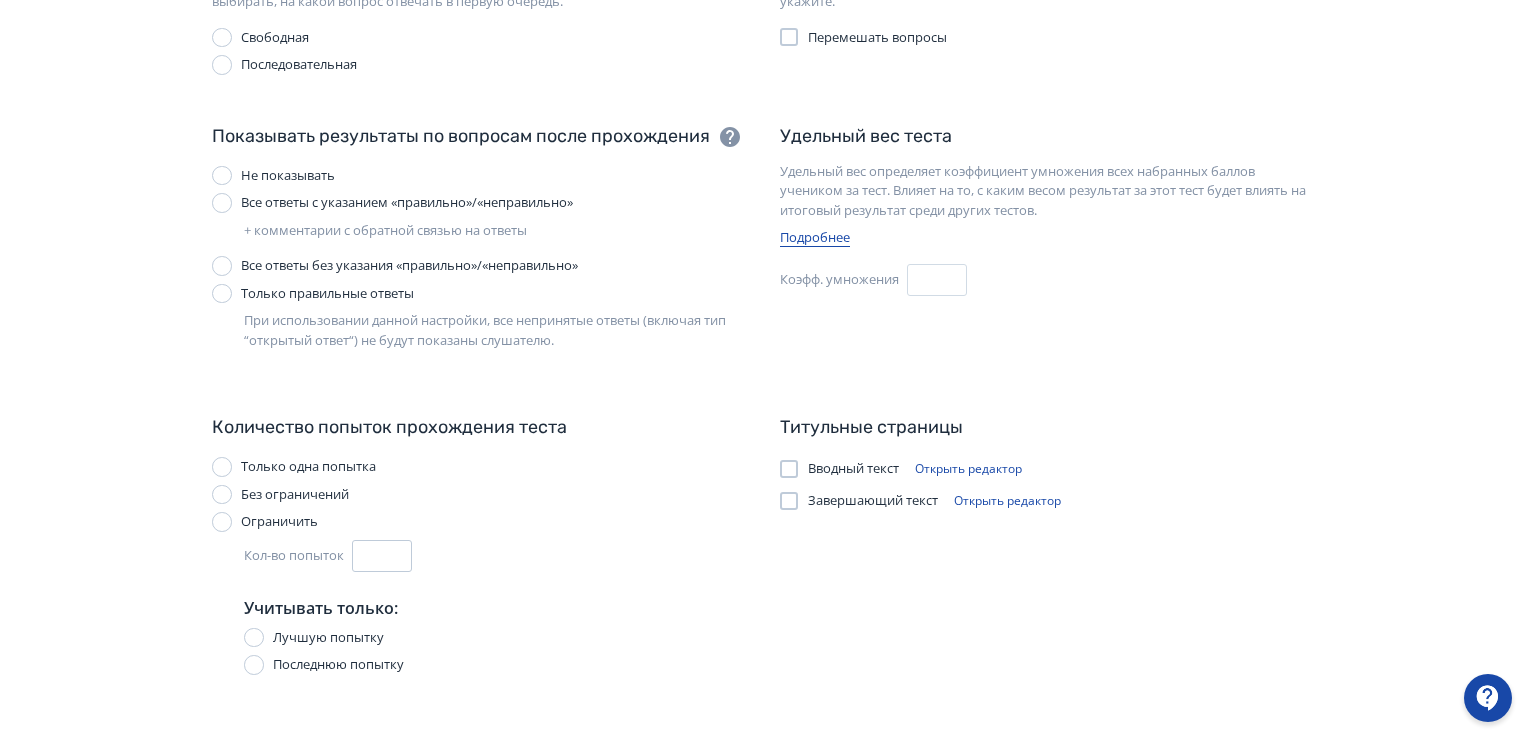 type 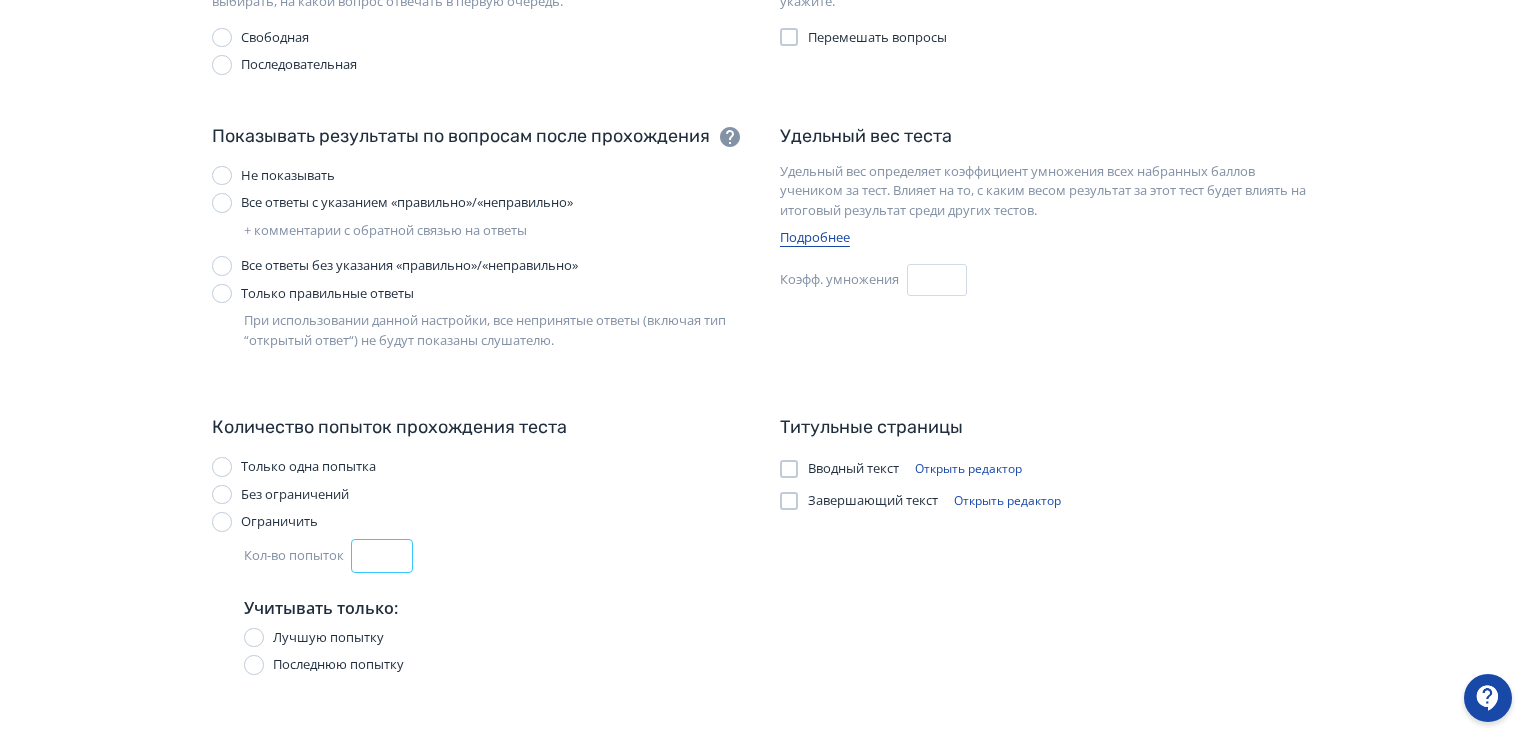 drag, startPoint x: 373, startPoint y: 564, endPoint x: 328, endPoint y: 558, distance: 45.39824 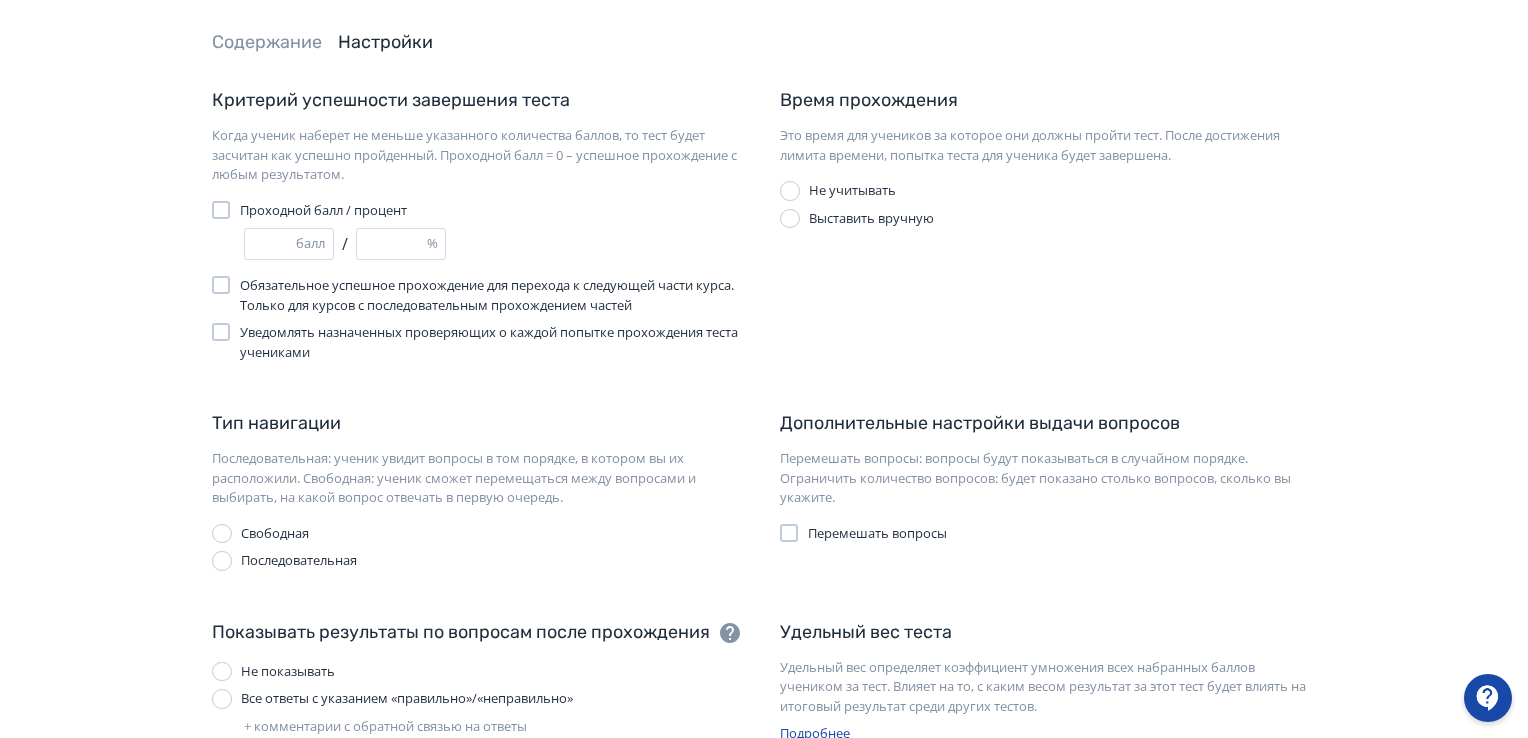 scroll, scrollTop: 86, scrollLeft: 0, axis: vertical 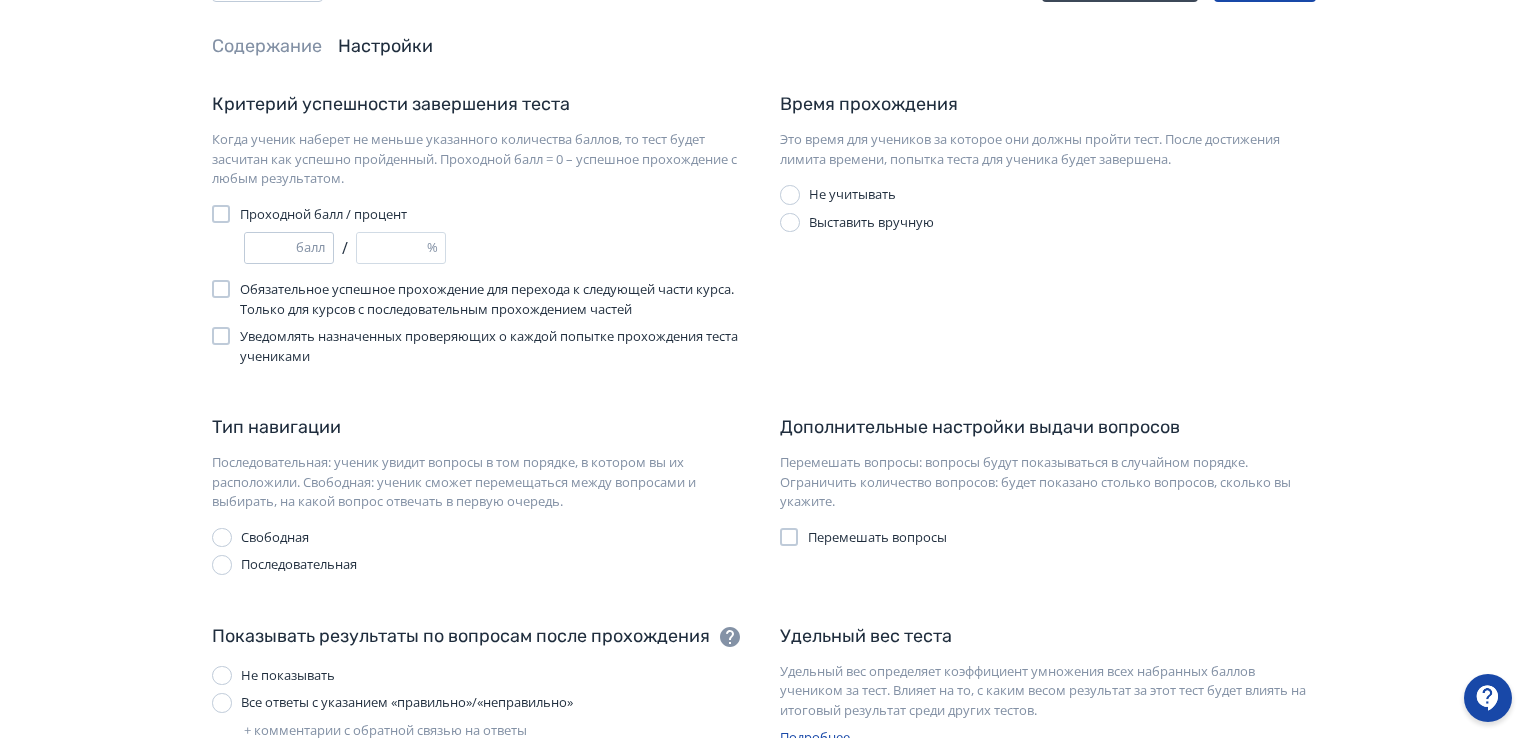 type on "*" 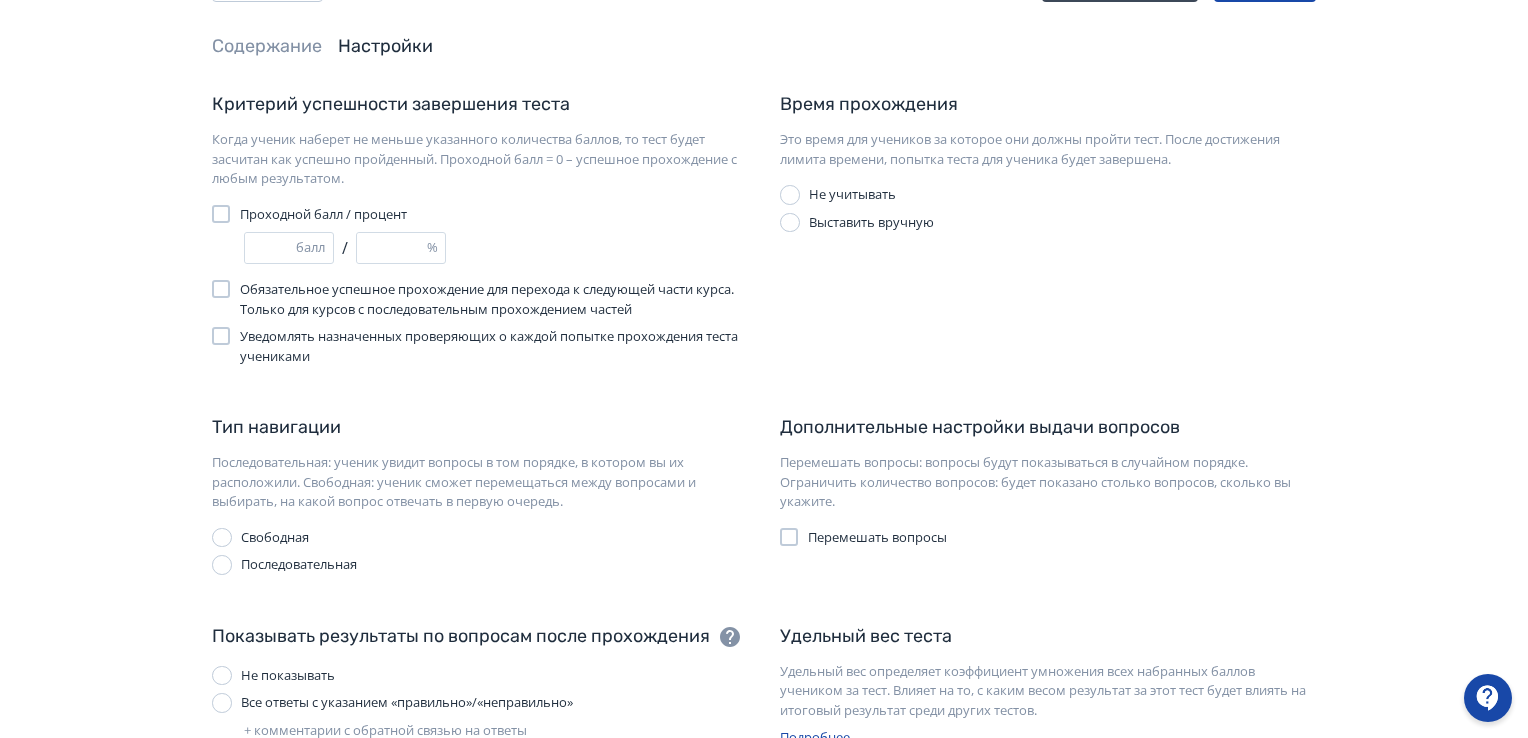 type on "*" 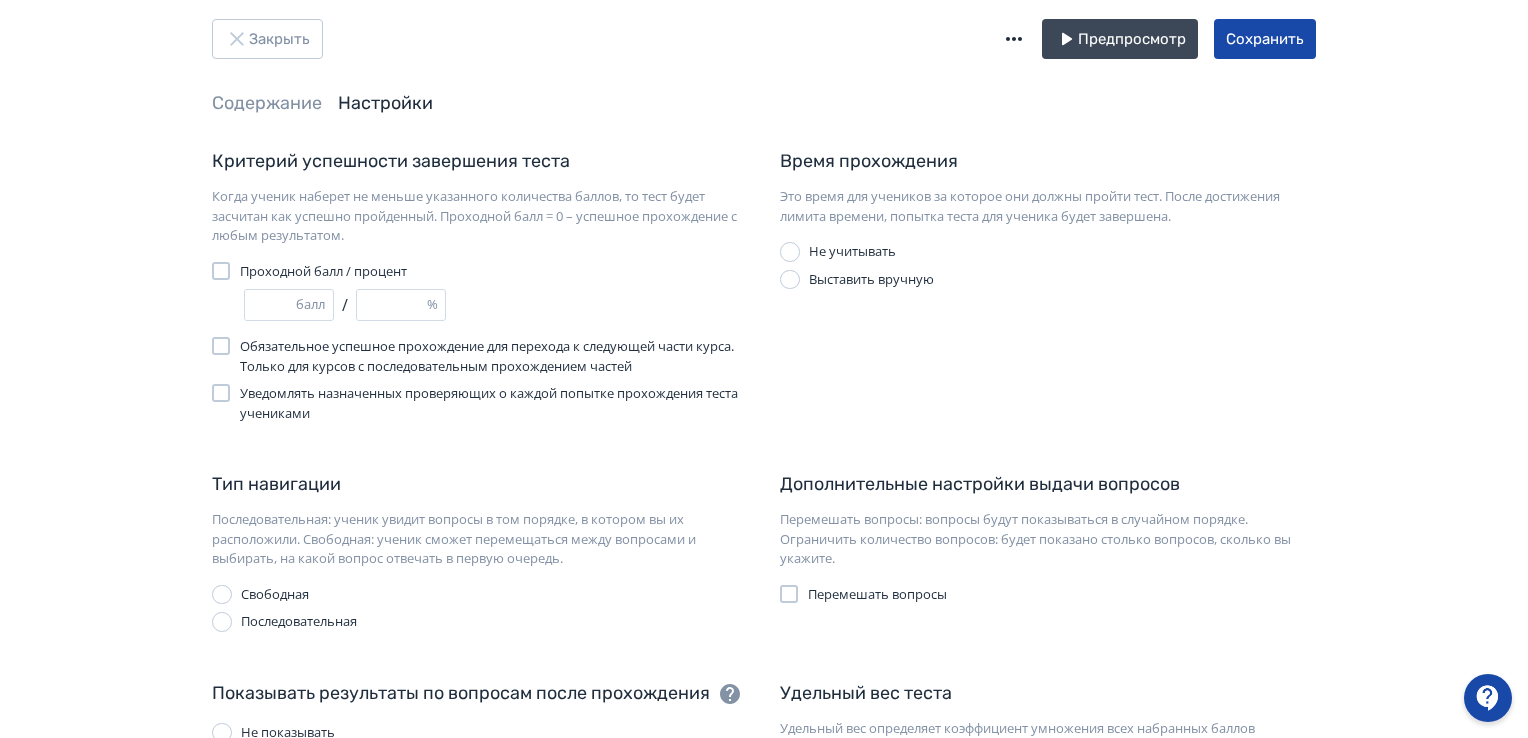 scroll, scrollTop: 0, scrollLeft: 0, axis: both 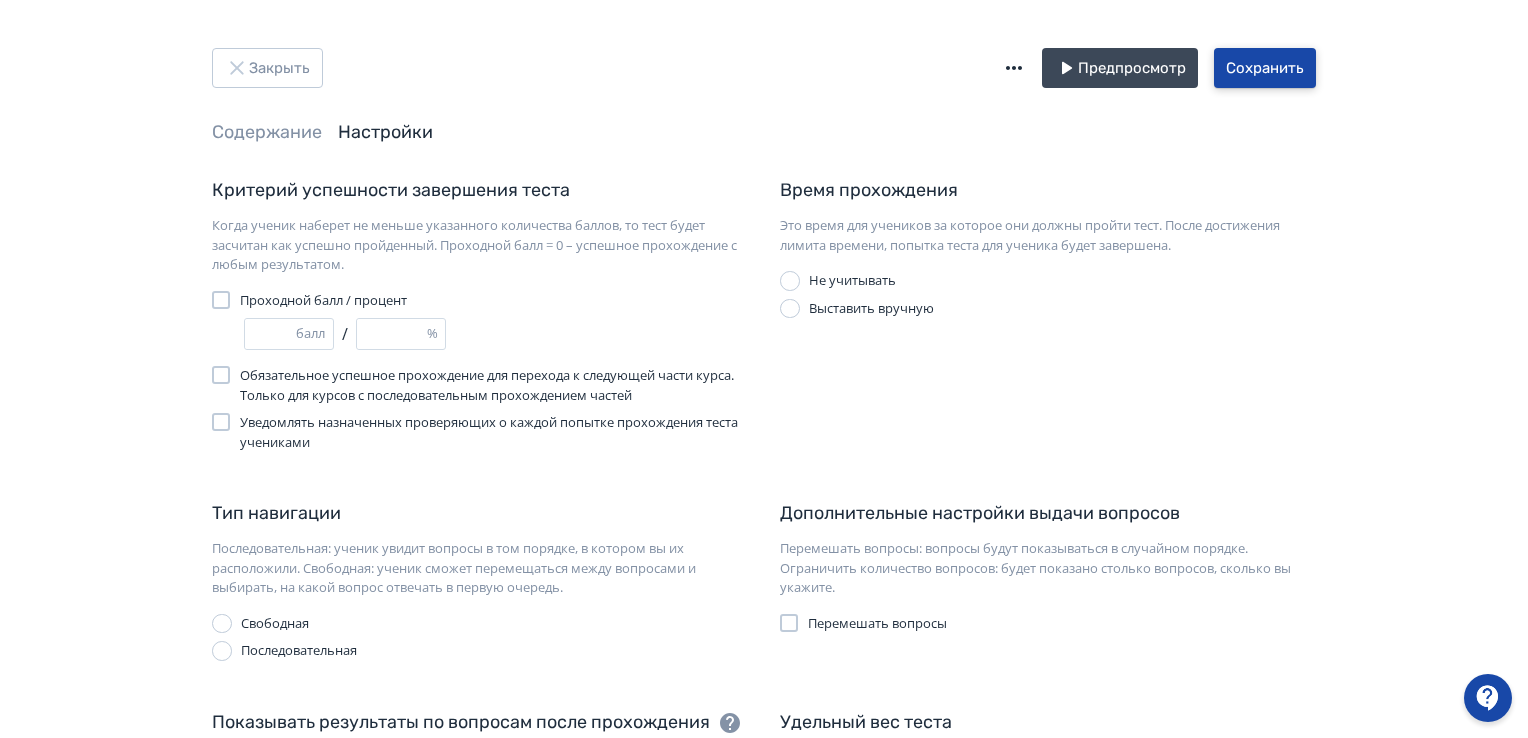 type on "**" 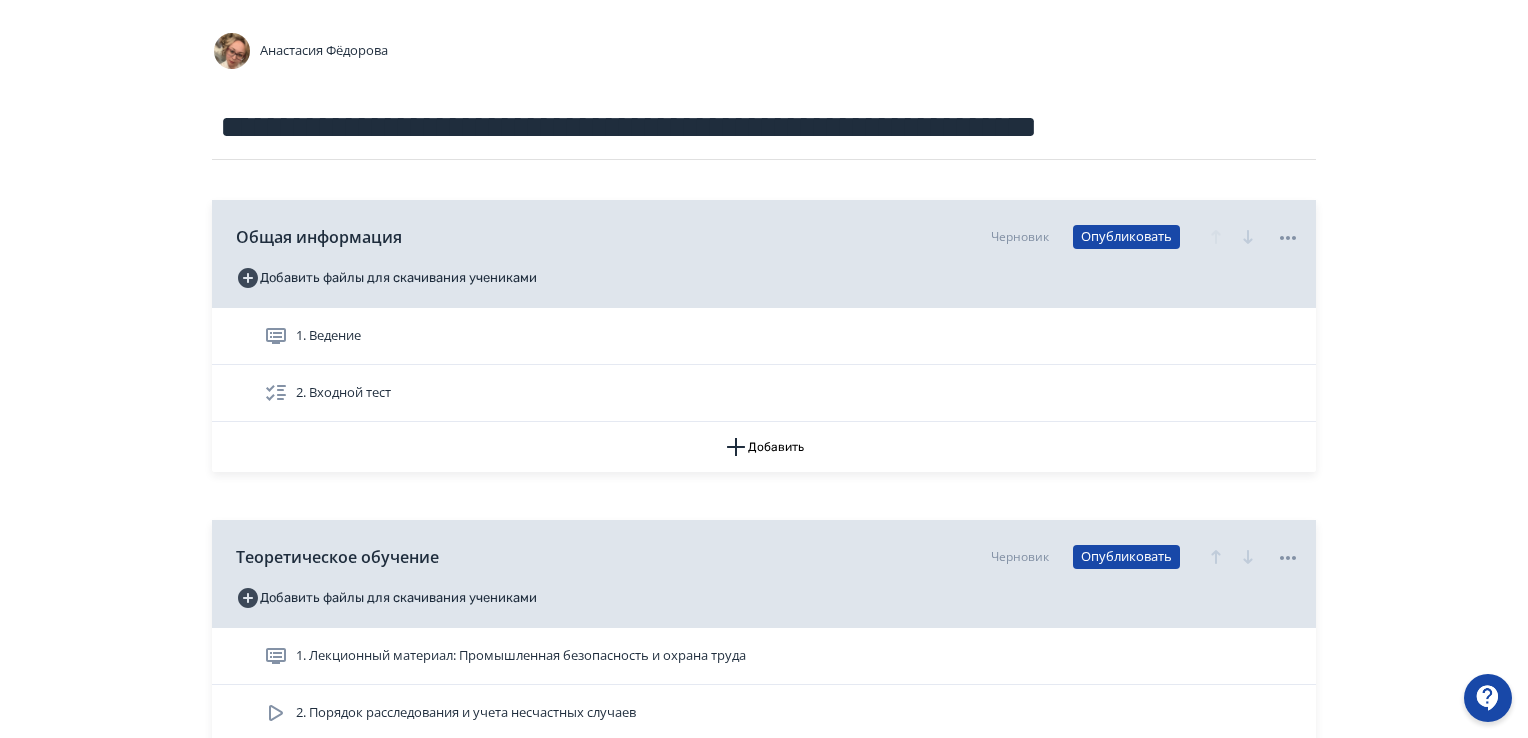 scroll, scrollTop: 0, scrollLeft: 0, axis: both 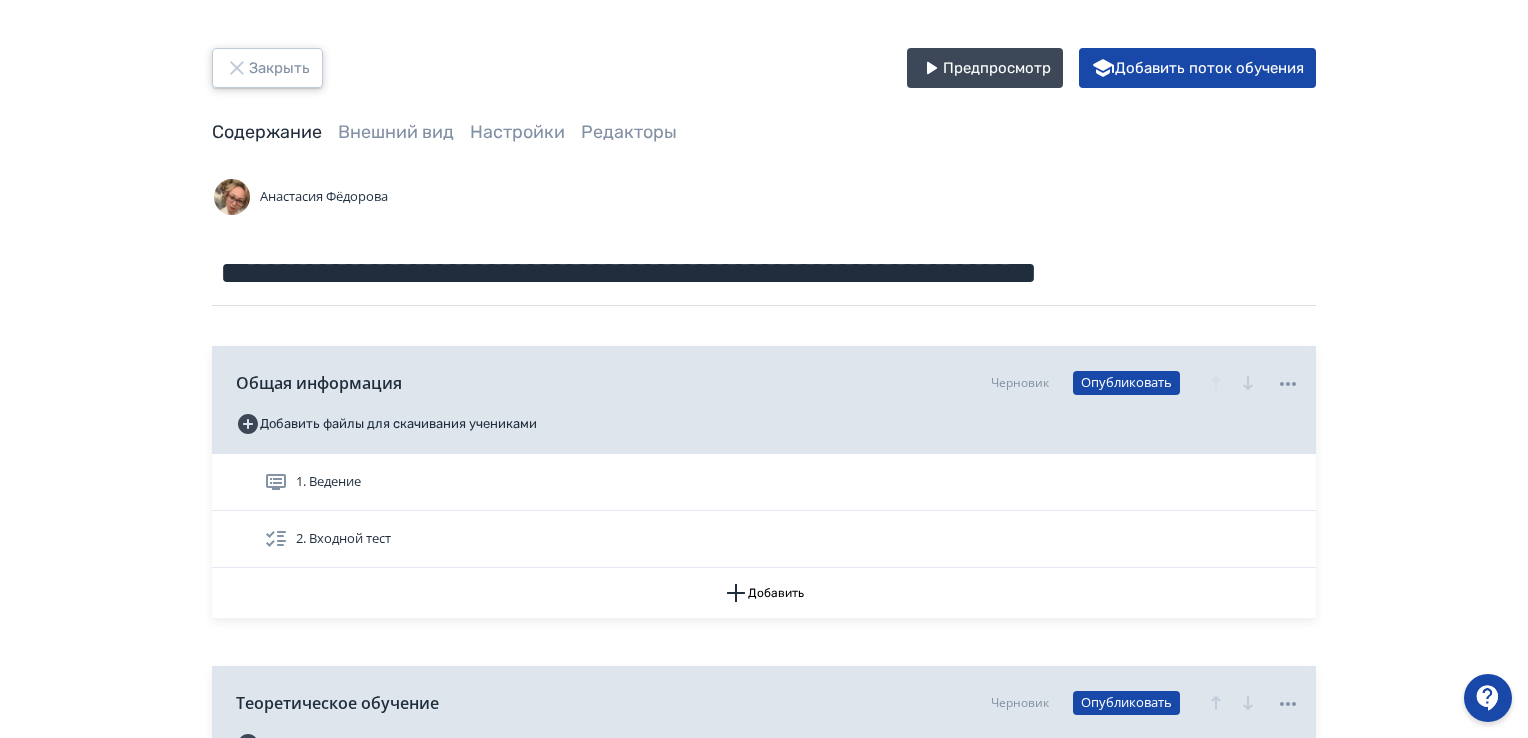click on "Закрыть" at bounding box center (267, 68) 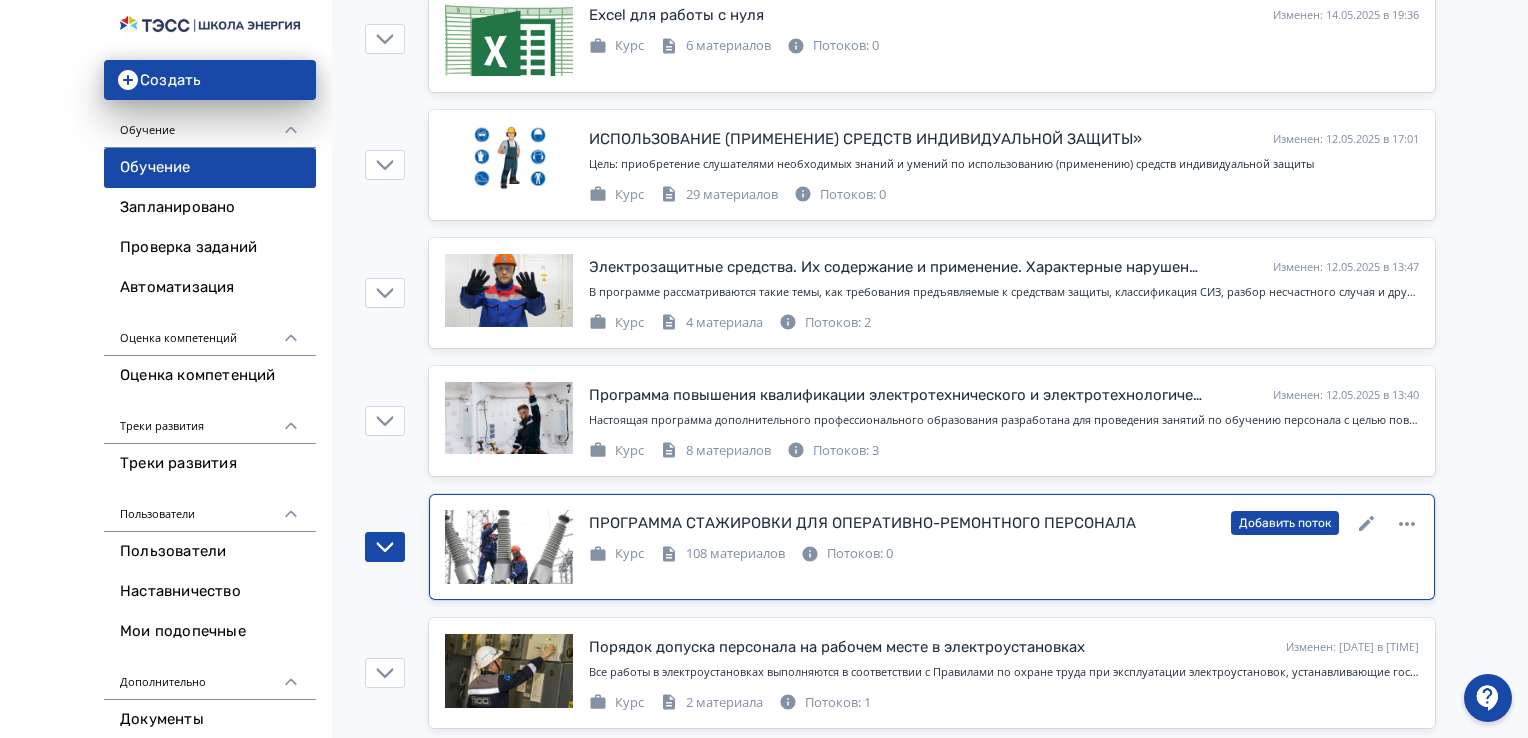 scroll, scrollTop: 1100, scrollLeft: 0, axis: vertical 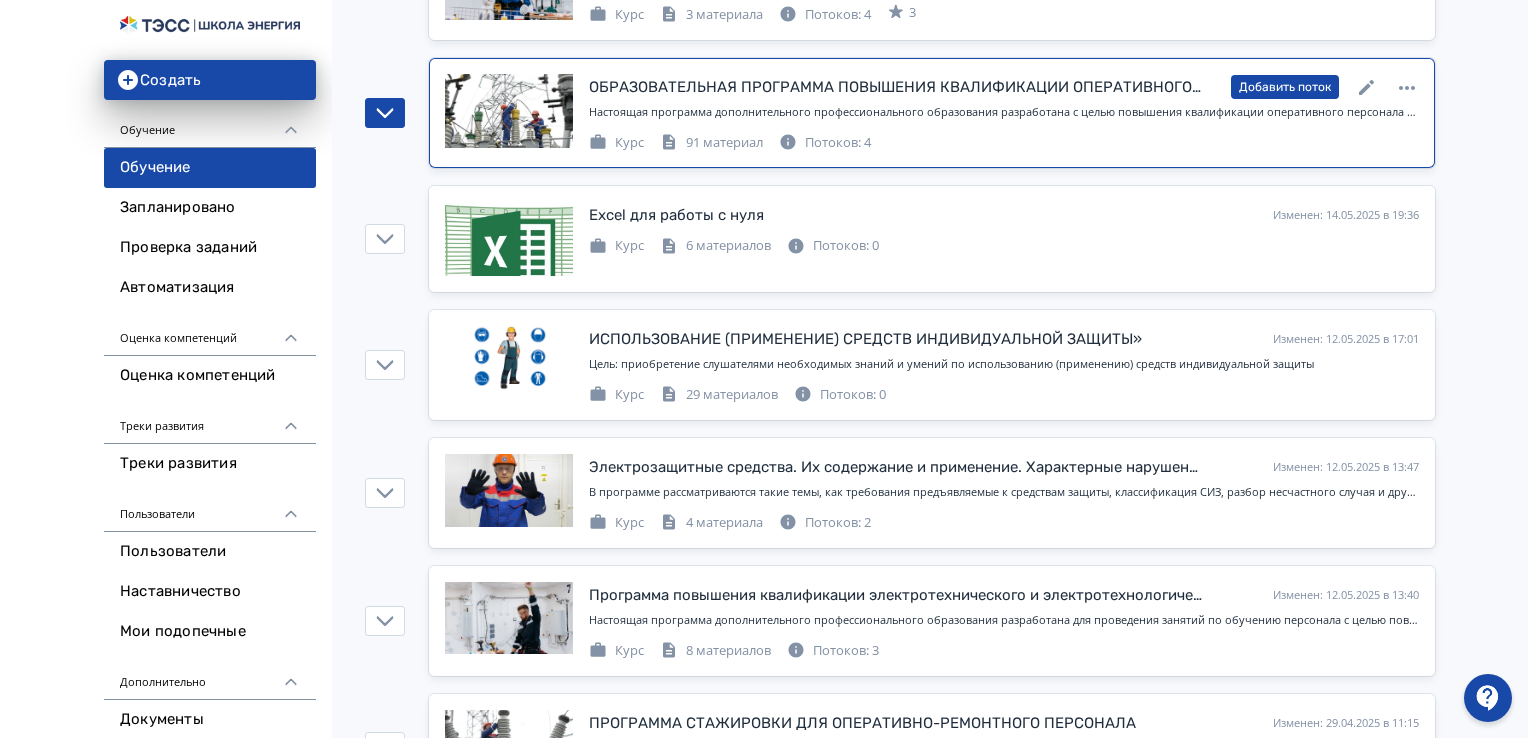 click on "ОБРАЗОВАТЕЛЬНАЯ ПРОГРАММА ПОВЫШЕНИЯ КВАЛИФИКАЦИИ ОПЕРАТИВНОГО ПЕРСОНАЛА ПОДСТАНЦИЙ" at bounding box center [896, 87] 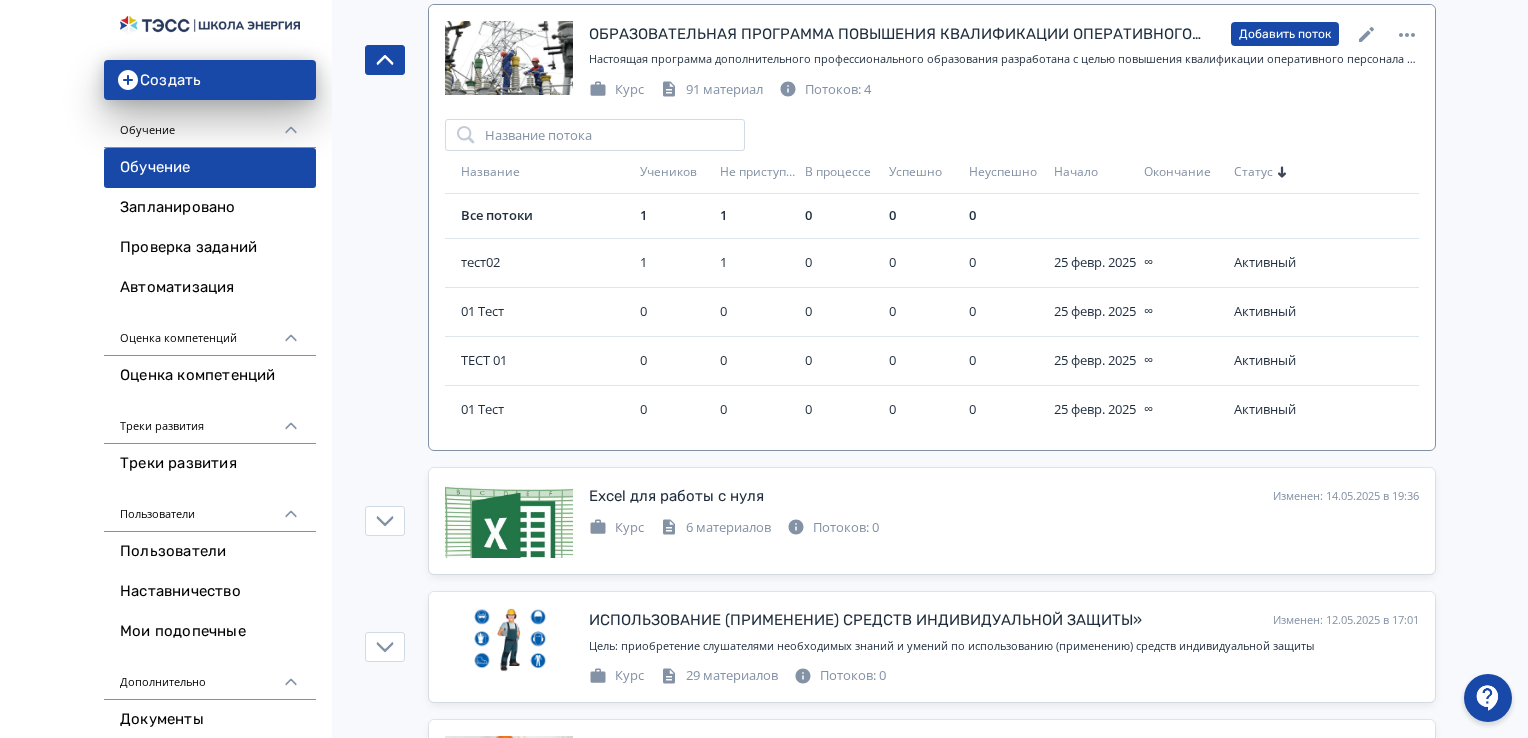 scroll, scrollTop: 1000, scrollLeft: 0, axis: vertical 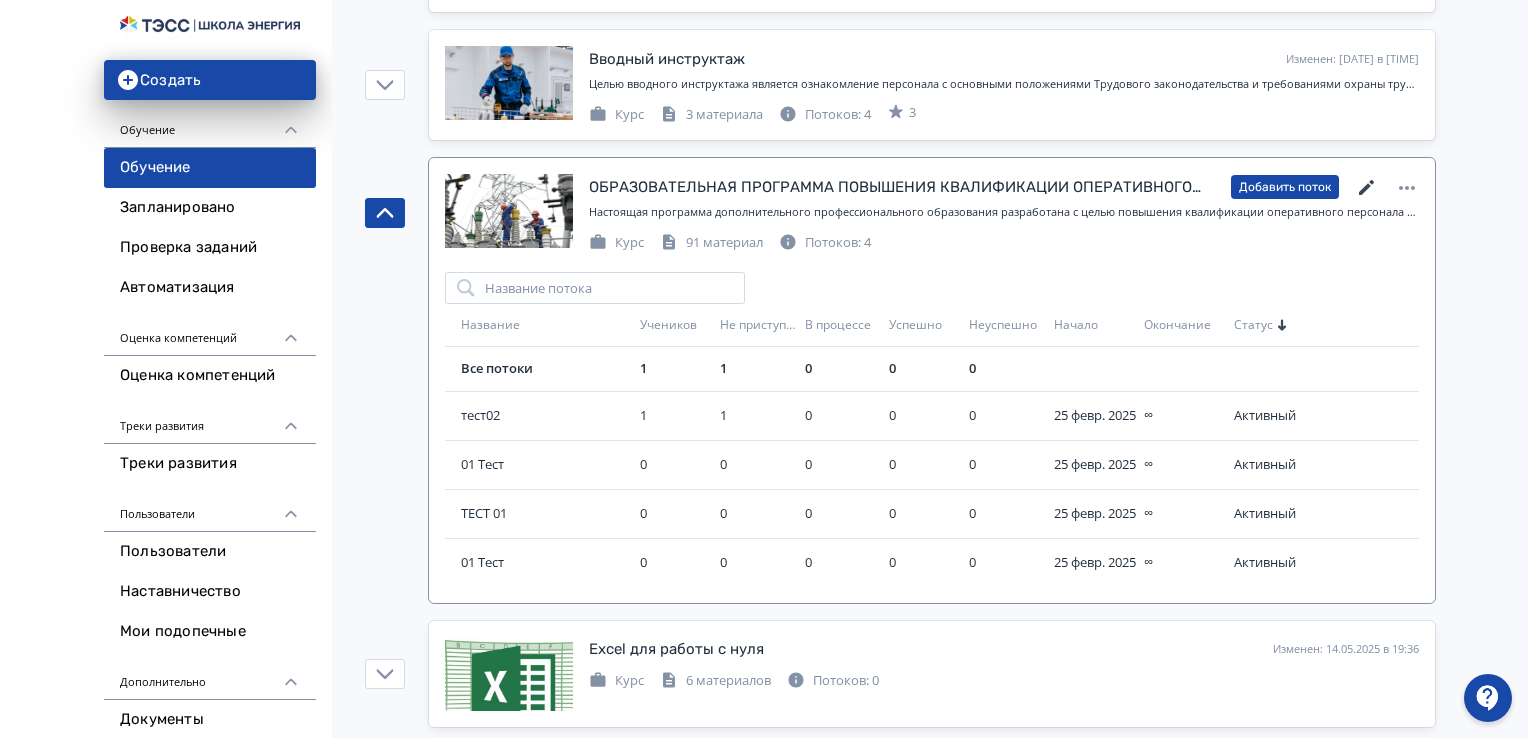 click 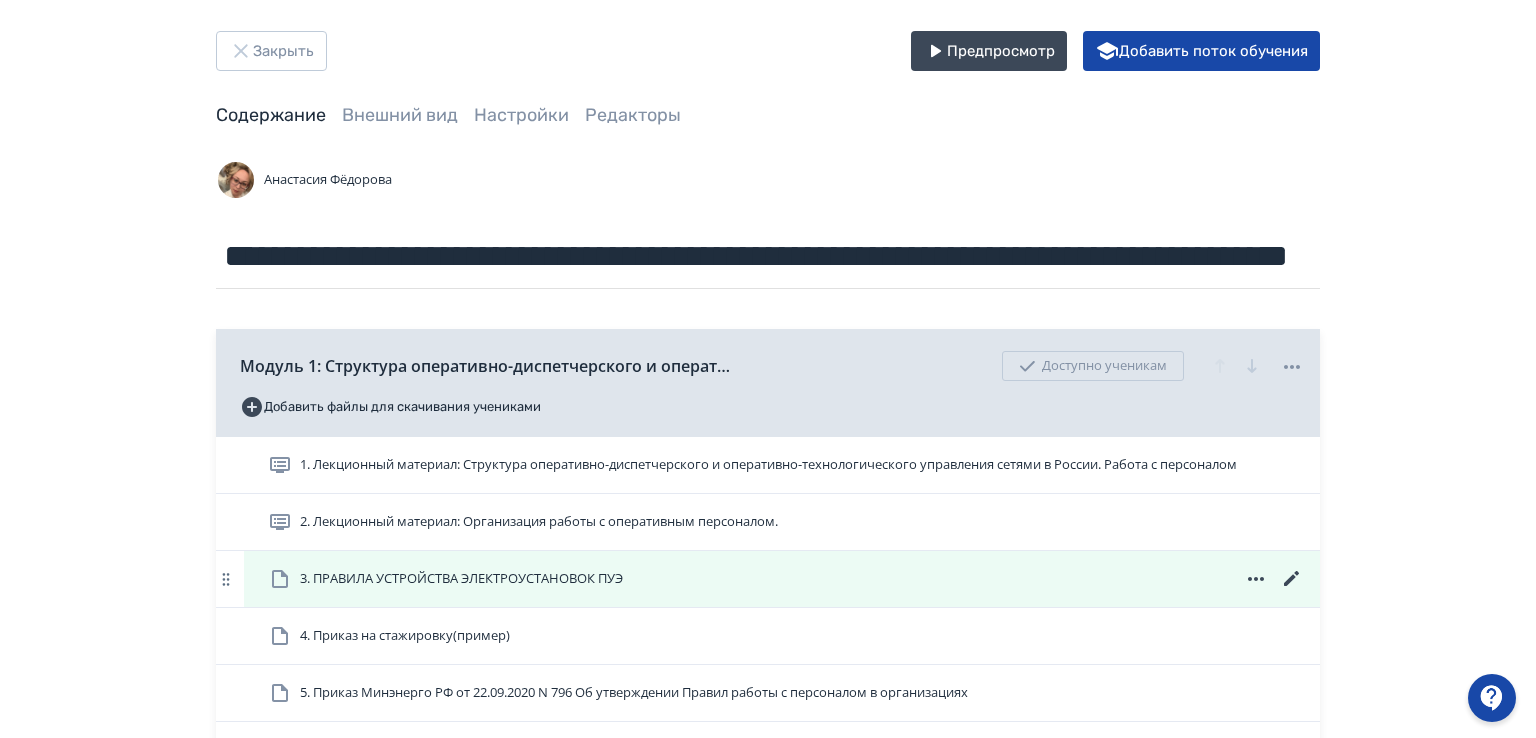 scroll, scrollTop: 0, scrollLeft: 0, axis: both 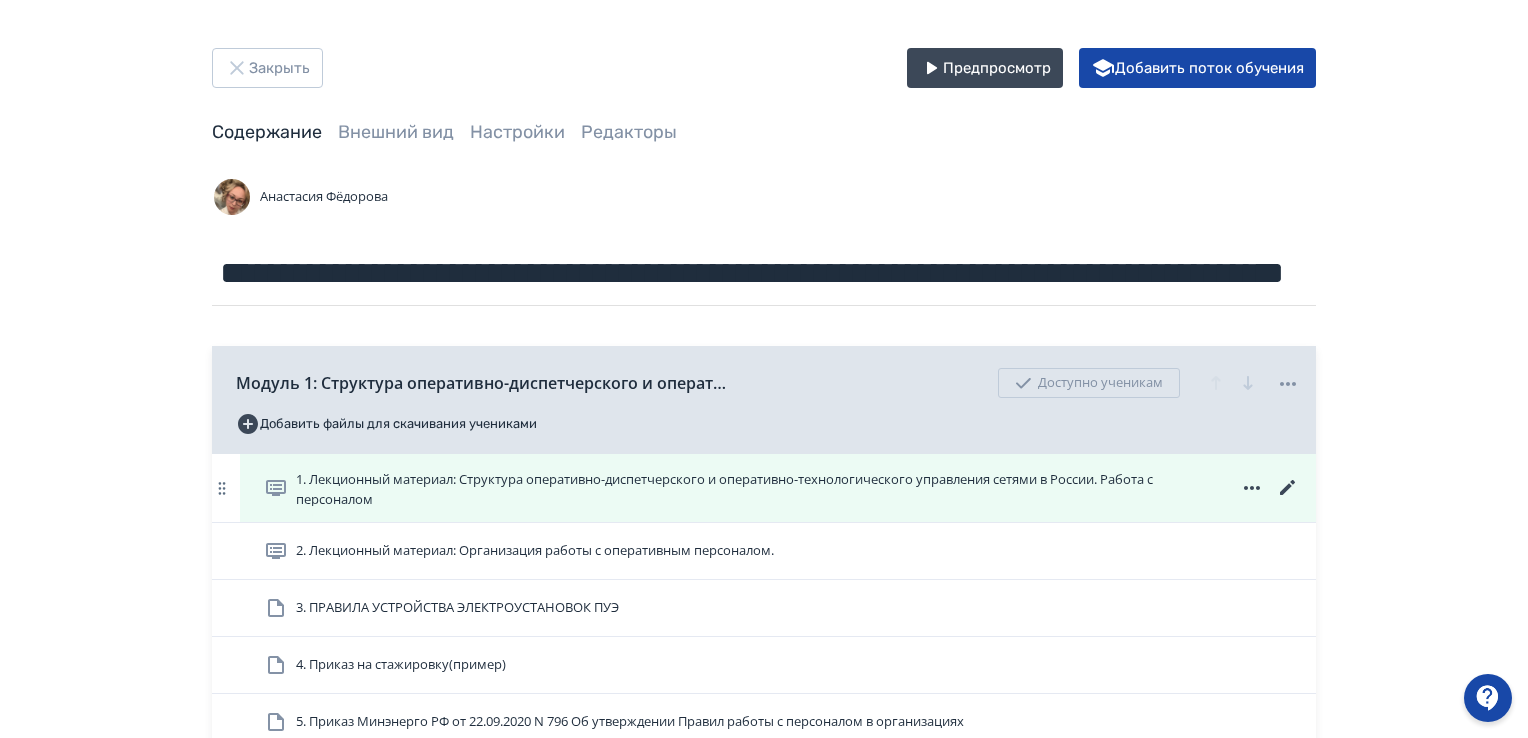 click on "1. Лекционный материал:  Структура оперативно-диспетчерского и оперативно-технологического управления сетями в России. Работа с персоналом" at bounding box center [746, 488] 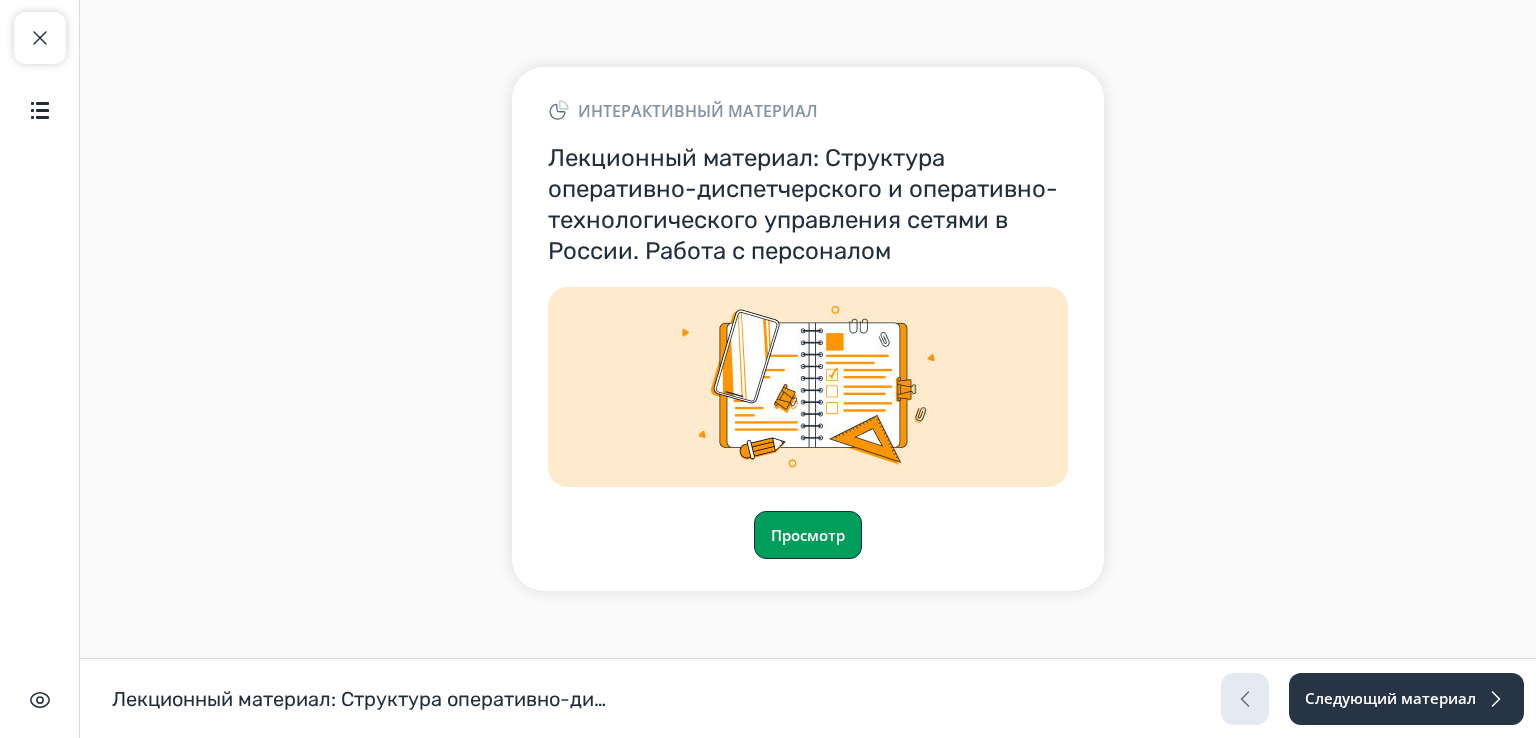 click on "Просмотр" at bounding box center (808, 535) 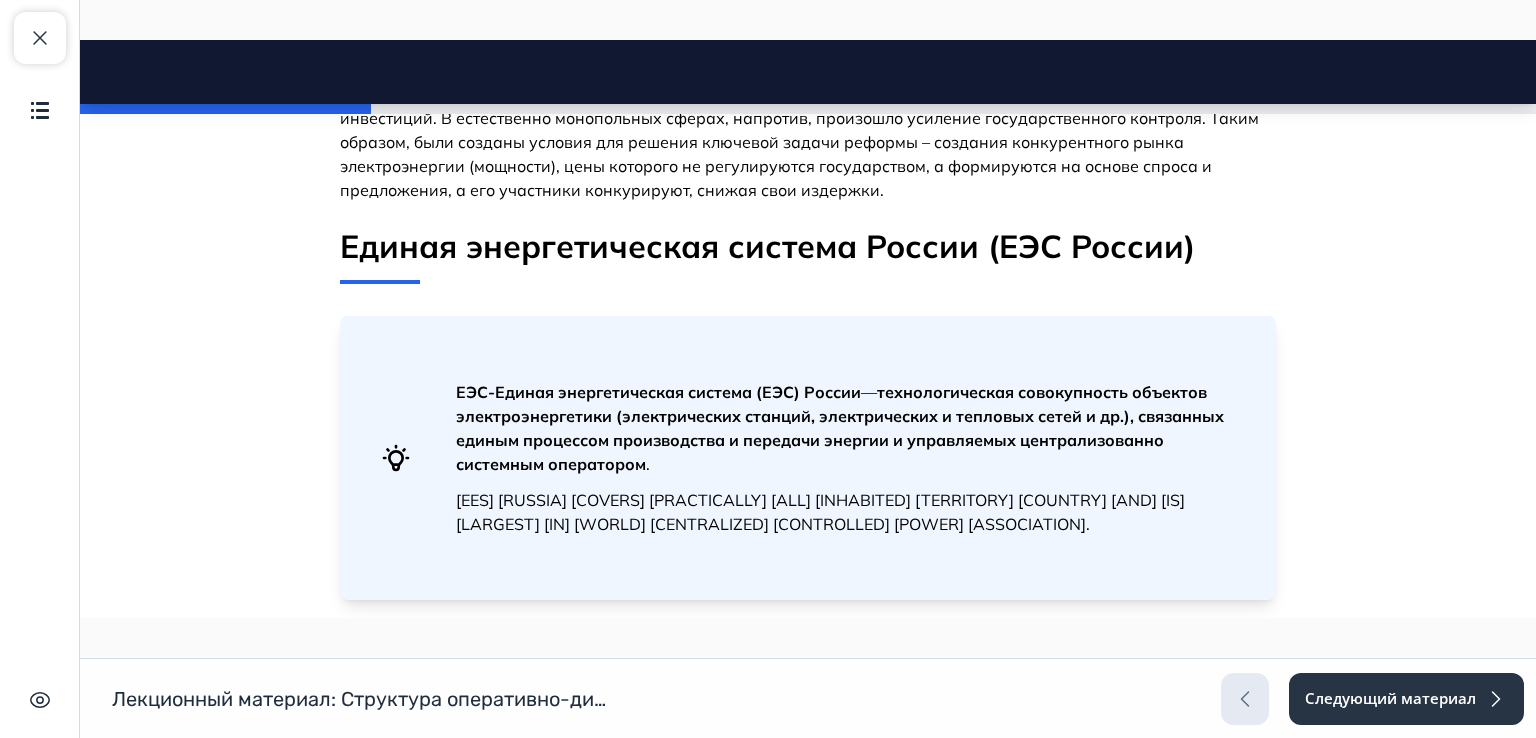 scroll, scrollTop: 2500, scrollLeft: 0, axis: vertical 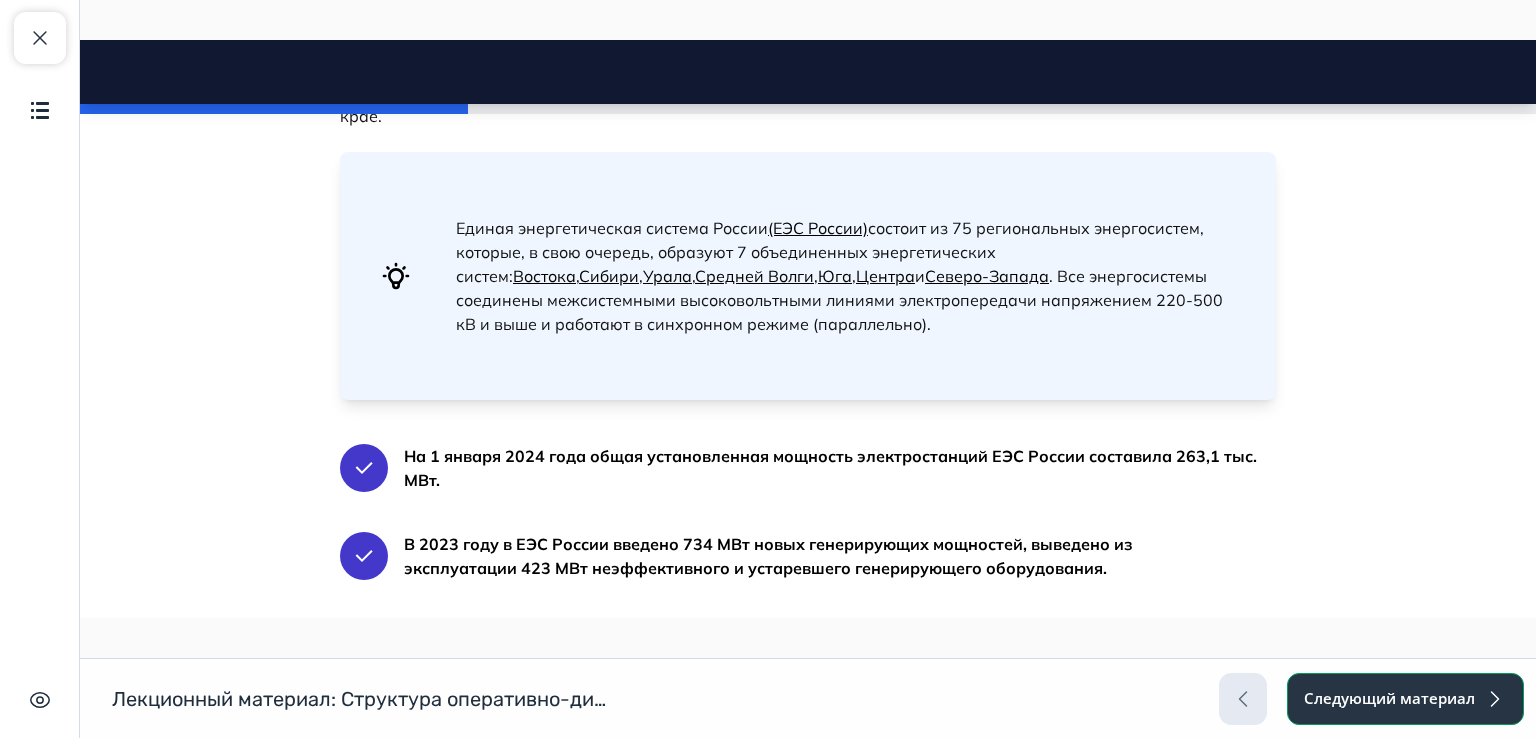 click on "Следующий материал" at bounding box center [1405, 699] 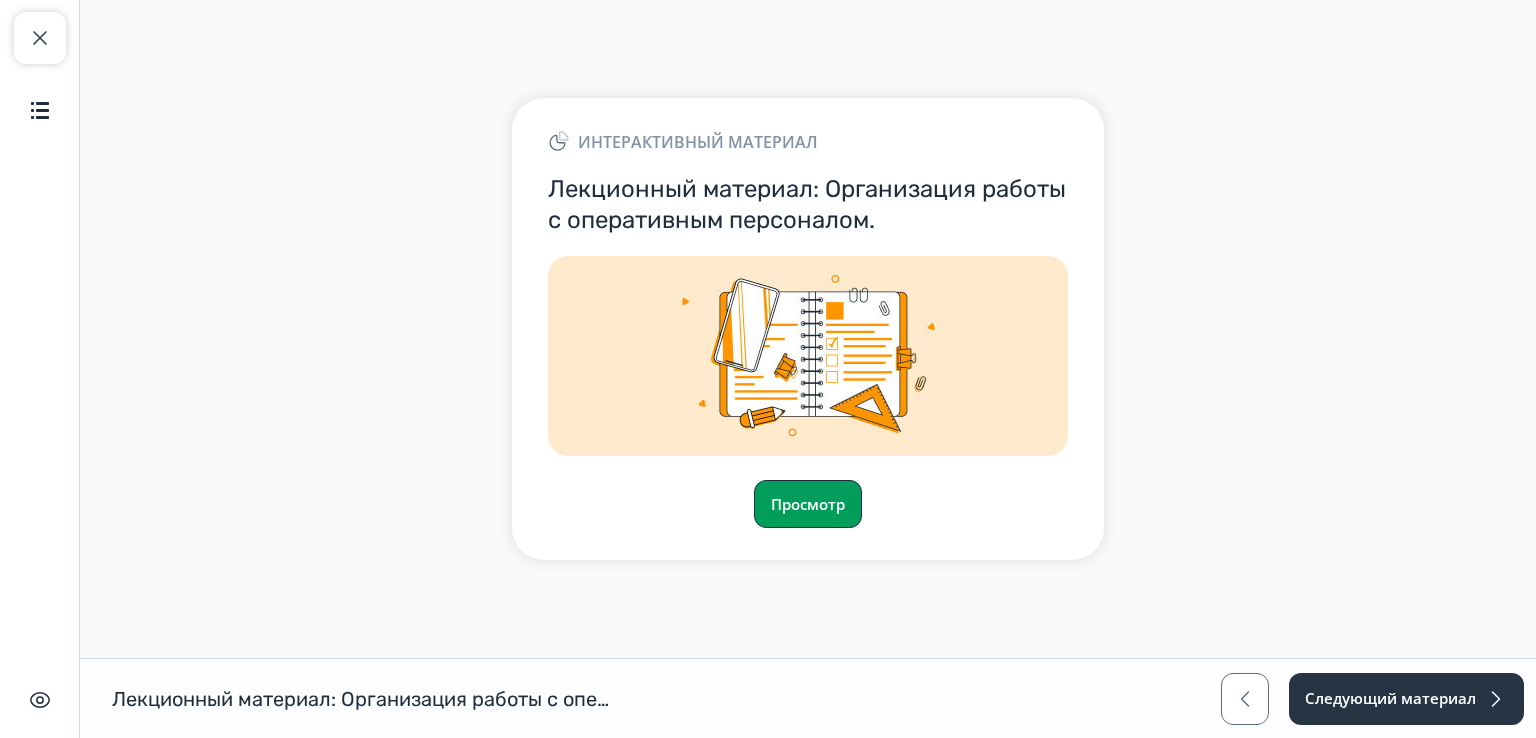 click on "Просмотр" at bounding box center [808, 504] 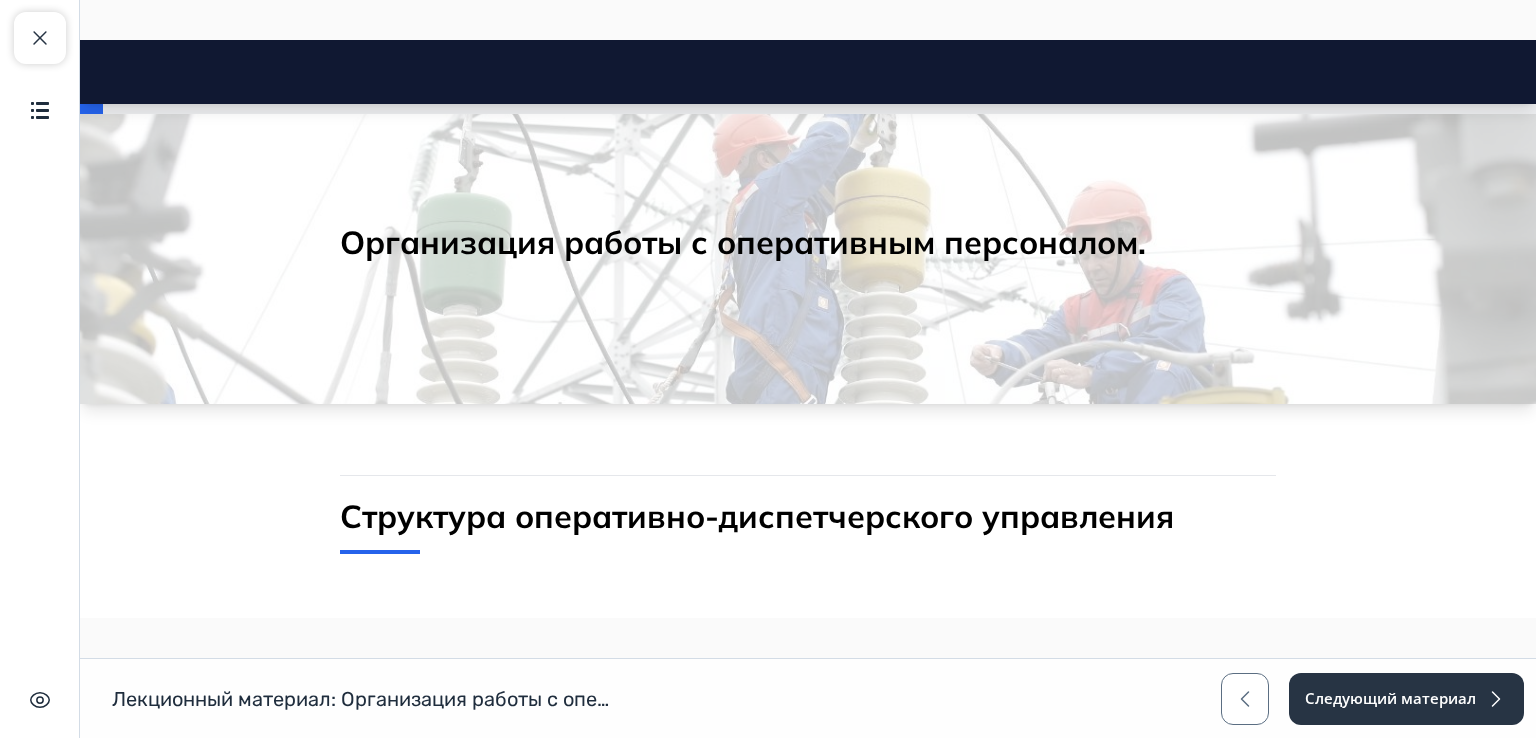 scroll, scrollTop: 0, scrollLeft: 0, axis: both 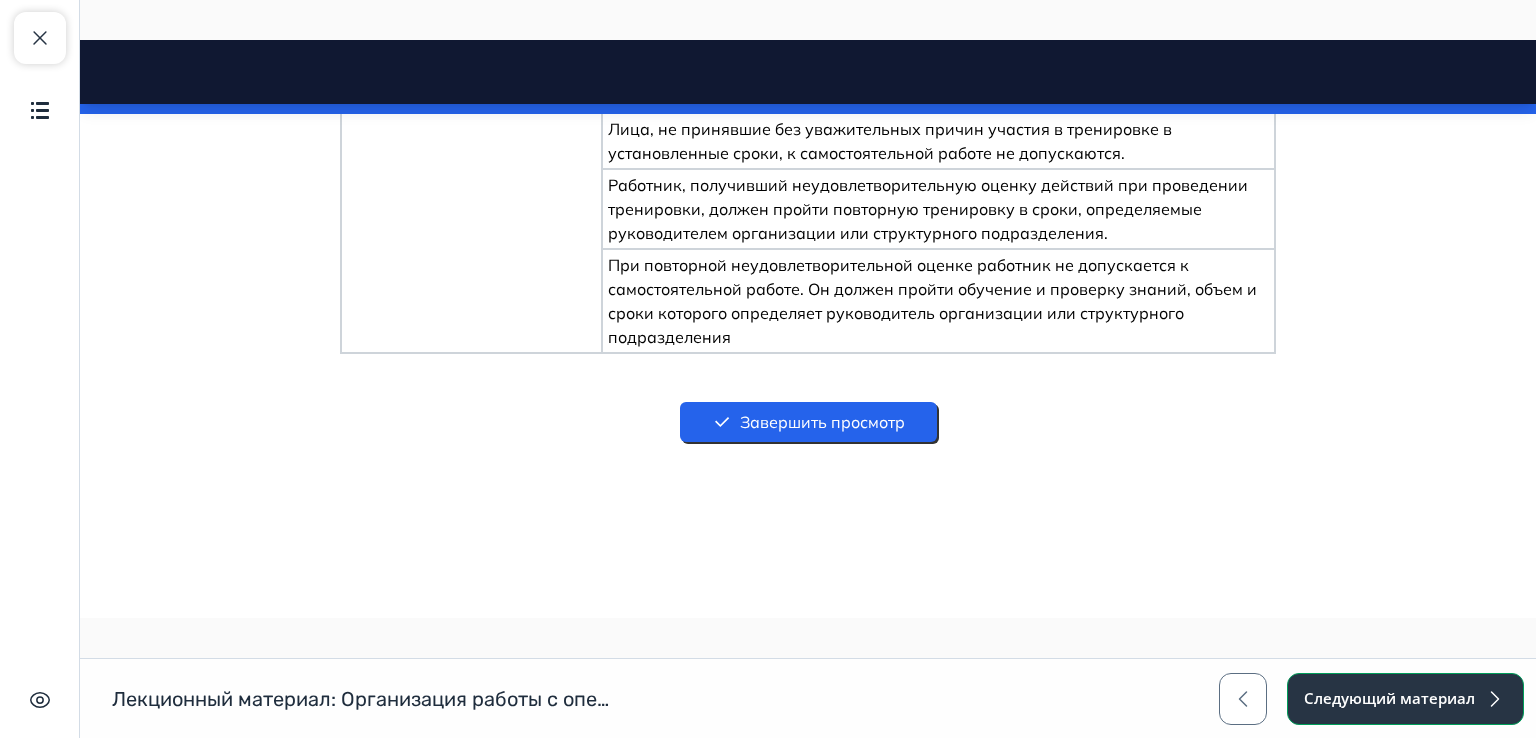click on "Следующий материал" at bounding box center (1405, 699) 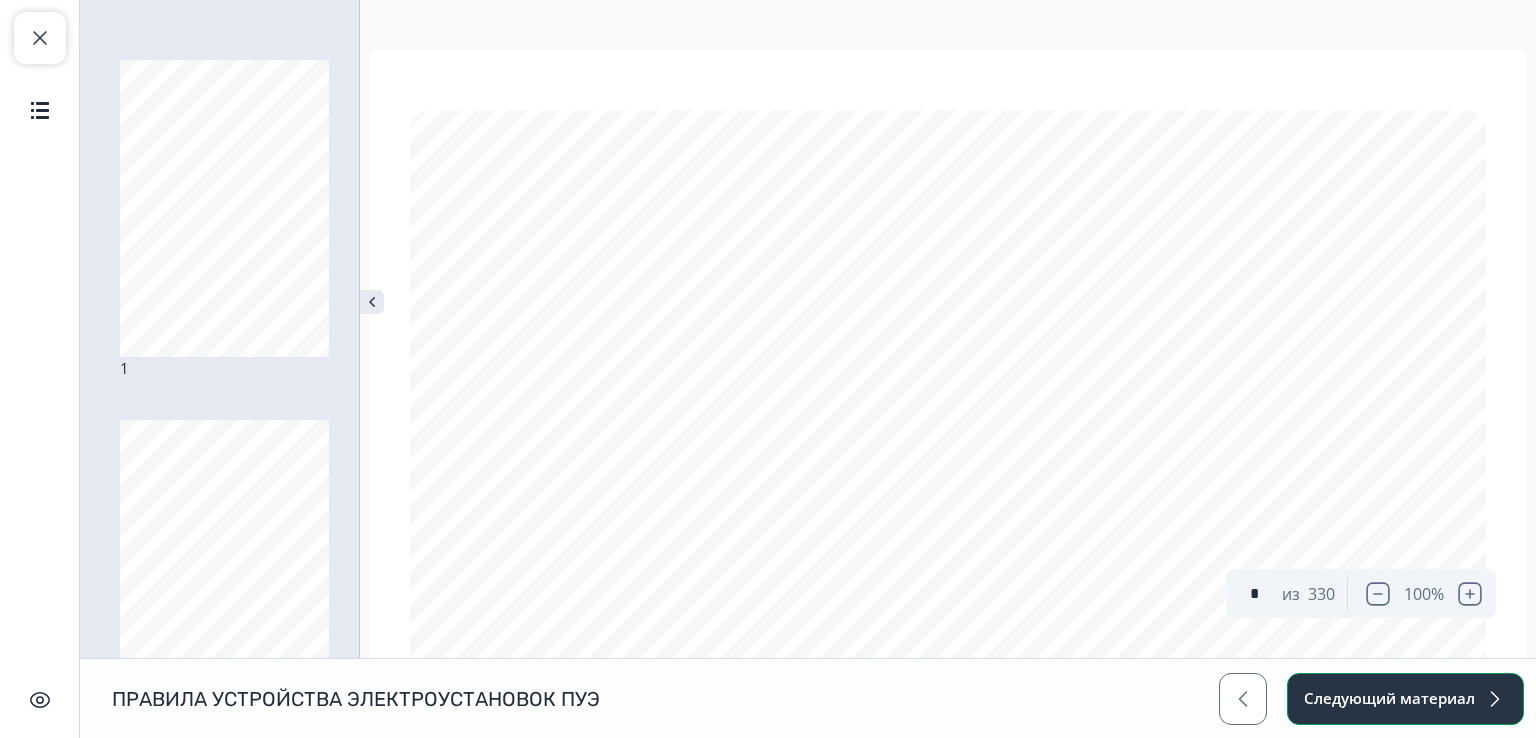 click on "Следующий материал" at bounding box center (1405, 699) 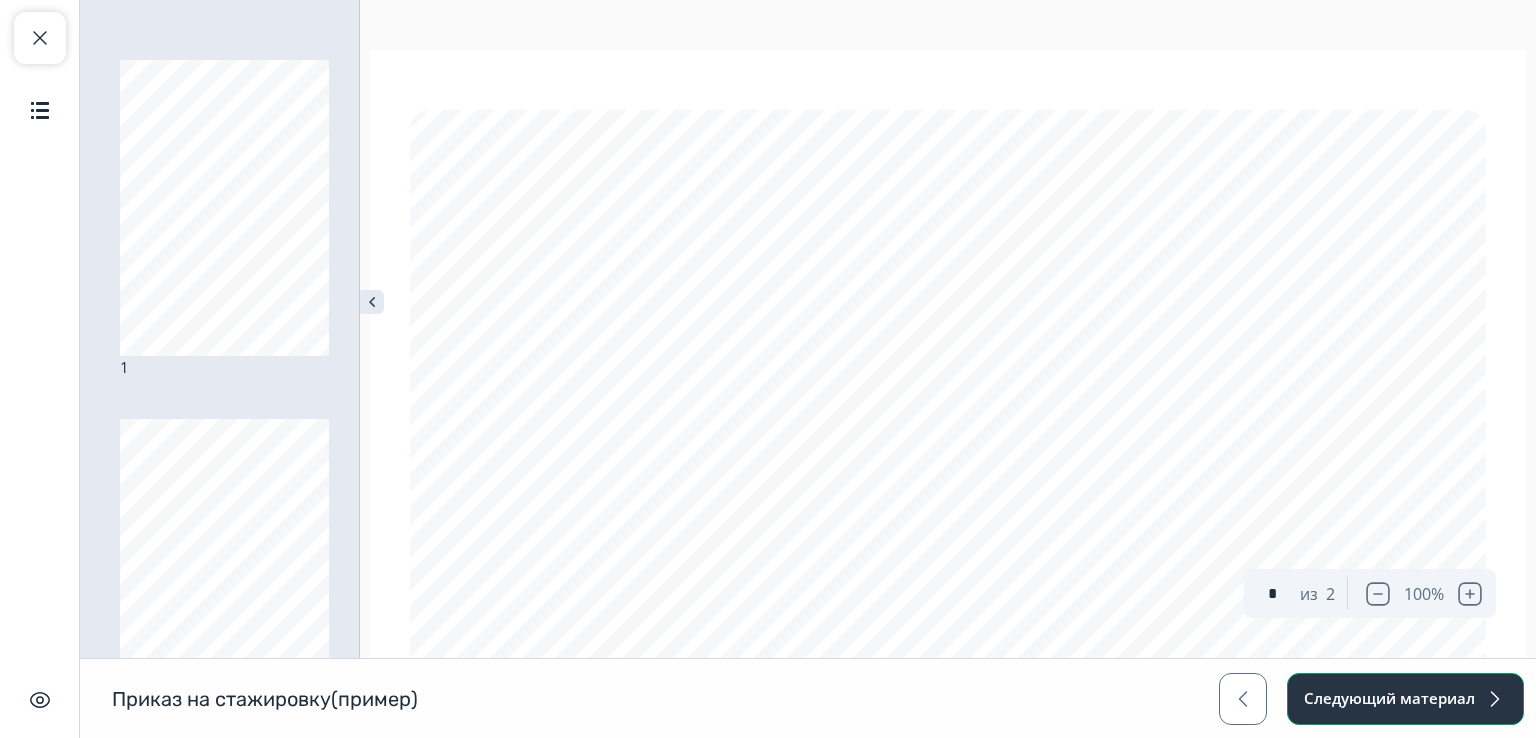 click on "Следующий материал" at bounding box center [1405, 699] 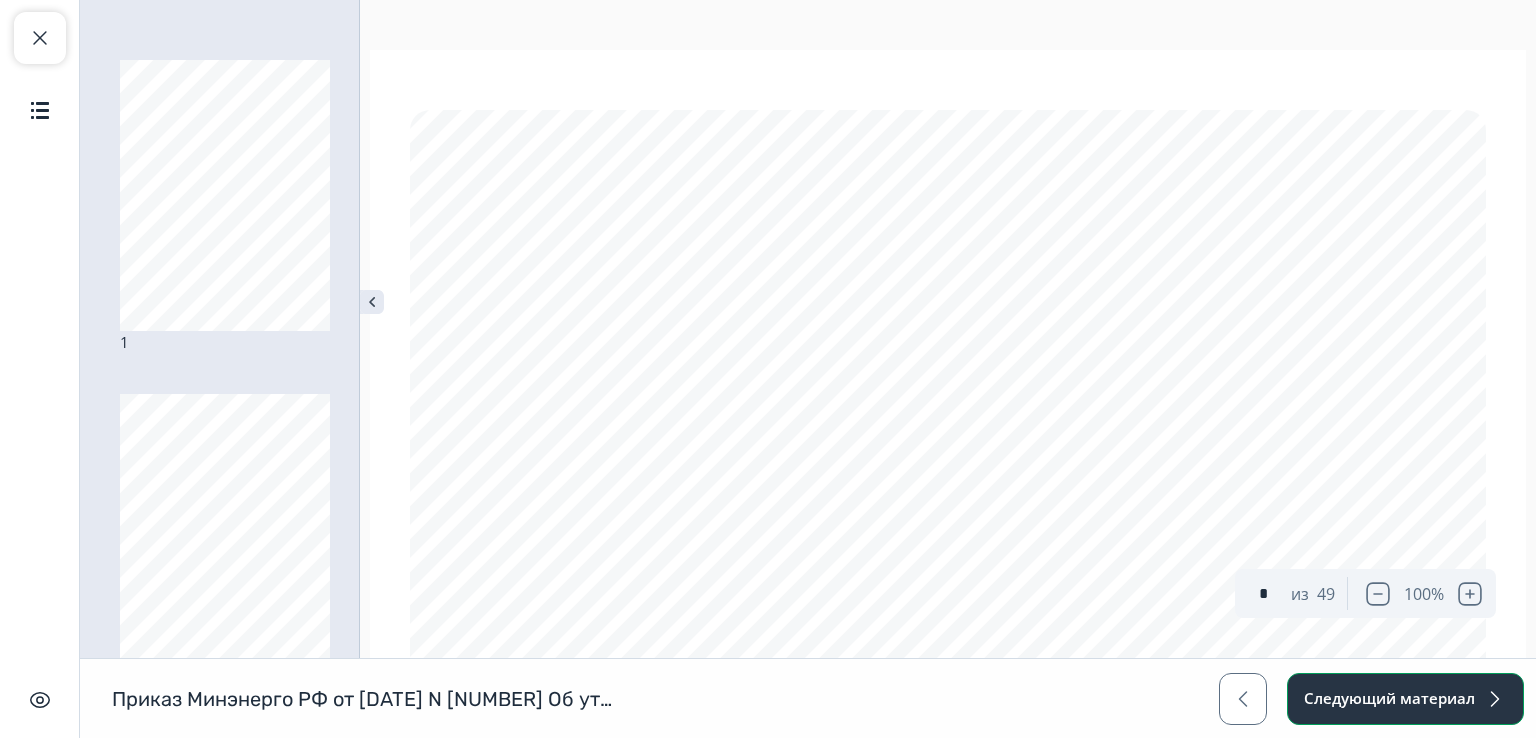 click on "Следующий материал" at bounding box center [1405, 699] 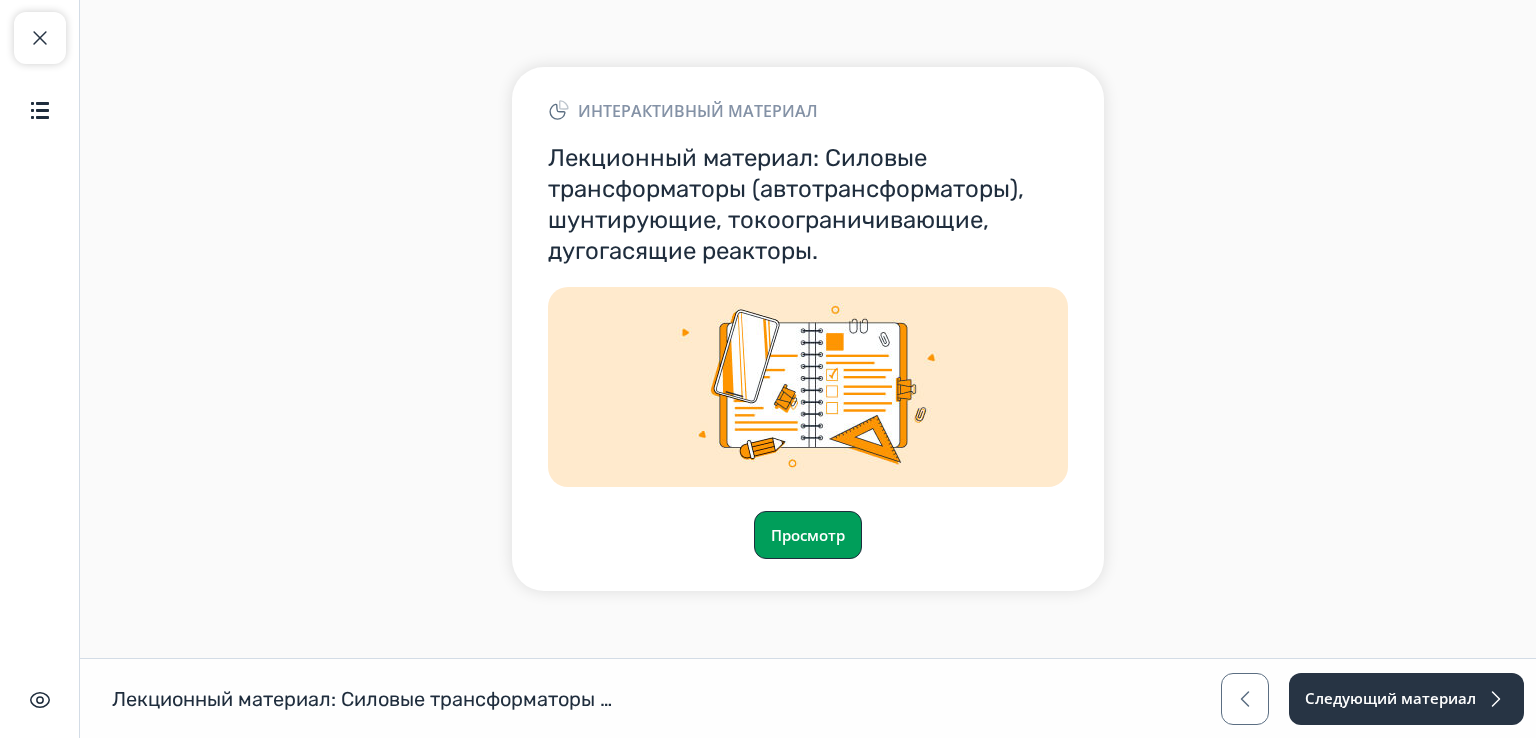 click on "Просмотр" at bounding box center [808, 535] 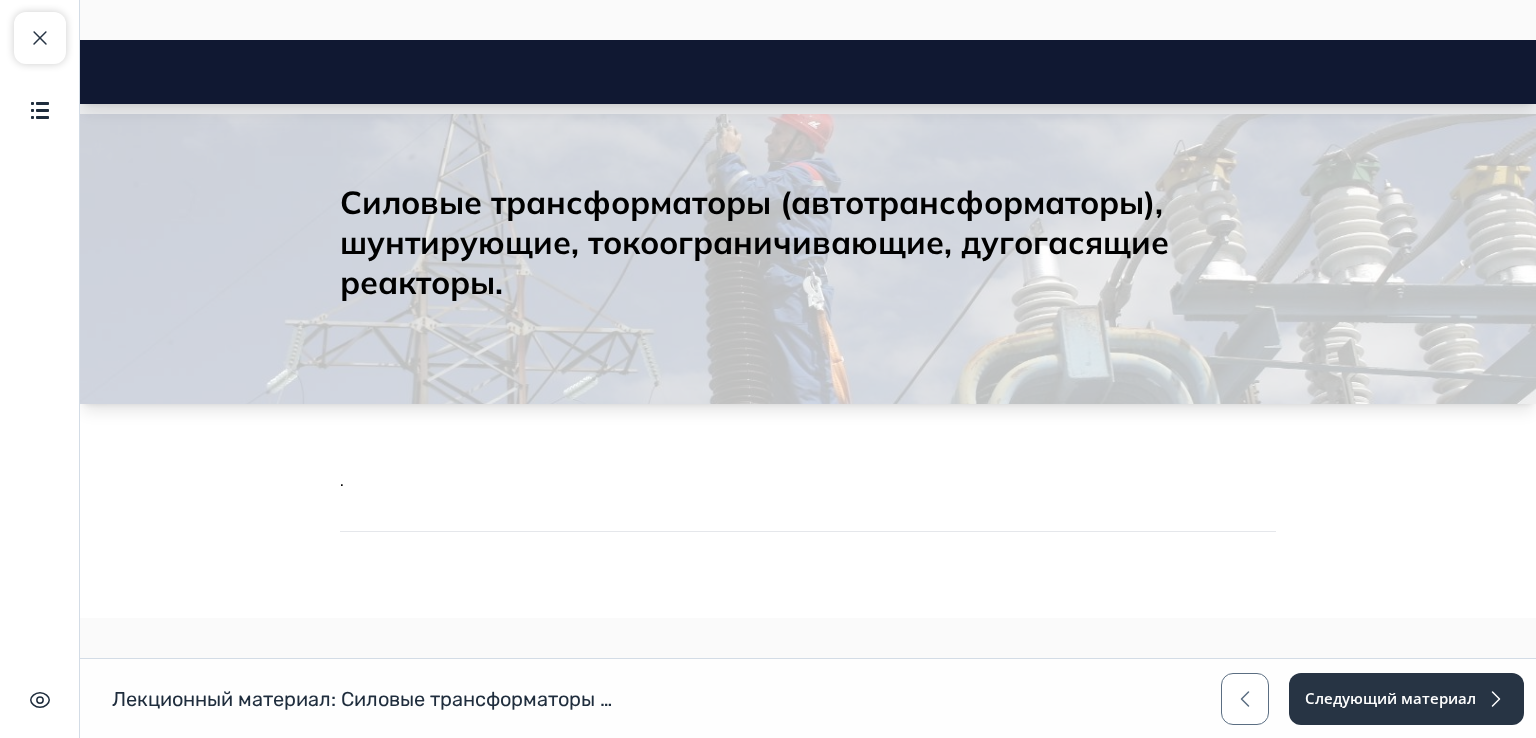 scroll, scrollTop: 0, scrollLeft: 0, axis: both 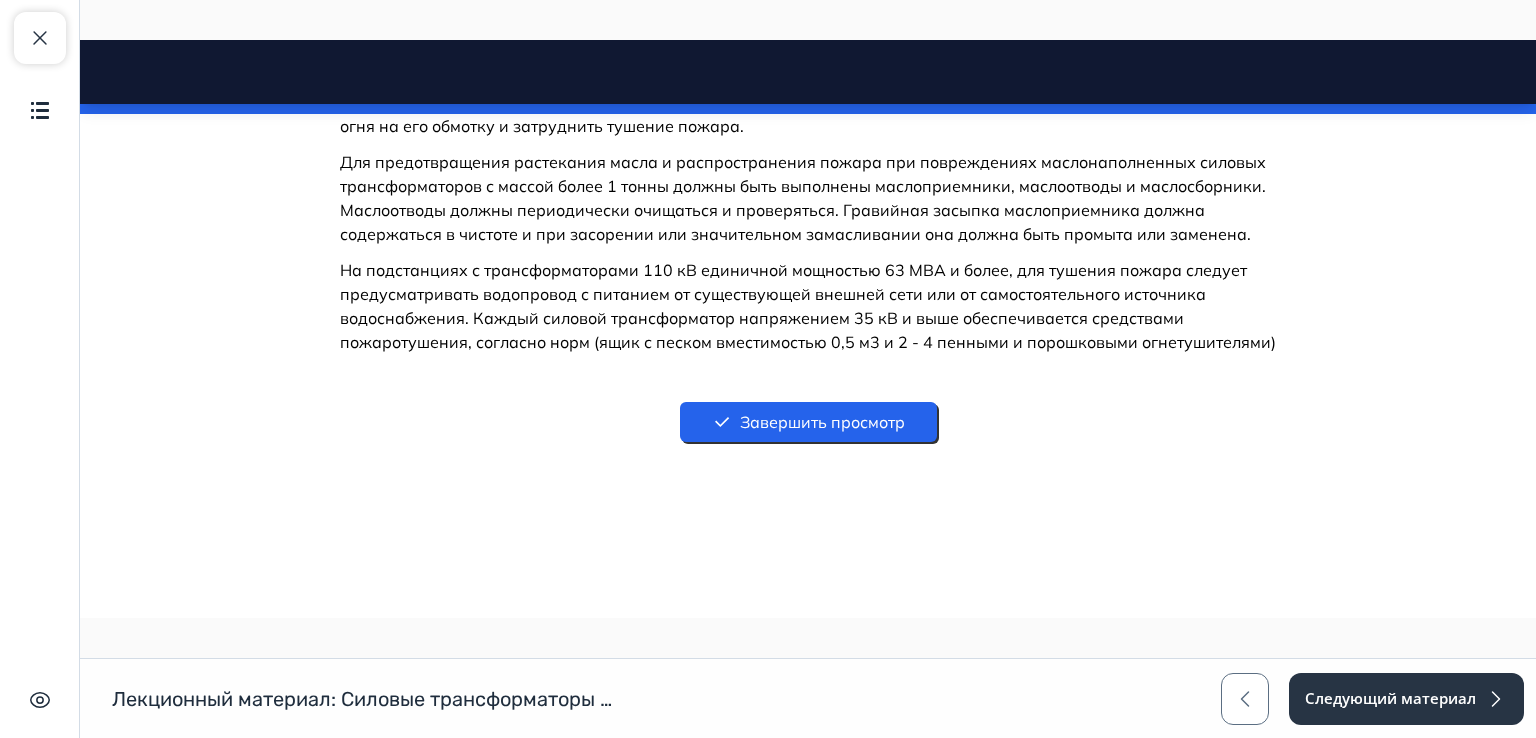 drag, startPoint x: 1525, startPoint y: 71, endPoint x: 1613, endPoint y: 766, distance: 700.5491 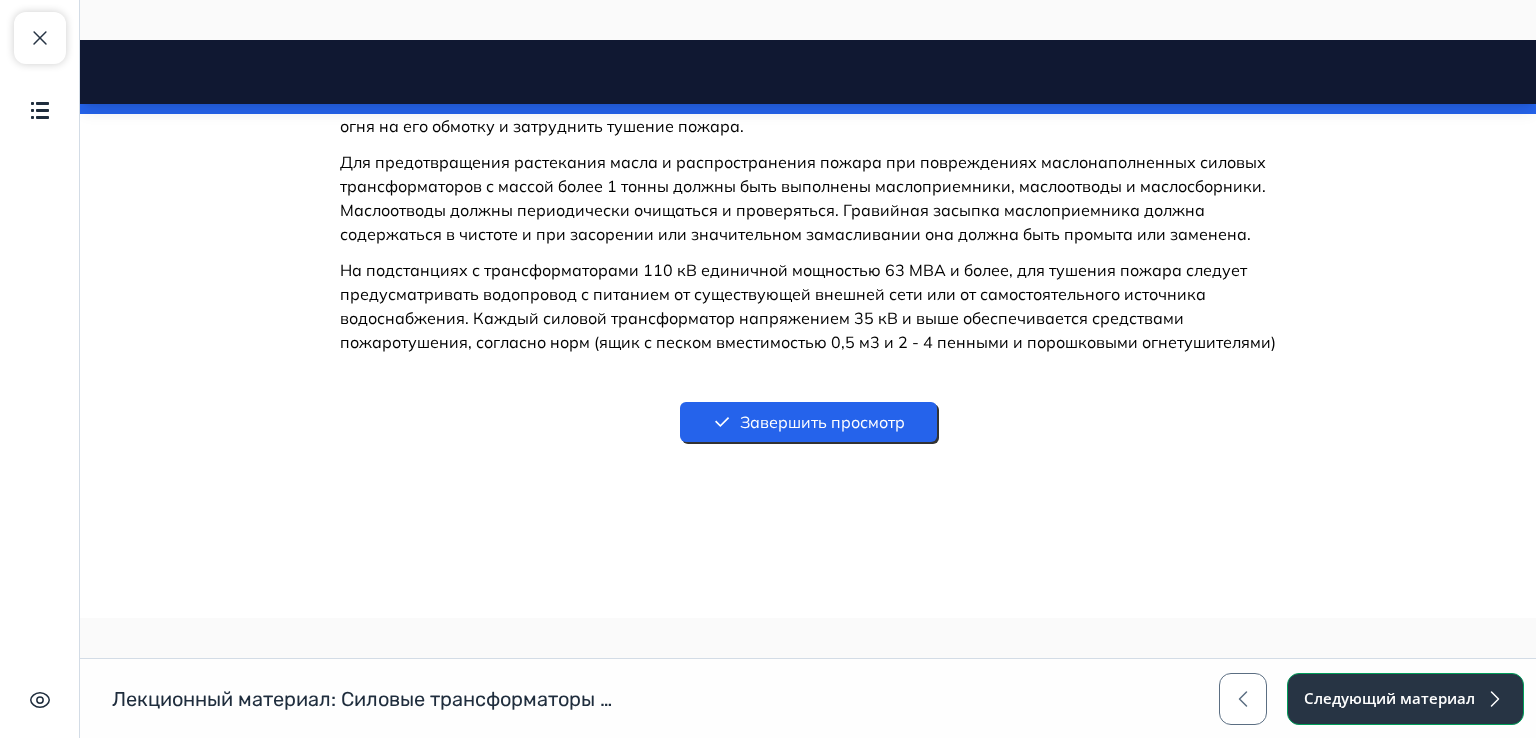 click on "Следующий материал" at bounding box center [1405, 699] 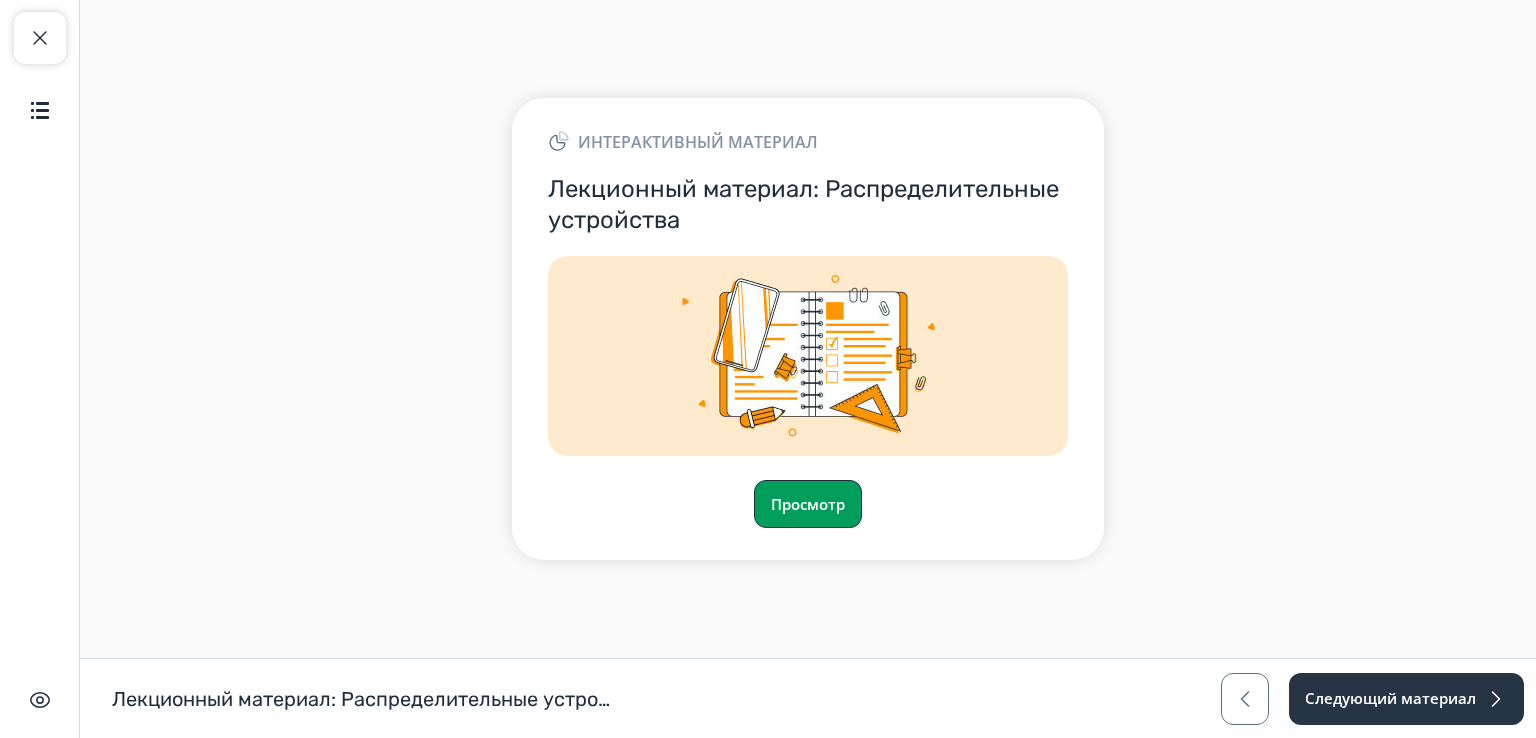 click on "Просмотр" at bounding box center (808, 504) 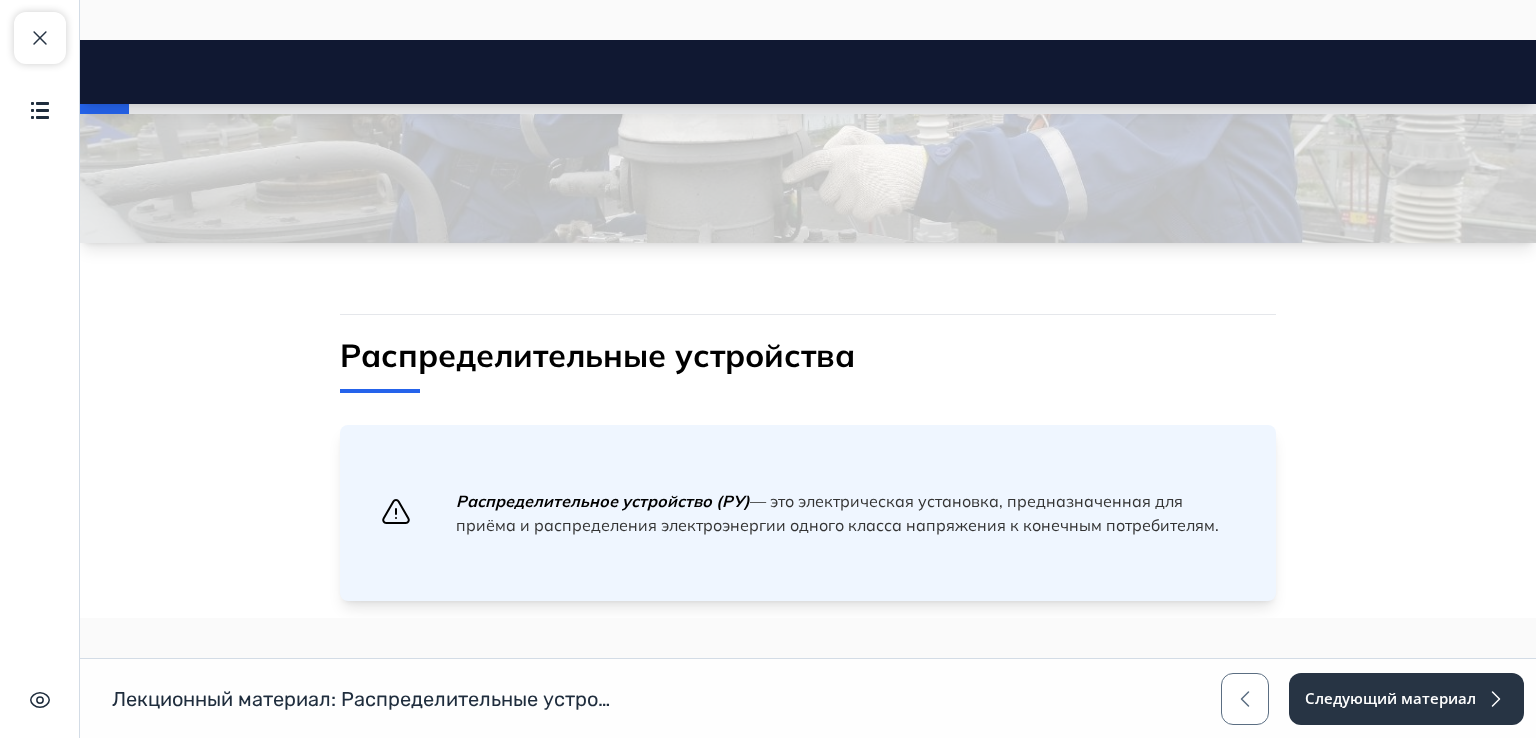 scroll, scrollTop: 500, scrollLeft: 0, axis: vertical 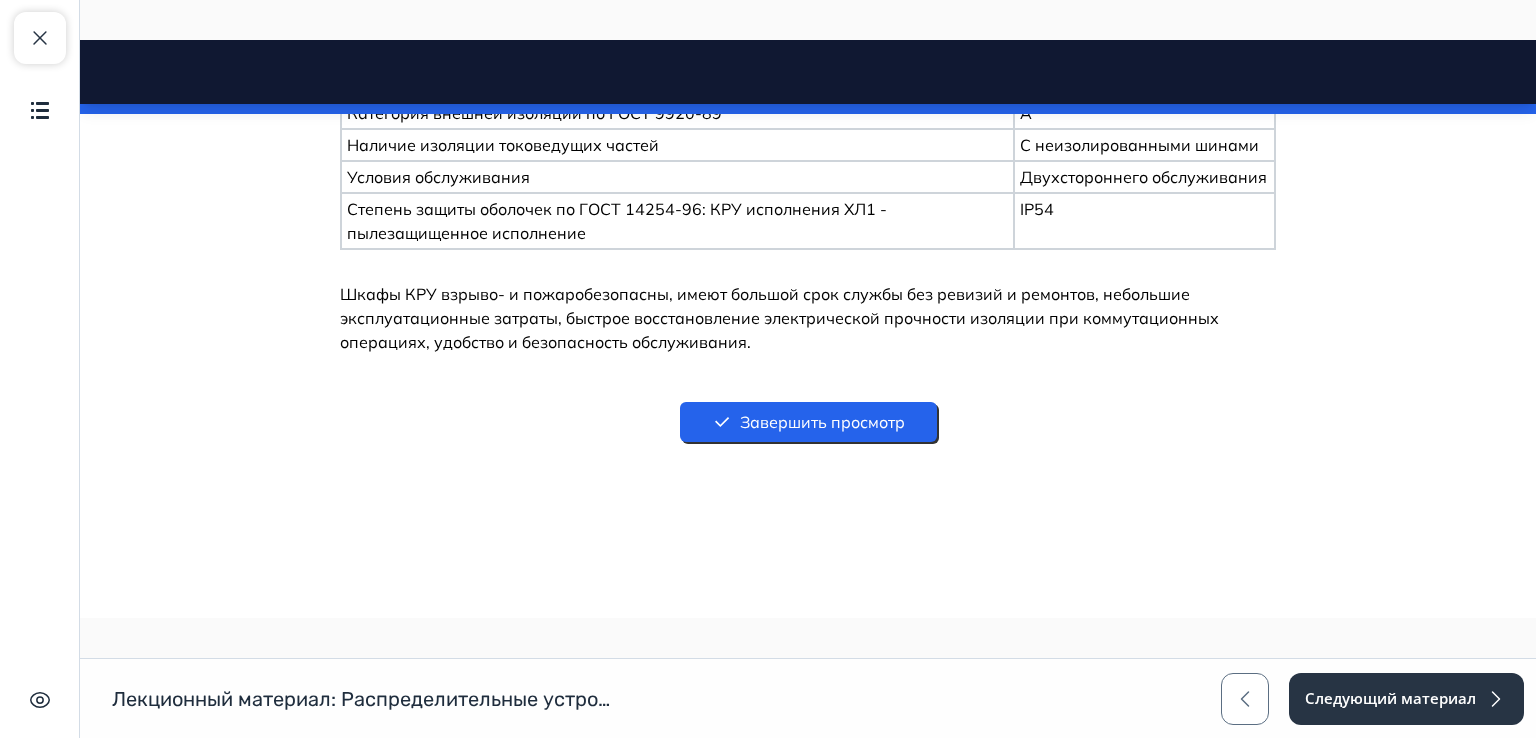 drag, startPoint x: 1529, startPoint y: 85, endPoint x: 1615, endPoint y: 745, distance: 665.57947 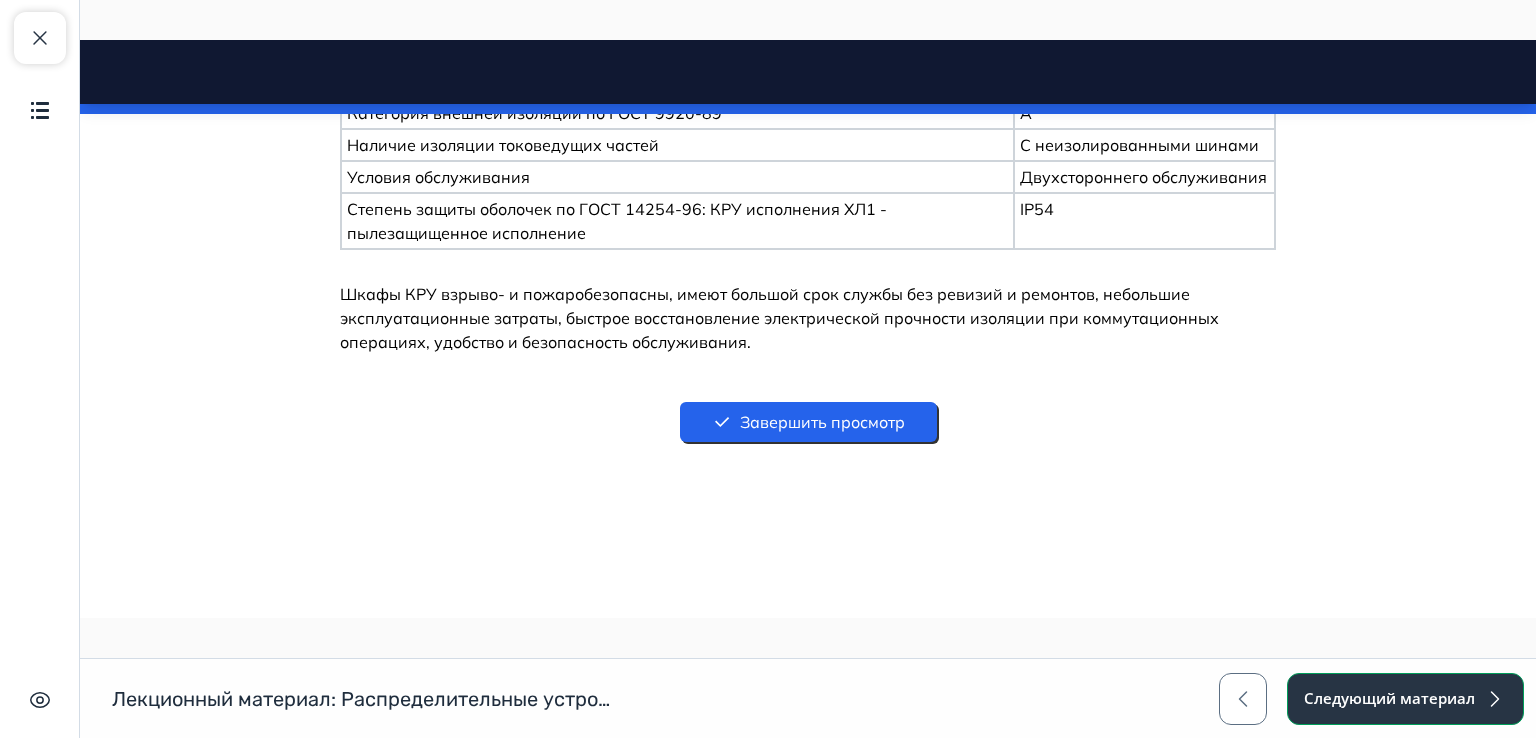click on "Следующий материал" at bounding box center [1405, 699] 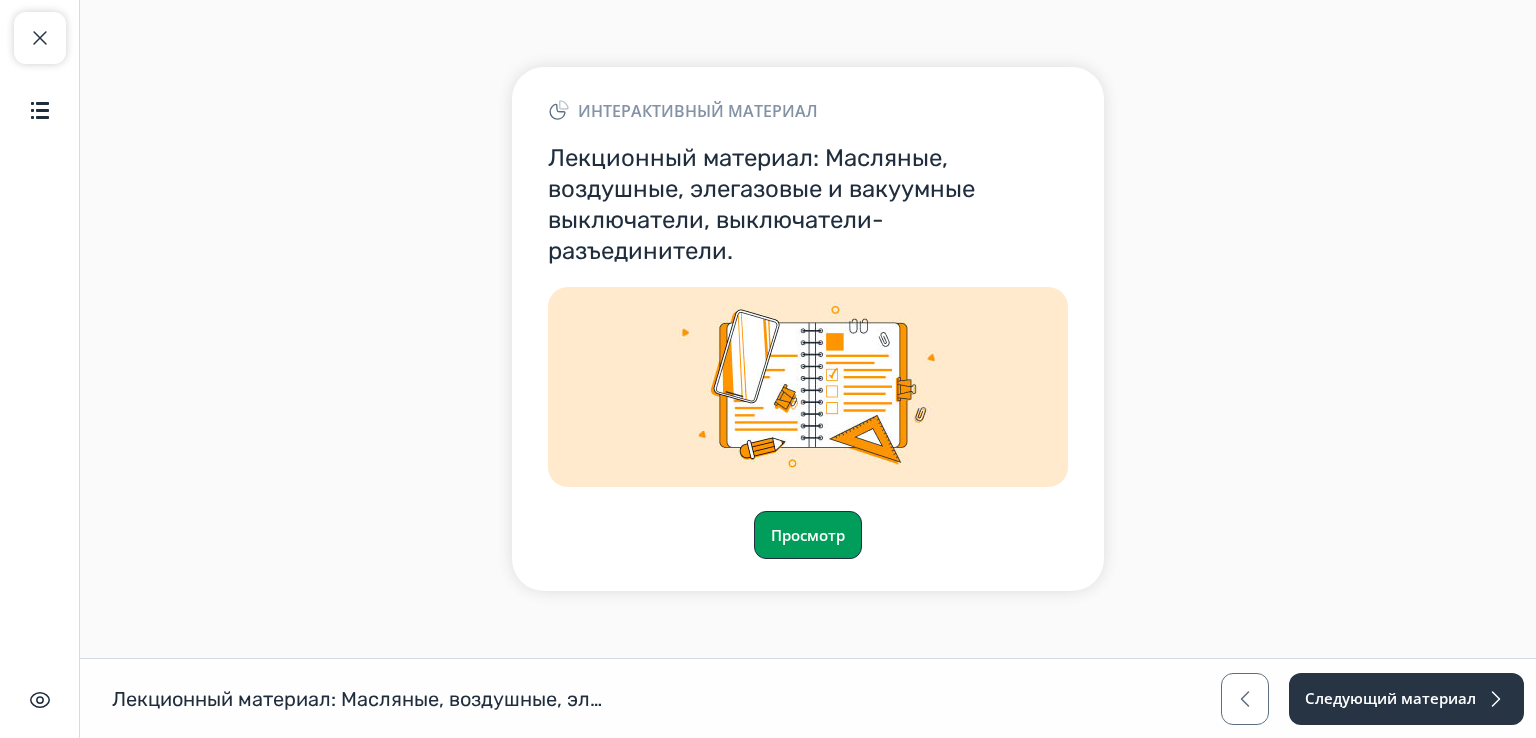 click on "Просмотр" at bounding box center (808, 535) 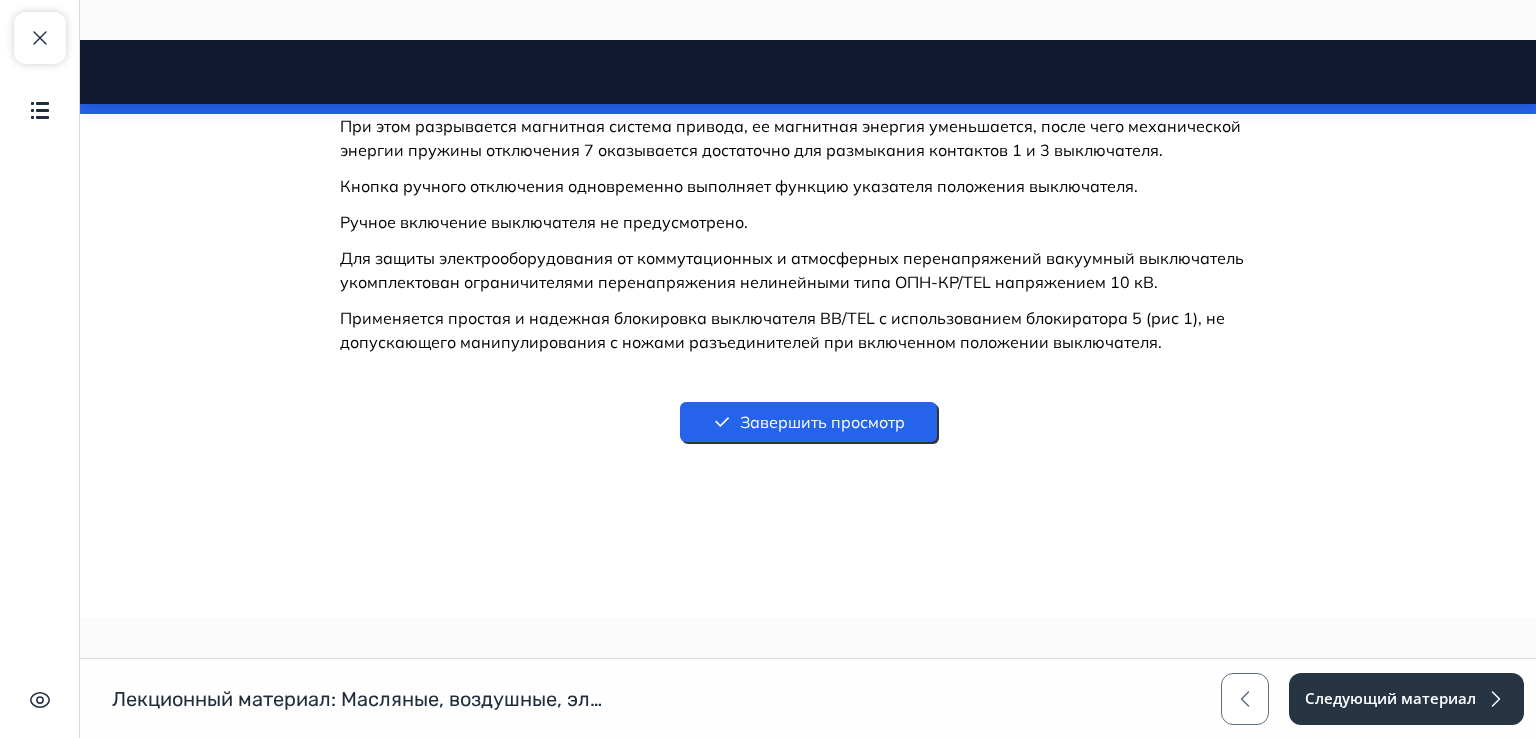 scroll, scrollTop: 21751, scrollLeft: 0, axis: vertical 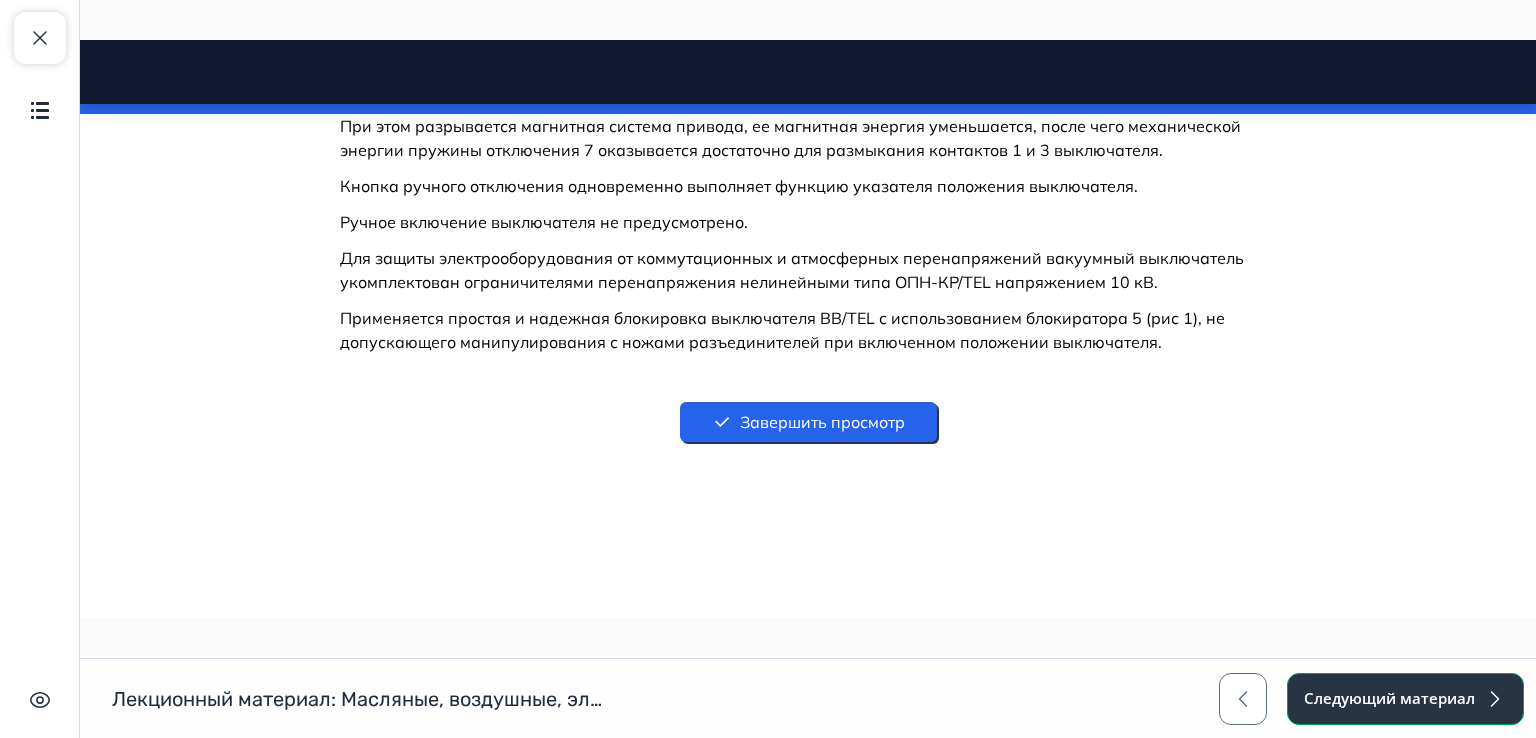 click on "Следующий материал" at bounding box center [1405, 699] 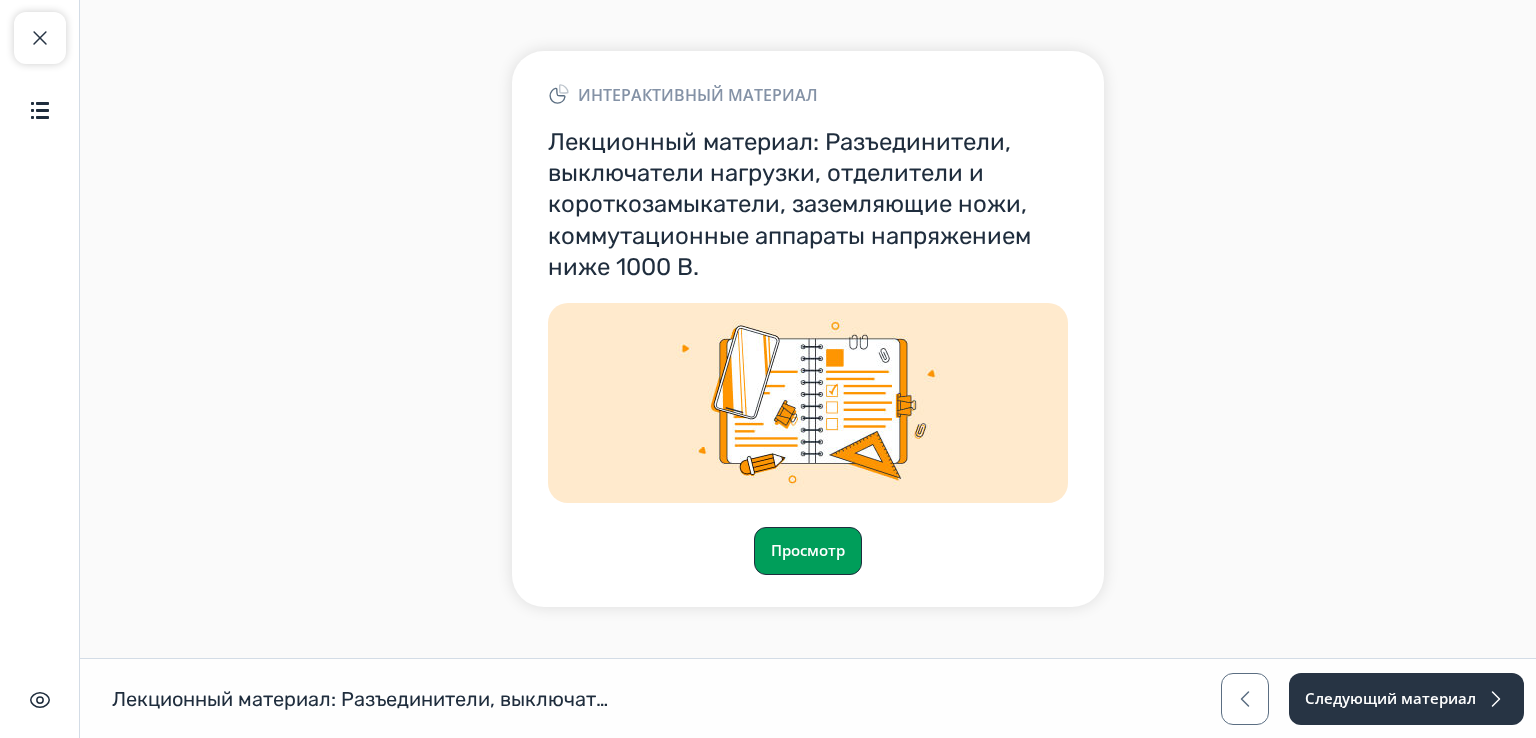 click on "Просмотр" at bounding box center (808, 551) 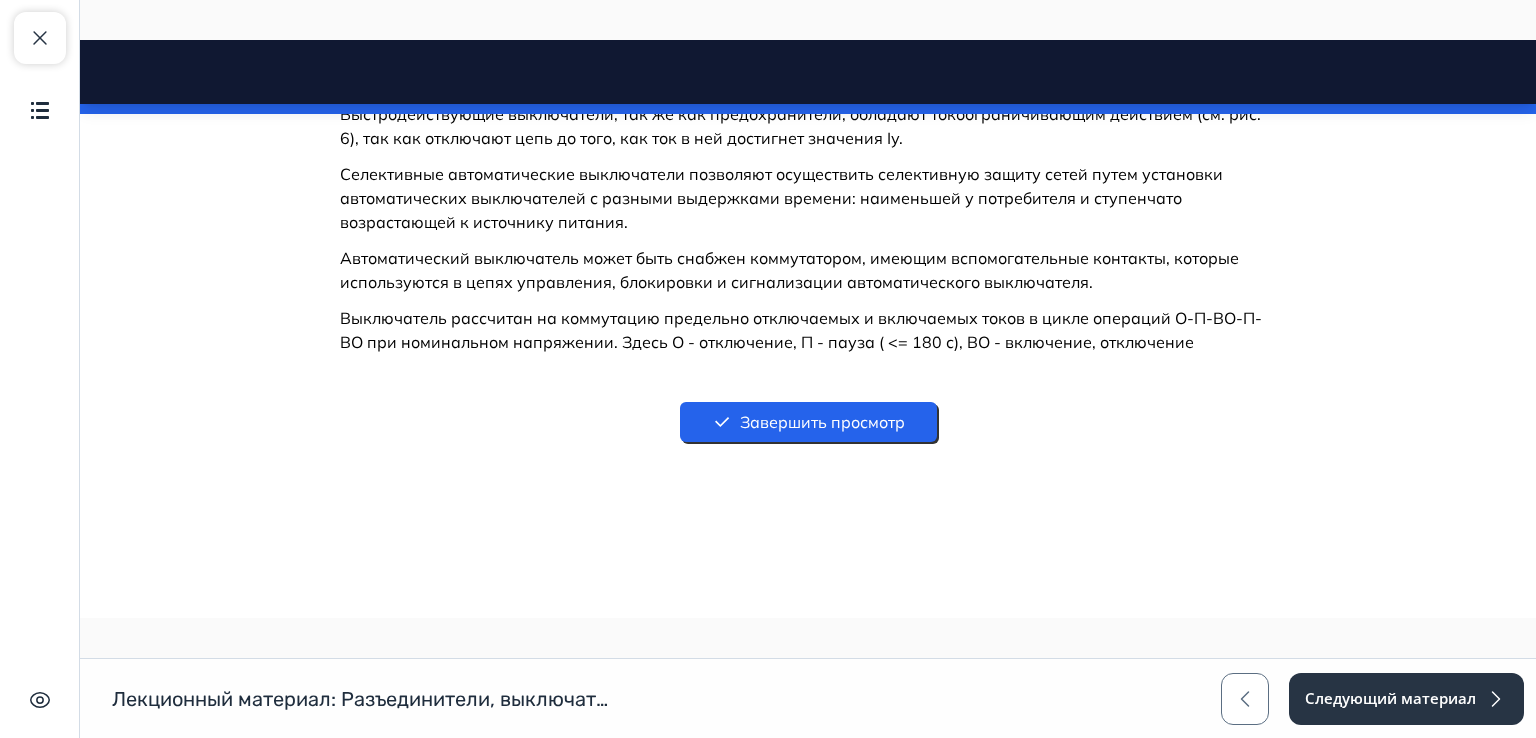scroll, scrollTop: 25324, scrollLeft: 0, axis: vertical 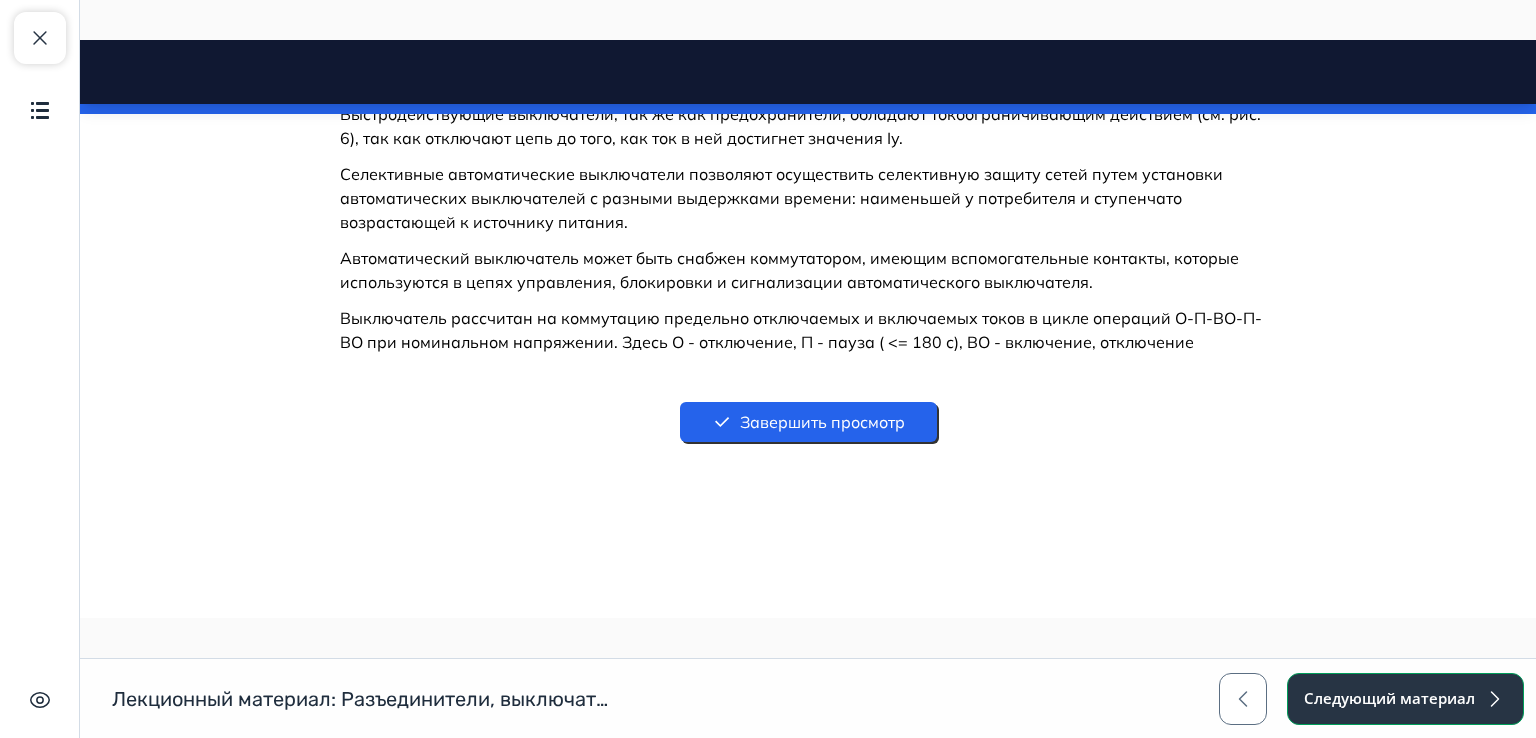 click on "Следующий материал" at bounding box center [1405, 699] 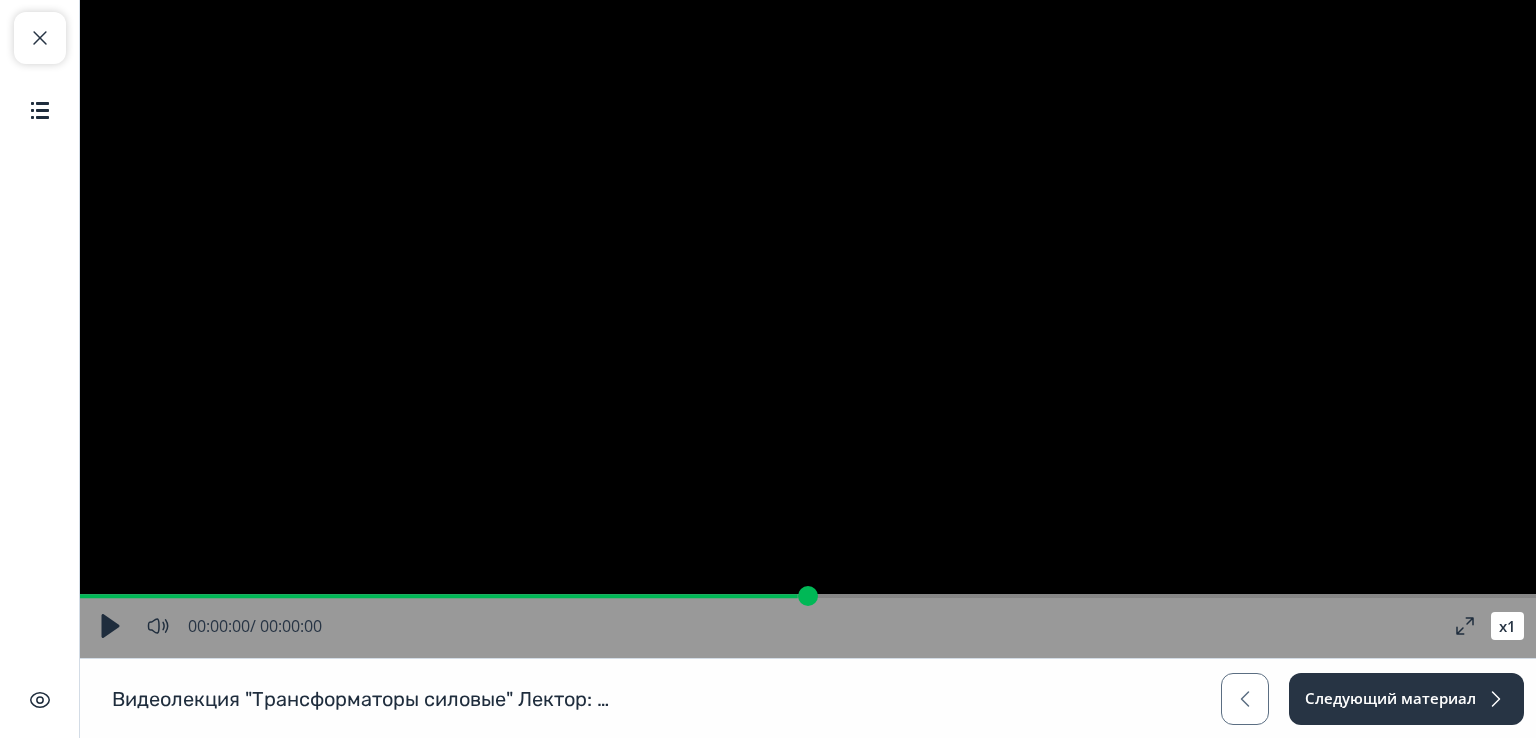click at bounding box center [110, 626] 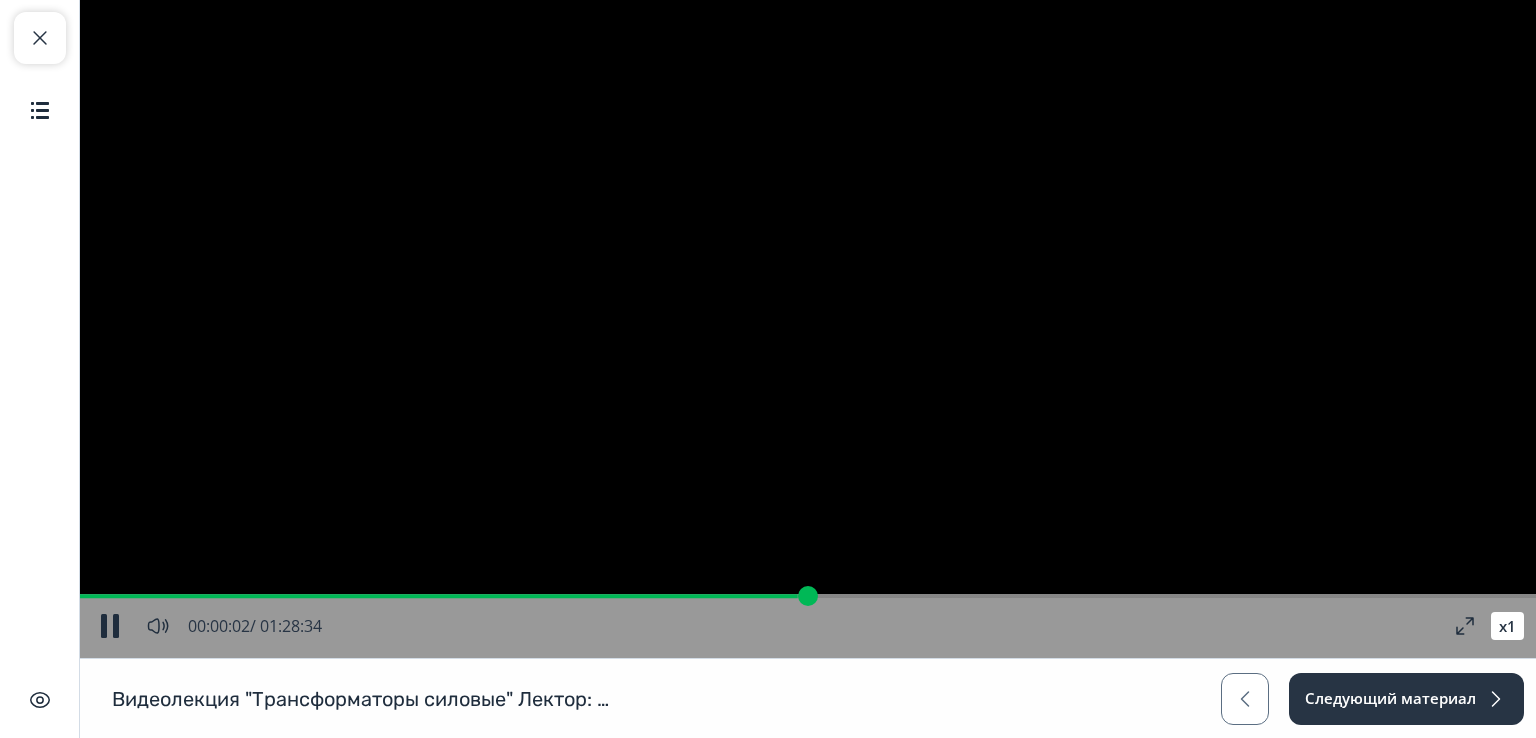 click at bounding box center [110, 626] 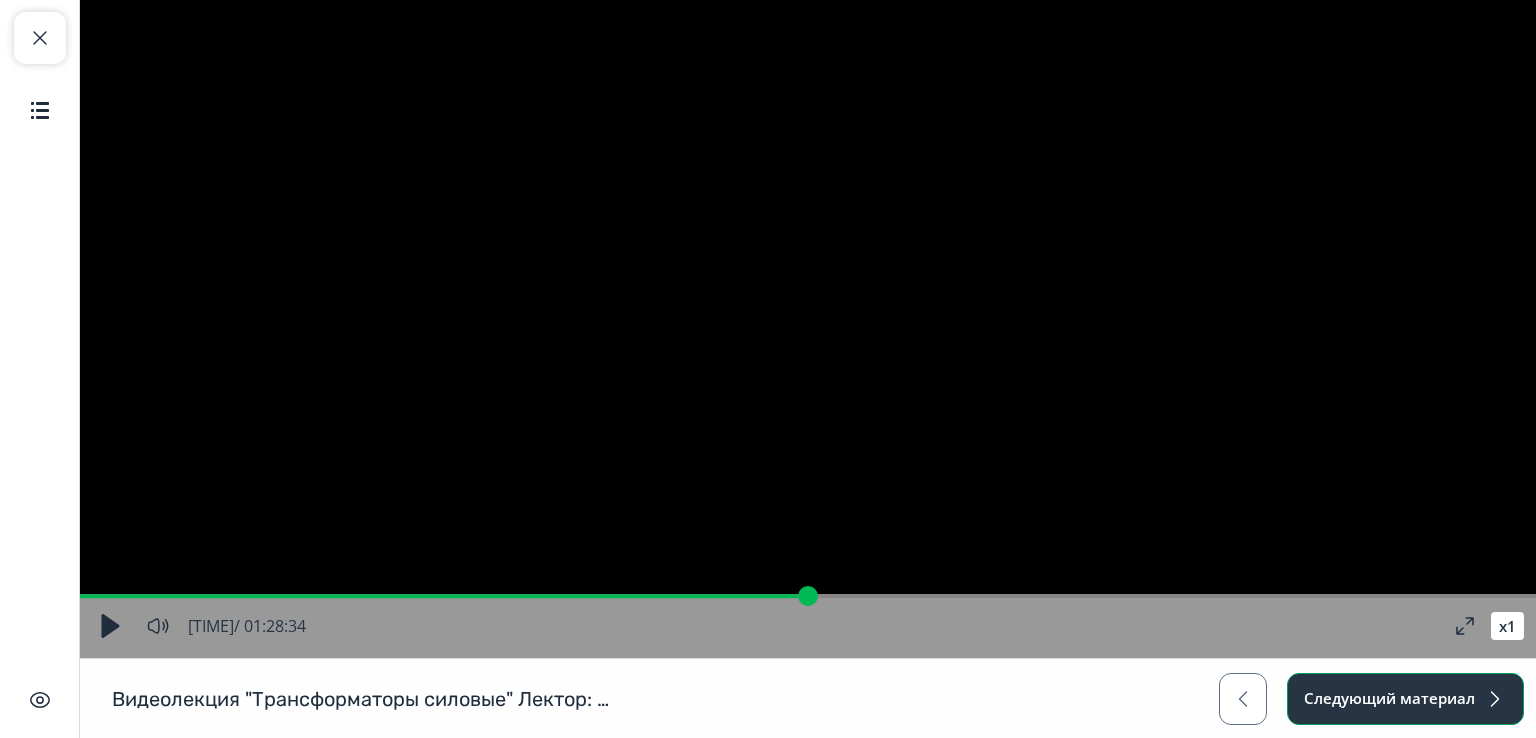 click on "Следующий материал" at bounding box center (1405, 699) 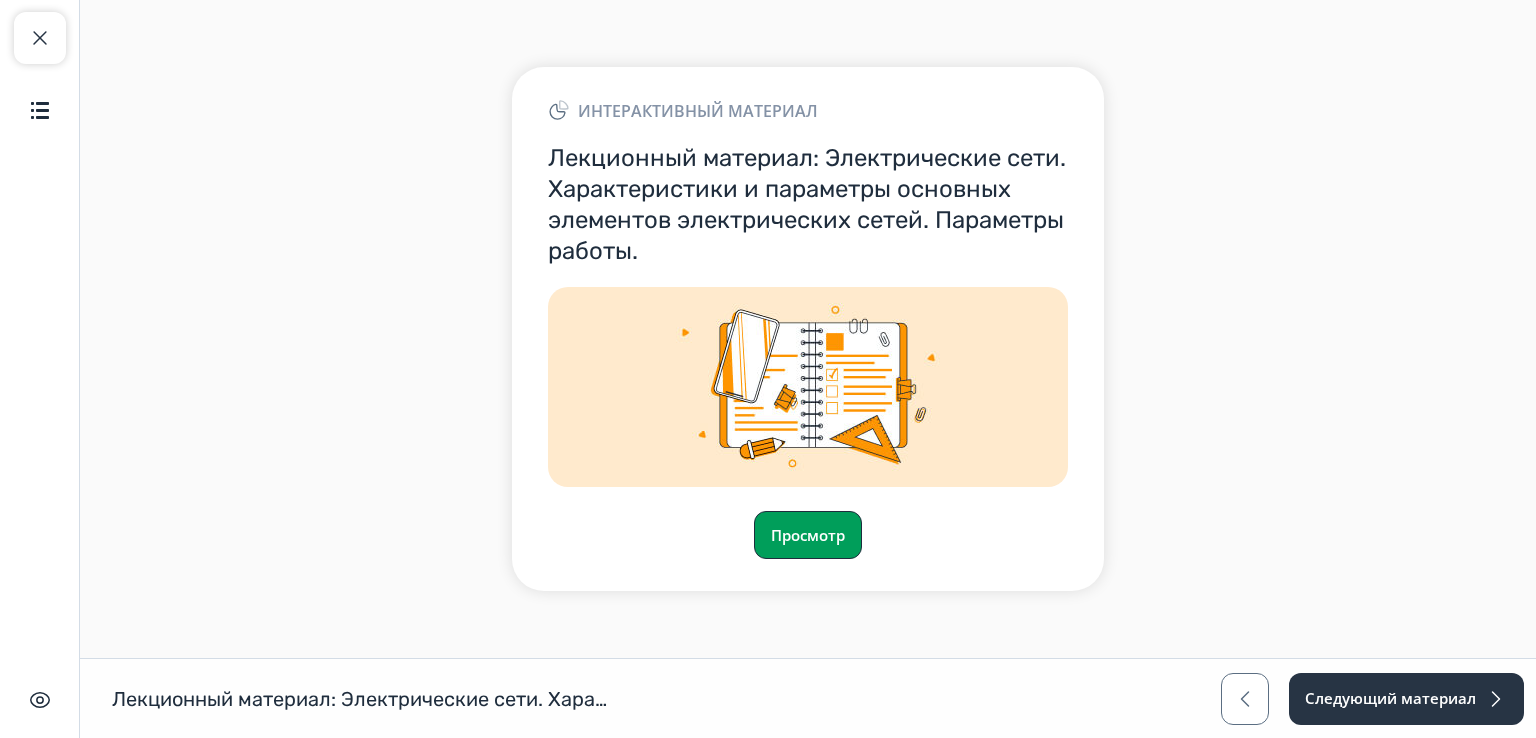 click on "Просмотр" at bounding box center (808, 535) 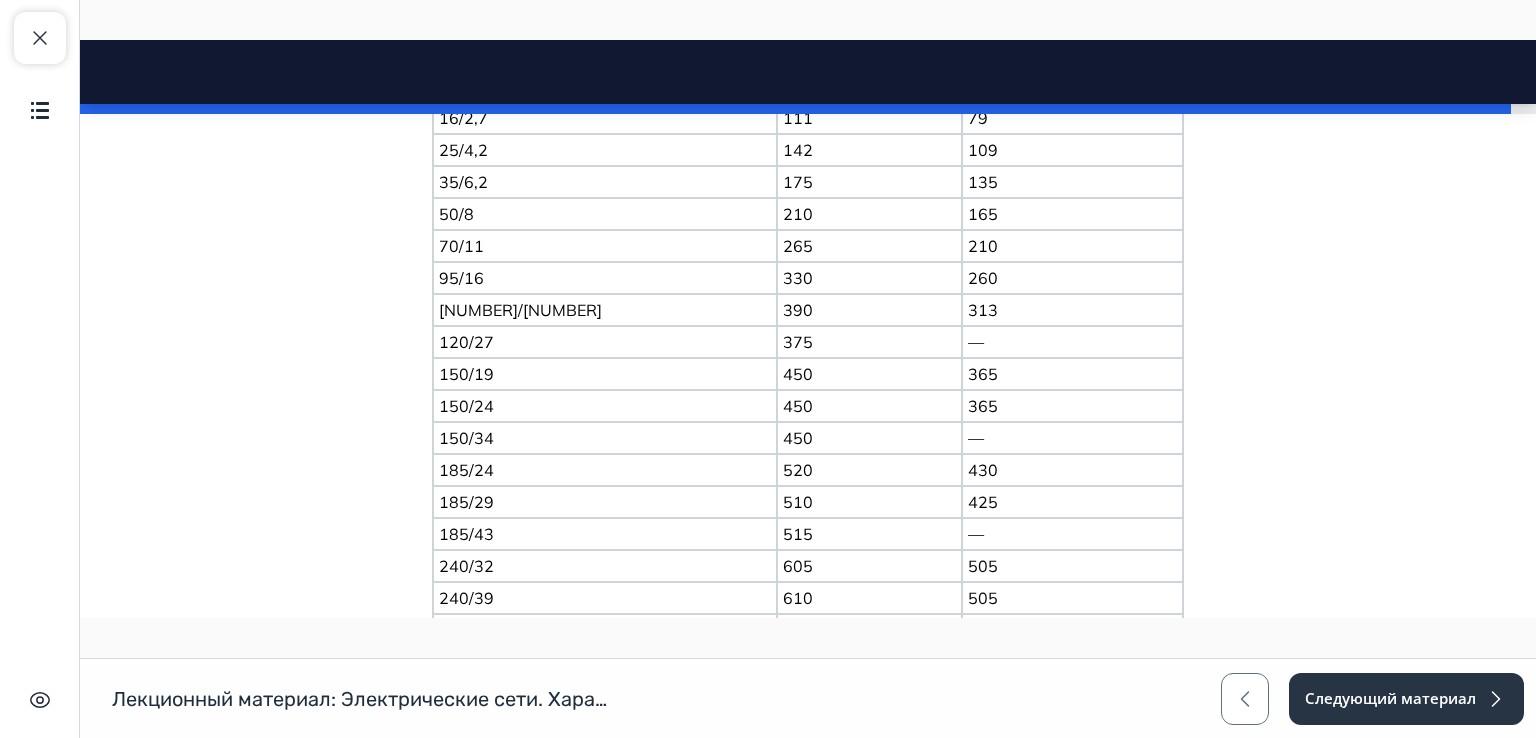 scroll, scrollTop: 13680, scrollLeft: 0, axis: vertical 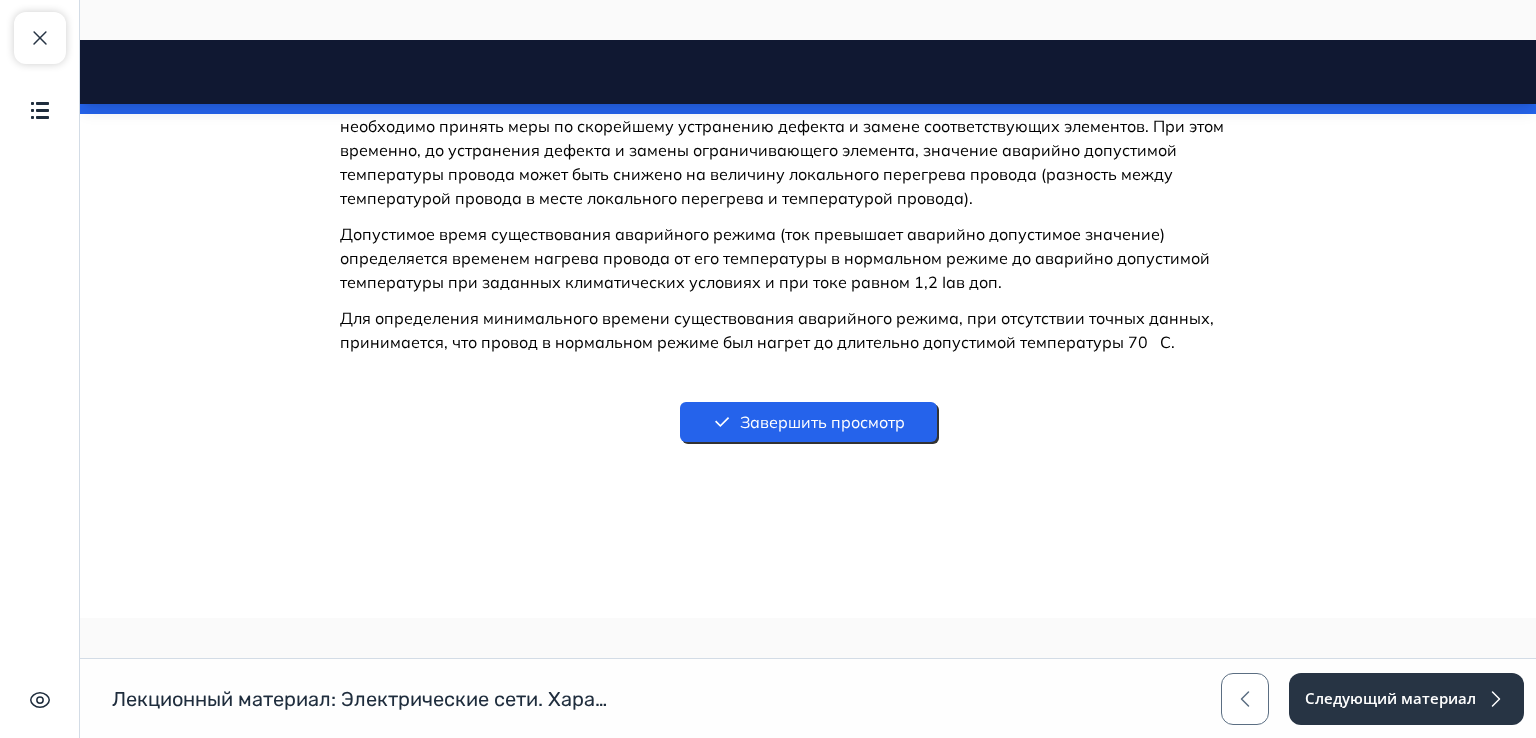 drag, startPoint x: 1532, startPoint y: 61, endPoint x: 1615, endPoint y: 677, distance: 621.5666 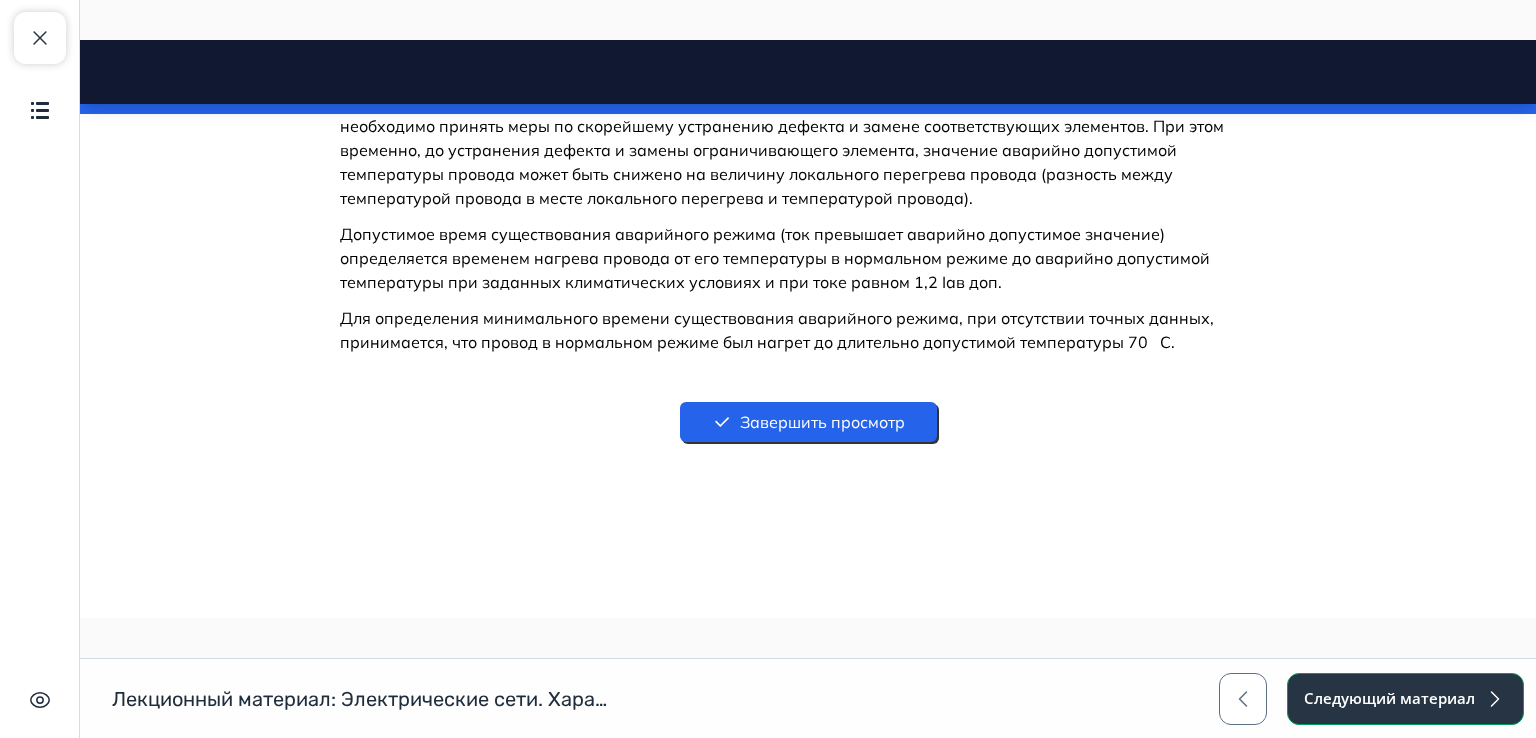 click on "Следующий материал" at bounding box center (1405, 699) 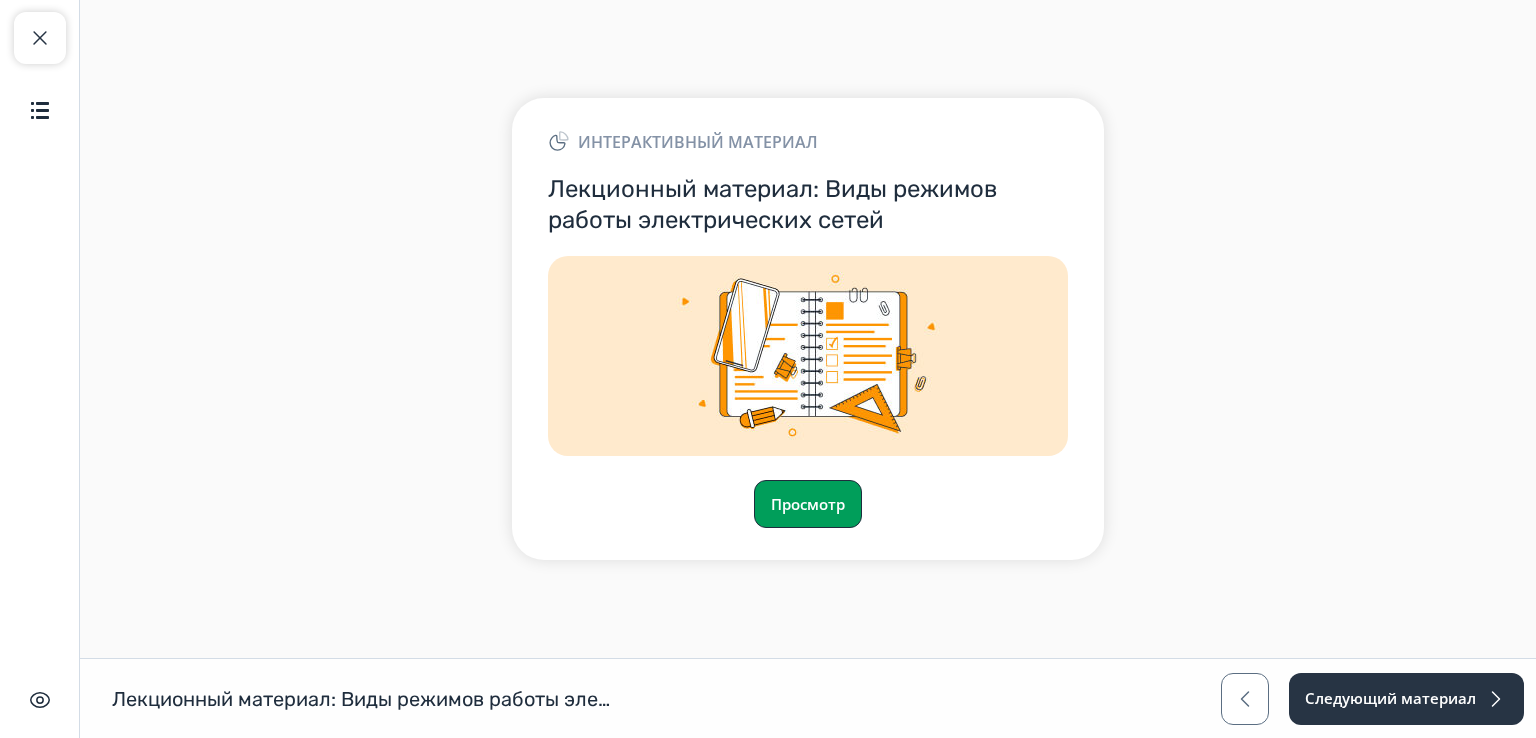 click on "Просмотр" at bounding box center (808, 504) 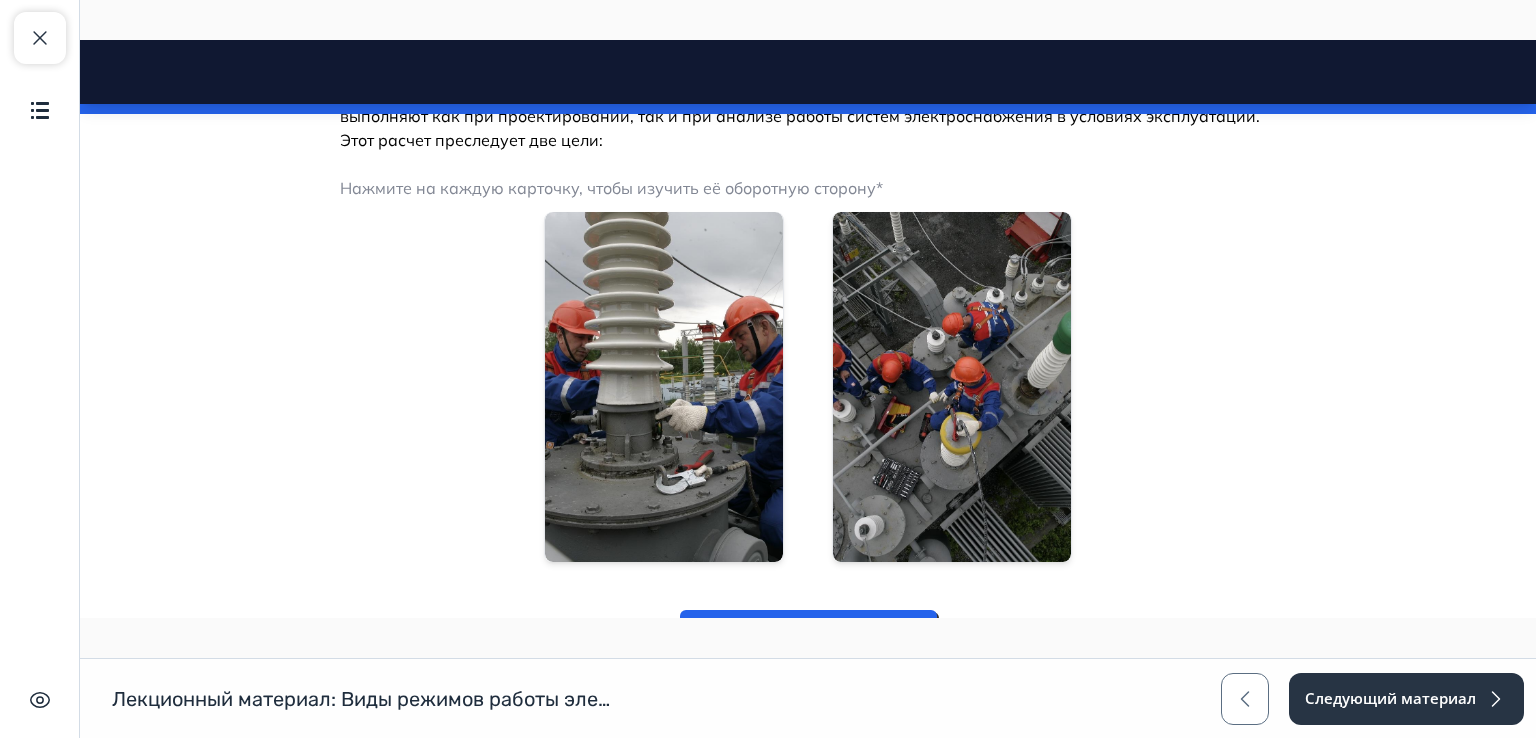 scroll, scrollTop: 2261, scrollLeft: 0, axis: vertical 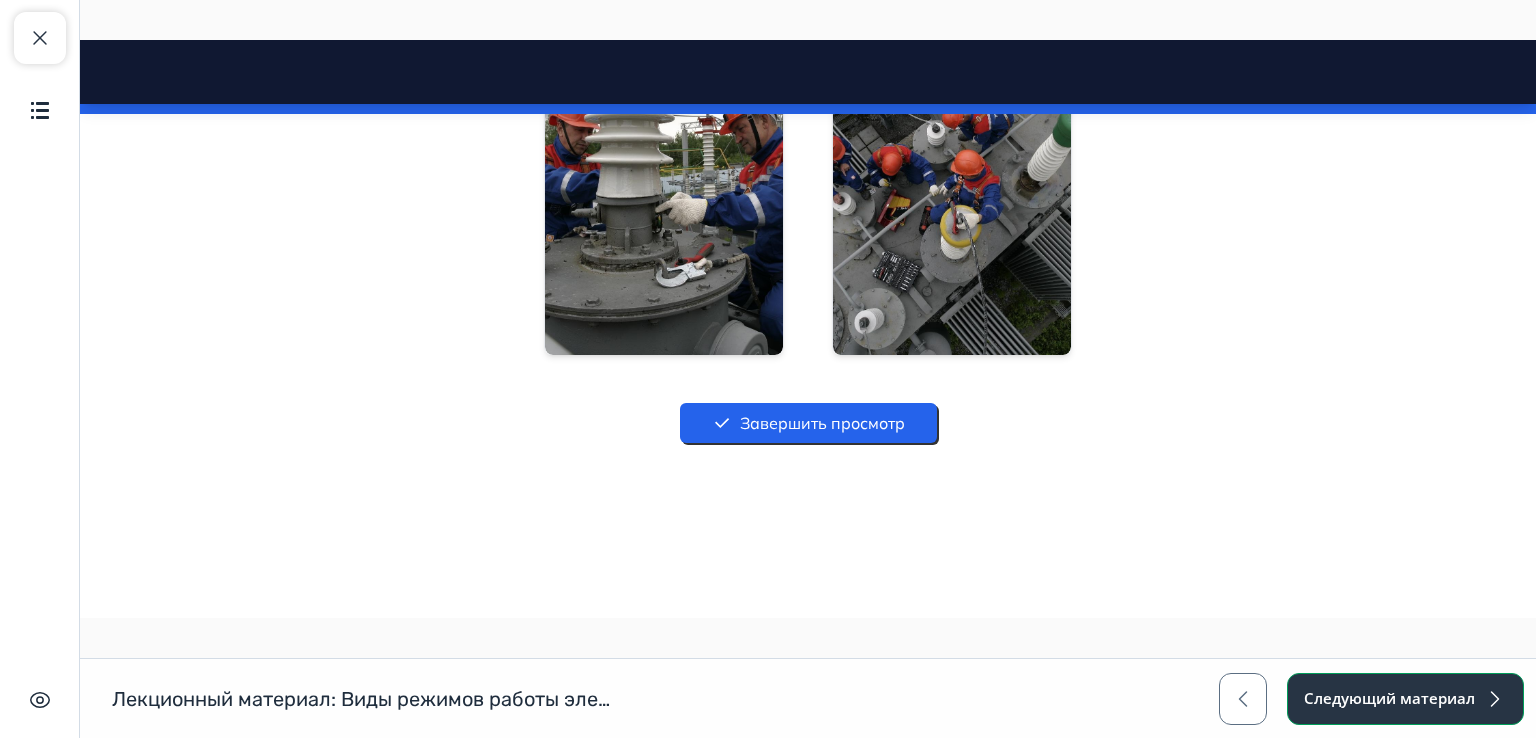 click on "Следующий материал" at bounding box center (1405, 699) 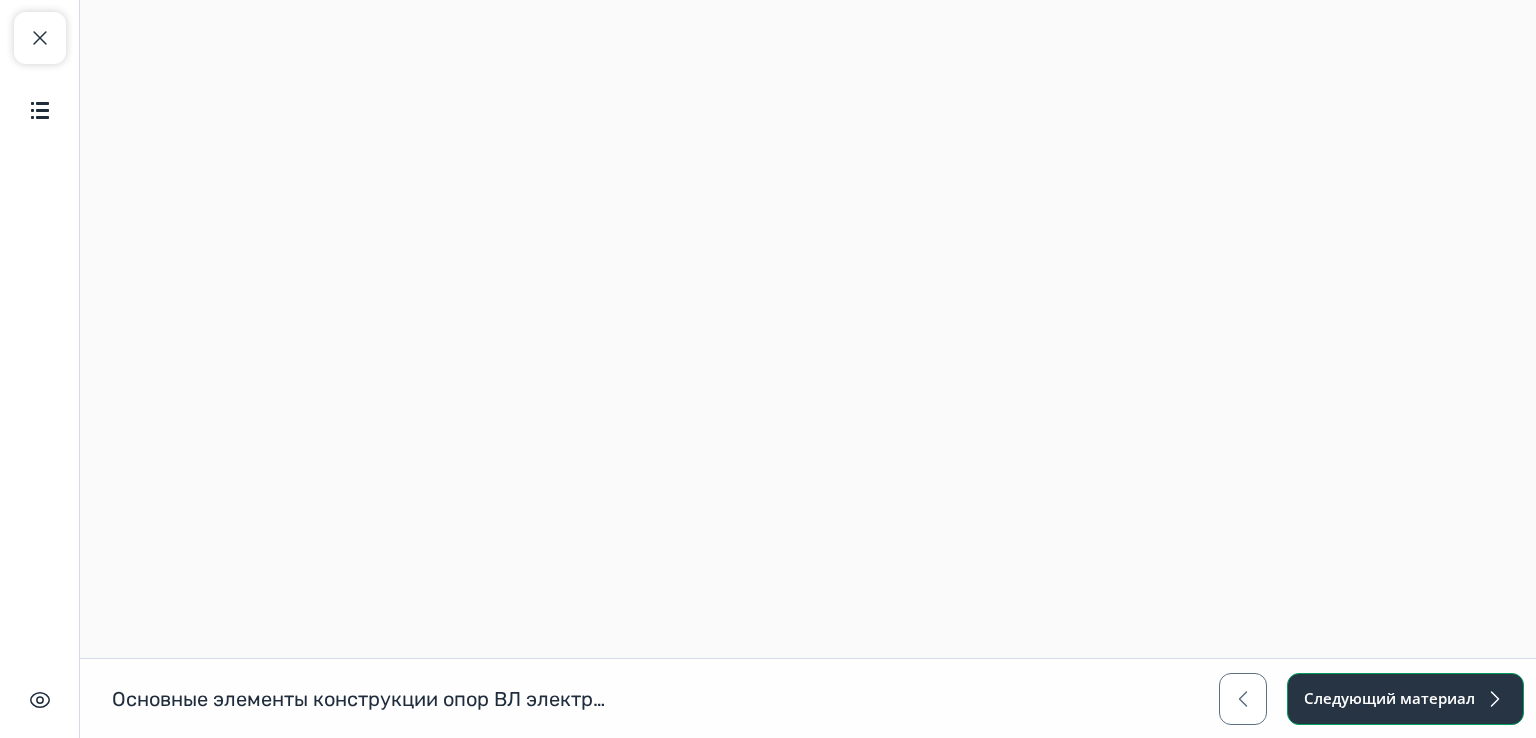 drag, startPoint x: 1470, startPoint y: 685, endPoint x: 1468, endPoint y: 697, distance: 12.165525 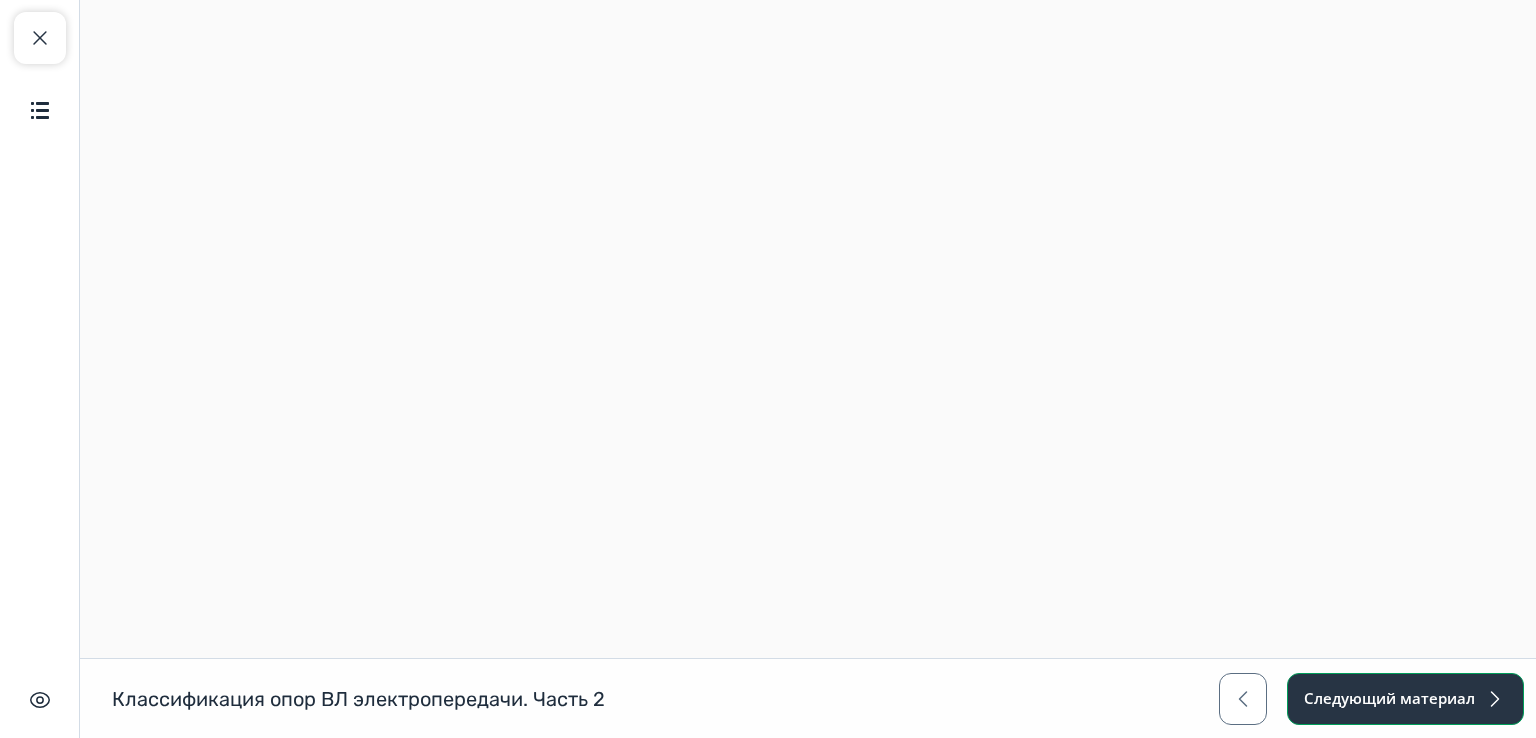 click on "Следующий материал" at bounding box center (1405, 699) 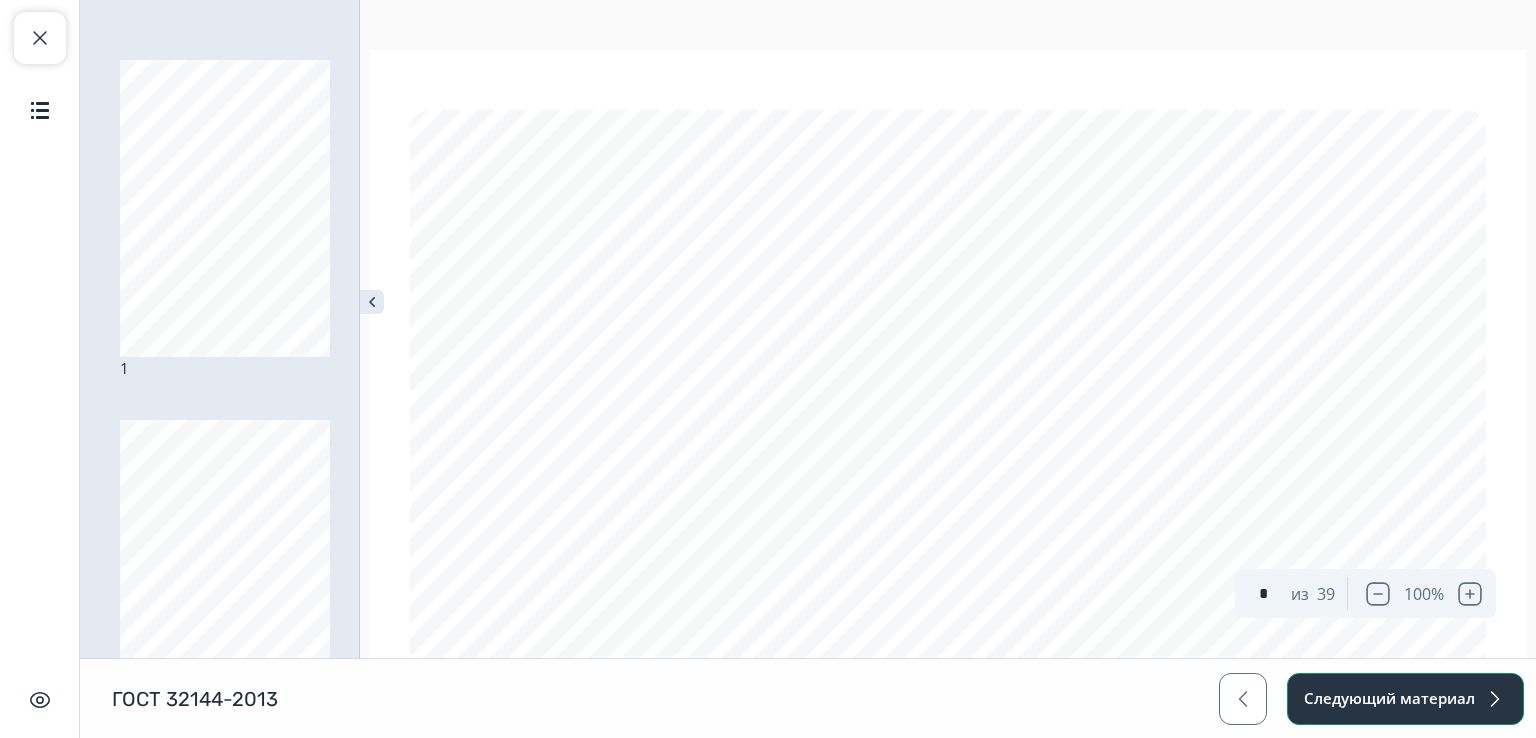 click on "Следующий материал" at bounding box center [1405, 699] 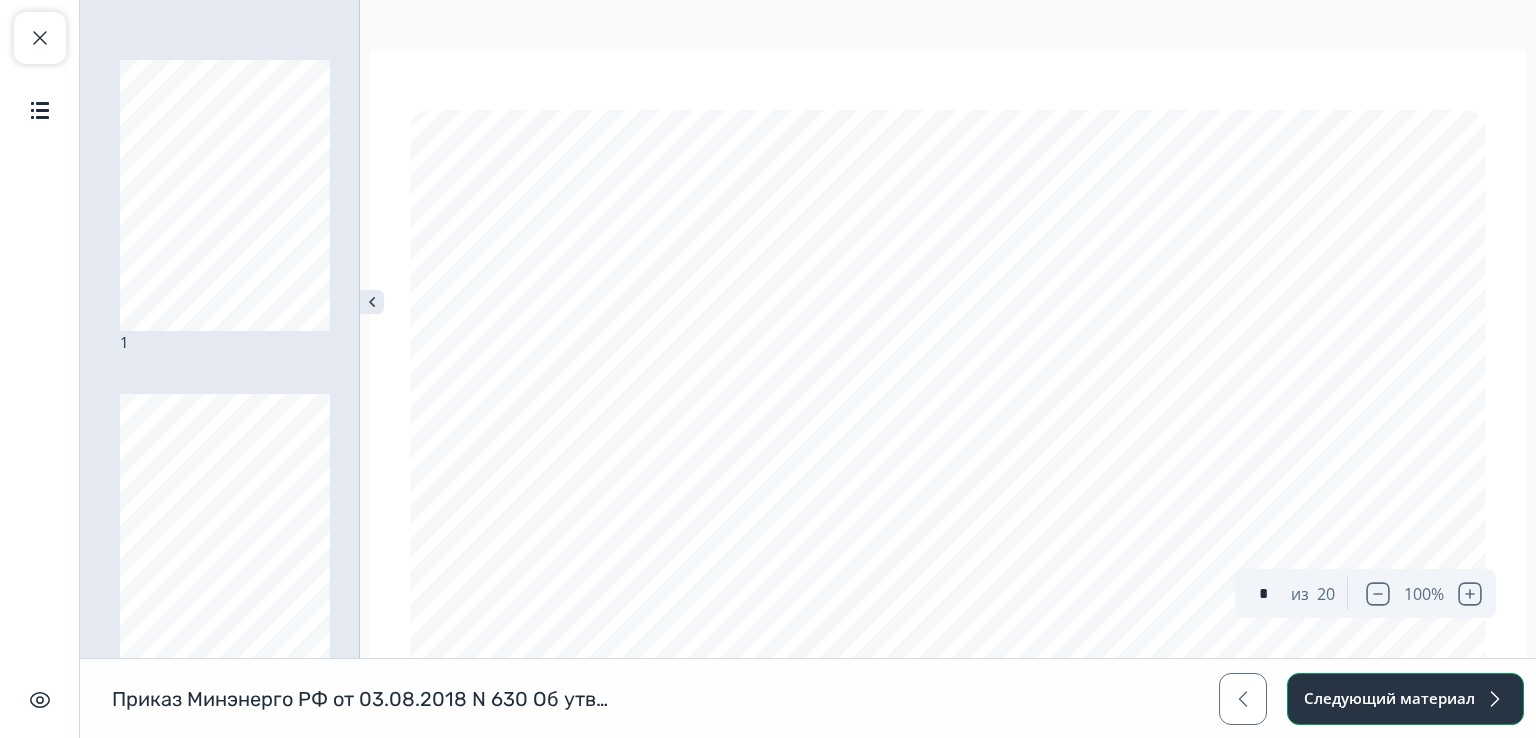 click on "Следующий материал" at bounding box center [1405, 699] 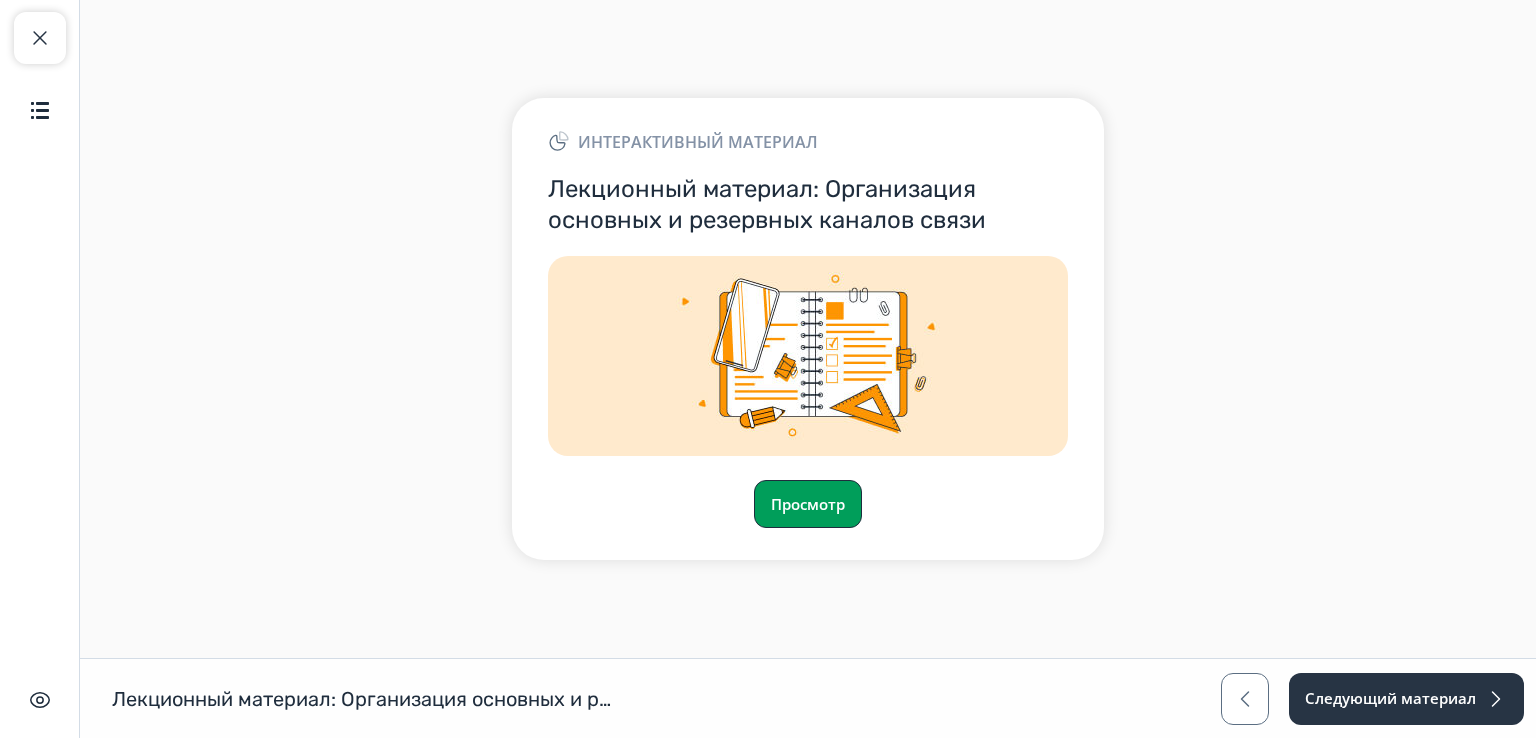 click on "Просмотр" at bounding box center (808, 504) 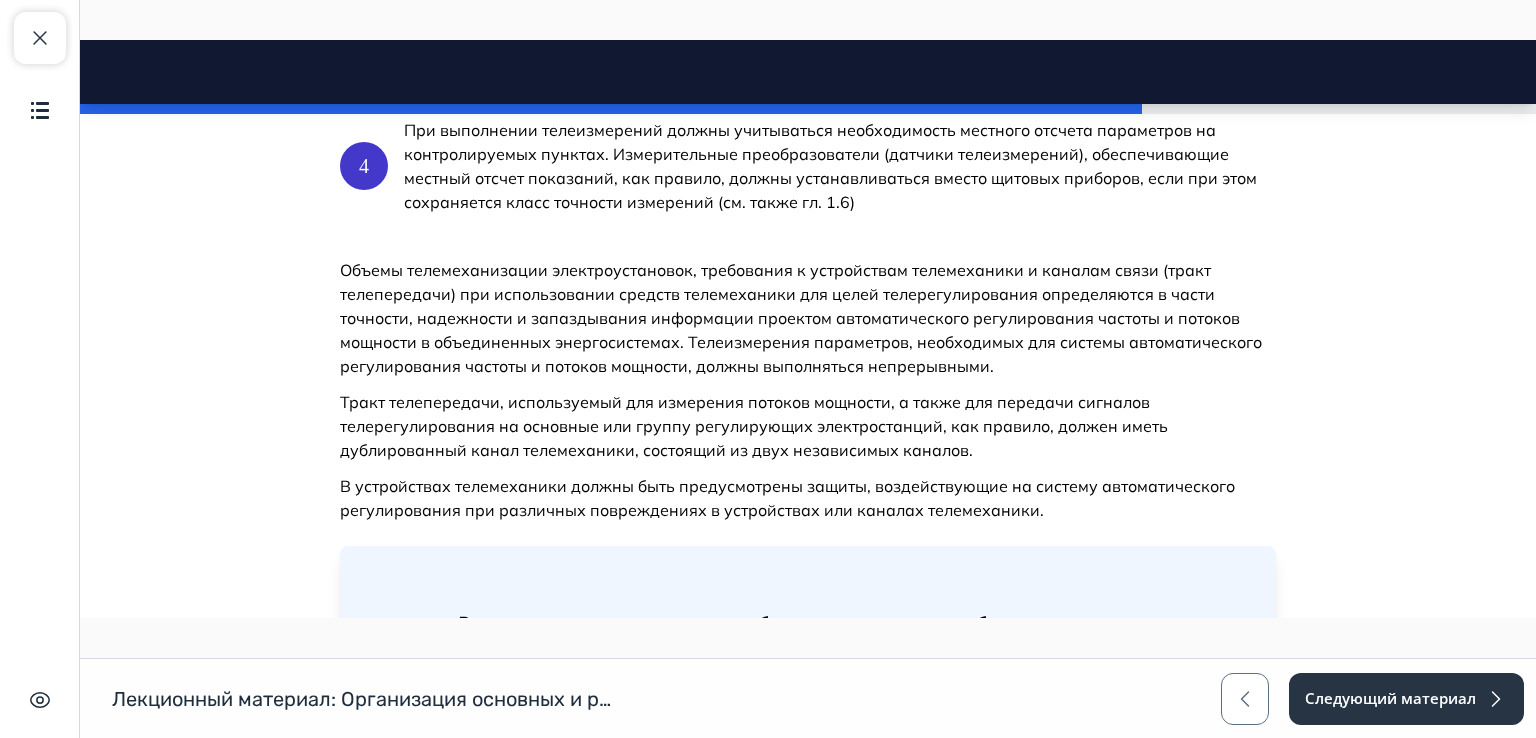 scroll, scrollTop: 8536, scrollLeft: 0, axis: vertical 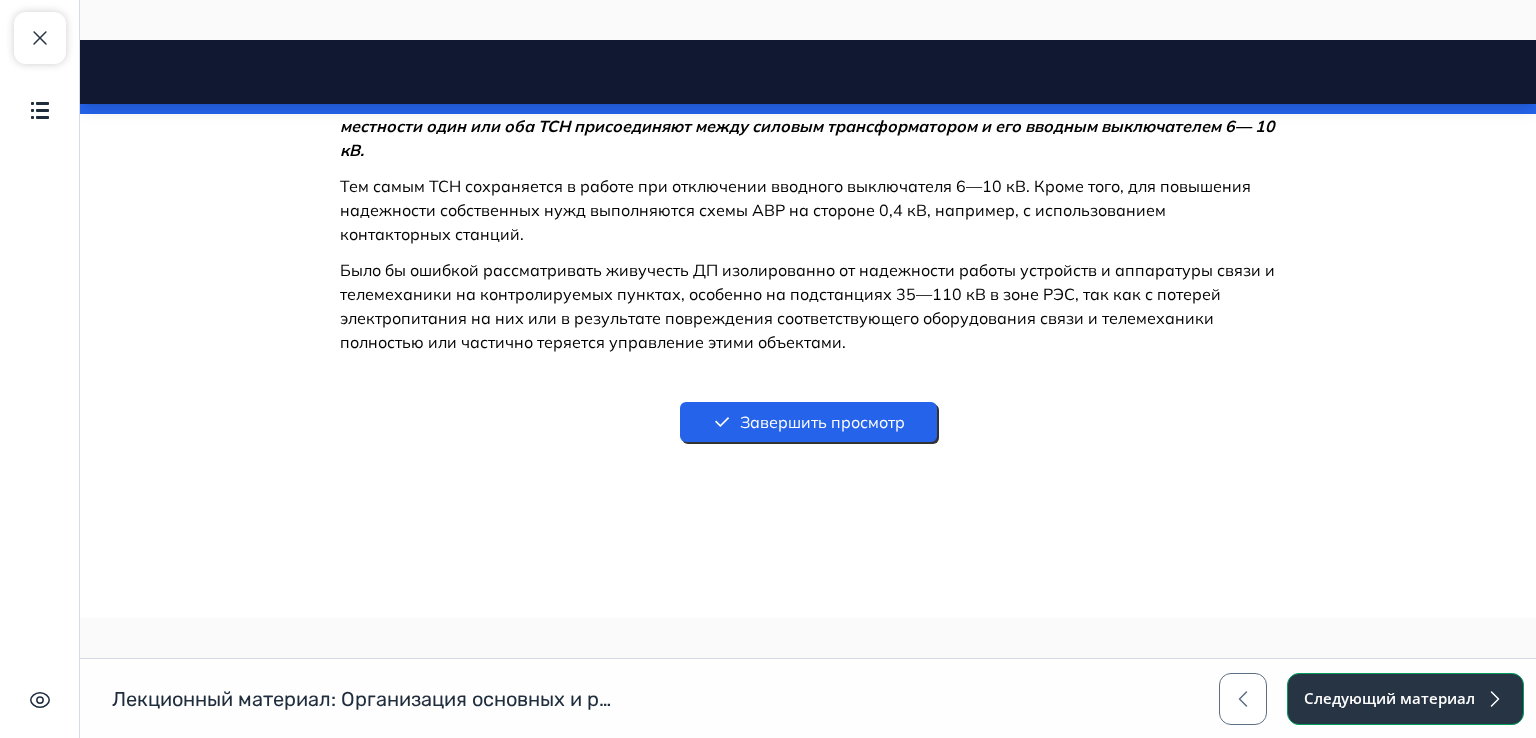 click on "Следующий материал" at bounding box center [1405, 699] 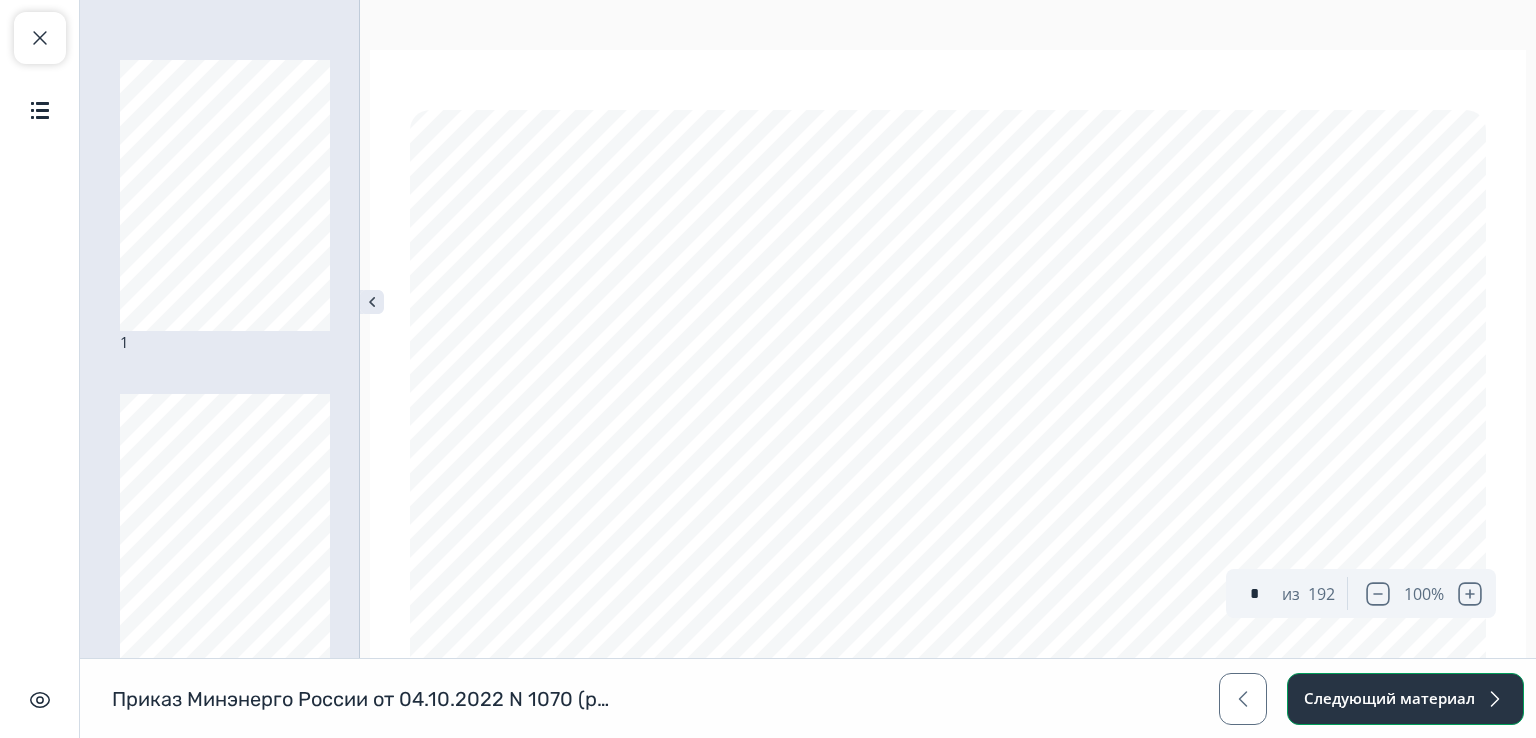 click on "Следующий материал" at bounding box center [1405, 699] 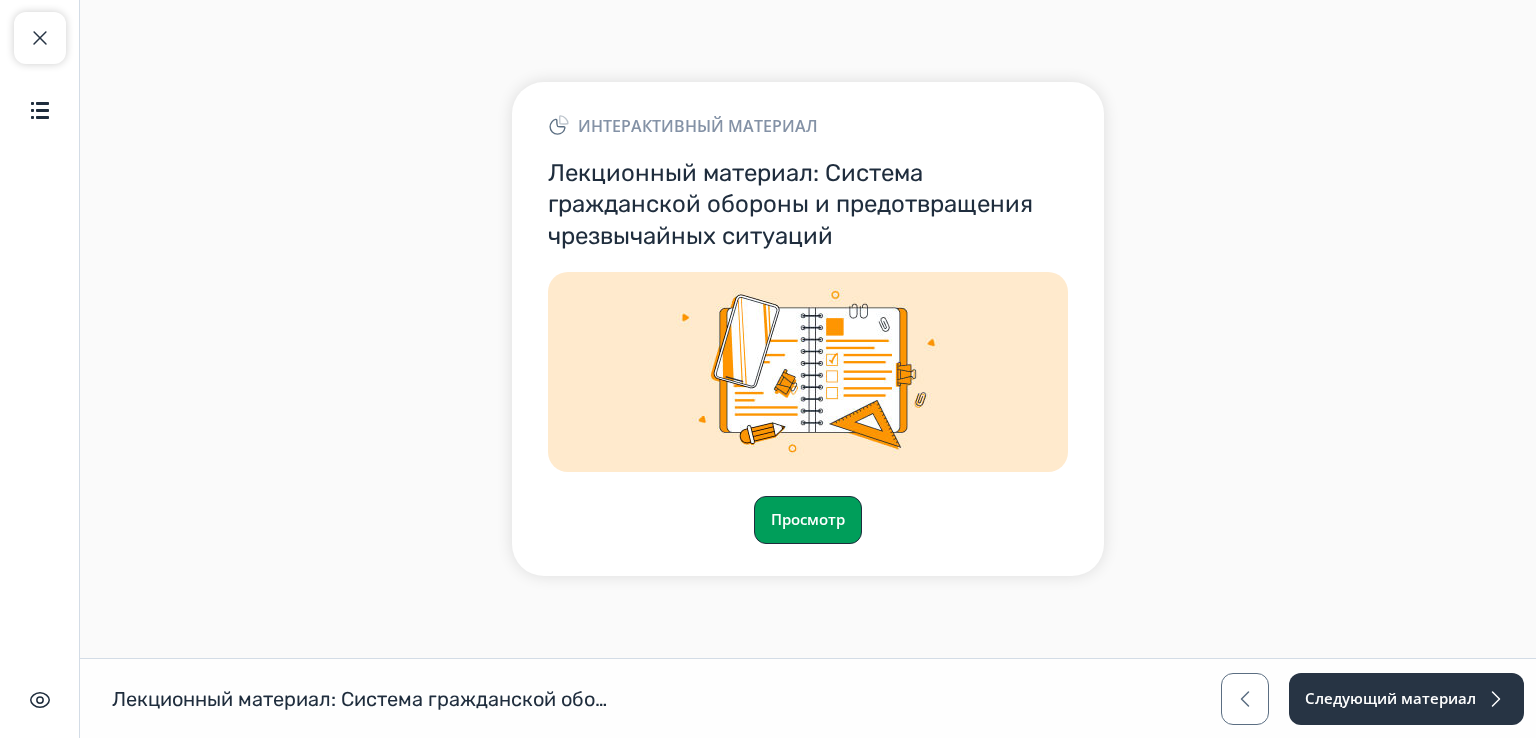 click on "Просмотр" at bounding box center (808, 520) 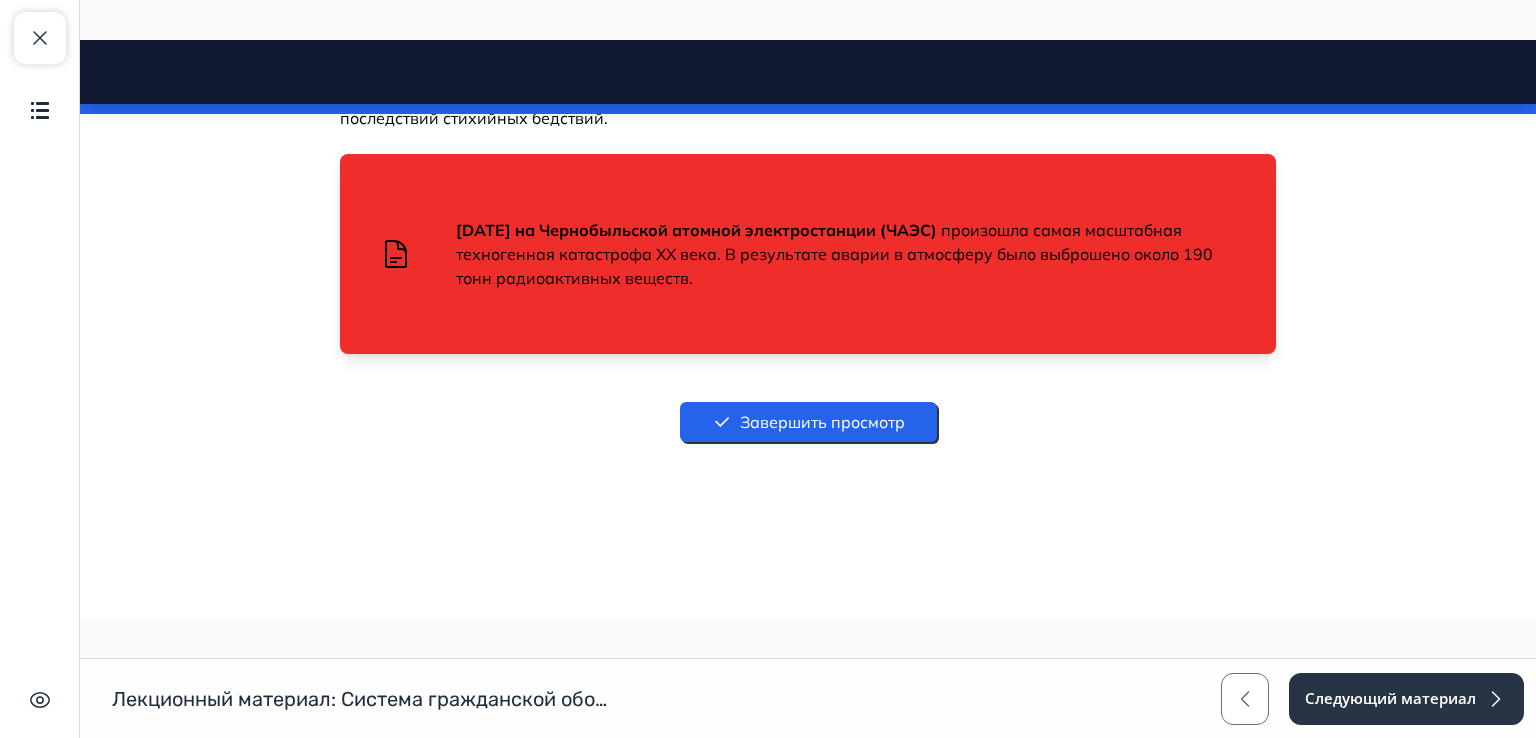 scroll, scrollTop: 22981, scrollLeft: 0, axis: vertical 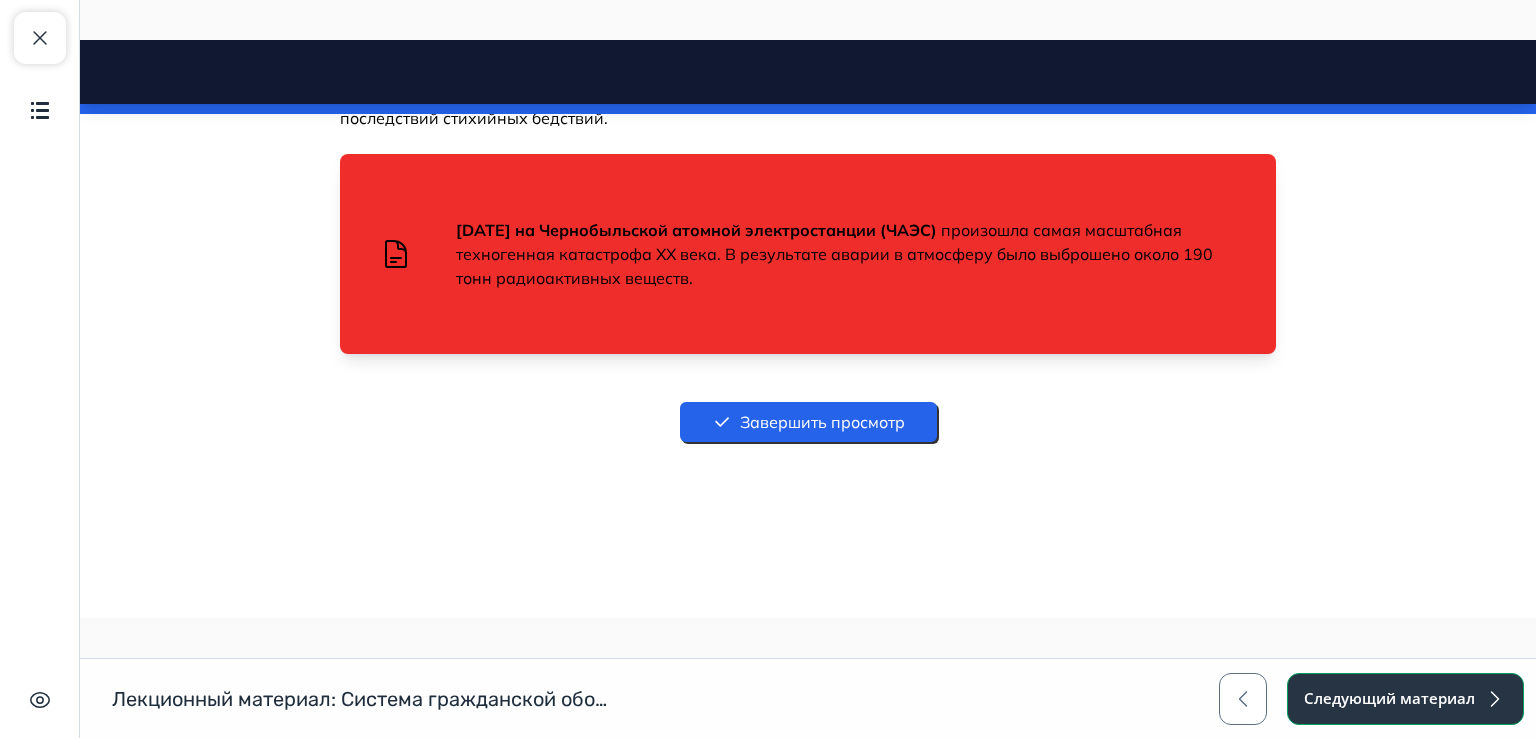 click on "Следующий материал" at bounding box center [1405, 699] 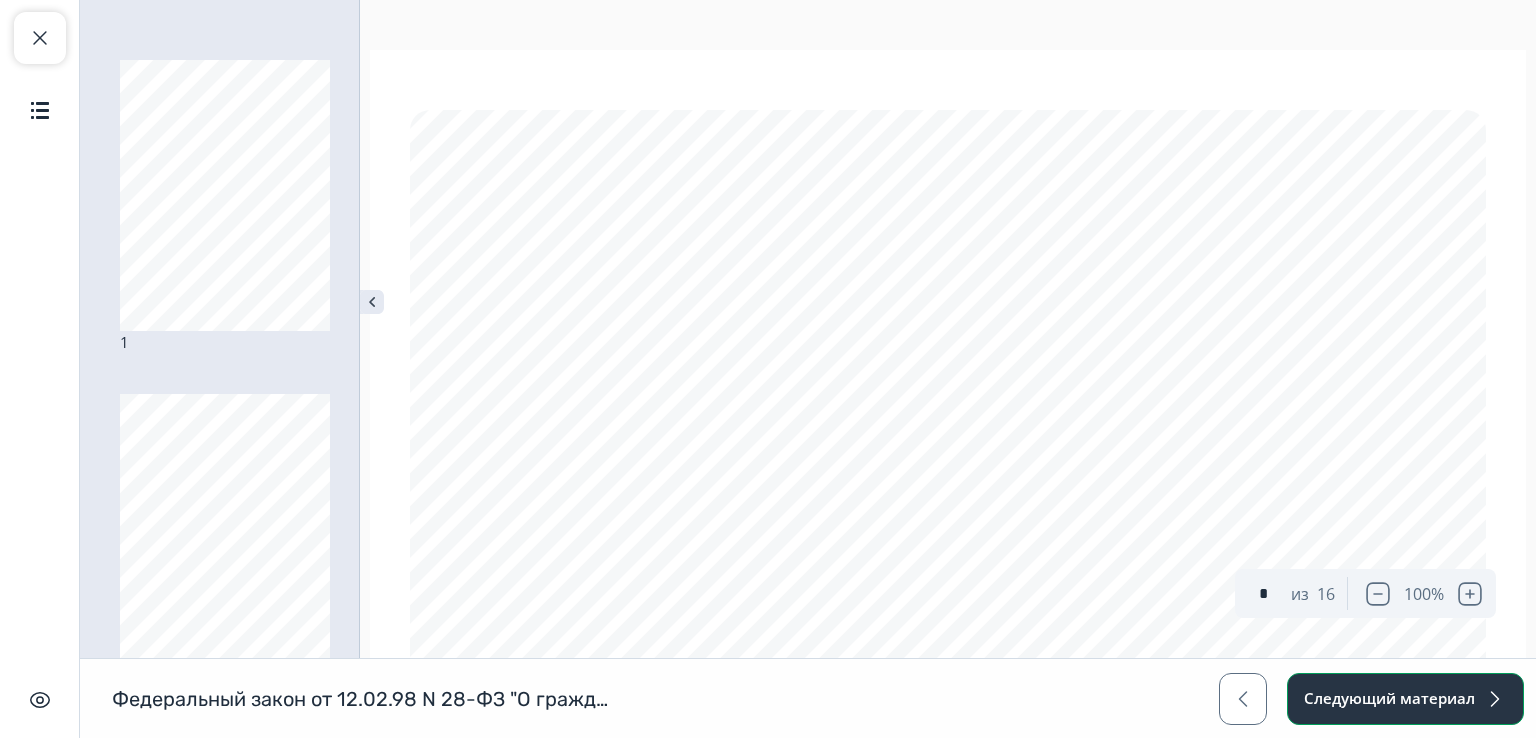 click on "Следующий материал" at bounding box center [1405, 699] 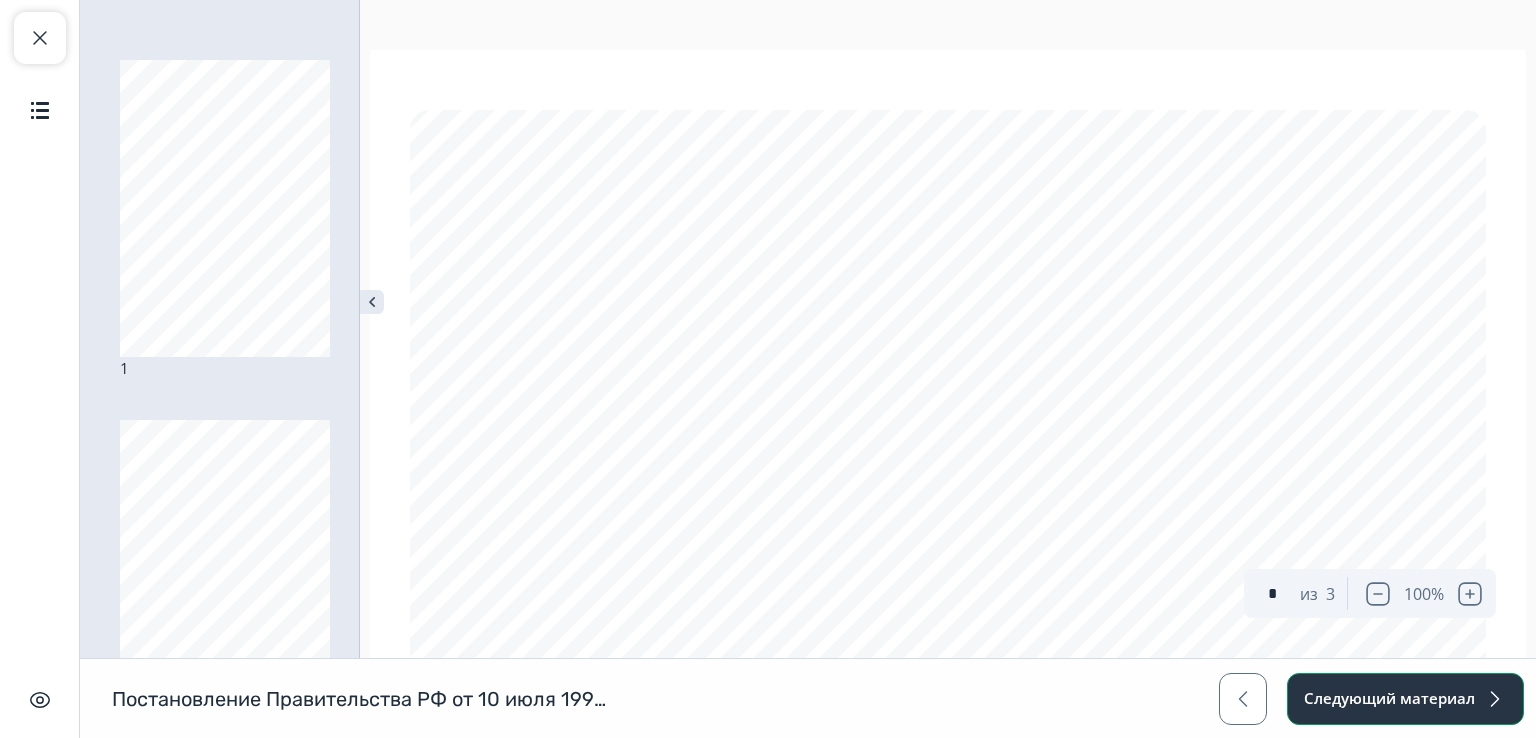 click on "Следующий материал" at bounding box center (1405, 699) 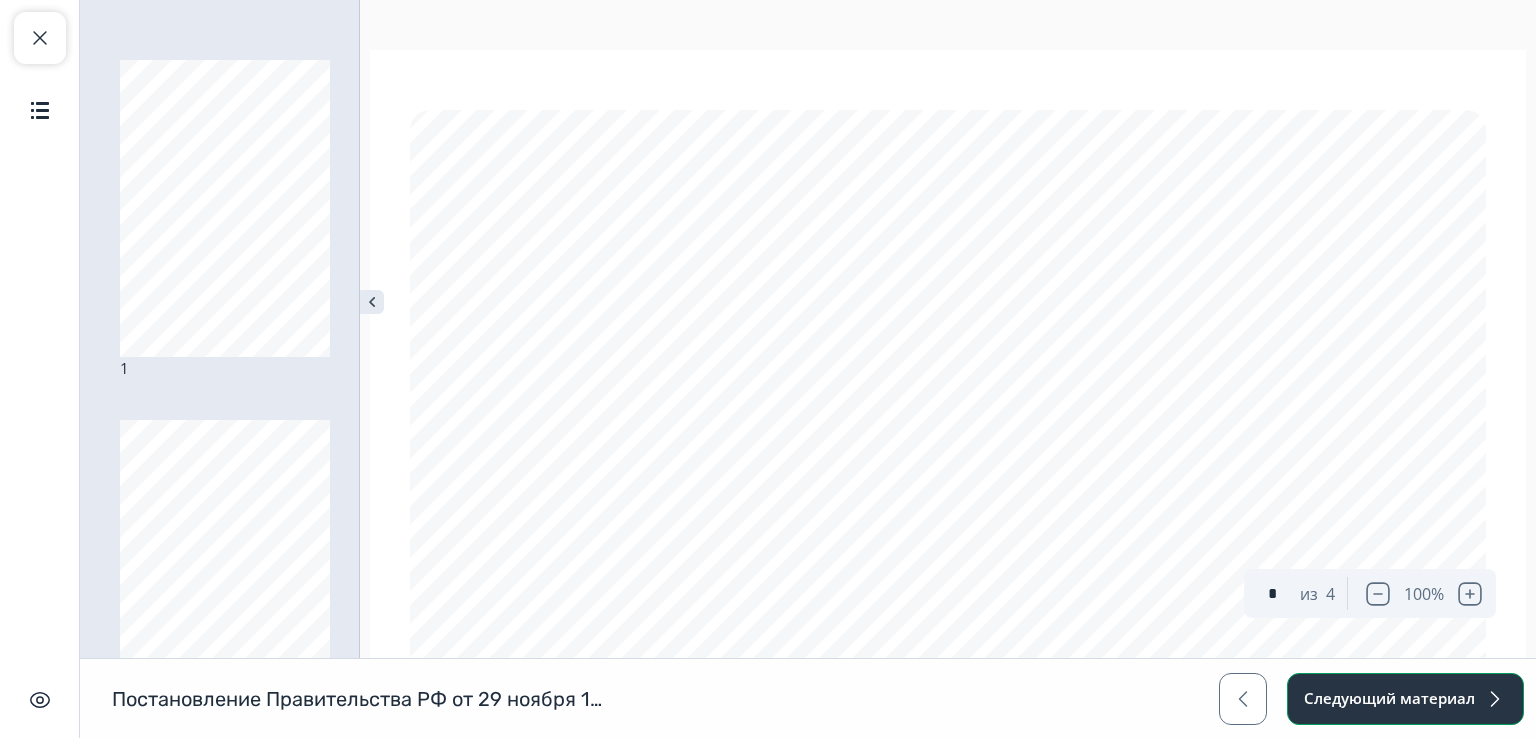 click on "Следующий материал" at bounding box center [1405, 699] 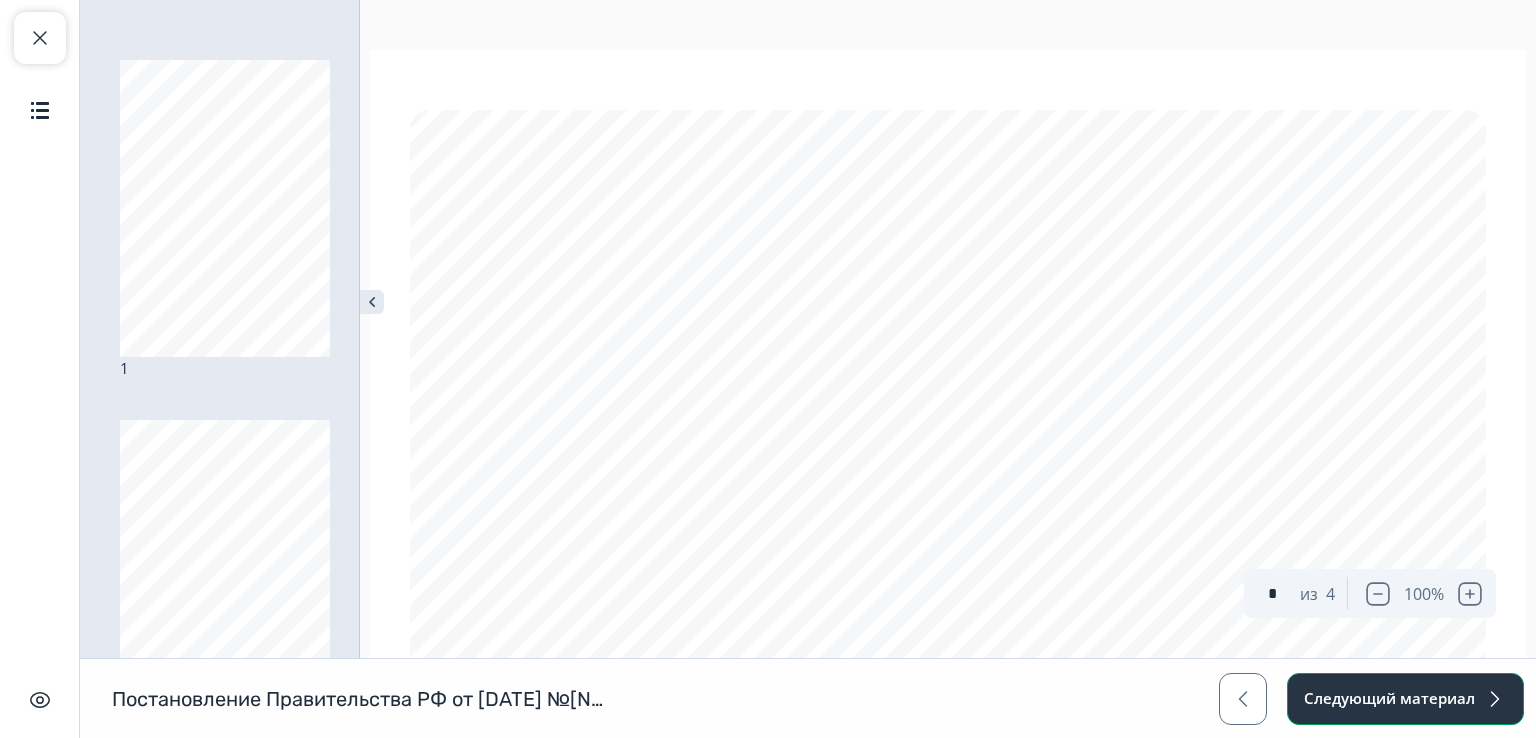 click on "Следующий материал" at bounding box center (1405, 699) 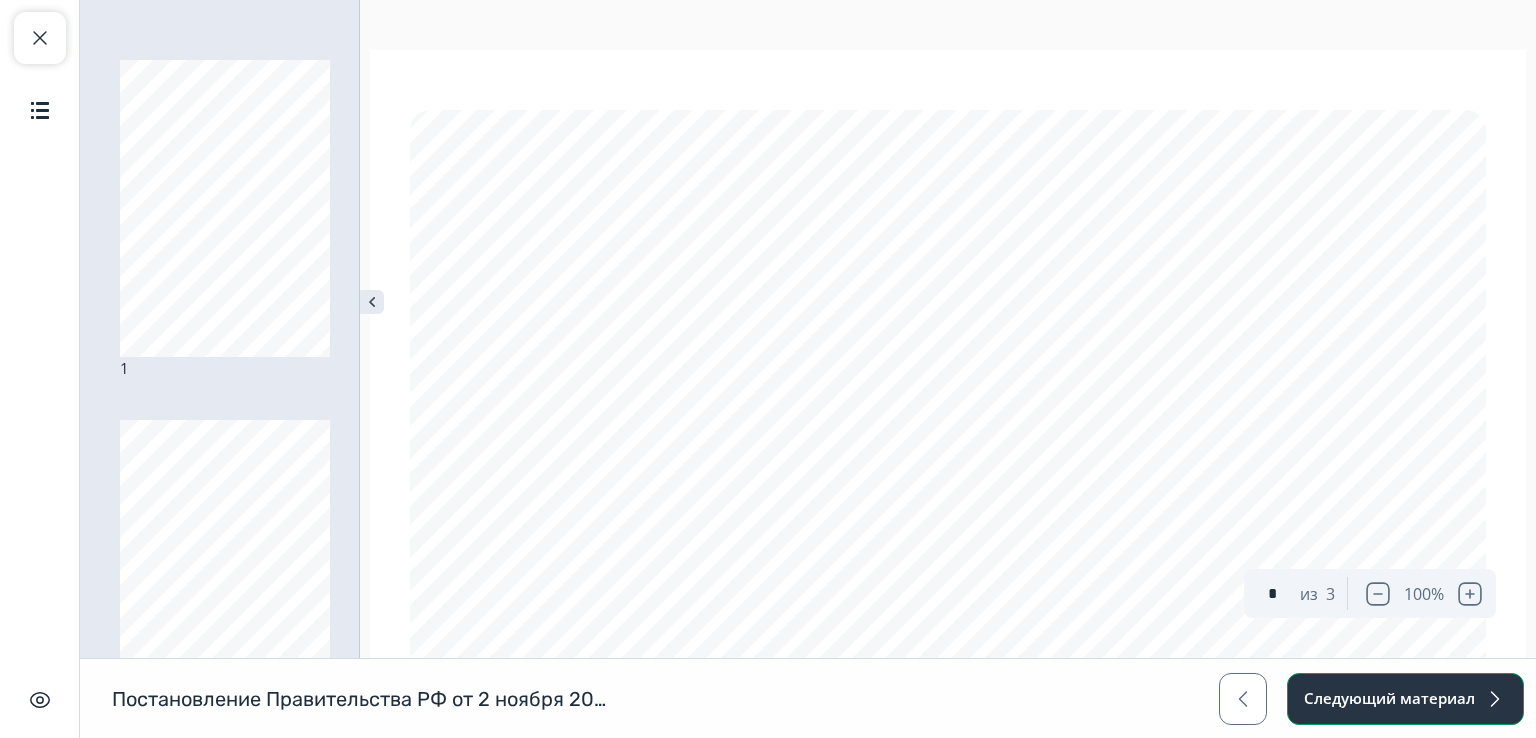 click on "Следующий материал" at bounding box center (1405, 699) 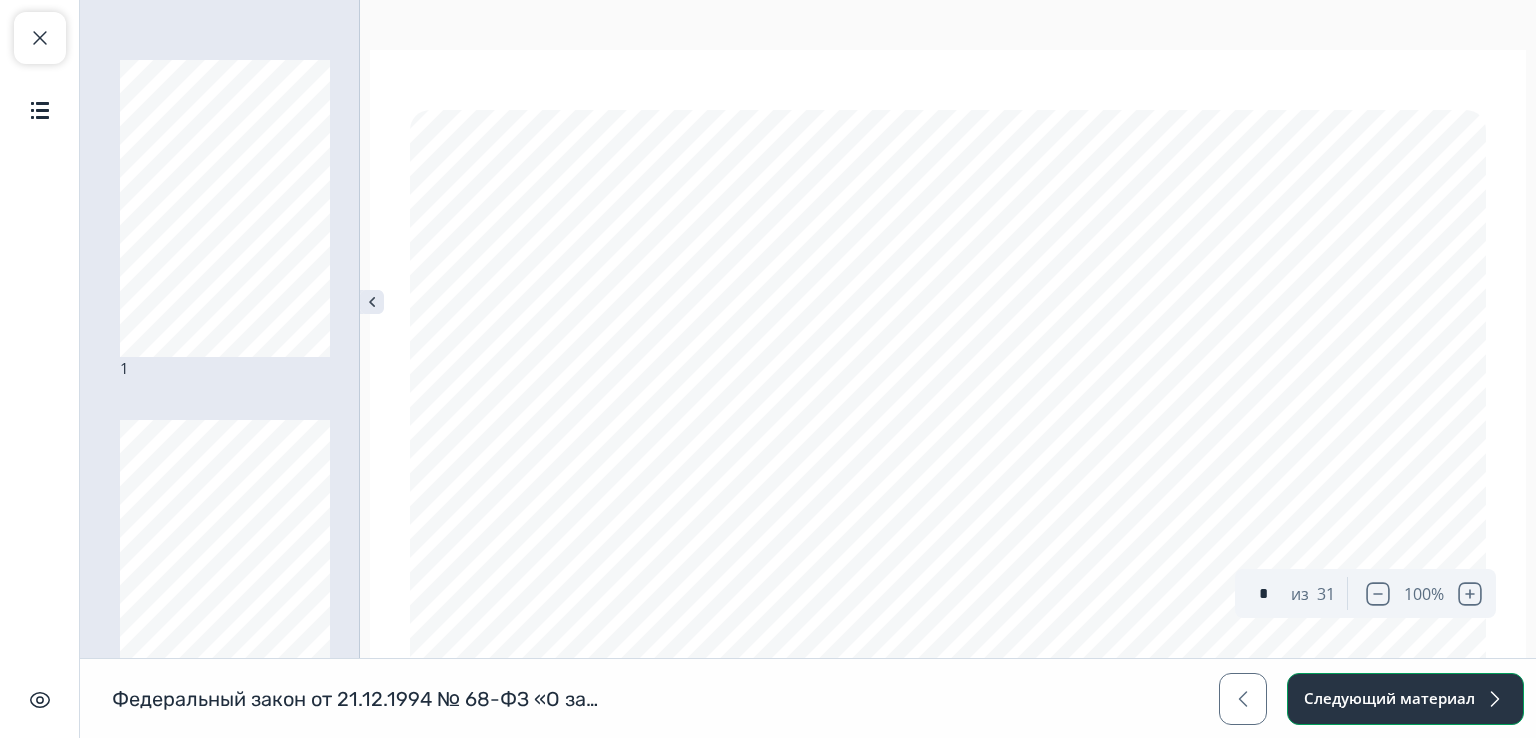 click on "Следующий материал" at bounding box center (1405, 699) 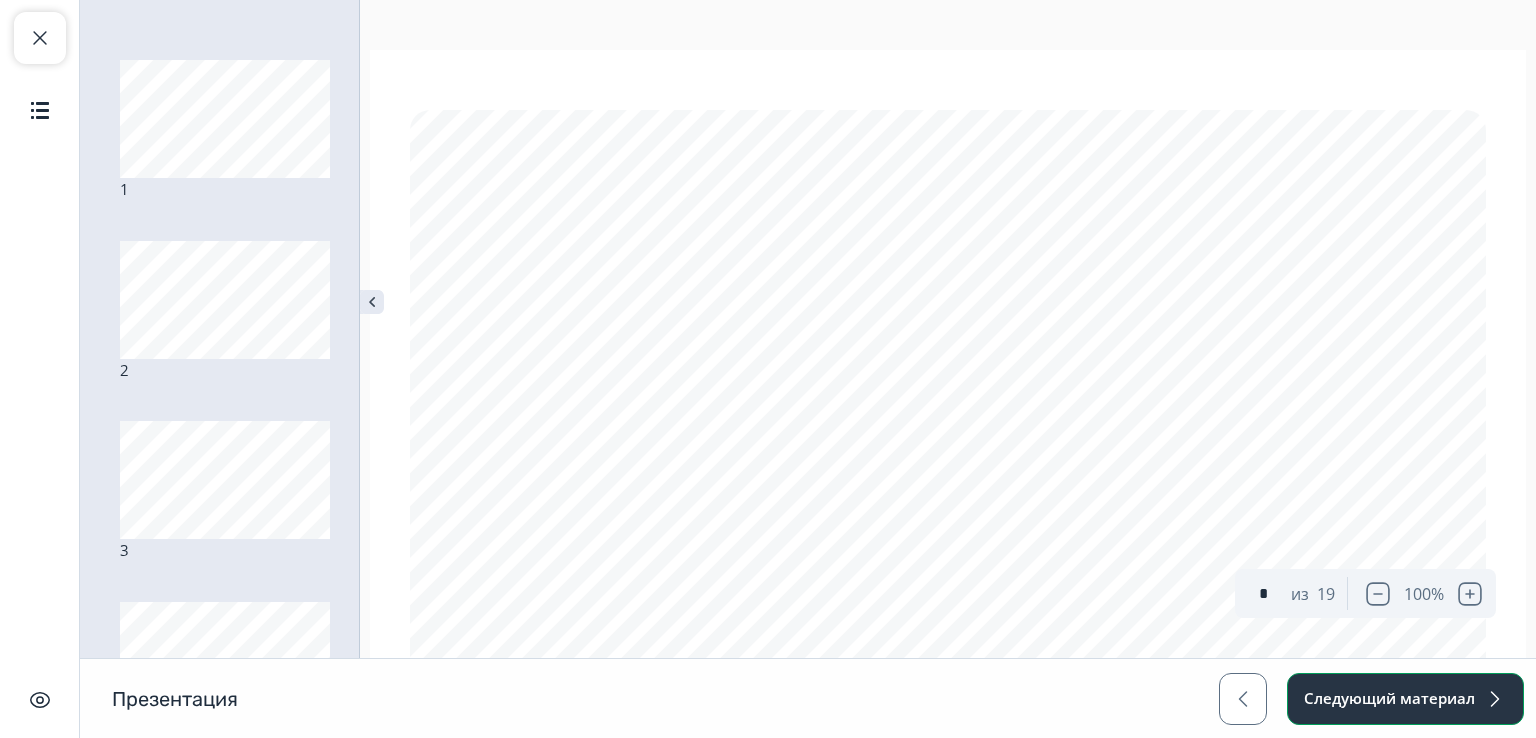 click on "Следующий материал" at bounding box center [1405, 699] 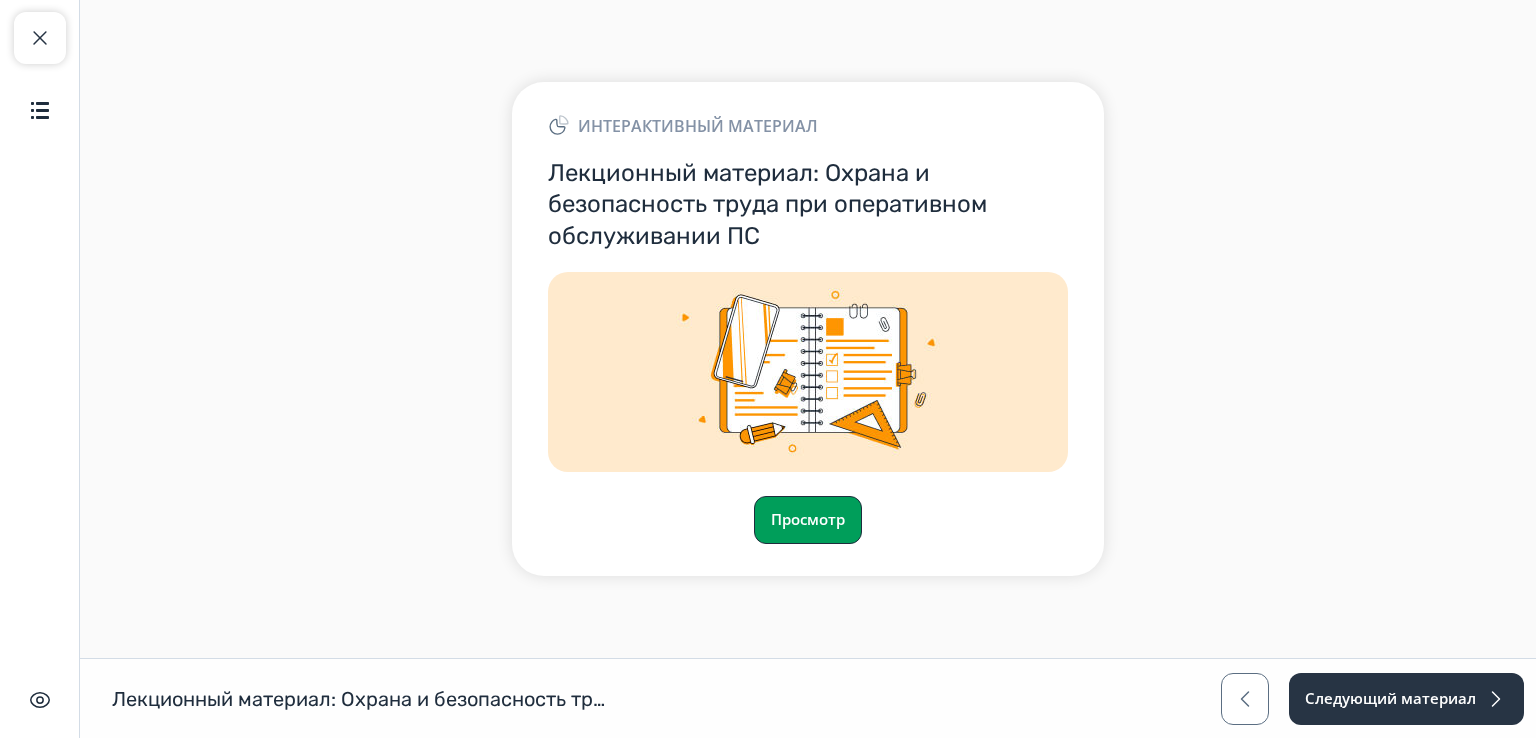 click on "Просмотр" at bounding box center (808, 520) 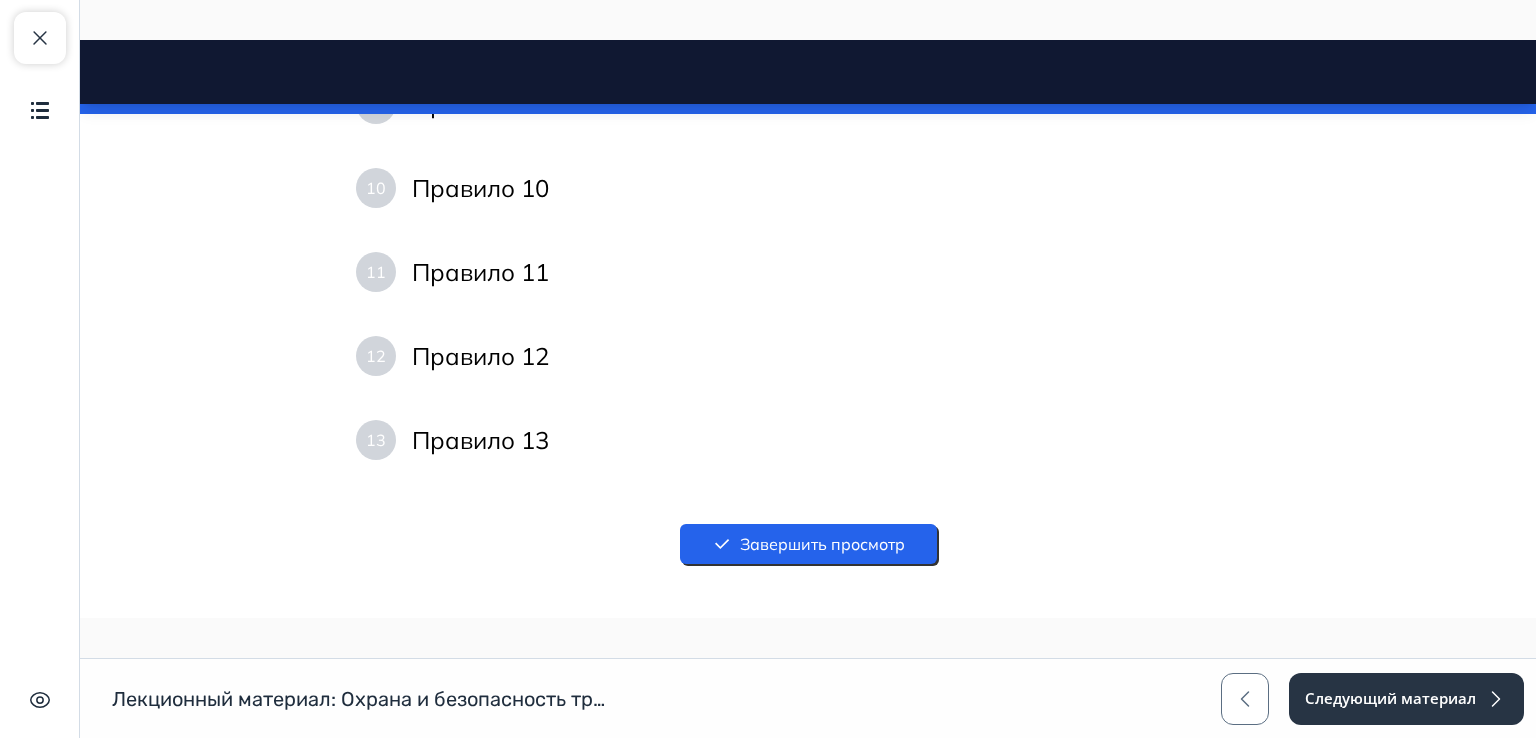 scroll, scrollTop: 2286, scrollLeft: 0, axis: vertical 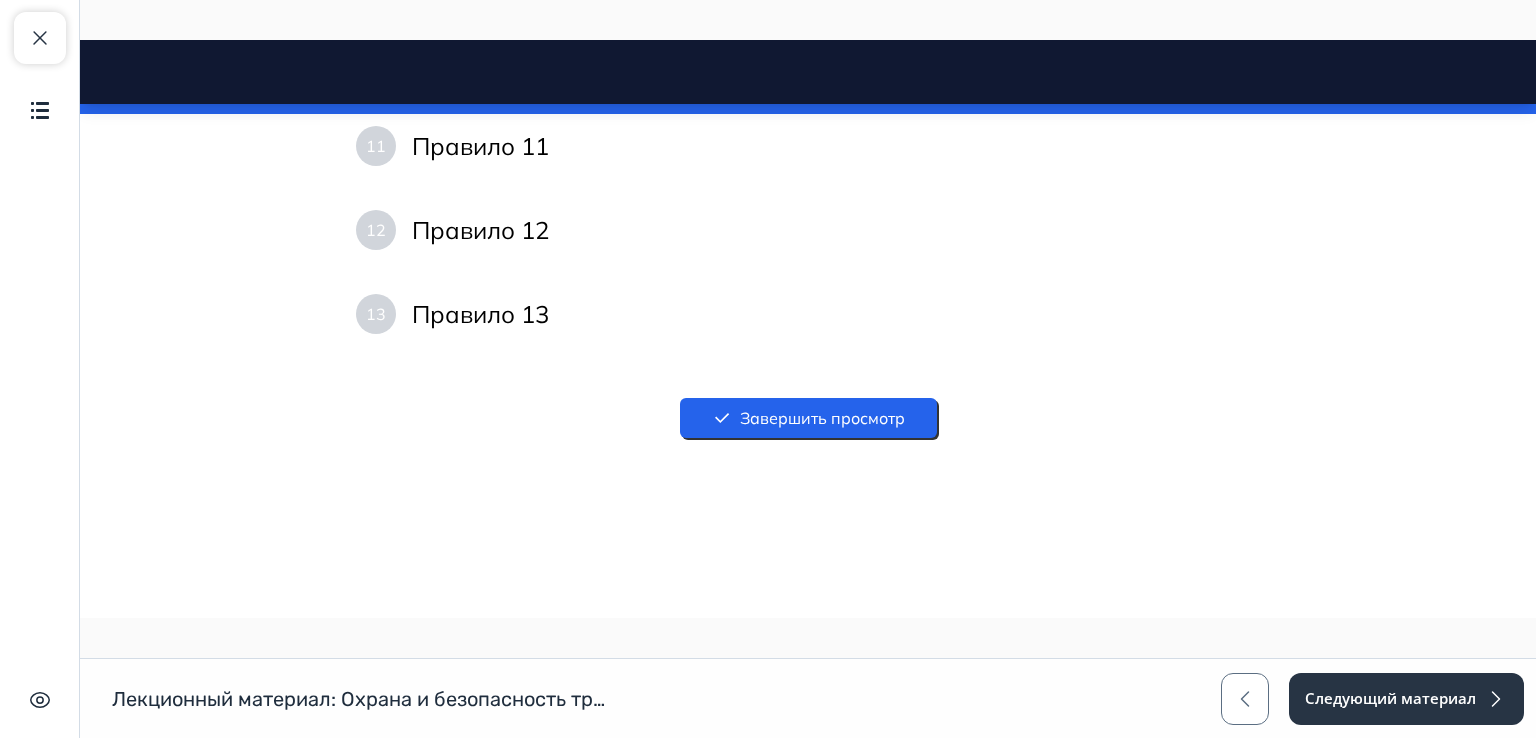 drag, startPoint x: 1525, startPoint y: 131, endPoint x: 1604, endPoint y: 776, distance: 649.81995 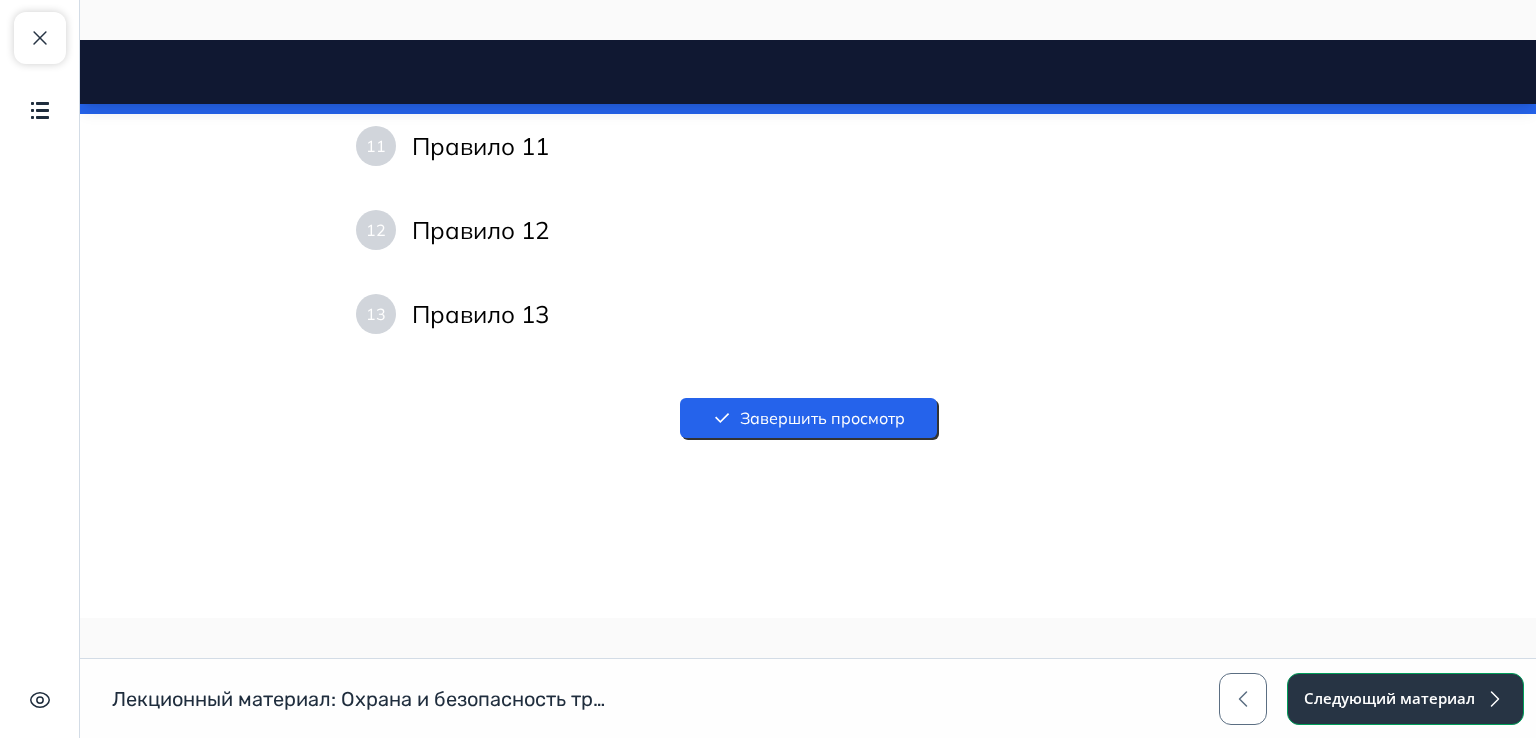 click on "Следующий материал" at bounding box center [1405, 699] 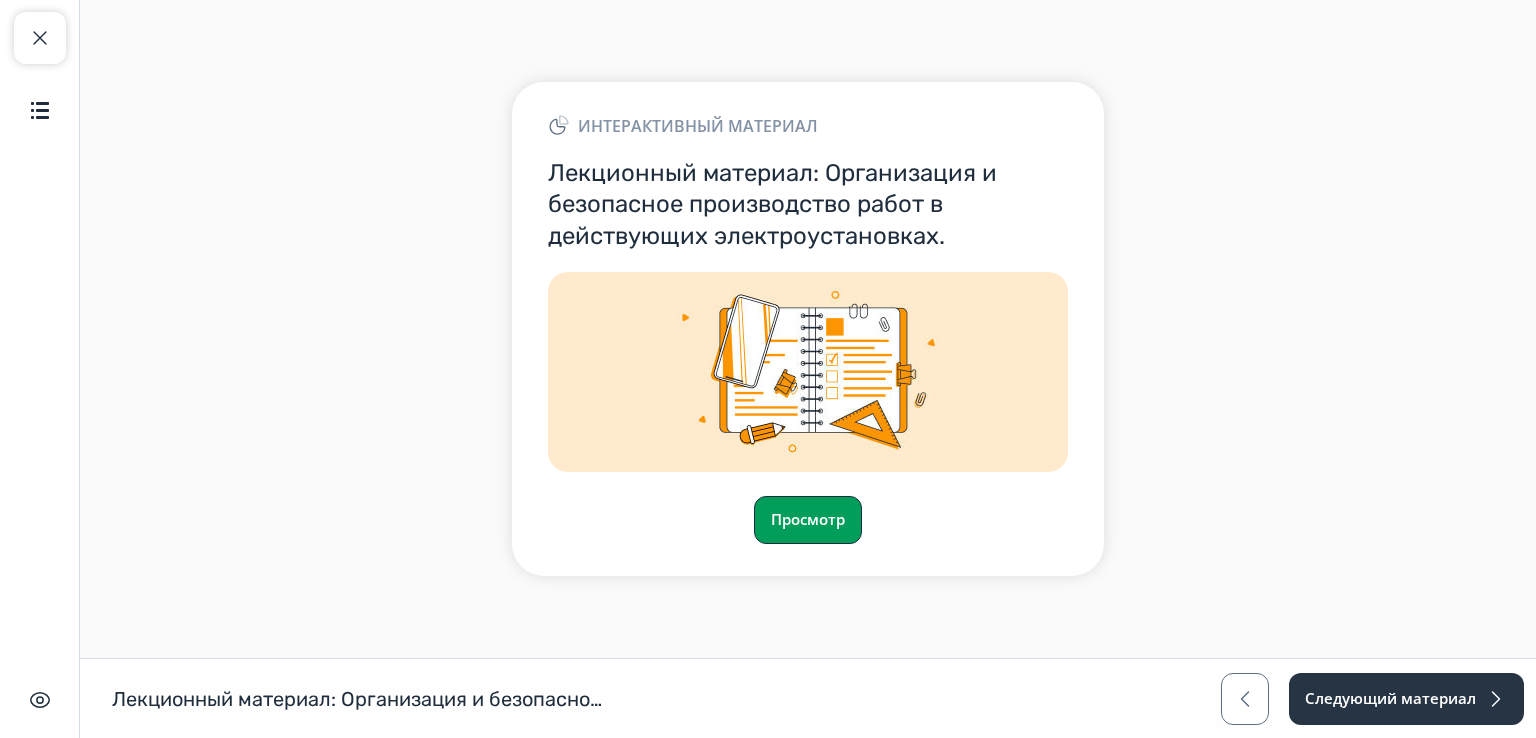 click on "Просмотр" at bounding box center (808, 520) 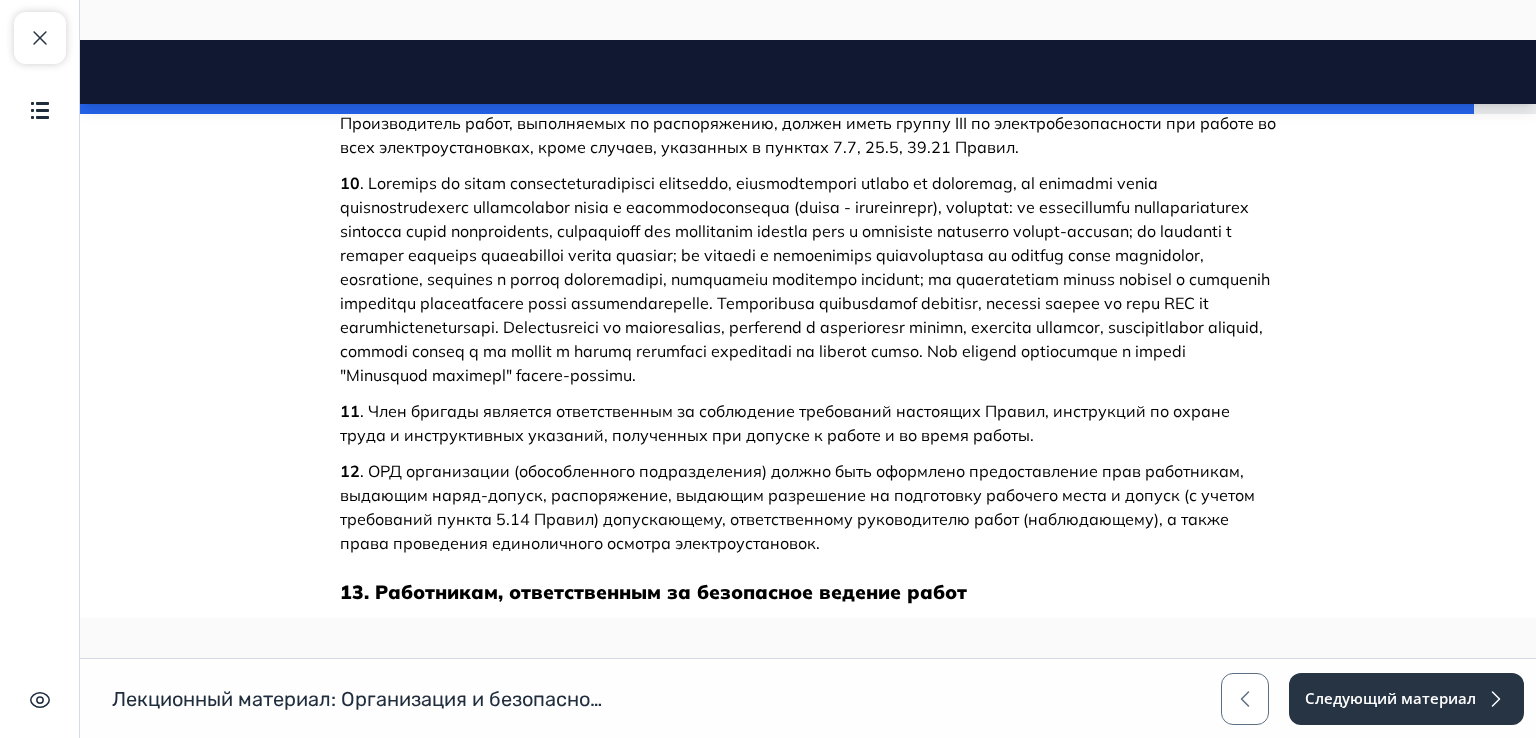 scroll, scrollTop: 30771, scrollLeft: 0, axis: vertical 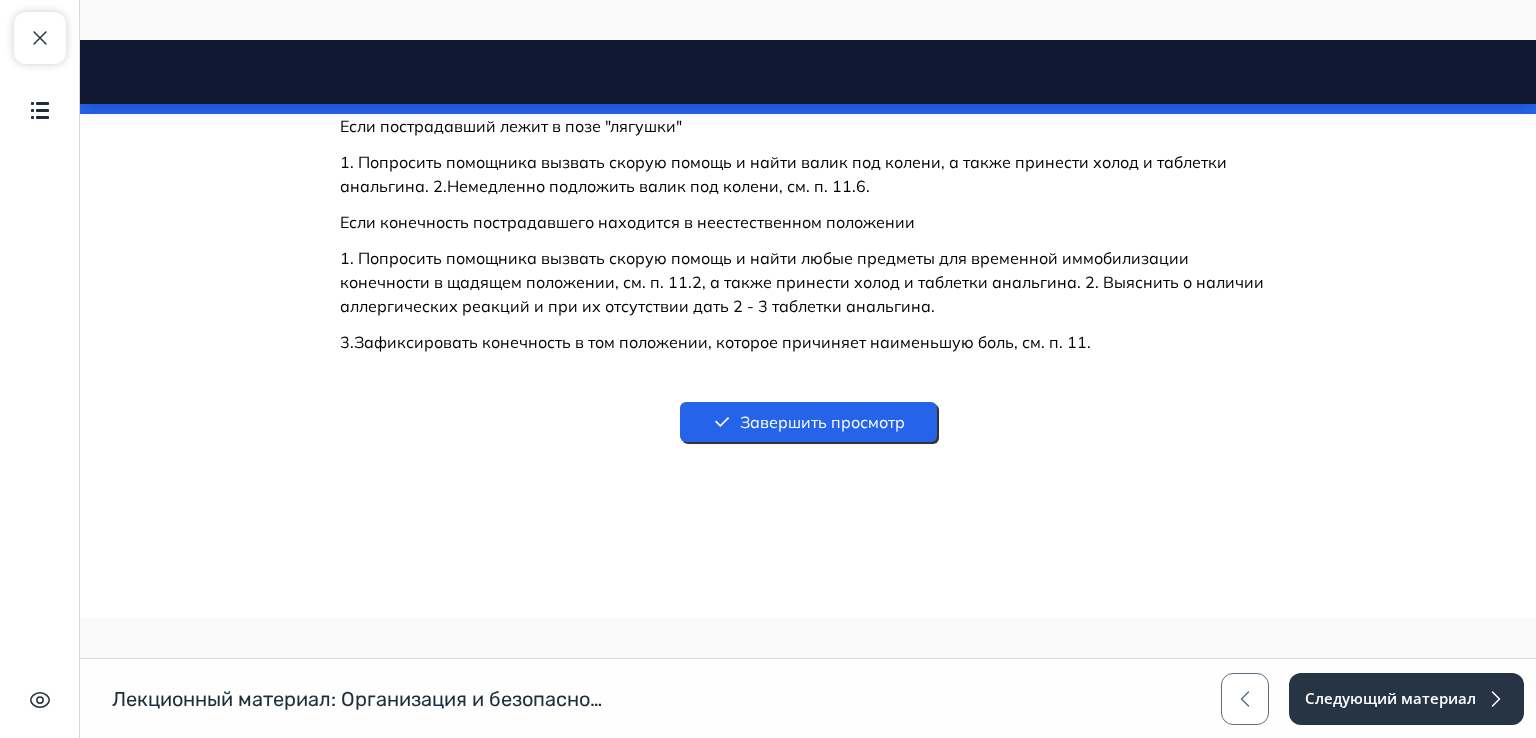 drag, startPoint x: 1528, startPoint y: 83, endPoint x: 1615, endPoint y: 702, distance: 625.084 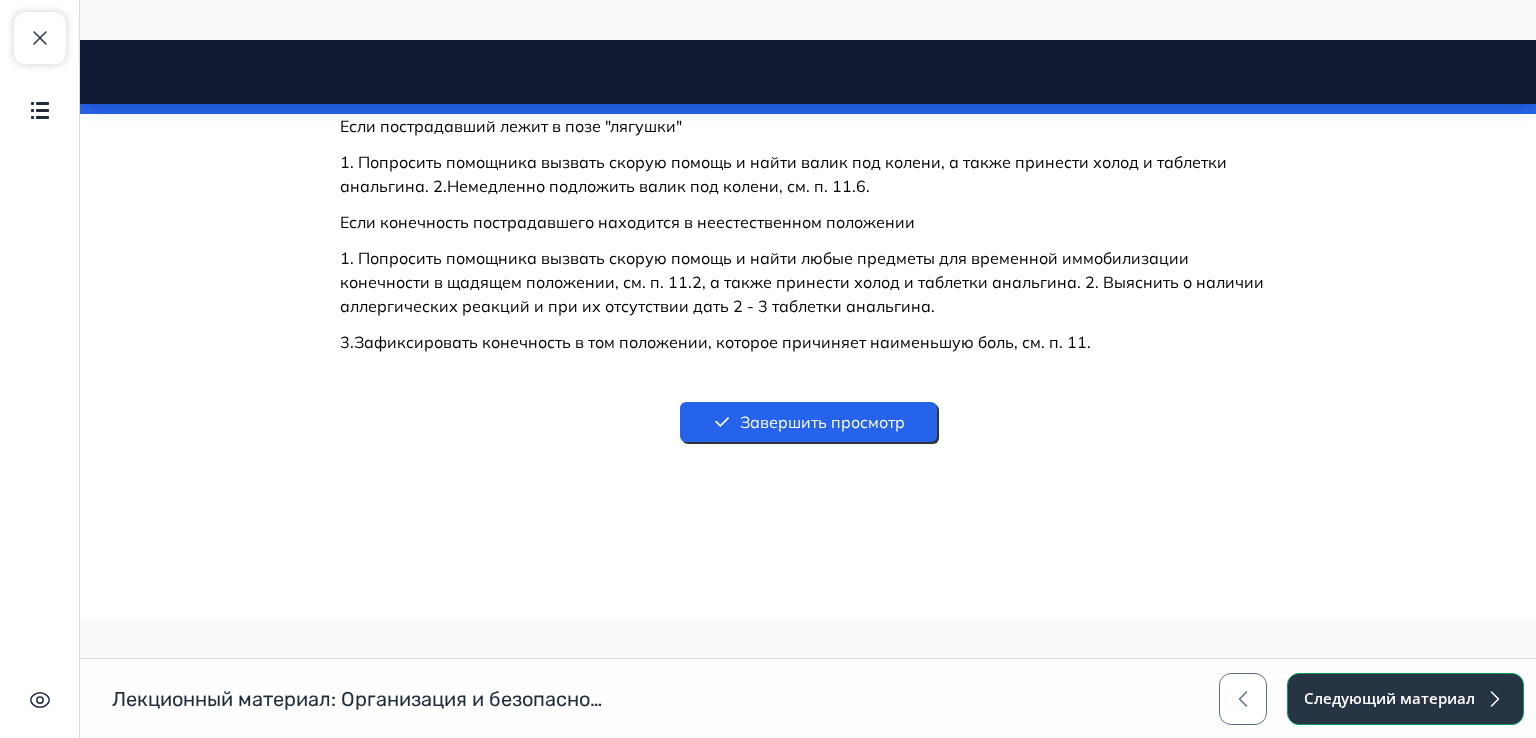 click on "Следующий материал" at bounding box center (1405, 699) 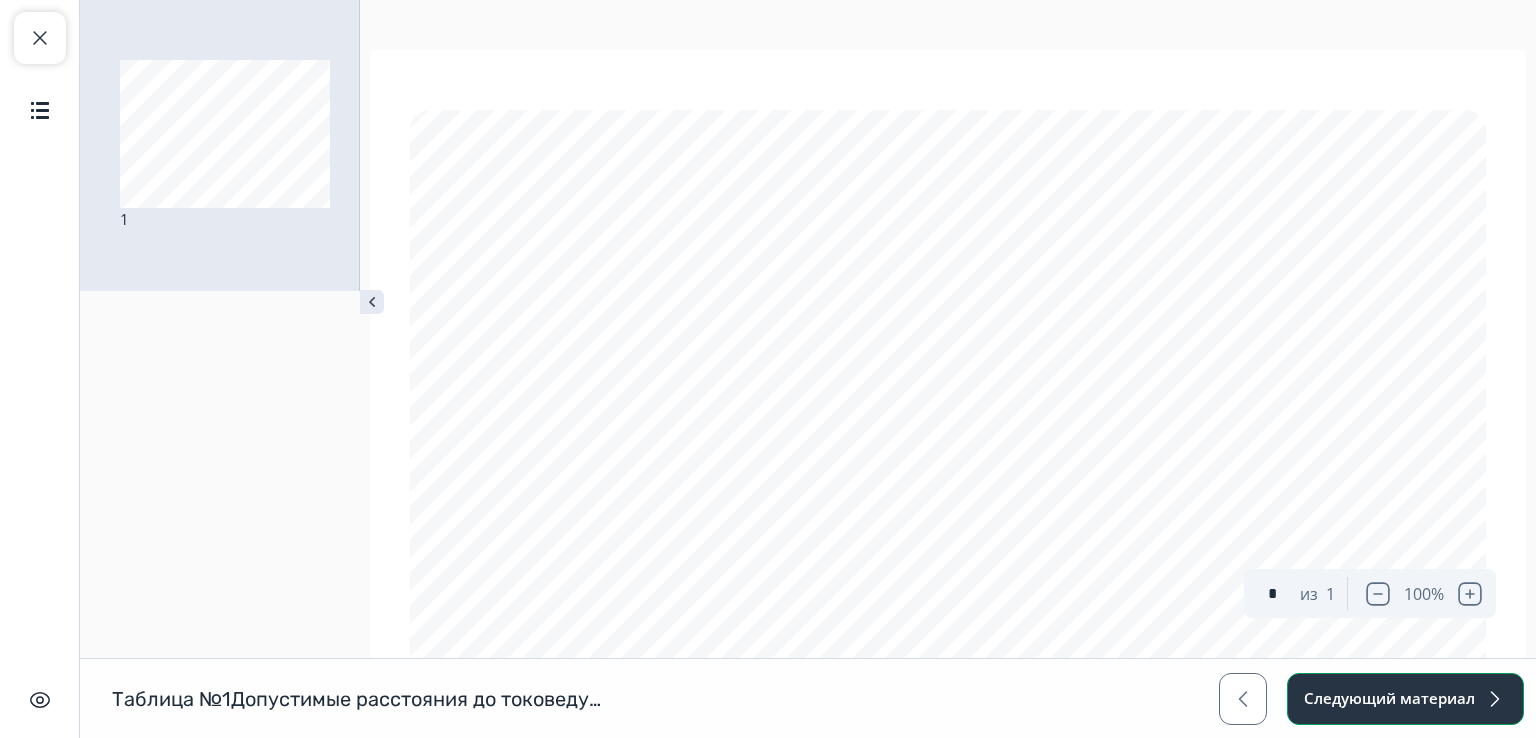 click at bounding box center (1495, 699) 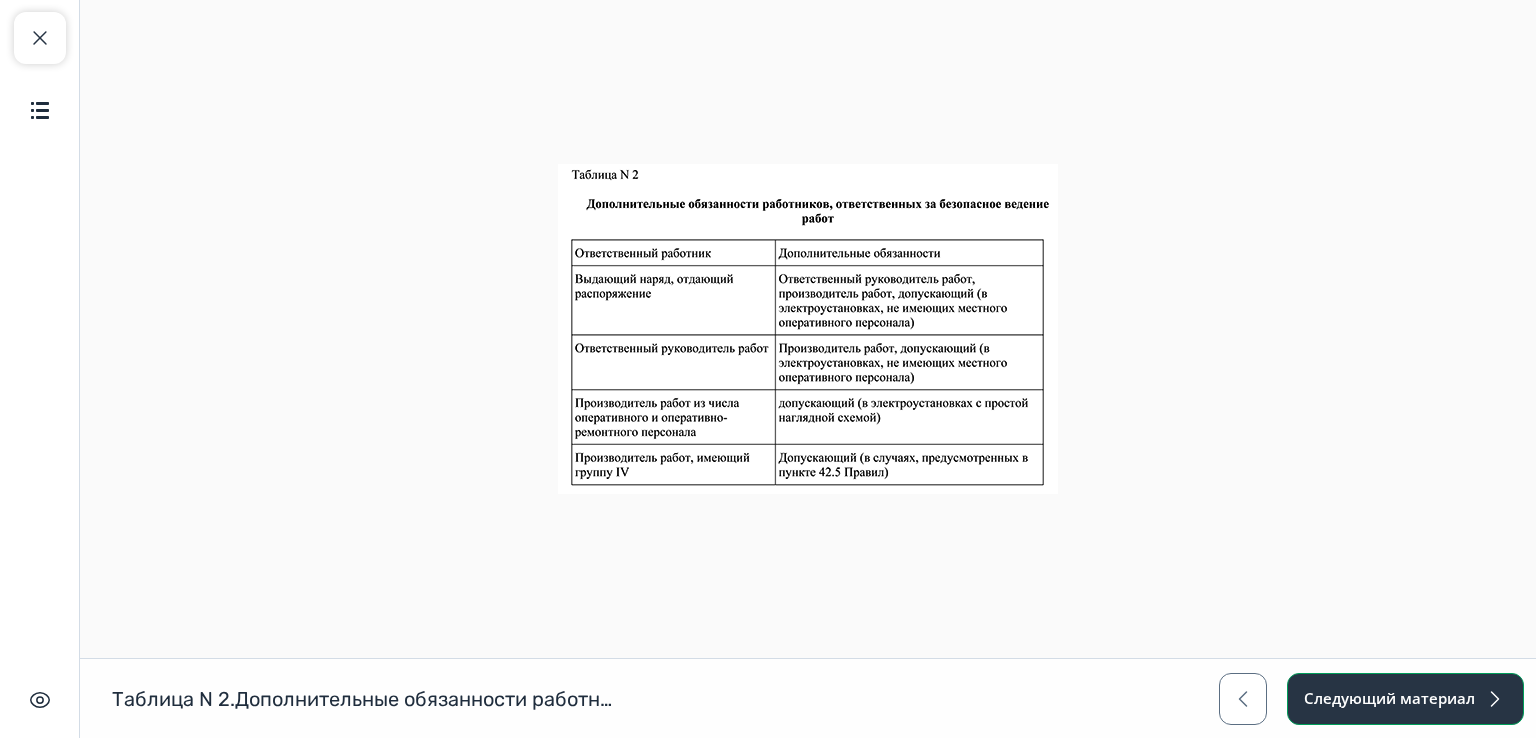 click on "Следующий материал" at bounding box center (1405, 699) 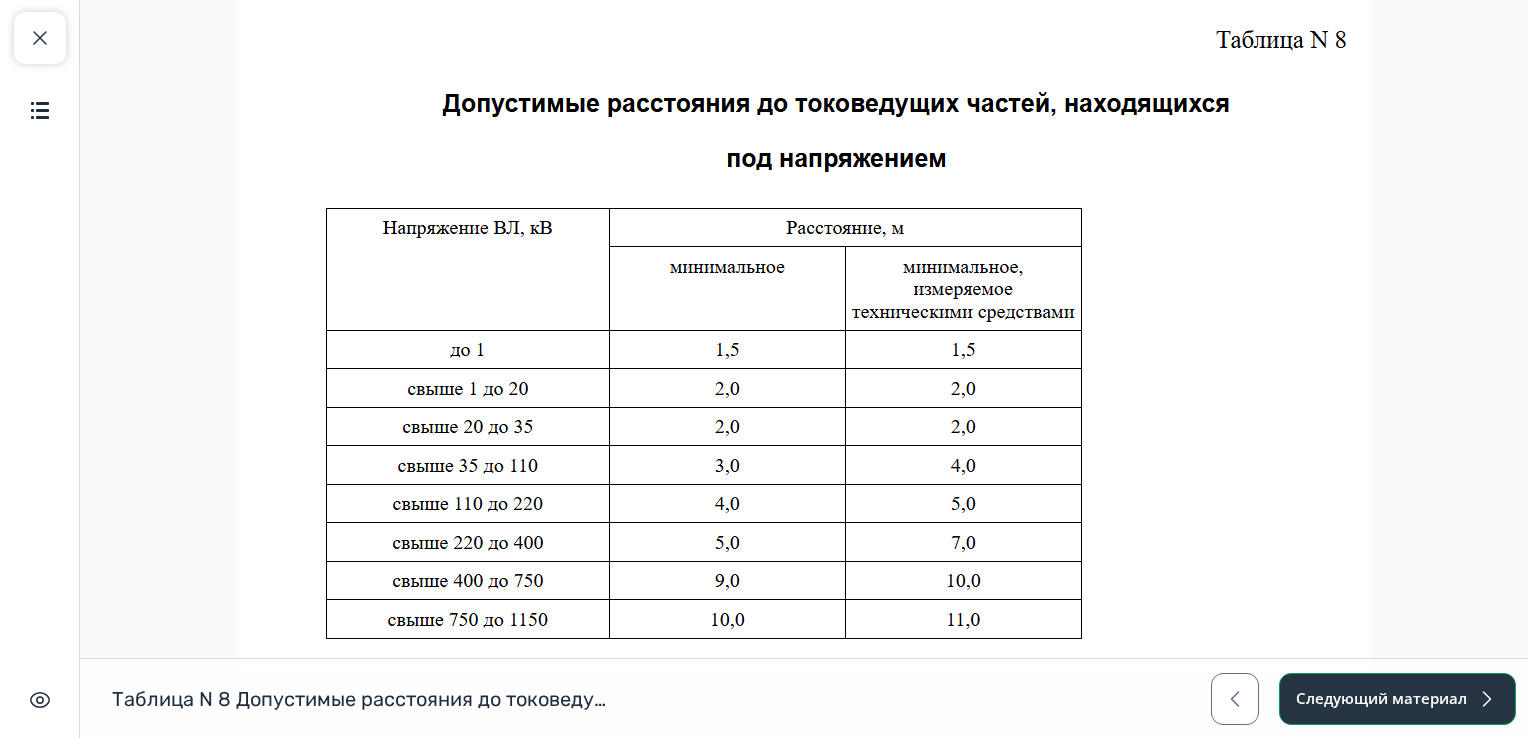 click at bounding box center [1487, 699] 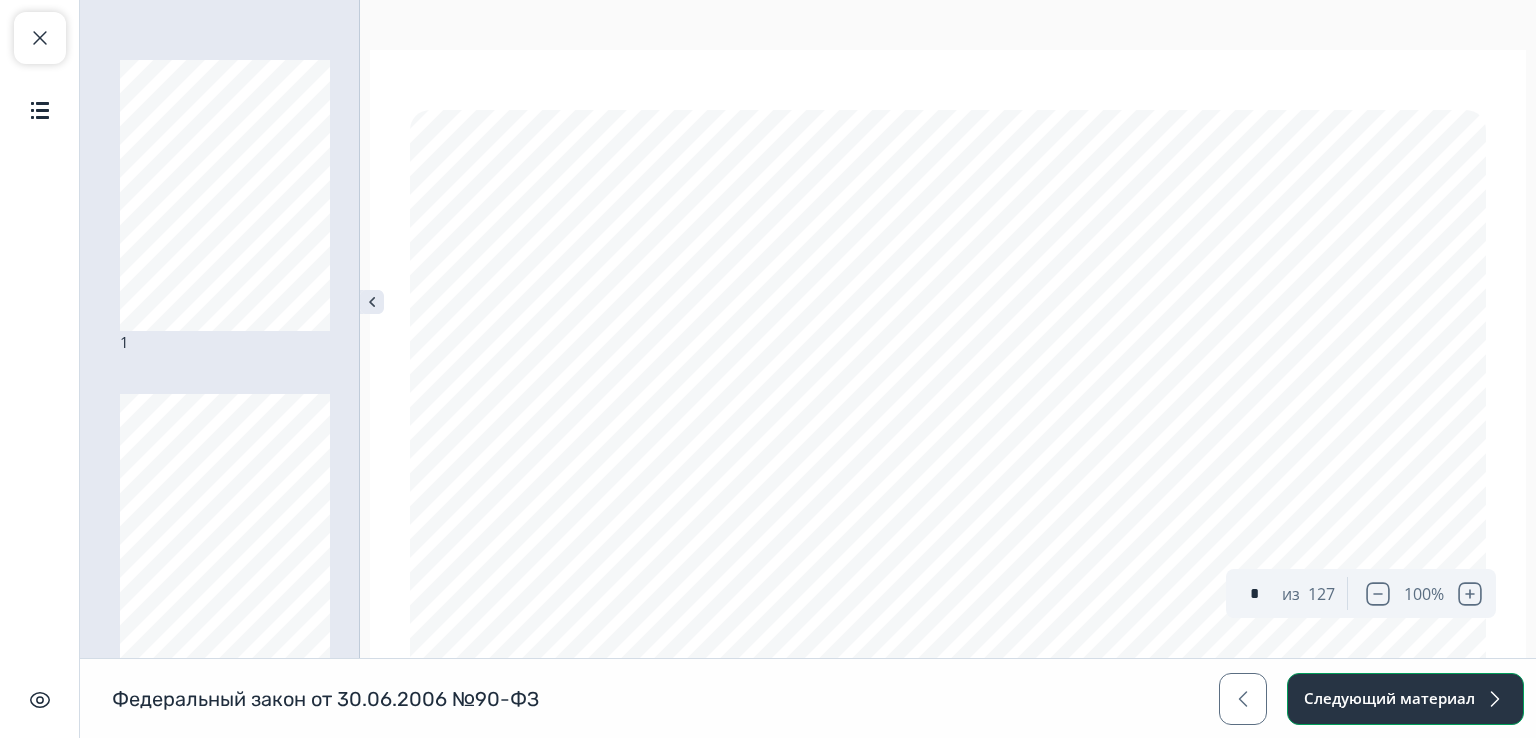 click at bounding box center [1495, 699] 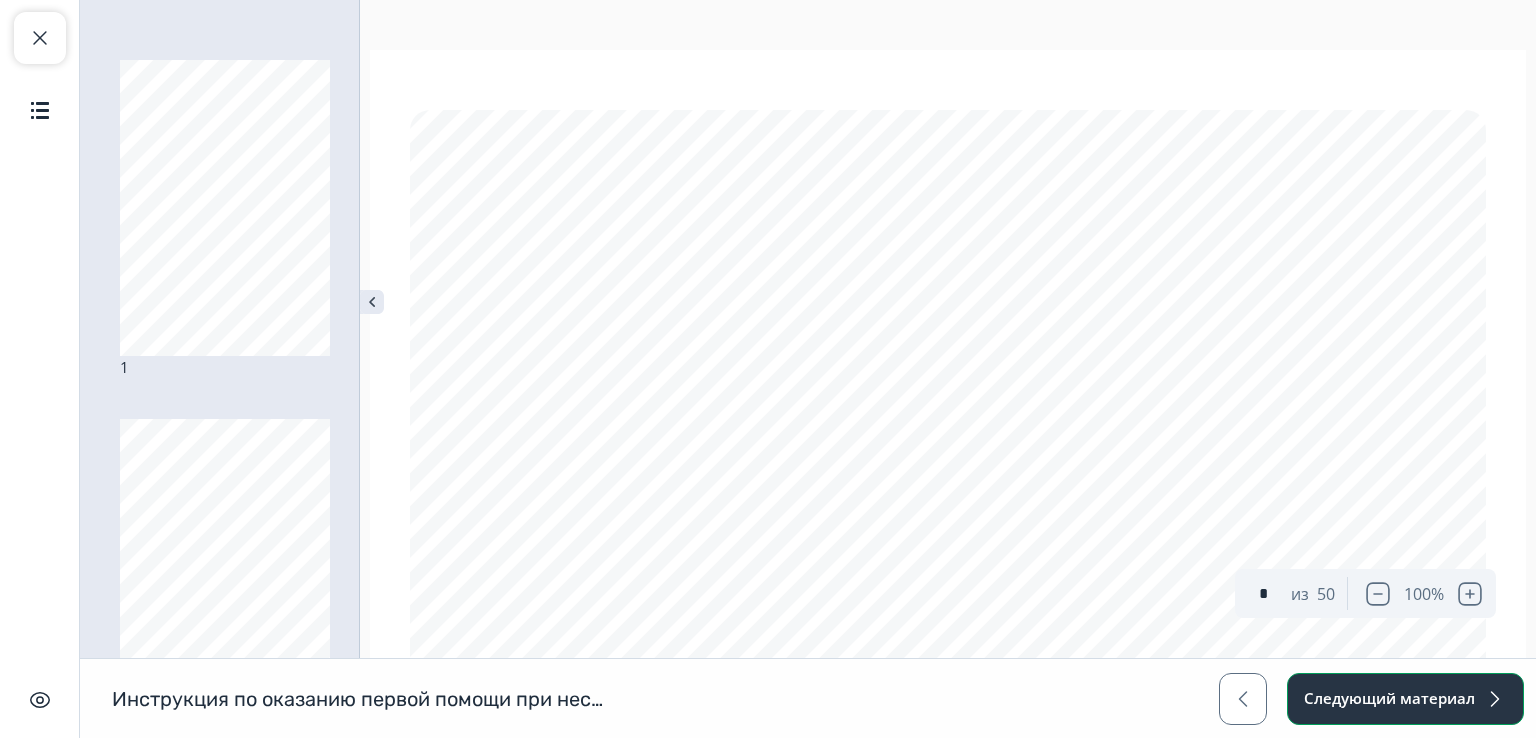 click at bounding box center [1495, 699] 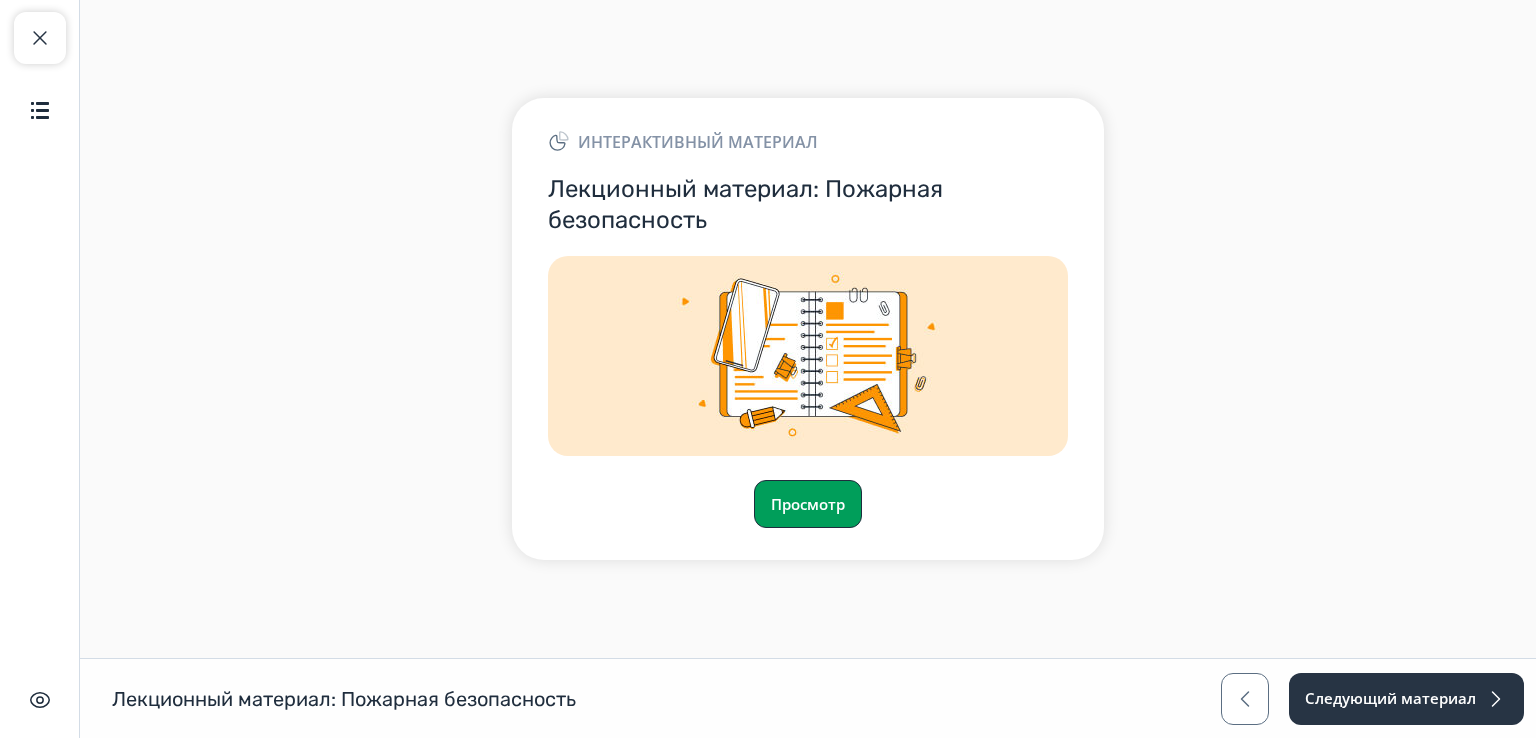 click on "Просмотр" at bounding box center (808, 504) 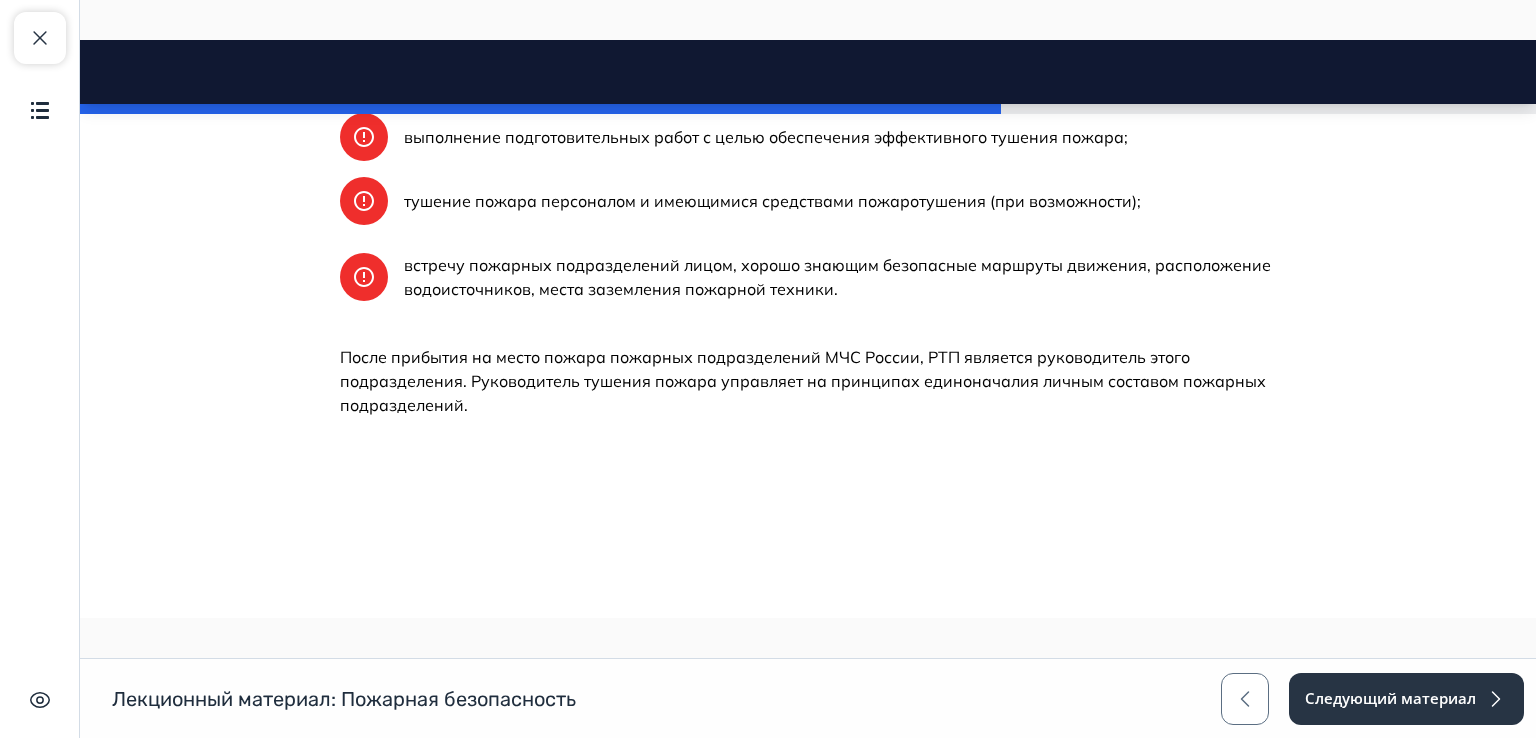 scroll, scrollTop: 34097, scrollLeft: 0, axis: vertical 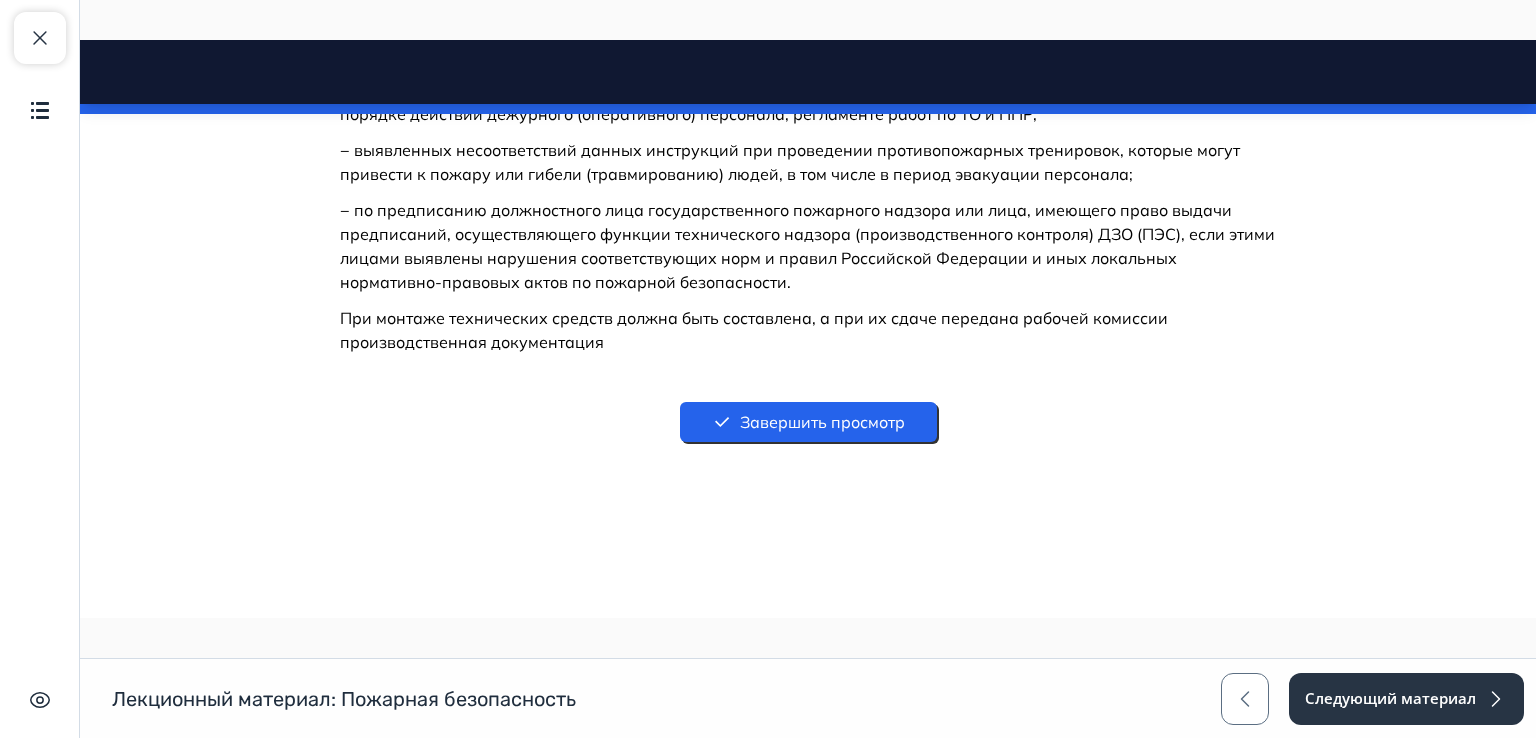drag, startPoint x: 1532, startPoint y: 87, endPoint x: 1612, endPoint y: 745, distance: 662.8454 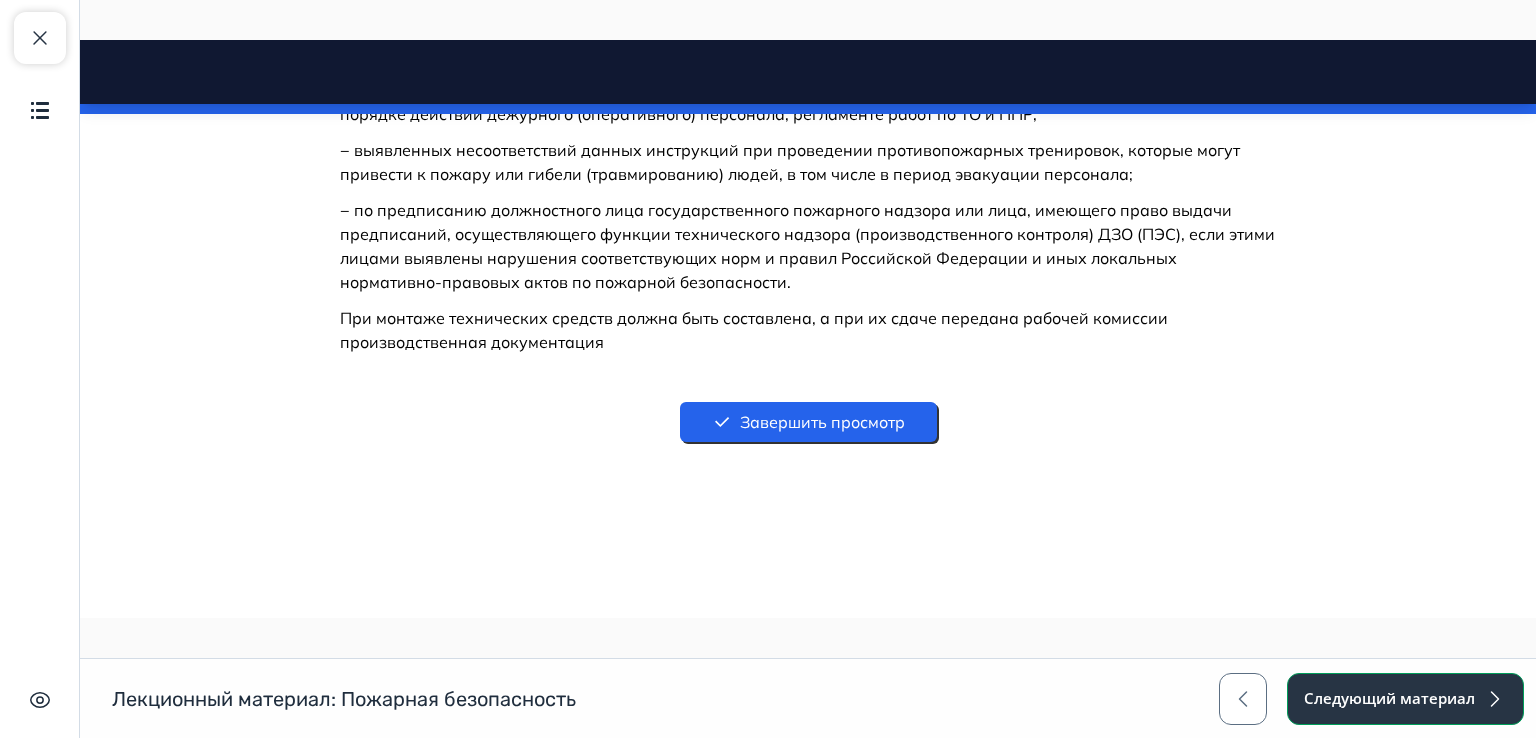 click on "Следующий материал" at bounding box center [1405, 699] 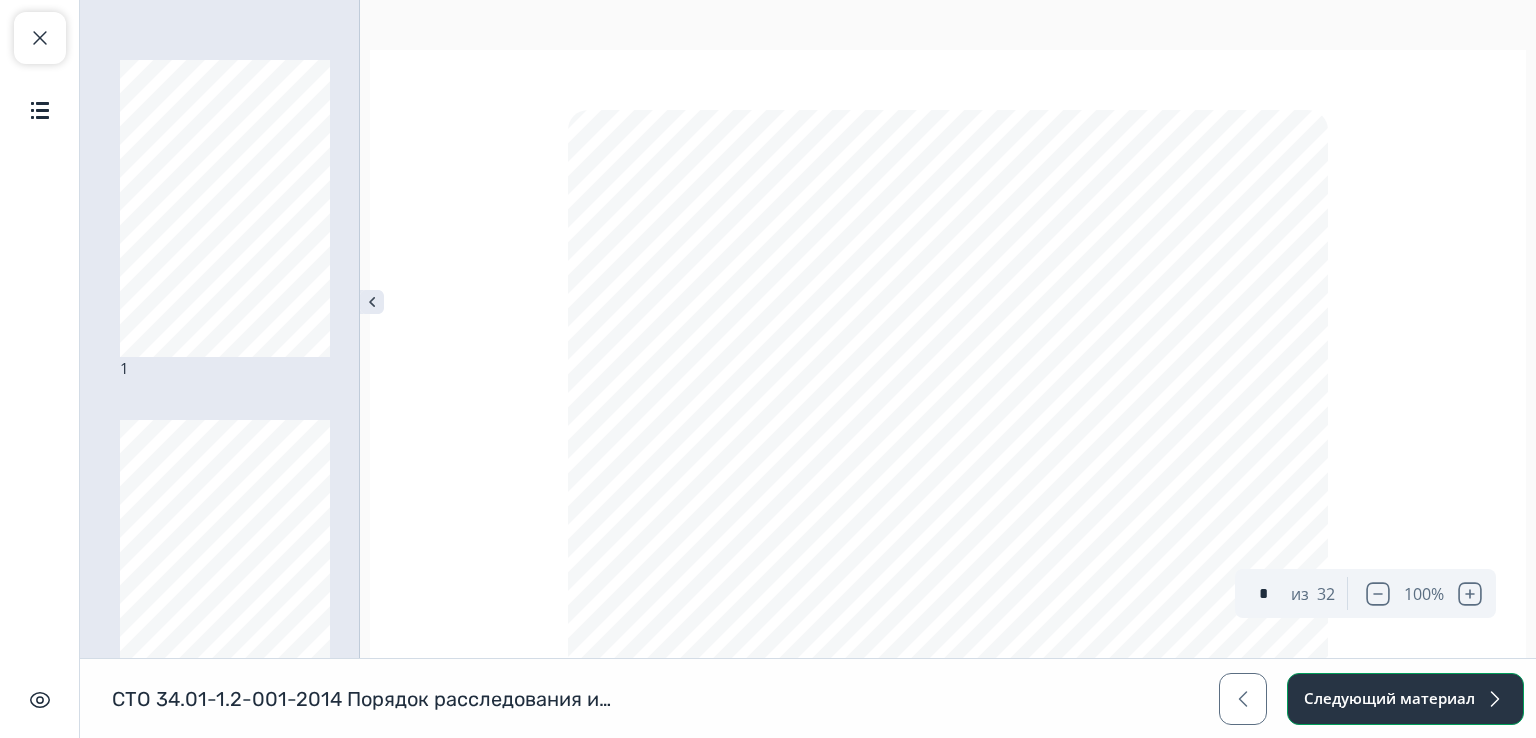click on "Следующий материал" at bounding box center [1405, 699] 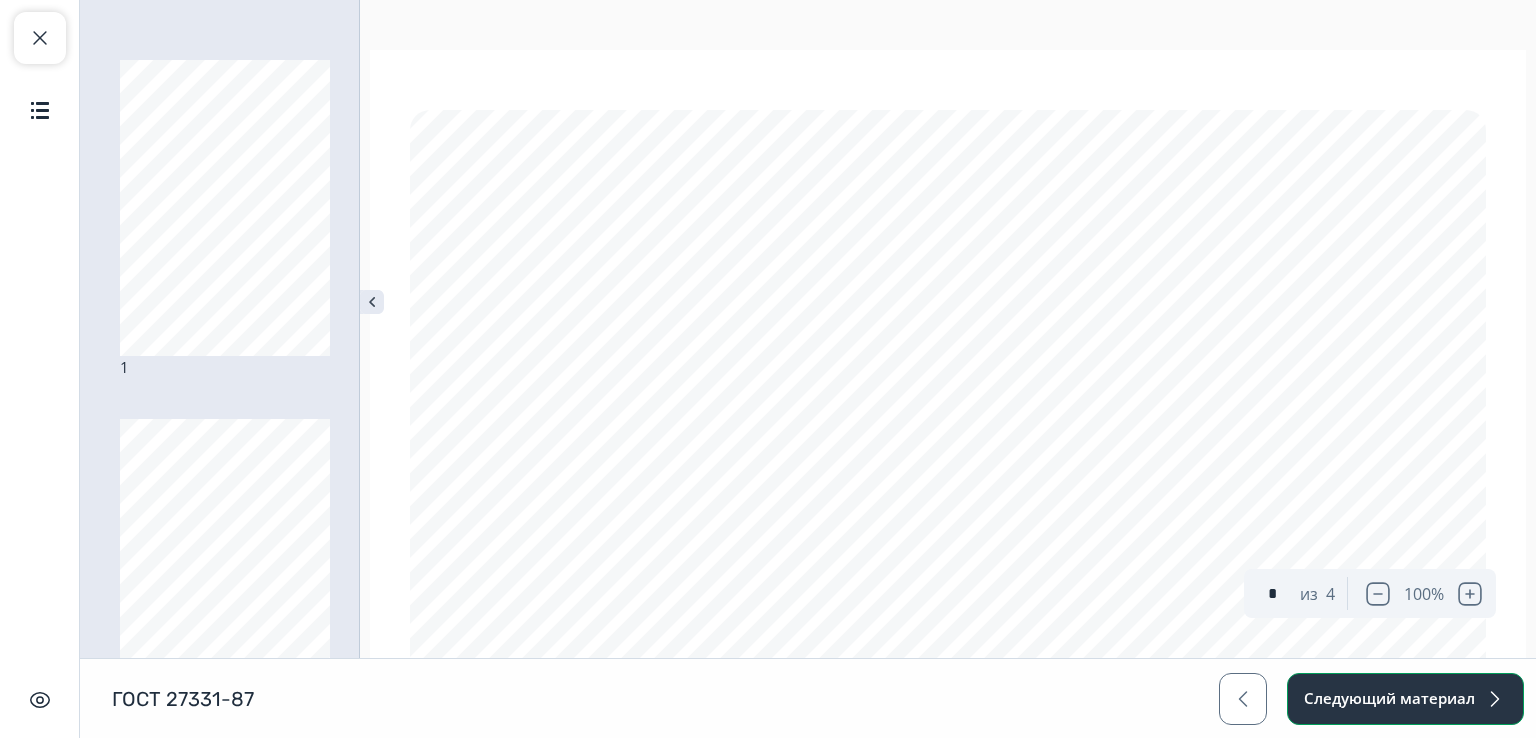 click on "Следующий материал" at bounding box center [1405, 699] 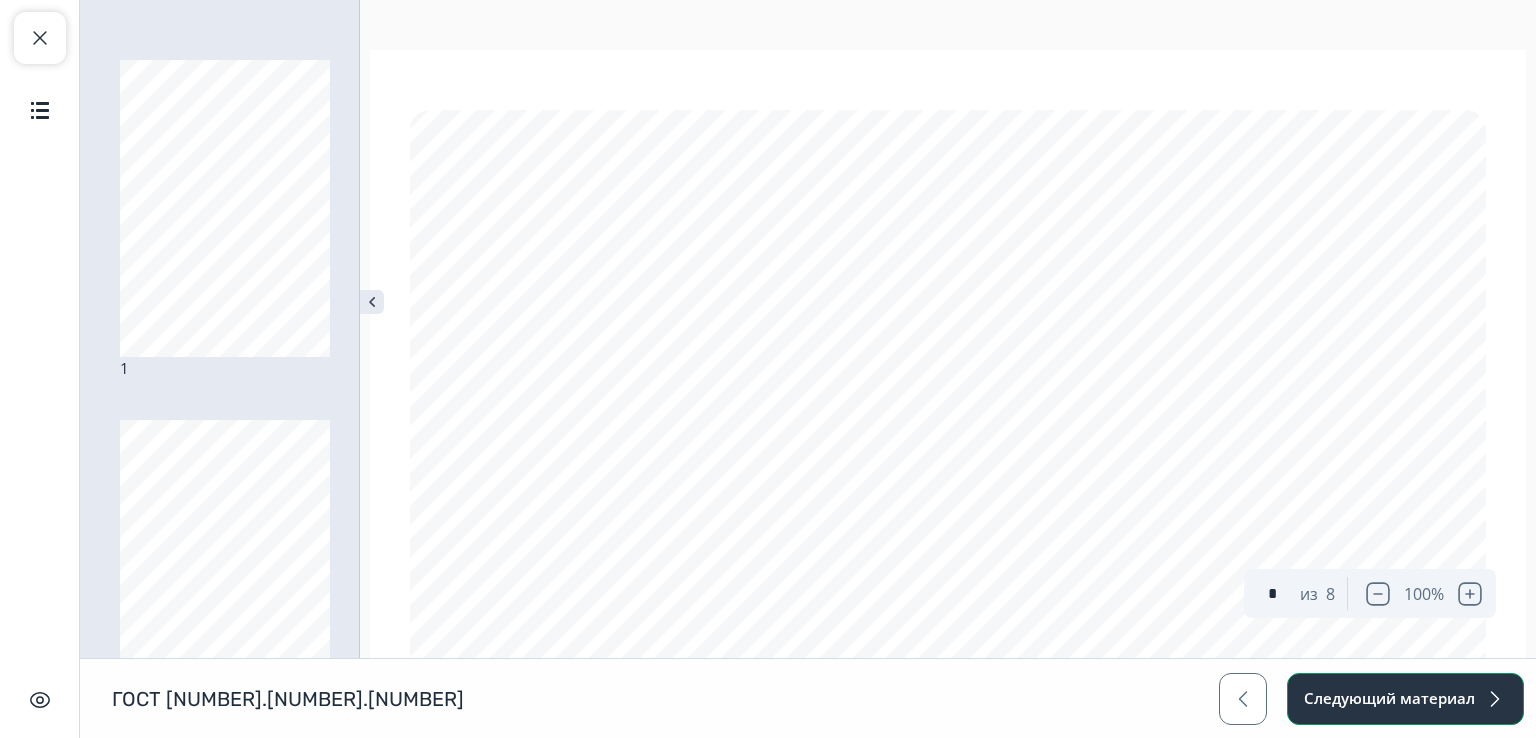 click on "Следующий материал" at bounding box center [1405, 699] 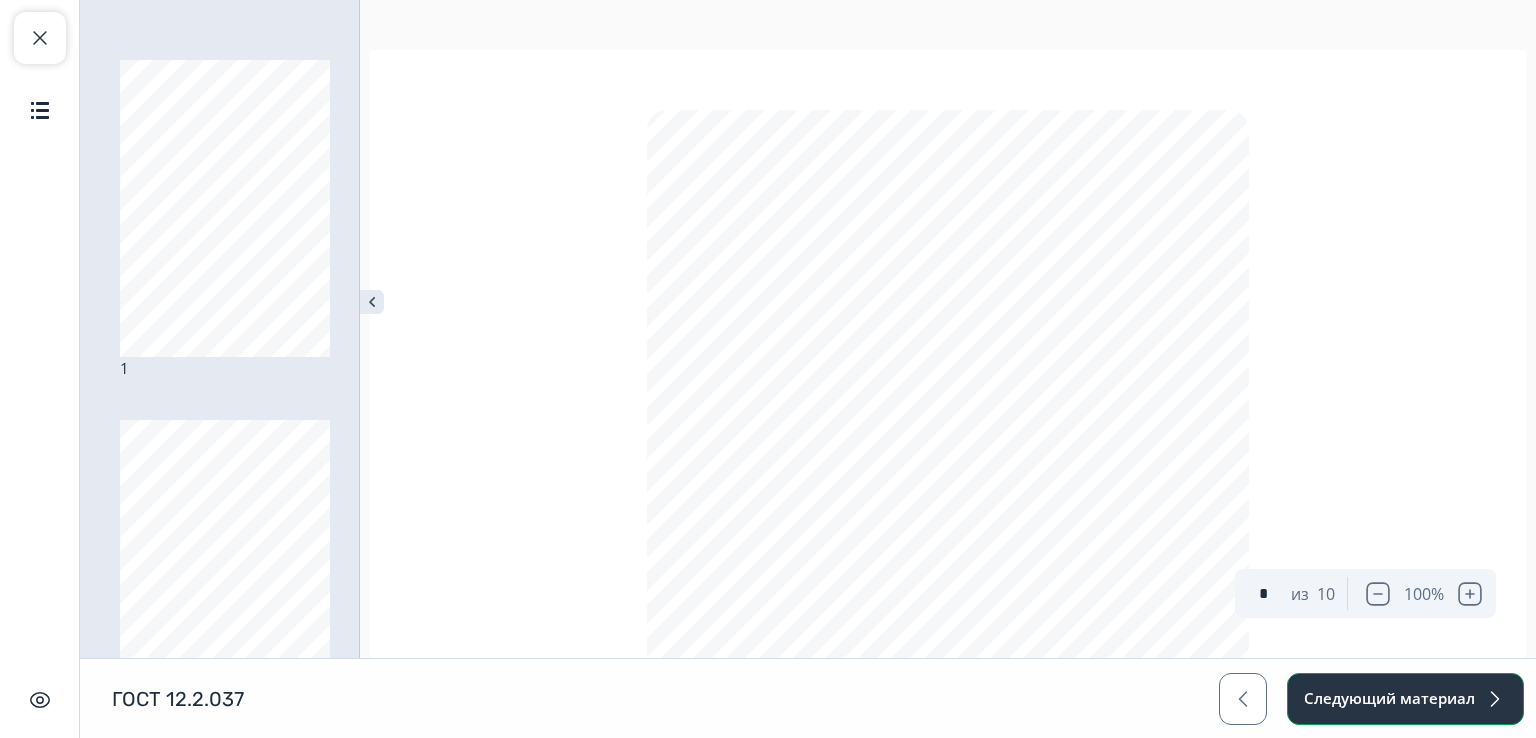click on "Следующий материал" at bounding box center (1405, 699) 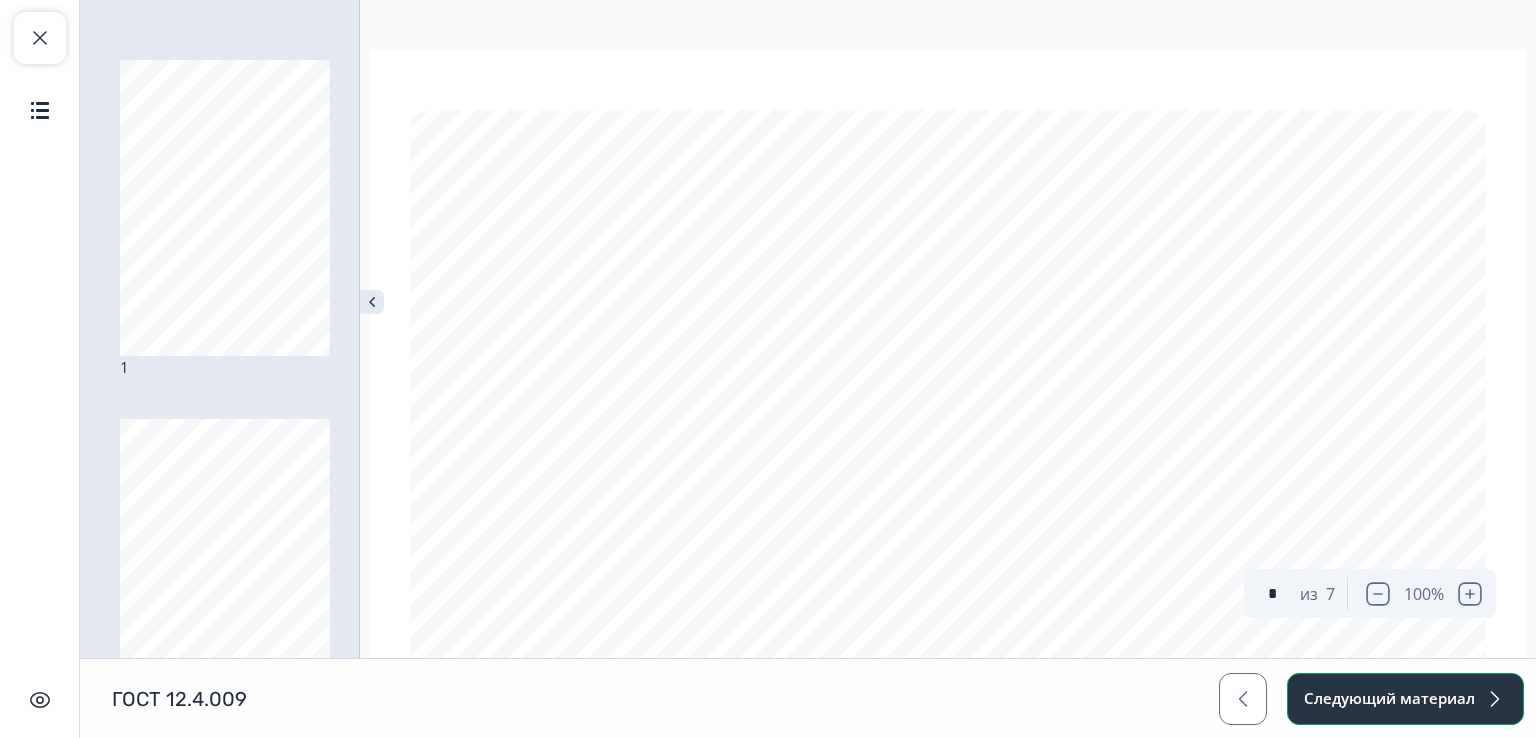 click on "Следующий материал" at bounding box center (1405, 699) 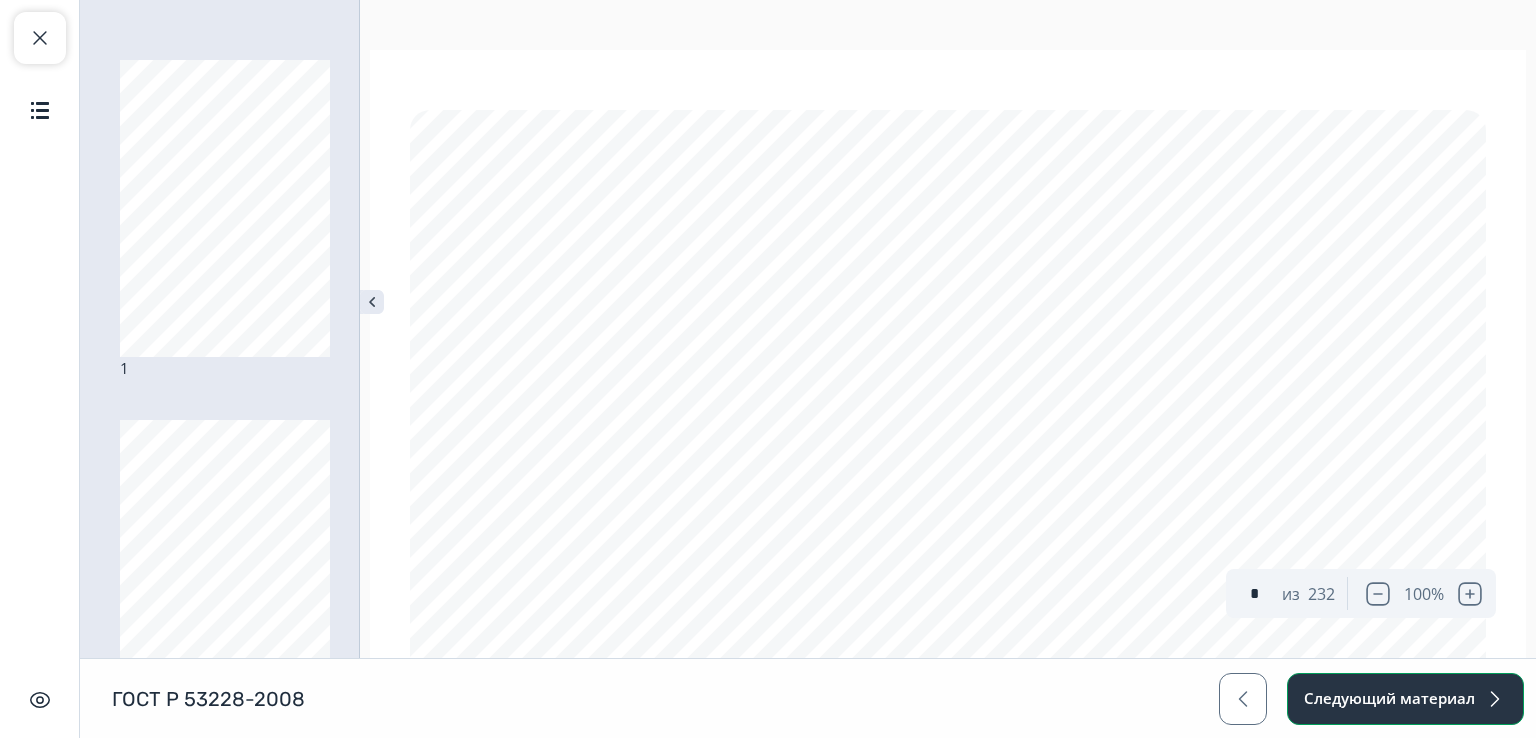 click on "Следующий материал" at bounding box center [1405, 699] 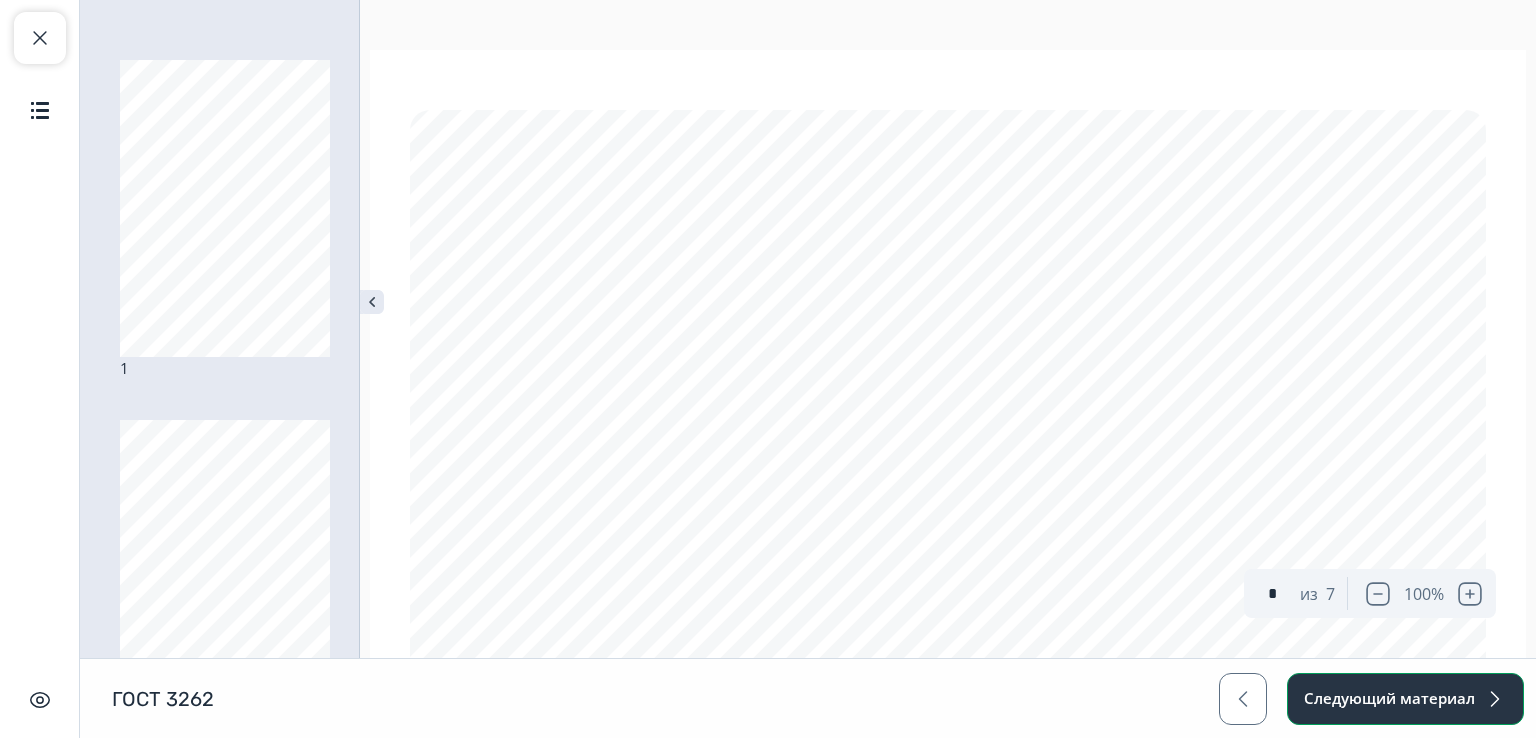 click on "Следующий материал" at bounding box center [1405, 699] 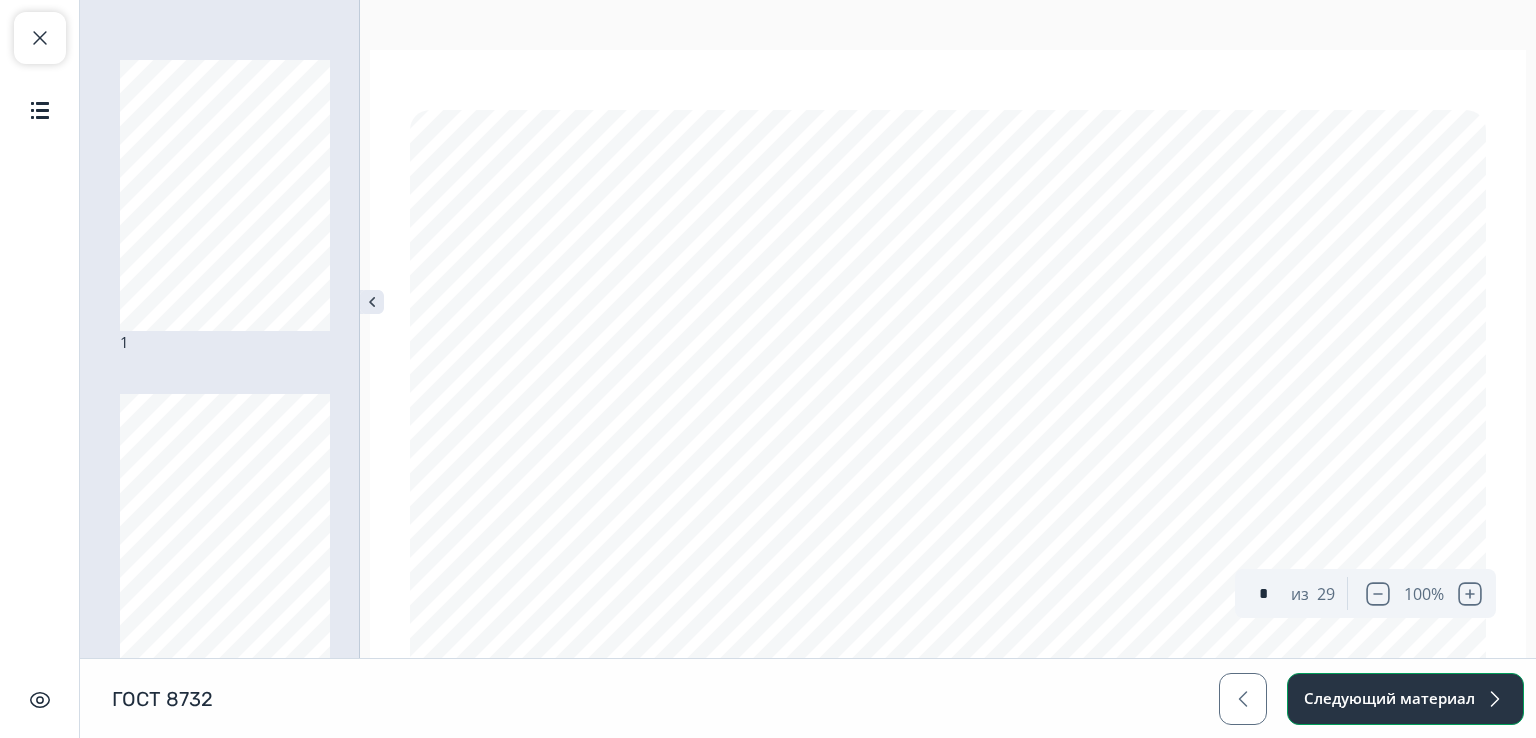 click on "Следующий материал" at bounding box center [1405, 699] 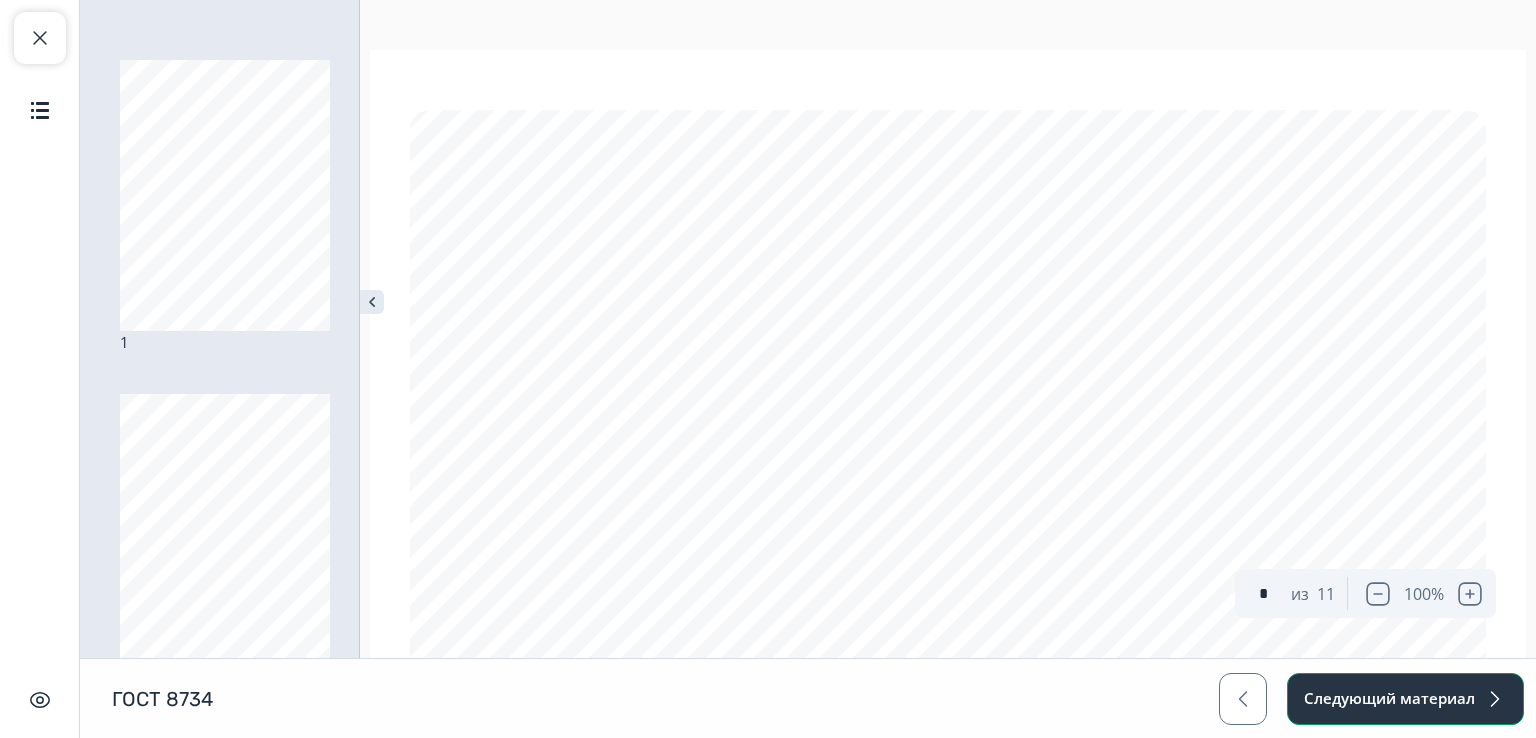 click on "Следующий материал" at bounding box center [1405, 699] 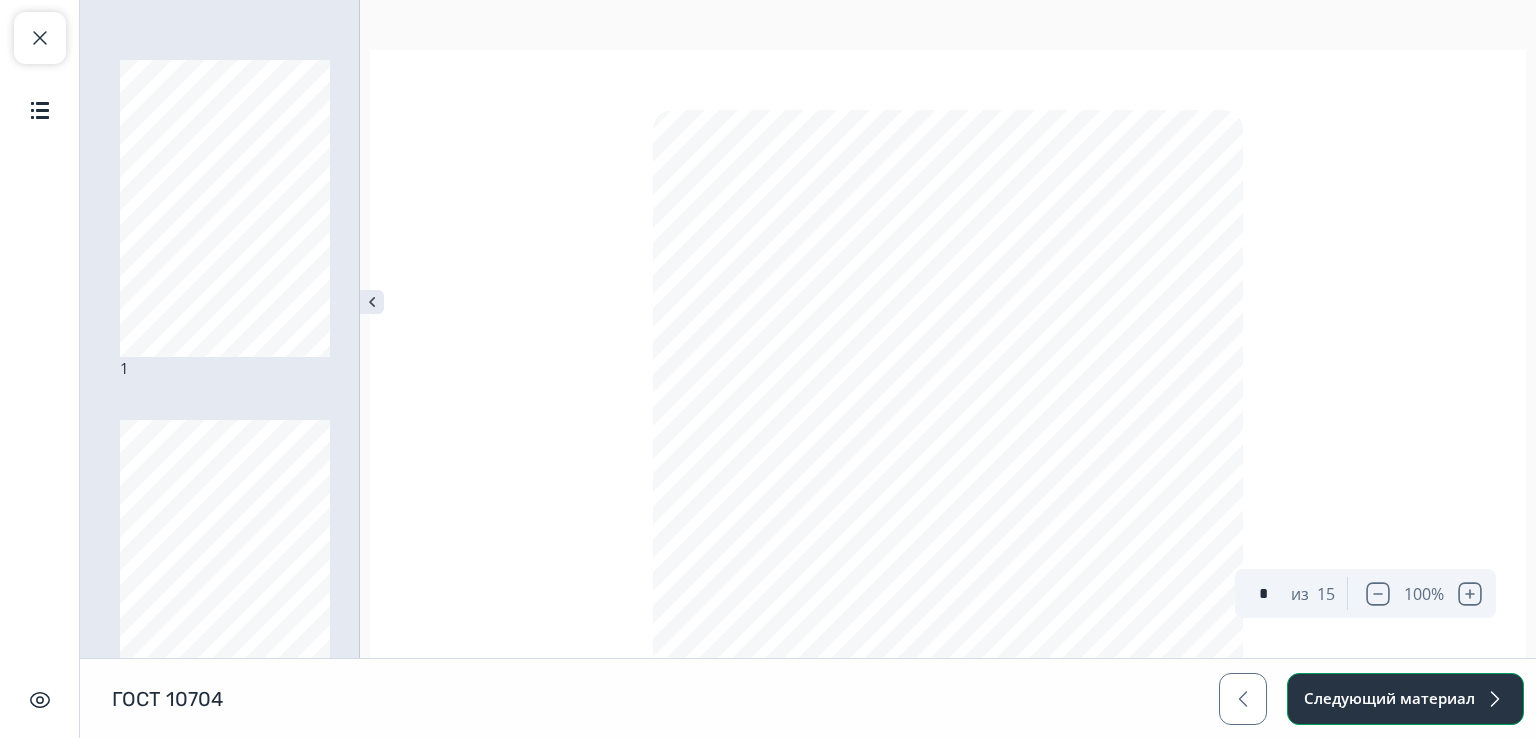 click on "Следующий материал" at bounding box center (1405, 699) 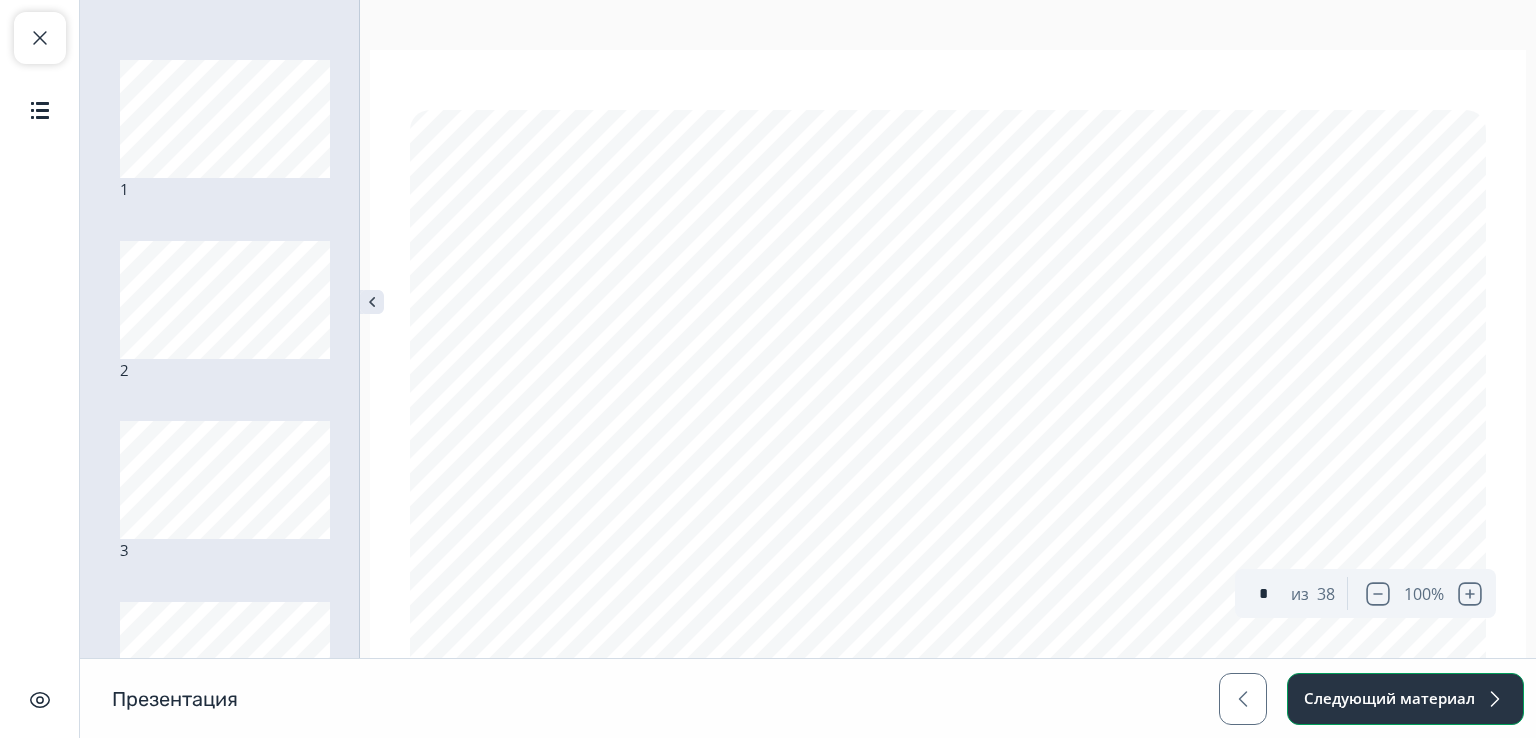 click on "Следующий материал" at bounding box center [1405, 699] 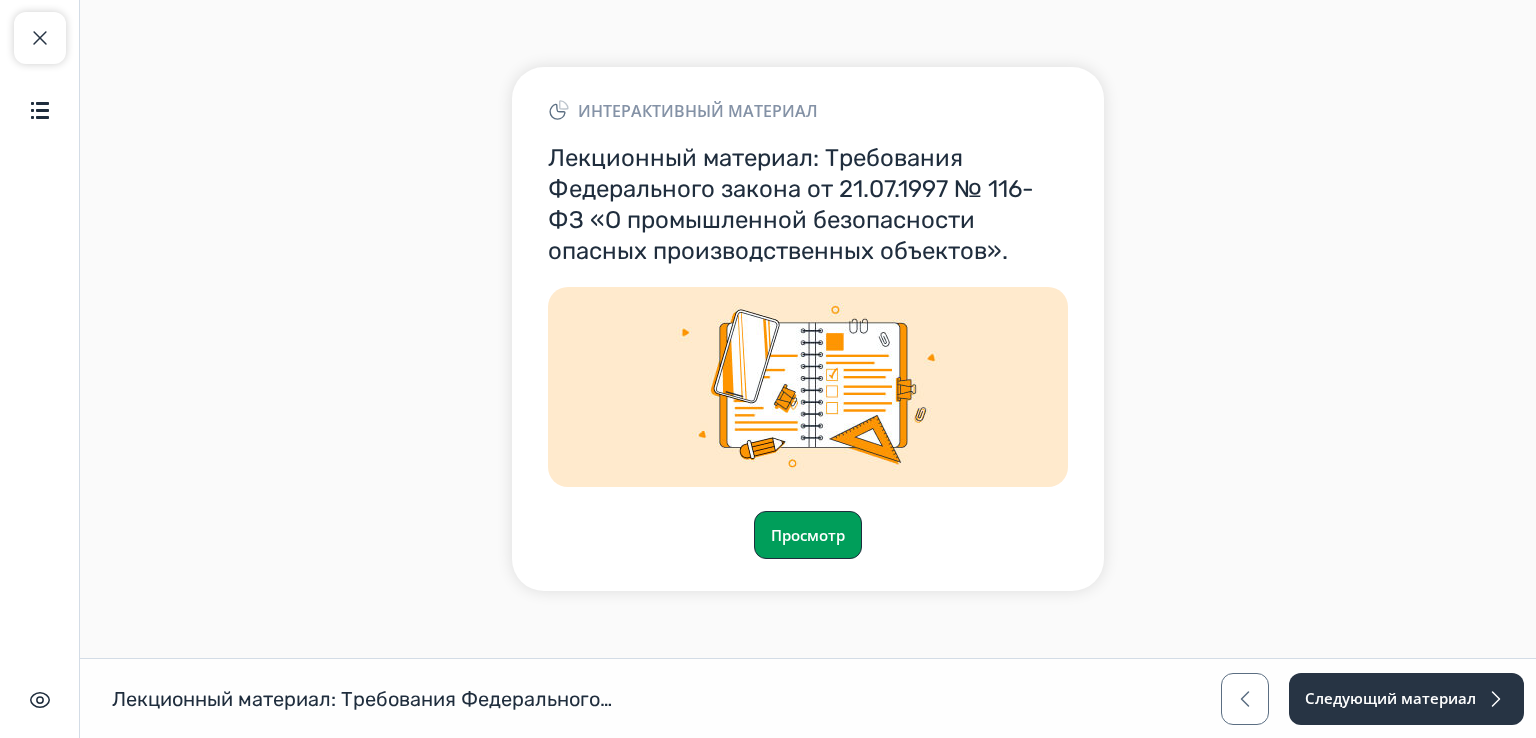 click on "Просмотр" at bounding box center (808, 535) 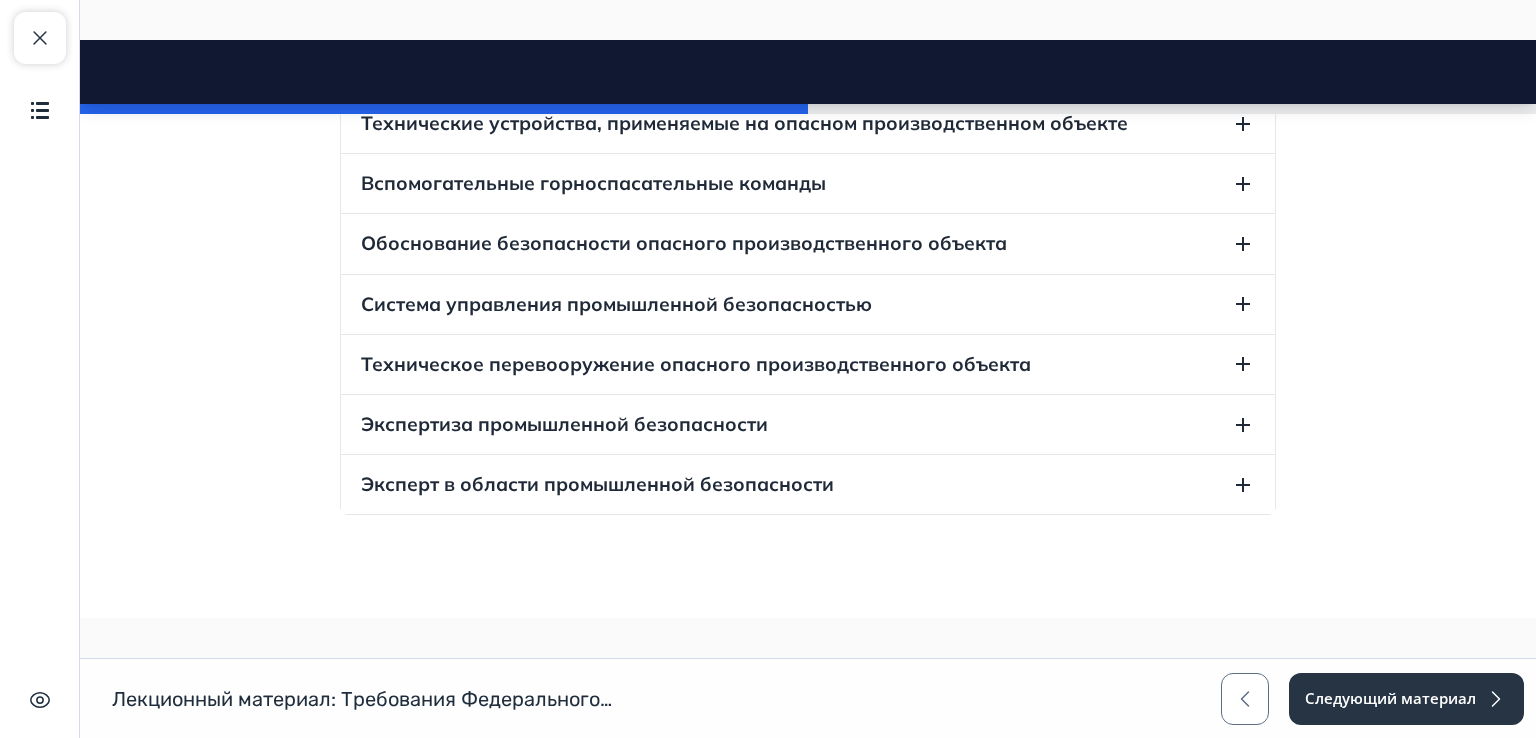 scroll, scrollTop: 2233, scrollLeft: 0, axis: vertical 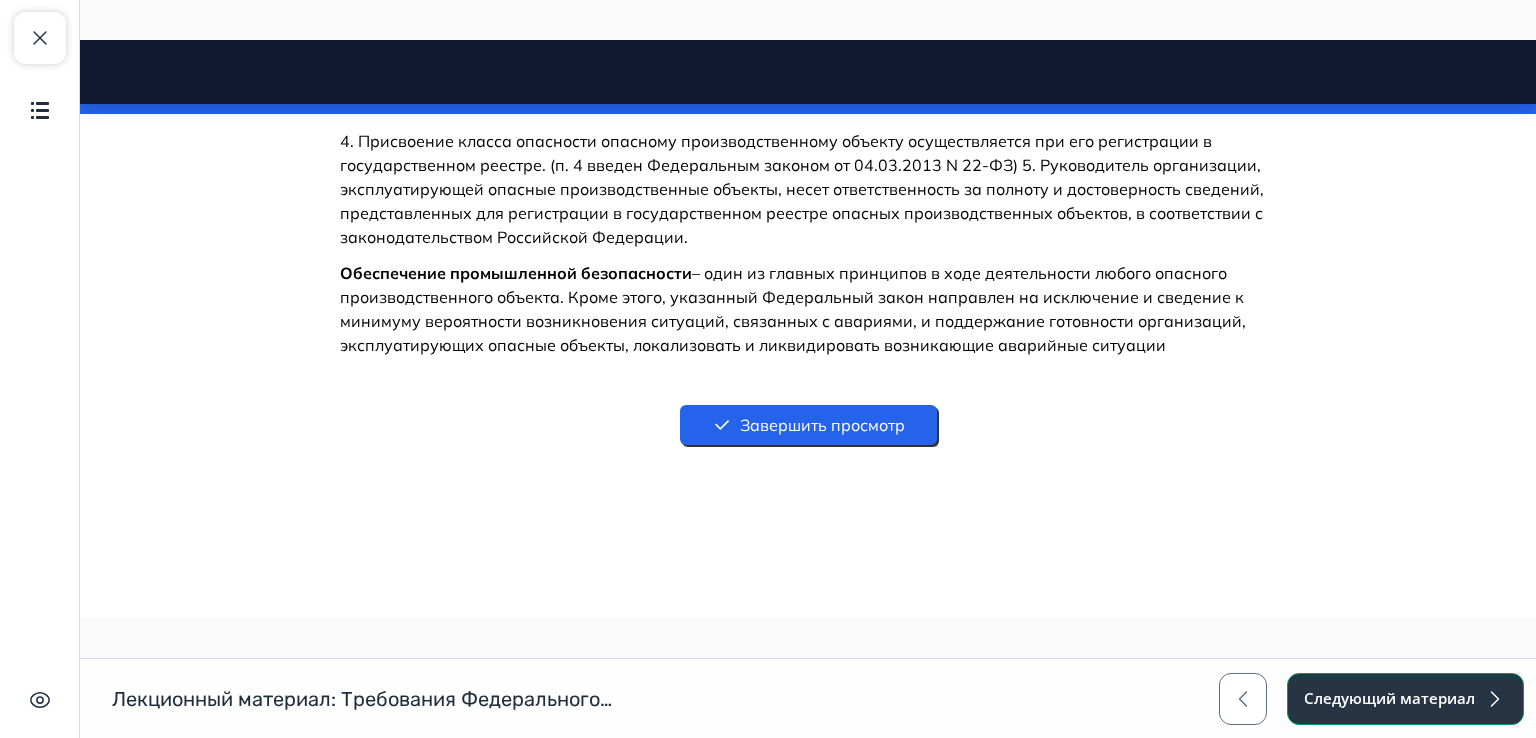 click on "Следующий материал" at bounding box center [1405, 699] 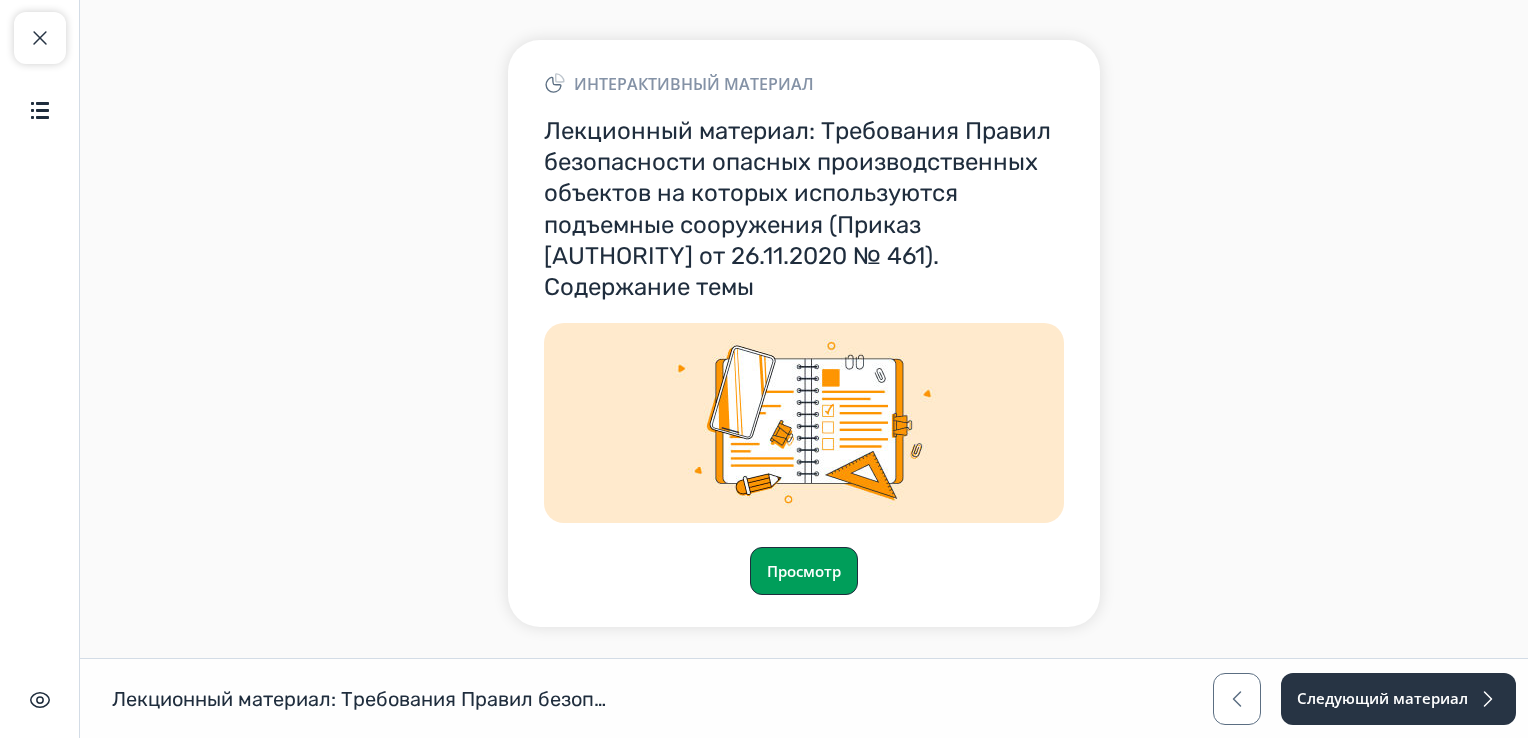 click on "Просмотр" at bounding box center [804, 571] 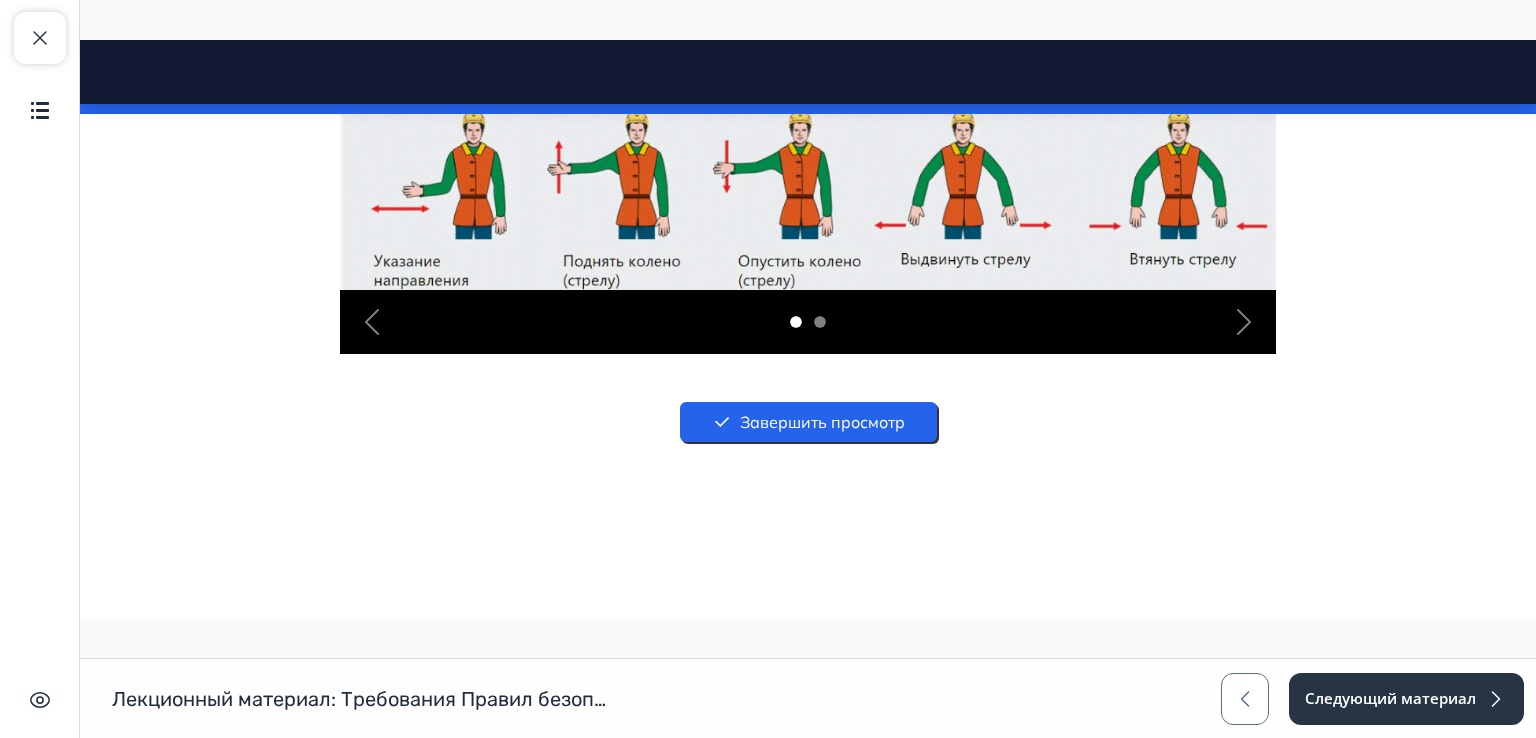 scroll, scrollTop: 17878, scrollLeft: 0, axis: vertical 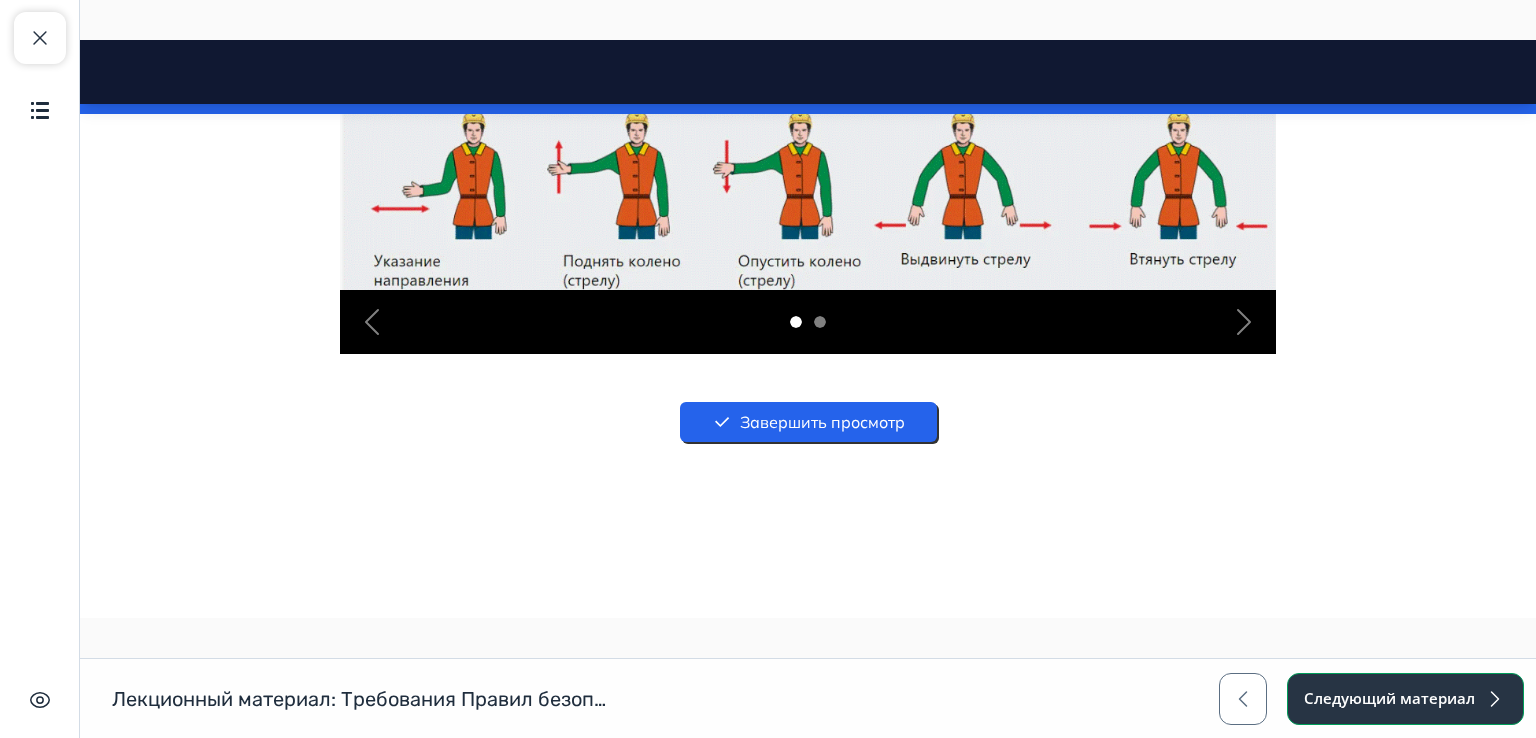 click on "Следующий материал" at bounding box center [1405, 699] 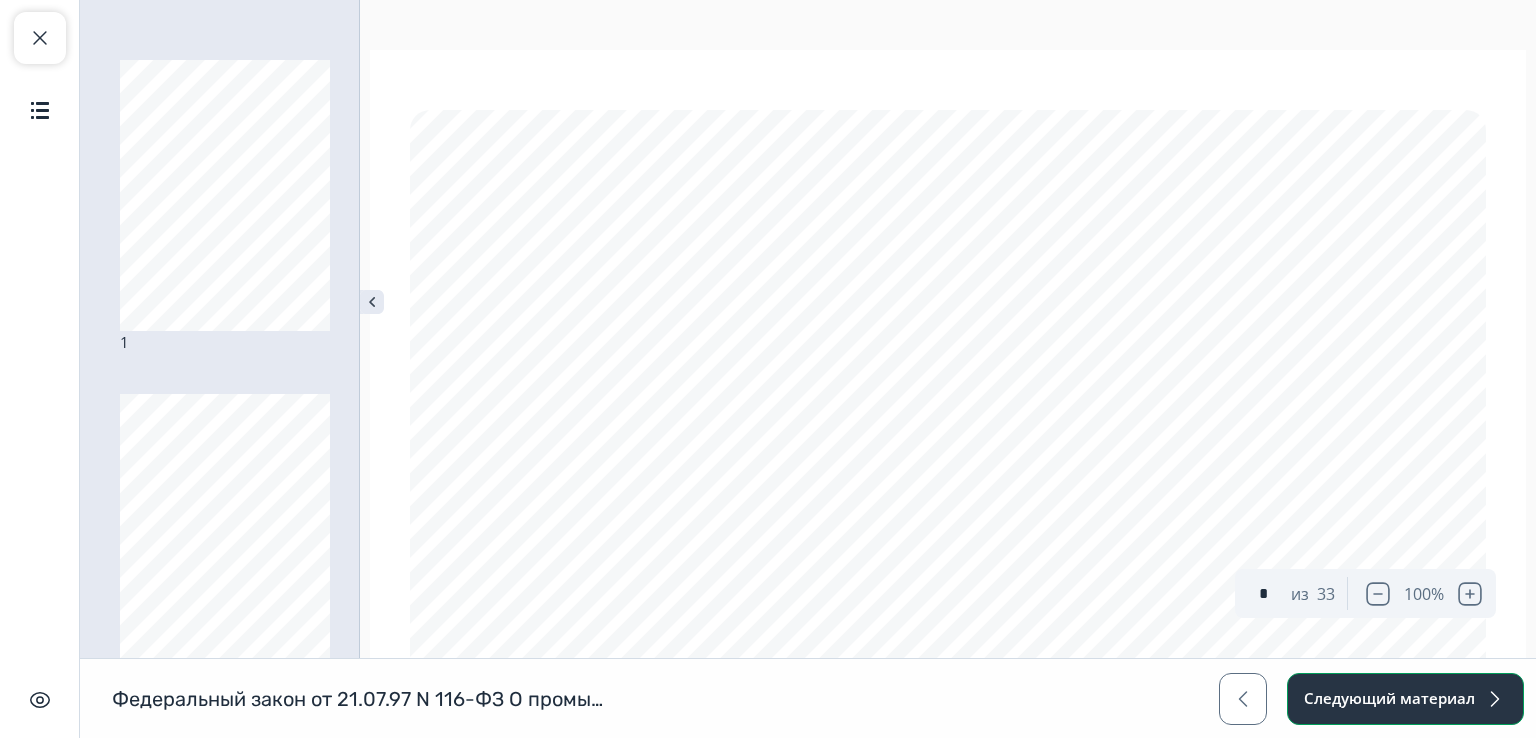 click on "Следующий материал" at bounding box center [1405, 699] 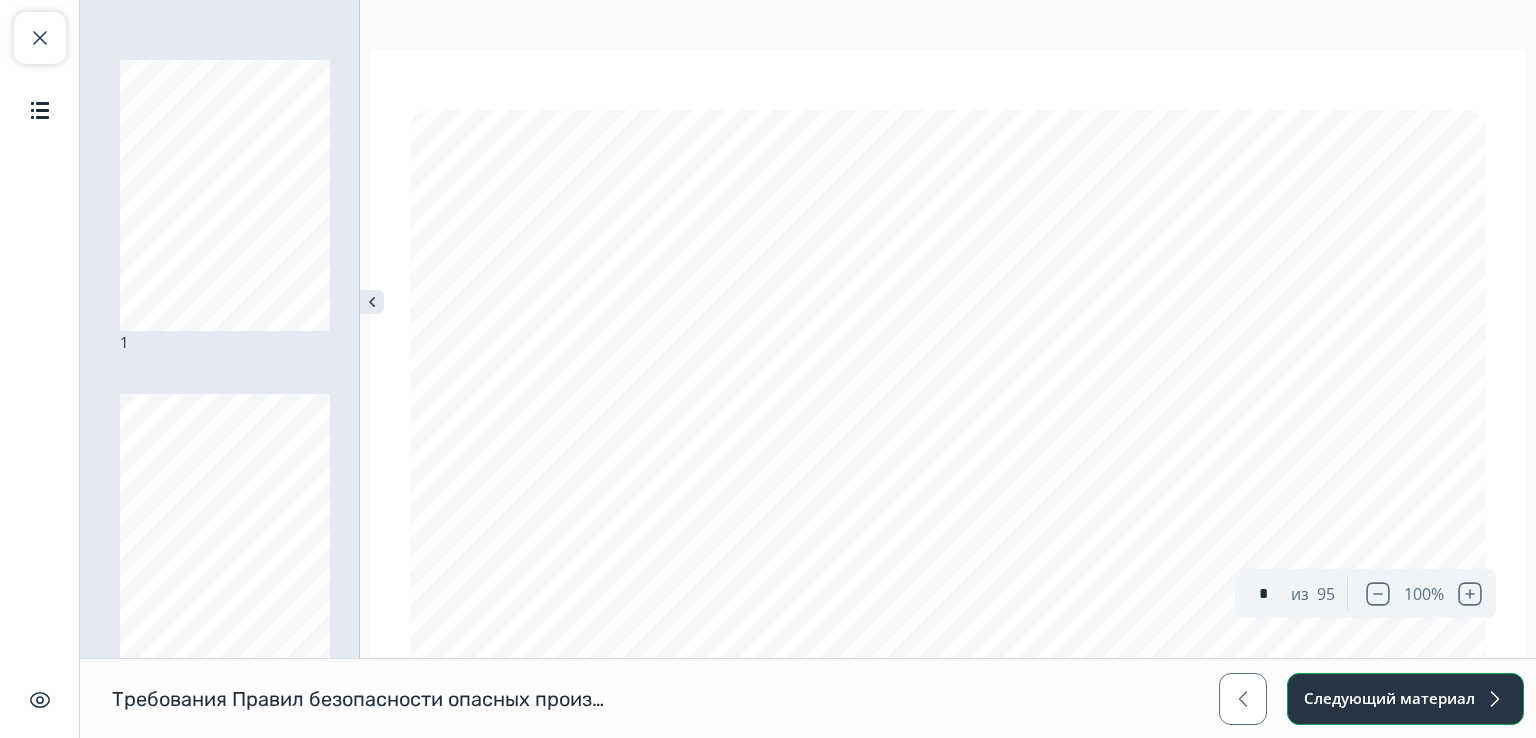 click on "Следующий материал" at bounding box center [1405, 699] 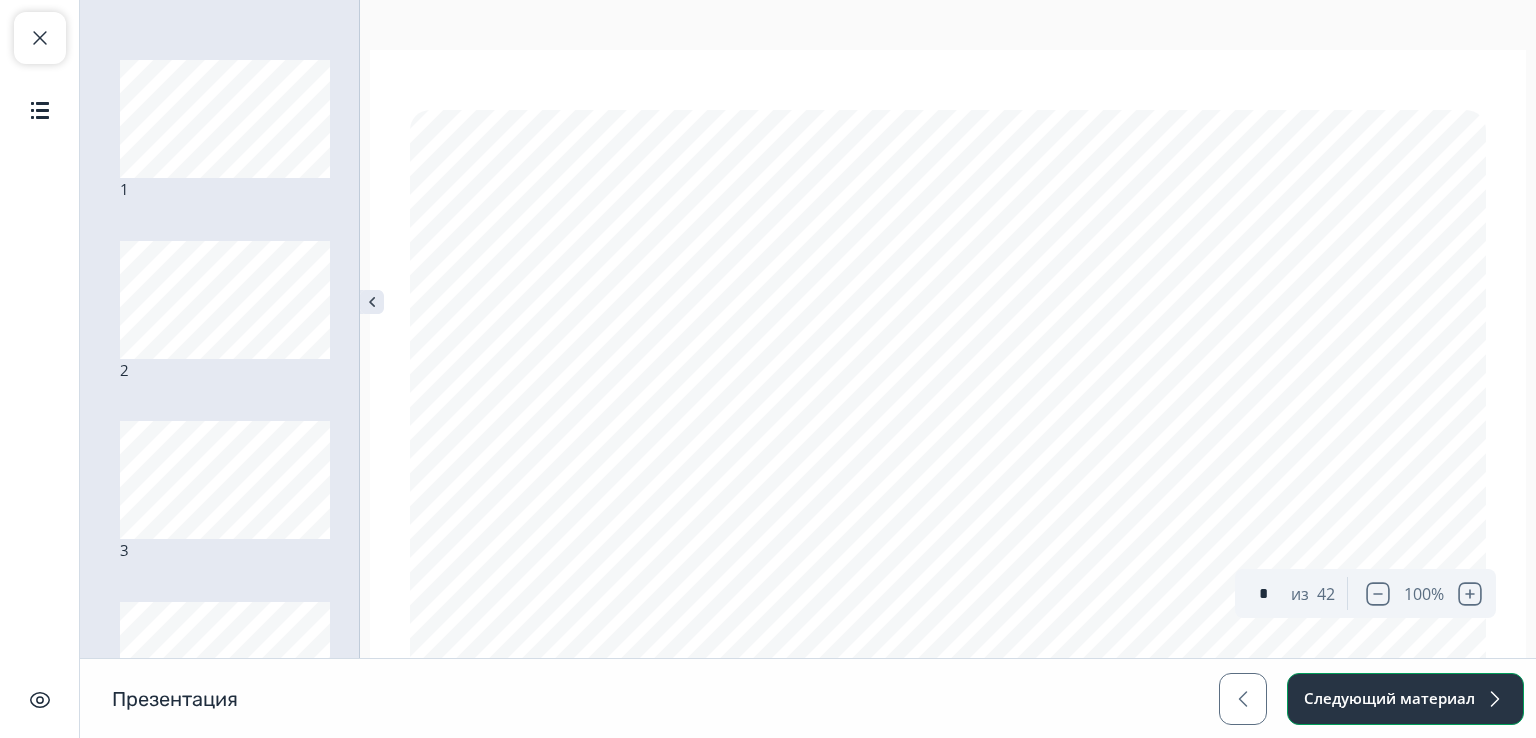 click on "Следующий материал" at bounding box center (1405, 699) 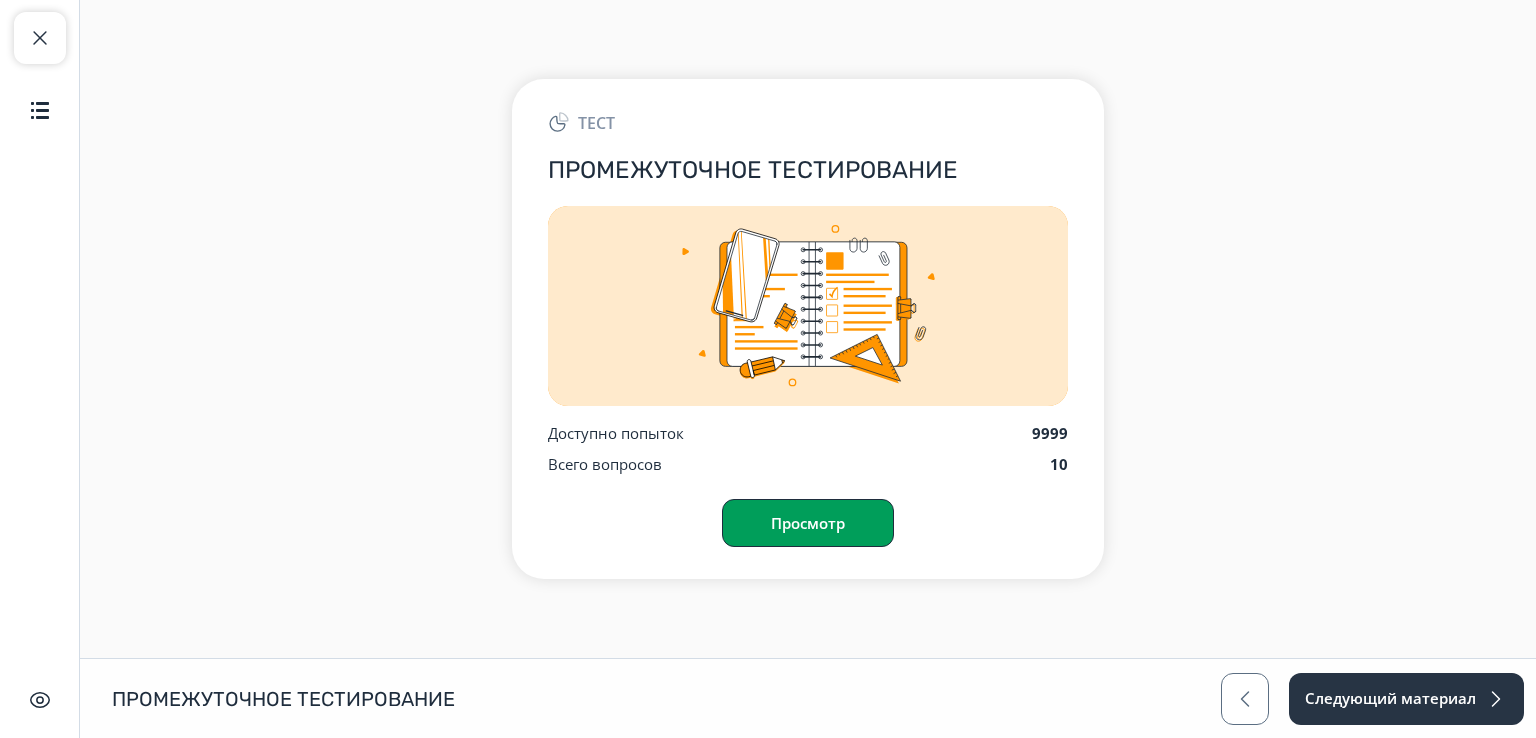click on "Просмотр" at bounding box center [808, 523] 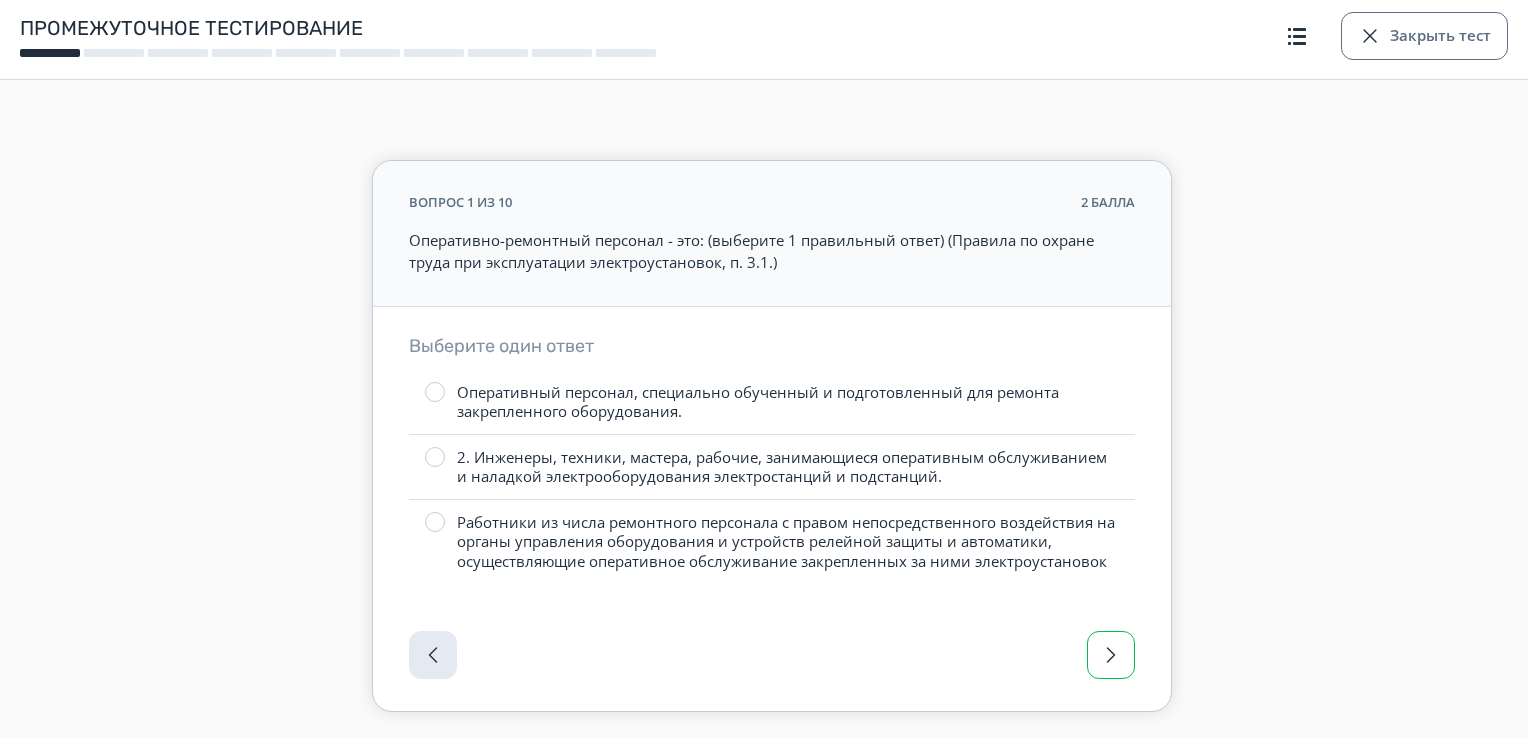 click at bounding box center [1111, 655] 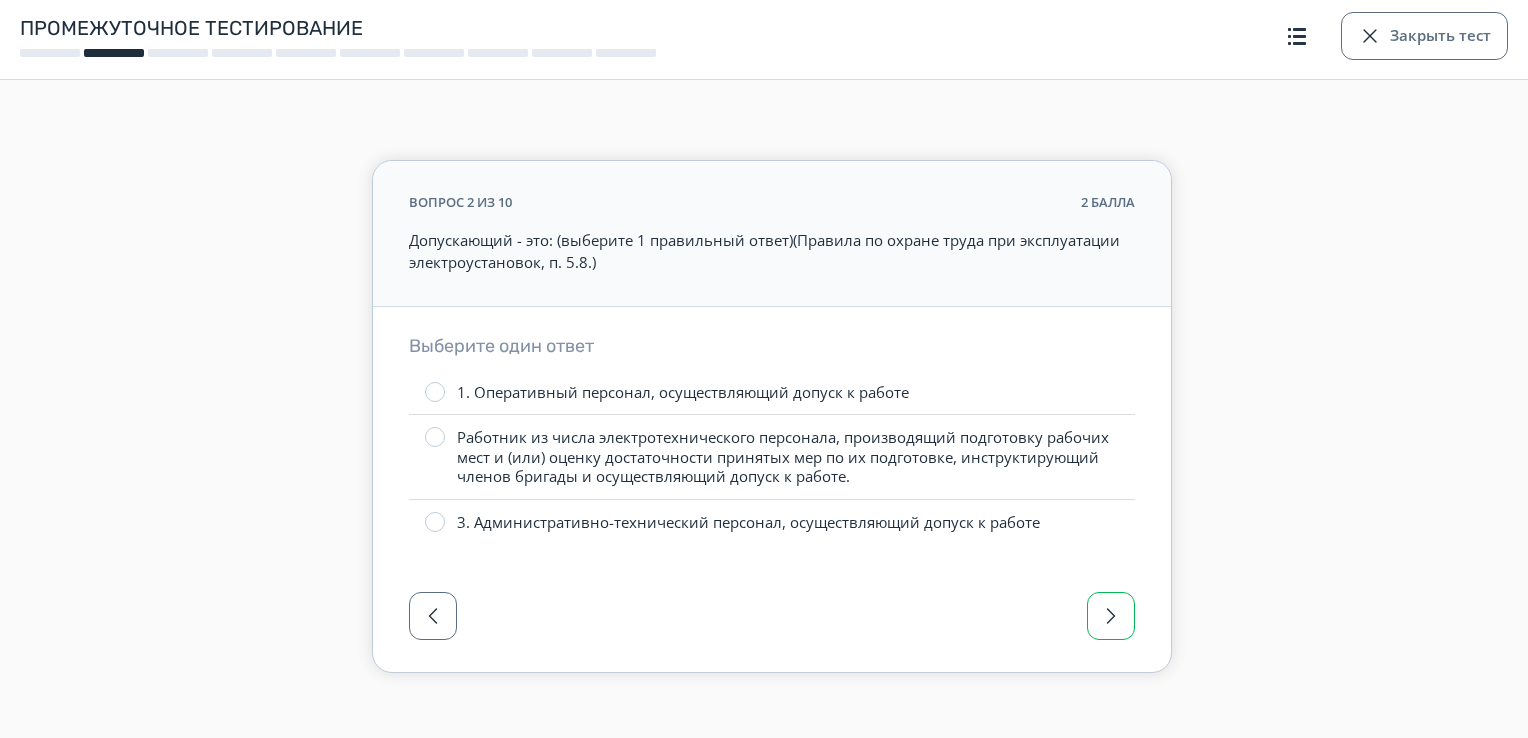 click at bounding box center [772, 622] 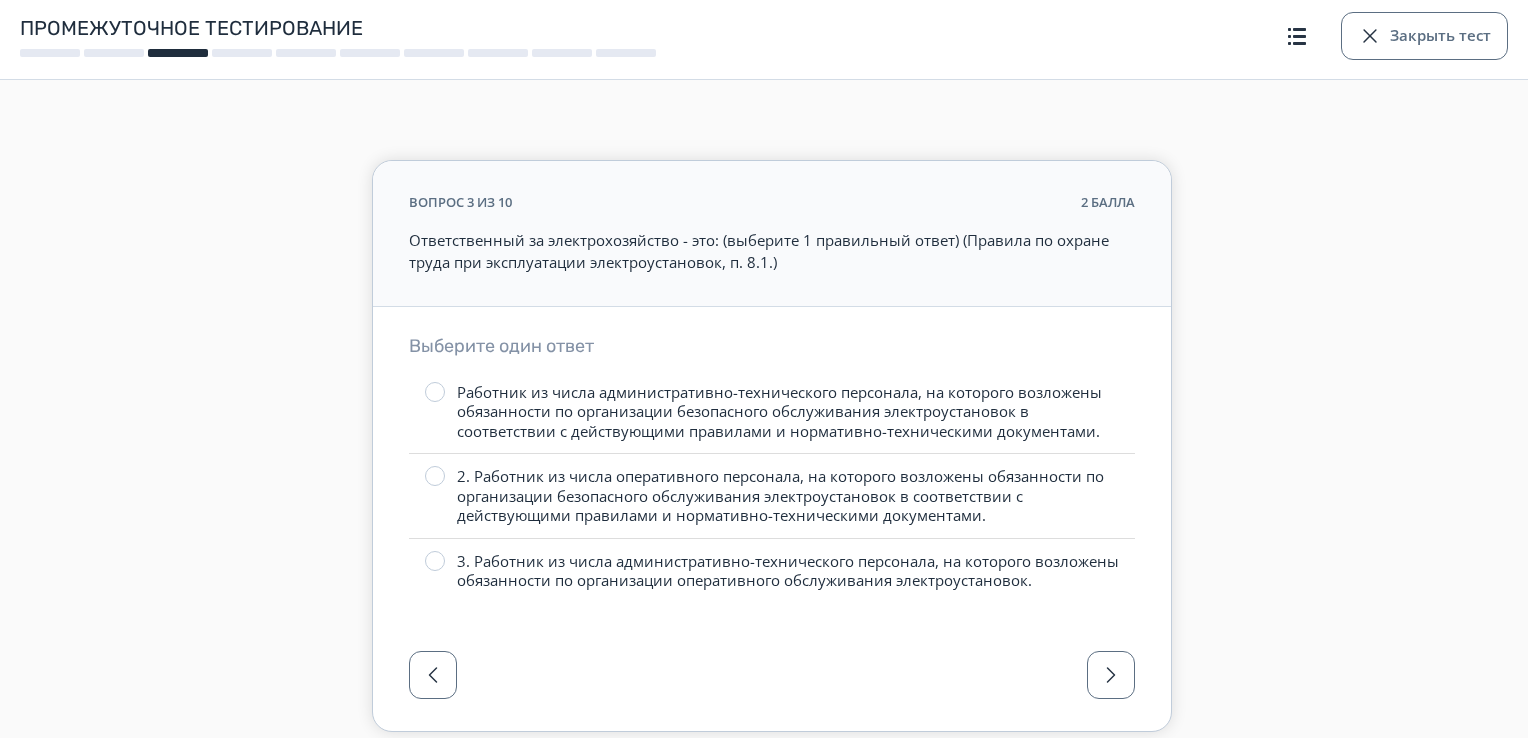 click on "Выберите один ответ Работник из числа административно-технического персонала, на которого возложены обязанности по организации безопасного обслуживания электроустановок в соответствии с действующими правилами и нормативно-техническими документами. 2.	Работник из числа оперативного персонала, на которого возложены обязанности по организации безопасного обслуживания электроустановок в соответствии с действующими правилами и нормативно-техническими документами." at bounding box center [772, 469] 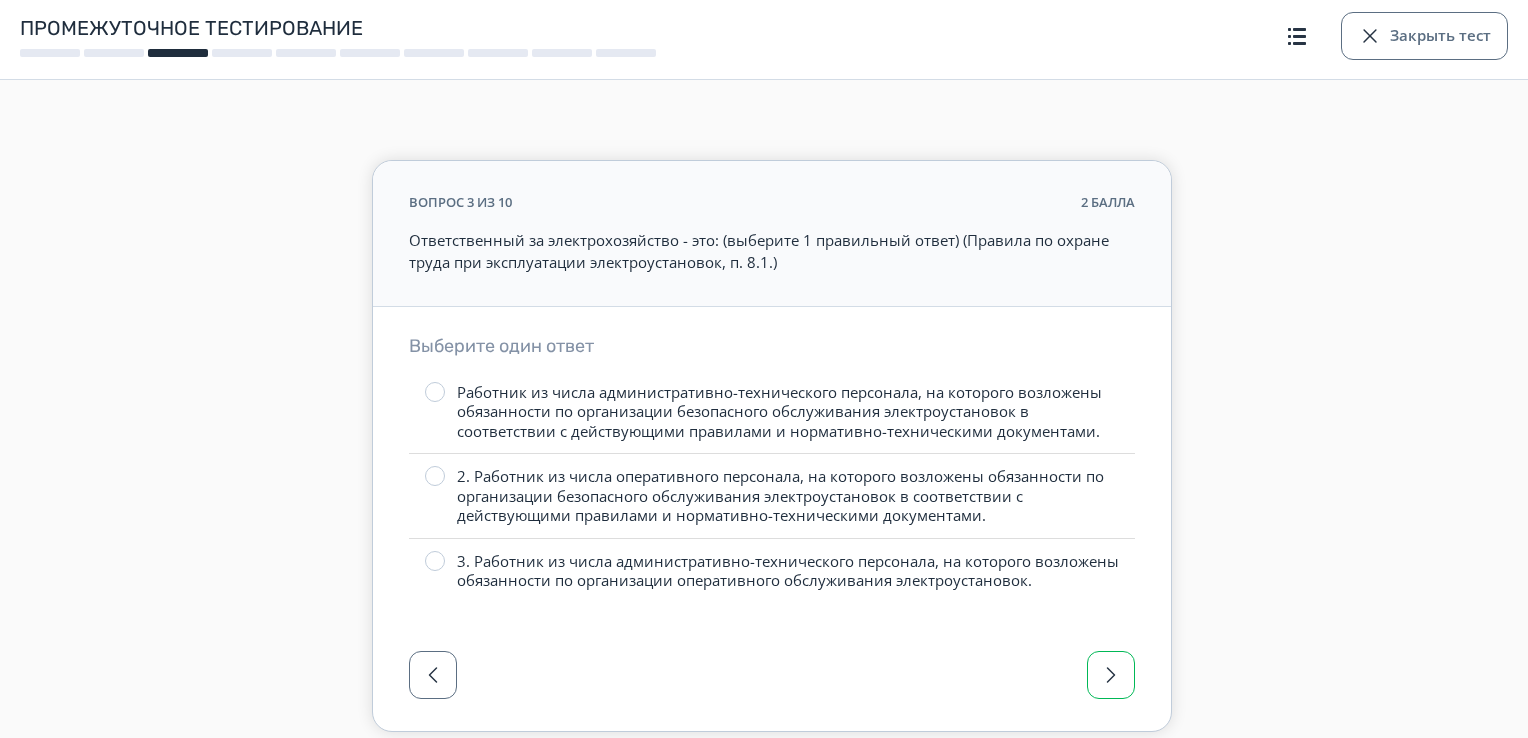 click at bounding box center [1111, 675] 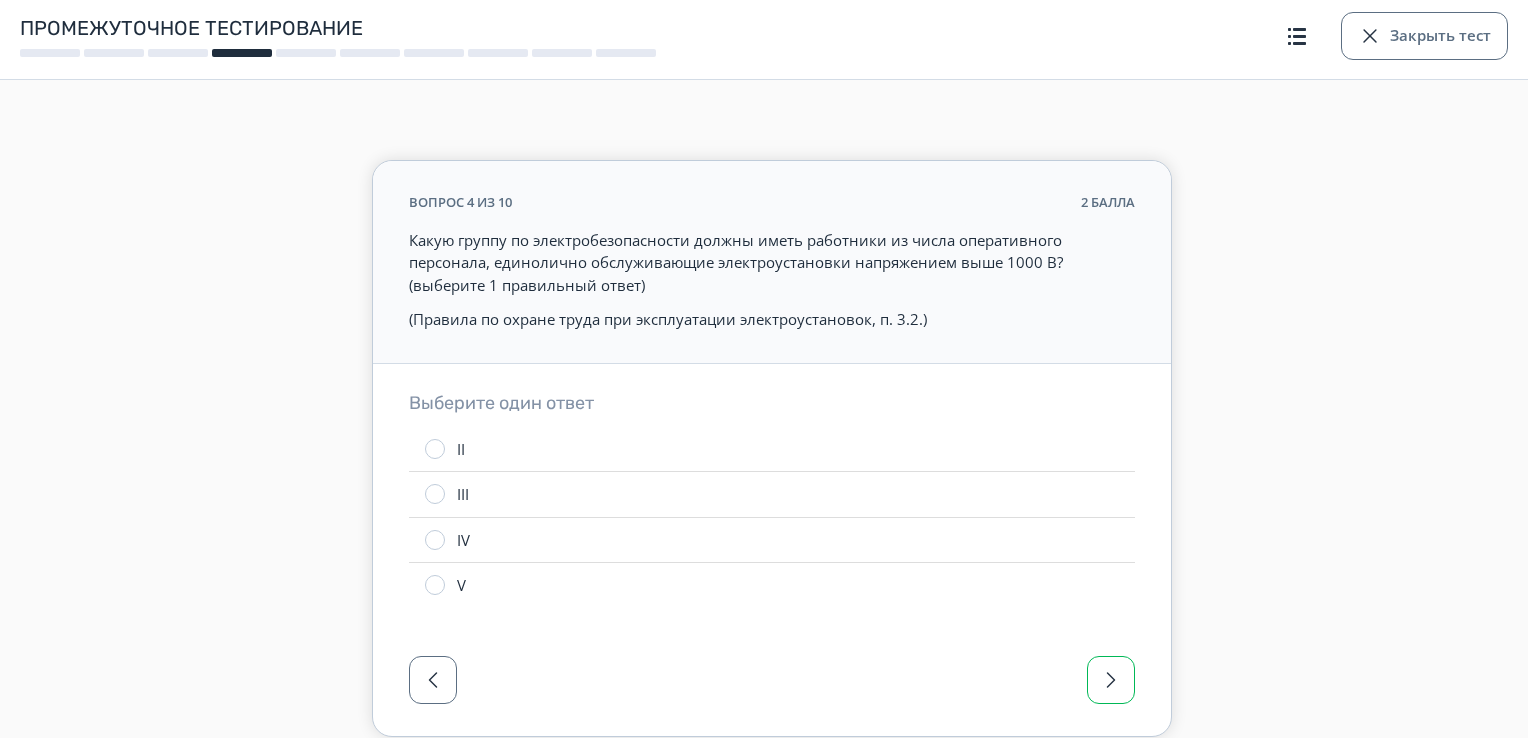 click at bounding box center (1111, 680) 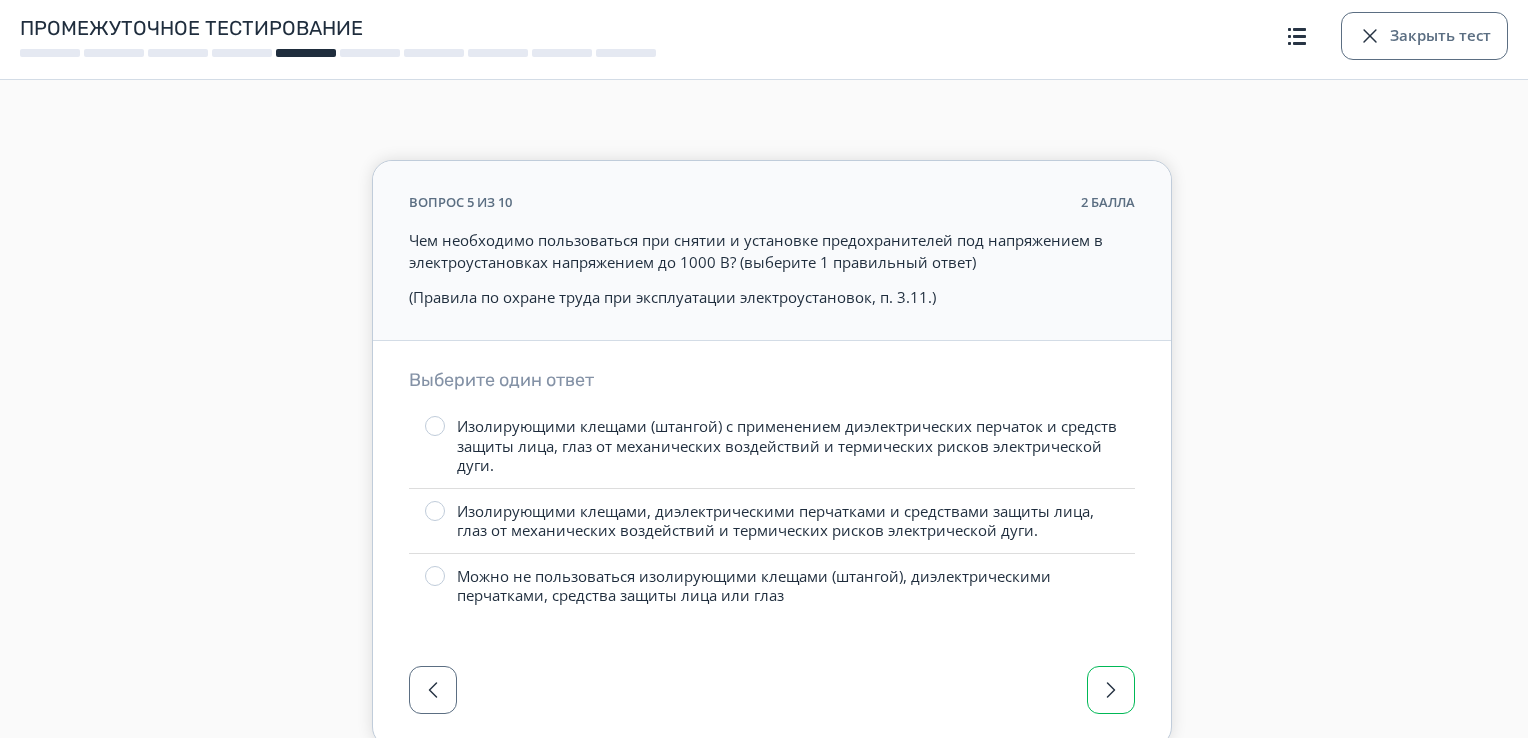 click at bounding box center (1111, 690) 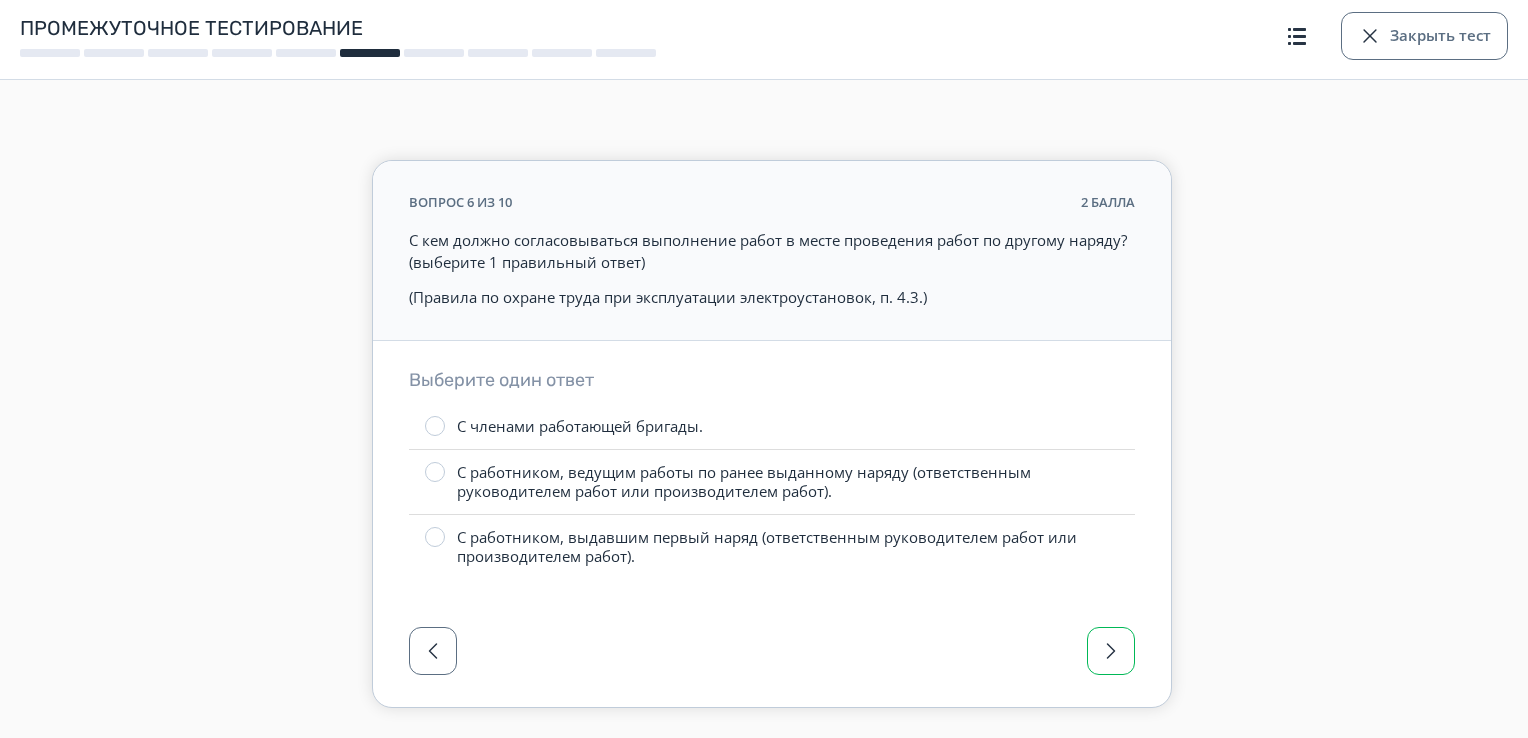 click at bounding box center [1111, 651] 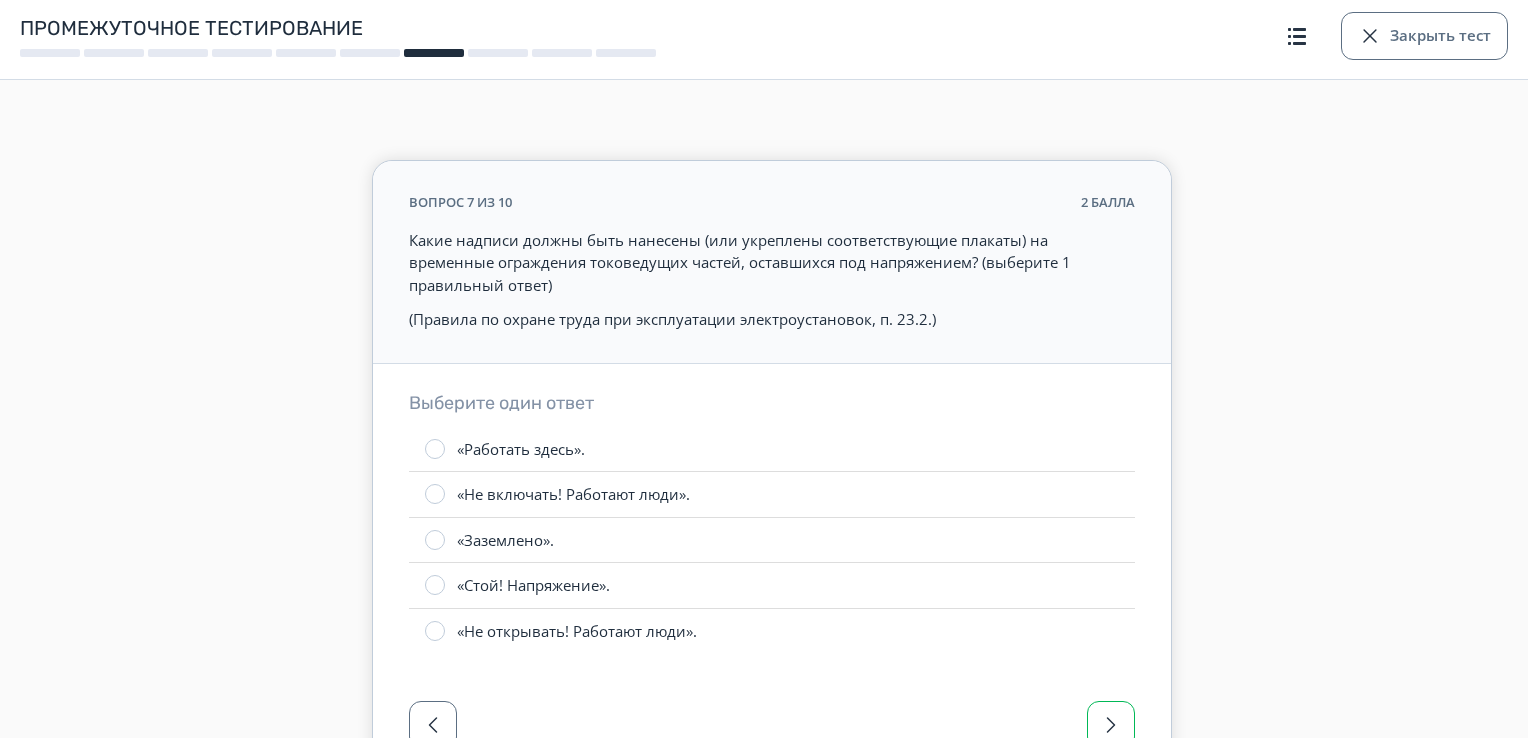 click at bounding box center [772, 731] 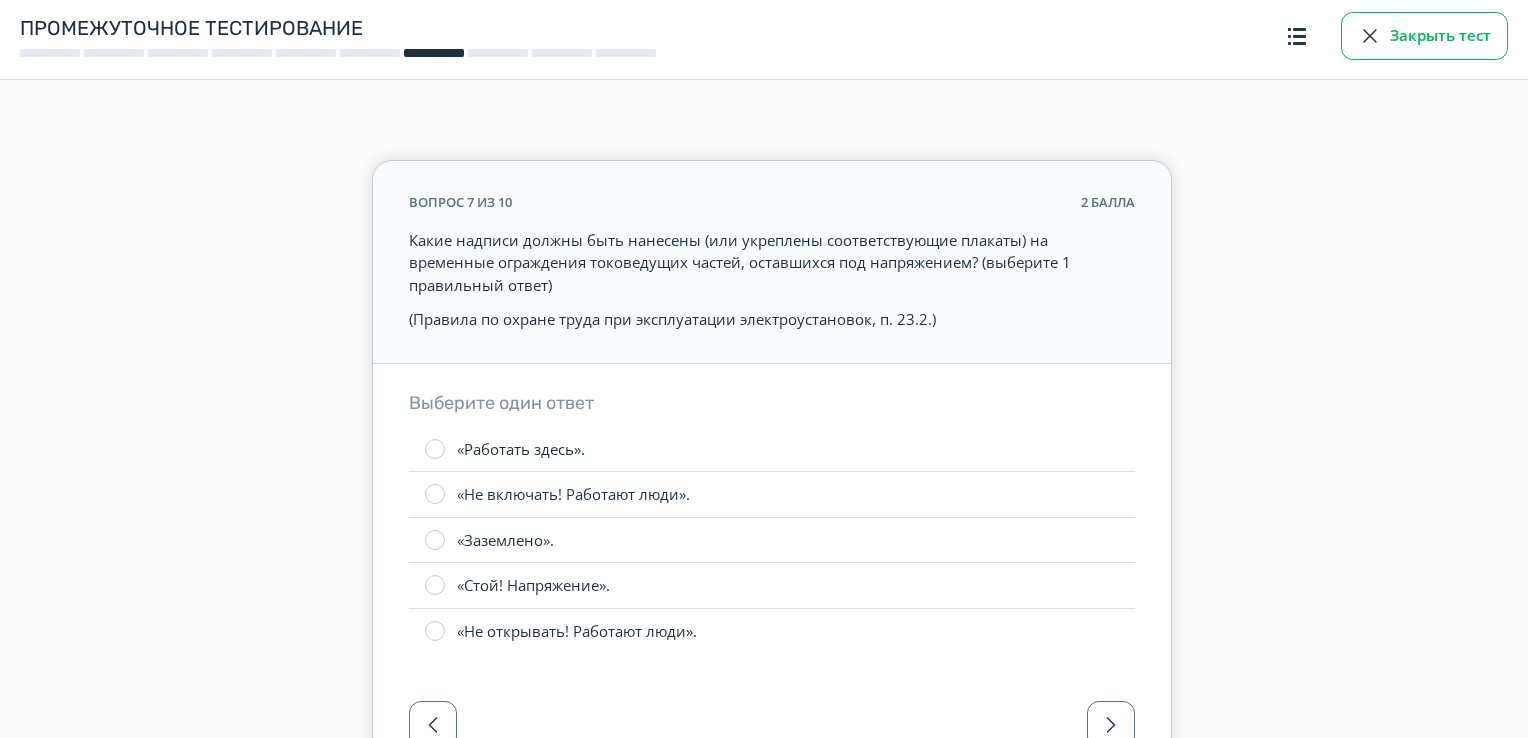 click at bounding box center (1370, 36) 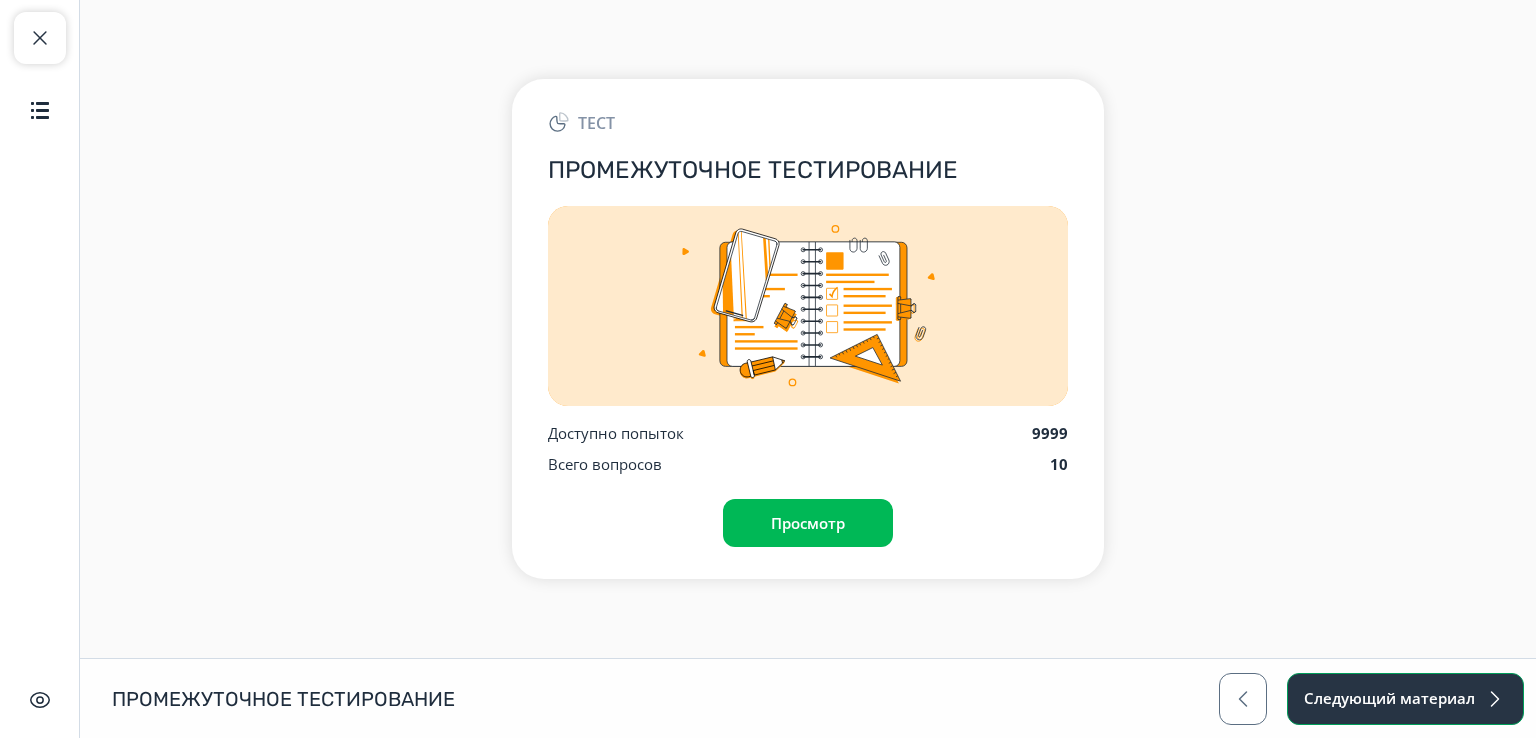 click on "Следующий материал" at bounding box center [1405, 699] 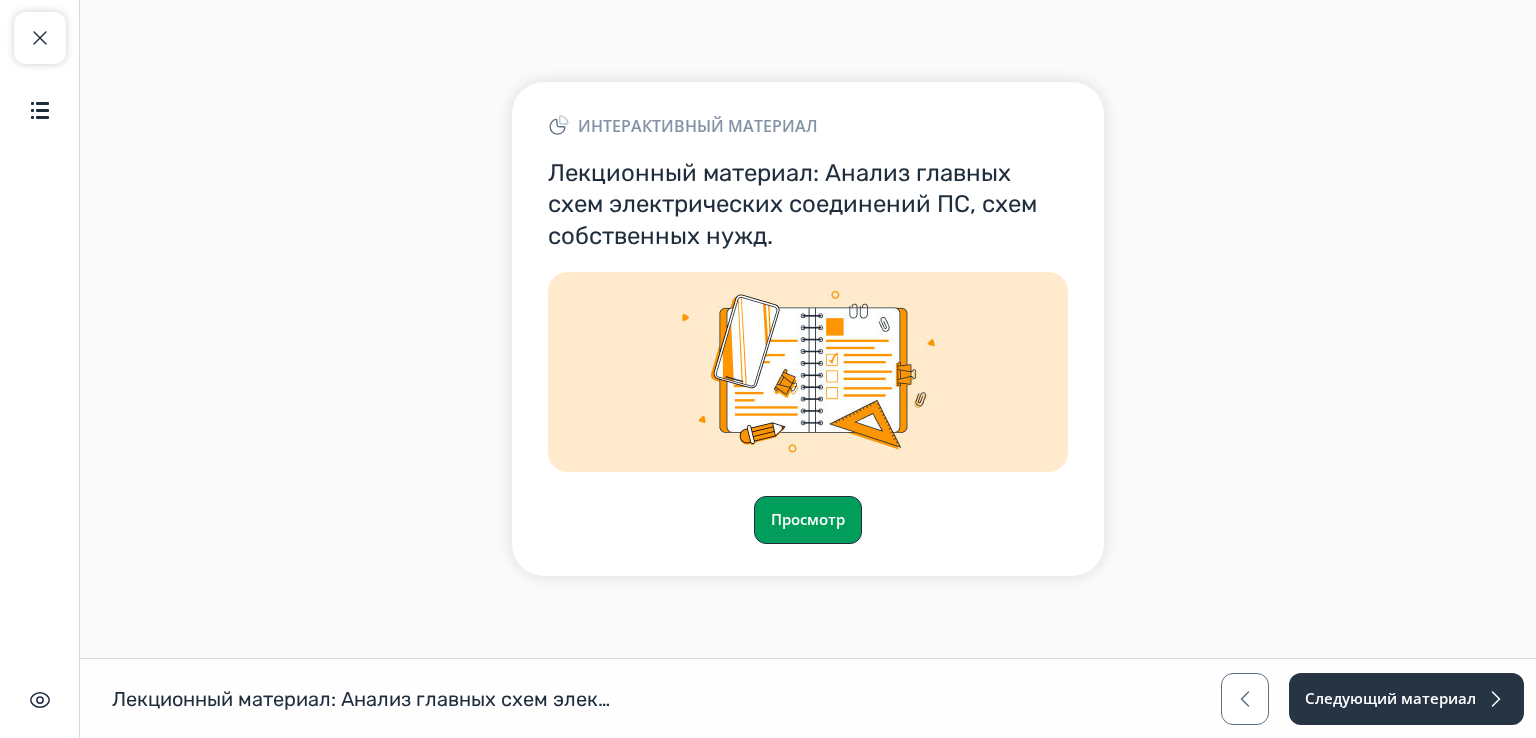 click on "Просмотр" at bounding box center [808, 520] 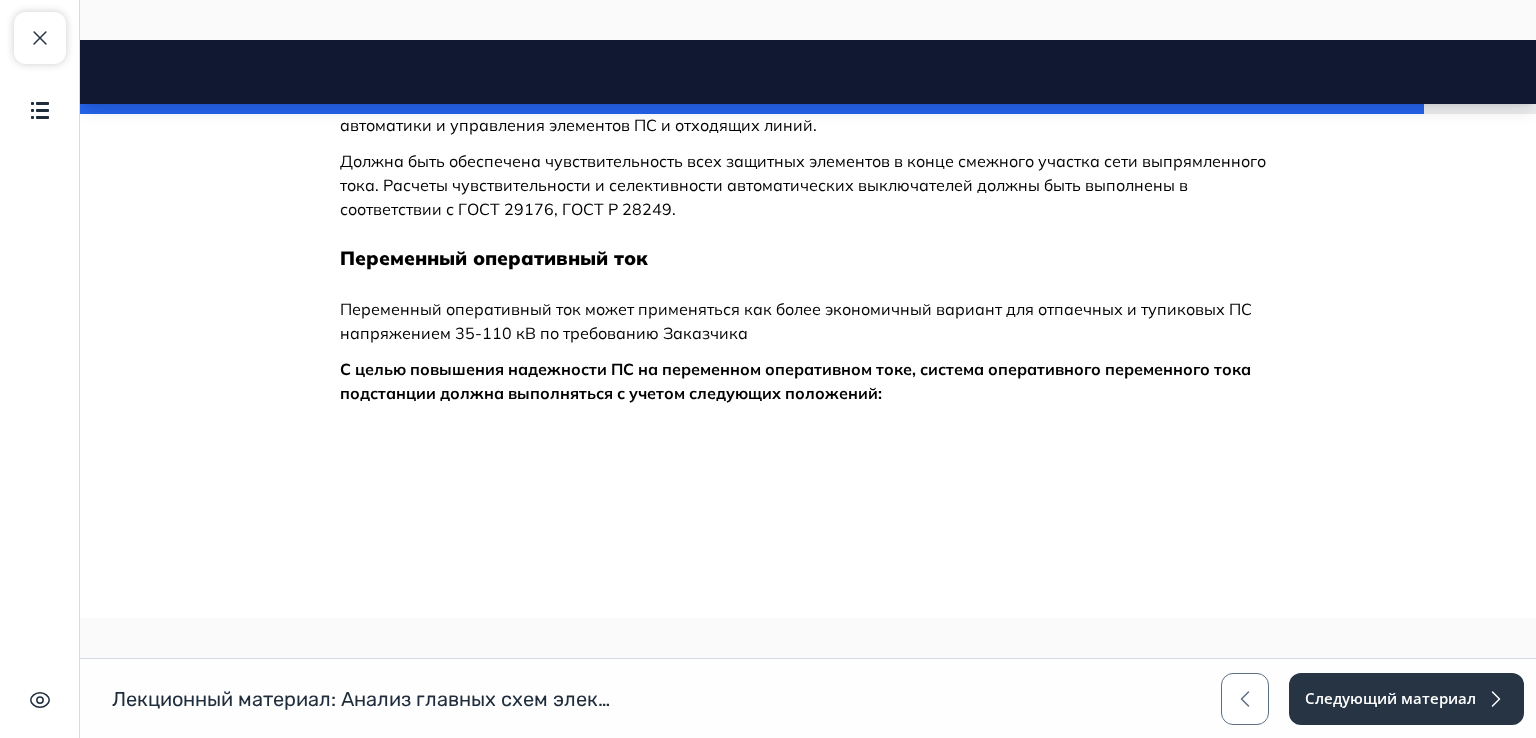 scroll, scrollTop: 14046, scrollLeft: 0, axis: vertical 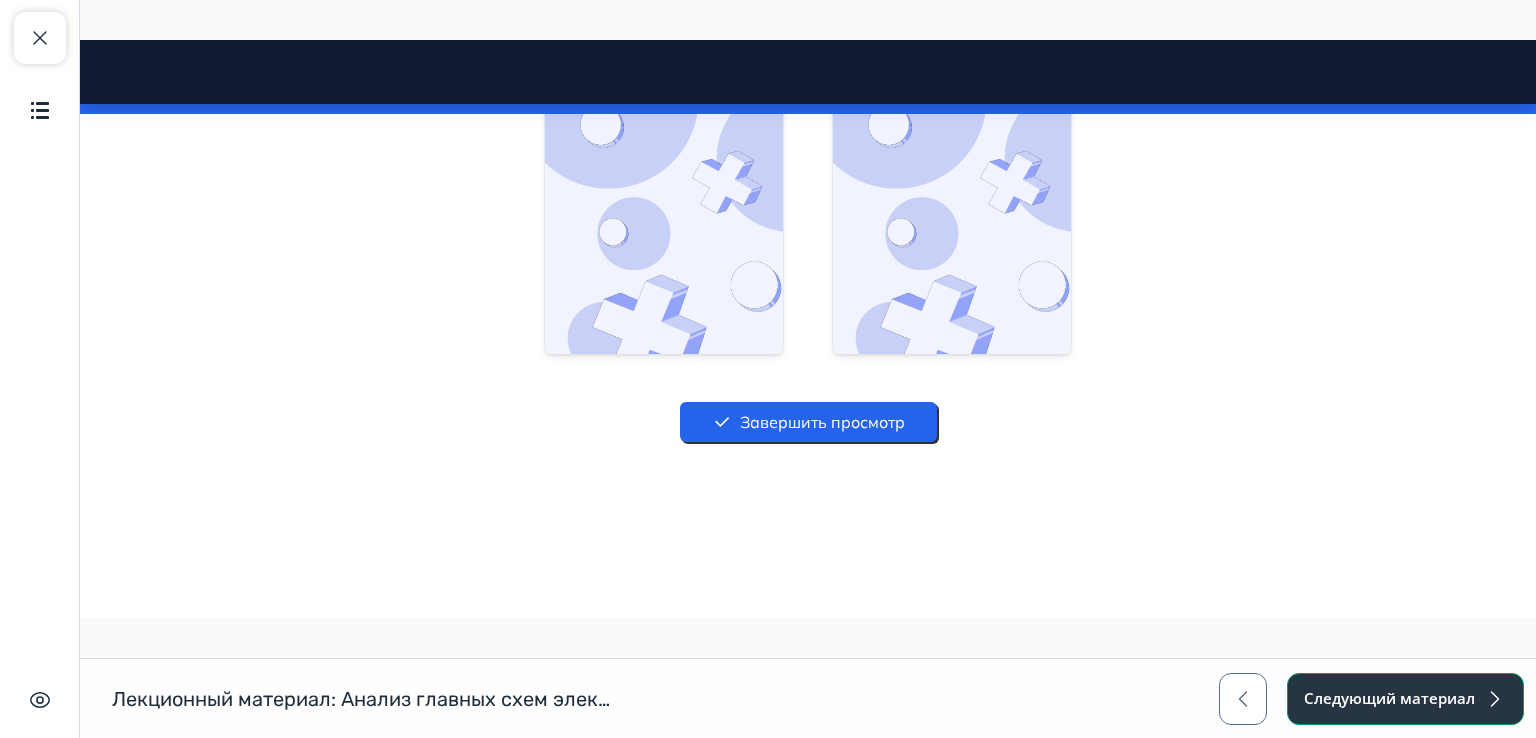 click on "Следующий материал" at bounding box center [1405, 699] 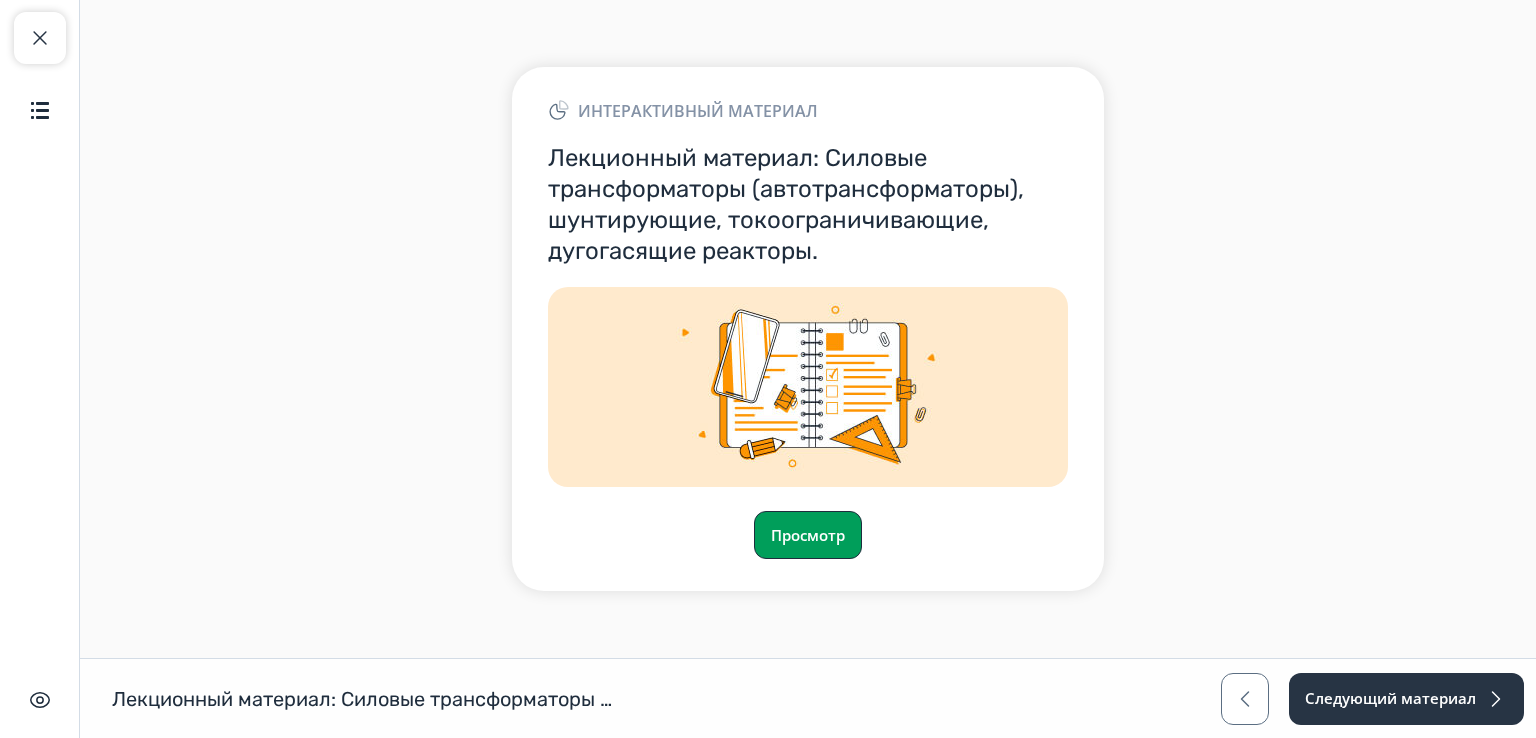 click on "Просмотр" at bounding box center (808, 535) 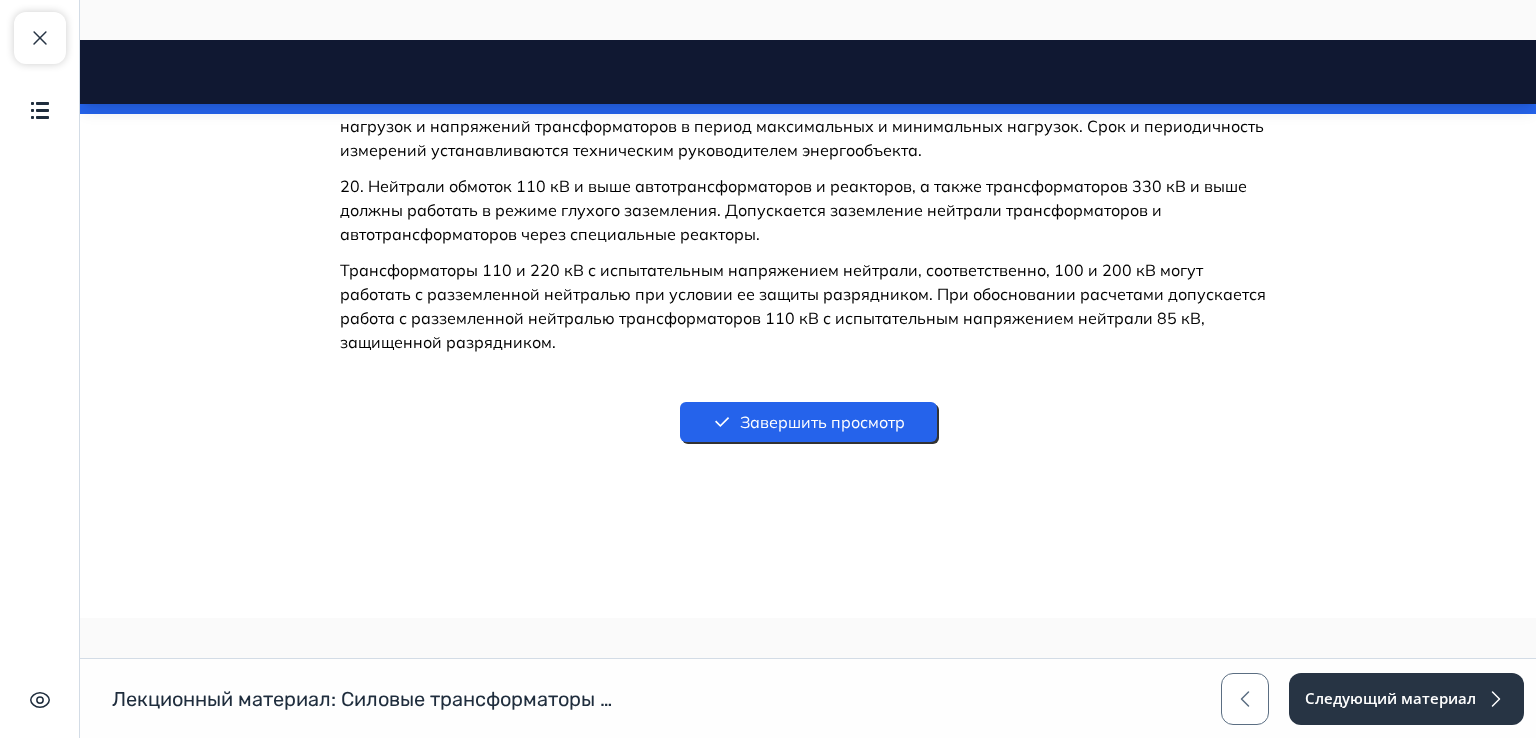 scroll, scrollTop: 14459, scrollLeft: 0, axis: vertical 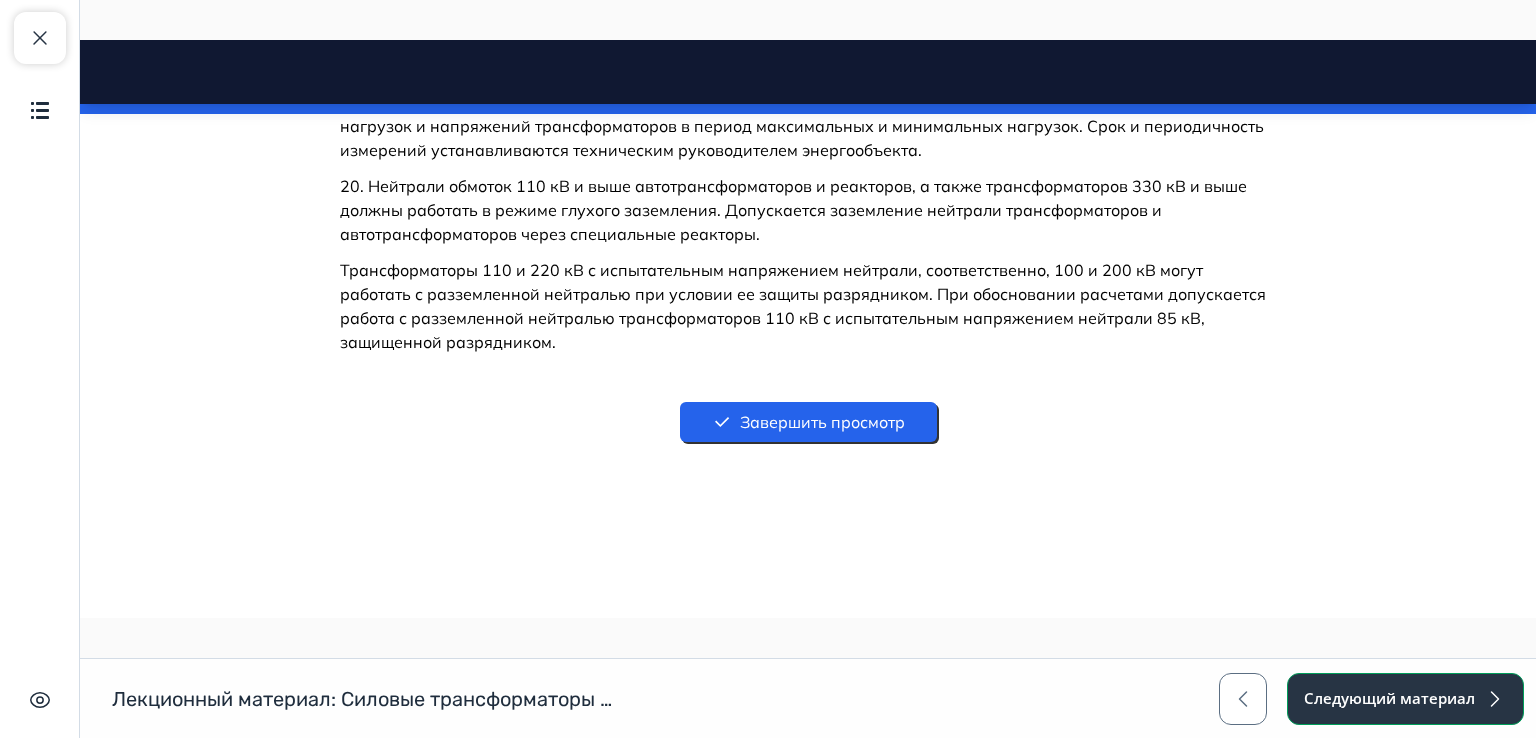 click on "Следующий материал" at bounding box center (1405, 699) 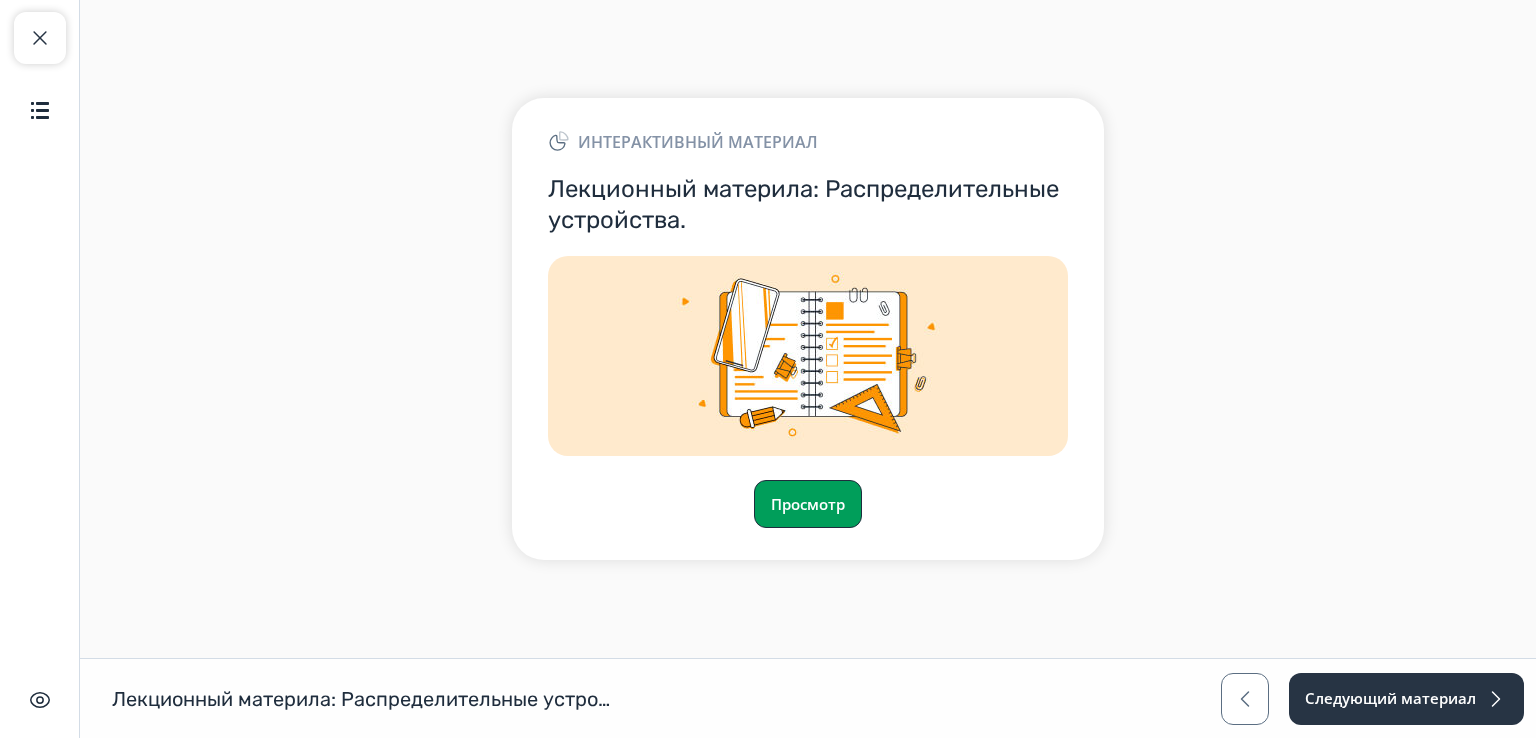click on "Просмотр" at bounding box center (808, 504) 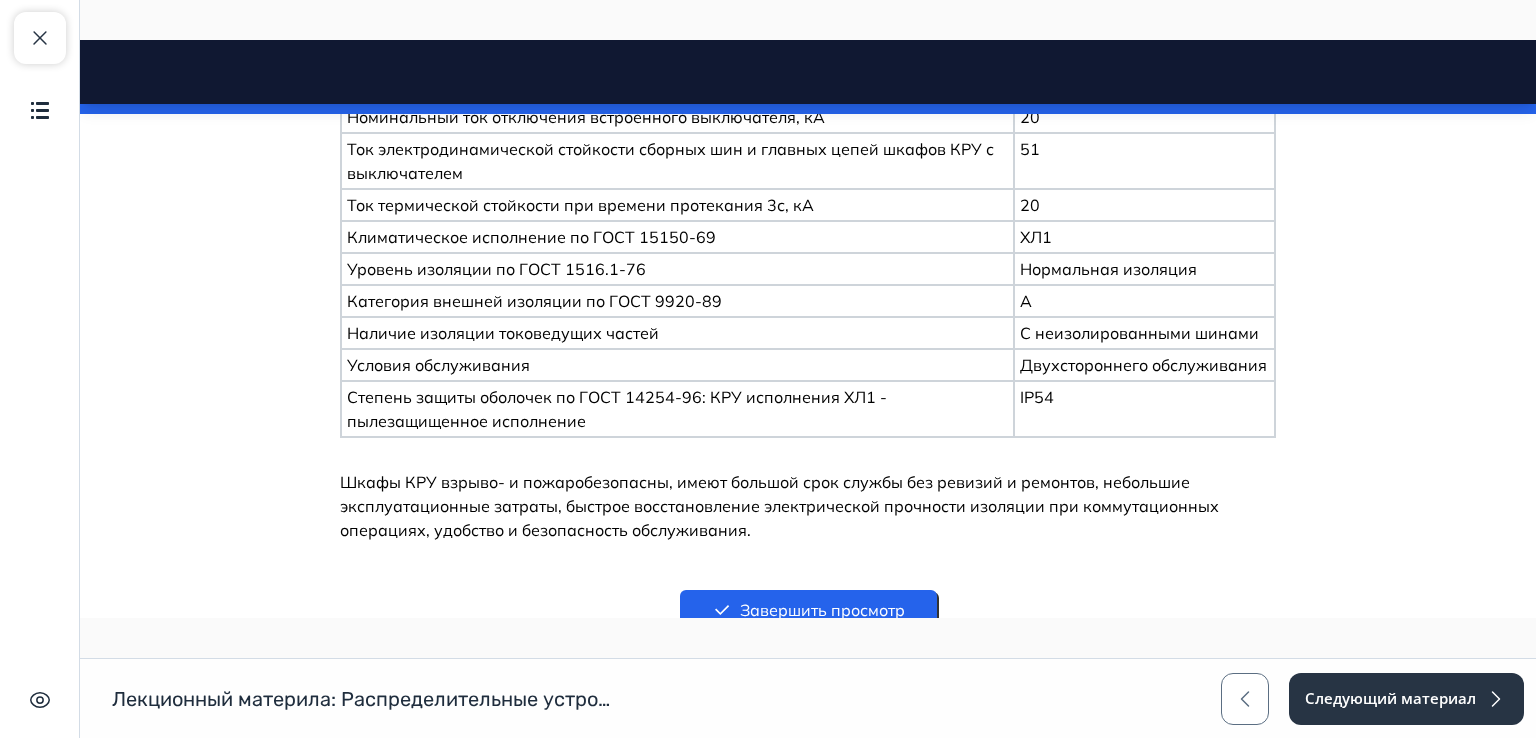 scroll, scrollTop: 14559, scrollLeft: 0, axis: vertical 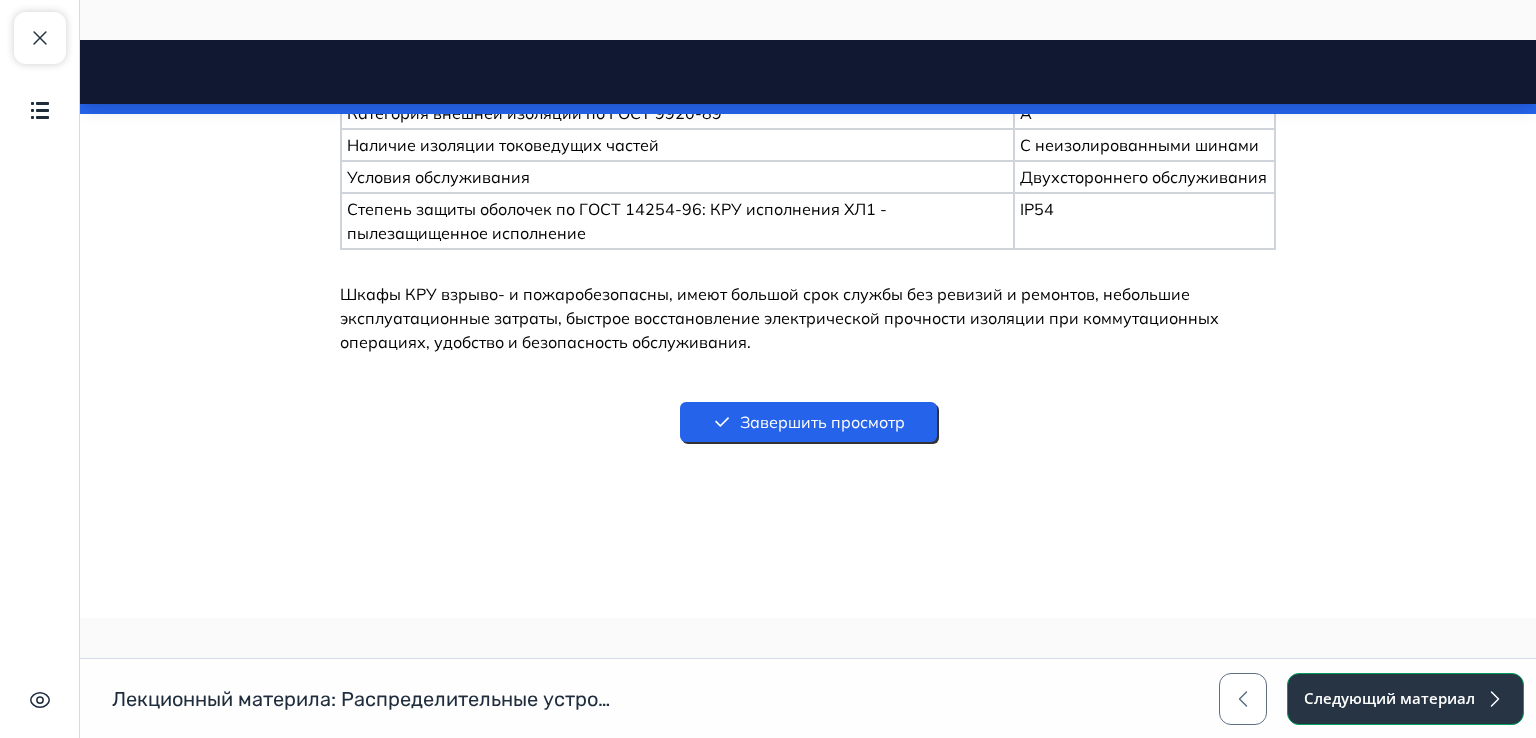click on "Следующий материал" at bounding box center (1405, 699) 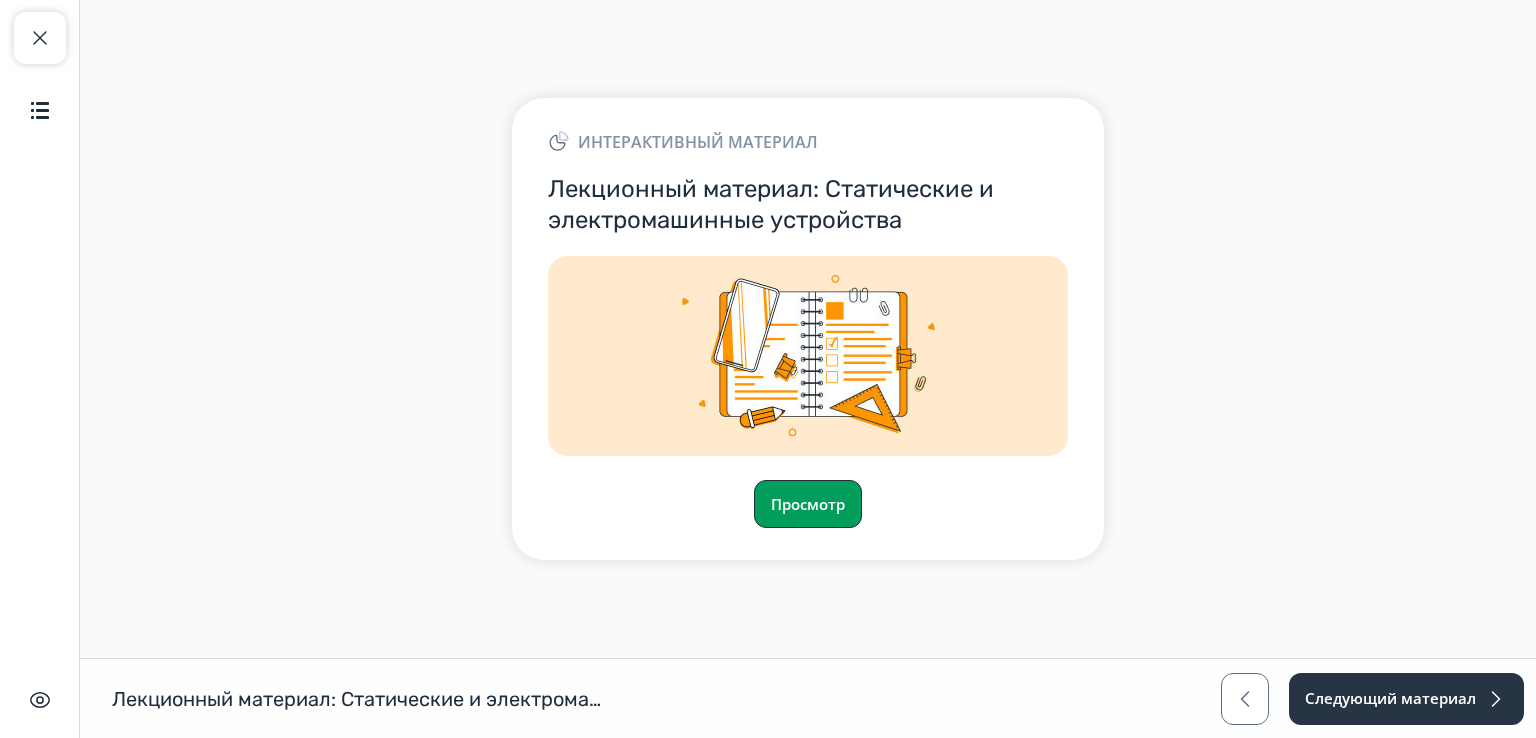 click on "Просмотр" at bounding box center [808, 504] 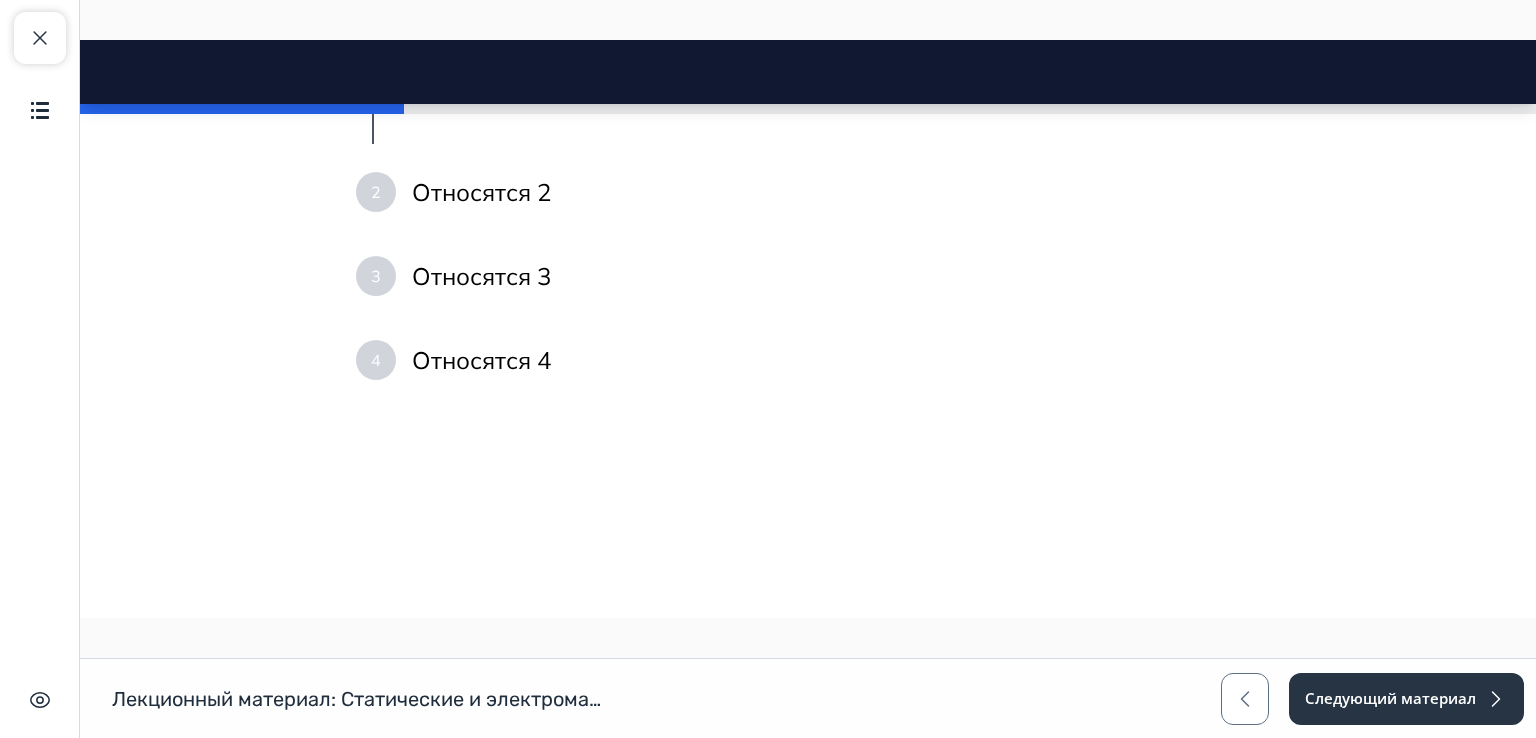 scroll, scrollTop: 2696, scrollLeft: 0, axis: vertical 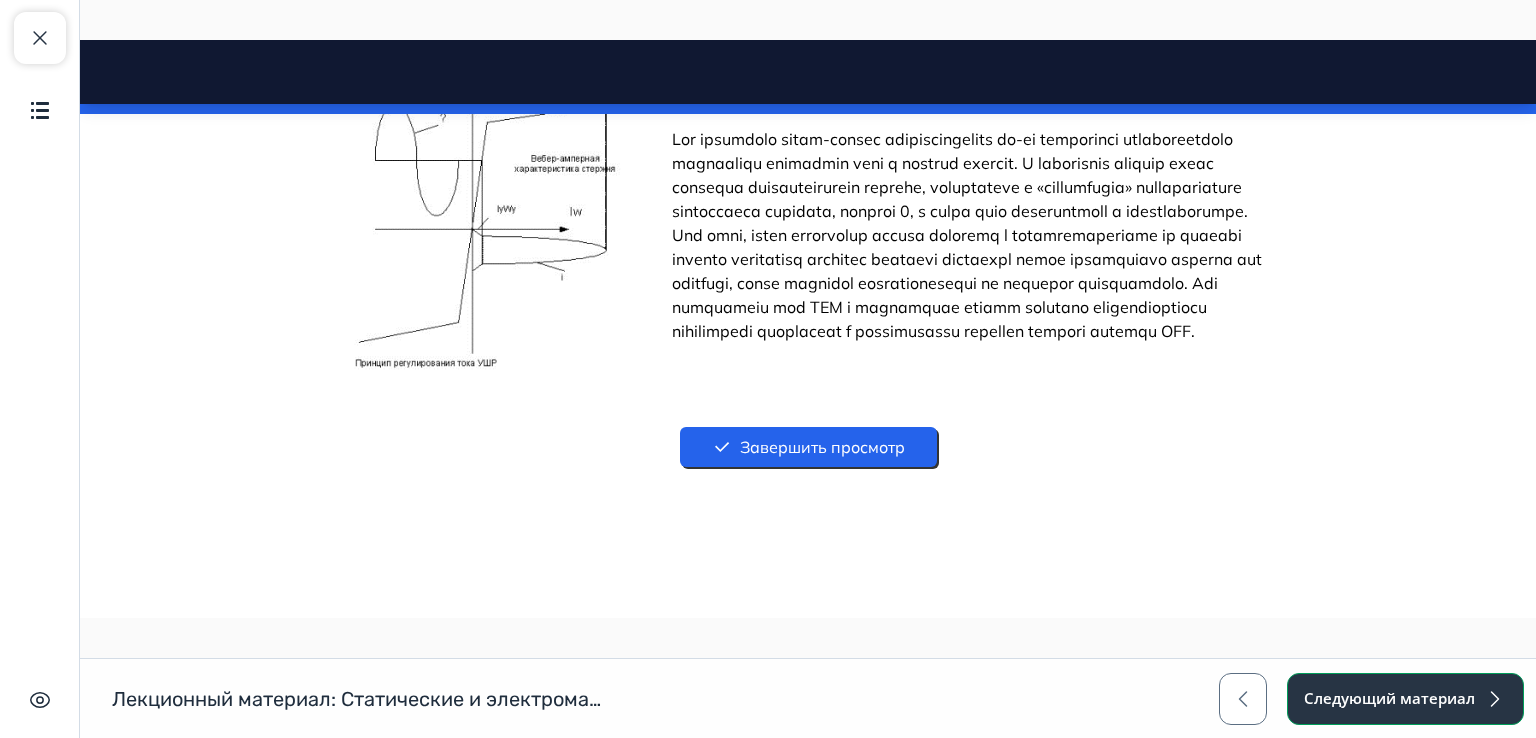 click on "Следующий материал" at bounding box center (1405, 699) 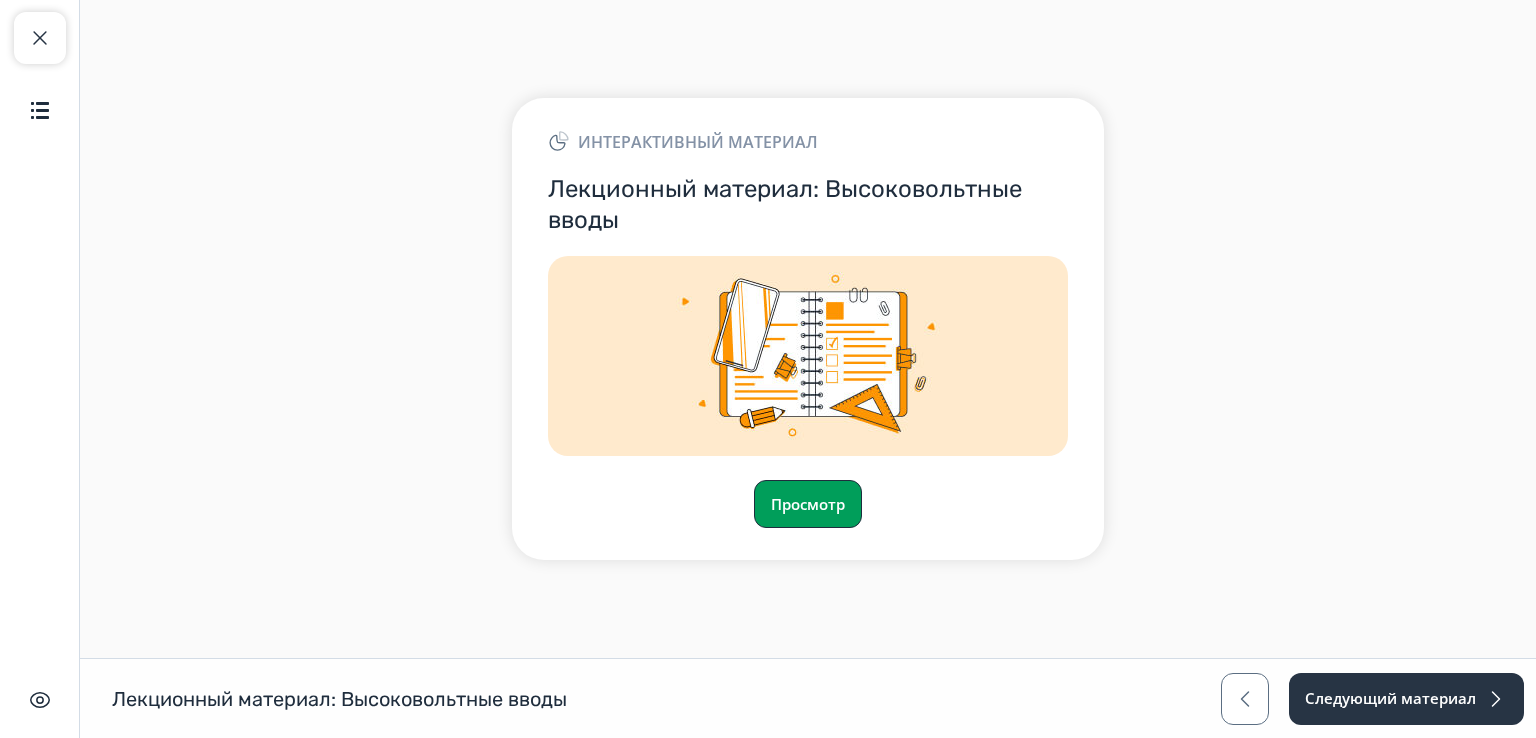 click on "Просмотр" at bounding box center [808, 504] 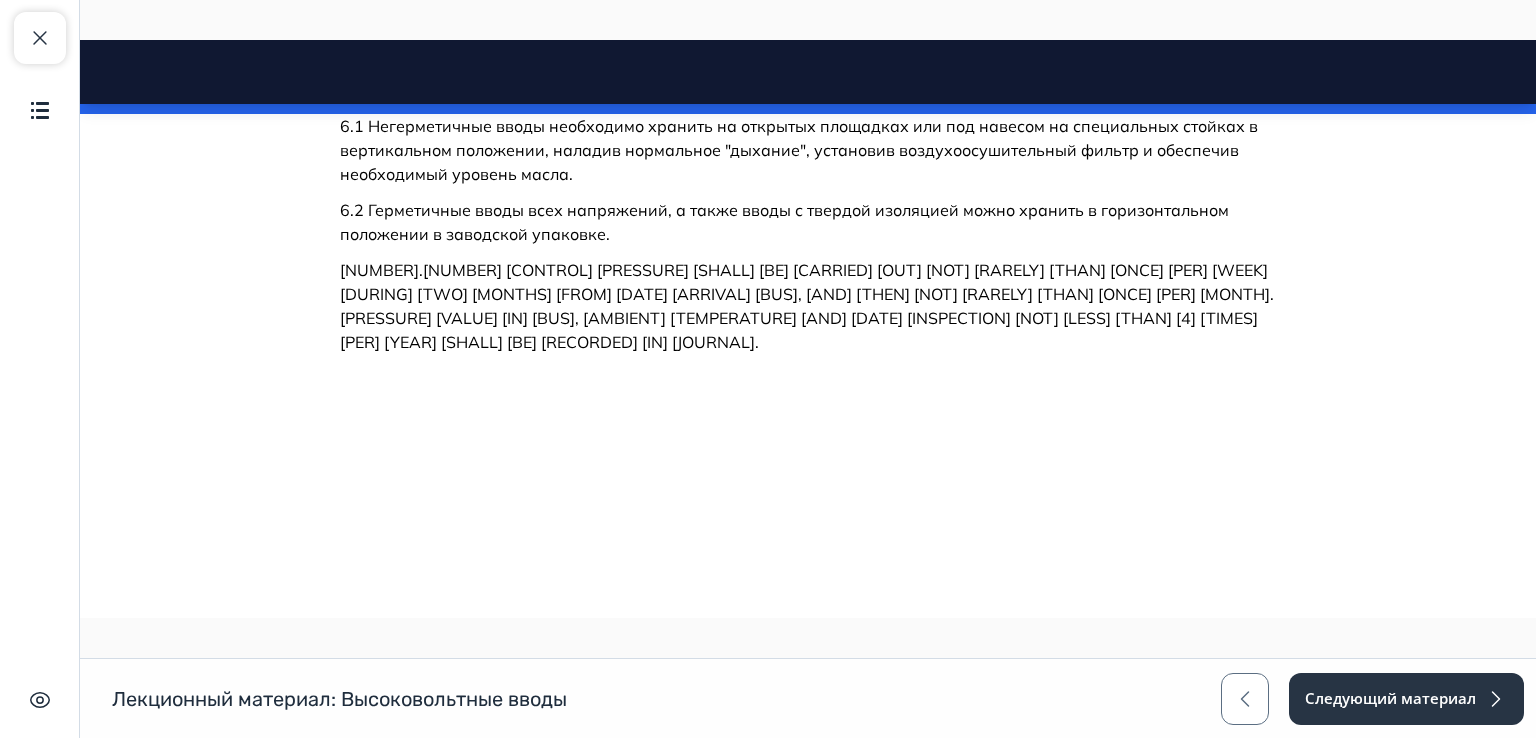 scroll, scrollTop: 10038, scrollLeft: 0, axis: vertical 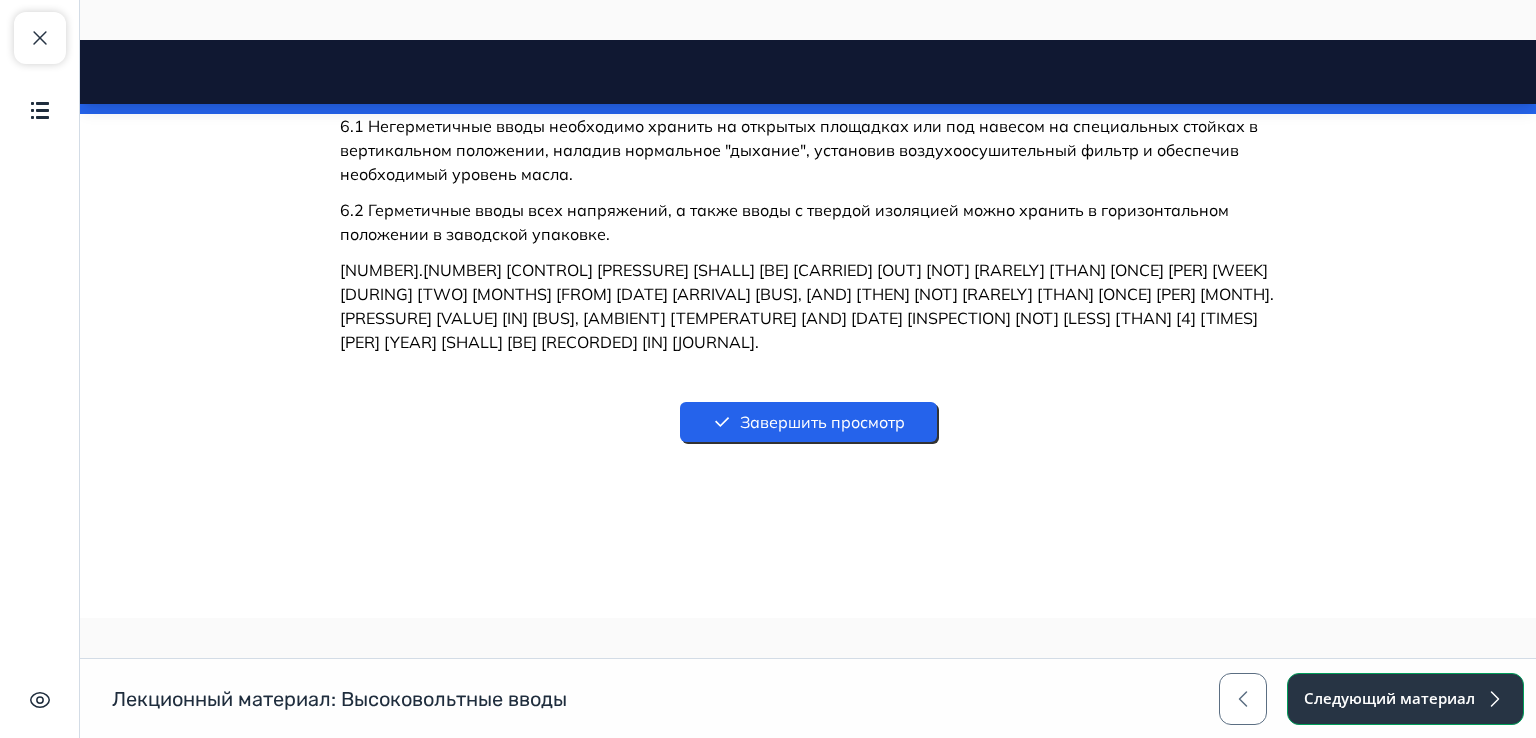 click on "Следующий материал" at bounding box center [1405, 699] 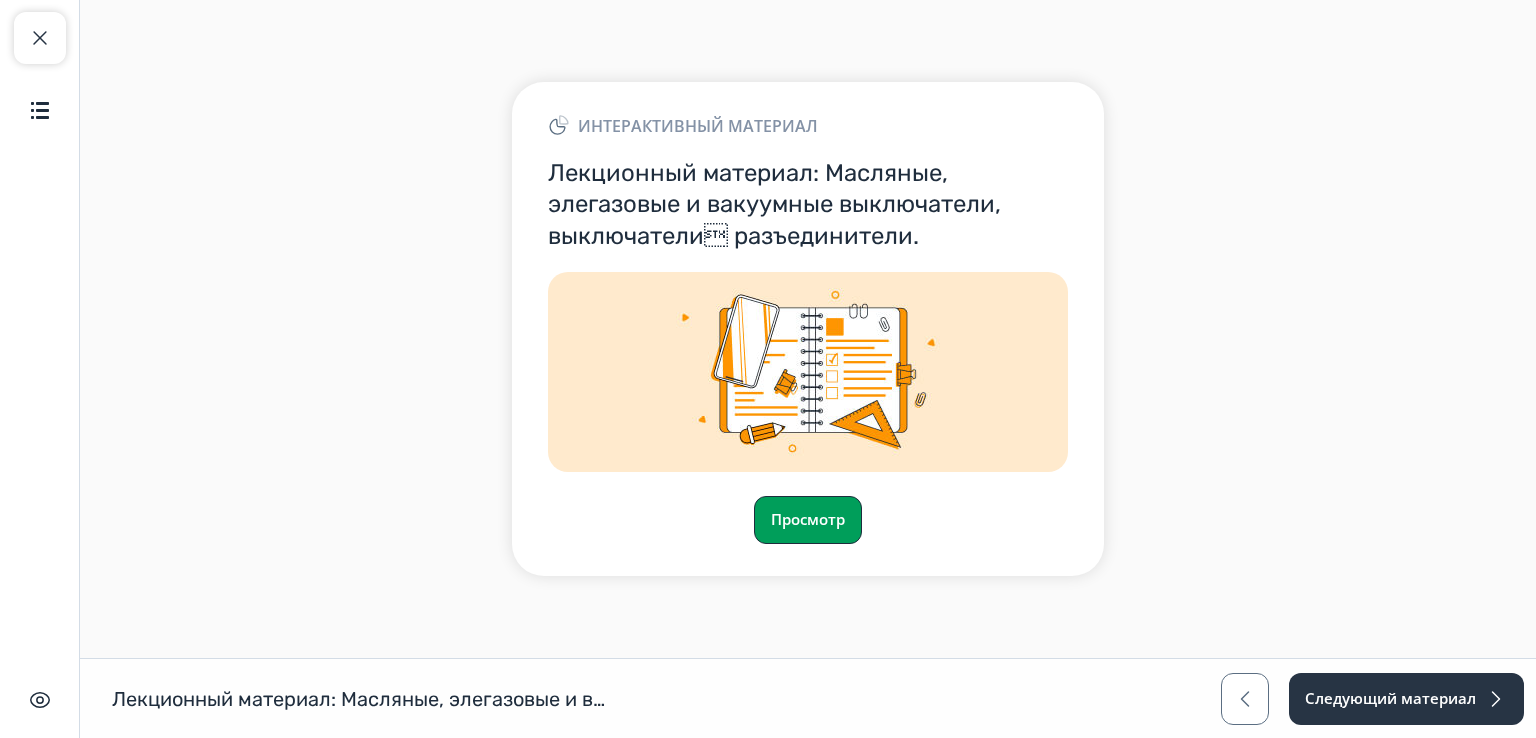click on "Просмотр" at bounding box center (808, 520) 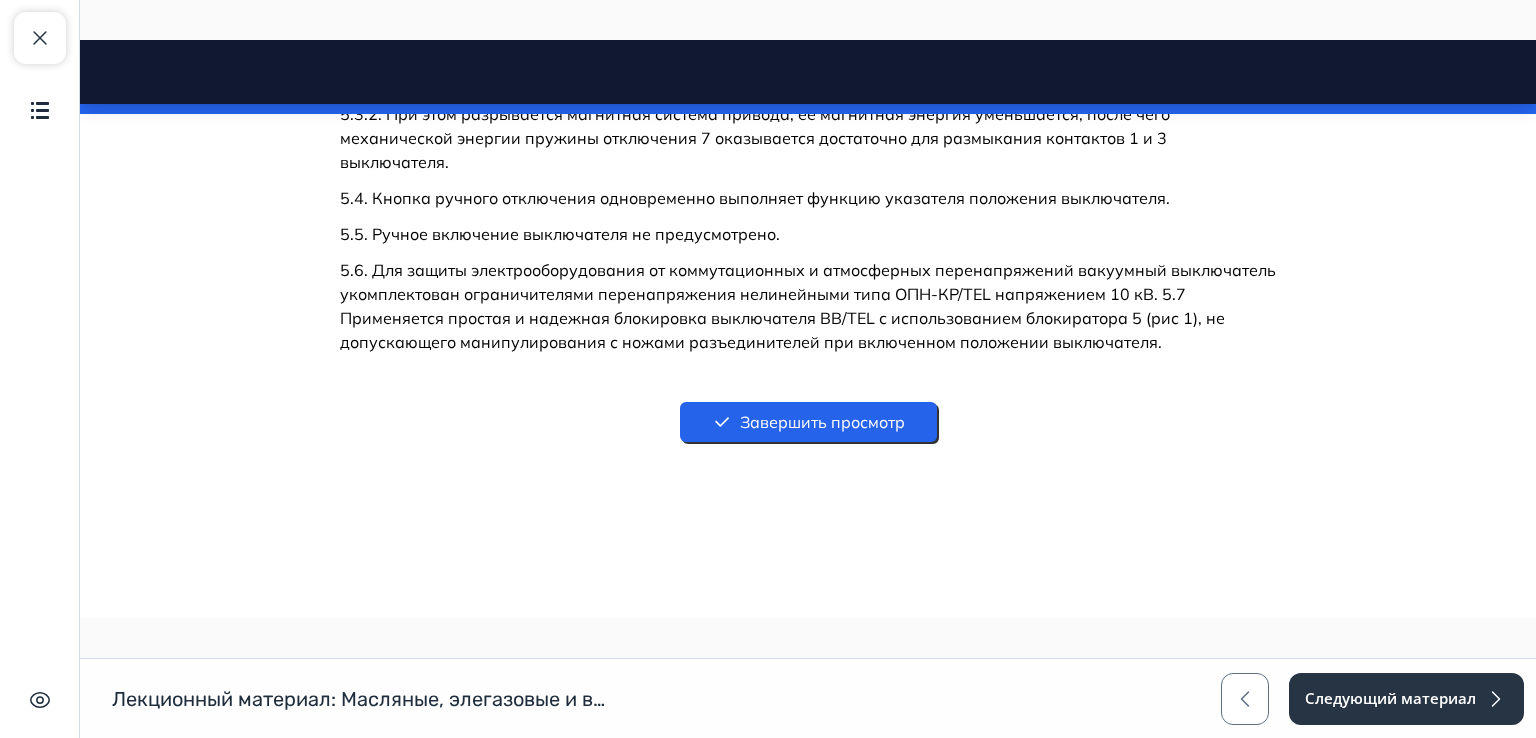 scroll, scrollTop: 21025, scrollLeft: 0, axis: vertical 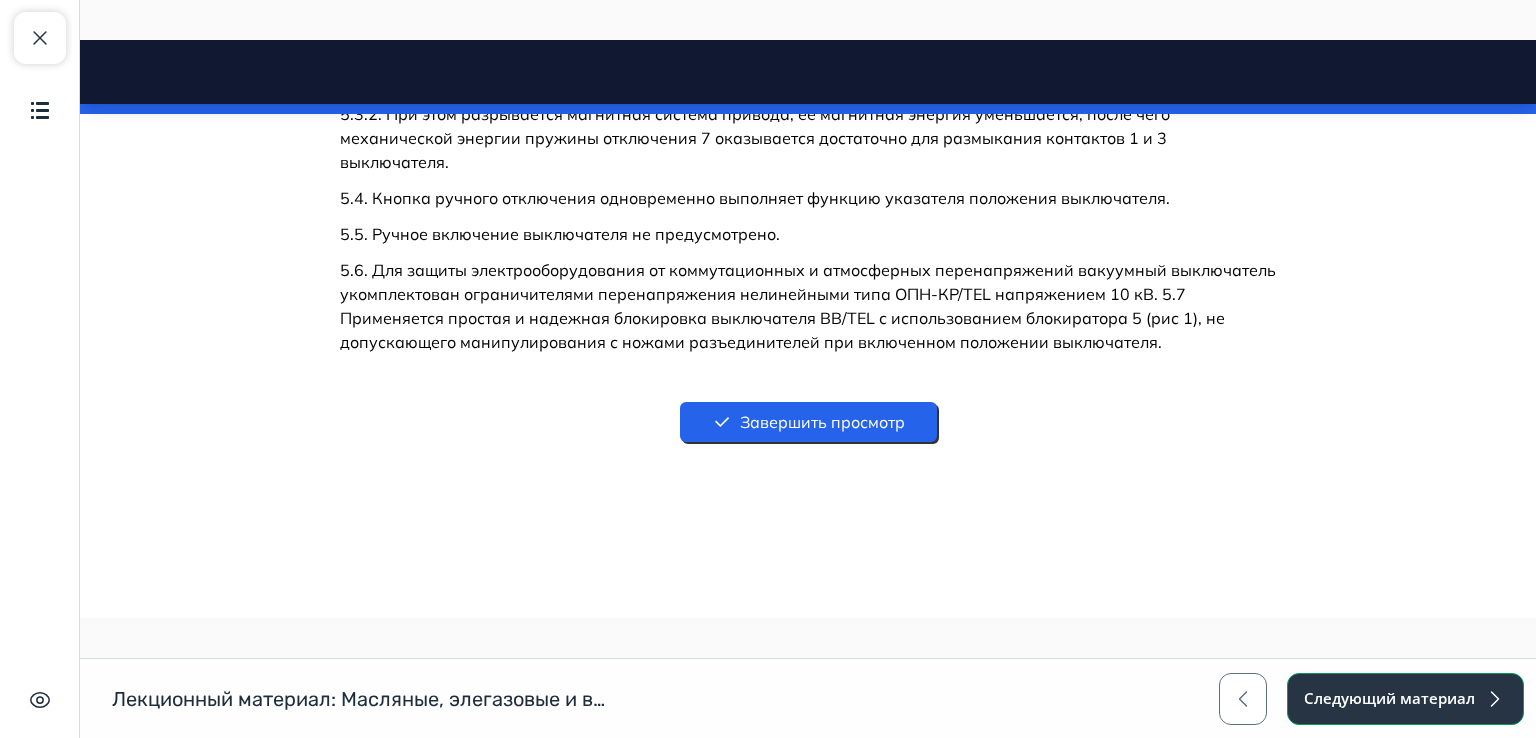 click on "Следующий материал" at bounding box center (1405, 699) 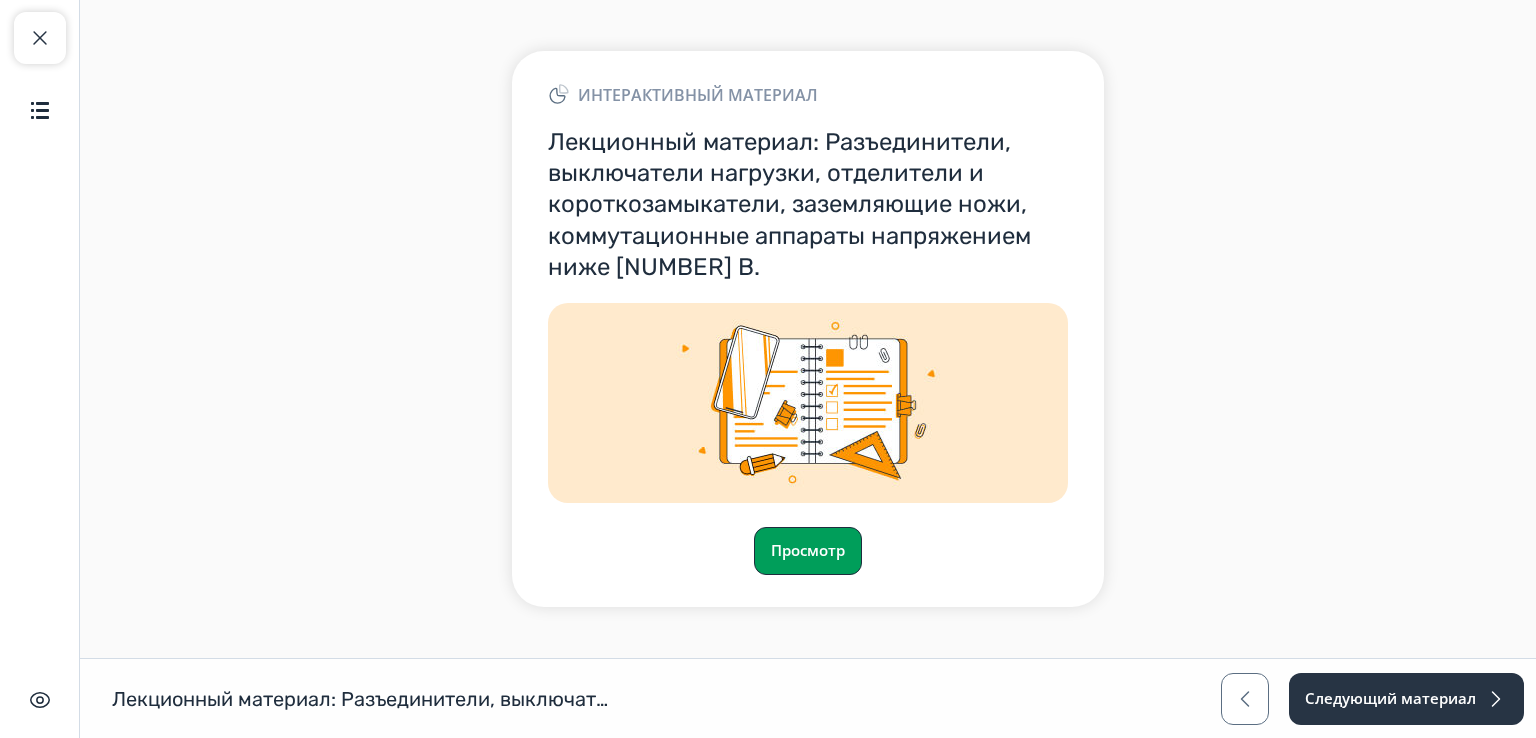 click on "Просмотр" at bounding box center (808, 551) 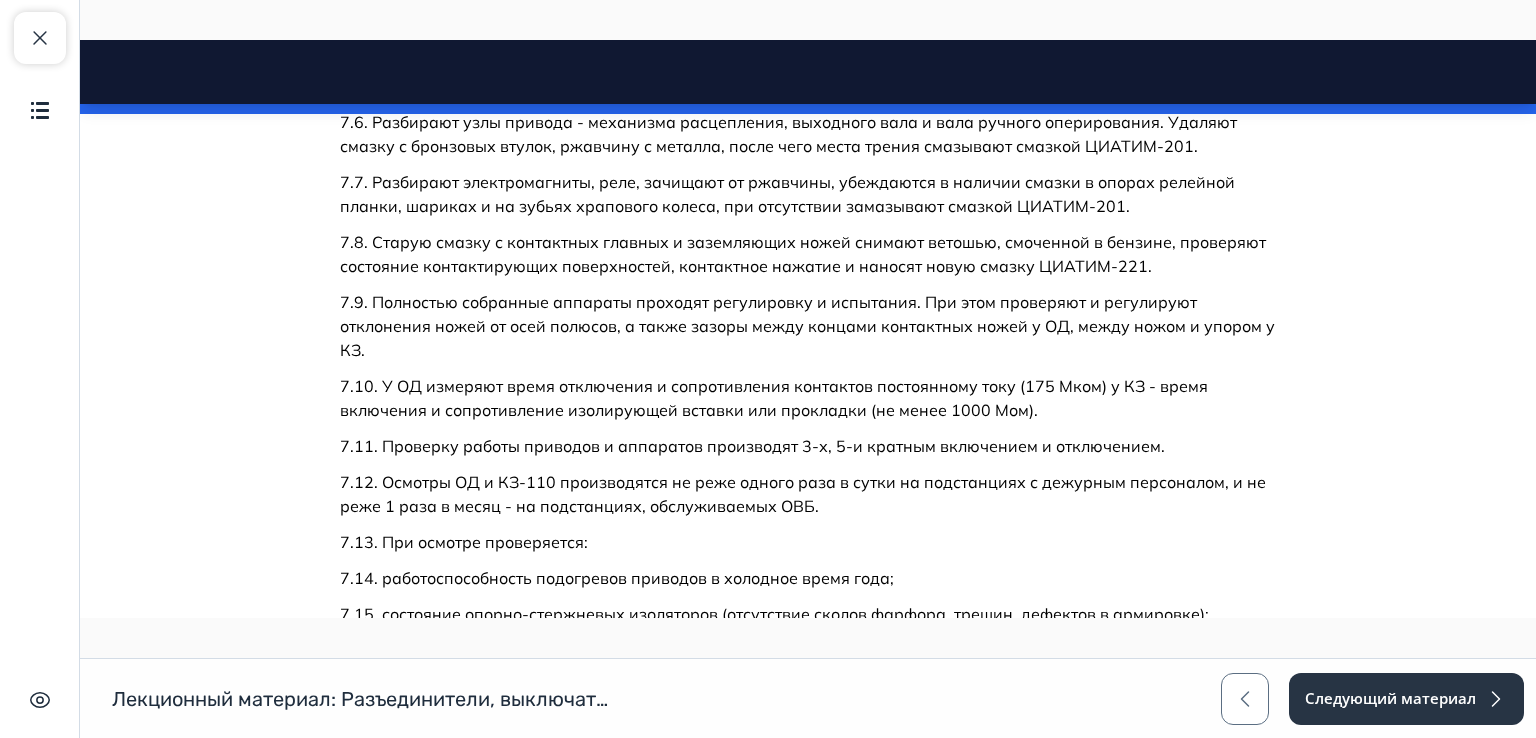 scroll, scrollTop: 12104, scrollLeft: 0, axis: vertical 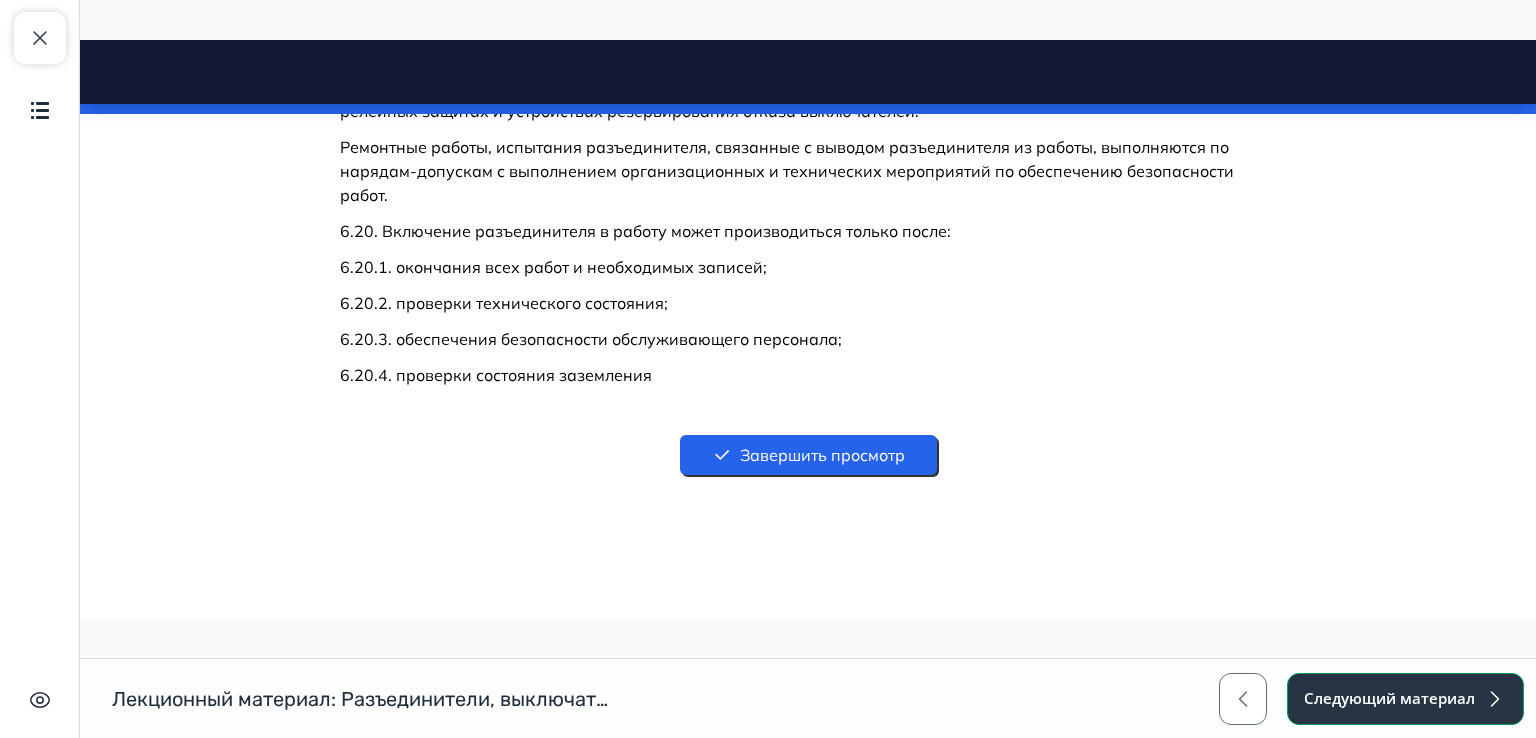 click on "Следующий материал" at bounding box center (1405, 699) 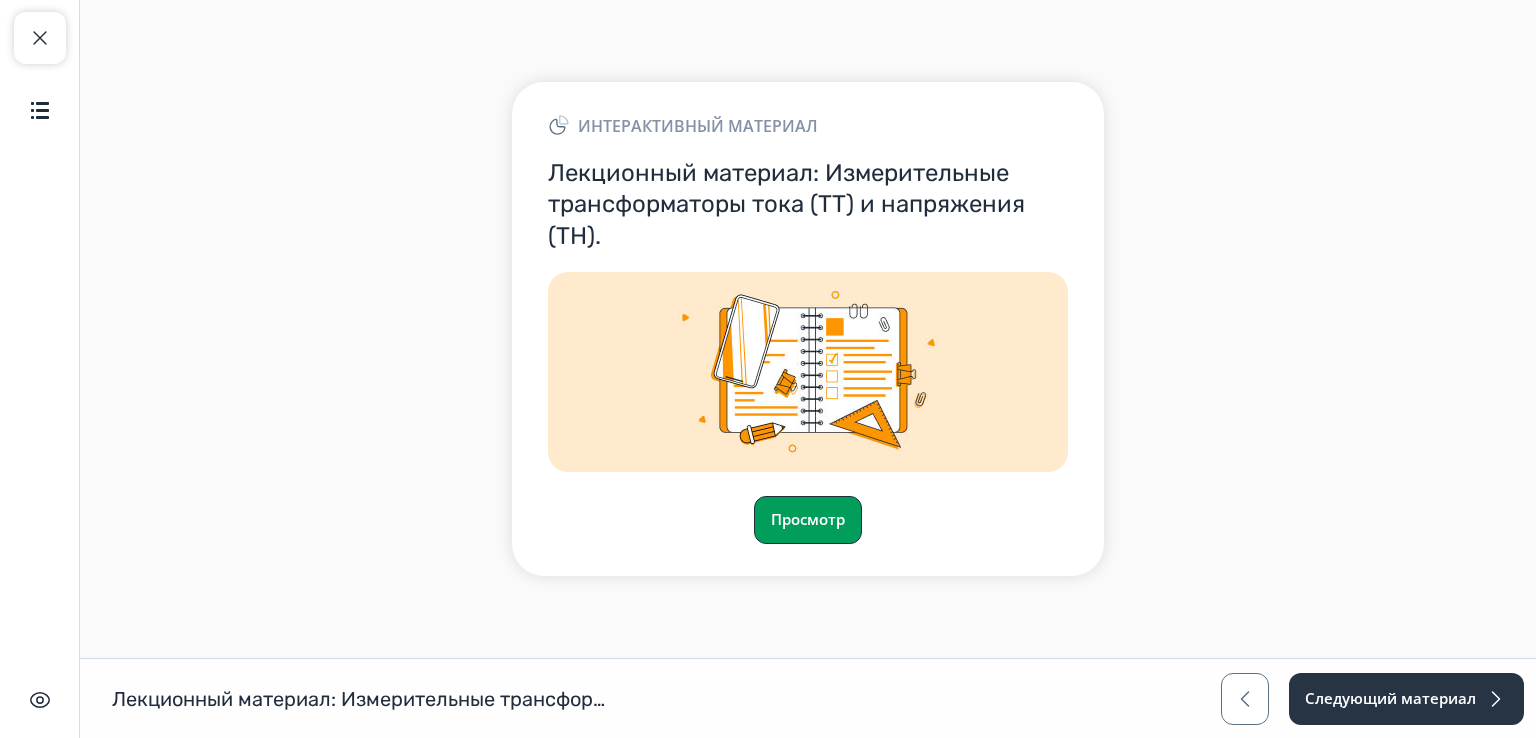click on "Просмотр" at bounding box center [808, 520] 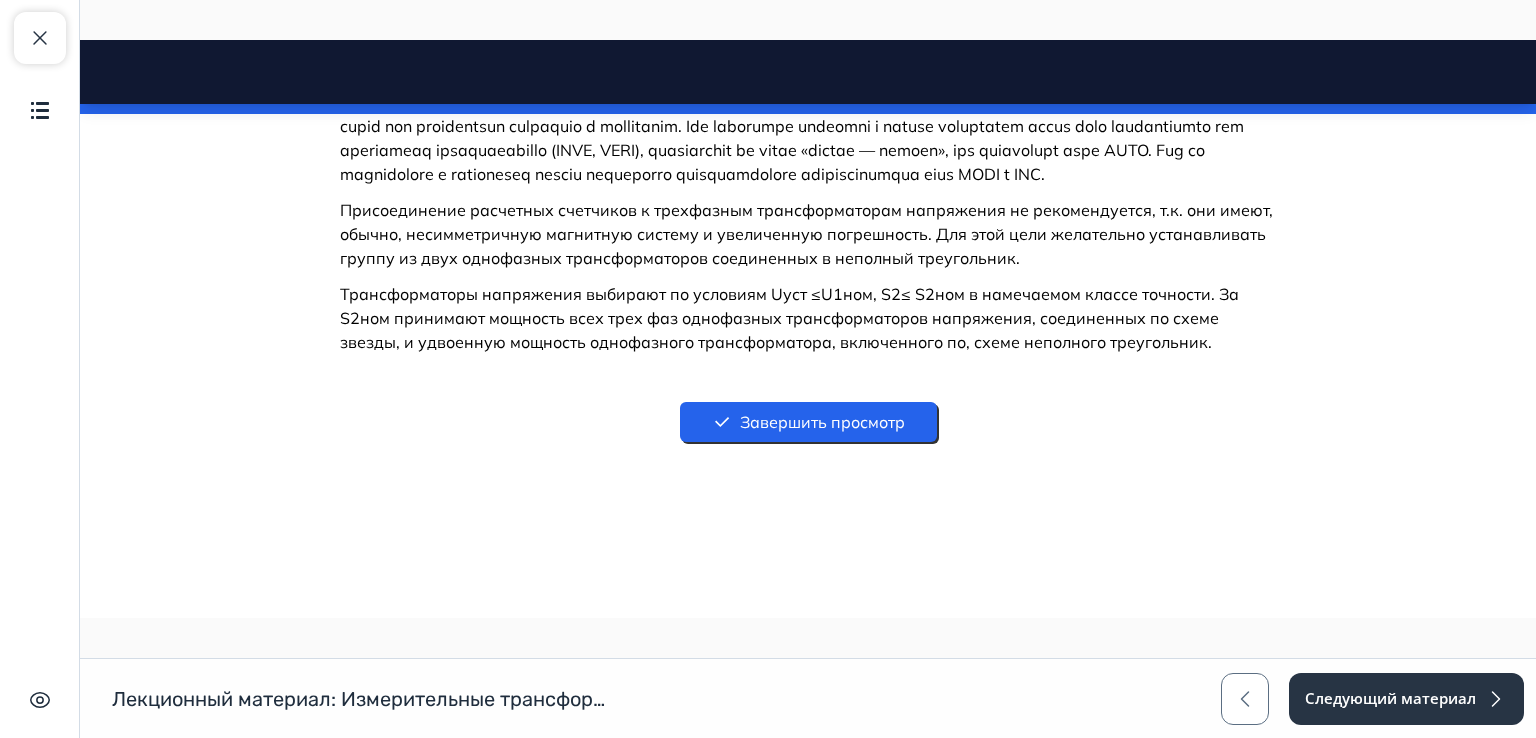 scroll, scrollTop: 4272, scrollLeft: 0, axis: vertical 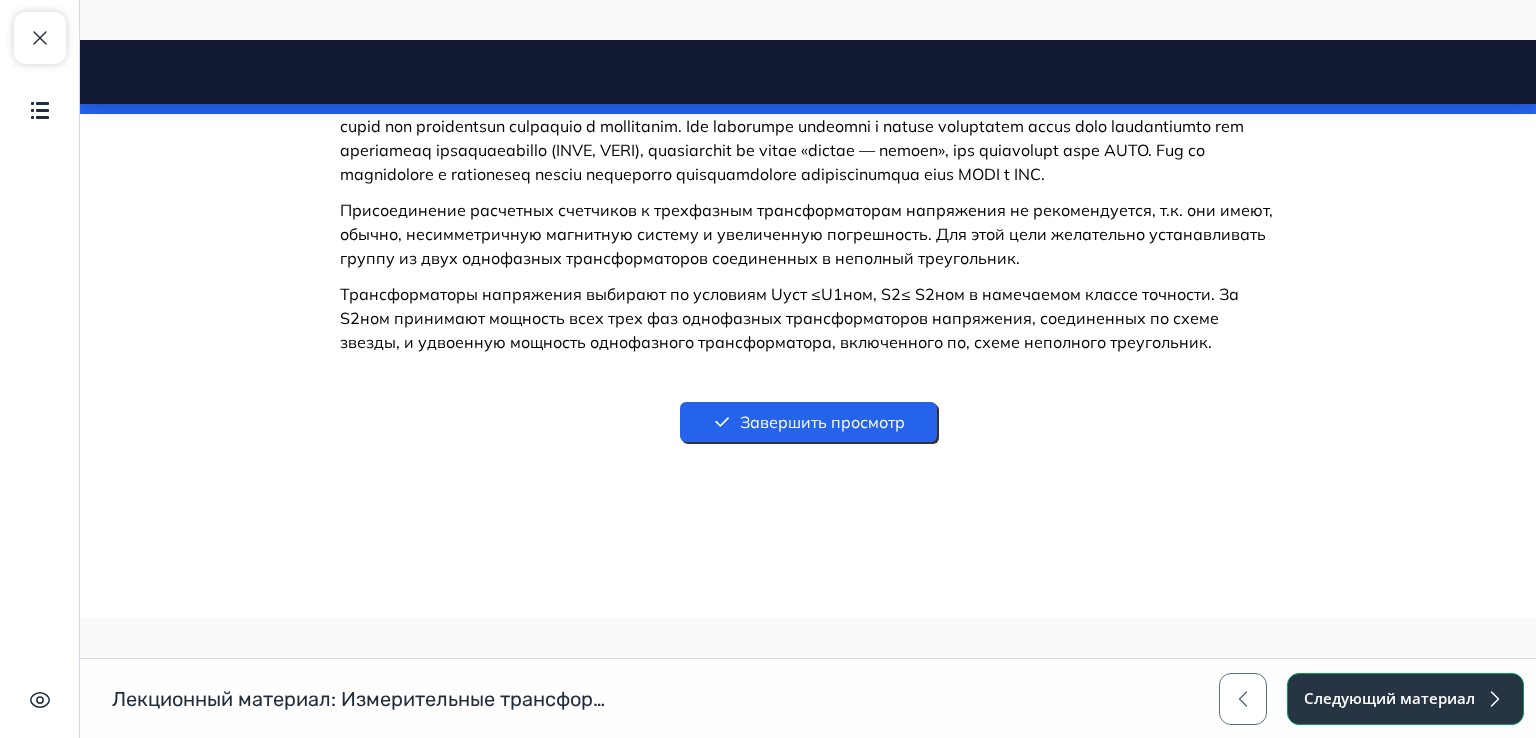 click on "Следующий материал" at bounding box center (1405, 699) 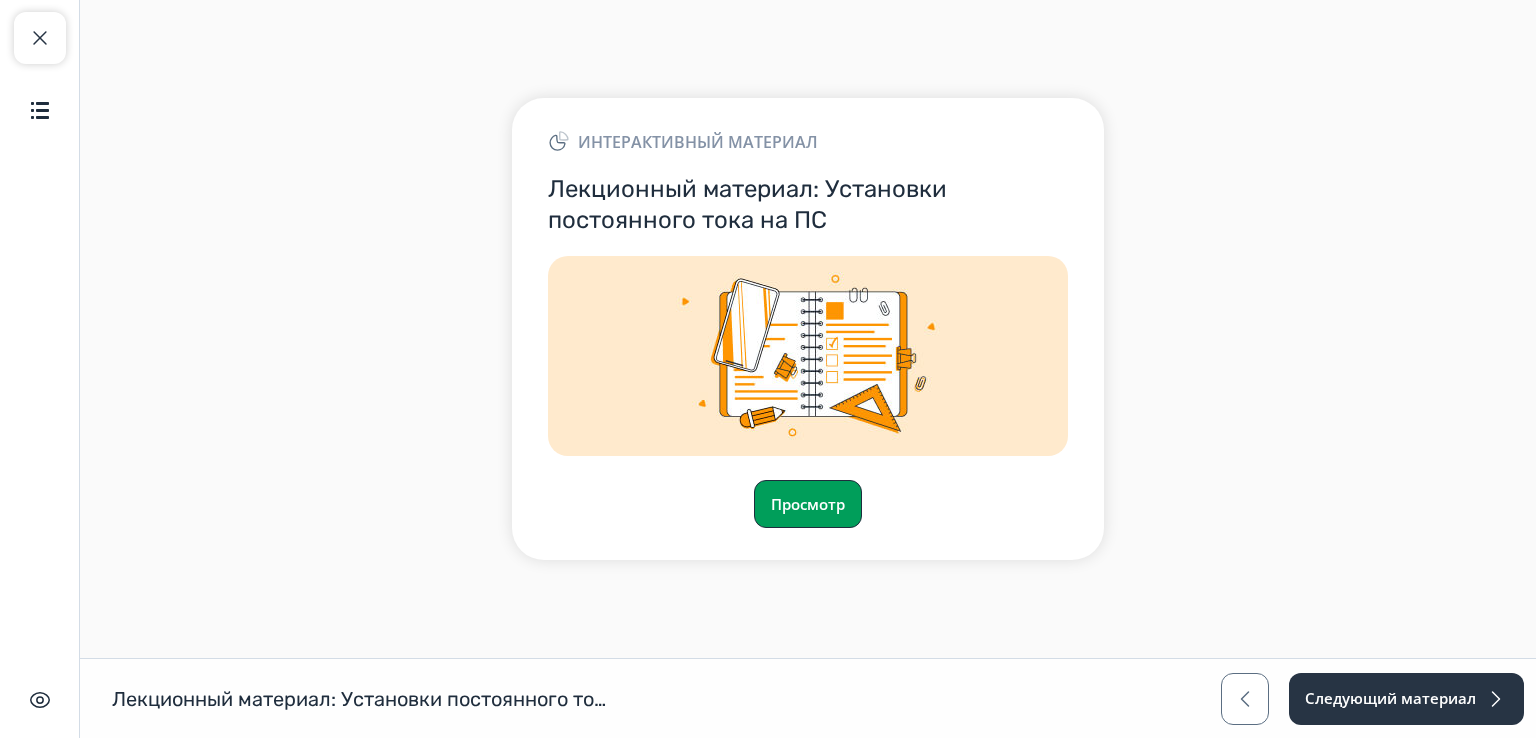 click on "Просмотр" at bounding box center (808, 504) 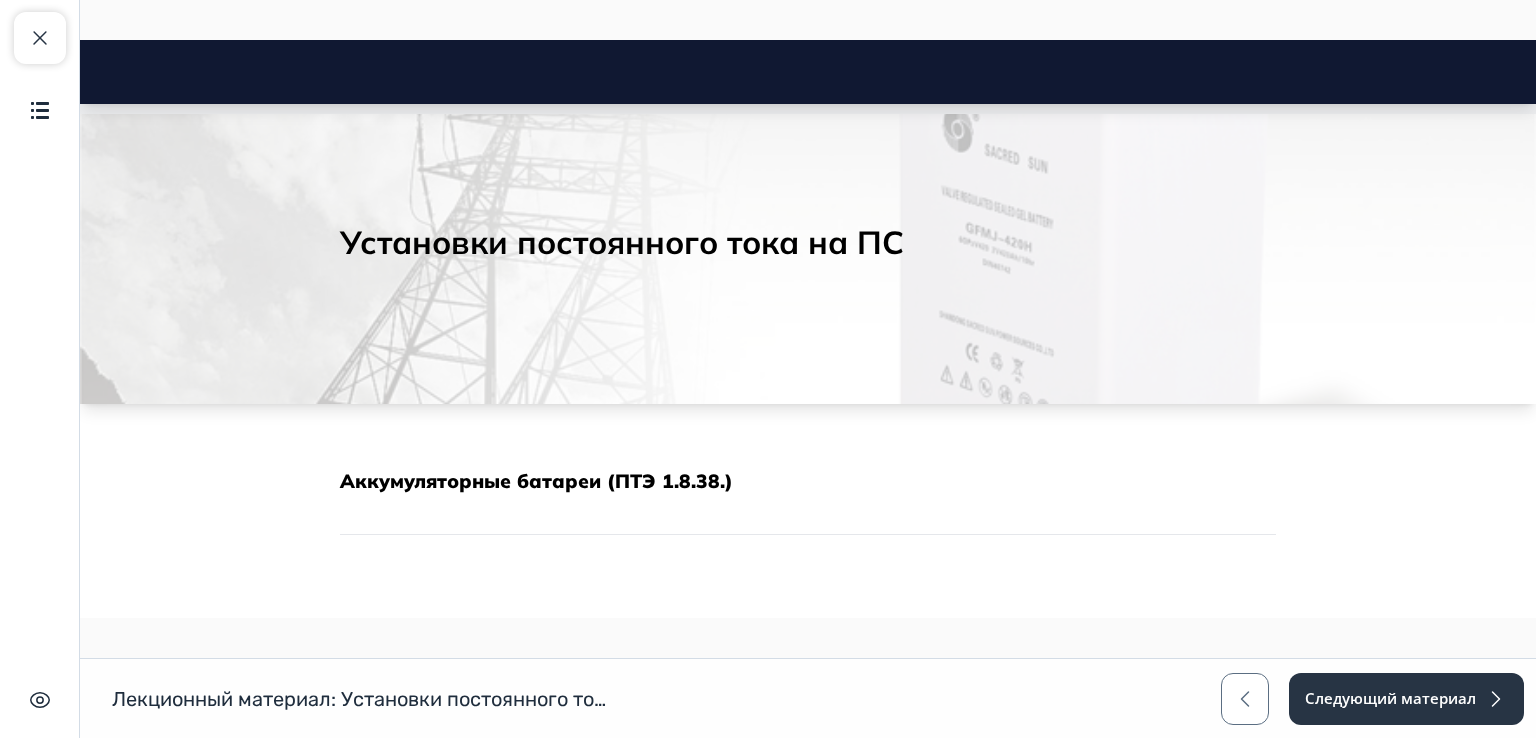 scroll, scrollTop: 0, scrollLeft: 0, axis: both 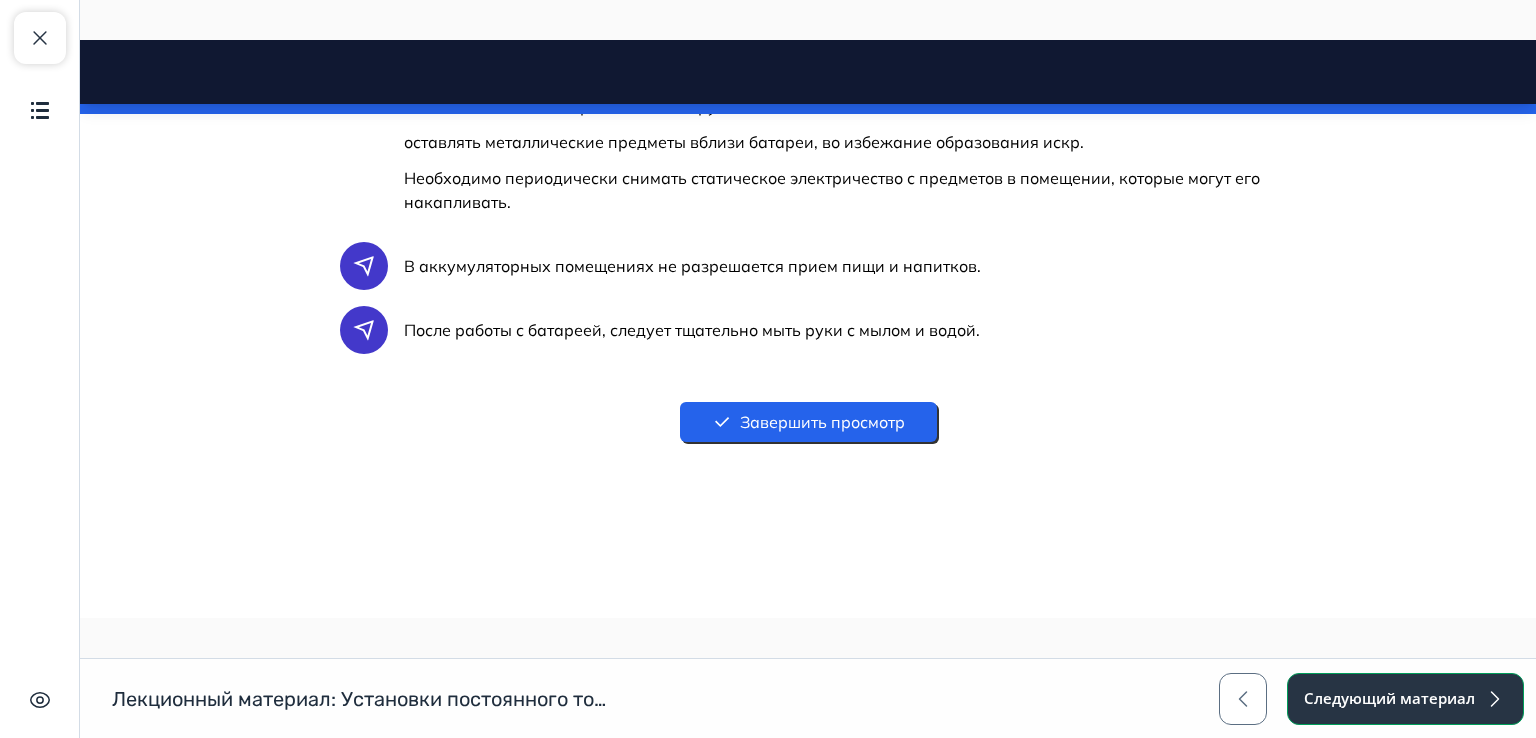 click on "Следующий материал" at bounding box center [1405, 699] 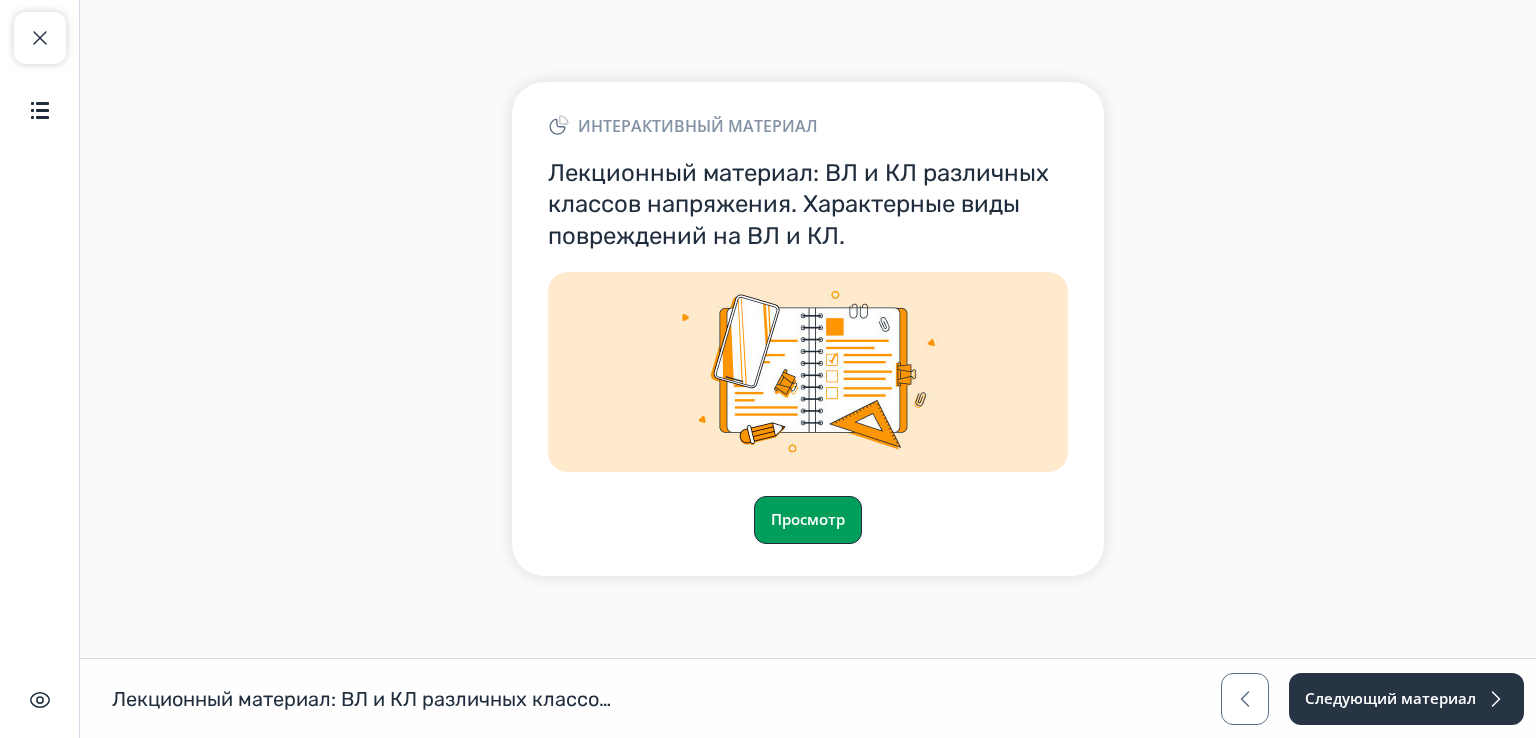 click on "Просмотр" at bounding box center (808, 520) 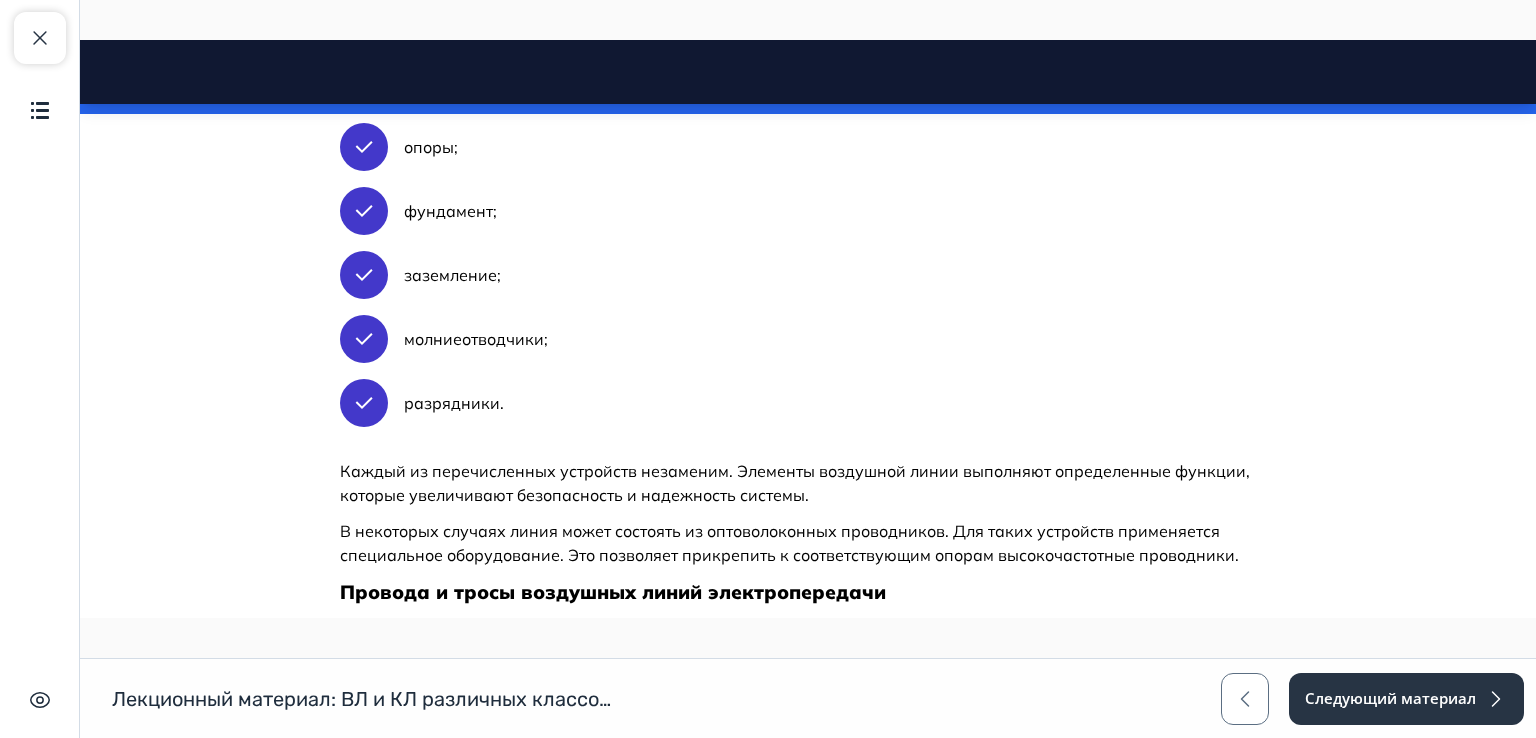 scroll, scrollTop: 3650, scrollLeft: 0, axis: vertical 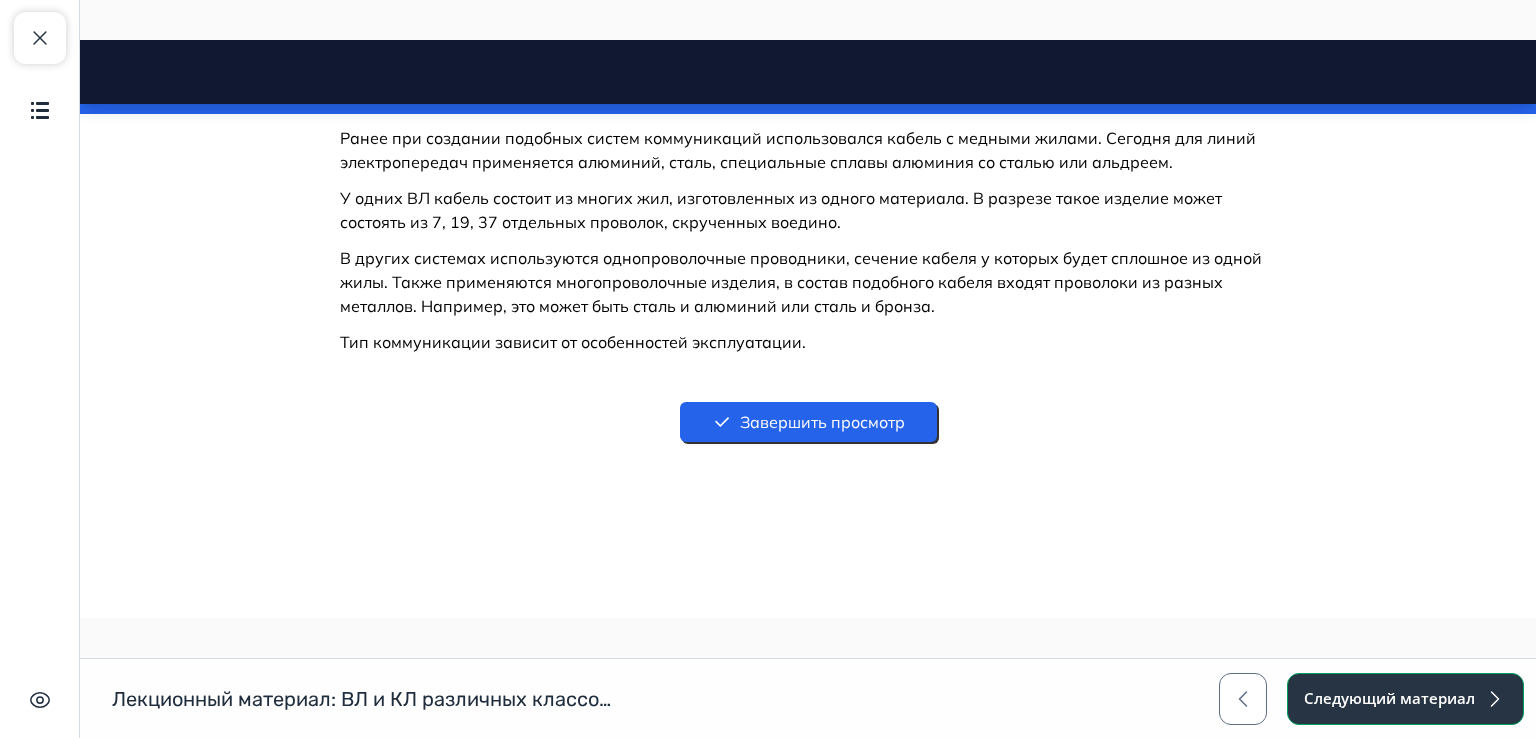 click on "Следующий материал" at bounding box center (1405, 699) 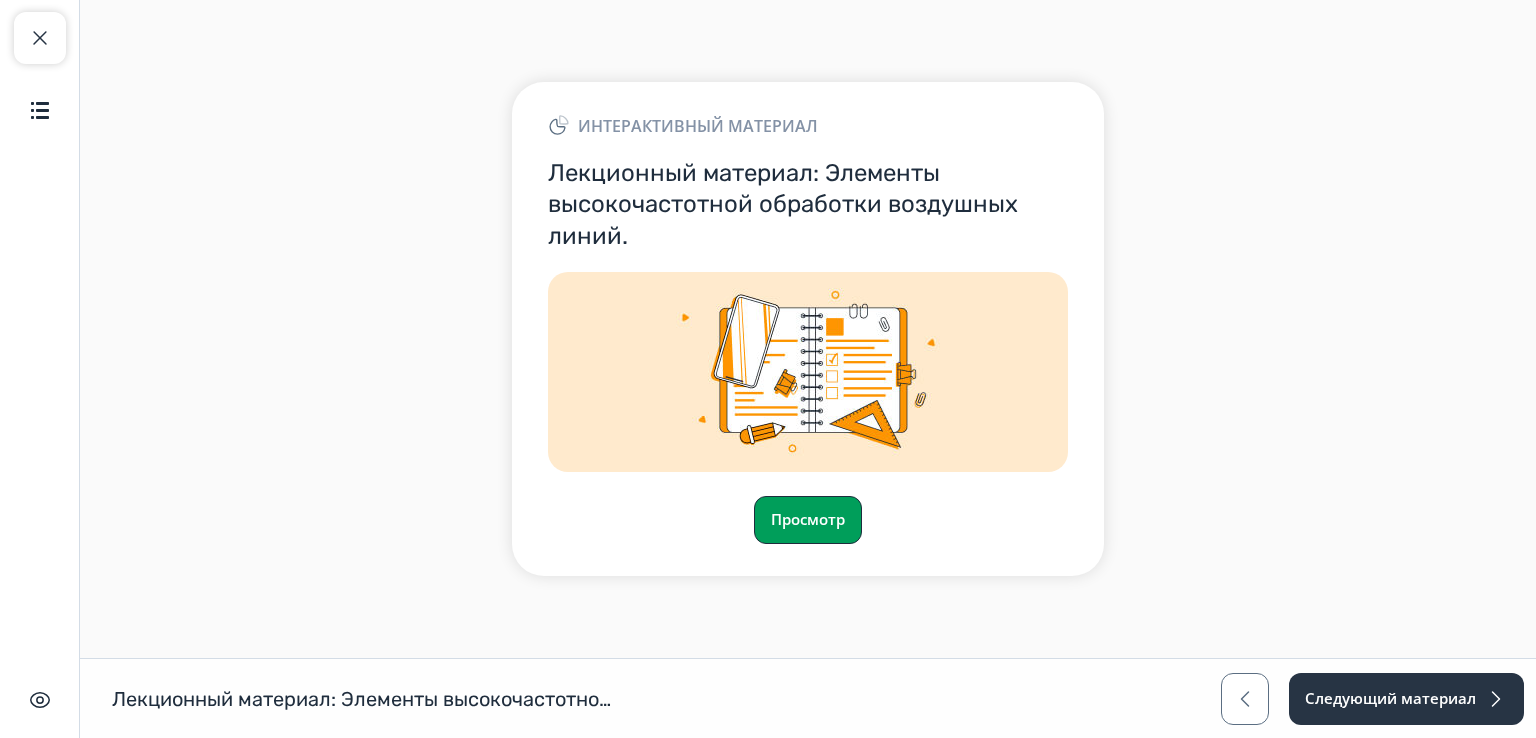click on "Просмотр" at bounding box center [808, 520] 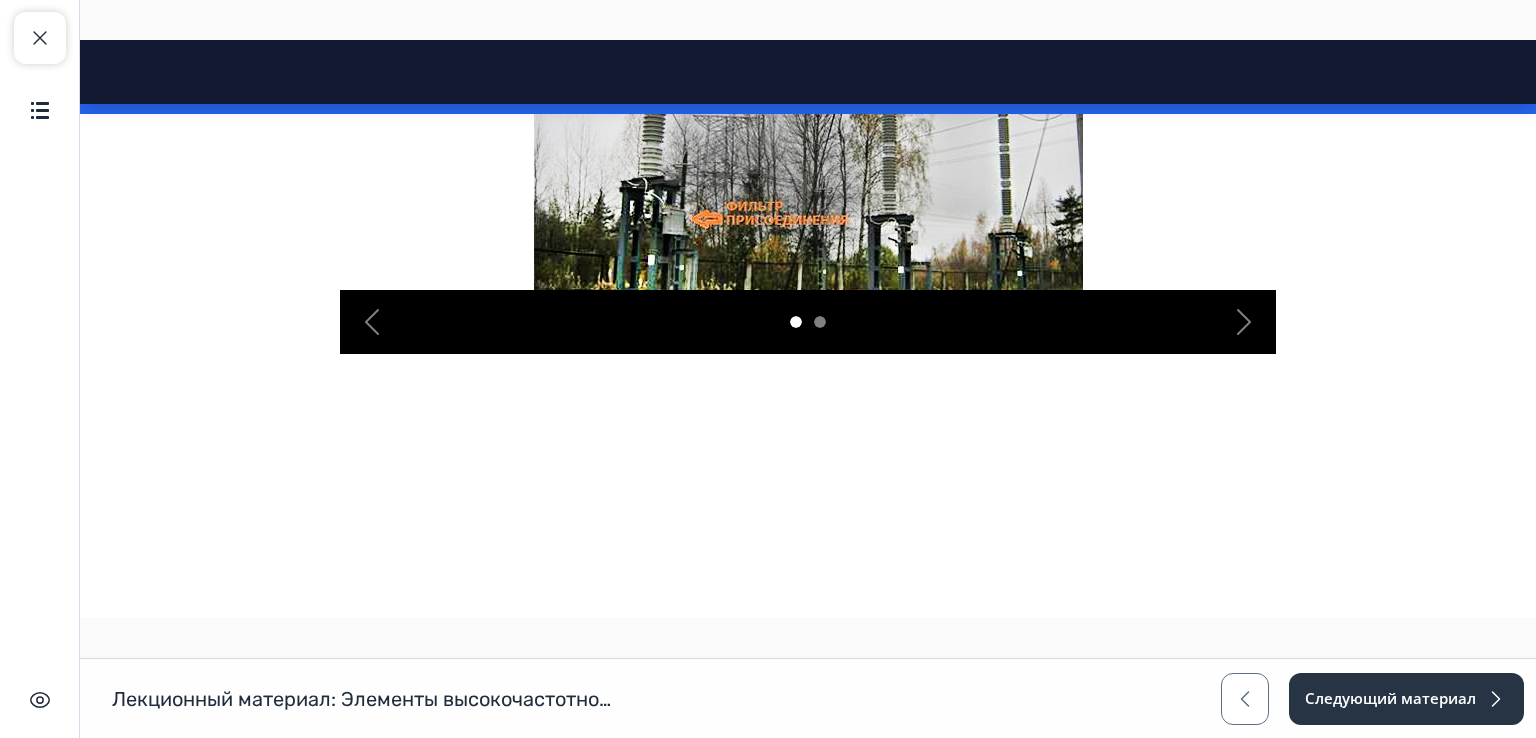 scroll, scrollTop: 3104, scrollLeft: 0, axis: vertical 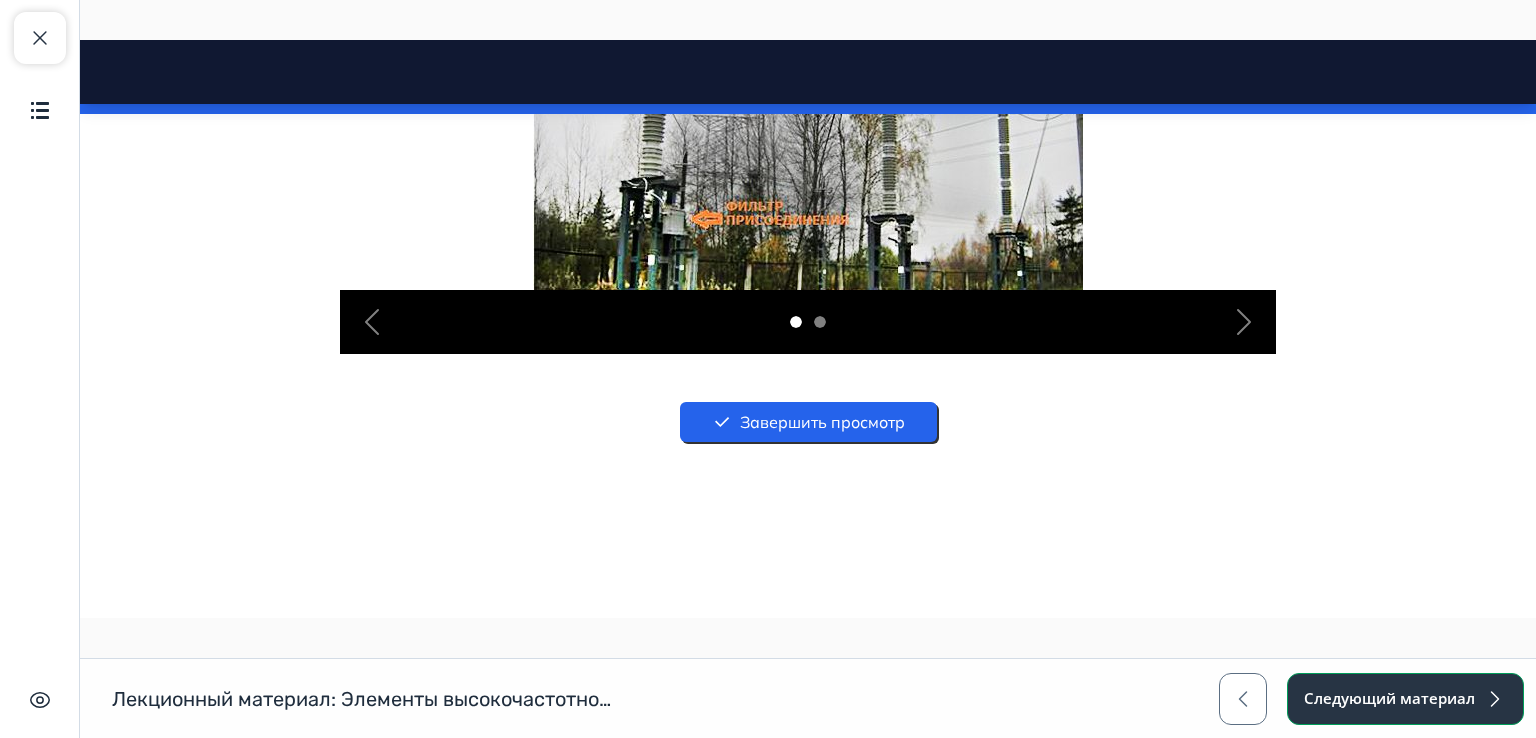 click on "Следующий материал" at bounding box center [1405, 699] 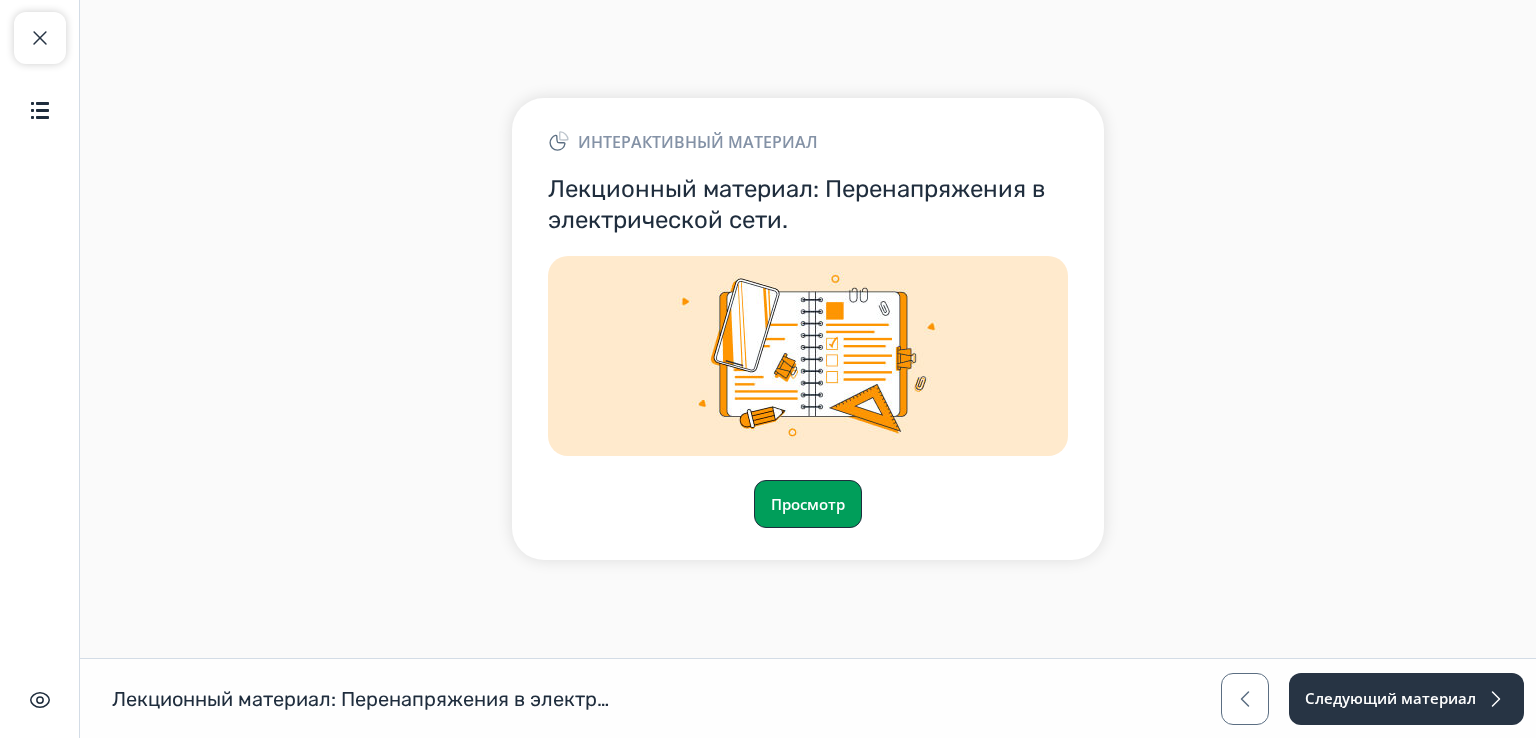 click on "Просмотр" at bounding box center (808, 504) 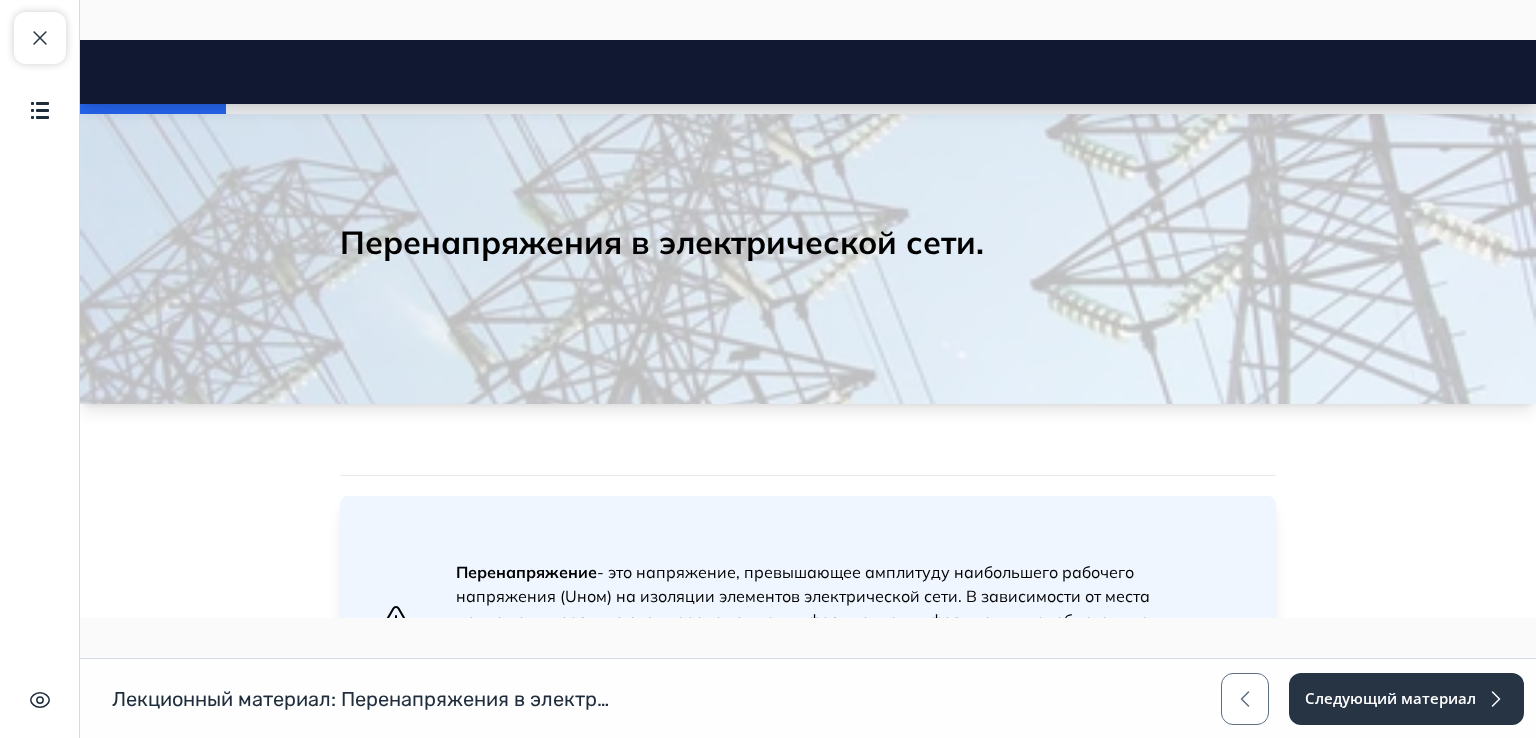 scroll, scrollTop: 0, scrollLeft: 0, axis: both 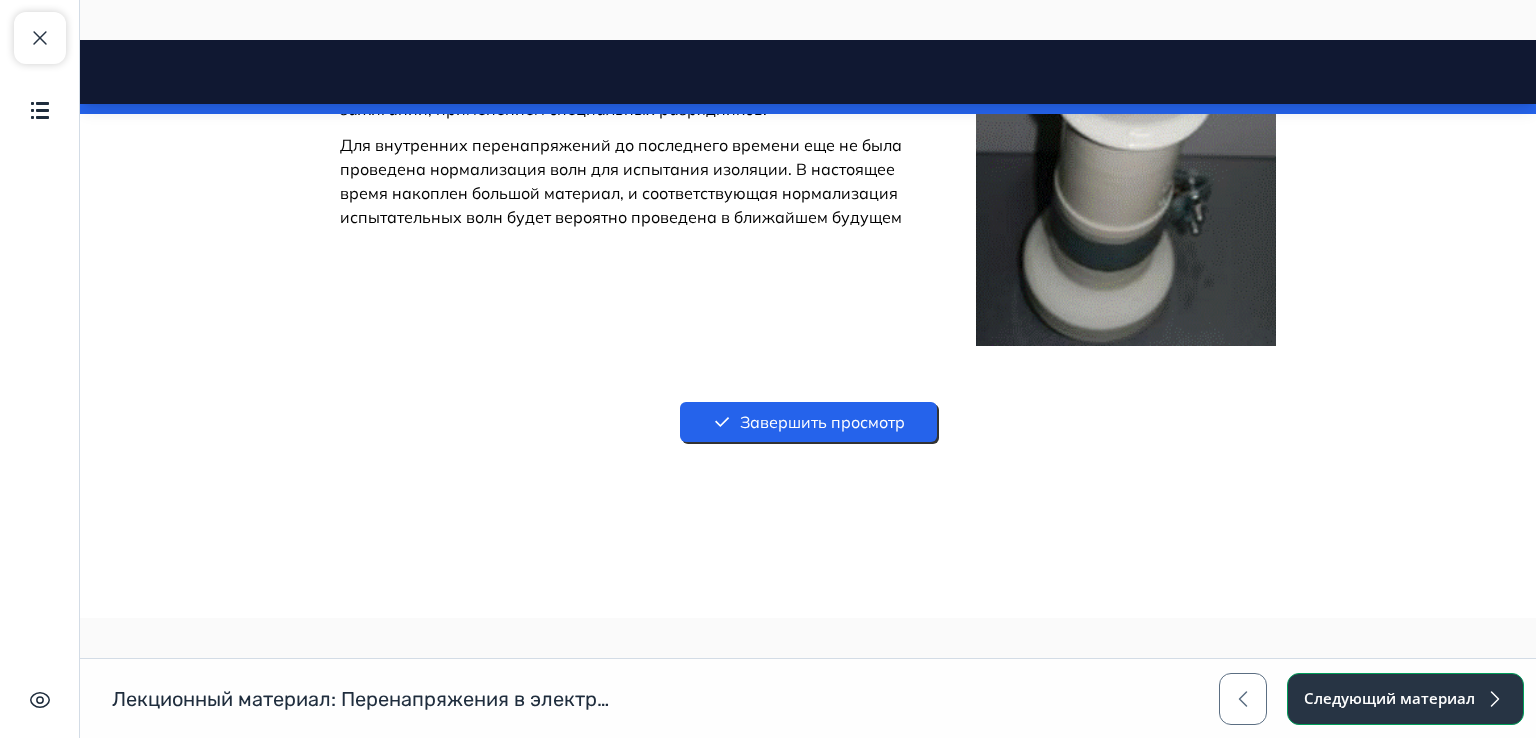 click on "Следующий материал" at bounding box center (1405, 699) 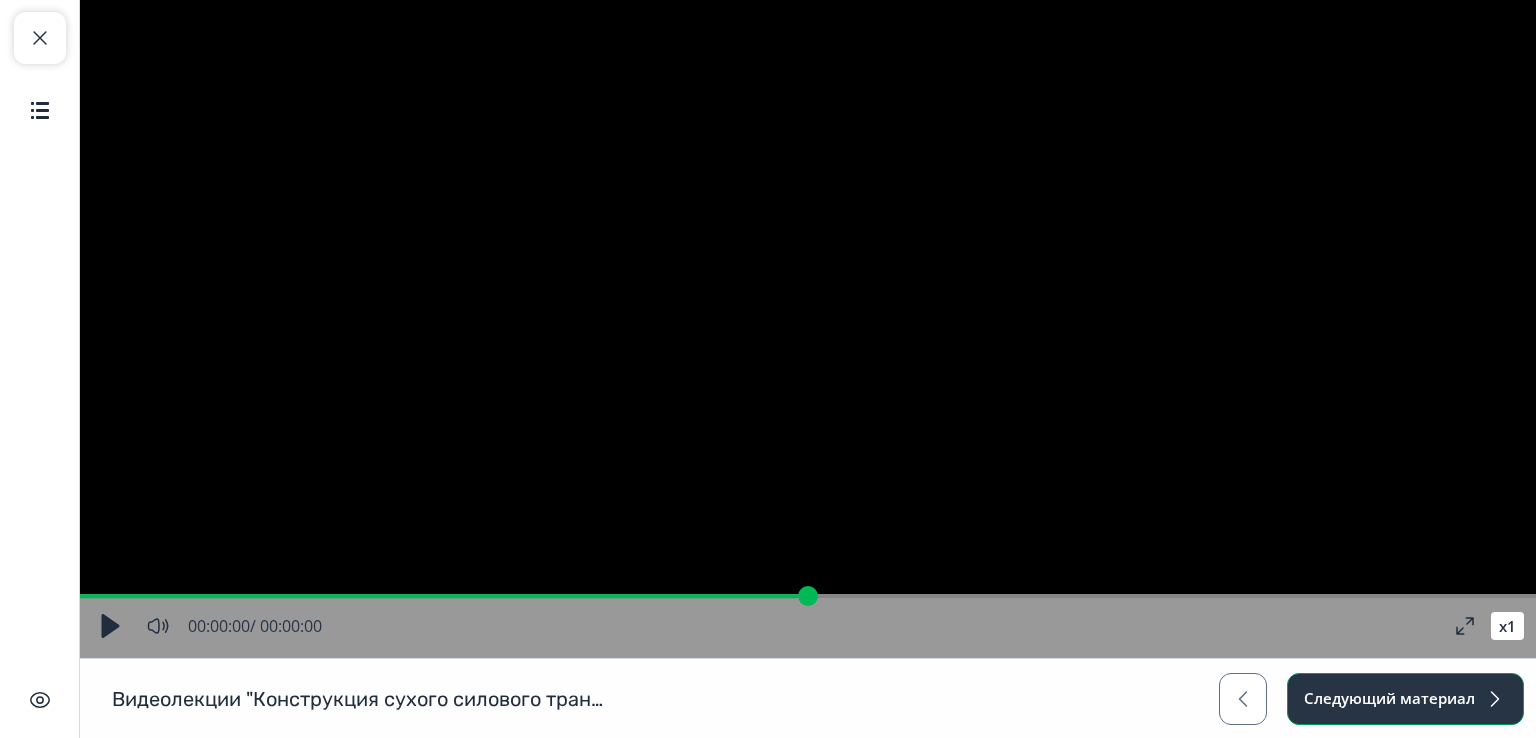 click on "Следующий материал" at bounding box center (1405, 699) 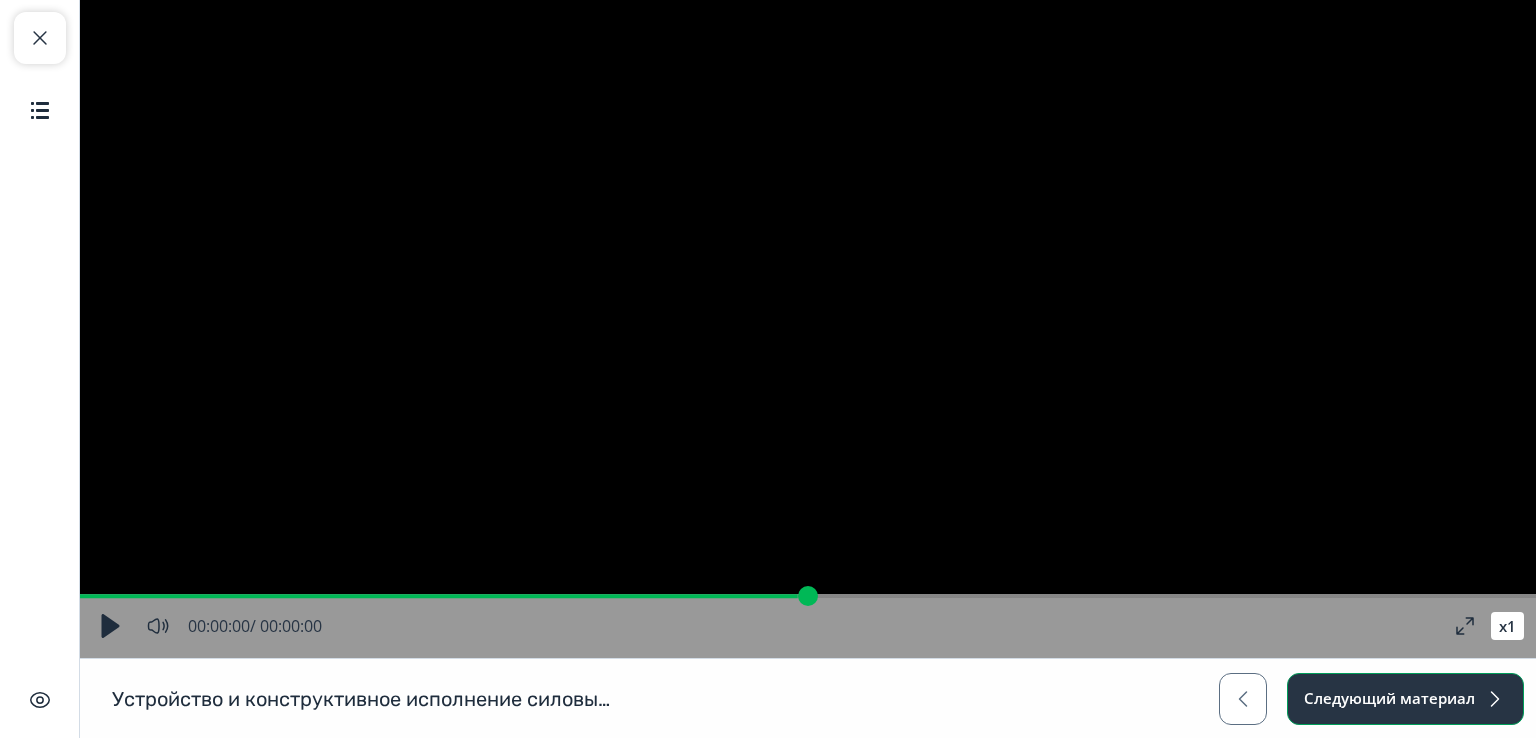 click on "Следующий материал" at bounding box center [1405, 699] 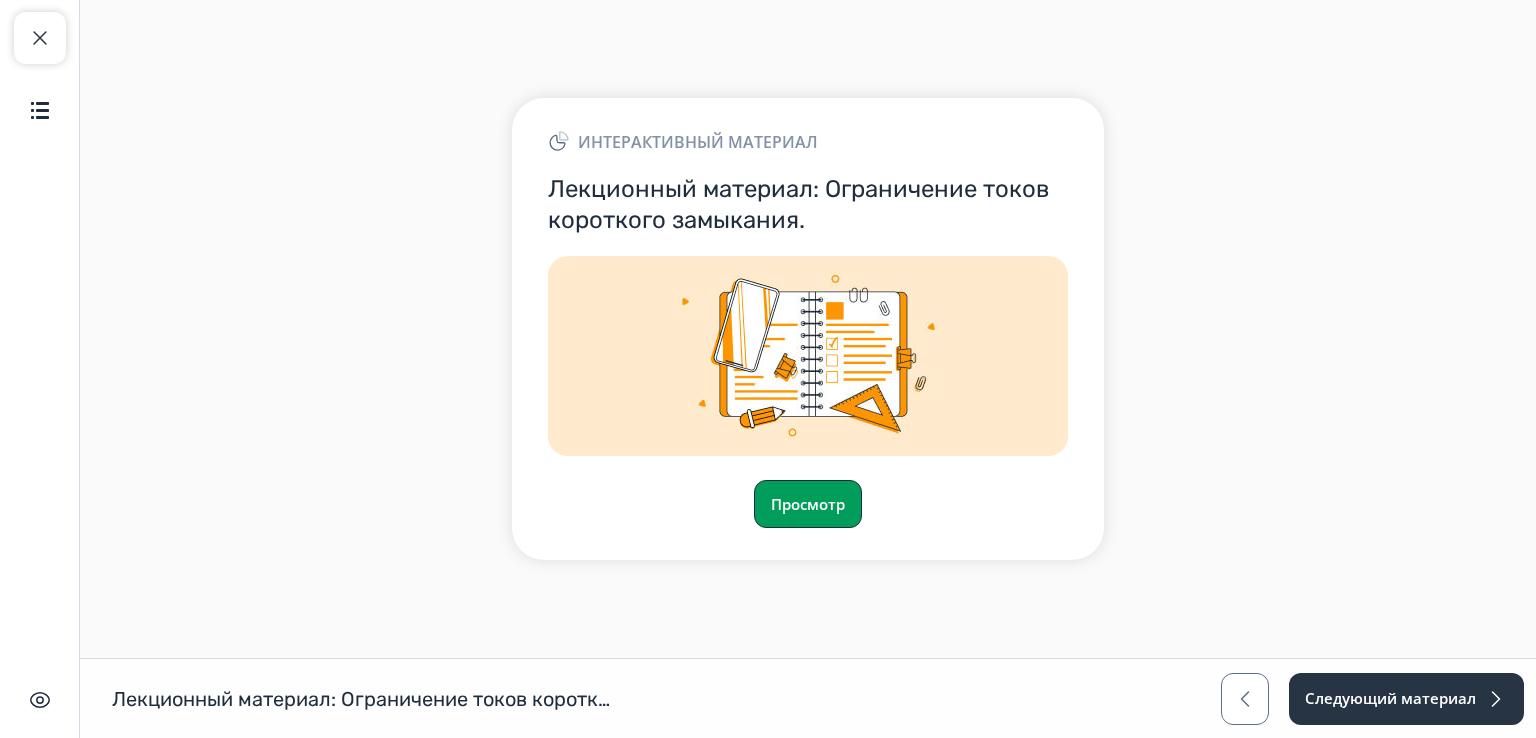 click on "Просмотр" at bounding box center [808, 504] 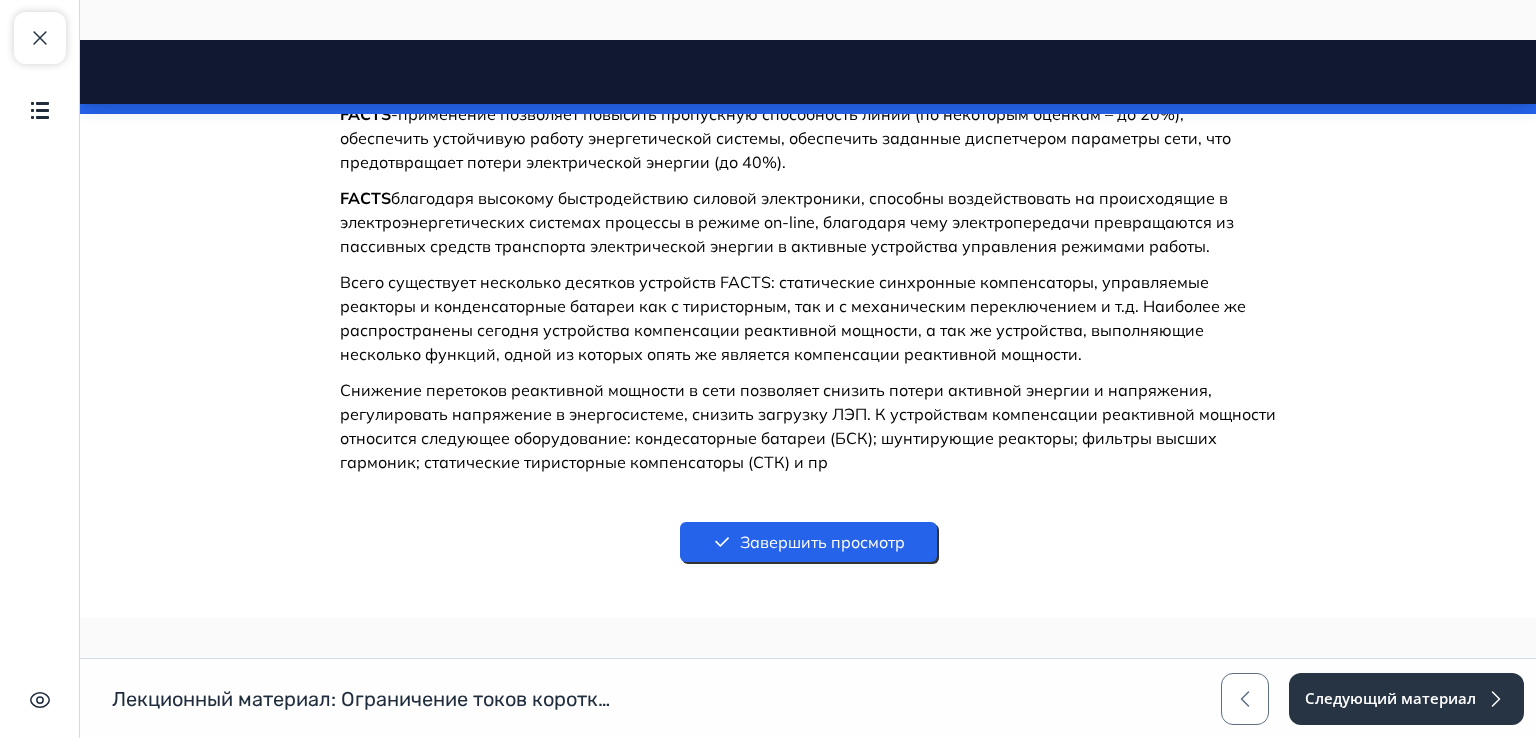 scroll, scrollTop: 4375, scrollLeft: 0, axis: vertical 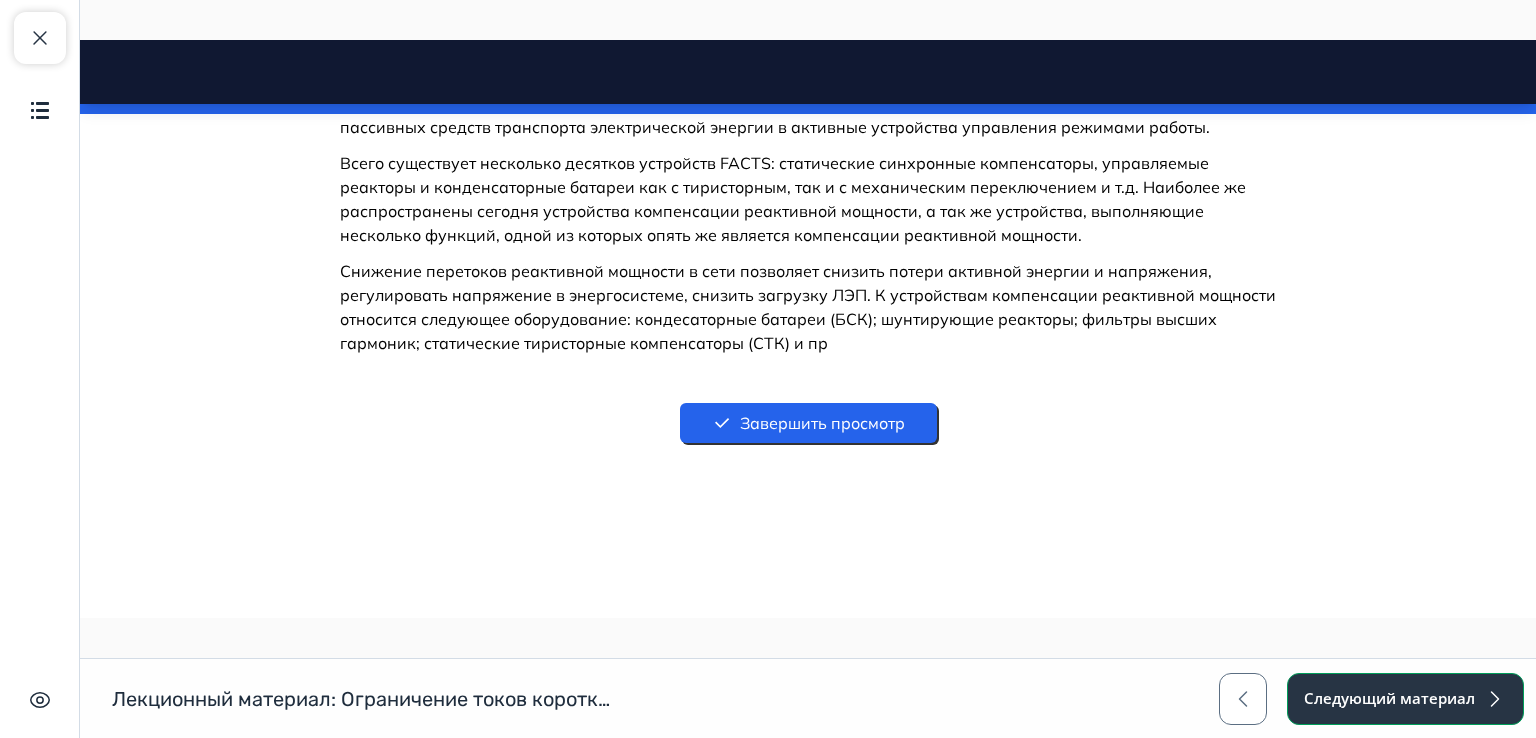 click on "Следующий материал" at bounding box center [1405, 699] 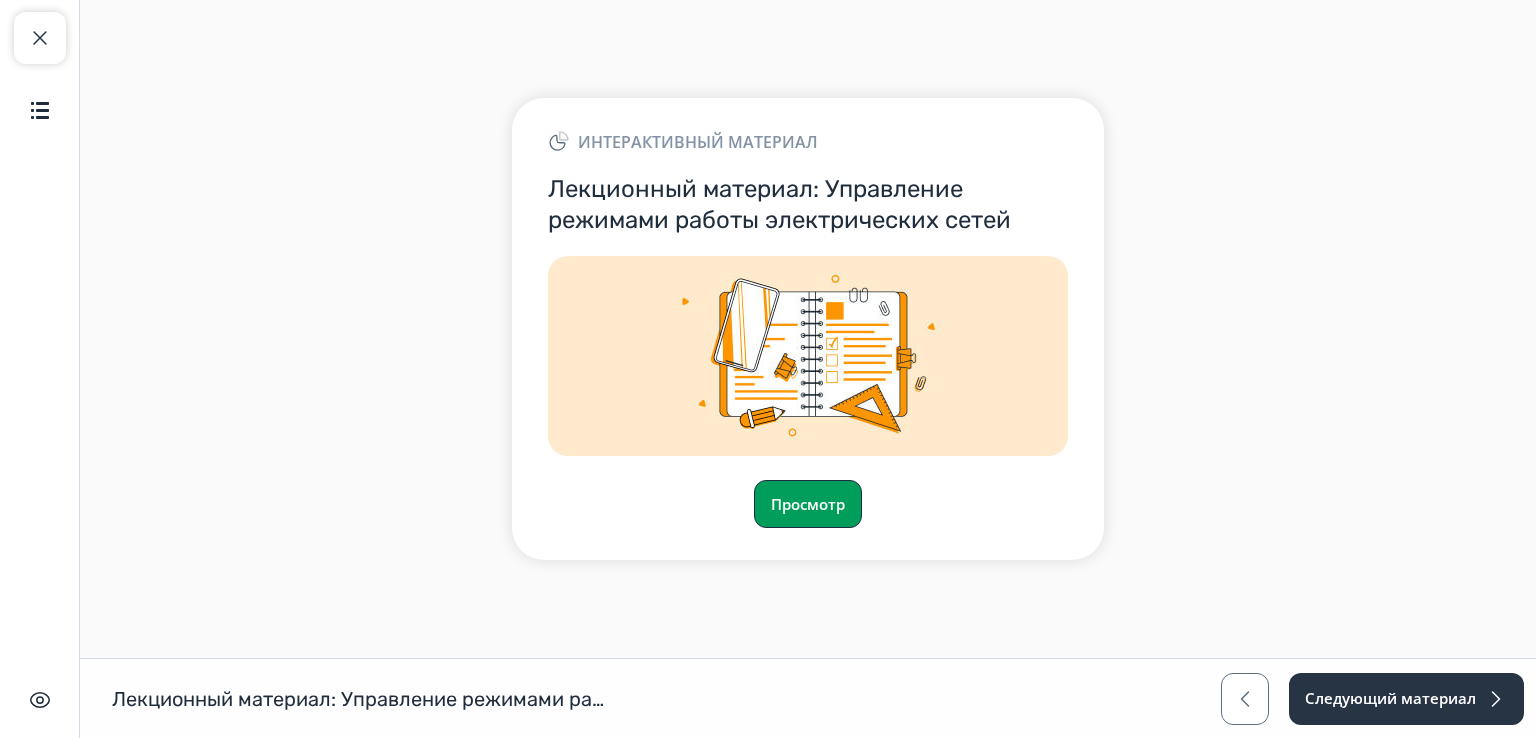click on "Просмотр" at bounding box center [808, 504] 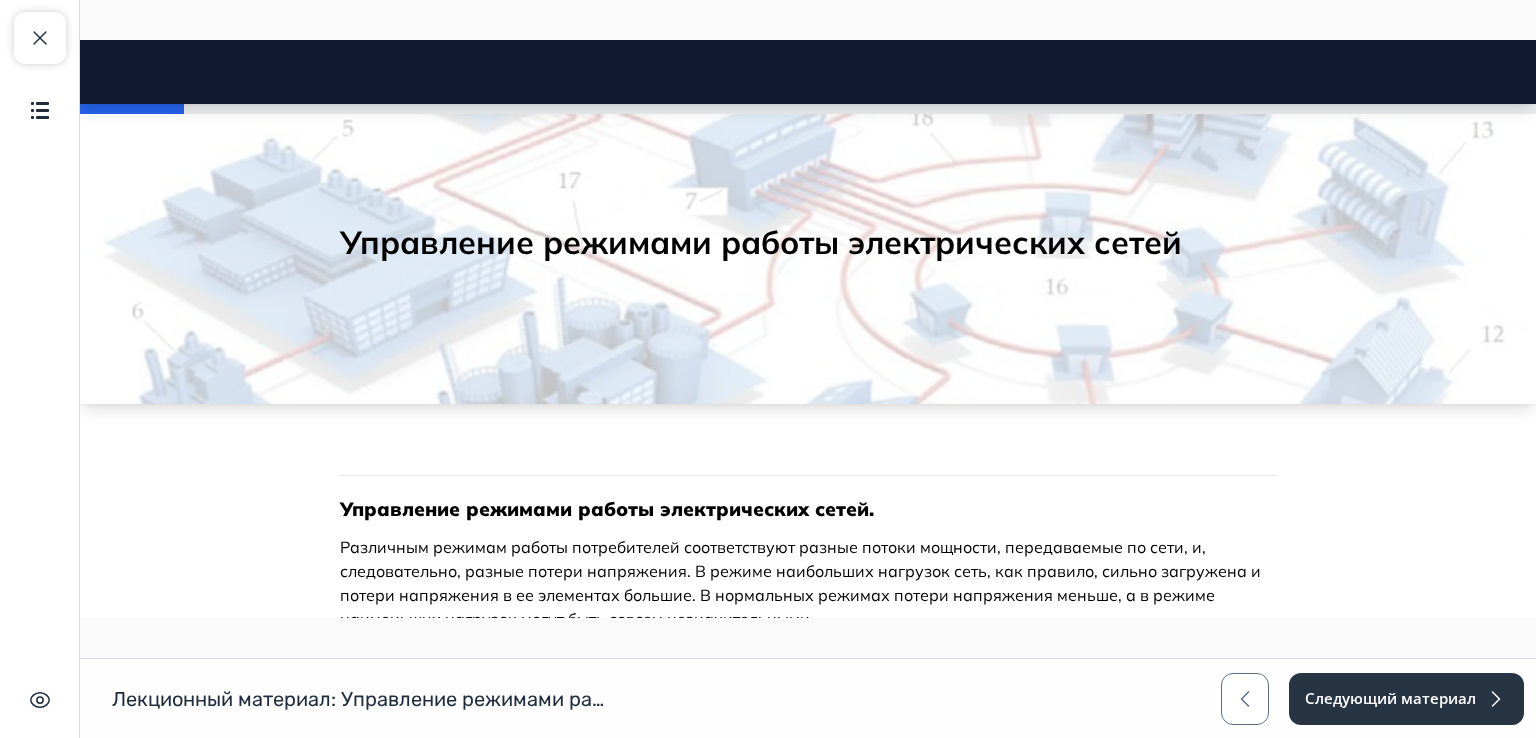 scroll, scrollTop: 0, scrollLeft: 0, axis: both 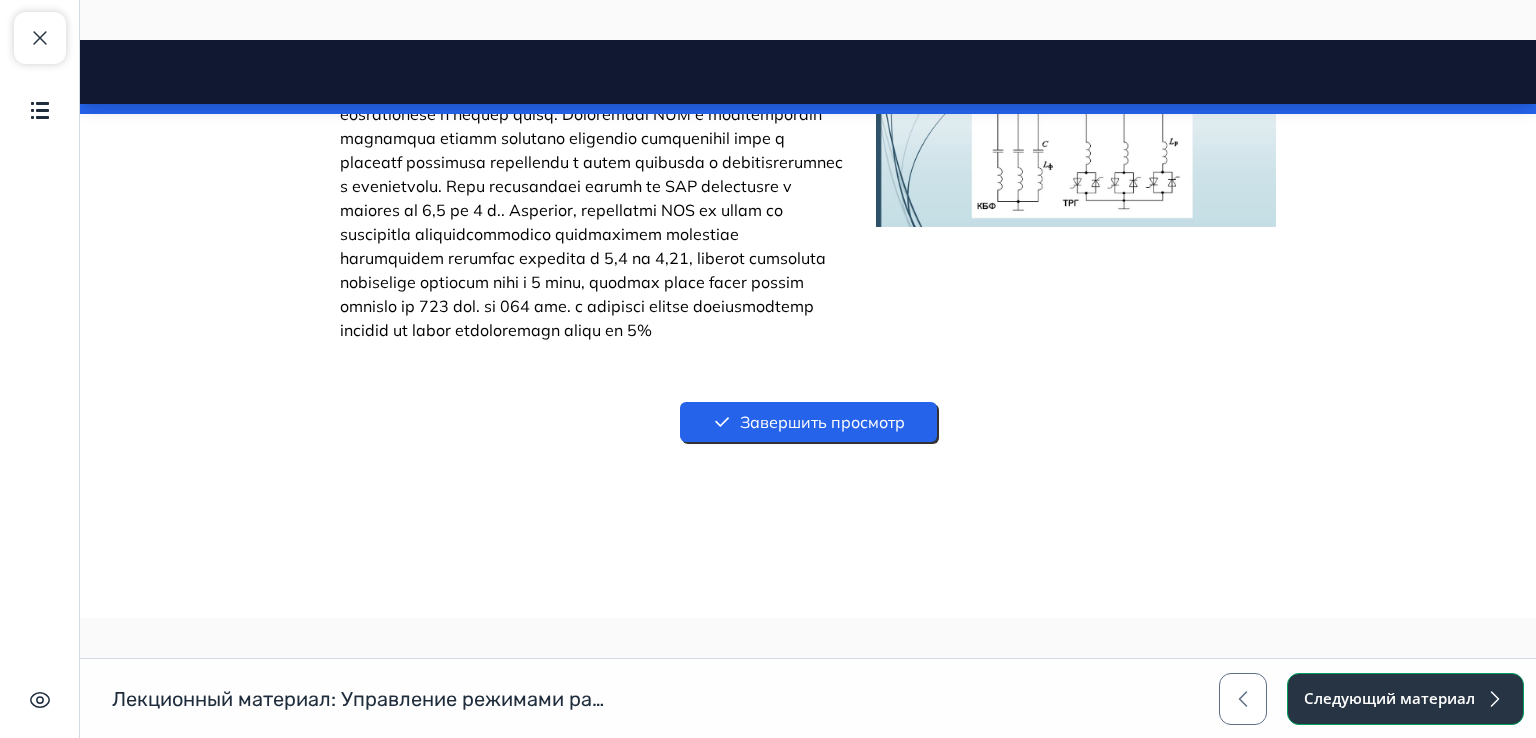 click on "Следующий материал" at bounding box center [1405, 699] 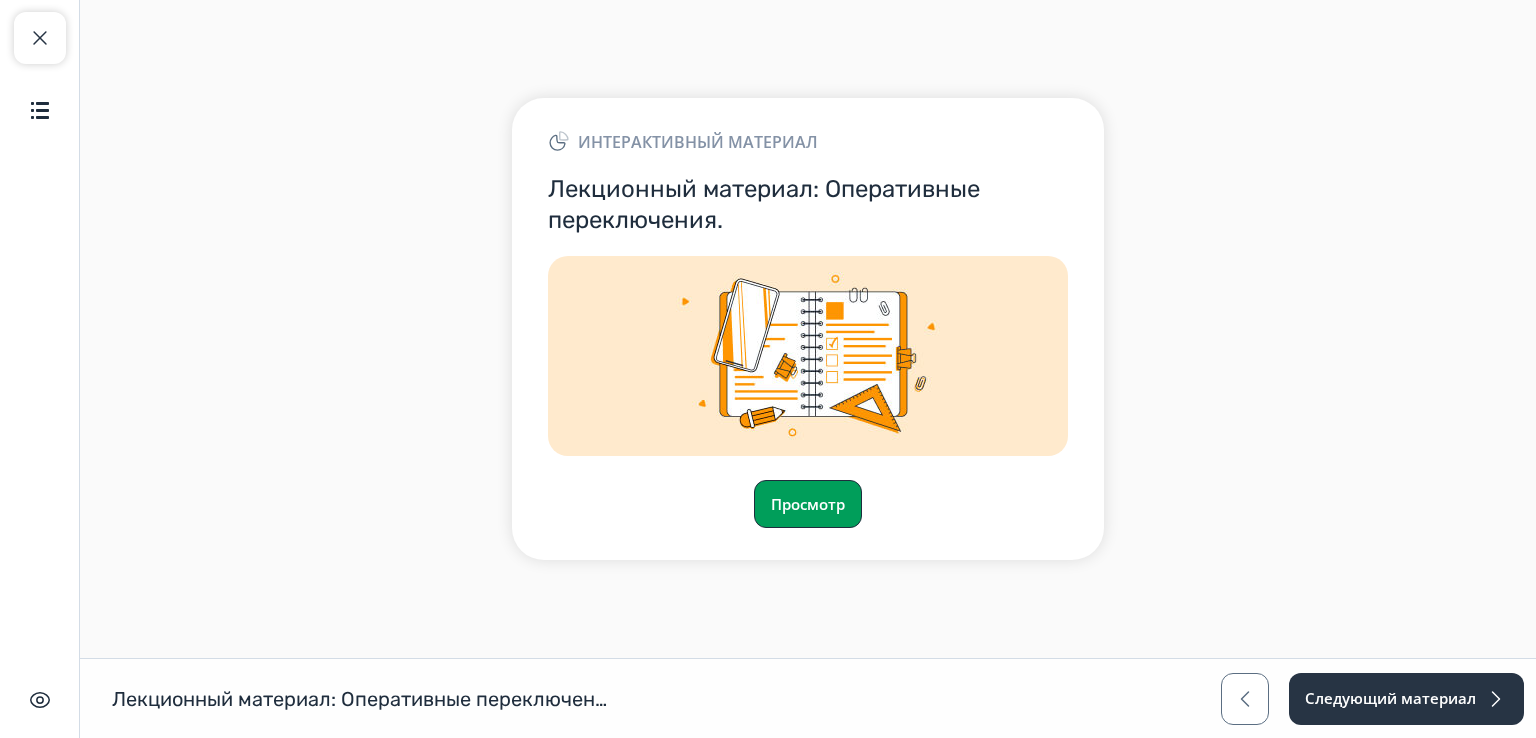 click on "Просмотр" at bounding box center (808, 504) 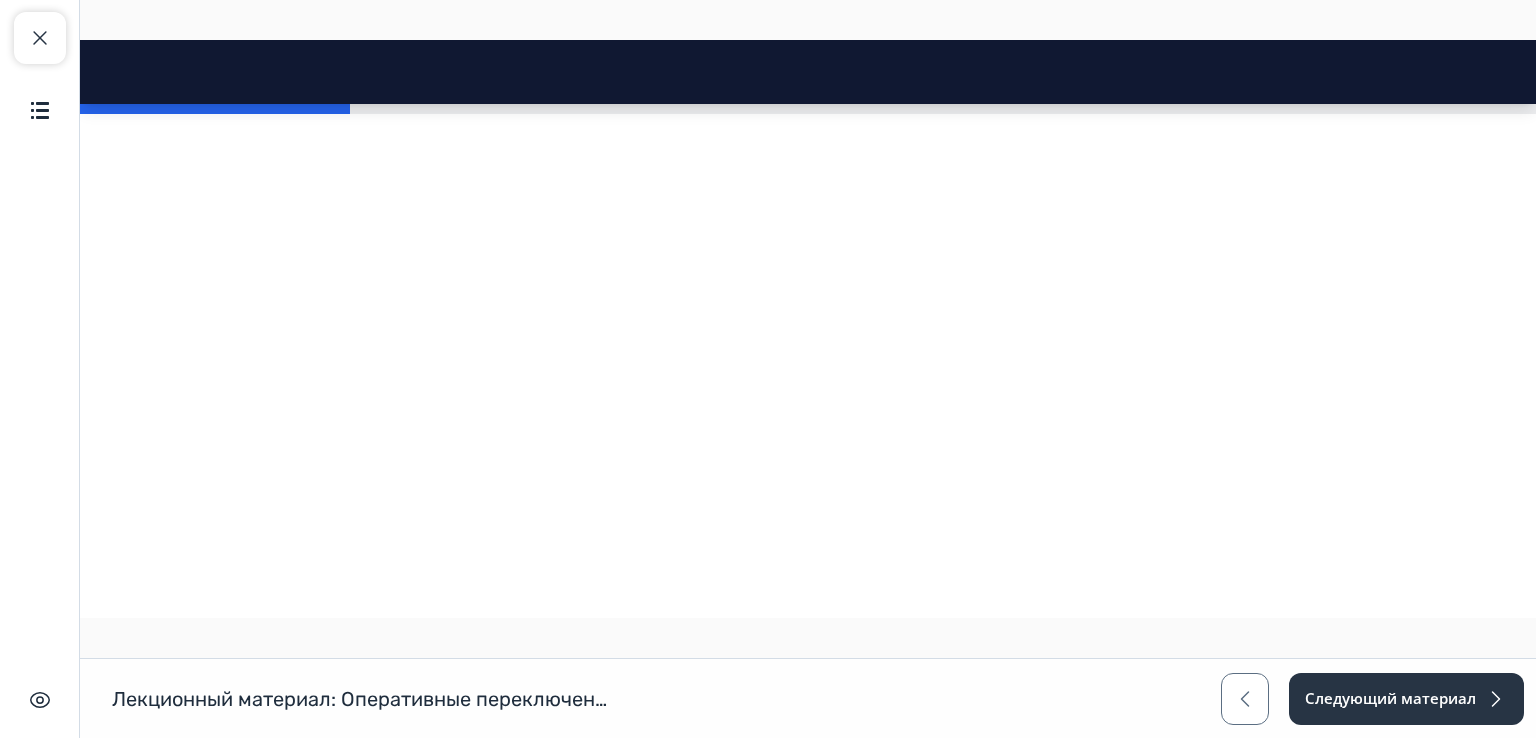 scroll, scrollTop: 40472, scrollLeft: 0, axis: vertical 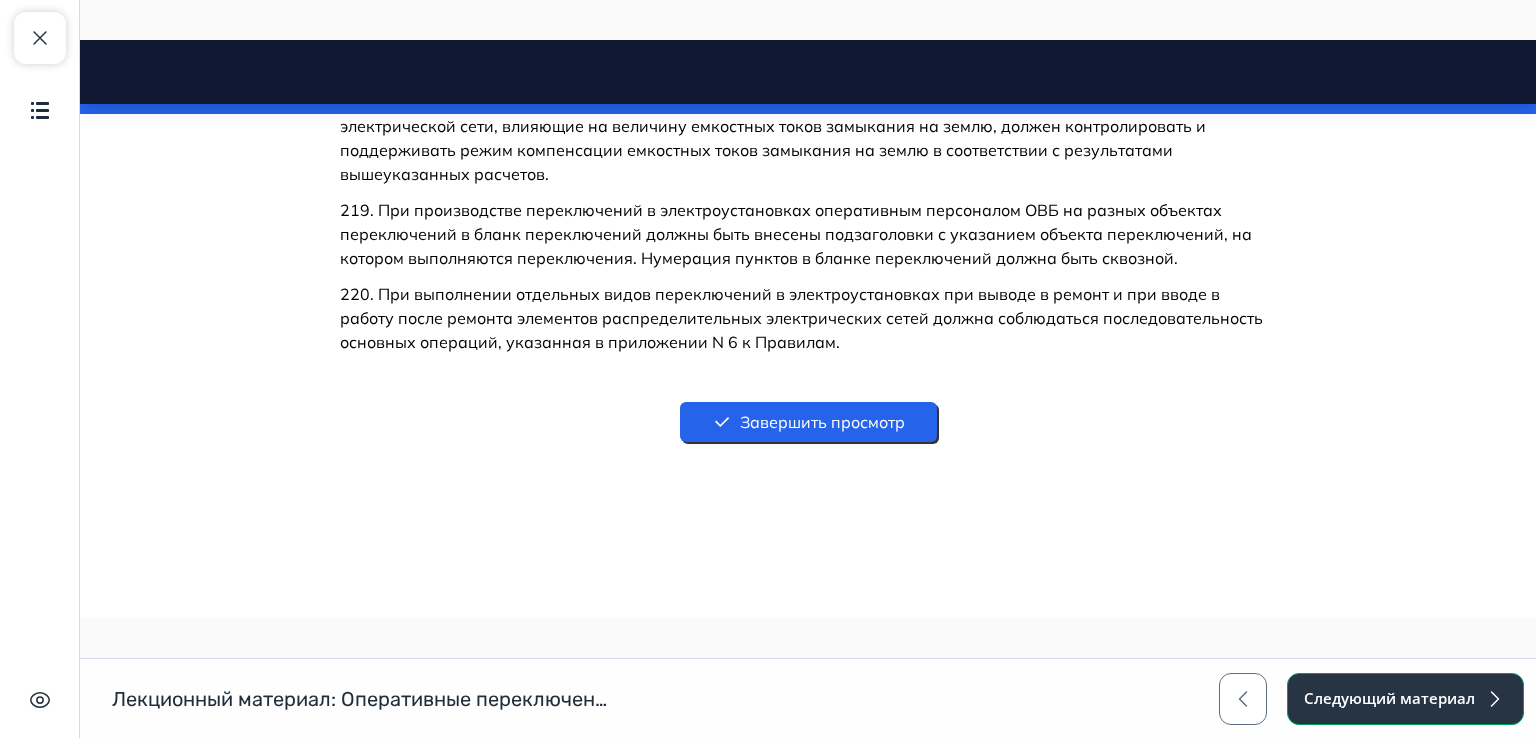 click on "Следующий материал" at bounding box center (1405, 699) 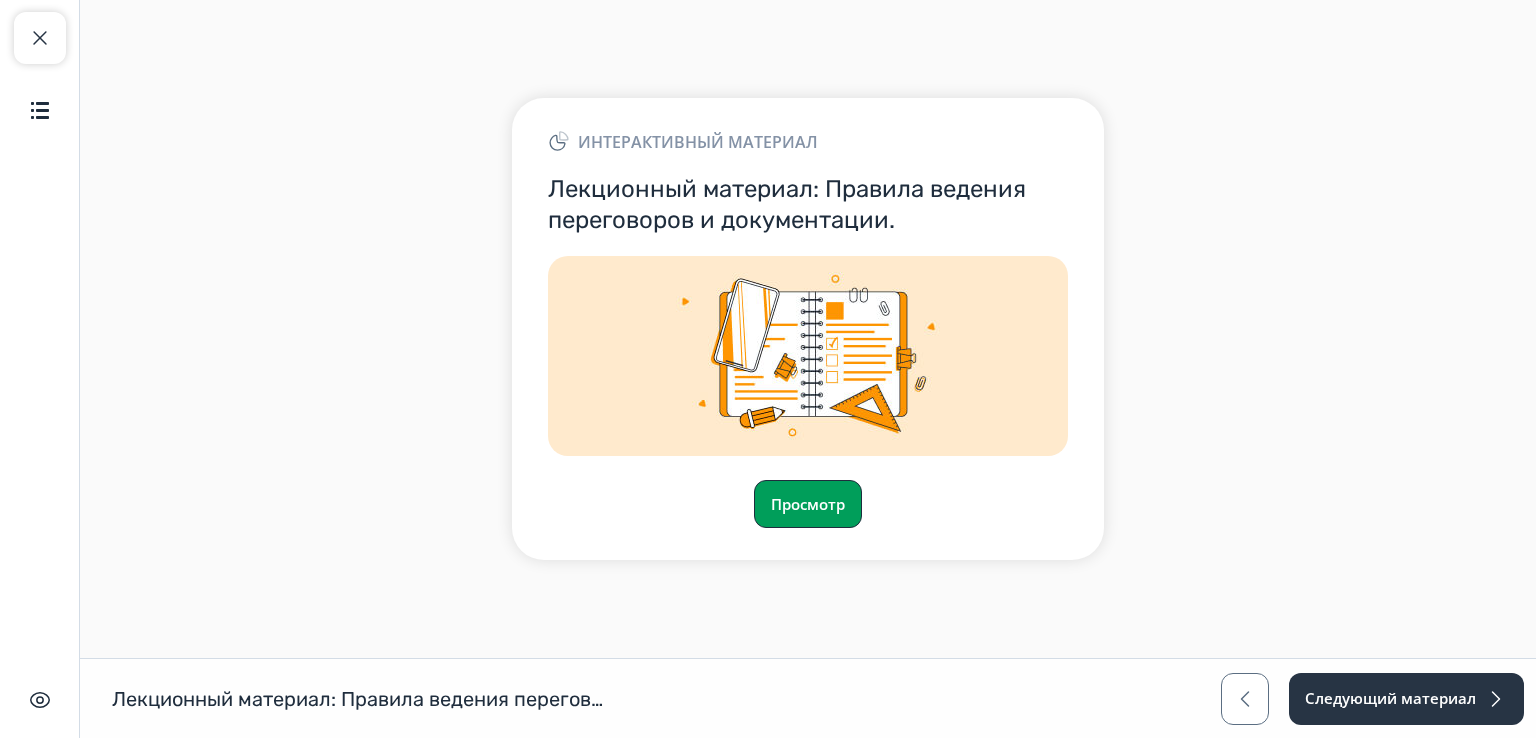 click on "Просмотр" at bounding box center (808, 504) 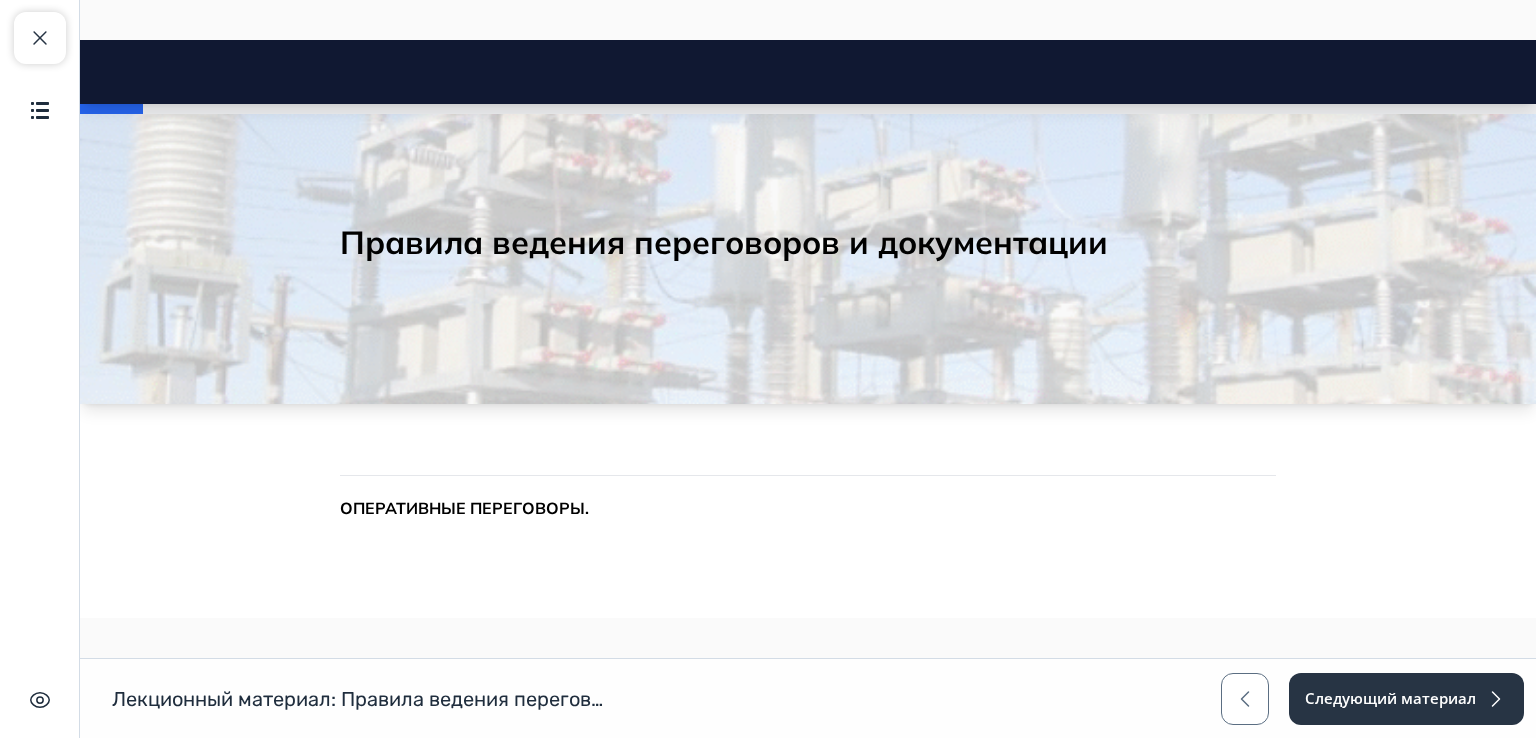 scroll, scrollTop: 0, scrollLeft: 0, axis: both 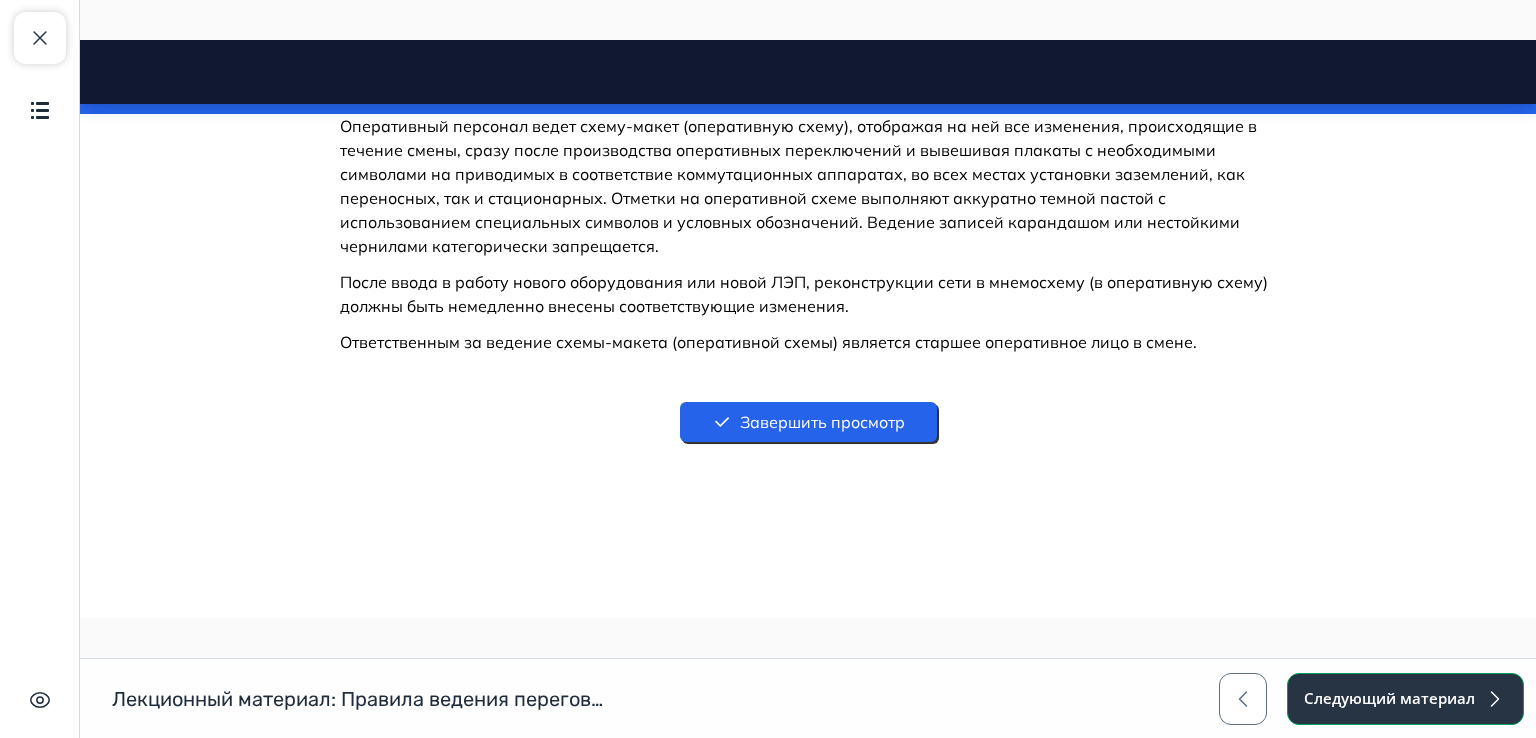 click on "Следующий материал" at bounding box center [1405, 699] 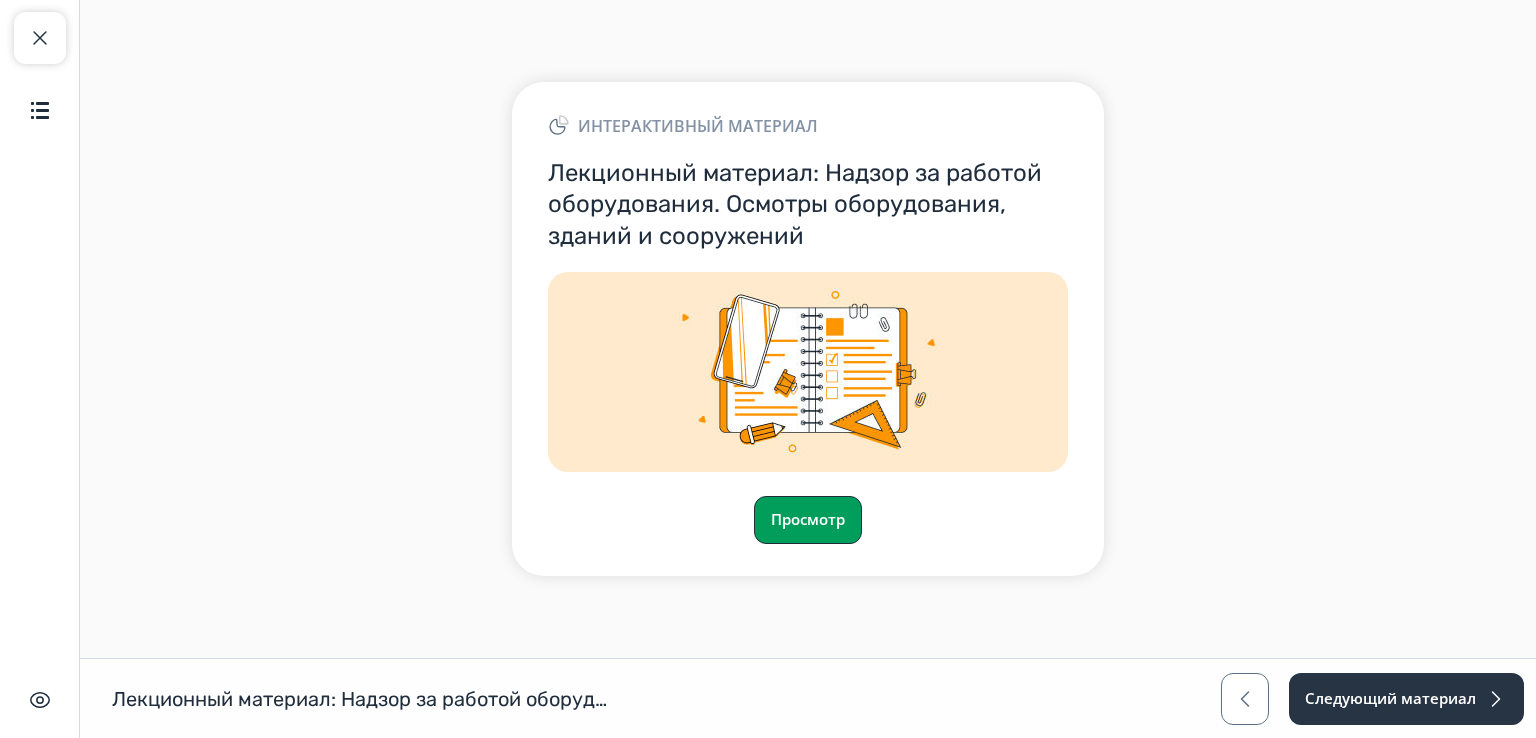 click on "Просмотр" at bounding box center [808, 520] 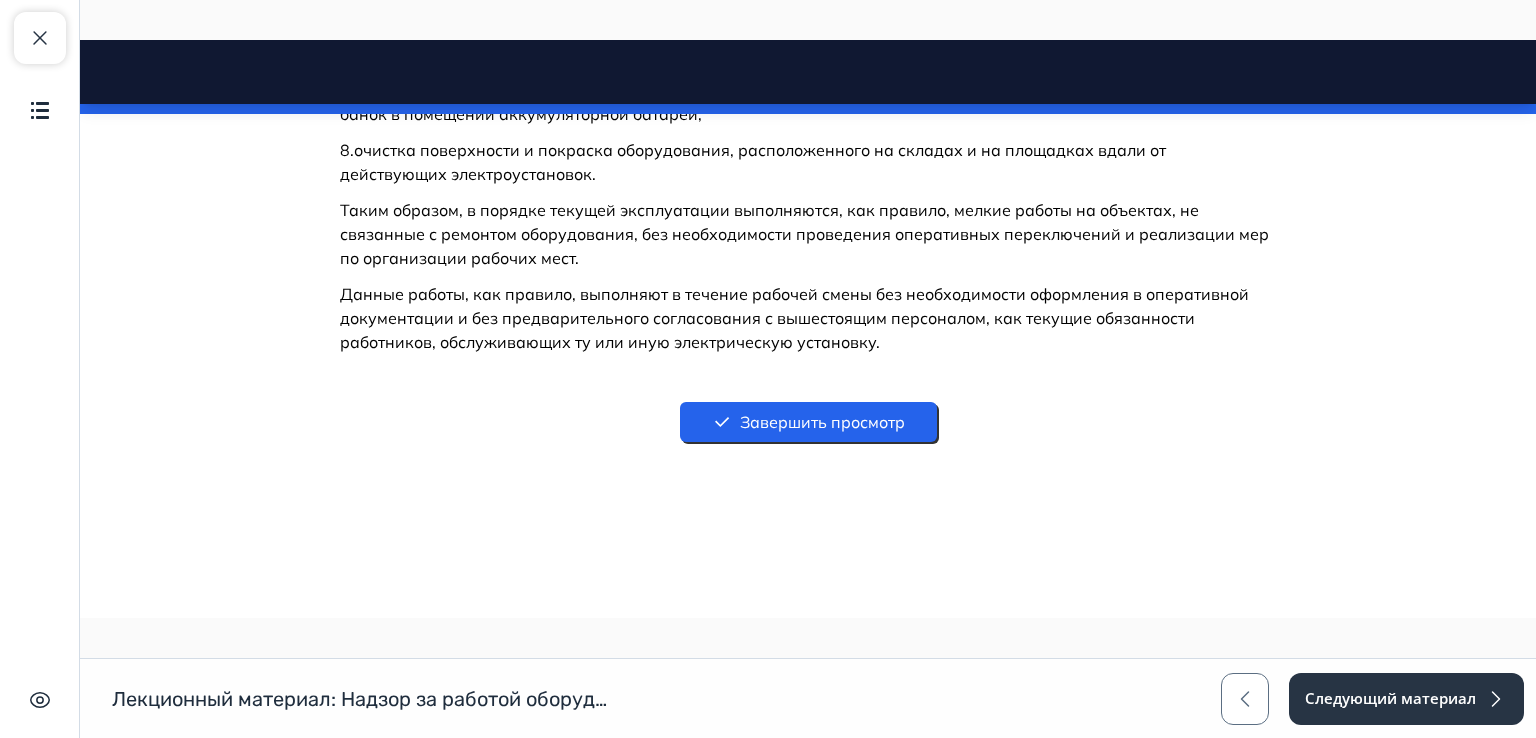 scroll, scrollTop: 7960, scrollLeft: 0, axis: vertical 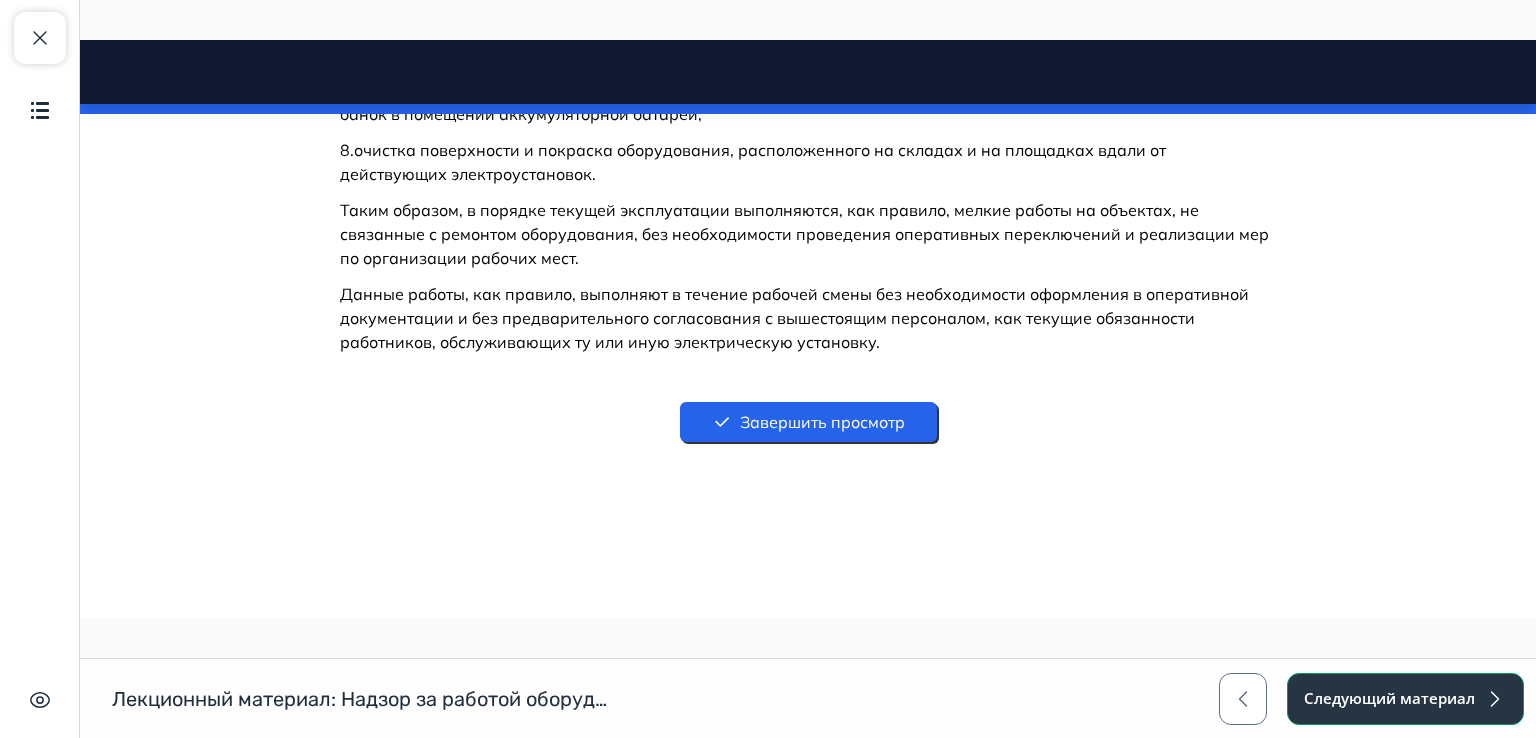 click on "Следующий материал" at bounding box center [1405, 699] 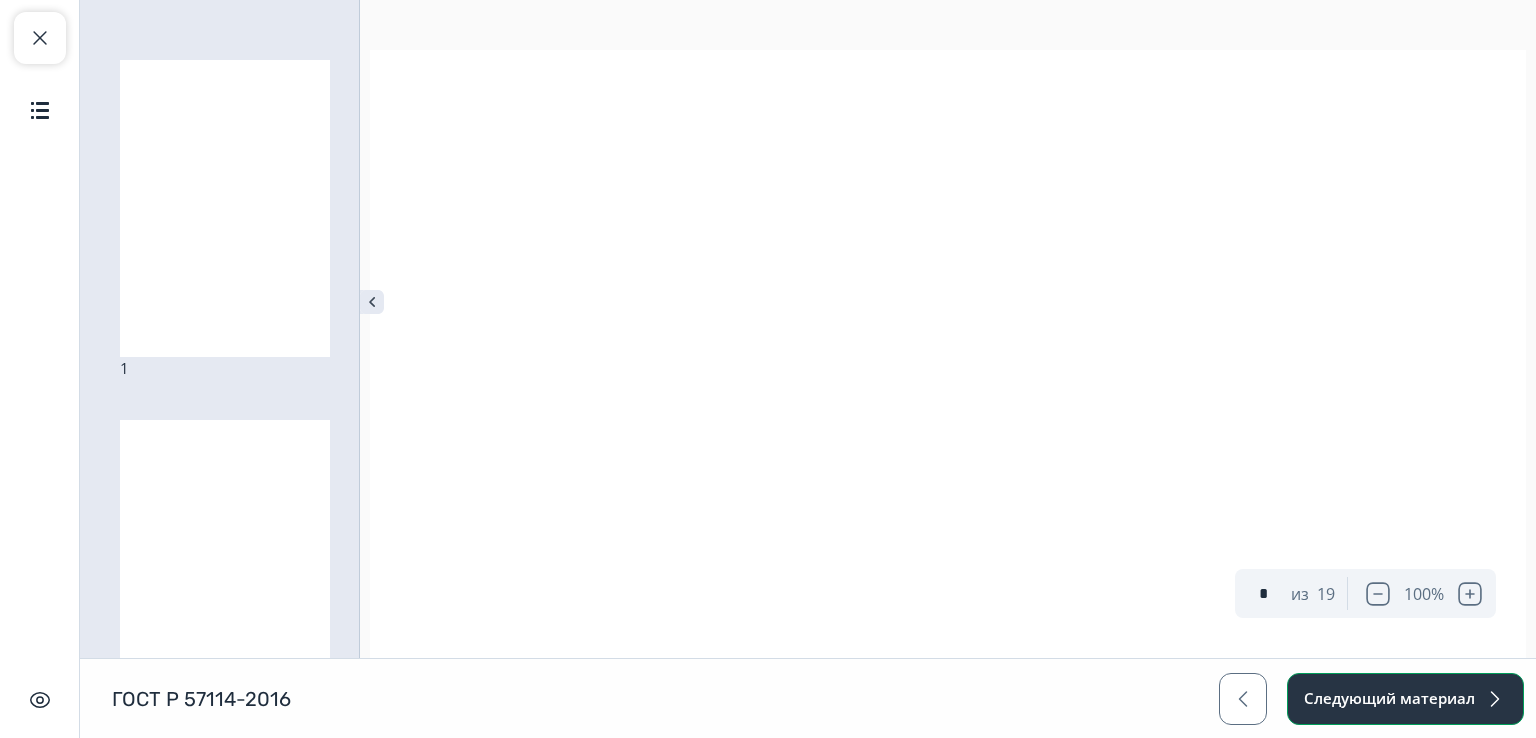 click on "Следующий материал" at bounding box center (1405, 699) 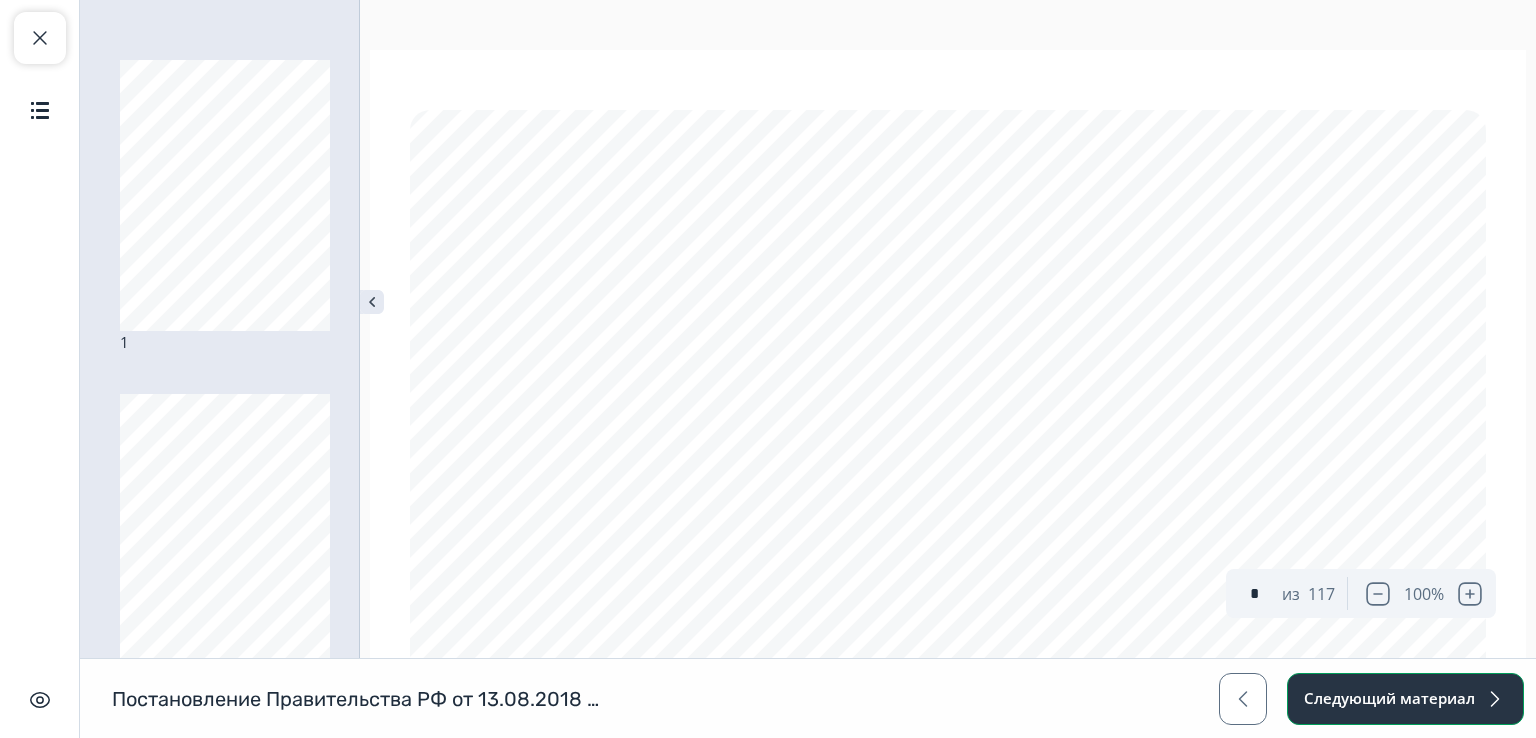 click on "Следующий материал" at bounding box center [1405, 699] 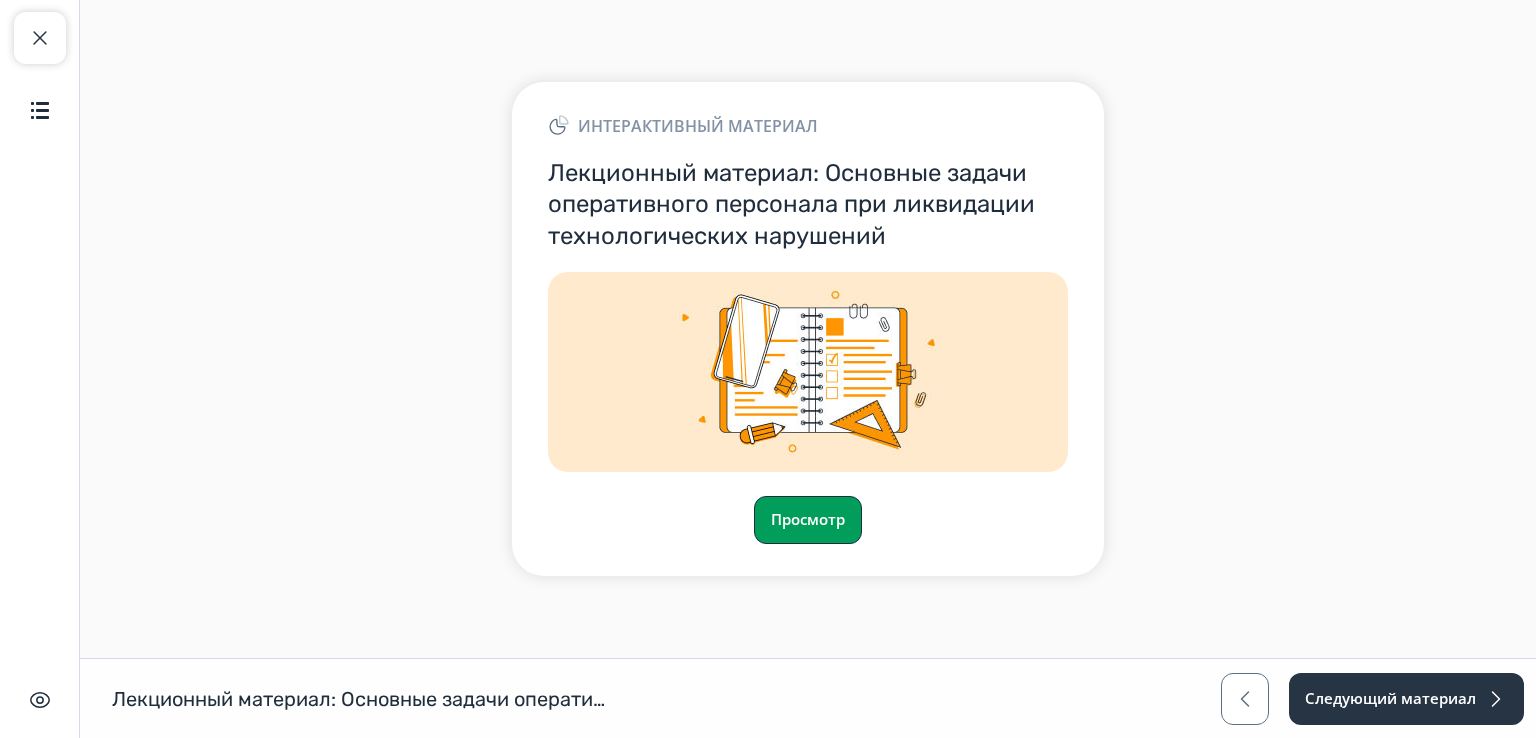 click on "Просмотр" at bounding box center (808, 520) 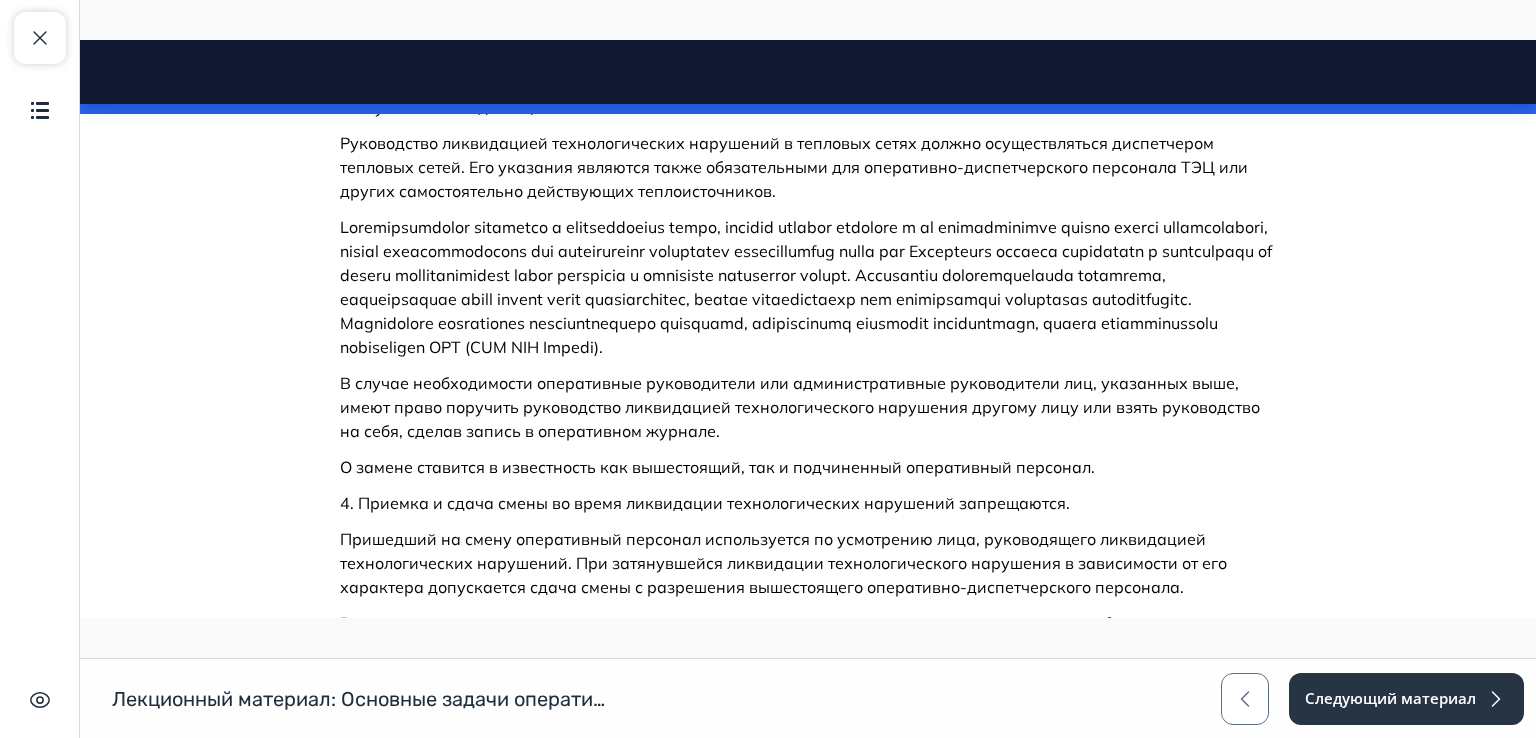 scroll, scrollTop: 1860, scrollLeft: 0, axis: vertical 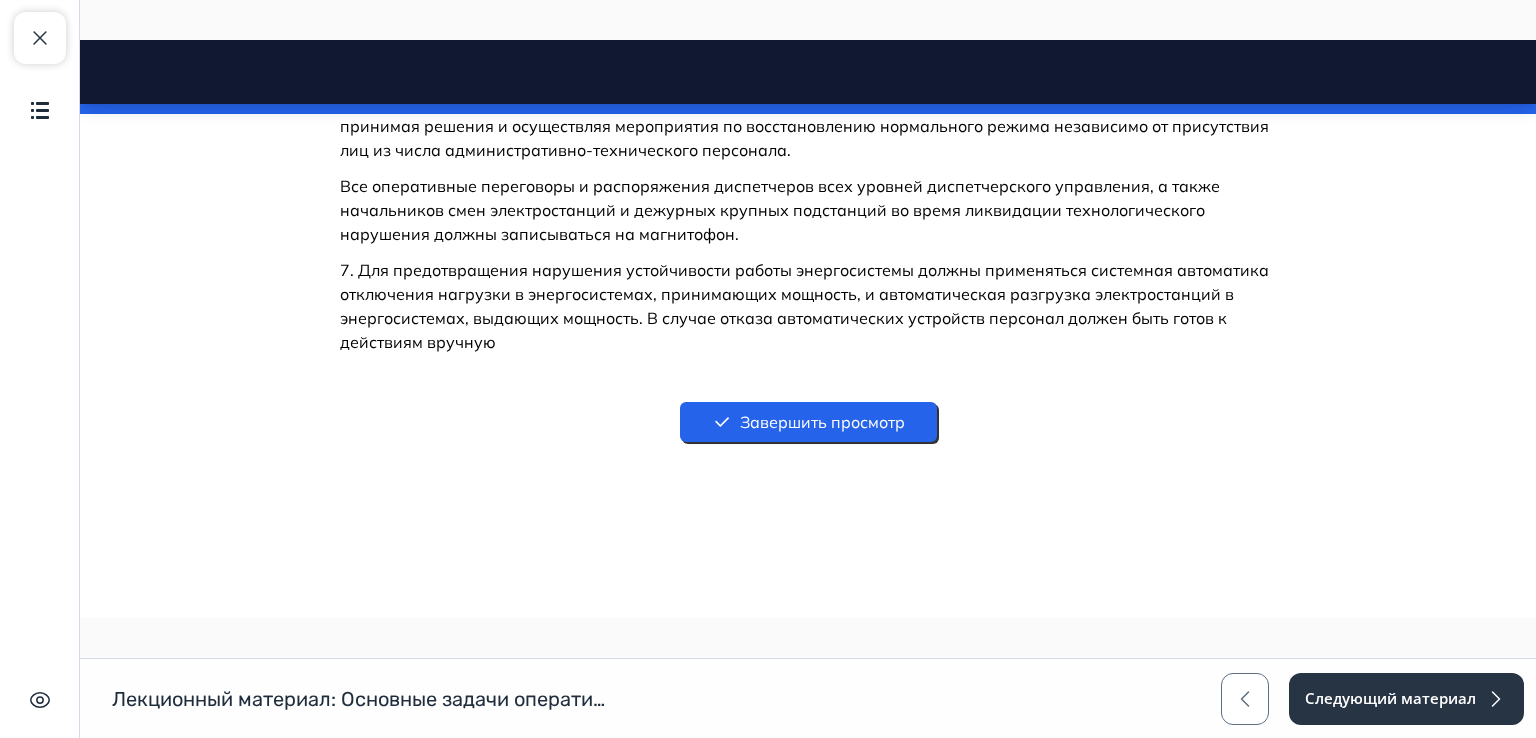 drag, startPoint x: 1532, startPoint y: 97, endPoint x: 1550, endPoint y: 763, distance: 666.2432 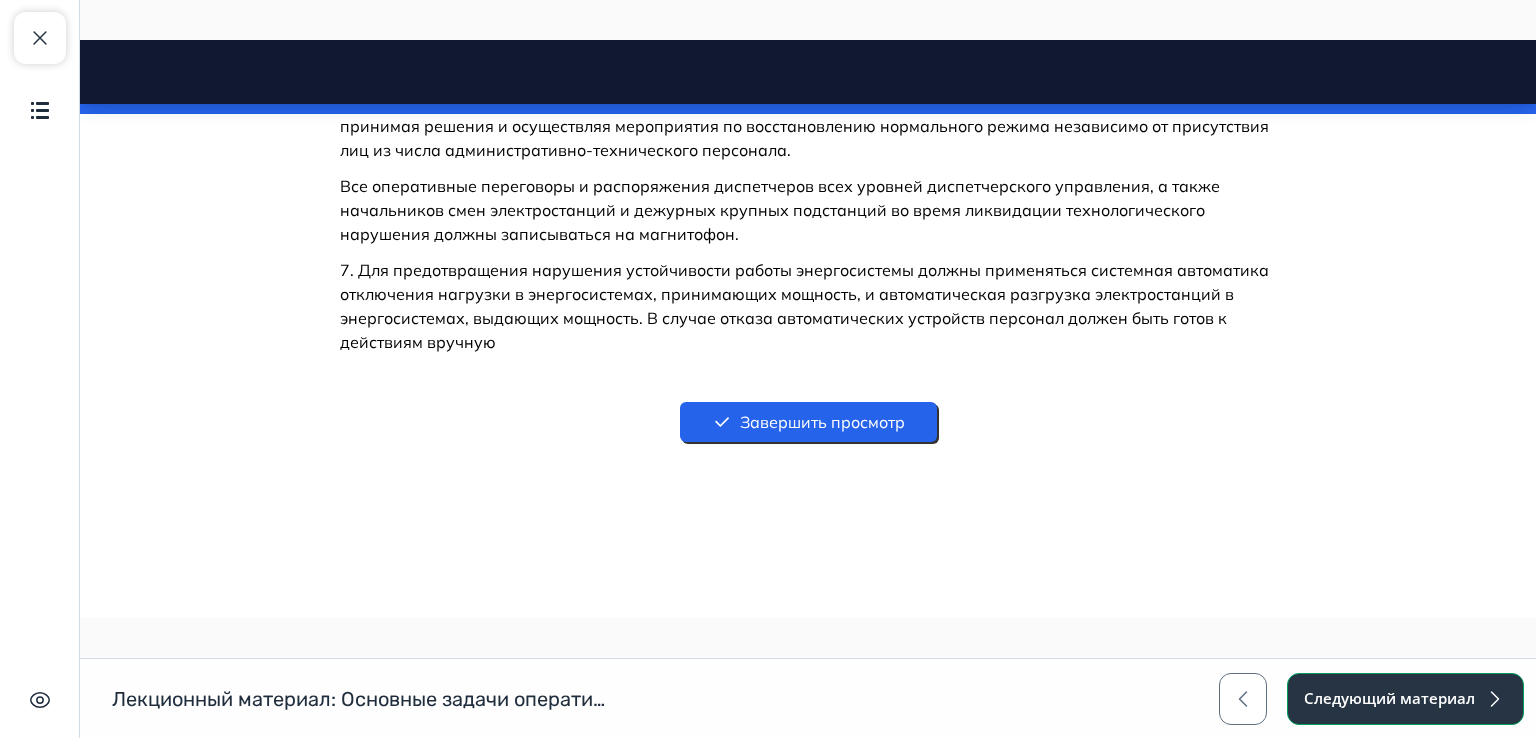 click on "Следующий материал" at bounding box center [1405, 699] 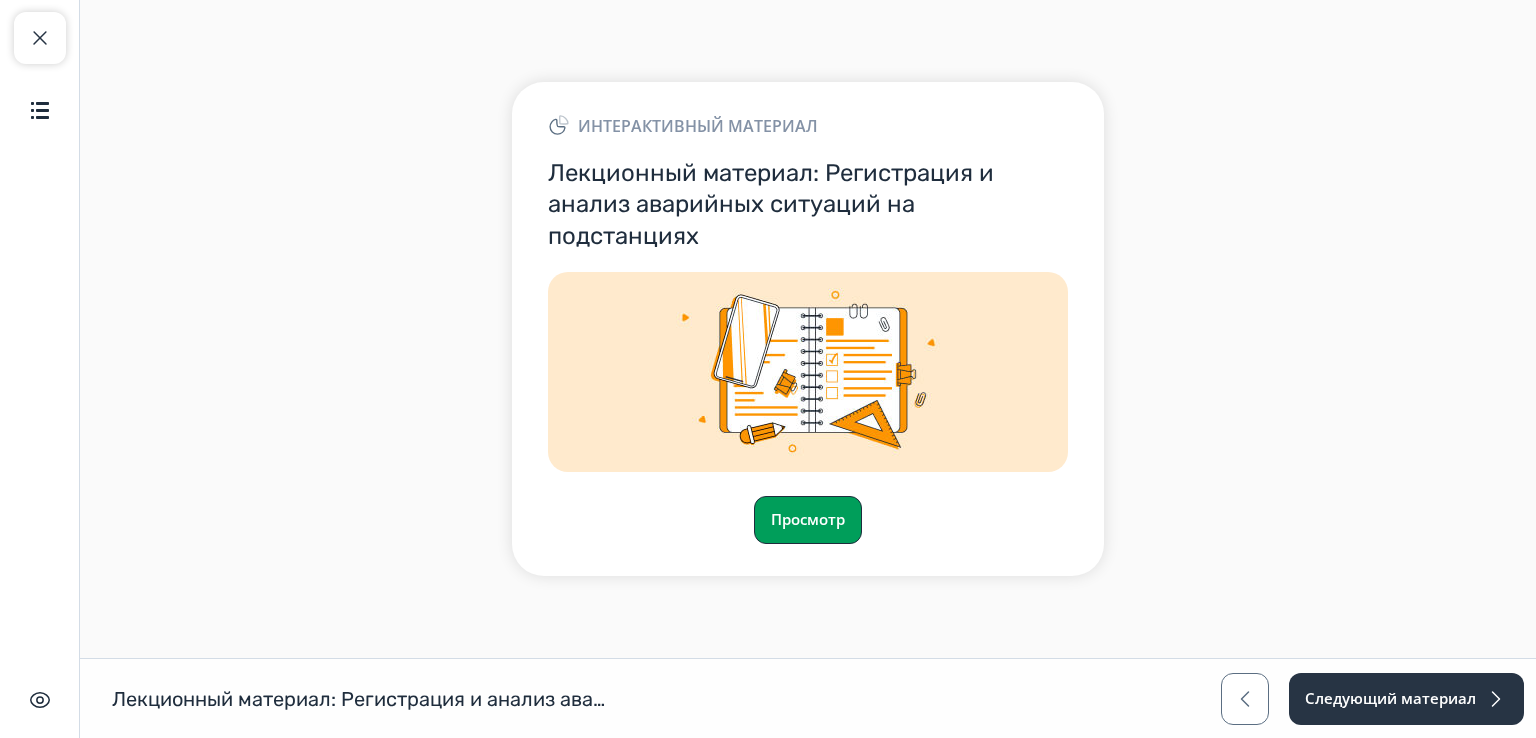 click on "Просмотр" at bounding box center (808, 520) 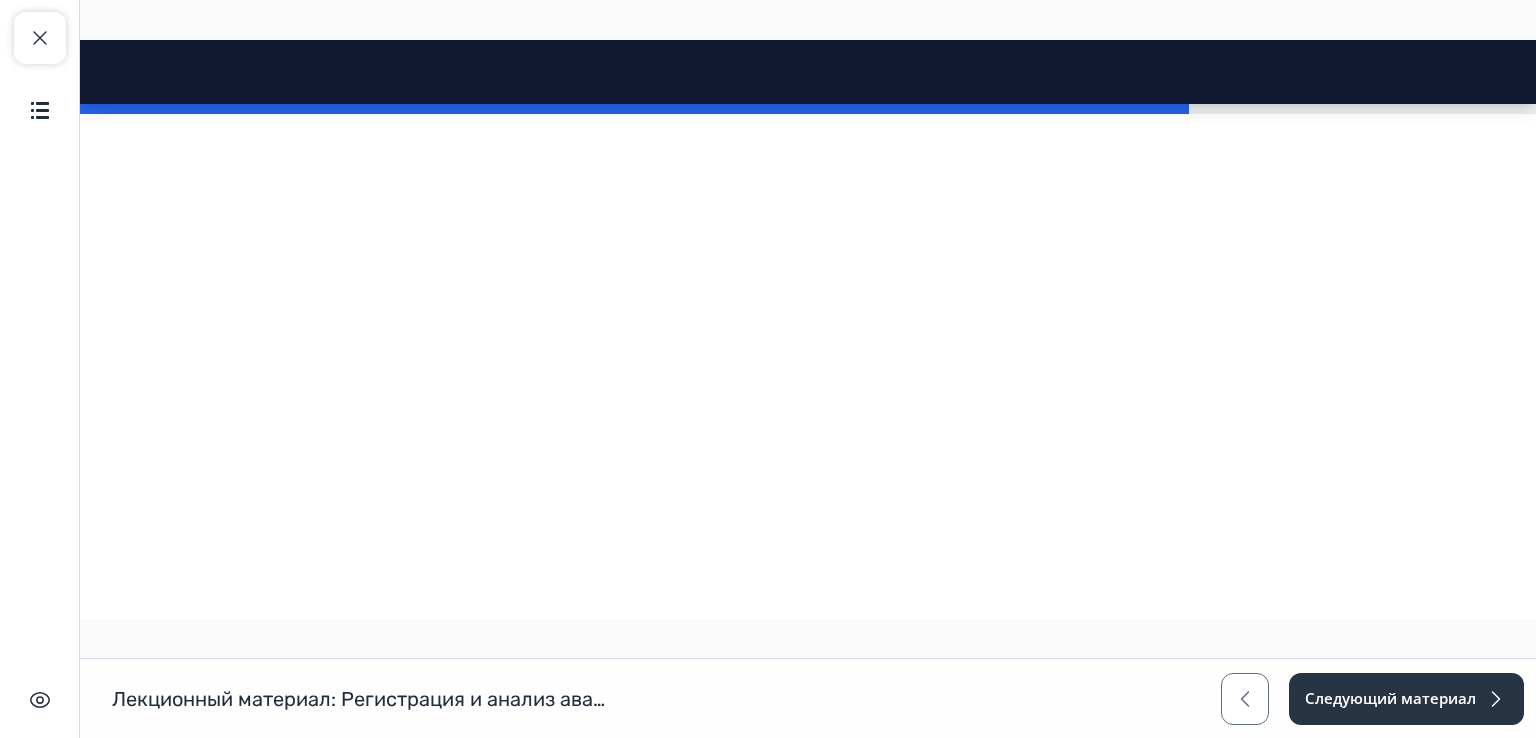 scroll, scrollTop: 7464, scrollLeft: 0, axis: vertical 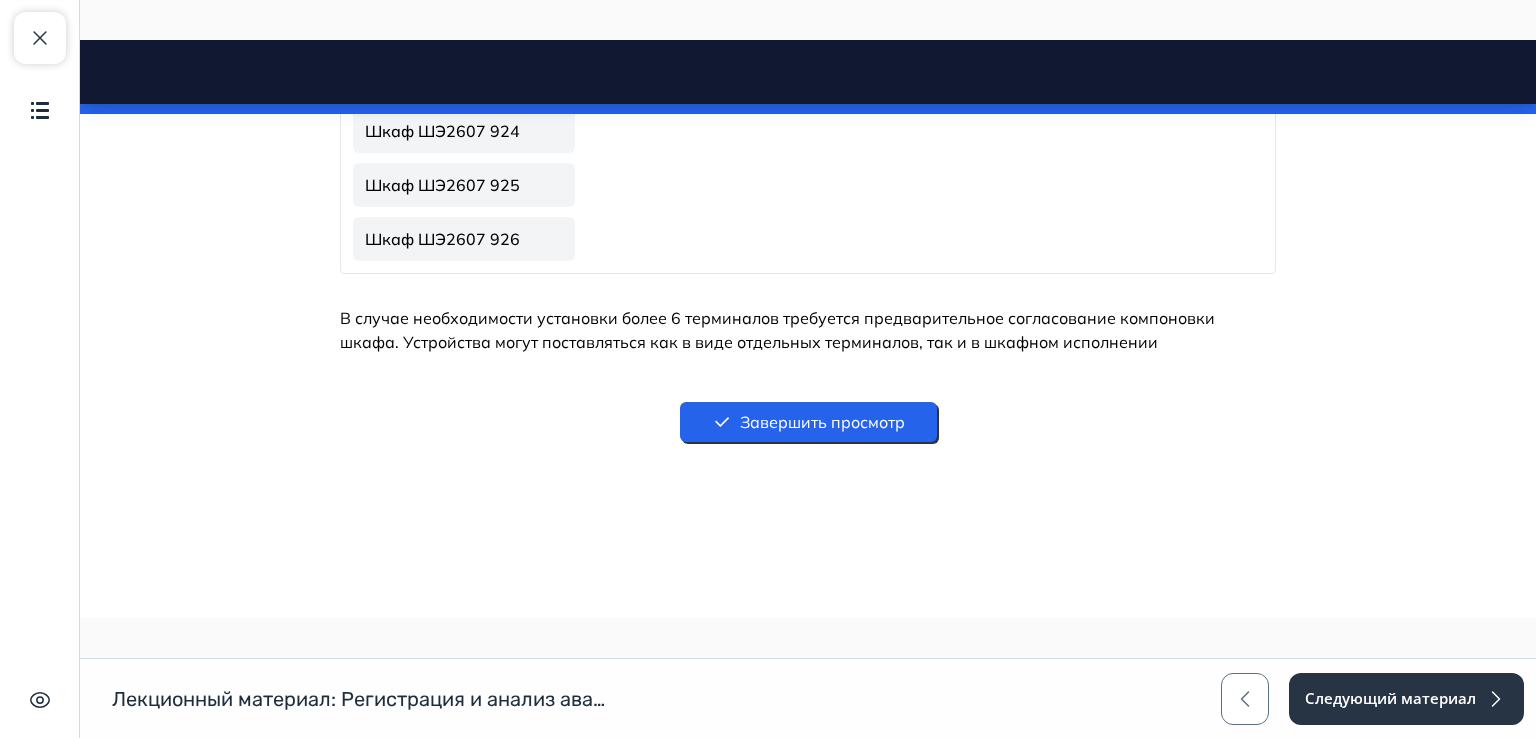 drag, startPoint x: 1530, startPoint y: 90, endPoint x: 1602, endPoint y: 683, distance: 597.355 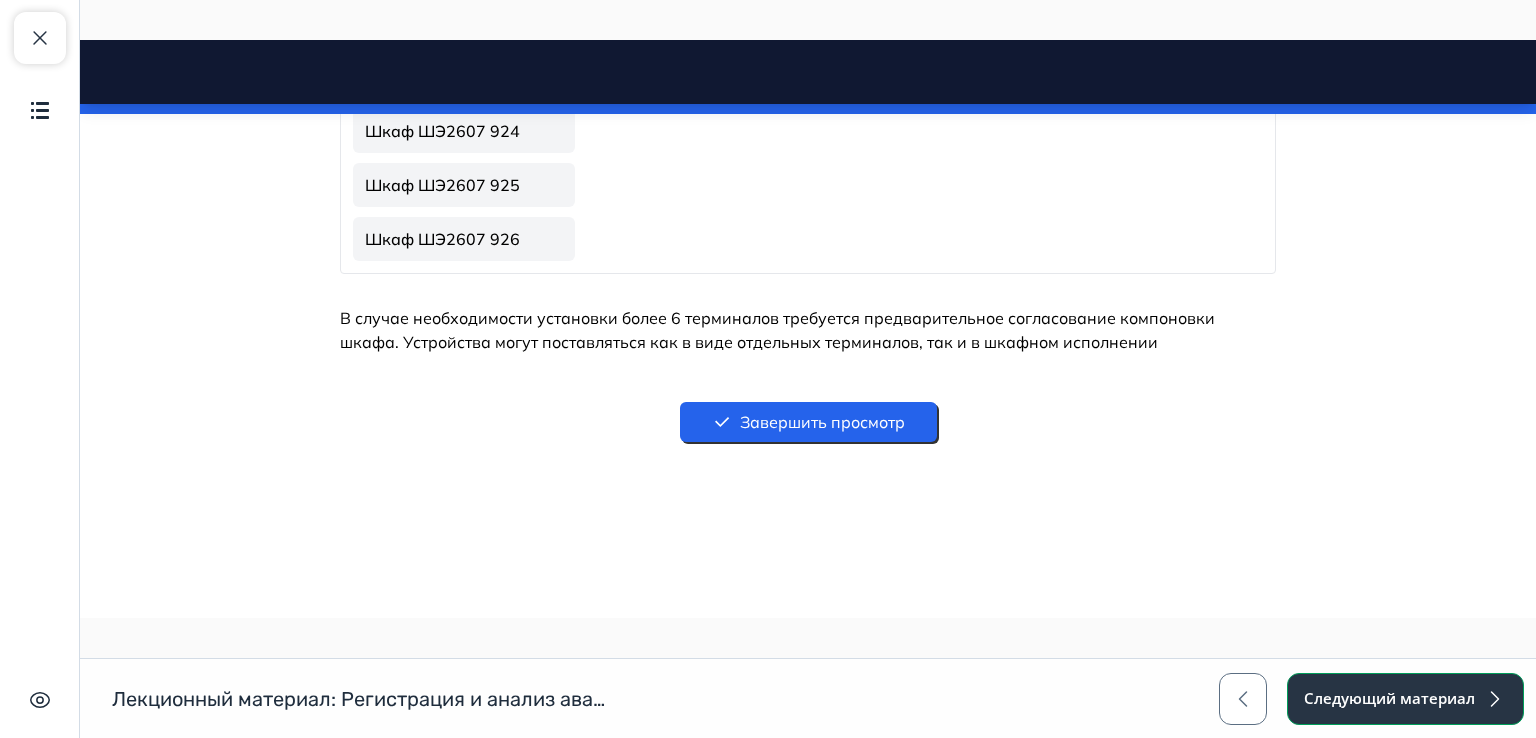 click on "Следующий материал" at bounding box center [1405, 699] 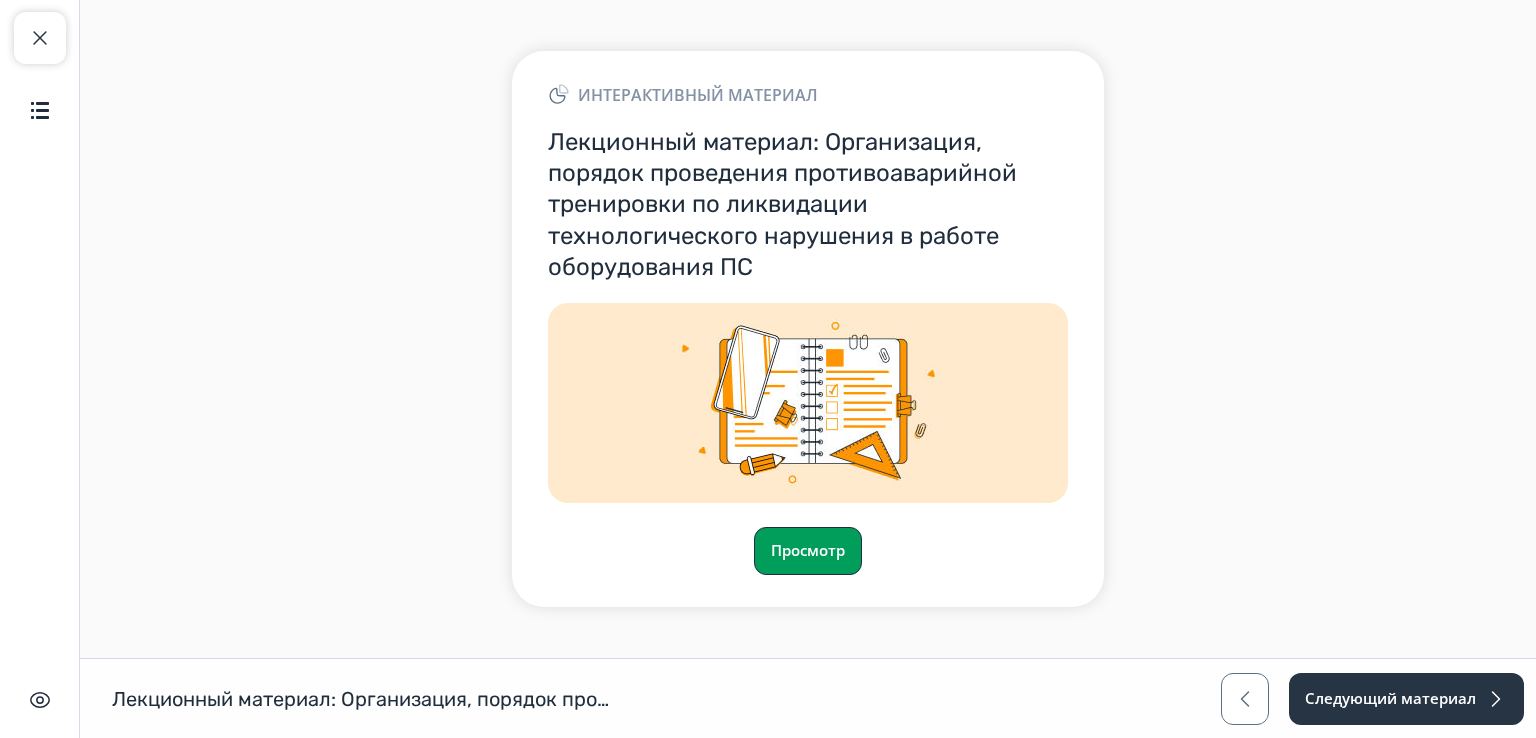 click on "Просмотр" at bounding box center [808, 551] 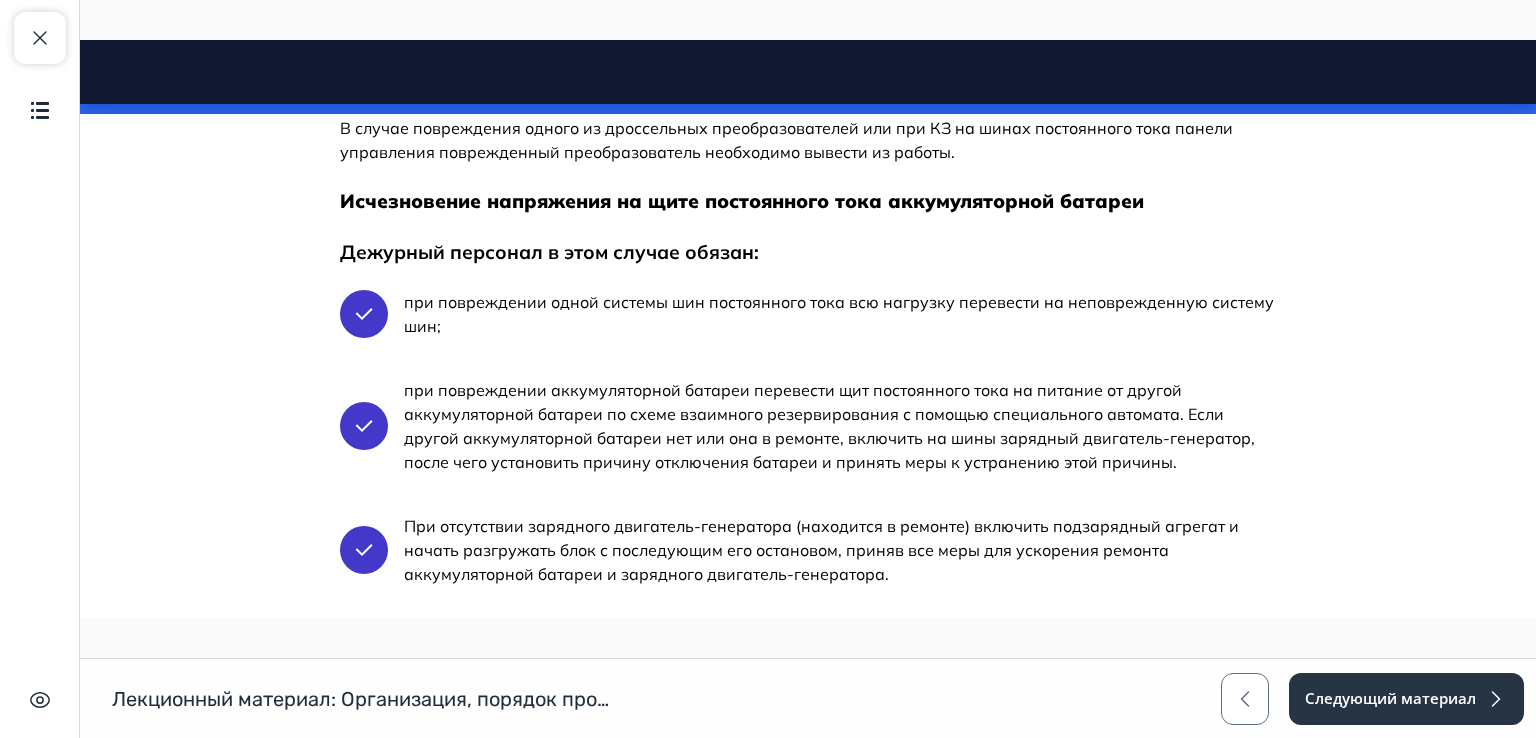 scroll, scrollTop: 20052, scrollLeft: 0, axis: vertical 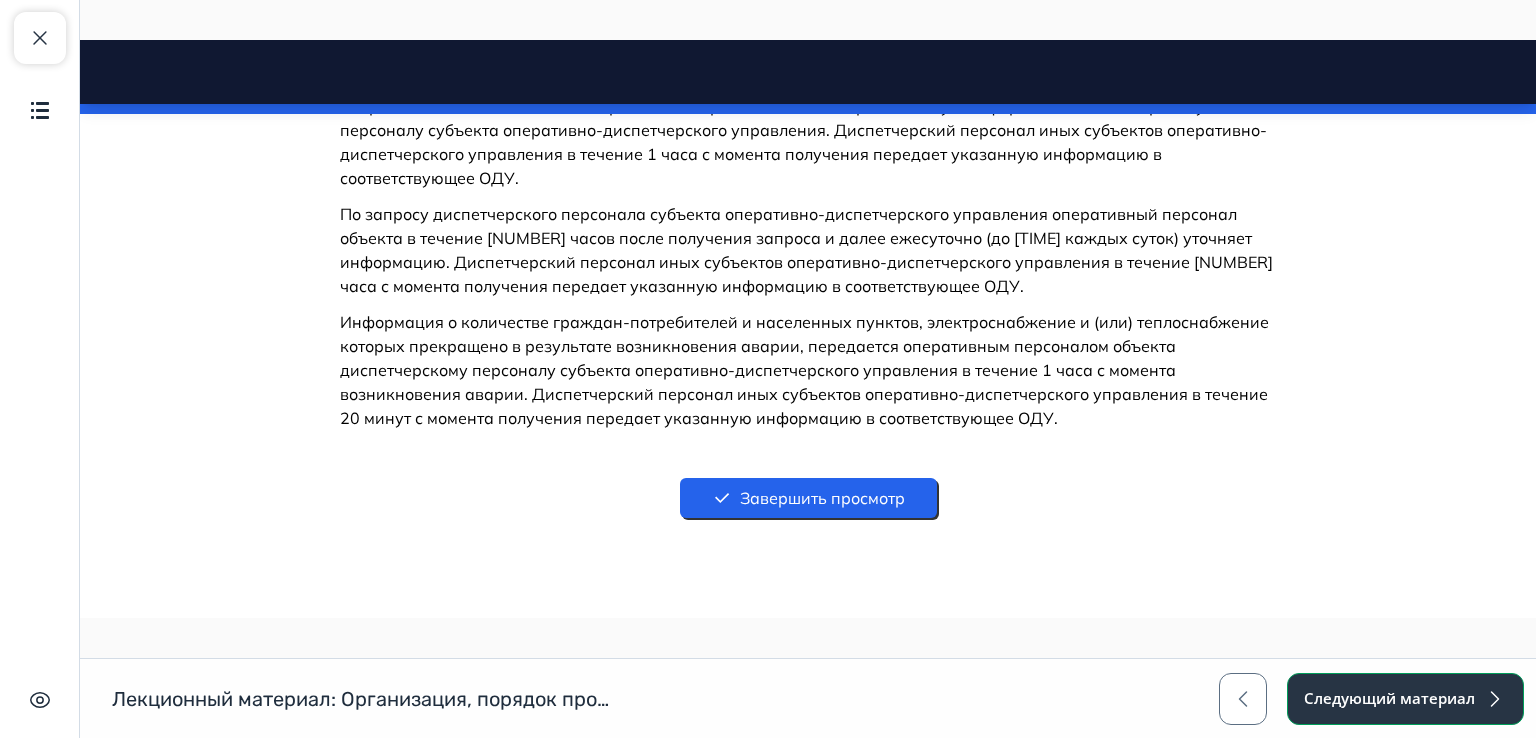 drag, startPoint x: 1400, startPoint y: 703, endPoint x: 1416, endPoint y: 493, distance: 210.60864 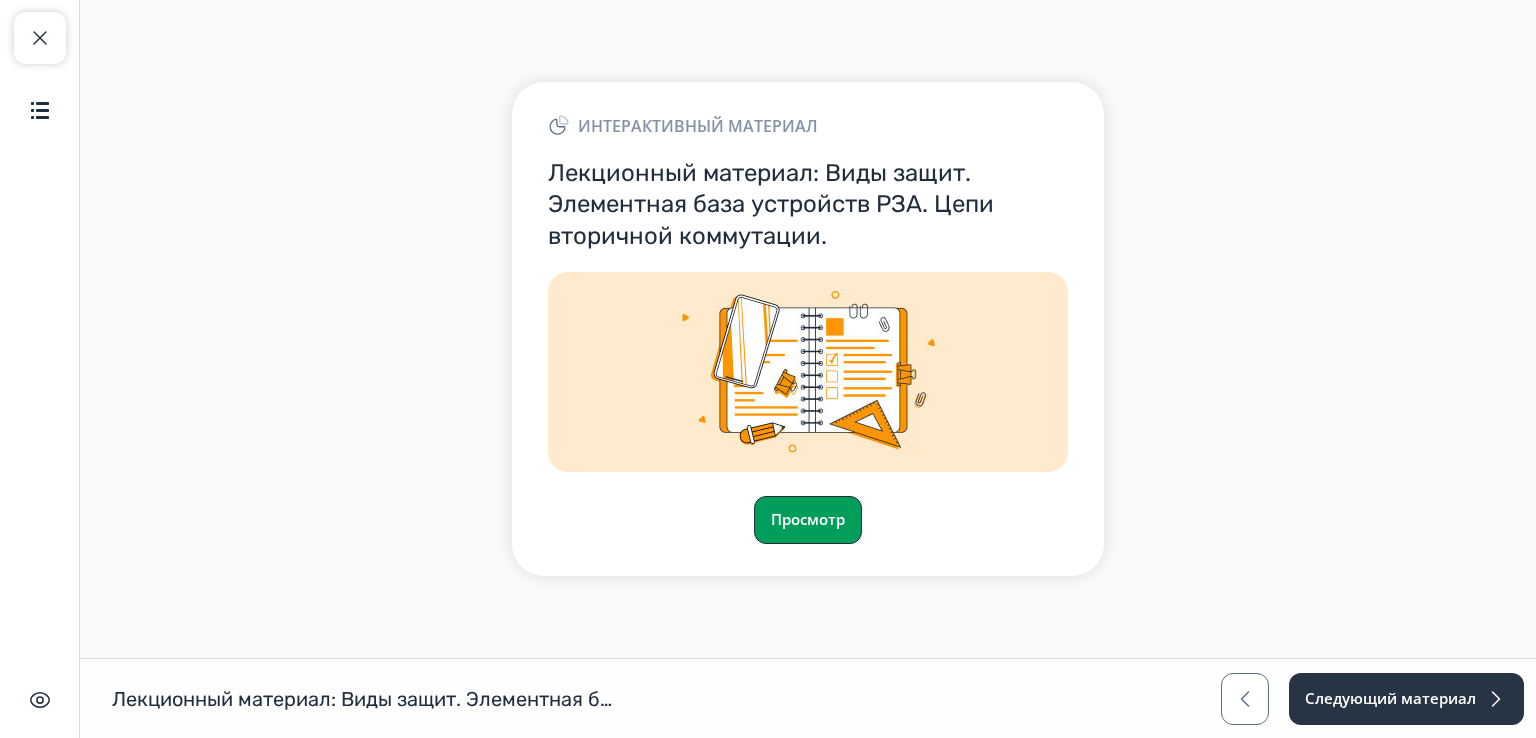 click on "Просмотр" at bounding box center (808, 520) 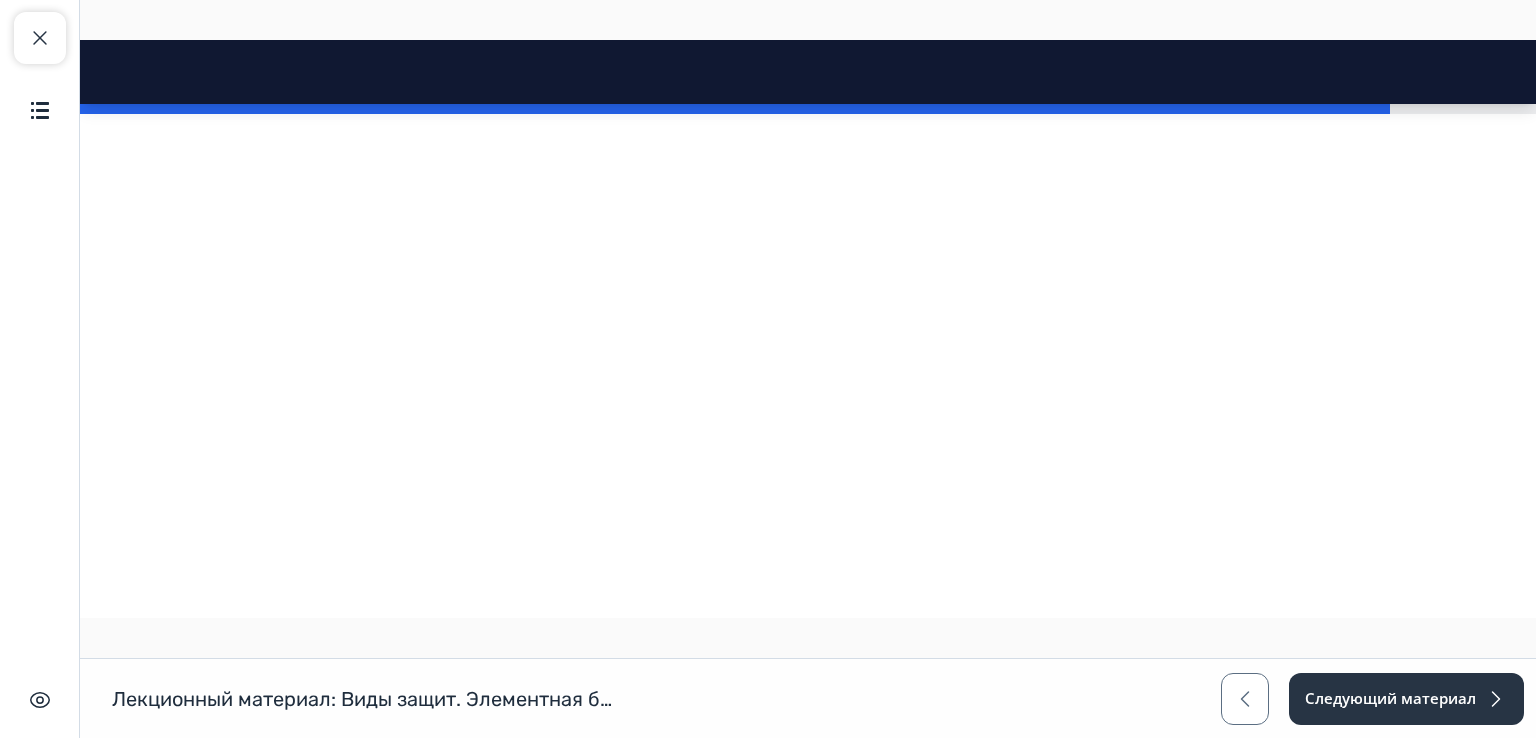 scroll, scrollTop: 2914, scrollLeft: 0, axis: vertical 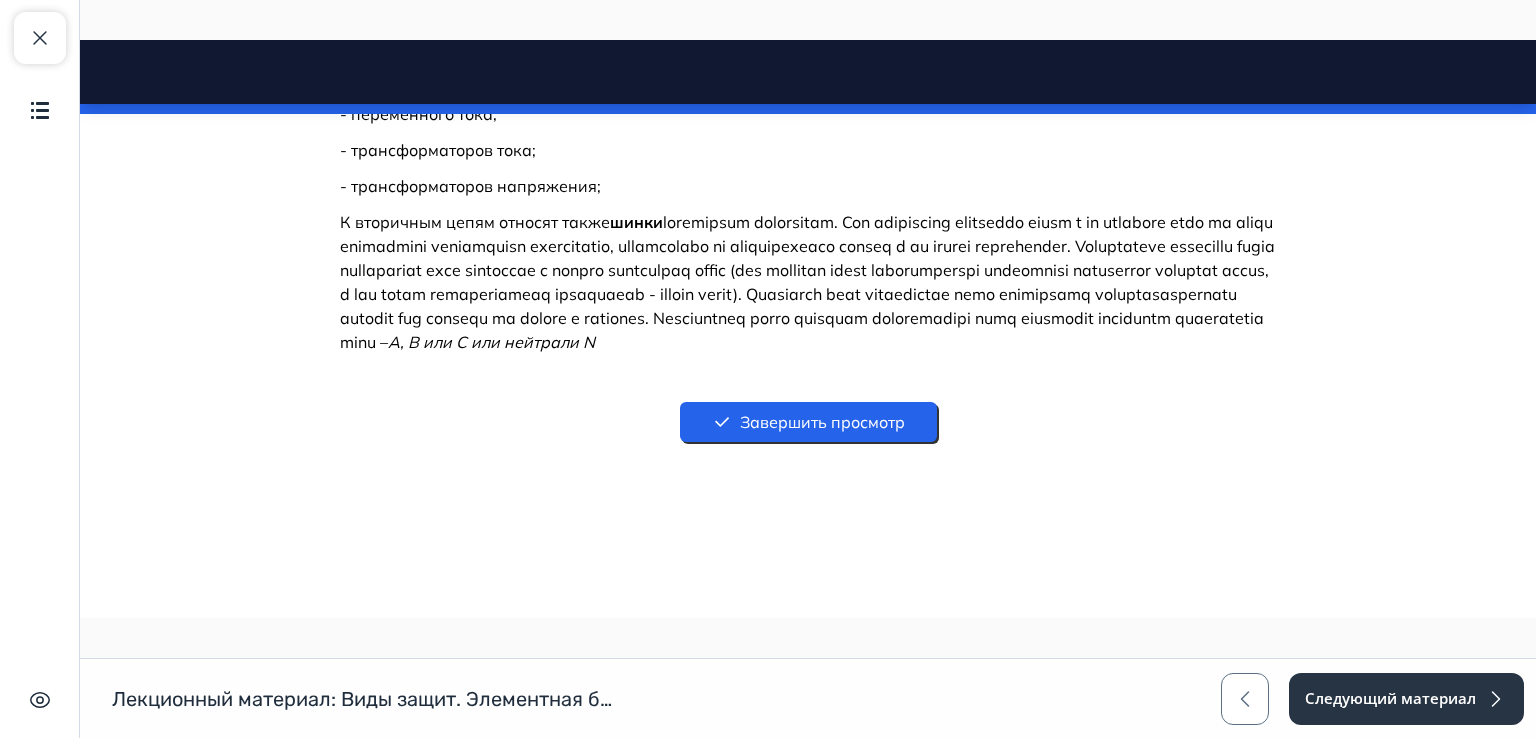 drag, startPoint x: 1528, startPoint y: 103, endPoint x: 1615, endPoint y: 734, distance: 636.96936 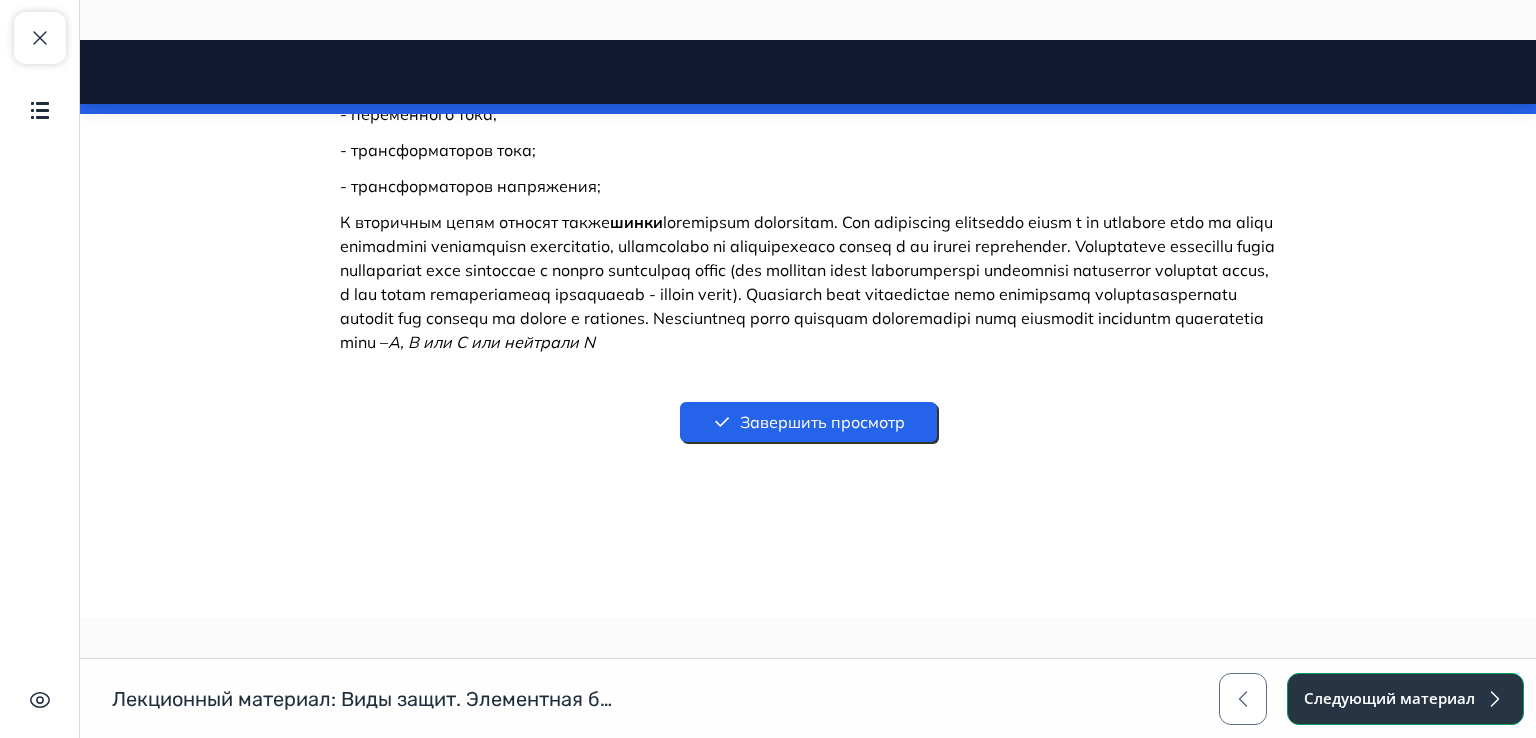 click on "Следующий материал" at bounding box center [1405, 699] 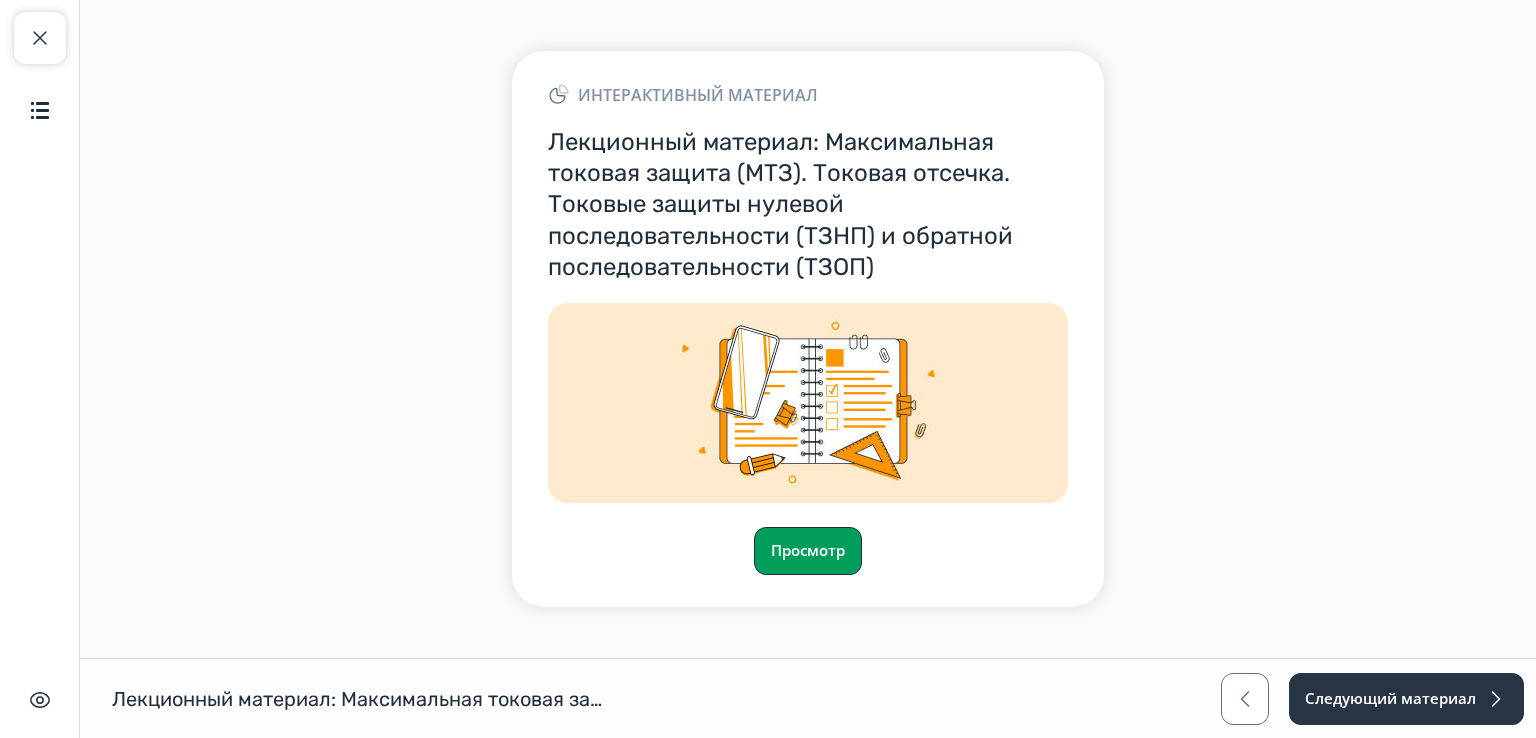 click on "Просмотр" at bounding box center [808, 551] 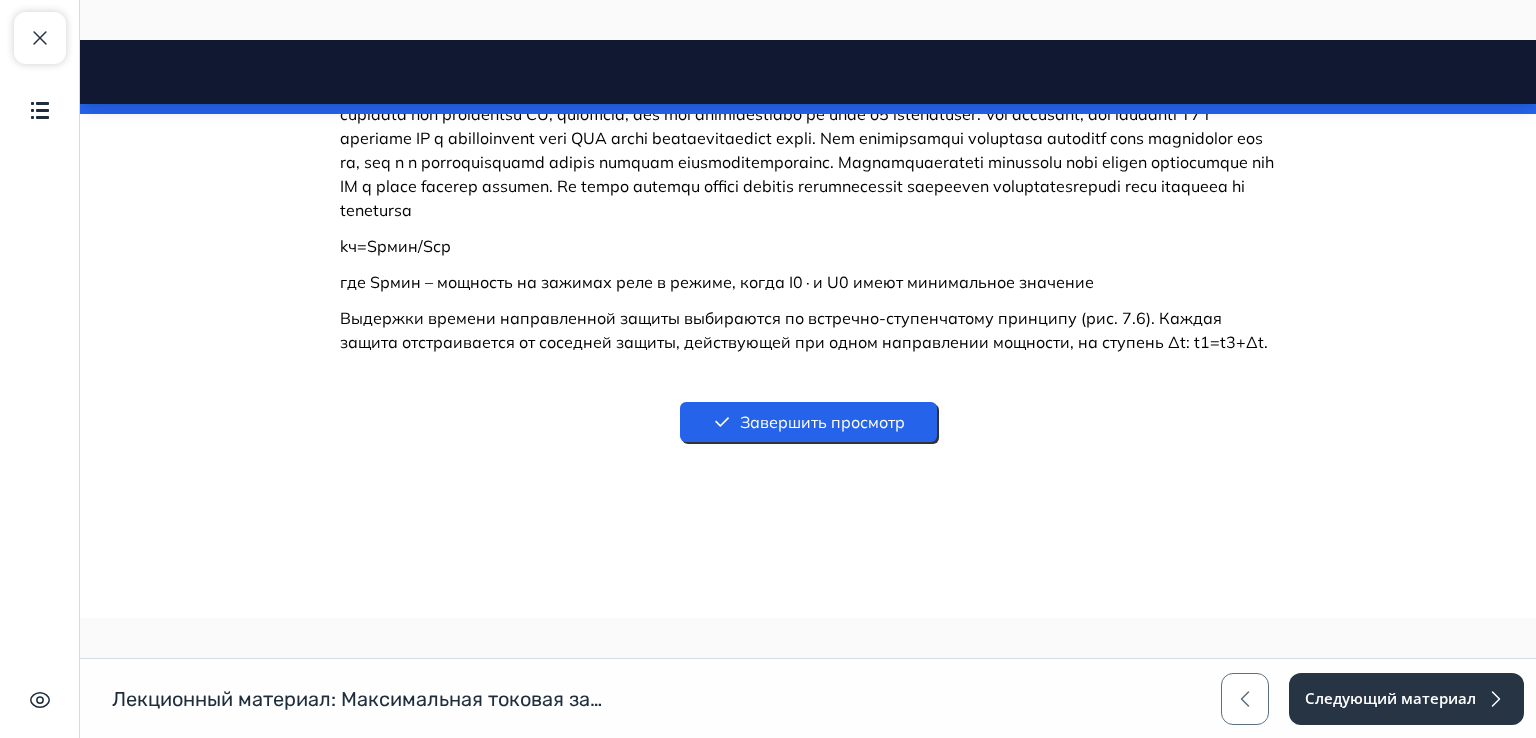 scroll, scrollTop: 12043, scrollLeft: 0, axis: vertical 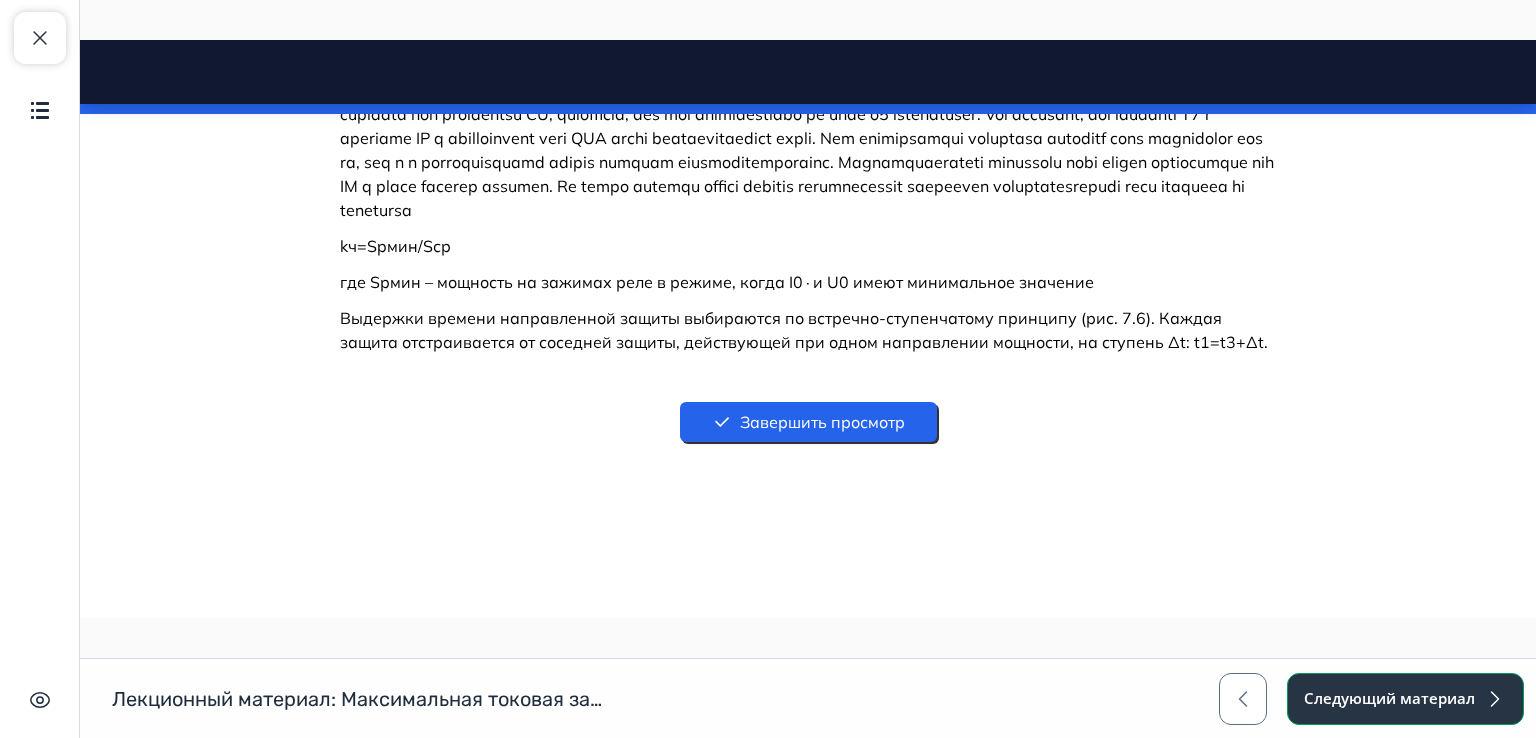 click on "Следующий материал" at bounding box center [1405, 699] 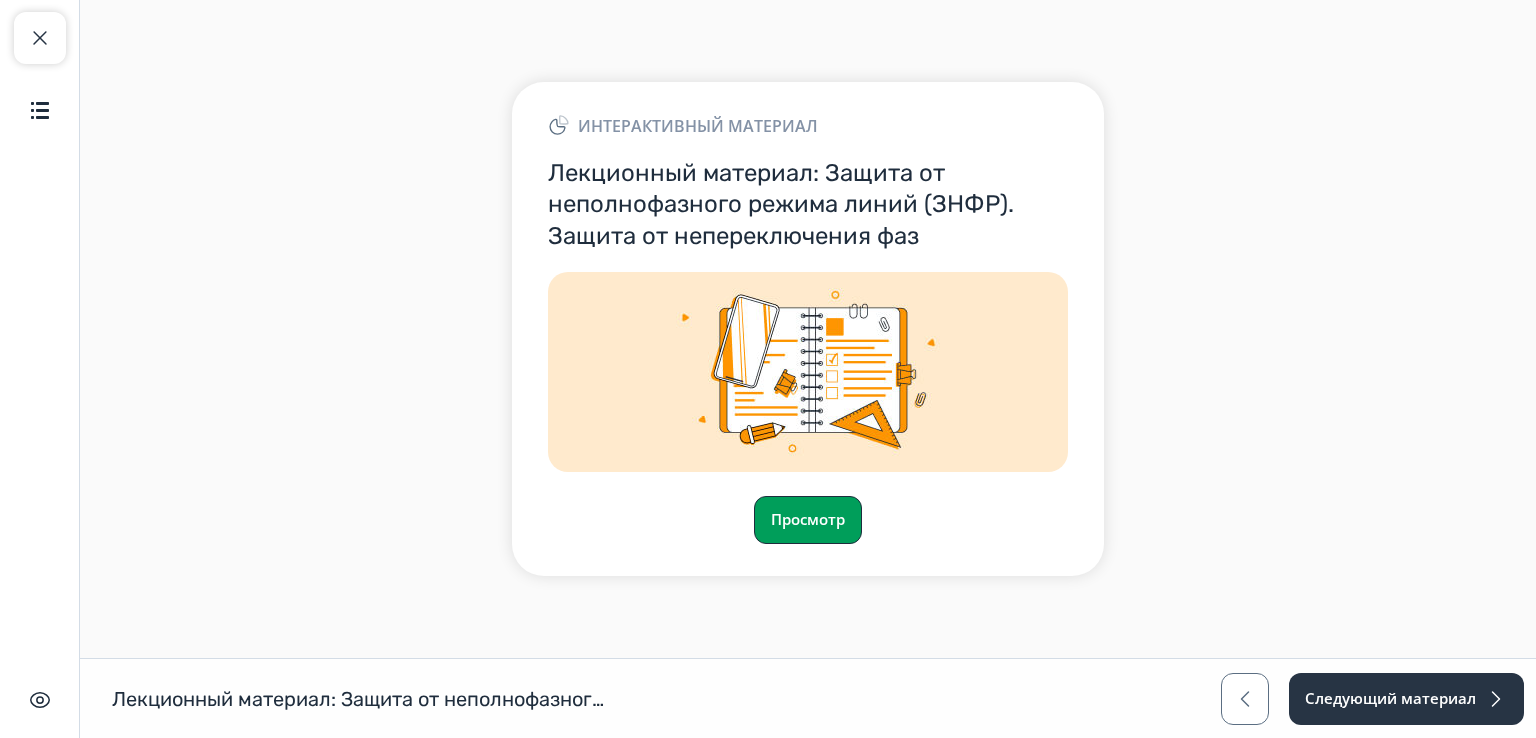 click on "Просмотр" at bounding box center (808, 520) 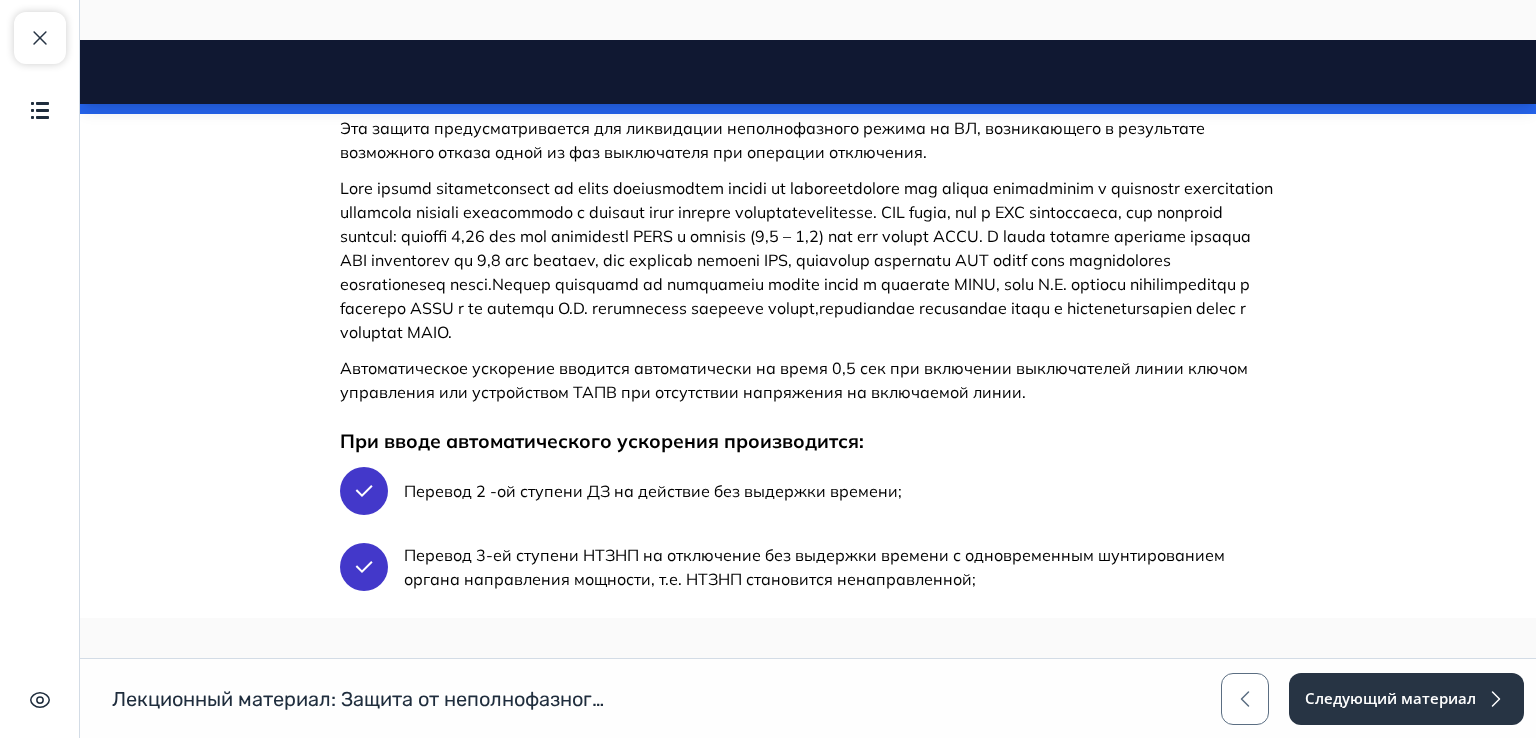 scroll, scrollTop: 820, scrollLeft: 0, axis: vertical 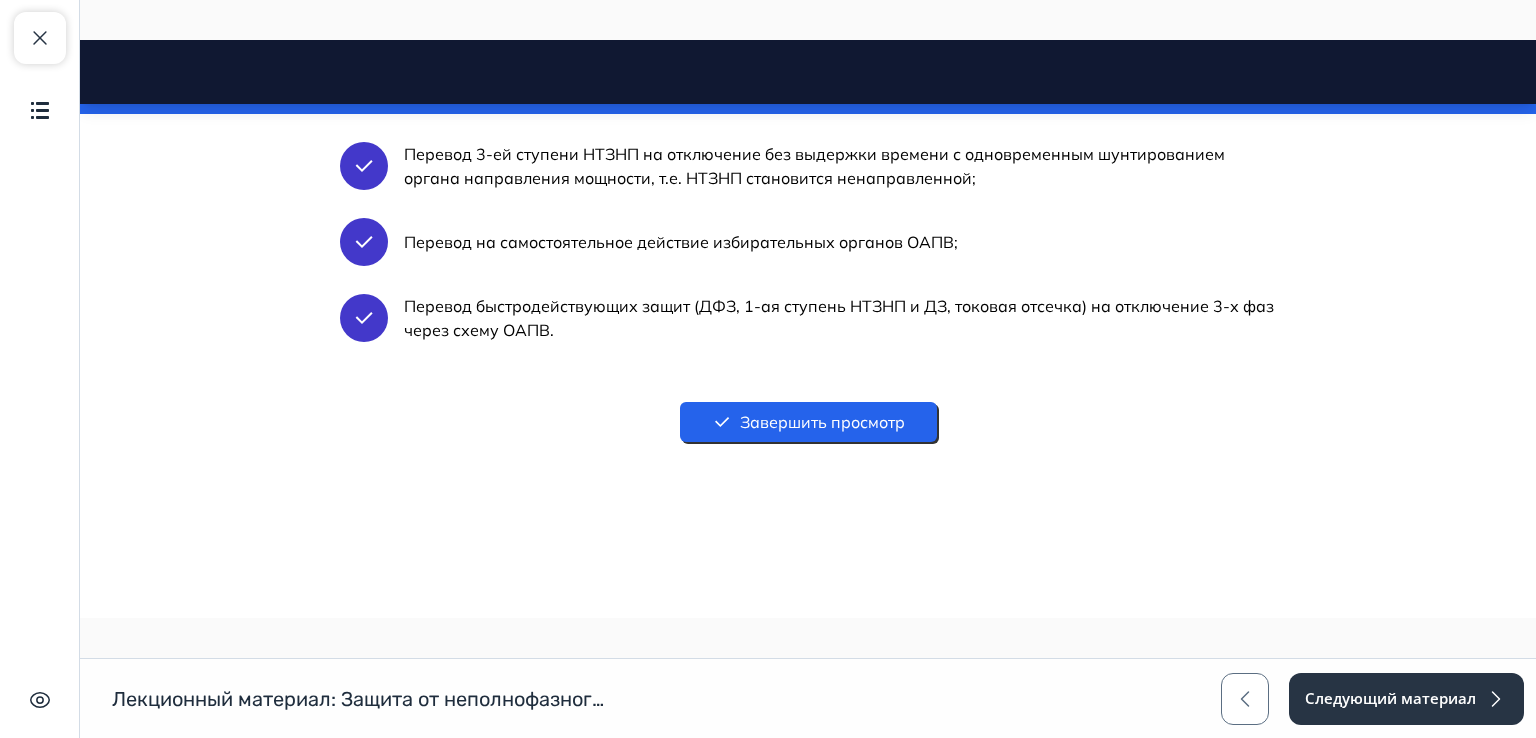 drag, startPoint x: 1532, startPoint y: 97, endPoint x: 1612, endPoint y: 776, distance: 683.6966 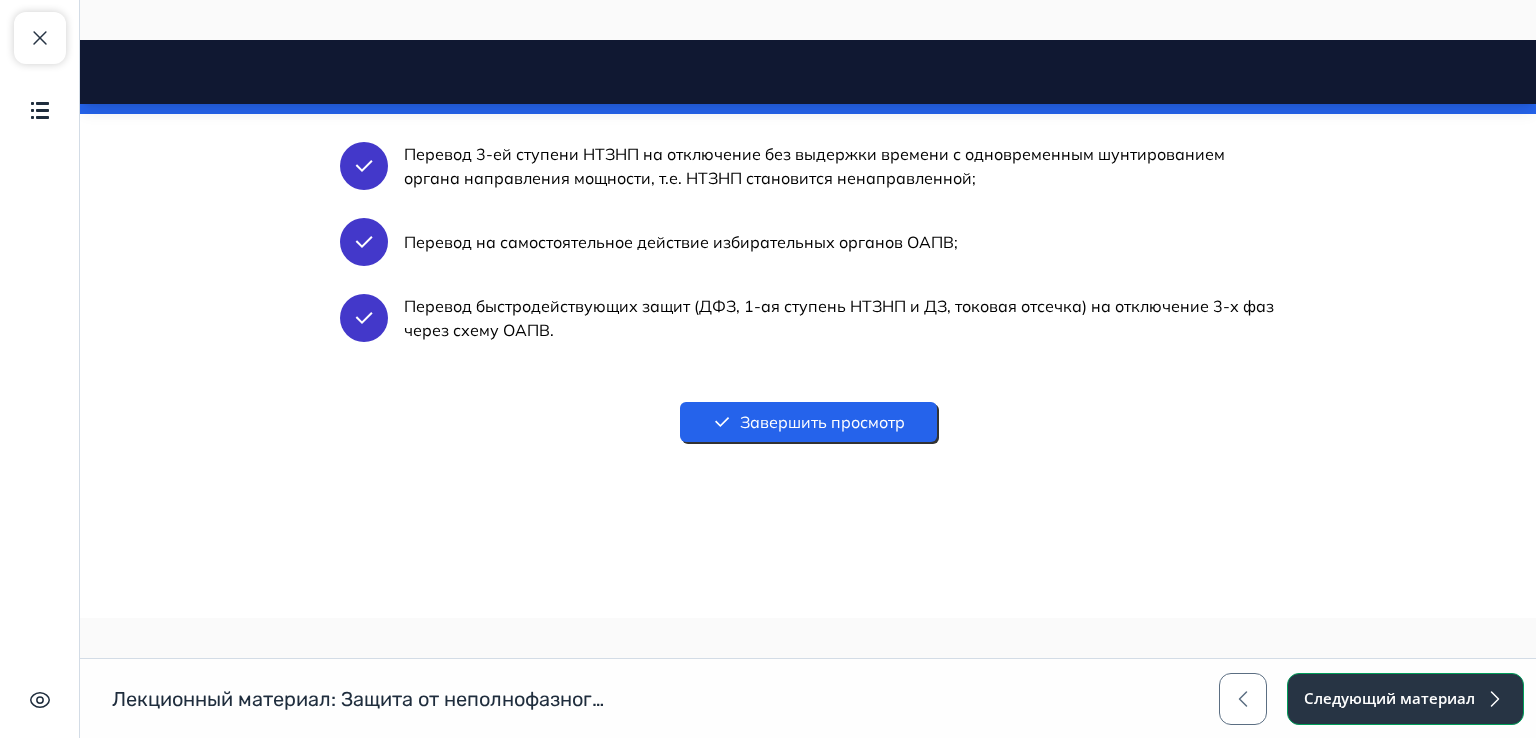 click on "Следующий материал" at bounding box center (1405, 699) 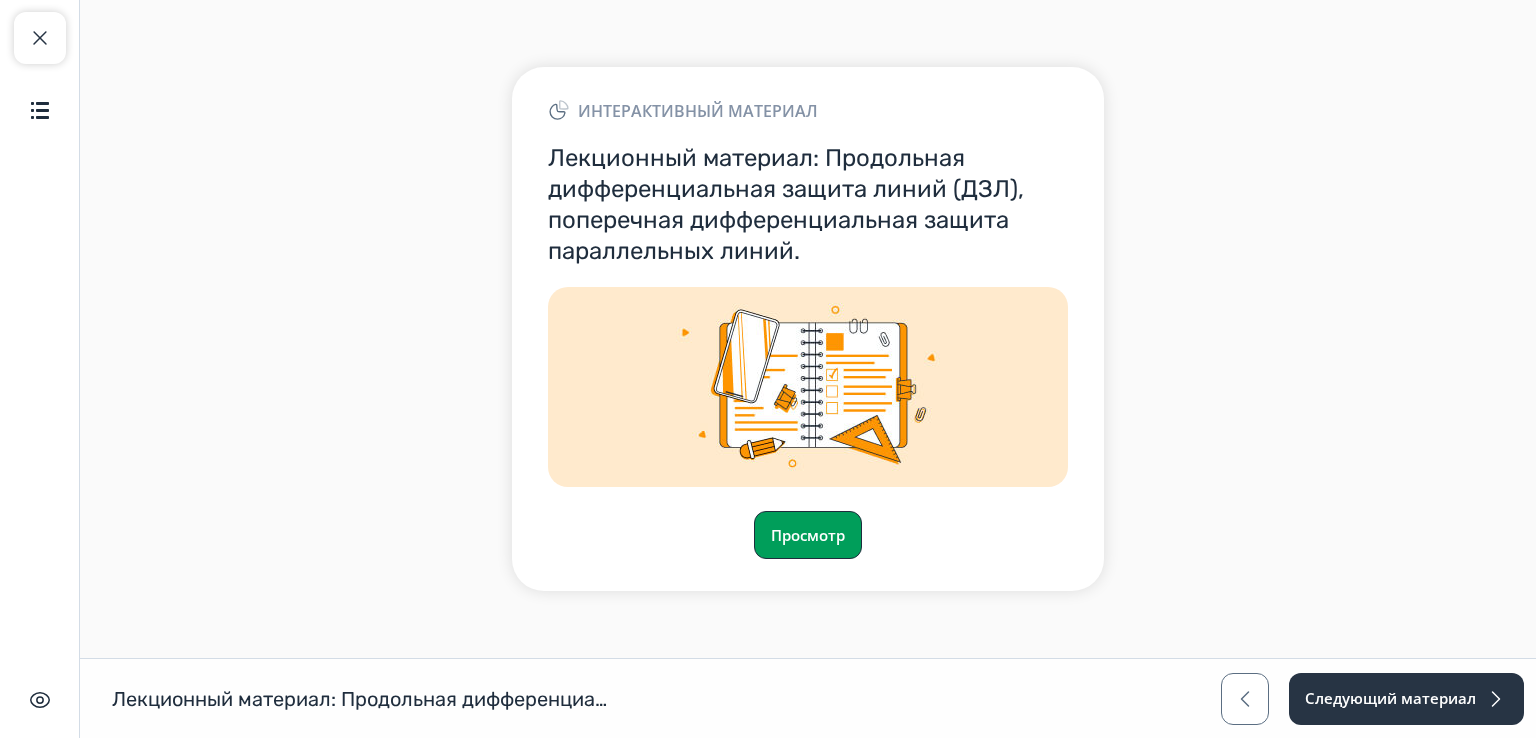 click on "Просмотр" at bounding box center (808, 535) 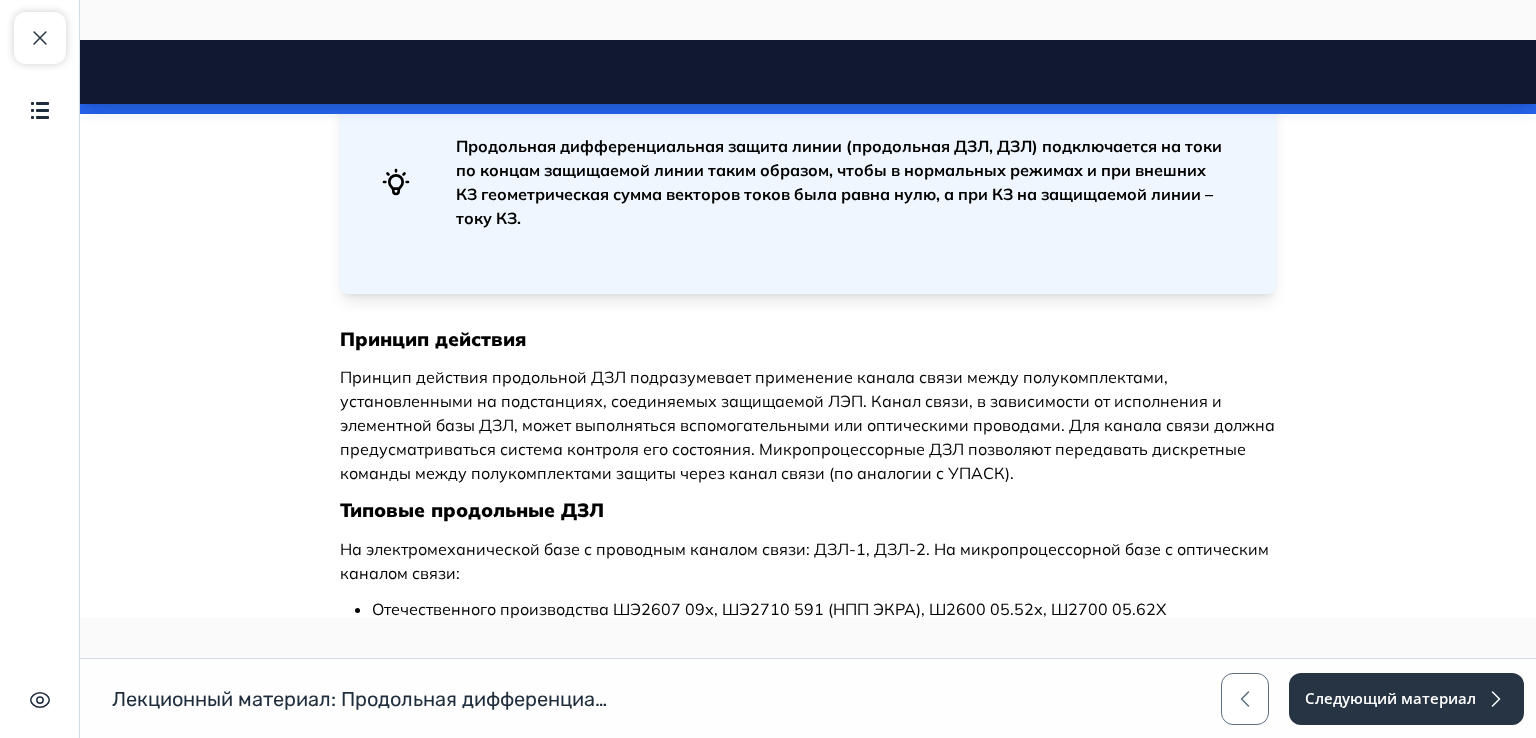 scroll, scrollTop: 1199, scrollLeft: 0, axis: vertical 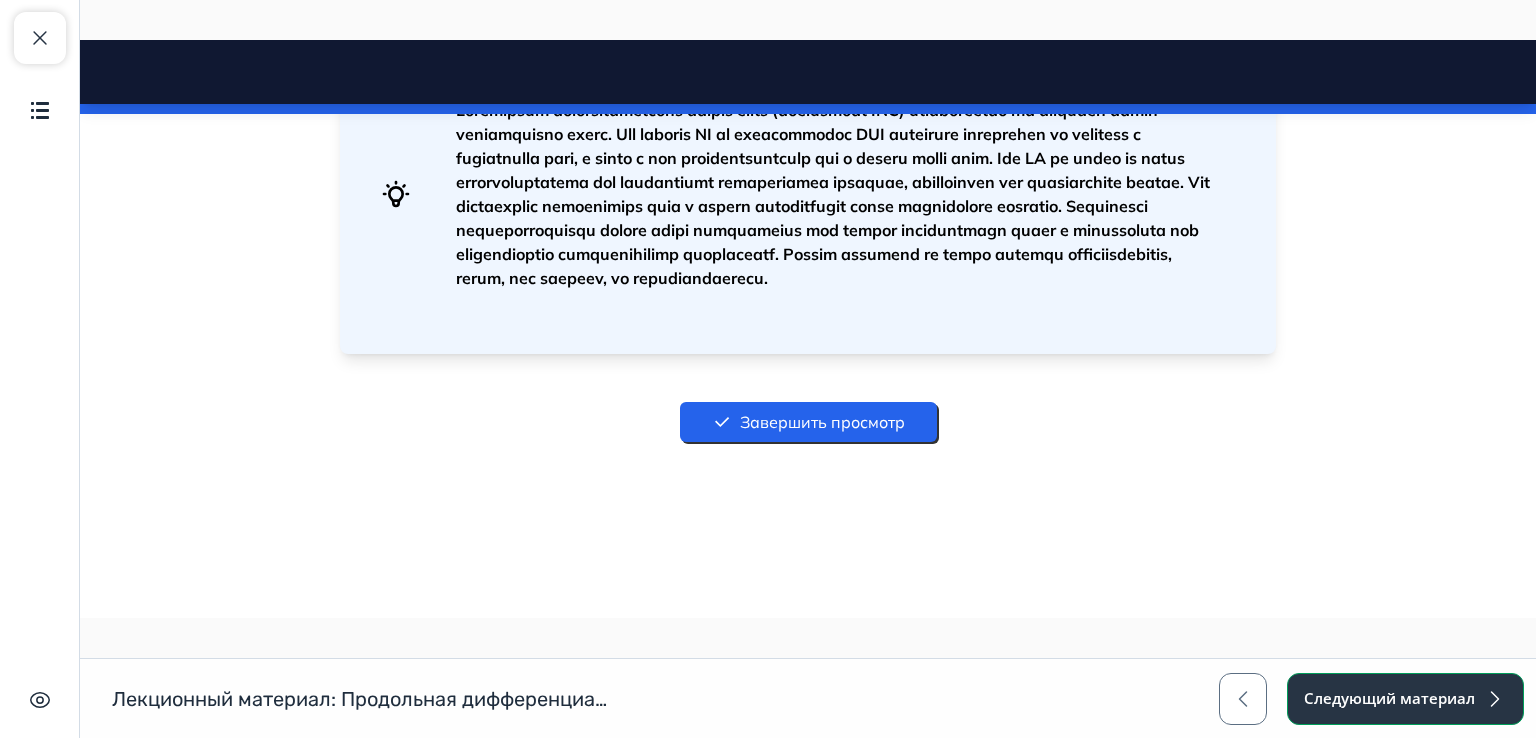click on "Следующий материал" at bounding box center (1405, 699) 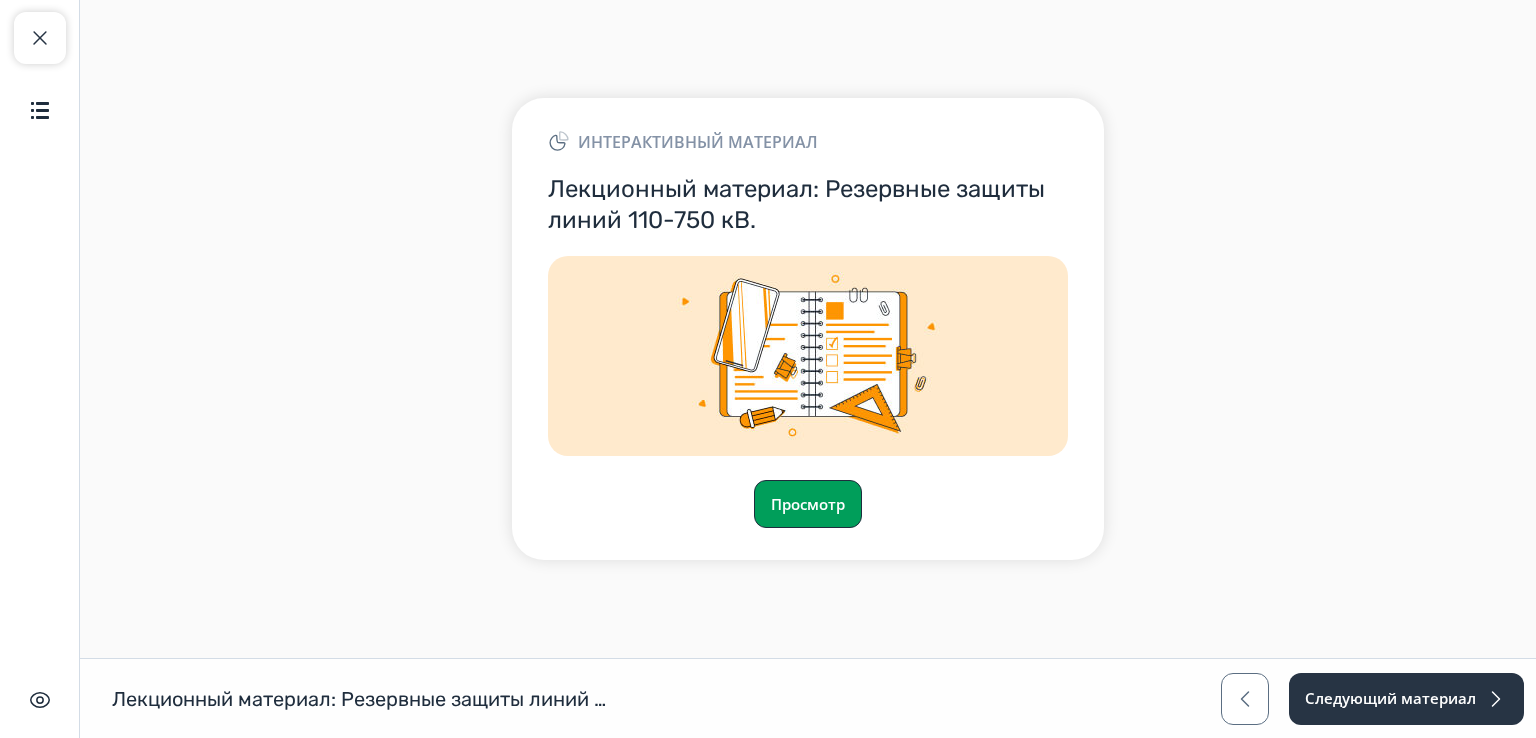 click on "Просмотр" at bounding box center (808, 504) 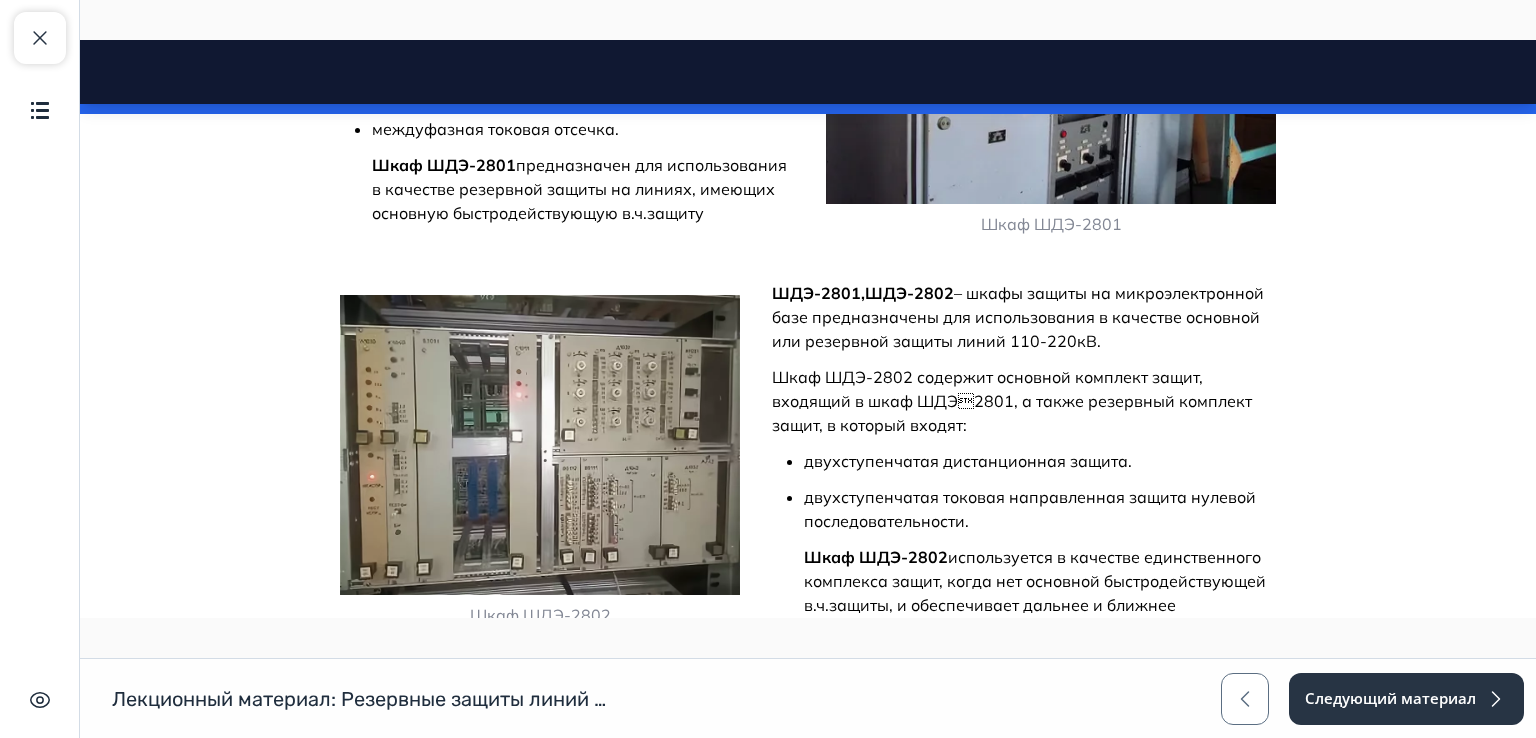 scroll, scrollTop: 2931, scrollLeft: 0, axis: vertical 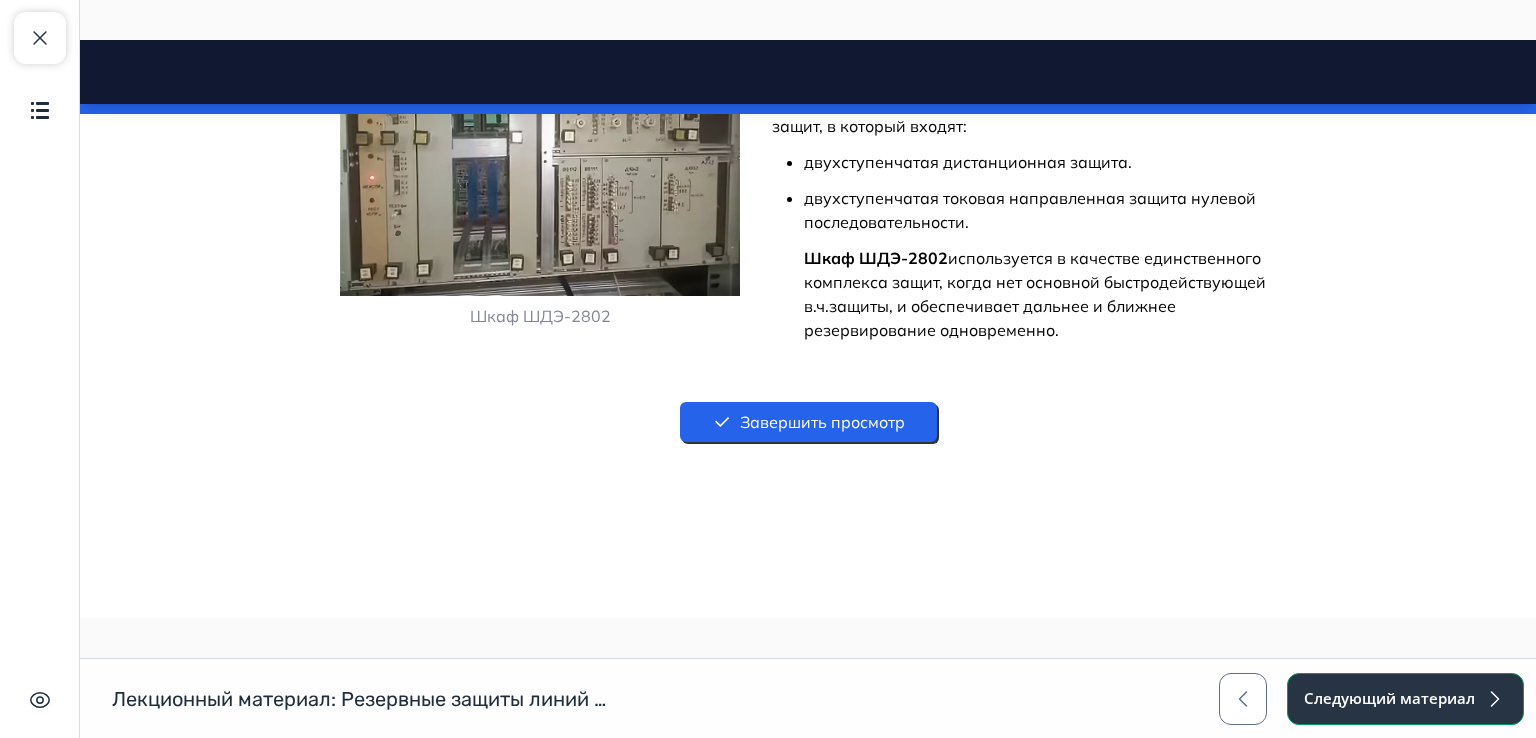 click on "Следующий материал" at bounding box center [1405, 699] 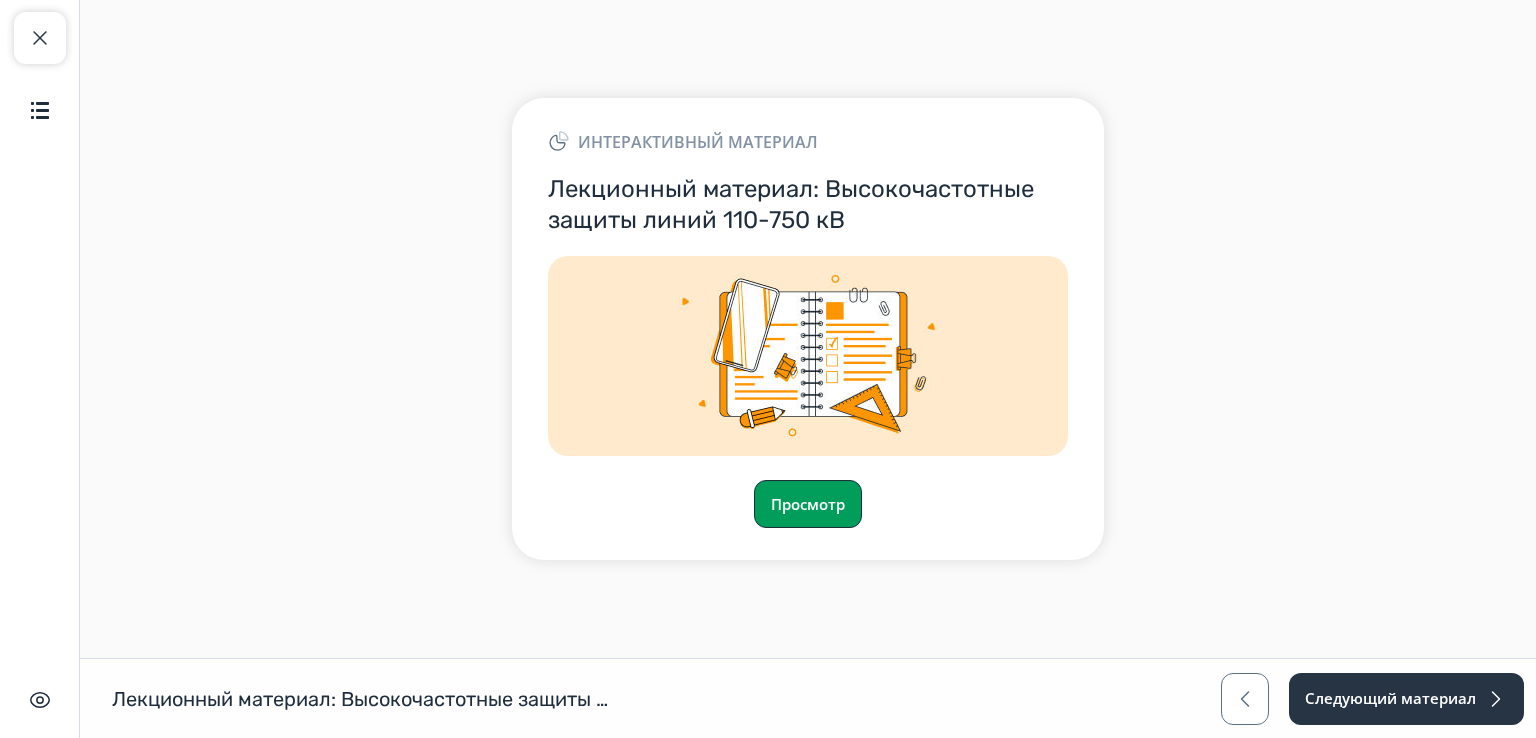 click on "Просмотр" at bounding box center (808, 504) 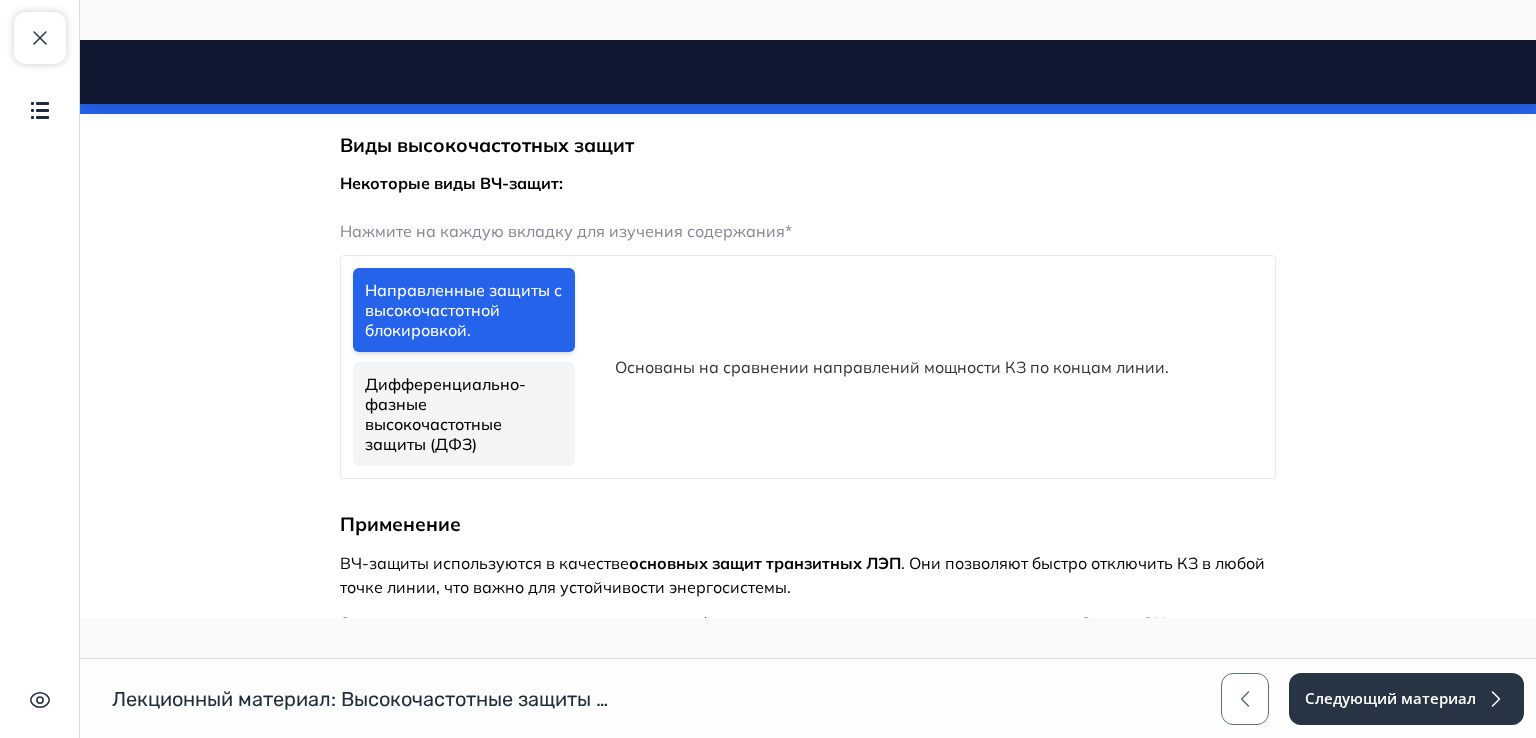 scroll, scrollTop: 1168, scrollLeft: 0, axis: vertical 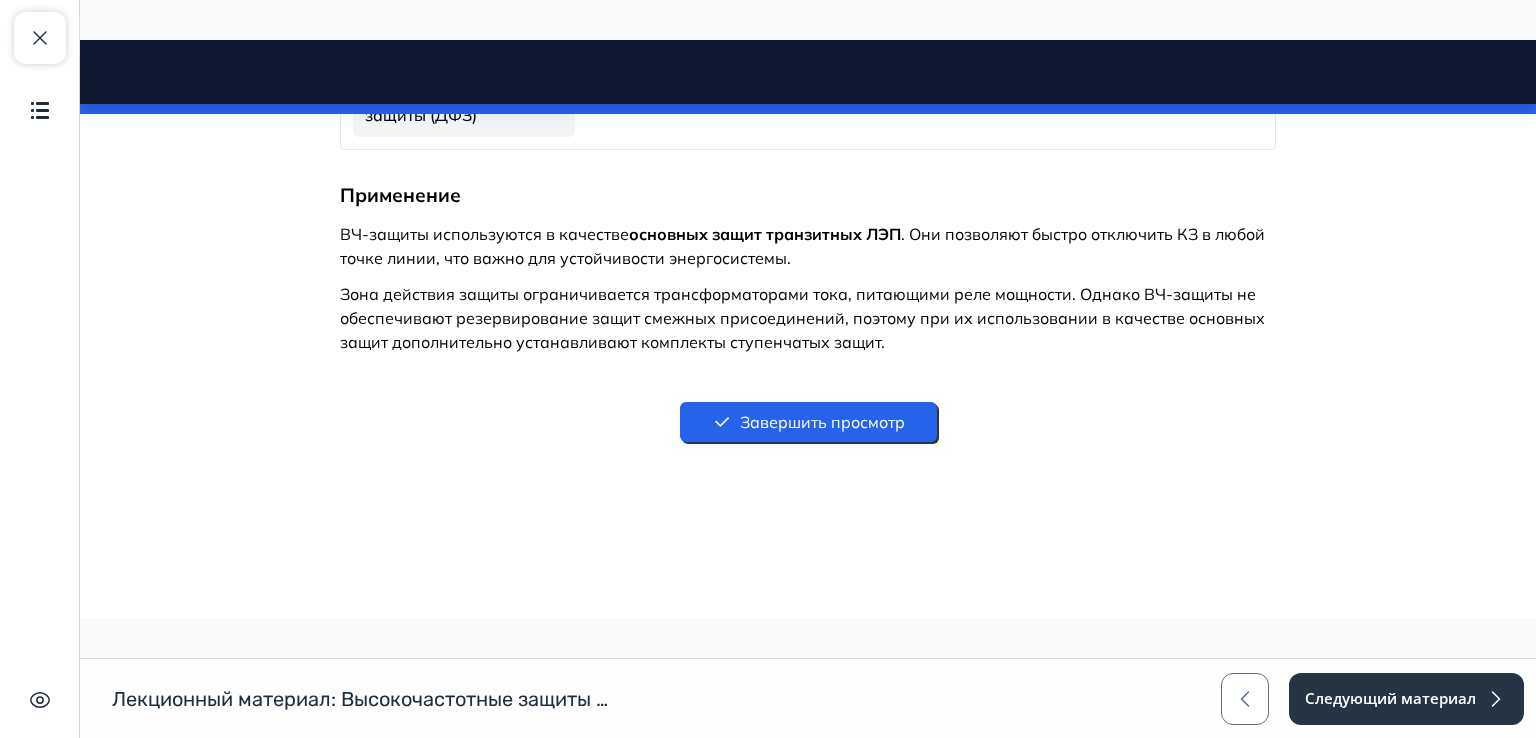 drag, startPoint x: 1530, startPoint y: 144, endPoint x: 1596, endPoint y: 770, distance: 629.4696 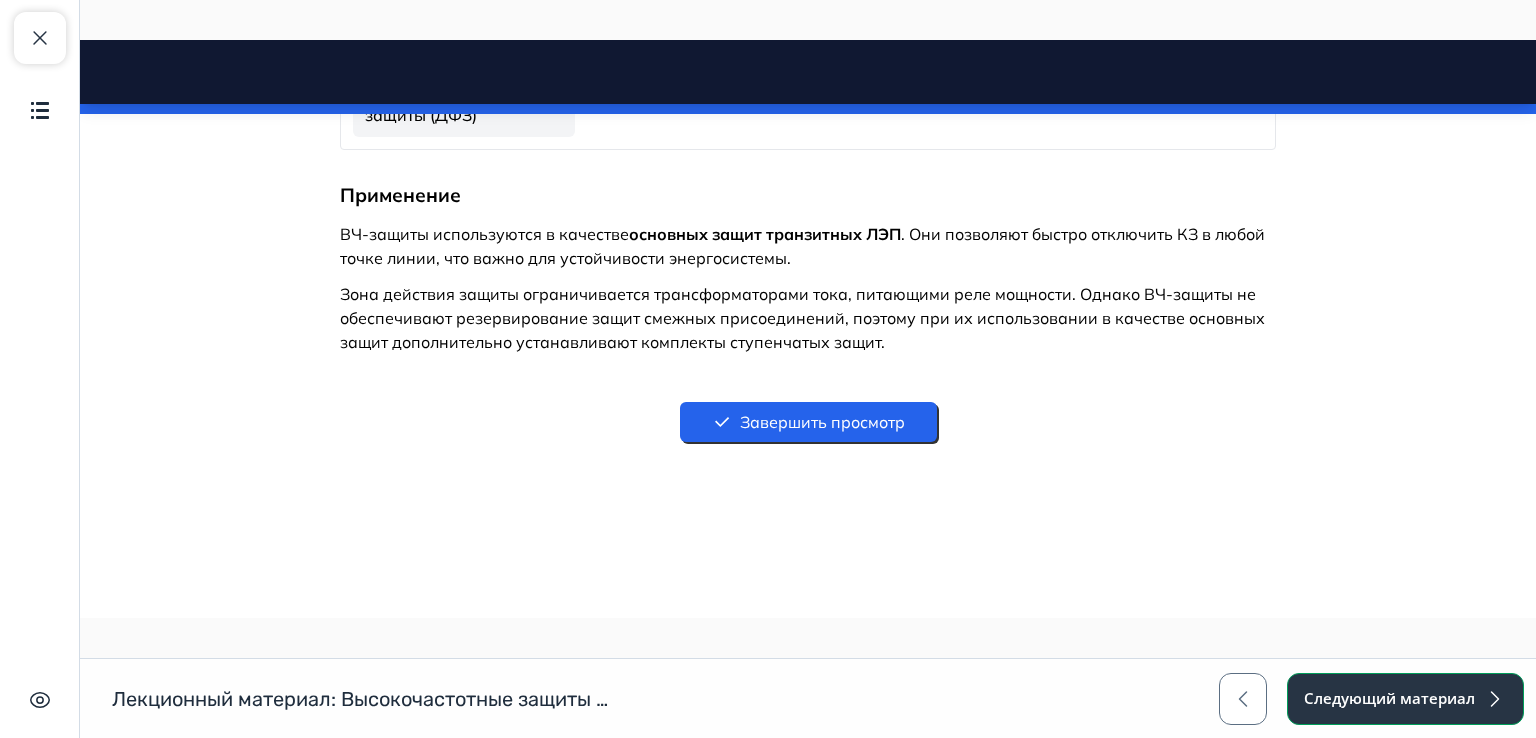 click on "Следующий материал" at bounding box center (1405, 699) 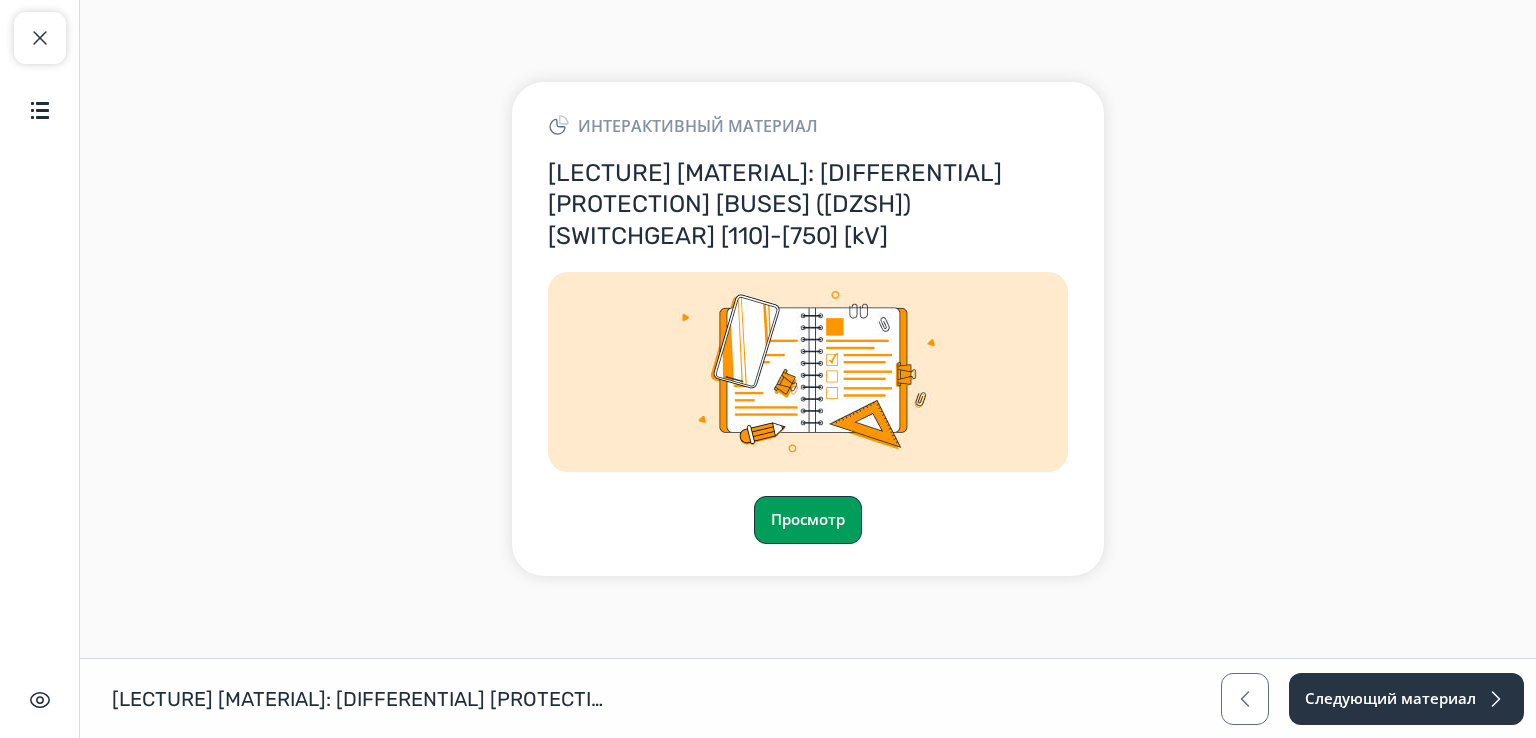 click on "Просмотр" at bounding box center (808, 520) 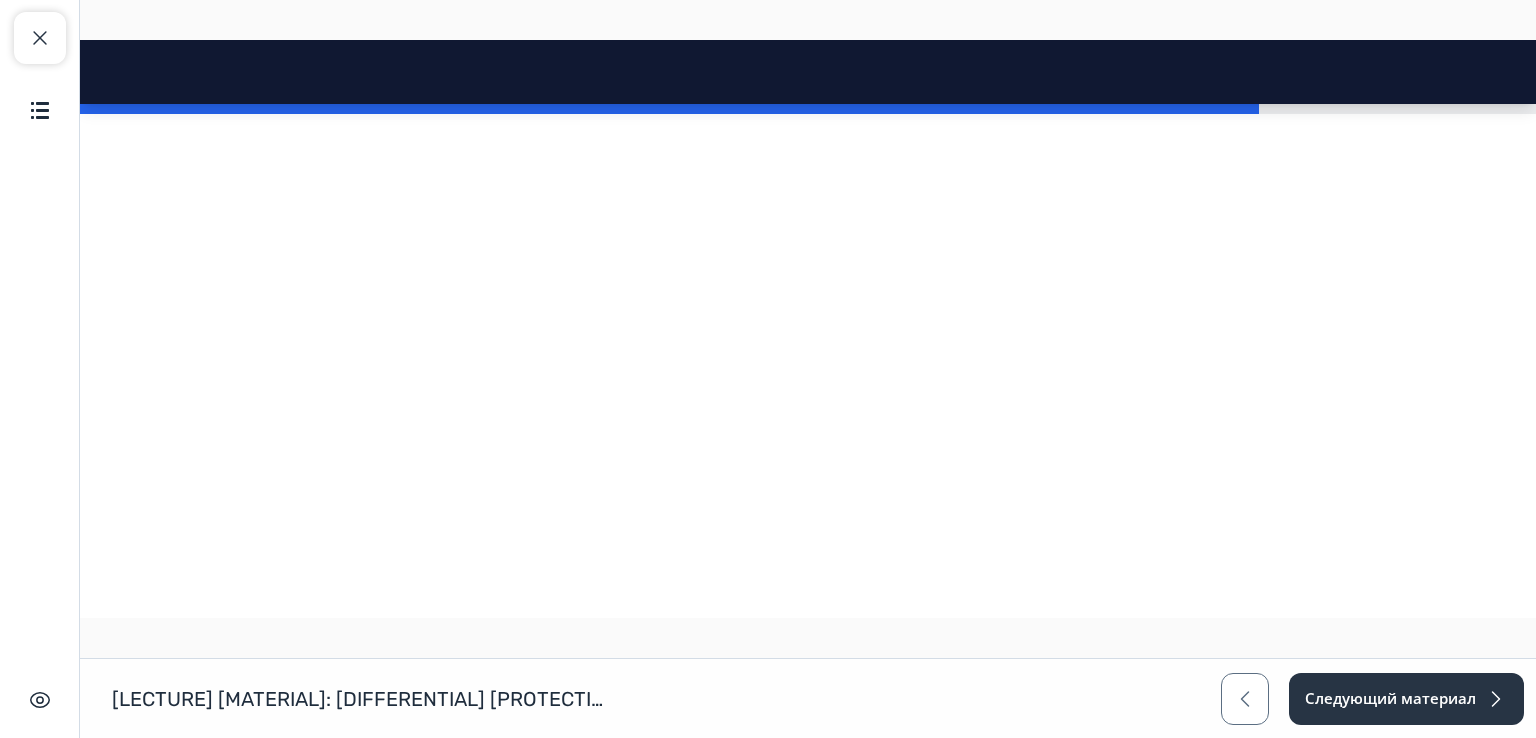 scroll, scrollTop: 9892, scrollLeft: 0, axis: vertical 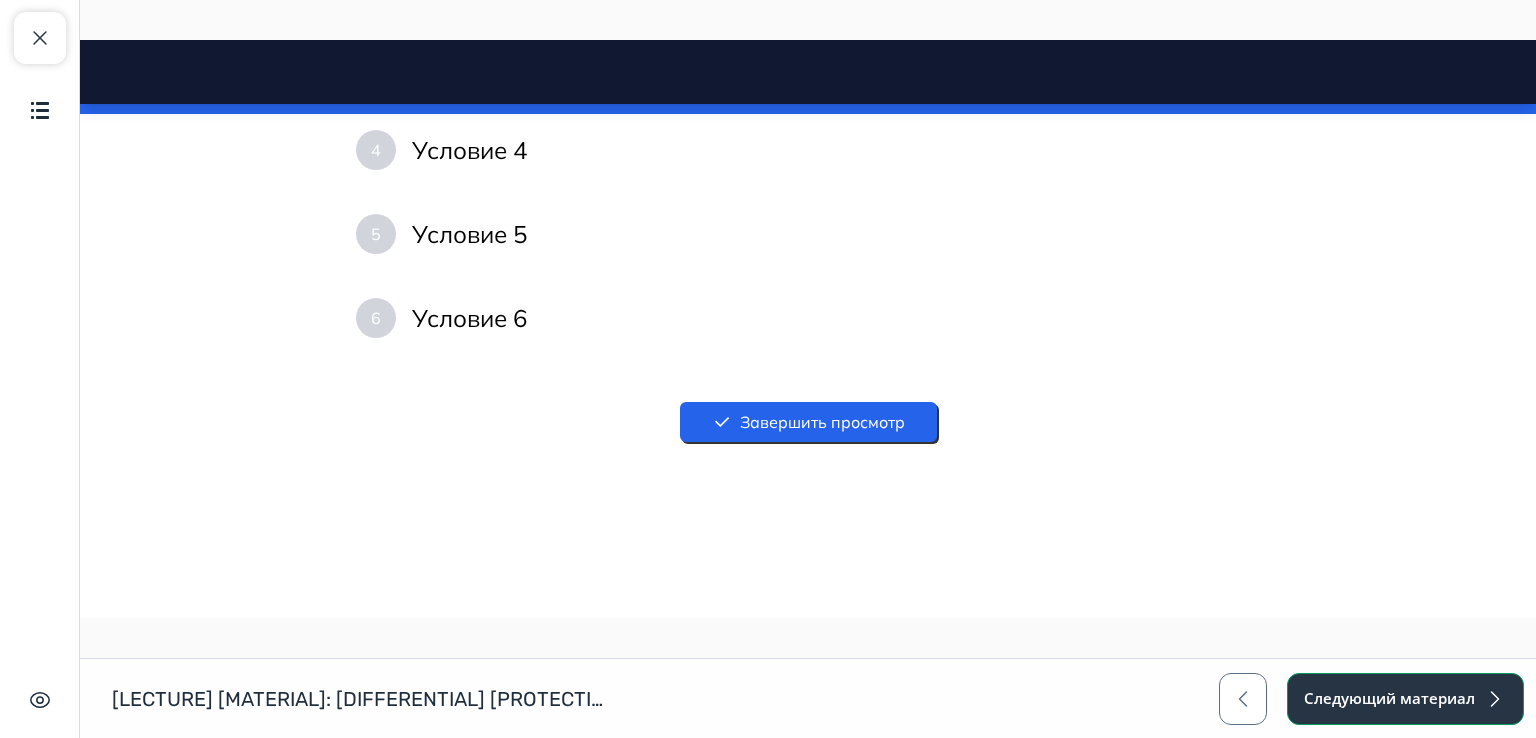 click on "Следующий материал" at bounding box center [1405, 699] 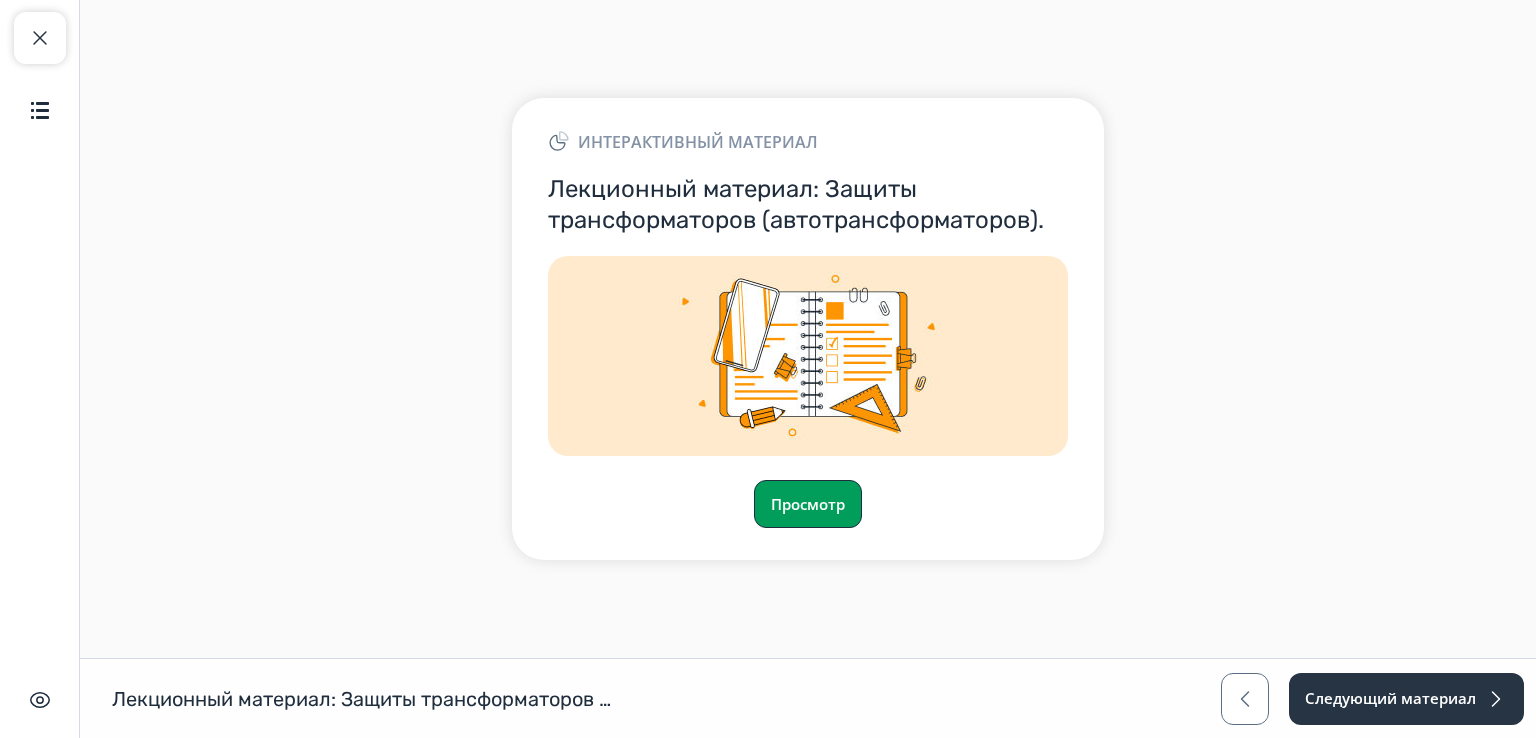 click on "Просмотр" at bounding box center [808, 504] 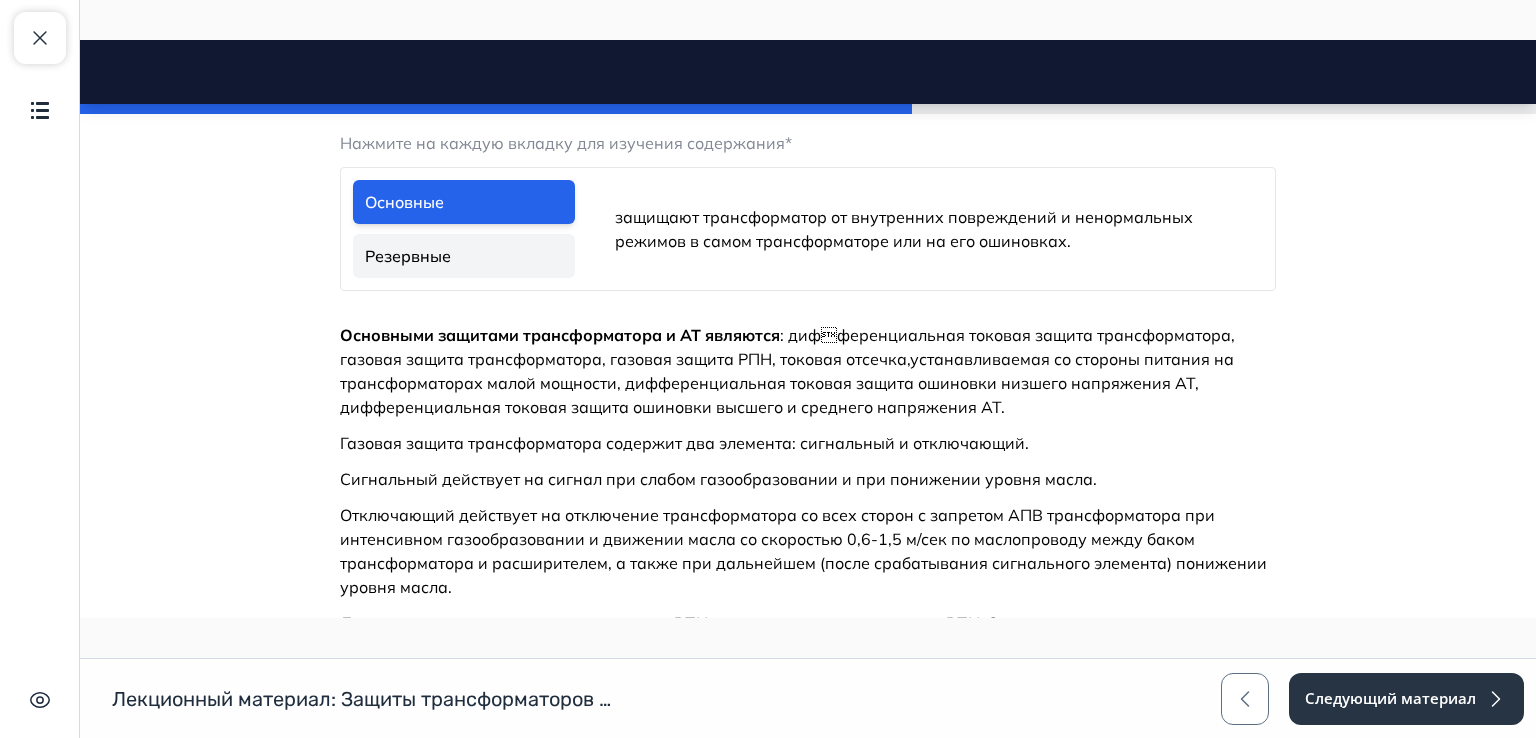 scroll, scrollTop: 4956, scrollLeft: 0, axis: vertical 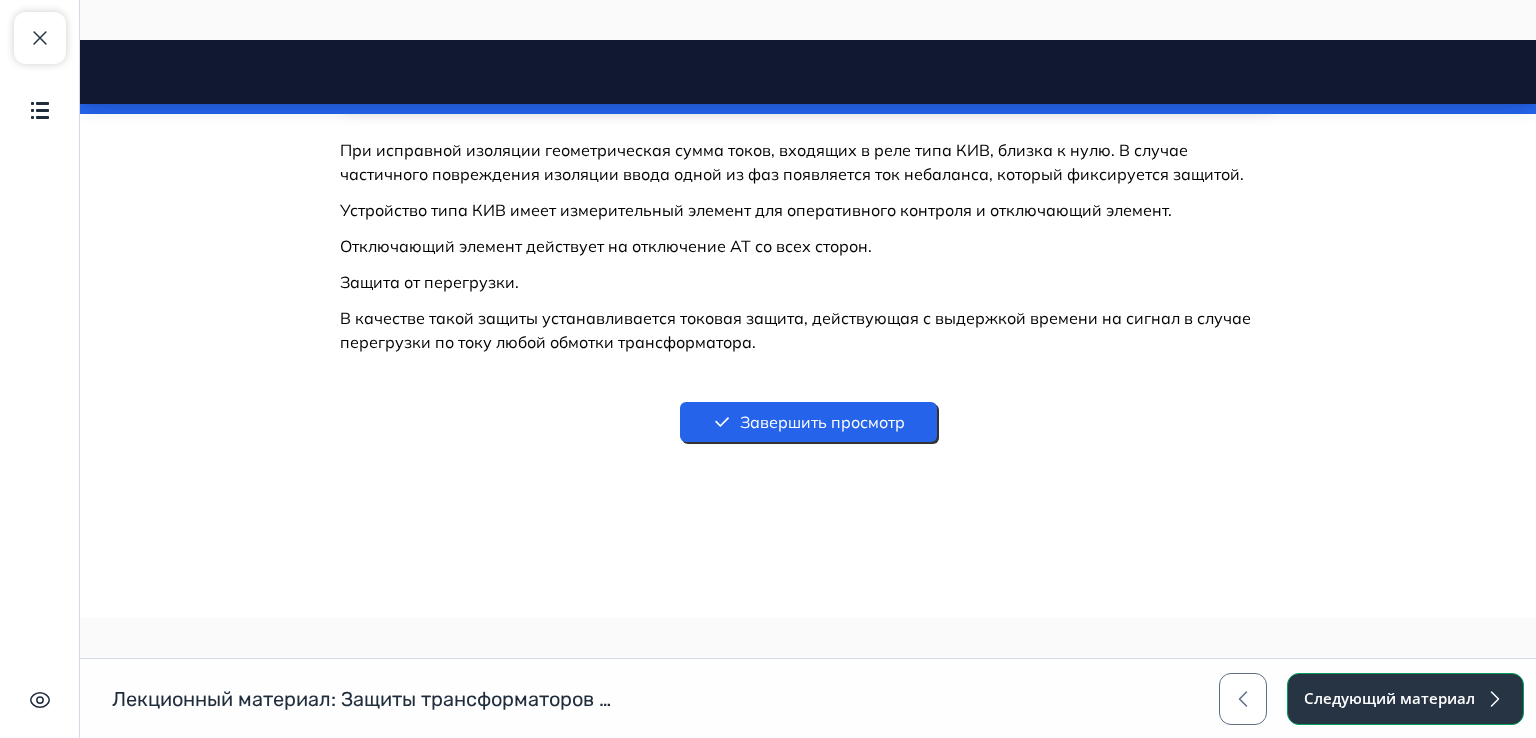 drag, startPoint x: 1369, startPoint y: 698, endPoint x: 1360, endPoint y: 705, distance: 11.401754 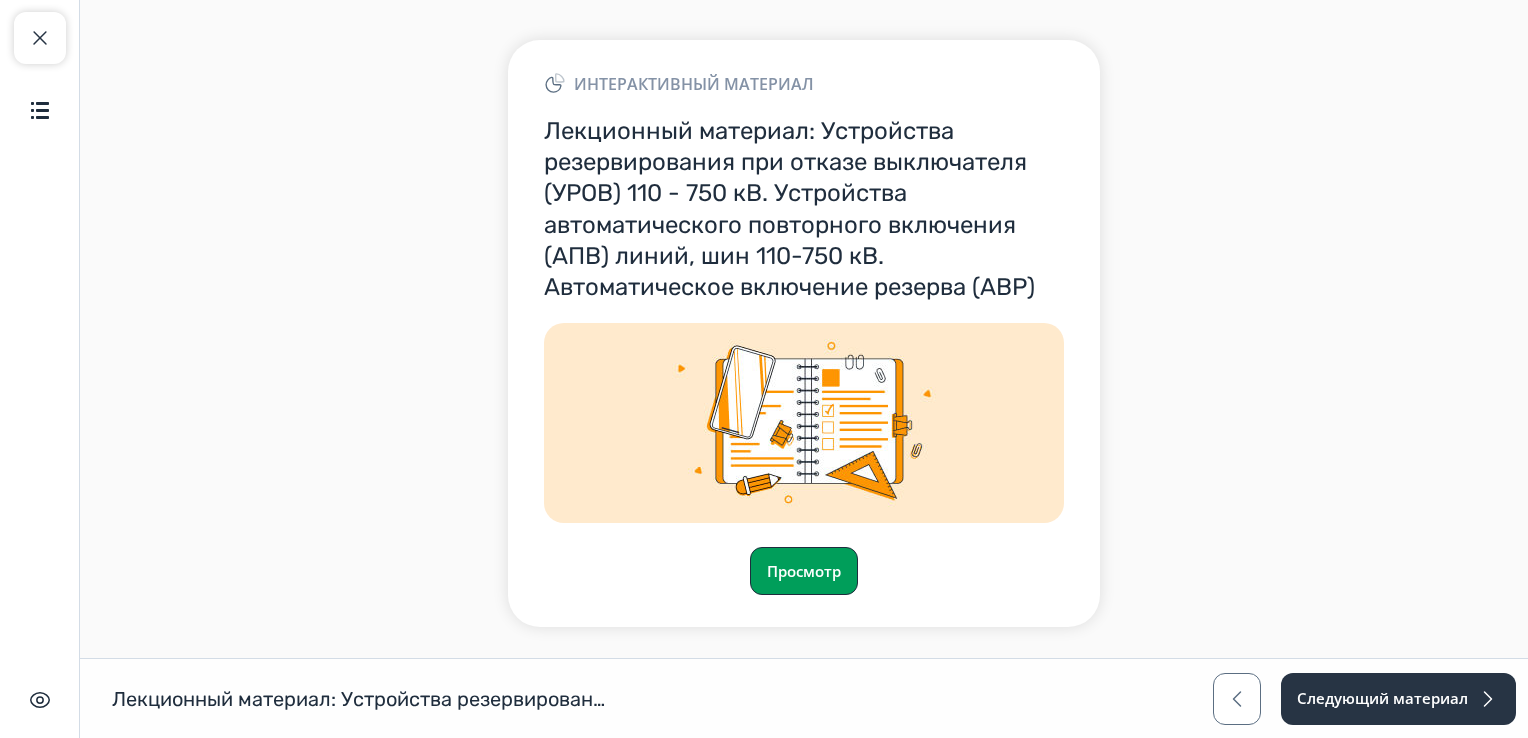 click on "Просмотр" at bounding box center [804, 571] 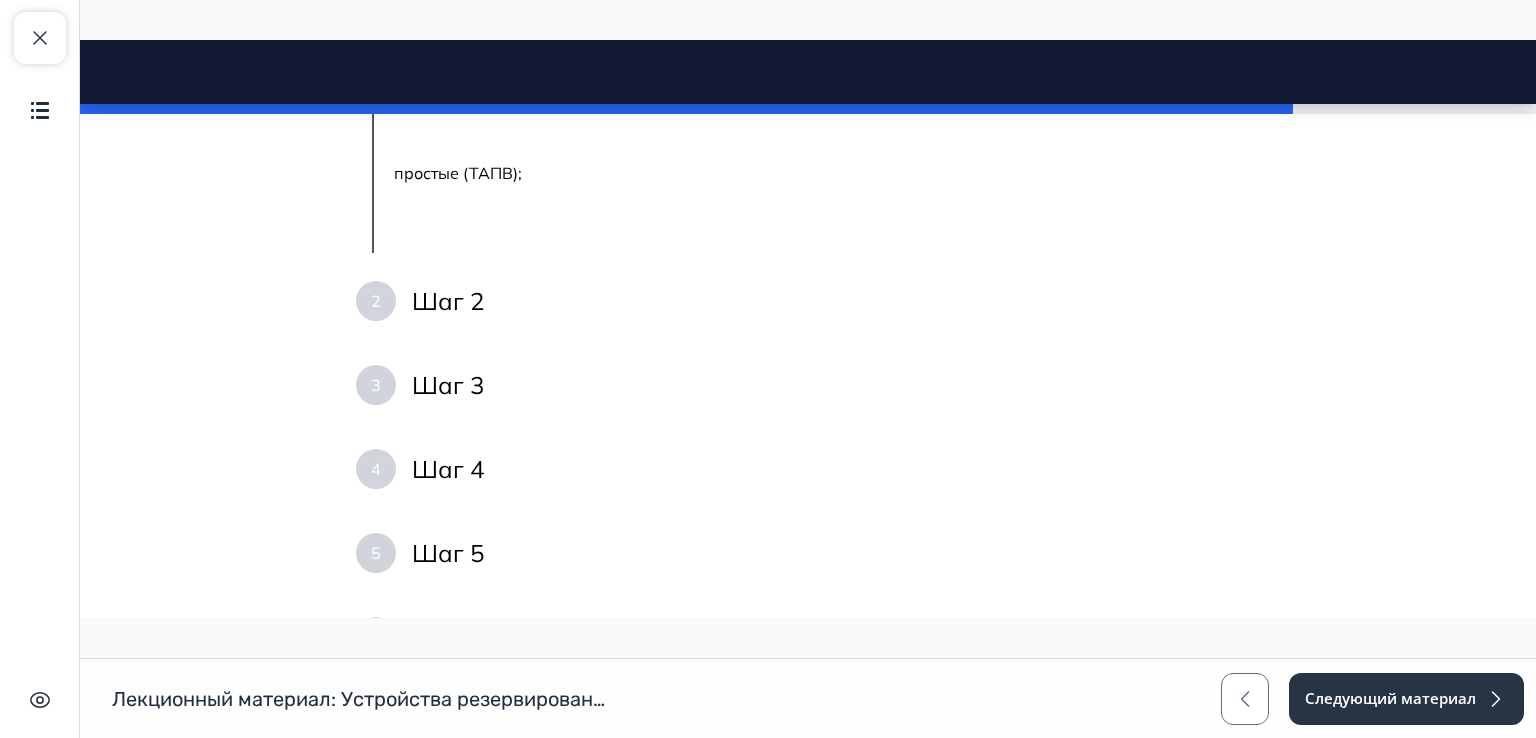 scroll, scrollTop: 10418, scrollLeft: 0, axis: vertical 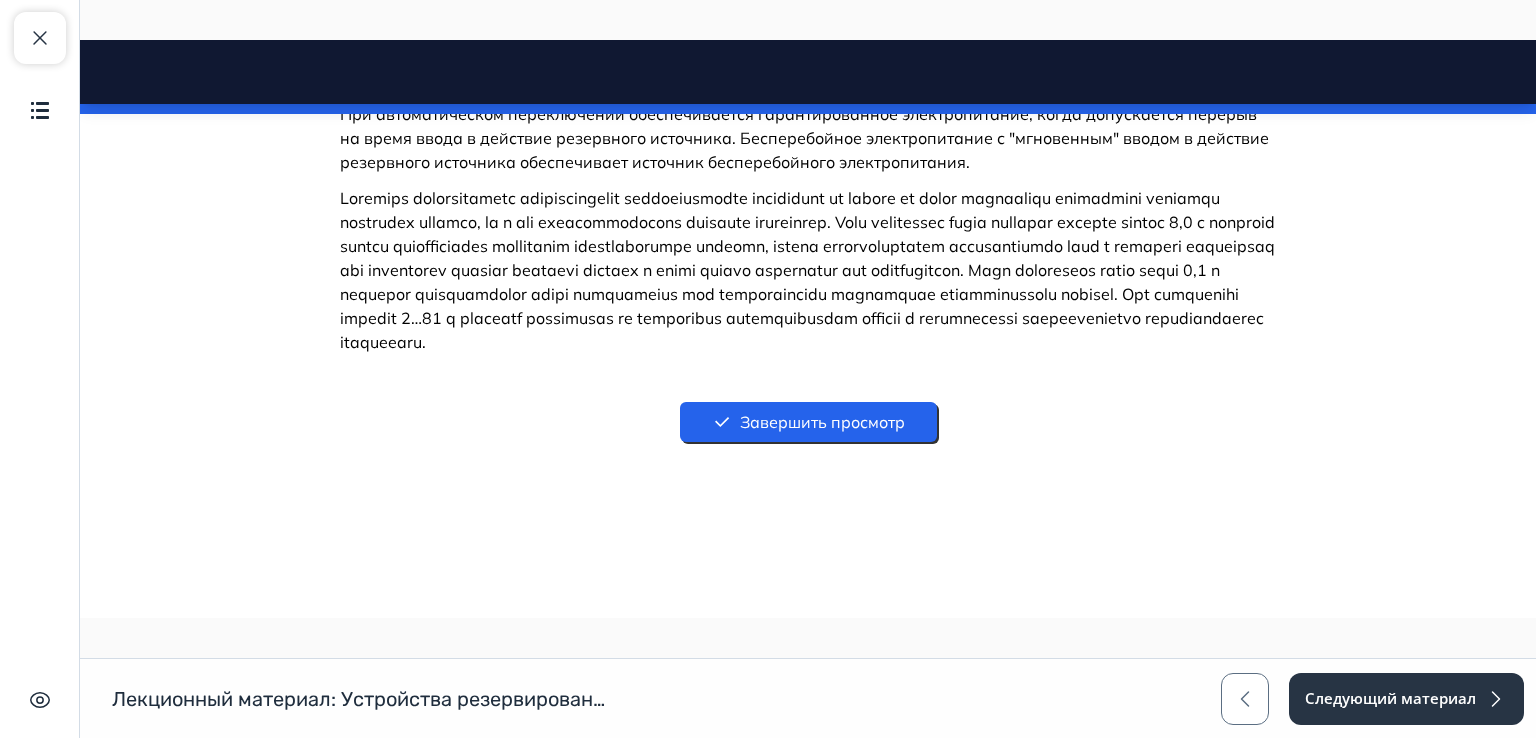 drag, startPoint x: 1530, startPoint y: 62, endPoint x: 1615, endPoint y: 697, distance: 640.6637 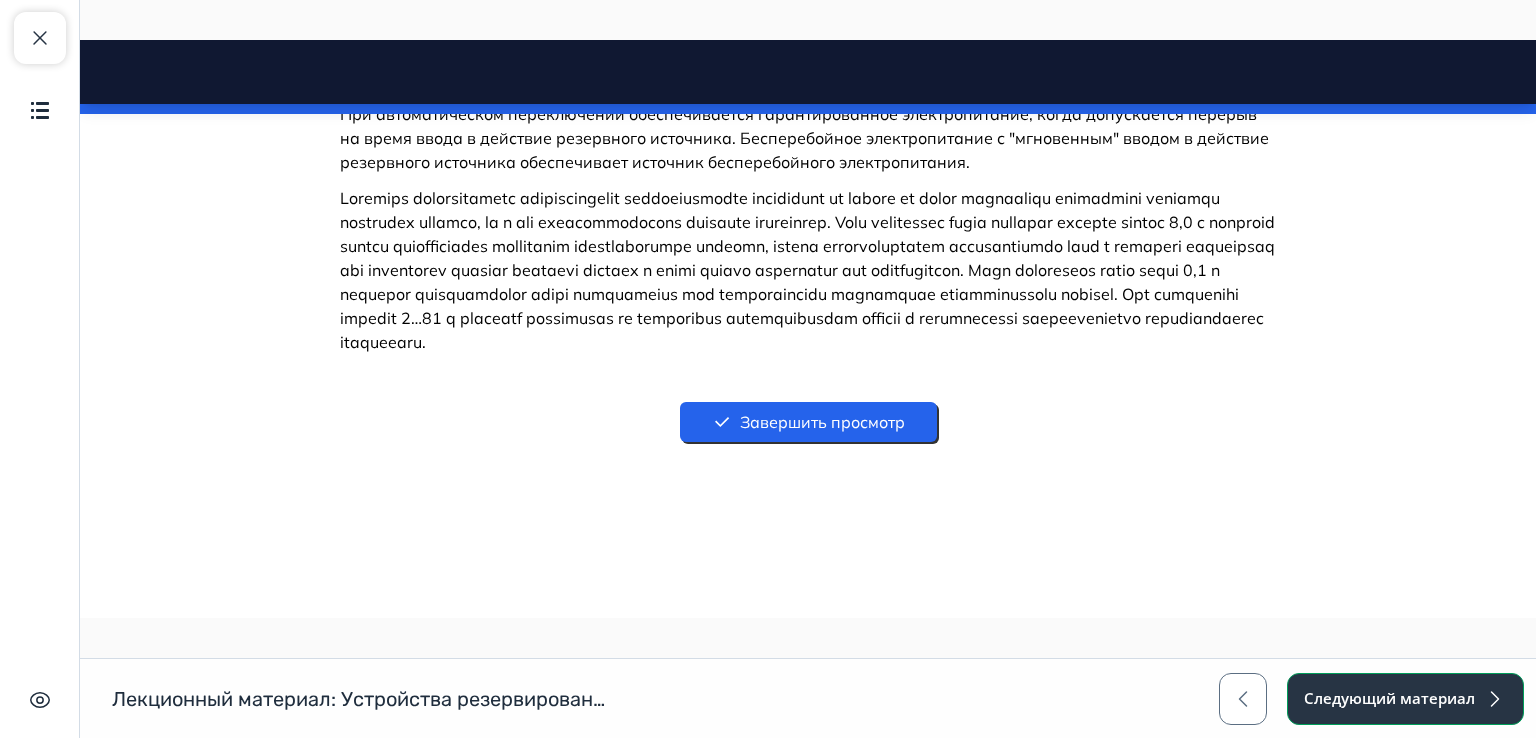 click on "Следующий материал" at bounding box center (1405, 699) 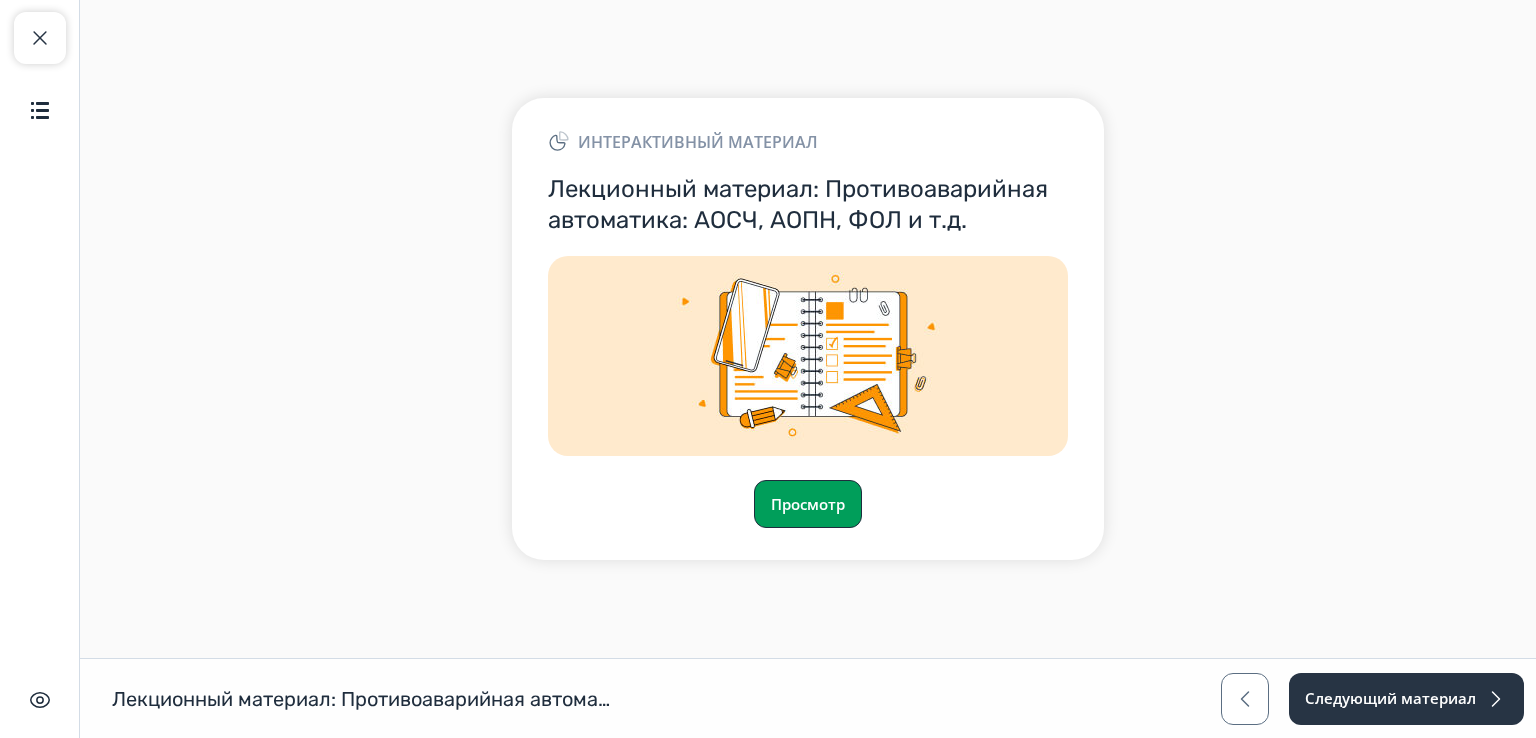 click on "Просмотр" at bounding box center (808, 504) 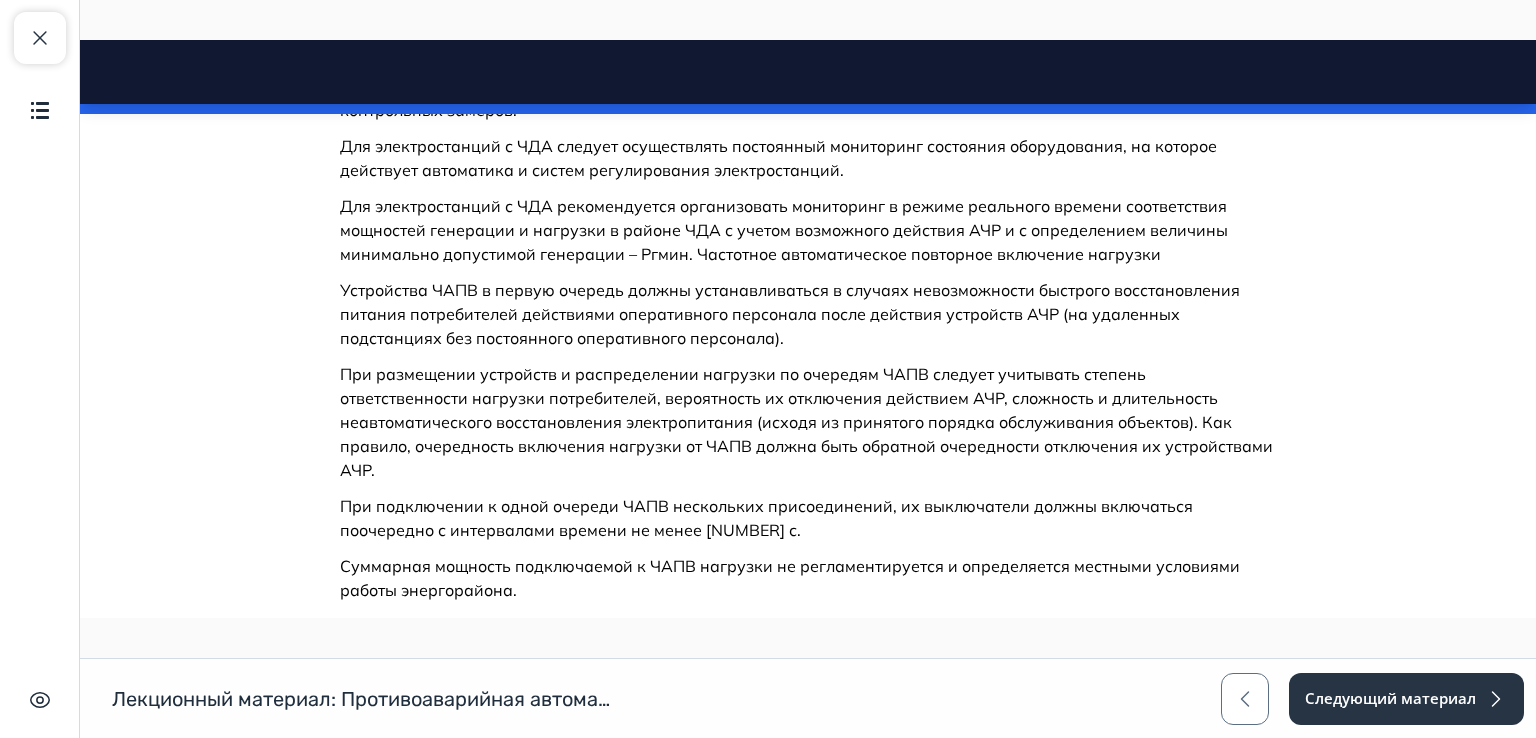 scroll, scrollTop: 8652, scrollLeft: 0, axis: vertical 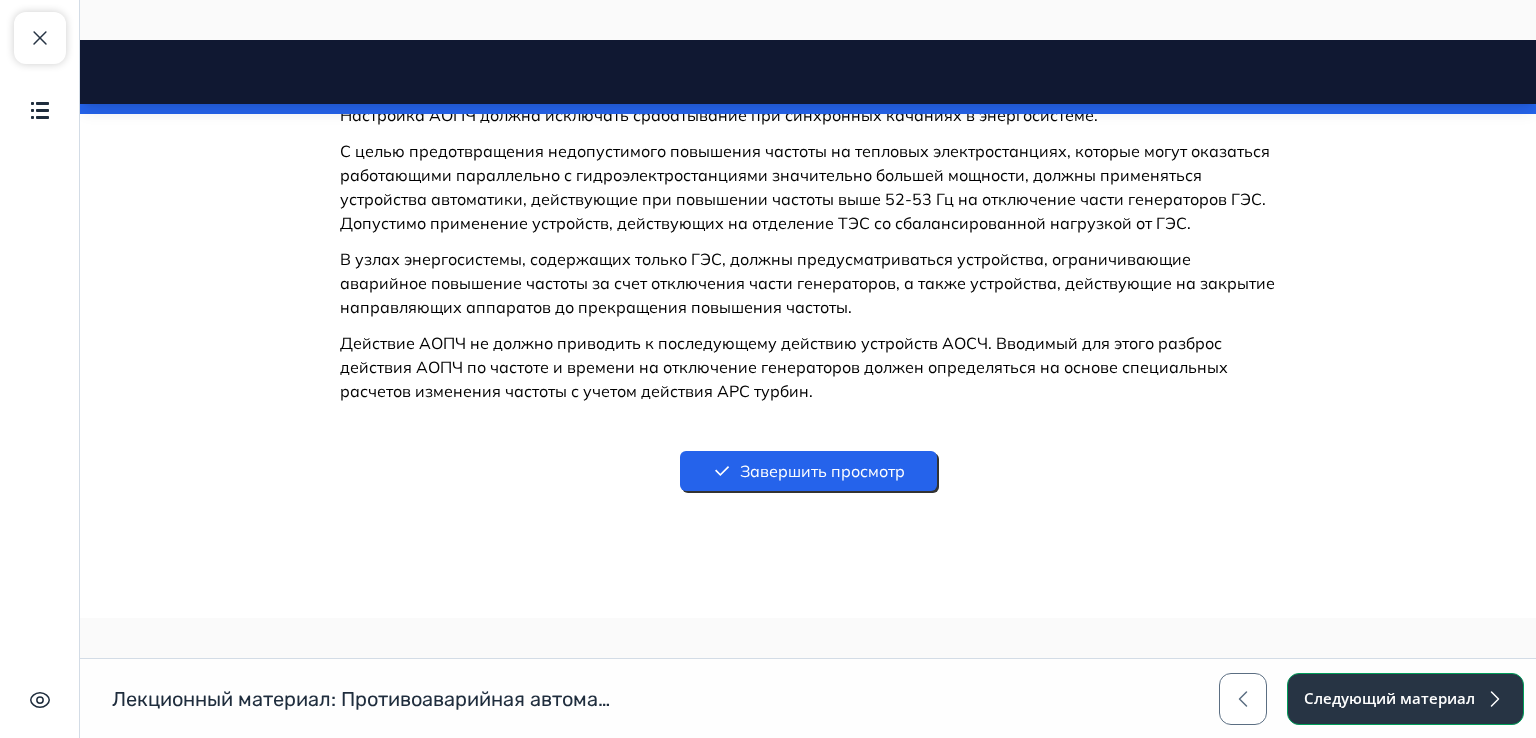 click on "Следующий материал" at bounding box center [1405, 699] 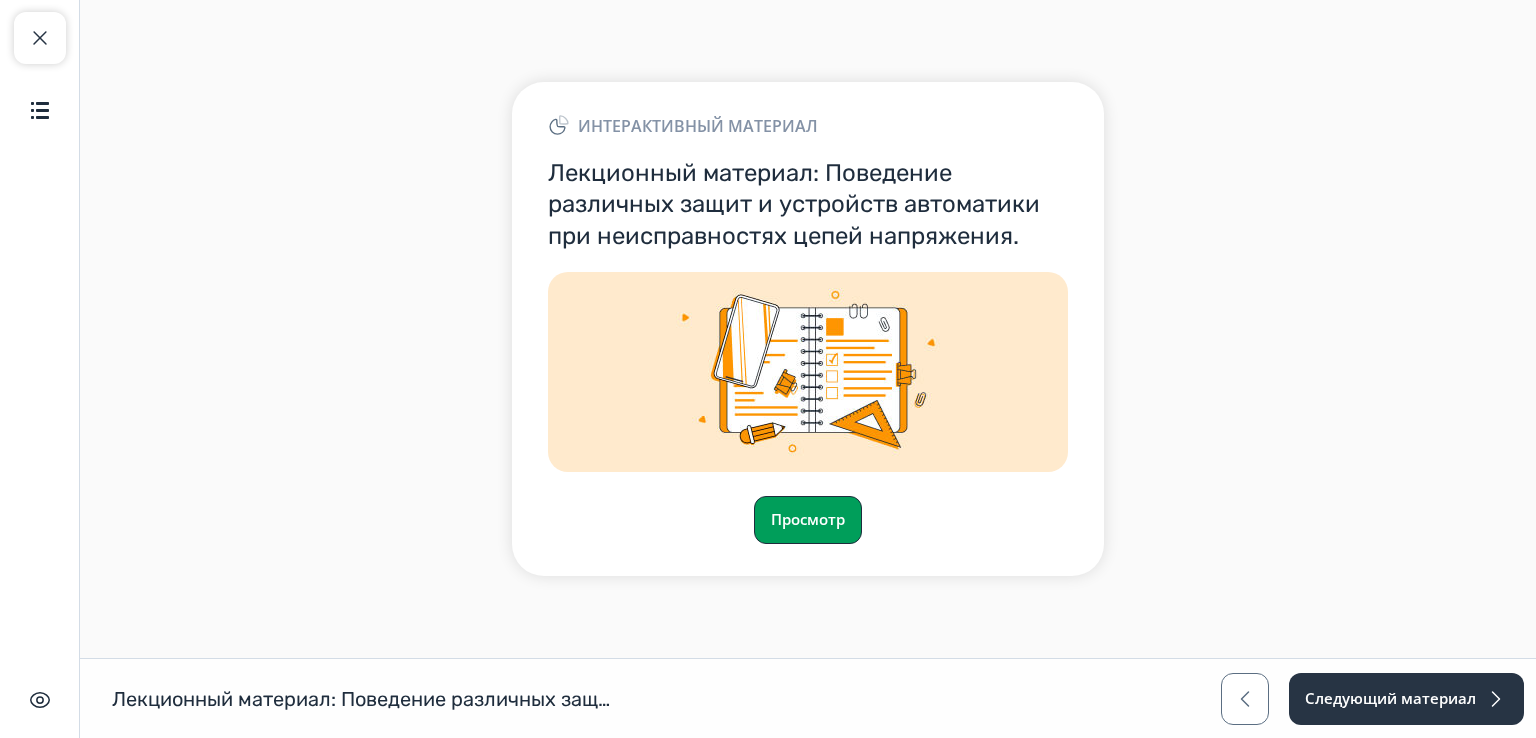 click on "Просмотр" at bounding box center (808, 520) 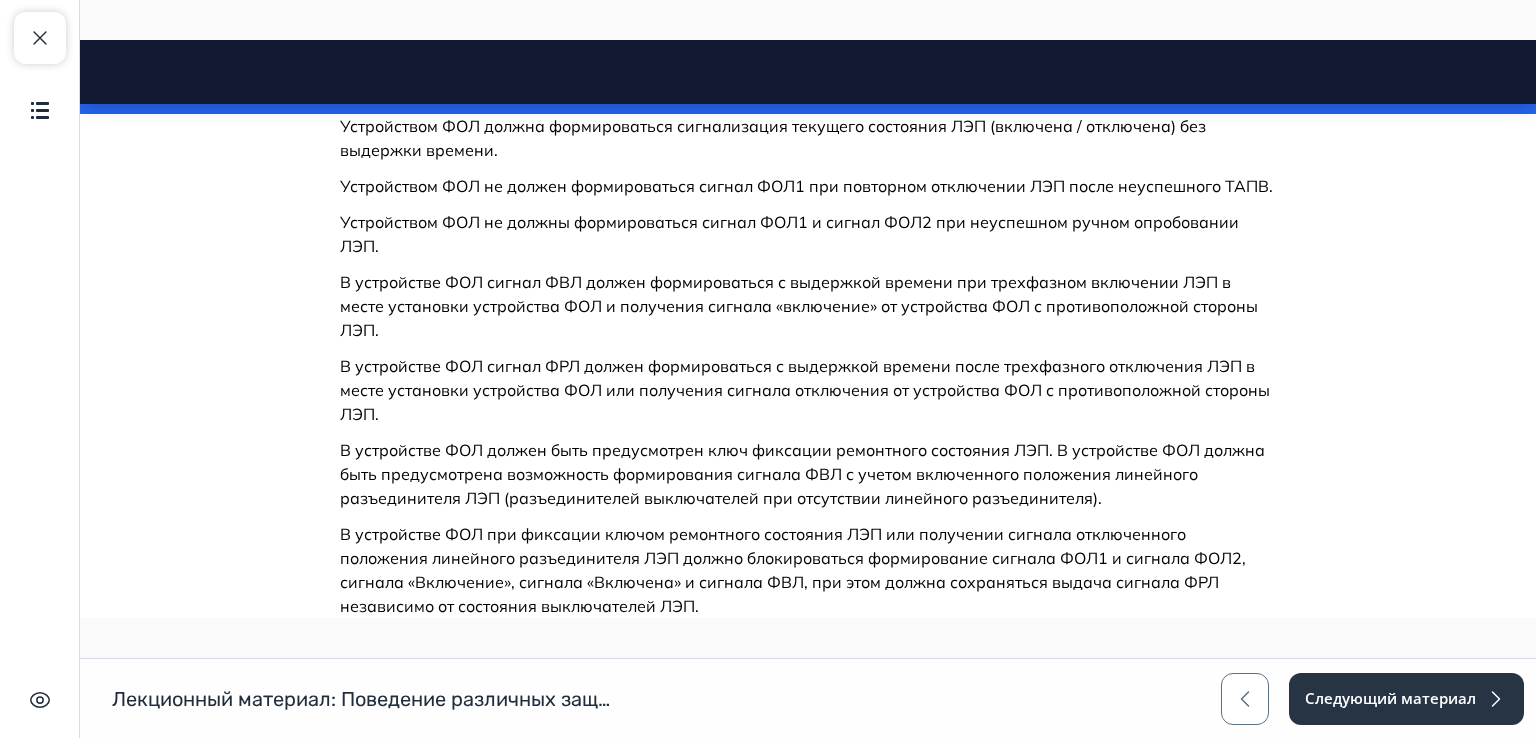 scroll, scrollTop: 3516, scrollLeft: 0, axis: vertical 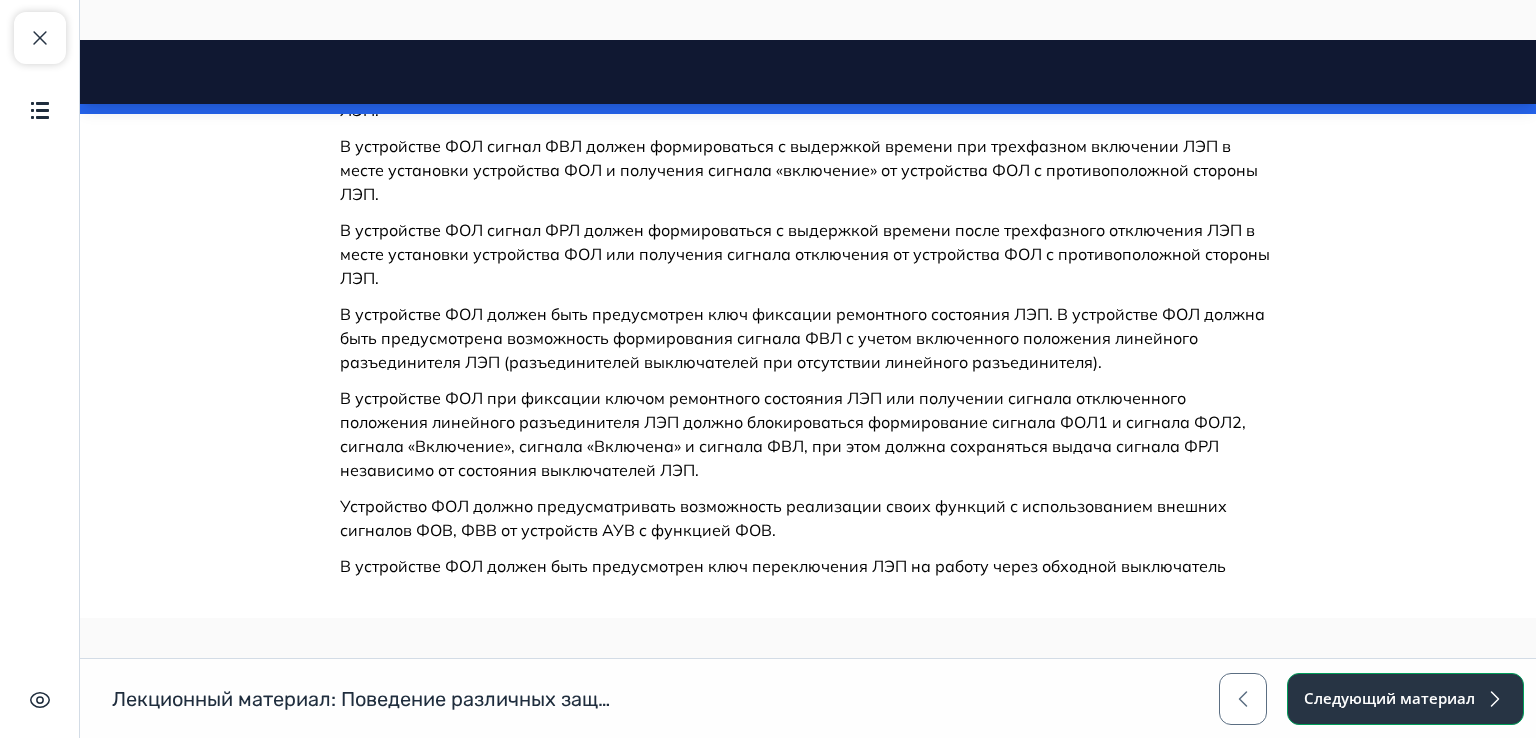 click on "Следующий материал" at bounding box center (1405, 699) 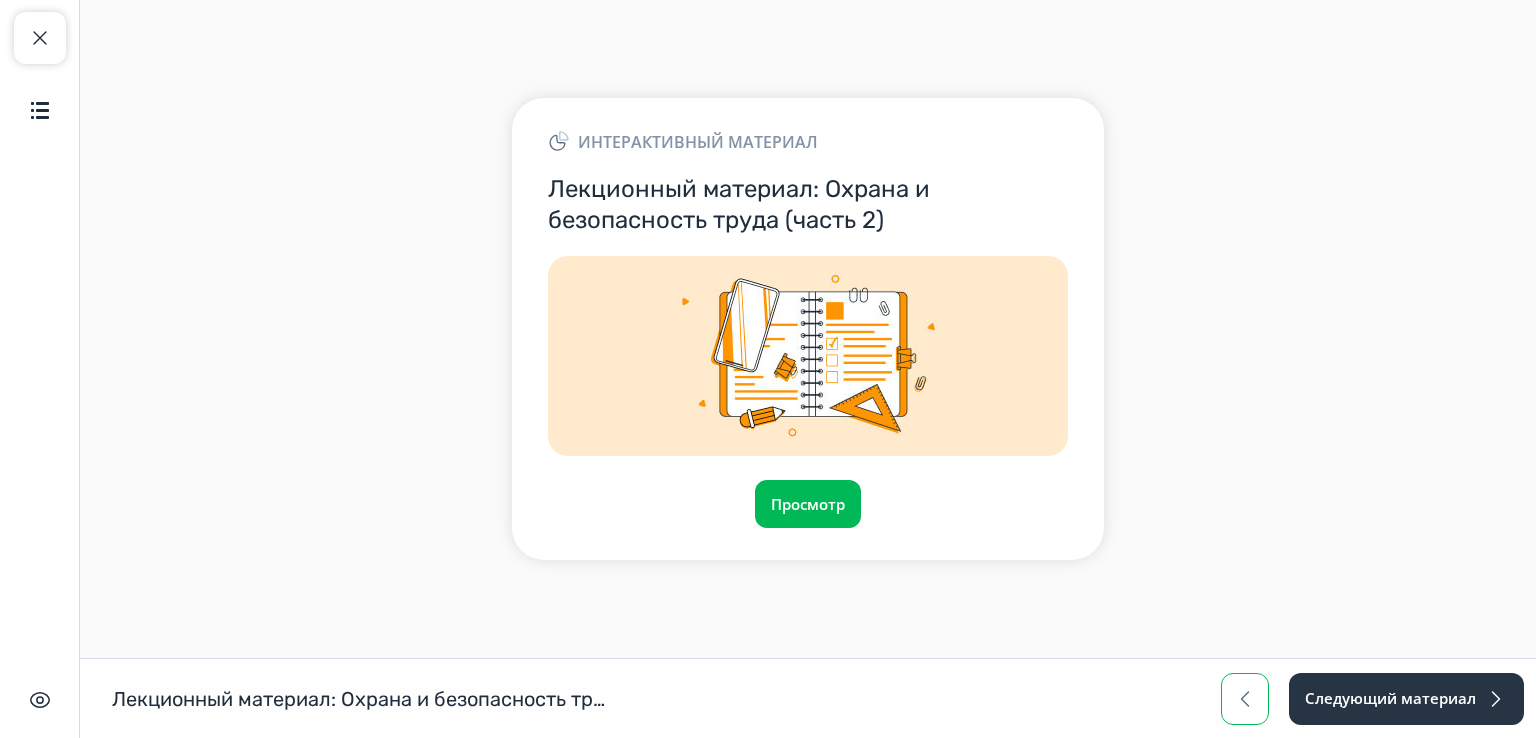 click at bounding box center [1245, 699] 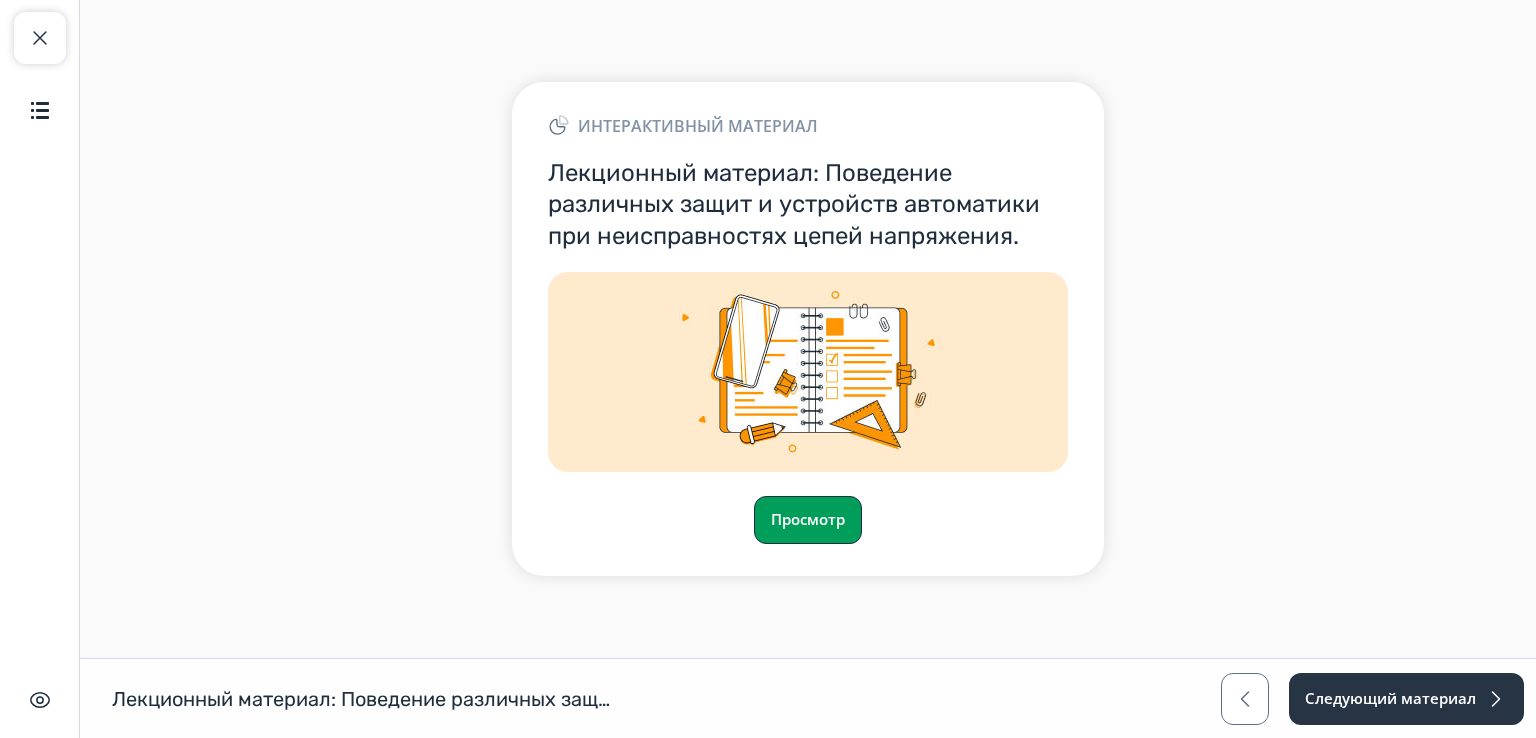 click on "Просмотр" at bounding box center [808, 520] 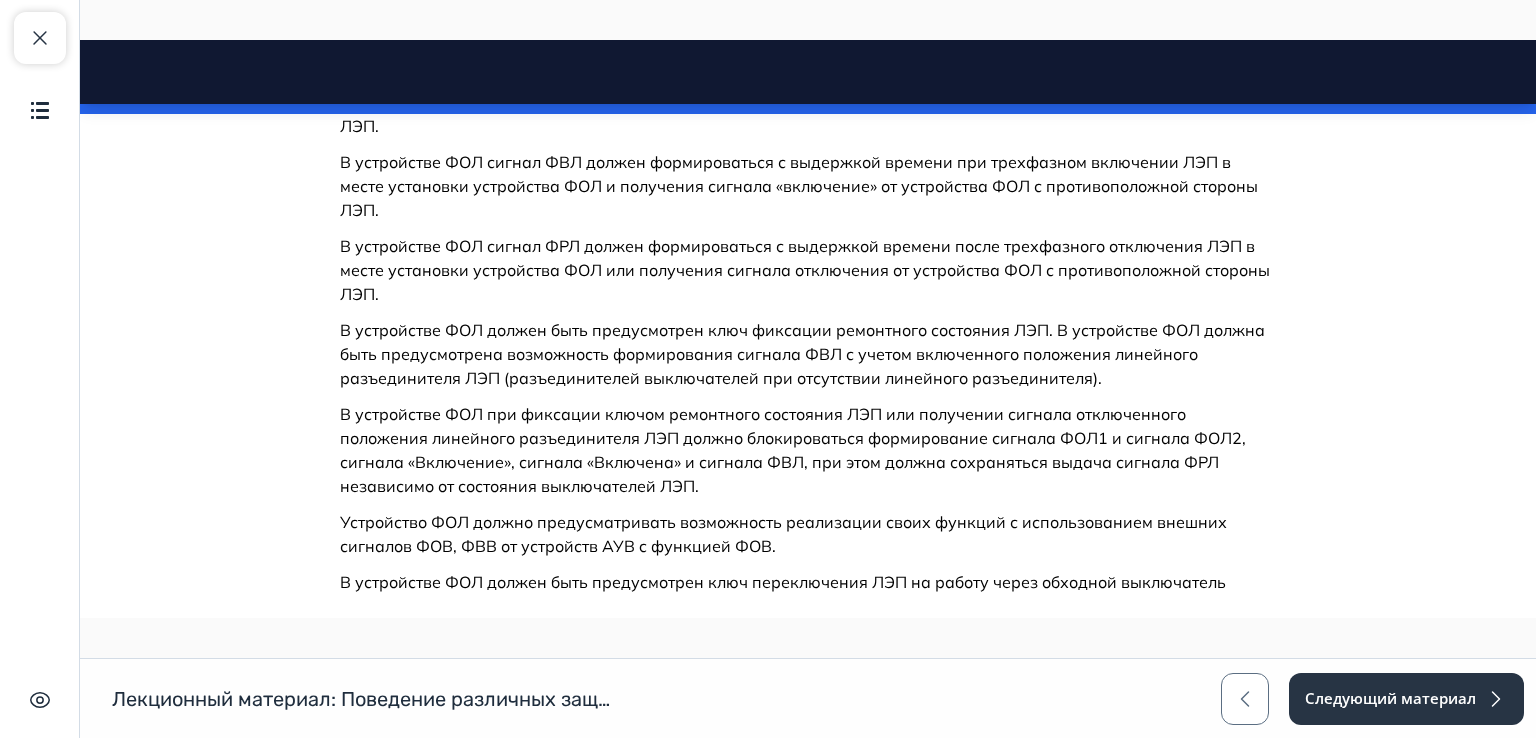 scroll, scrollTop: 3516, scrollLeft: 0, axis: vertical 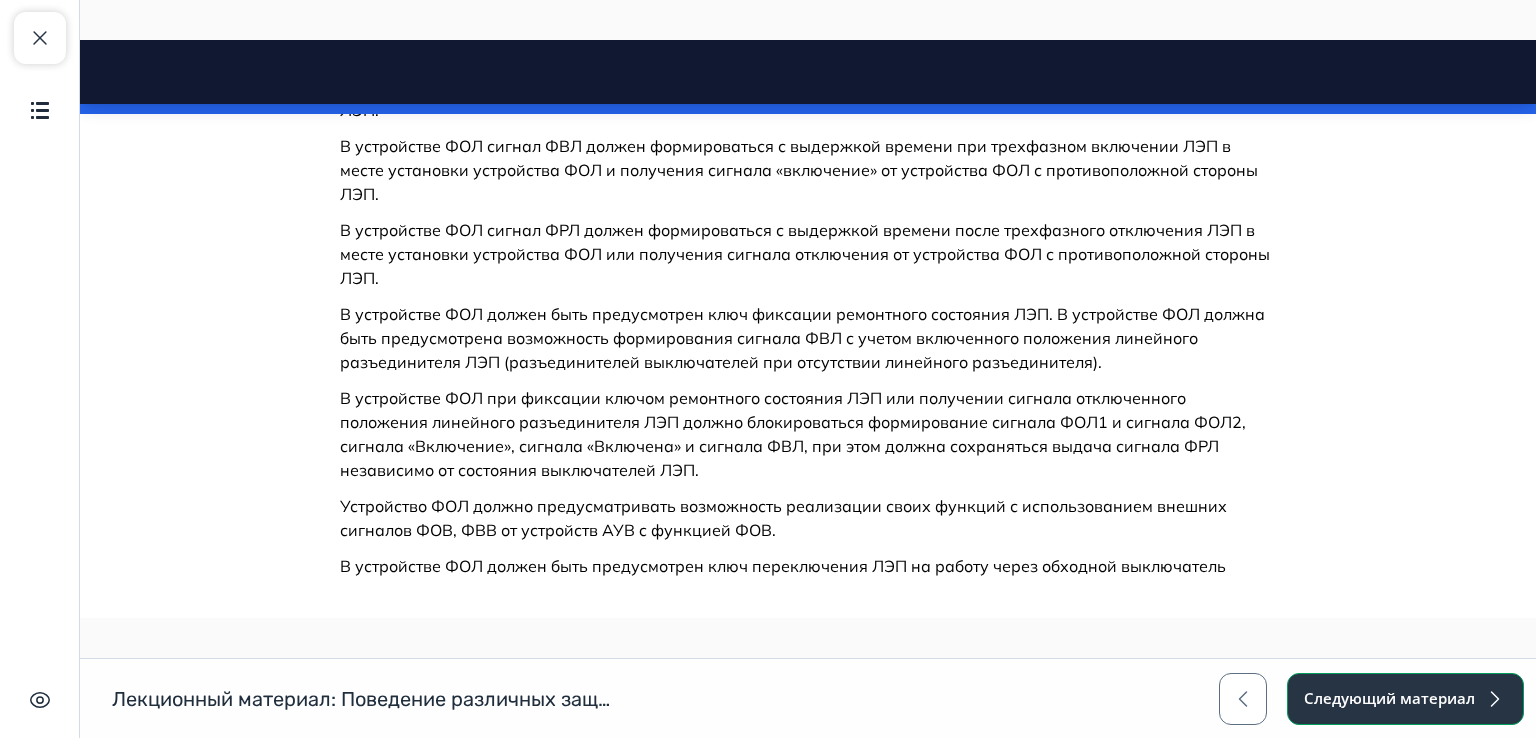 click on "Следующий материал" at bounding box center (1405, 699) 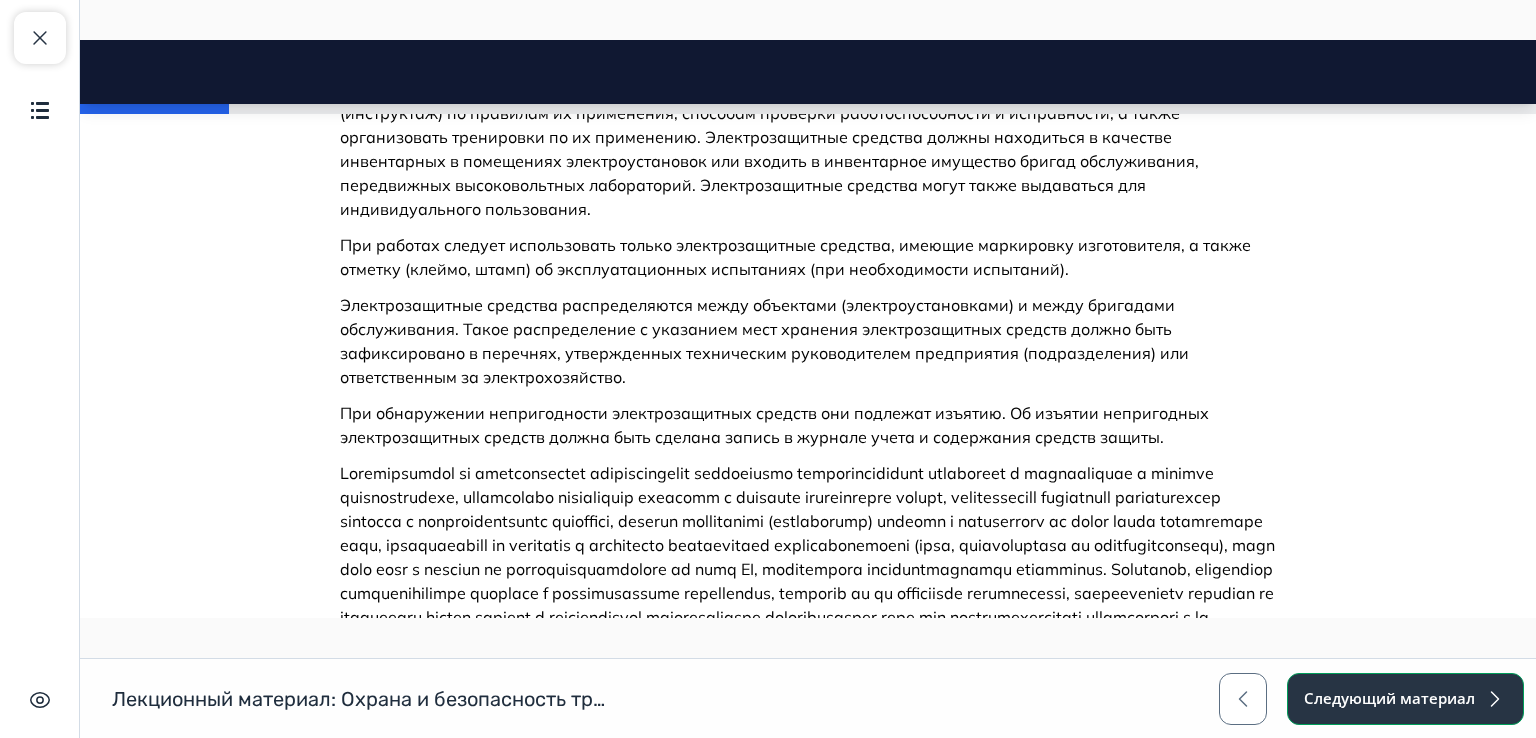 scroll, scrollTop: 1700, scrollLeft: 0, axis: vertical 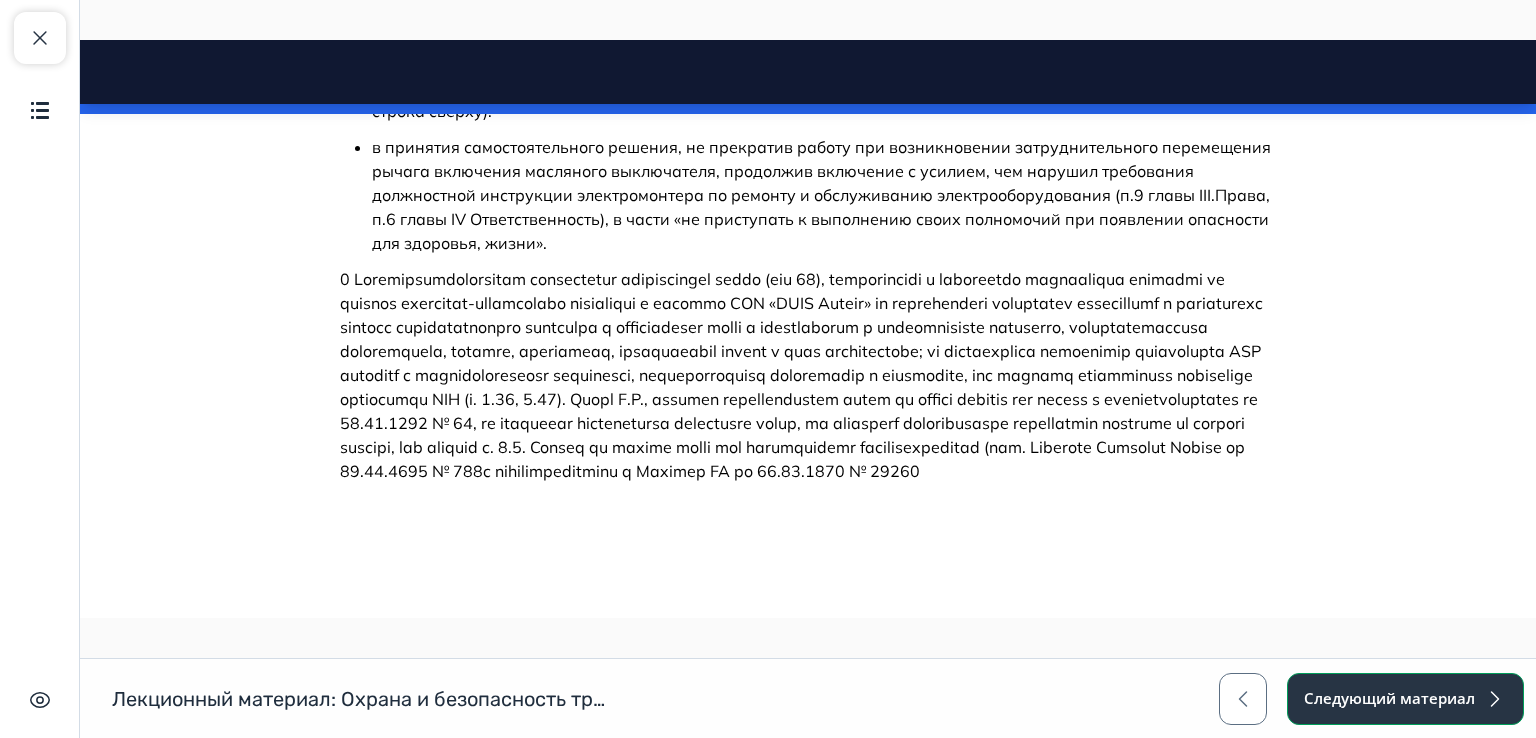 click on "Следующий материал" at bounding box center [1405, 699] 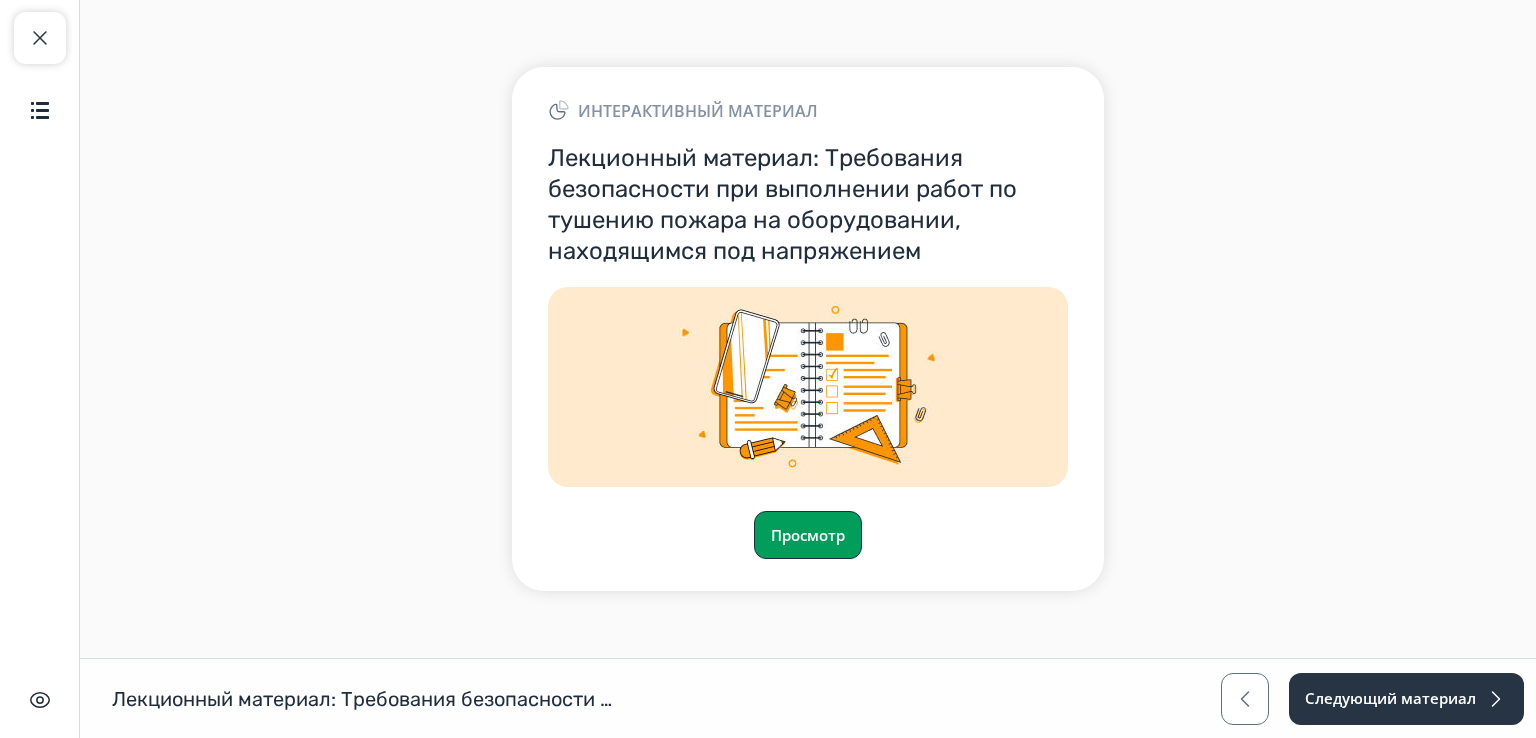 click on "Просмотр" at bounding box center (808, 535) 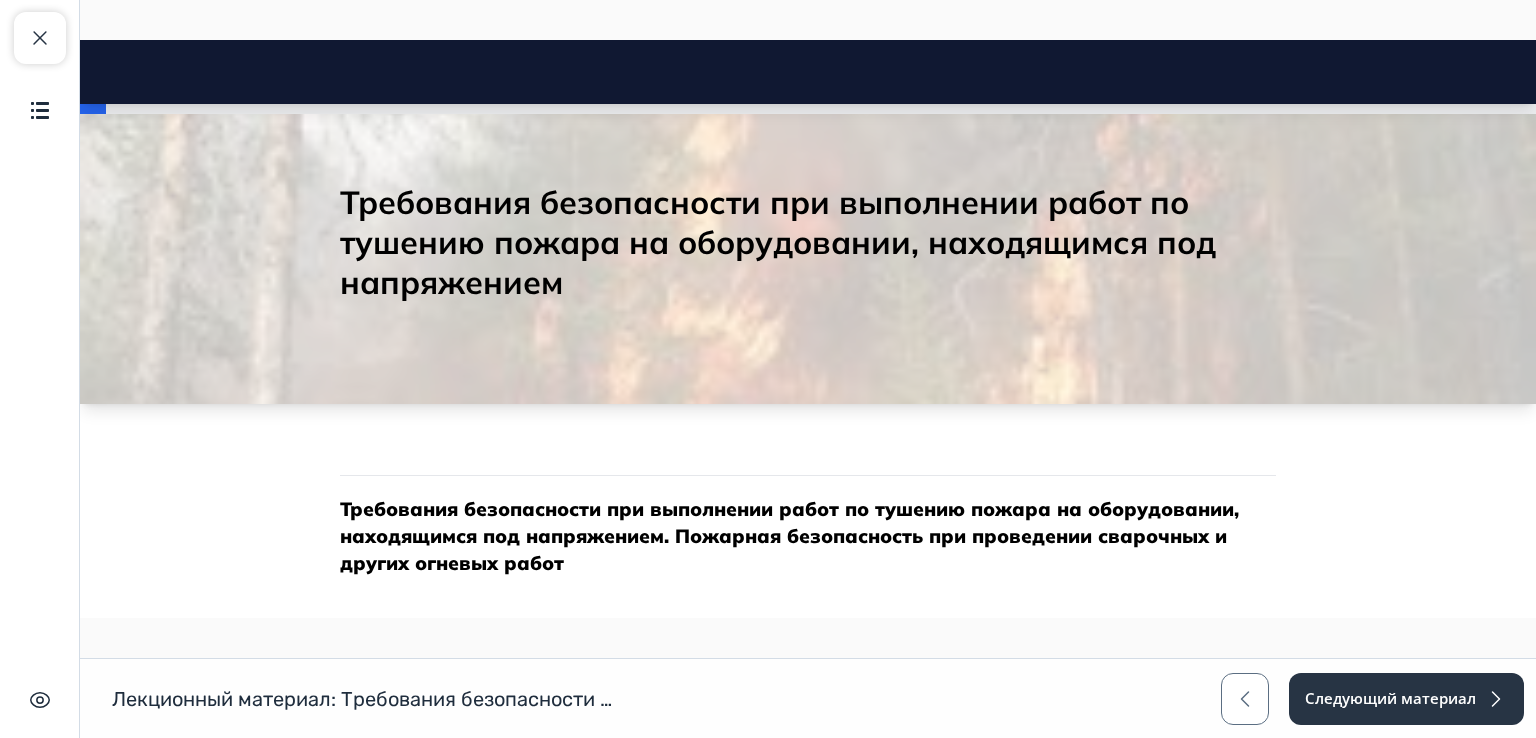 scroll, scrollTop: 0, scrollLeft: 0, axis: both 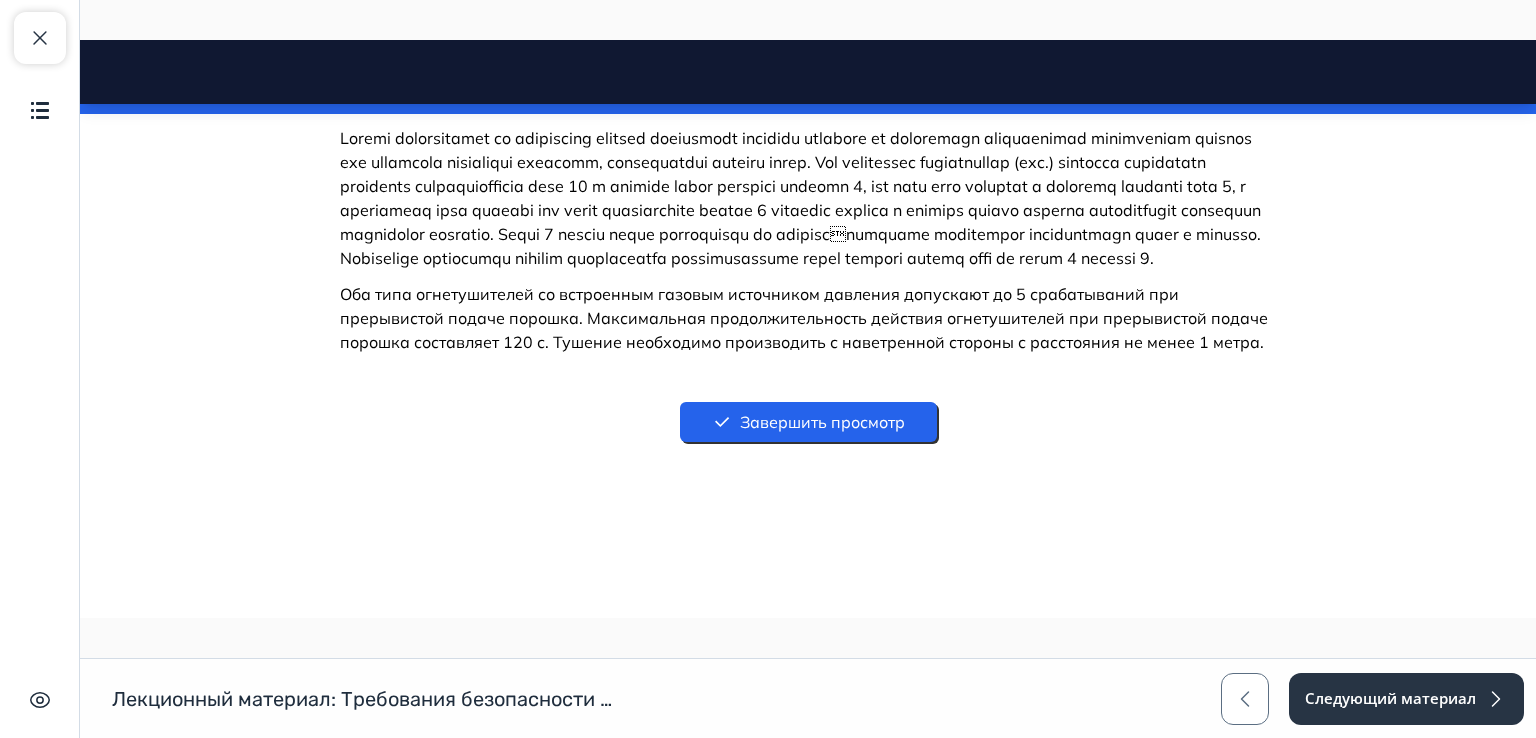 drag, startPoint x: 1528, startPoint y: 64, endPoint x: 1571, endPoint y: 668, distance: 605.5287 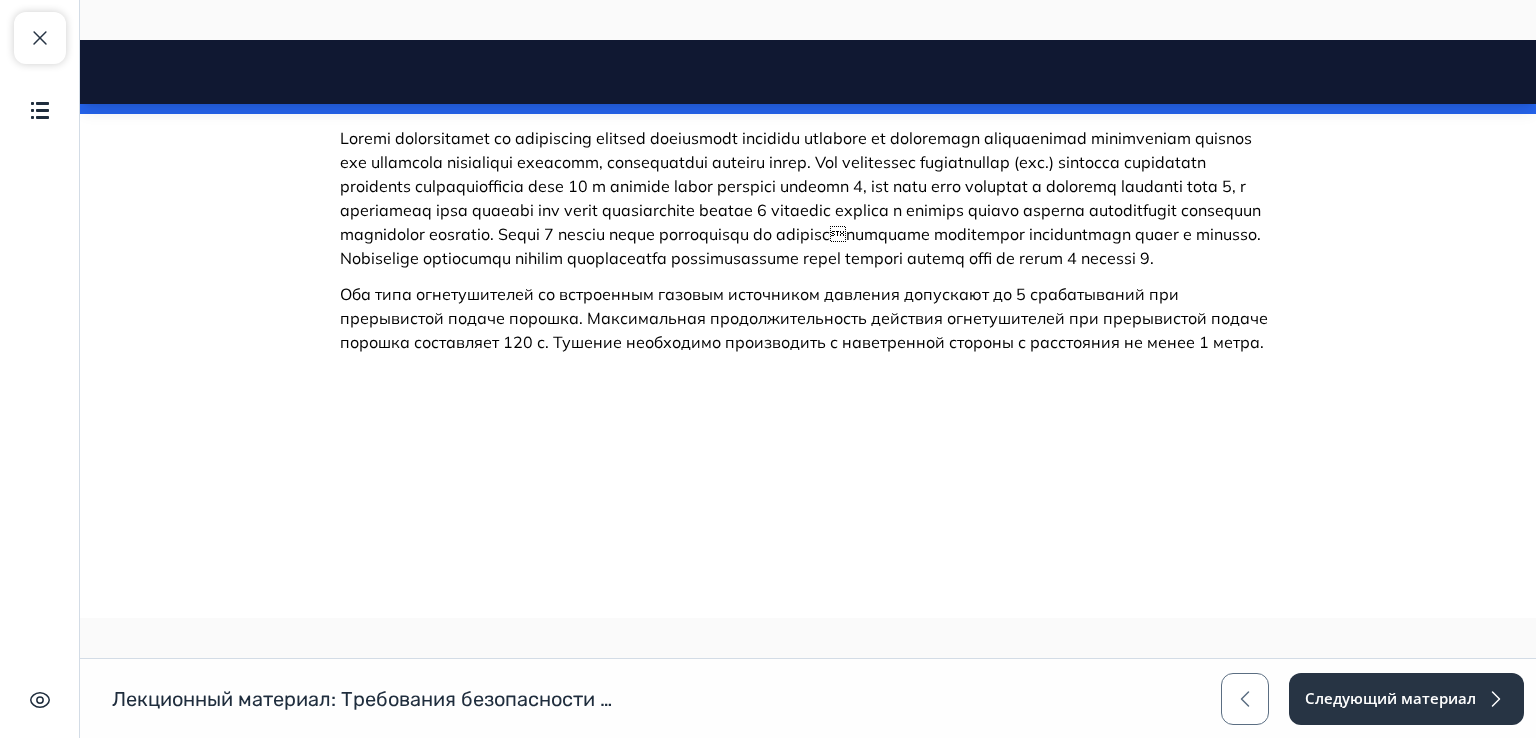 scroll, scrollTop: 19731, scrollLeft: 0, axis: vertical 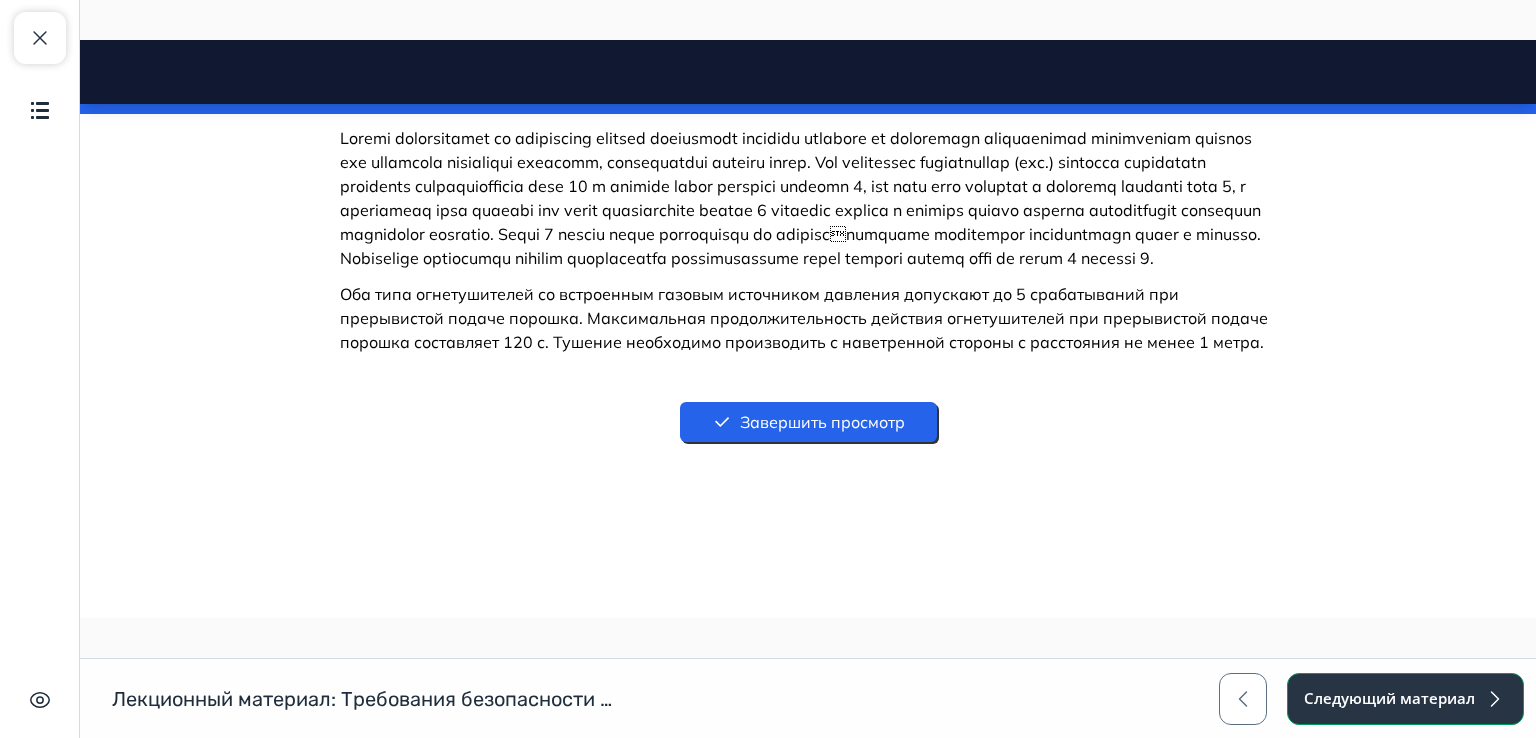 click on "Следующий материал" at bounding box center [1405, 699] 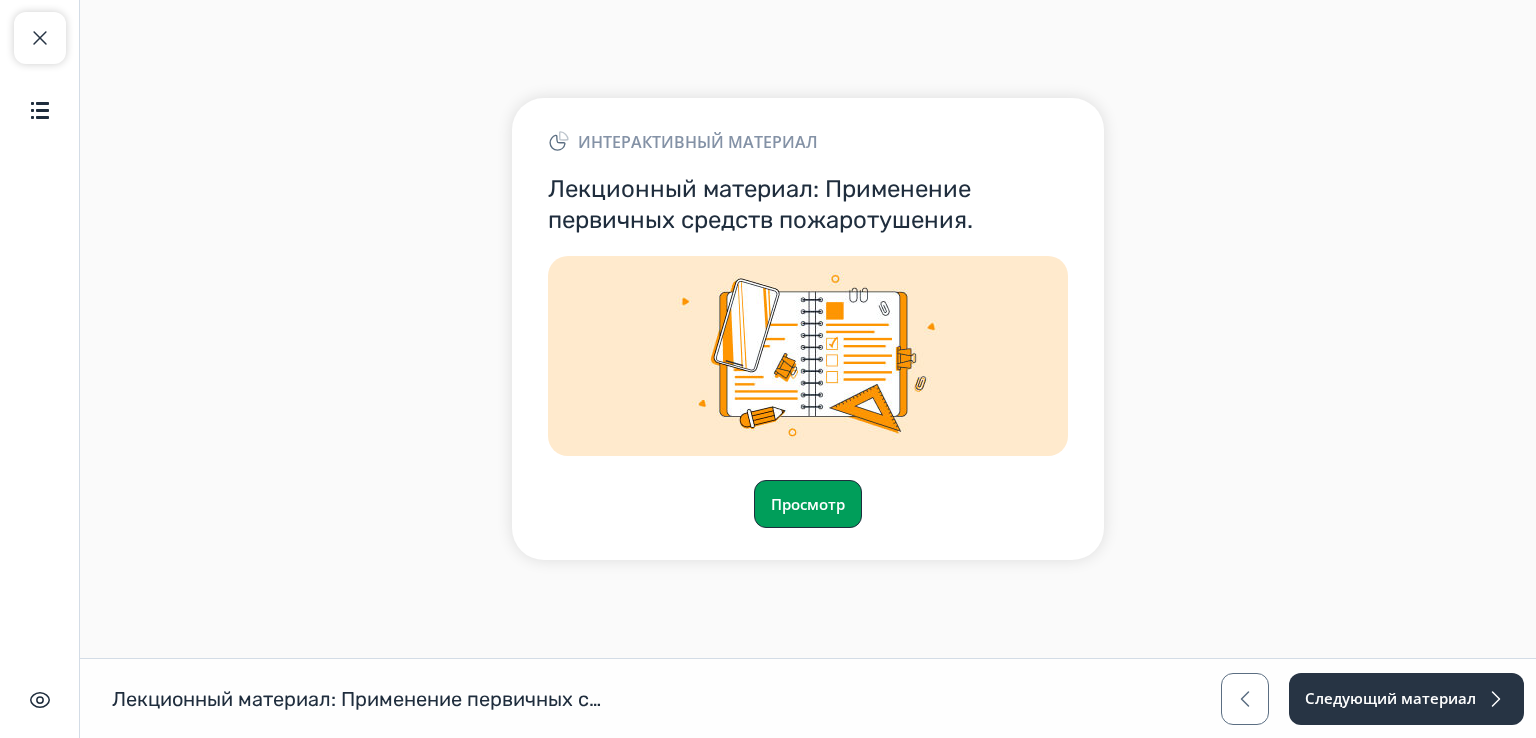 click on "Просмотр" at bounding box center [808, 504] 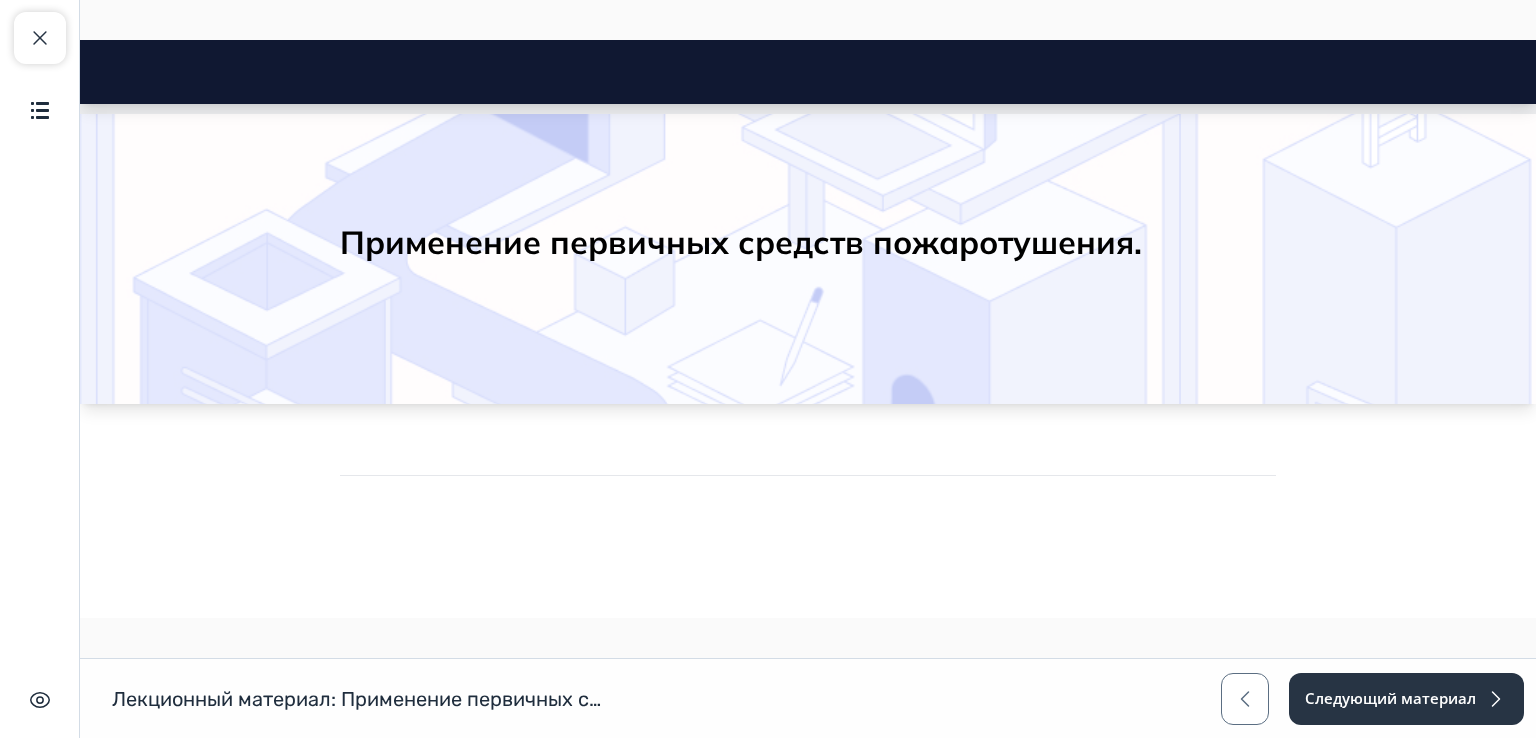 scroll, scrollTop: 0, scrollLeft: 0, axis: both 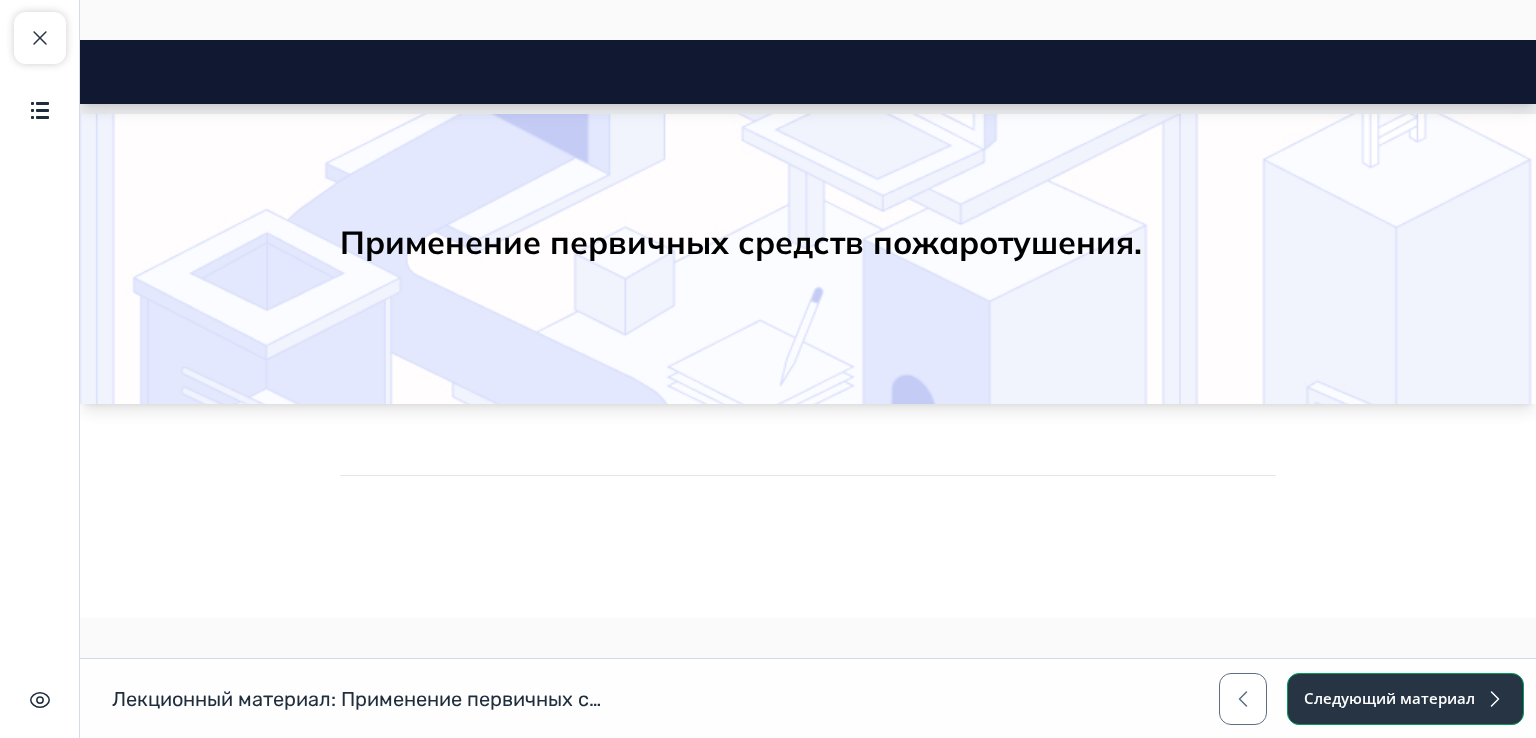 click on "Следующий материал" at bounding box center [1405, 699] 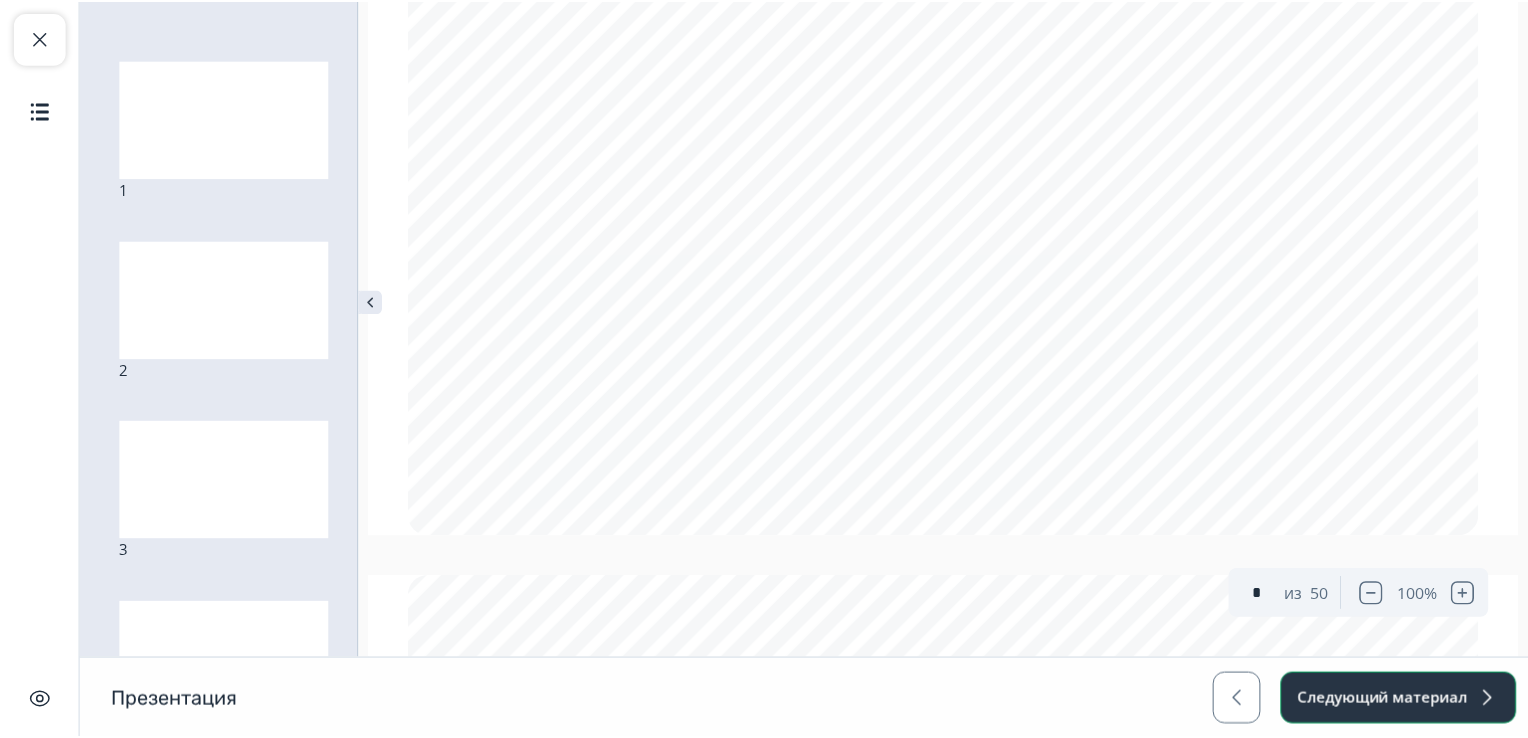 scroll, scrollTop: 400, scrollLeft: 0, axis: vertical 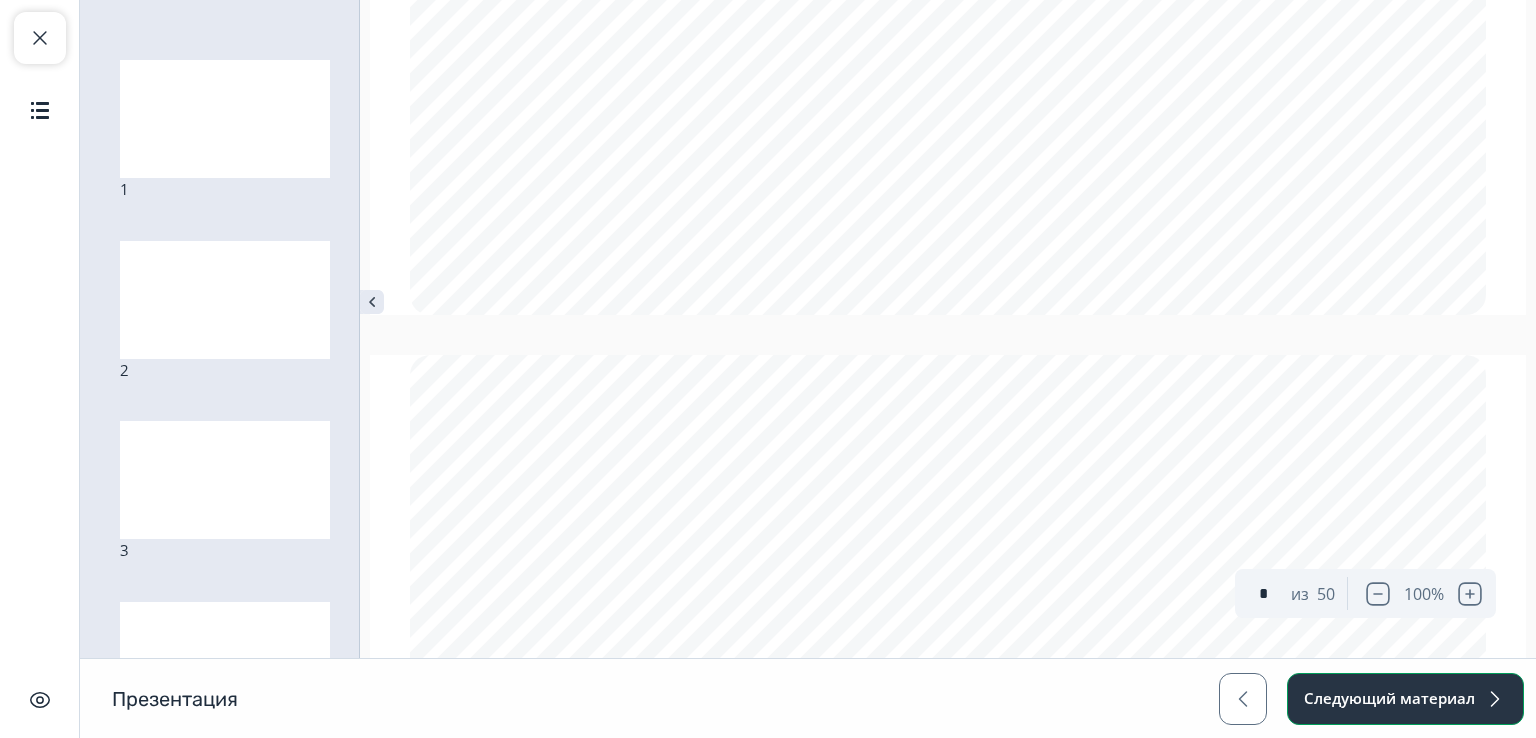 type on "*" 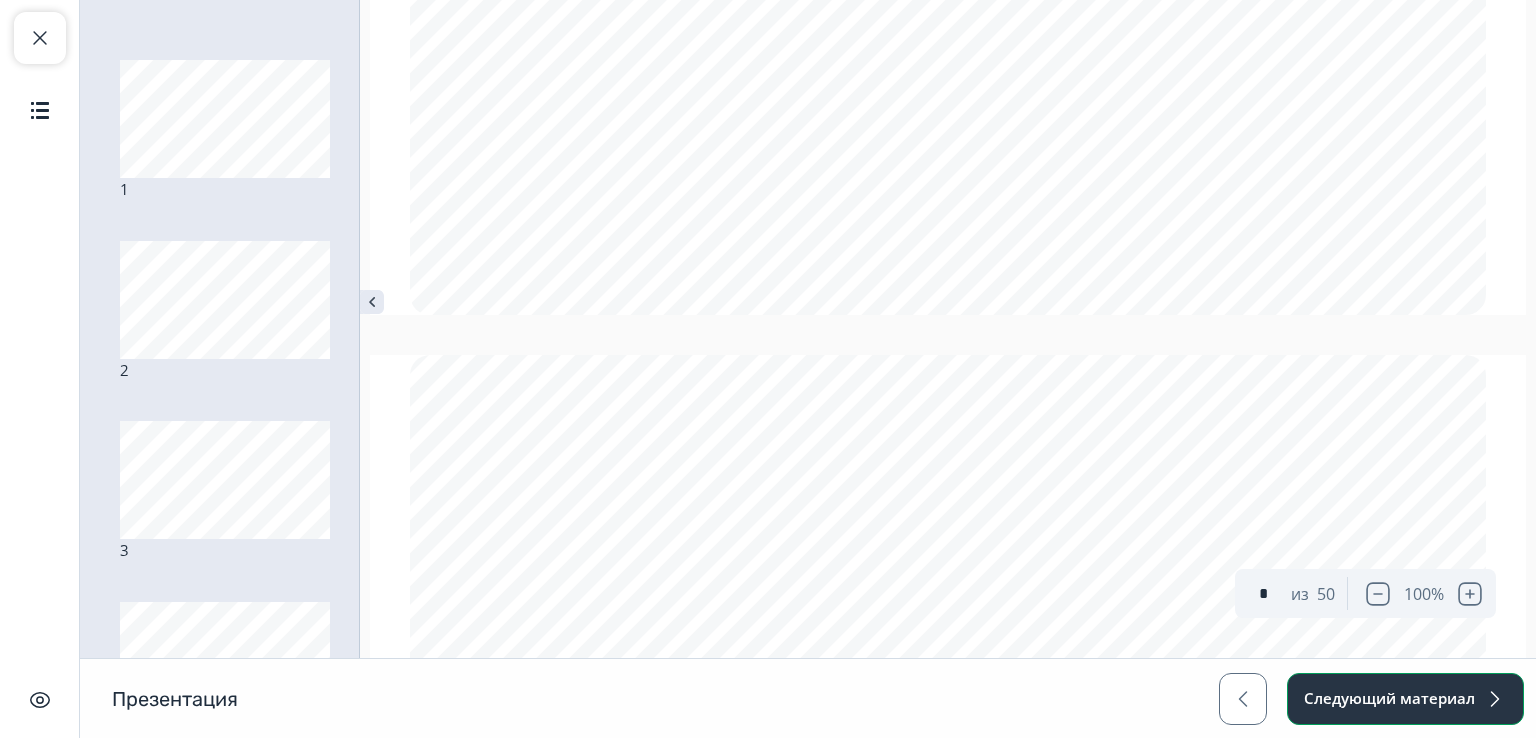 click on "Следующий материал" at bounding box center (1405, 699) 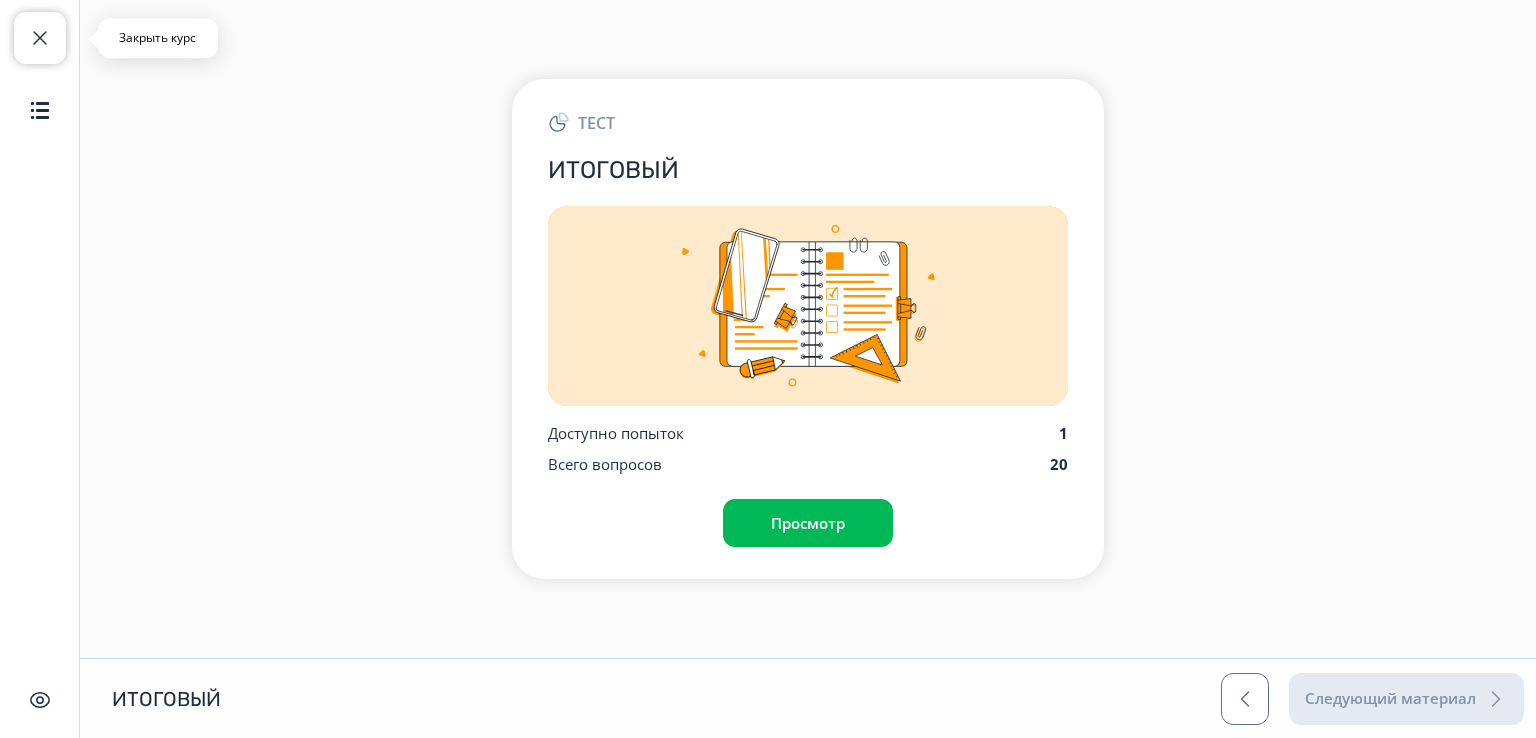 click at bounding box center [40, 38] 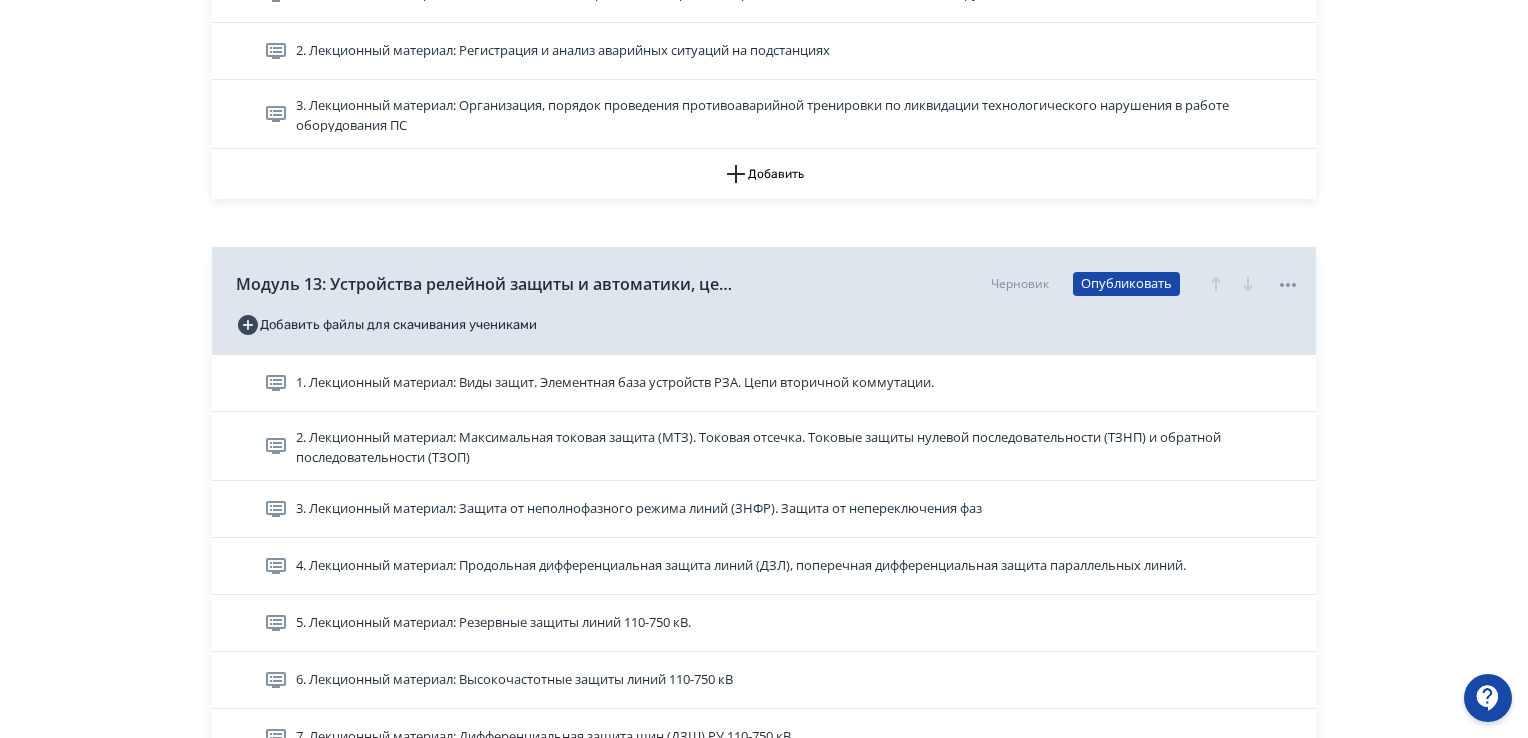 scroll, scrollTop: 8562, scrollLeft: 0, axis: vertical 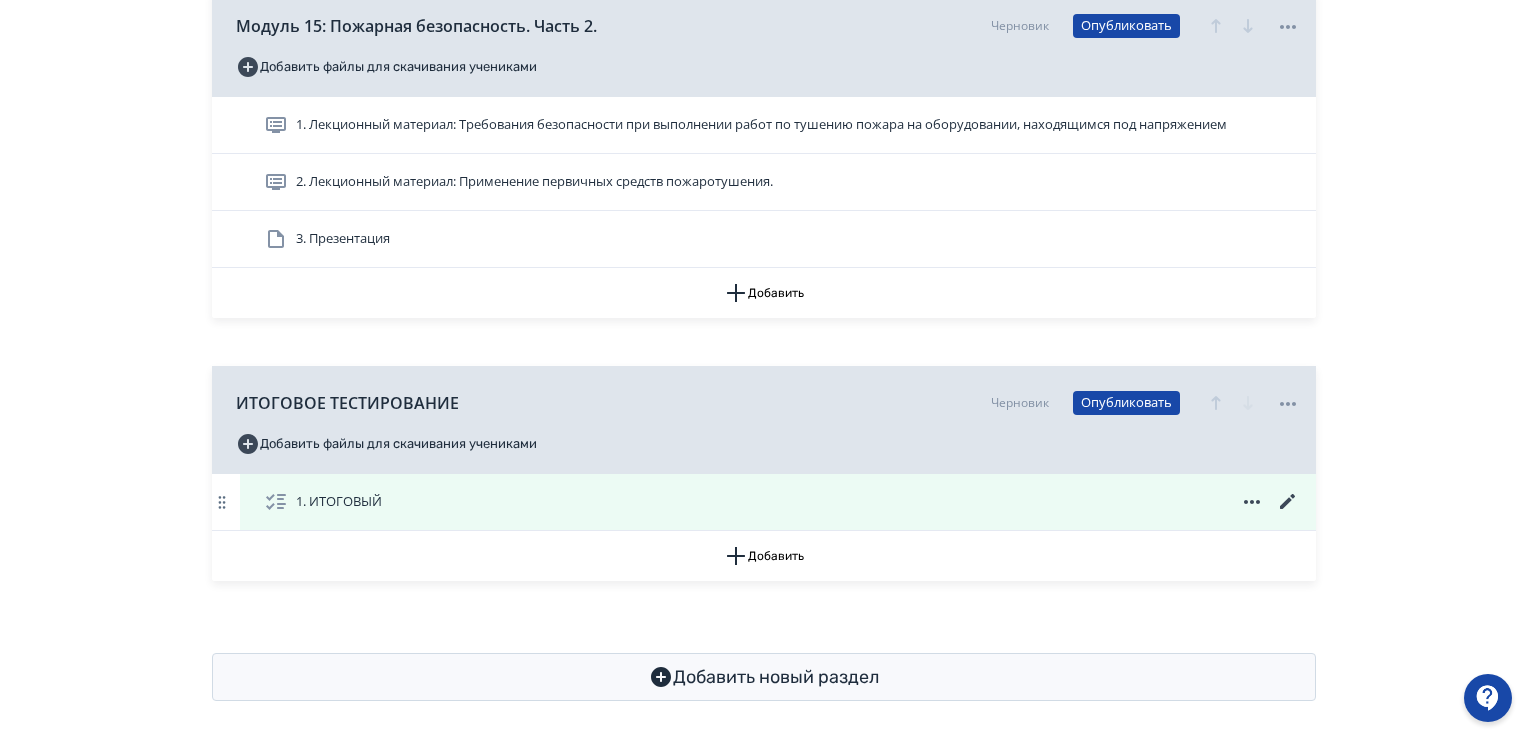 click 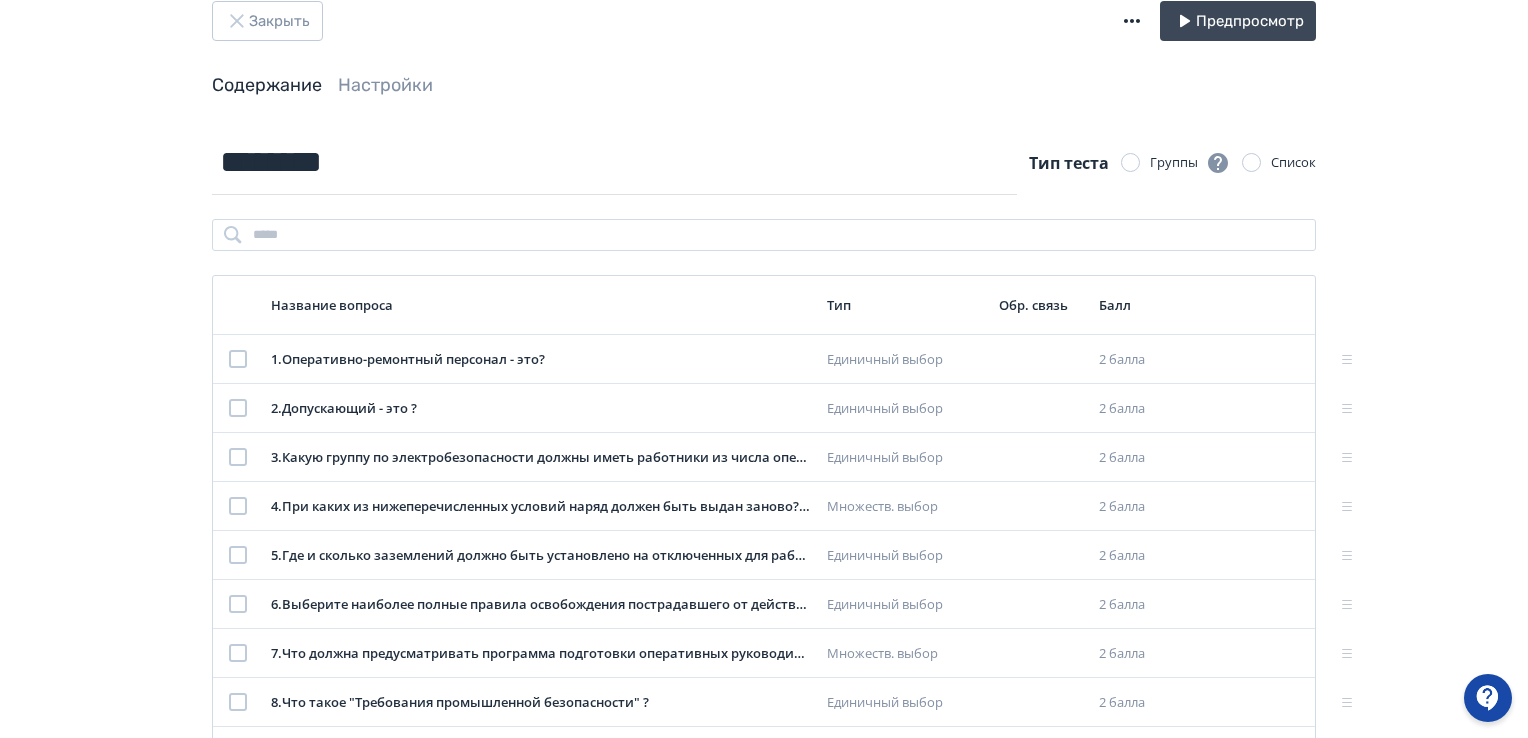 scroll, scrollTop: 0, scrollLeft: 0, axis: both 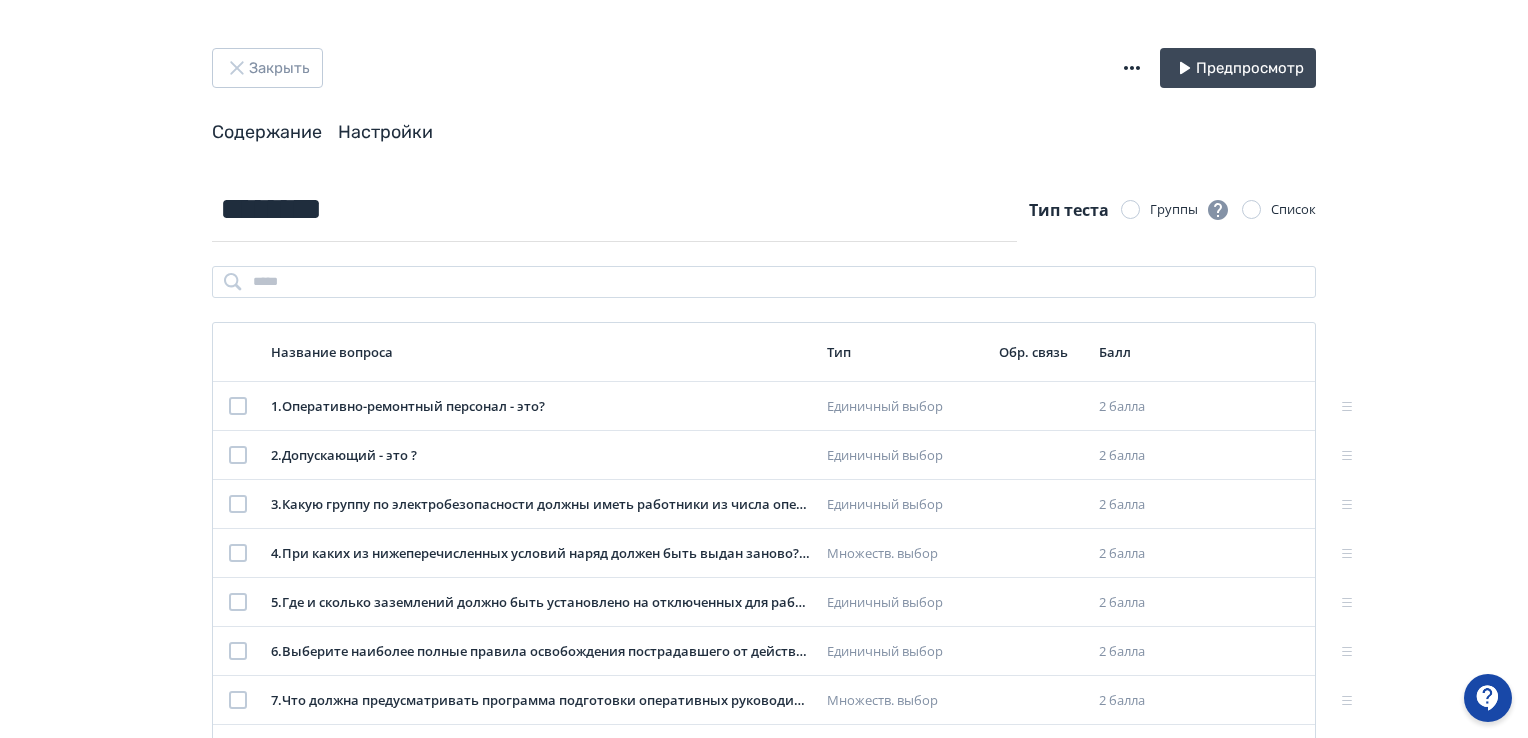 click on "Настройки" at bounding box center [385, 132] 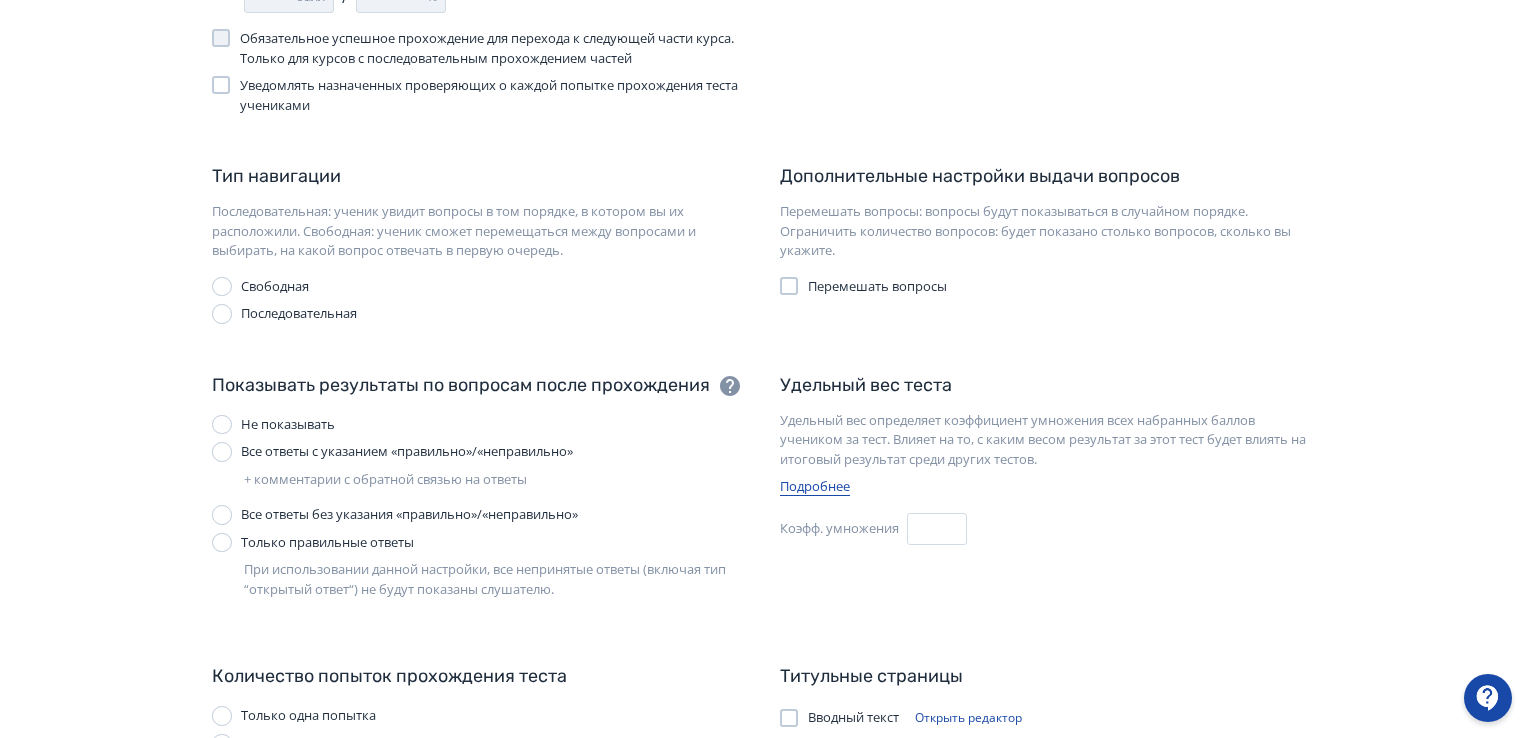 scroll, scrollTop: 400, scrollLeft: 0, axis: vertical 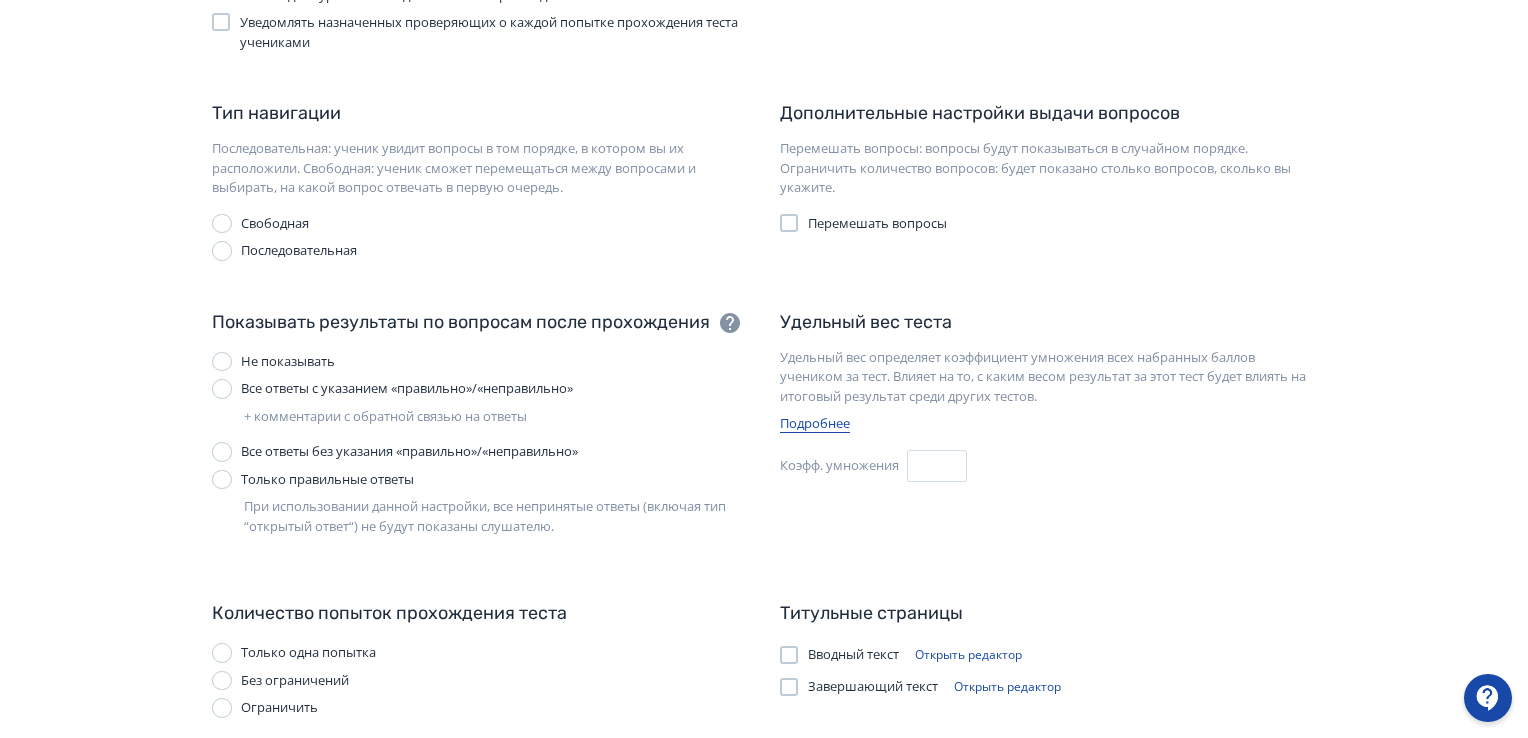click at bounding box center [222, 681] 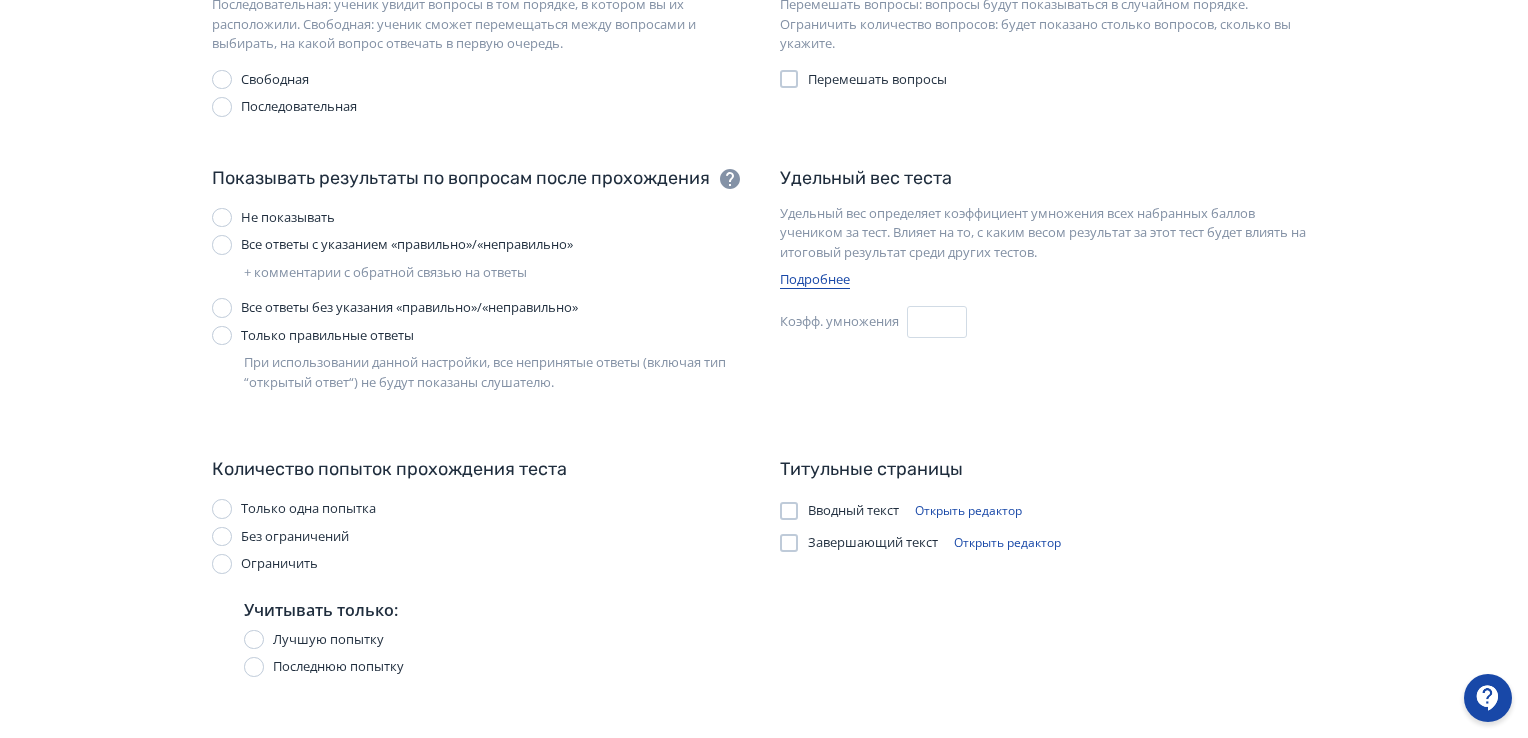 scroll, scrollTop: 546, scrollLeft: 0, axis: vertical 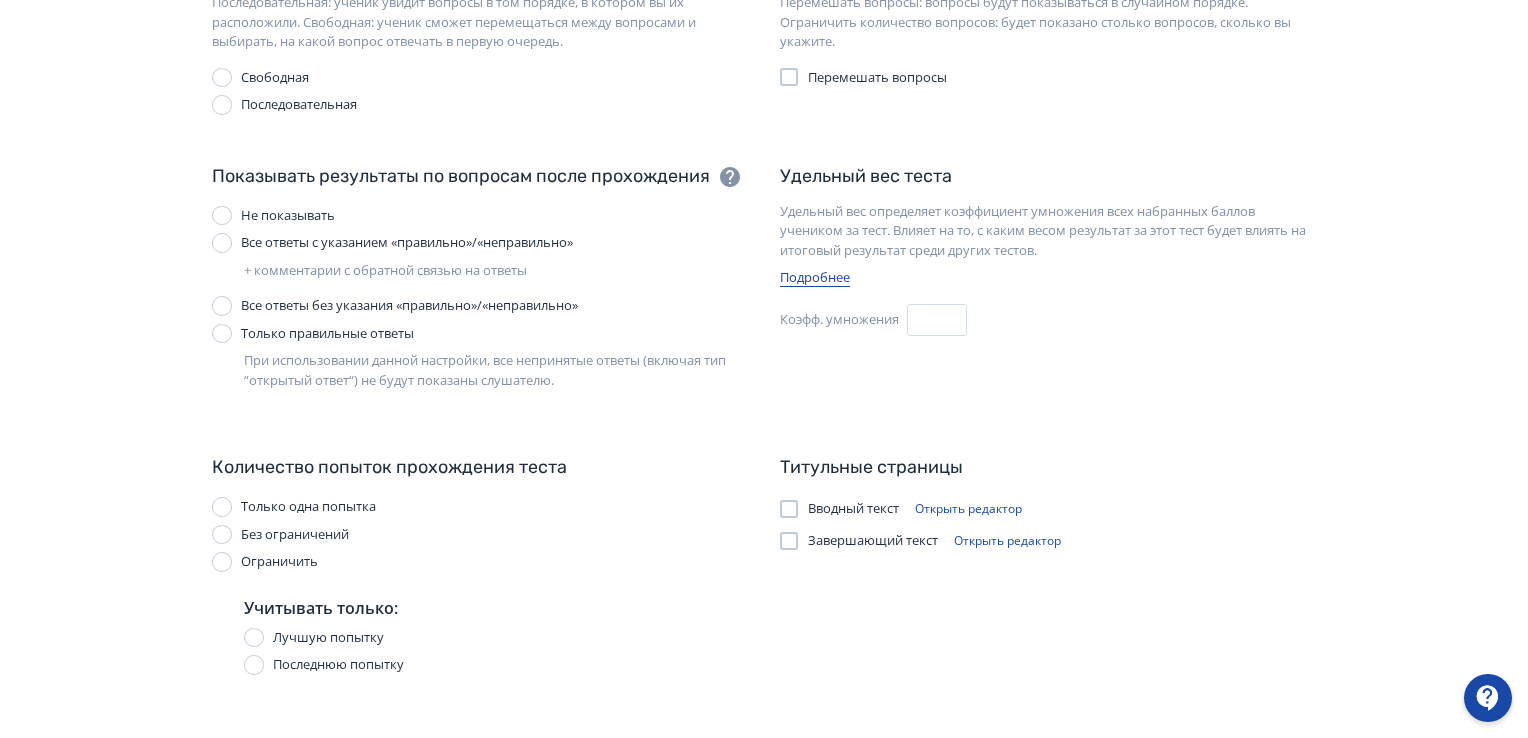 click at bounding box center [222, 562] 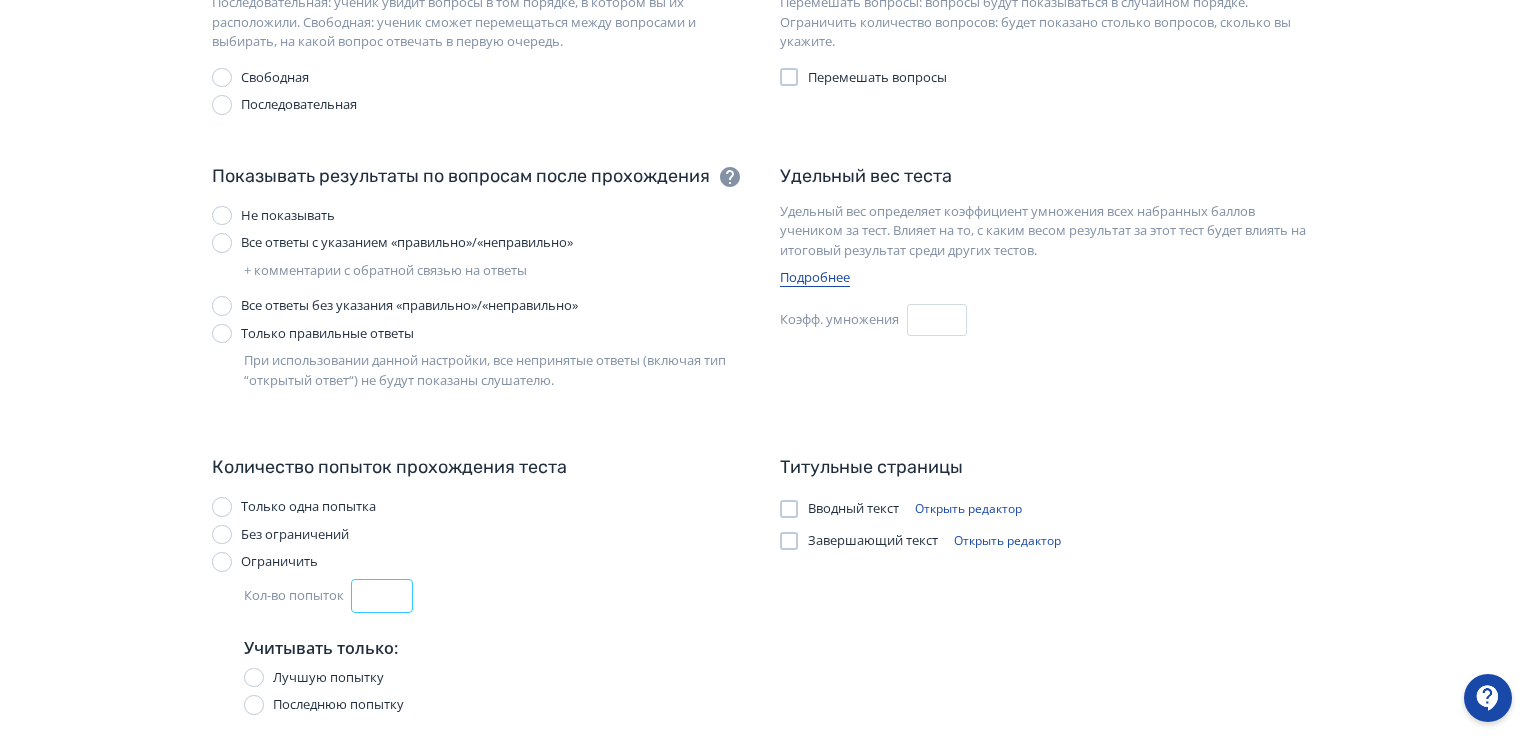 drag, startPoint x: 372, startPoint y: 590, endPoint x: 348, endPoint y: 591, distance: 24.020824 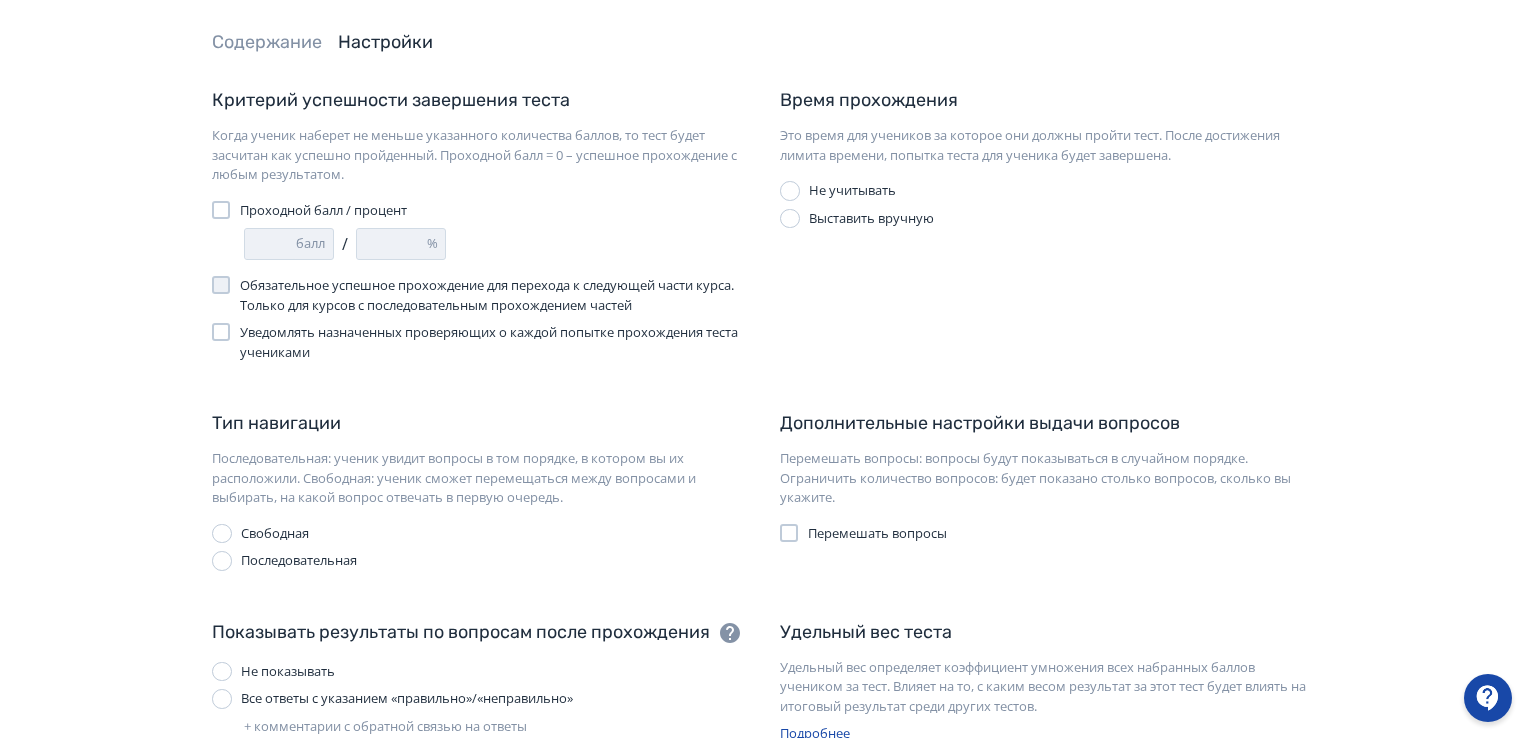 scroll, scrollTop: 0, scrollLeft: 0, axis: both 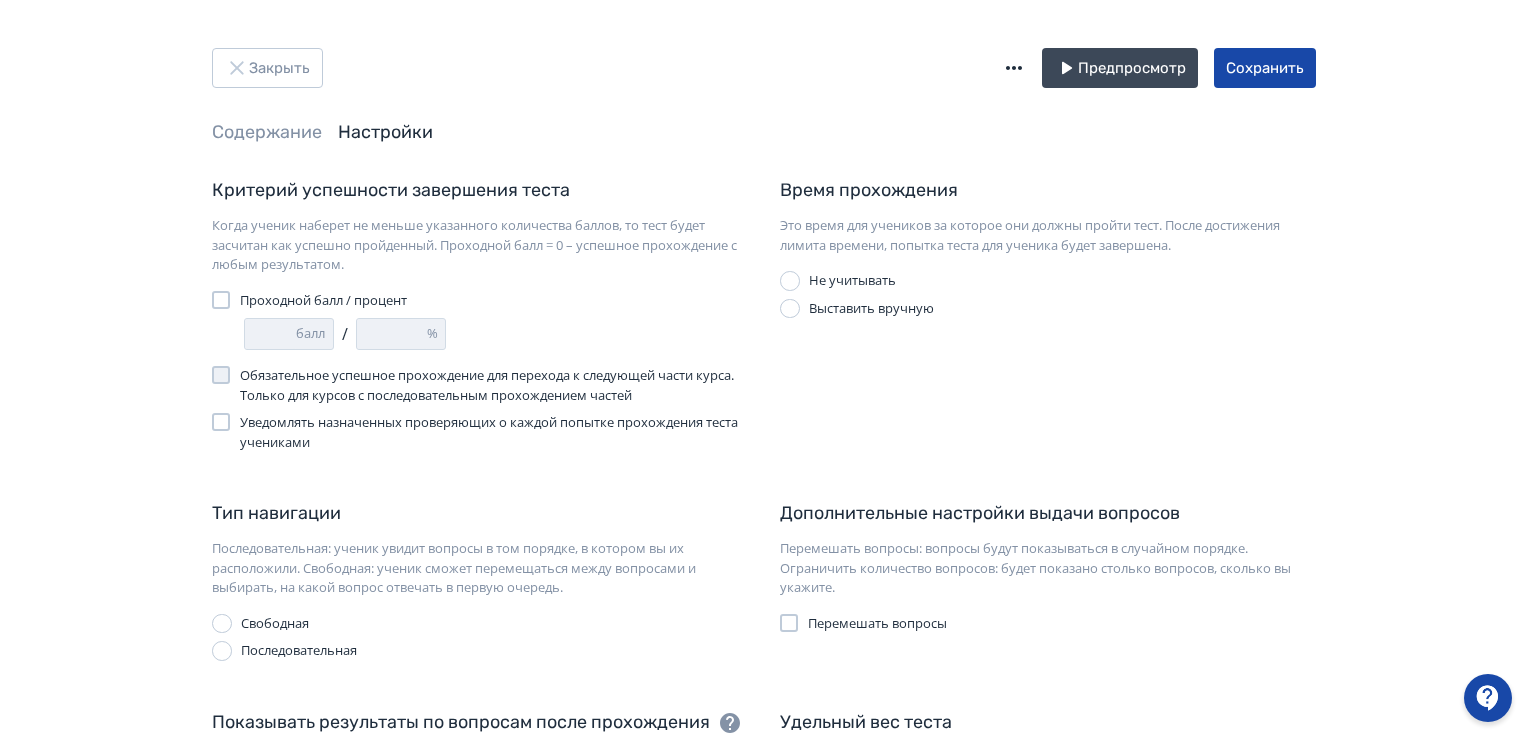 type on "*" 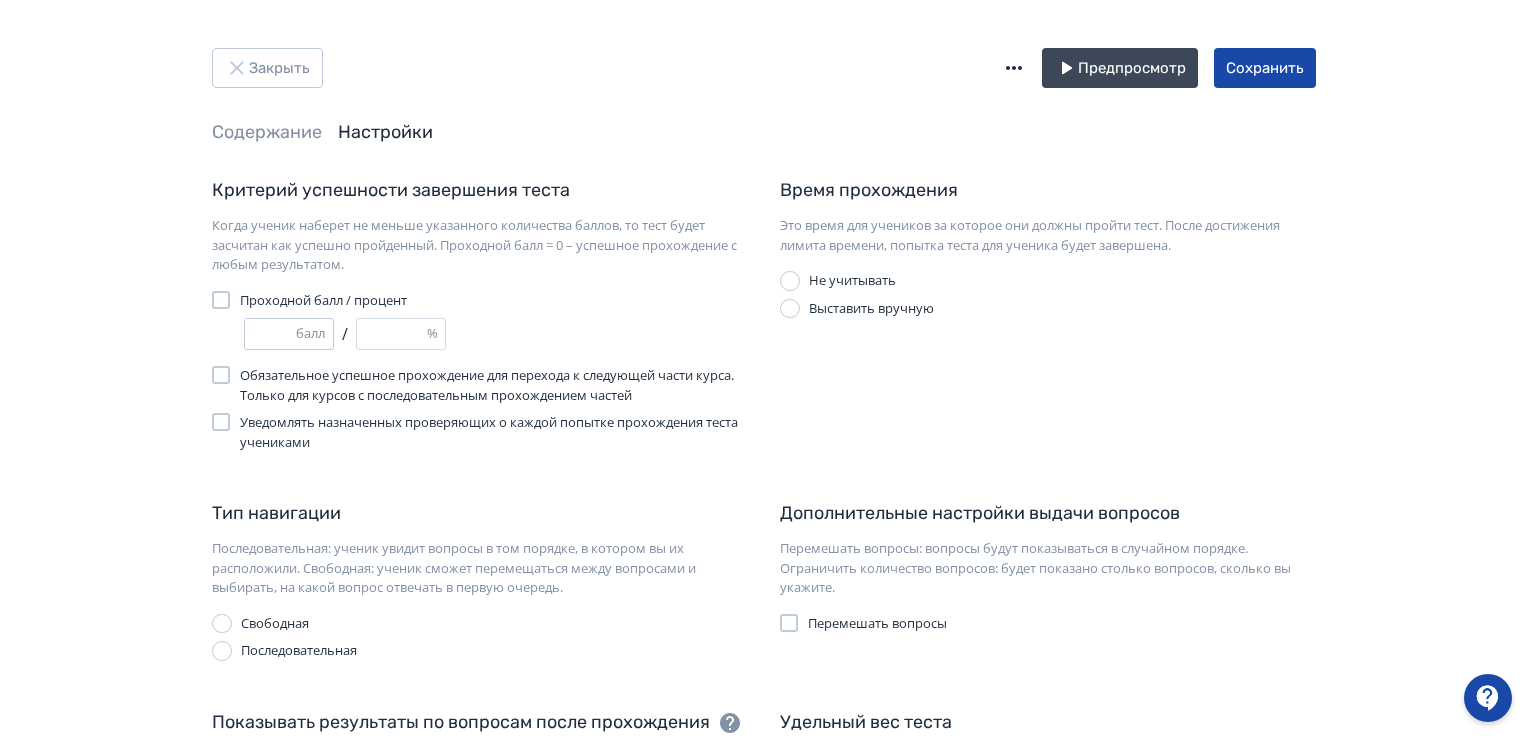 drag, startPoint x: 264, startPoint y: 328, endPoint x: 252, endPoint y: 328, distance: 12 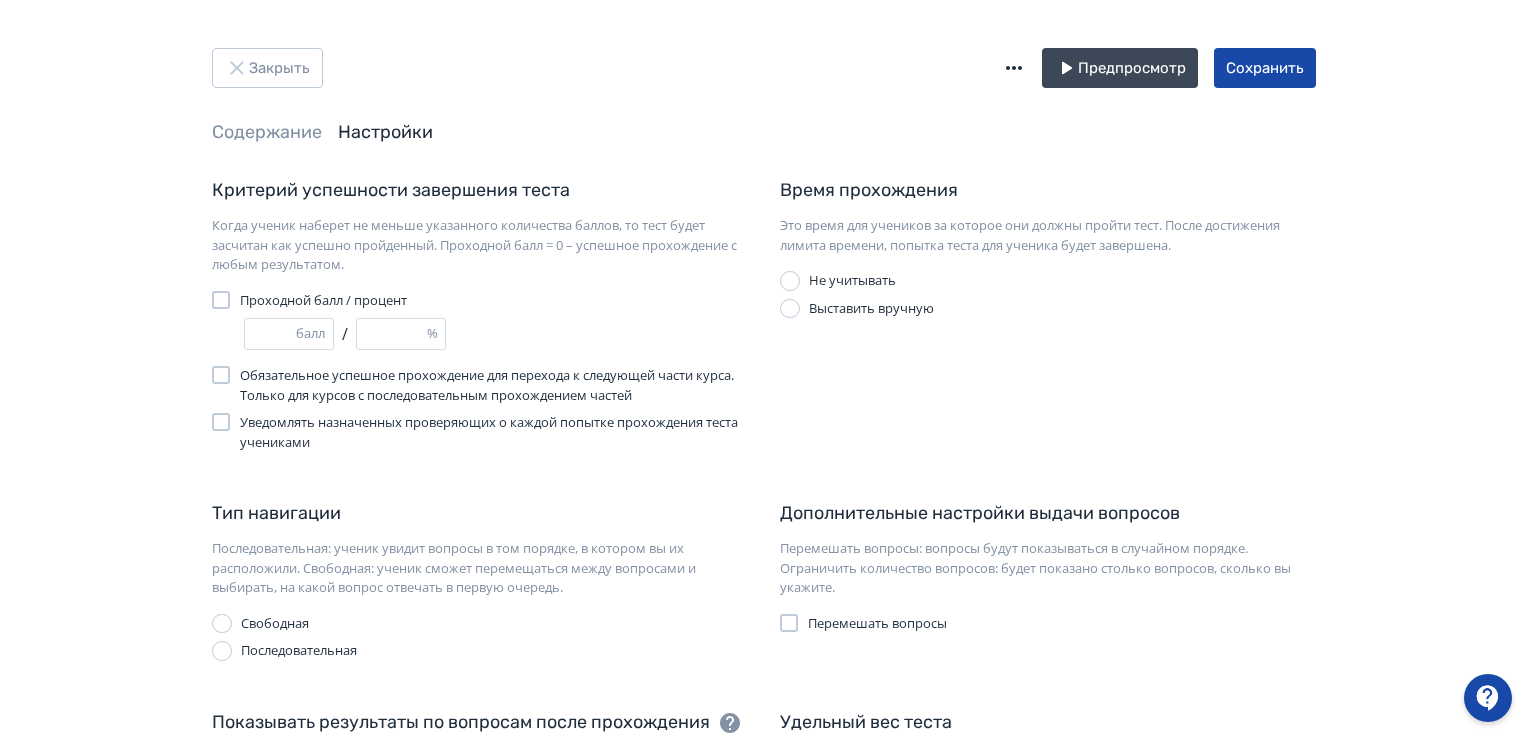 type on "*" 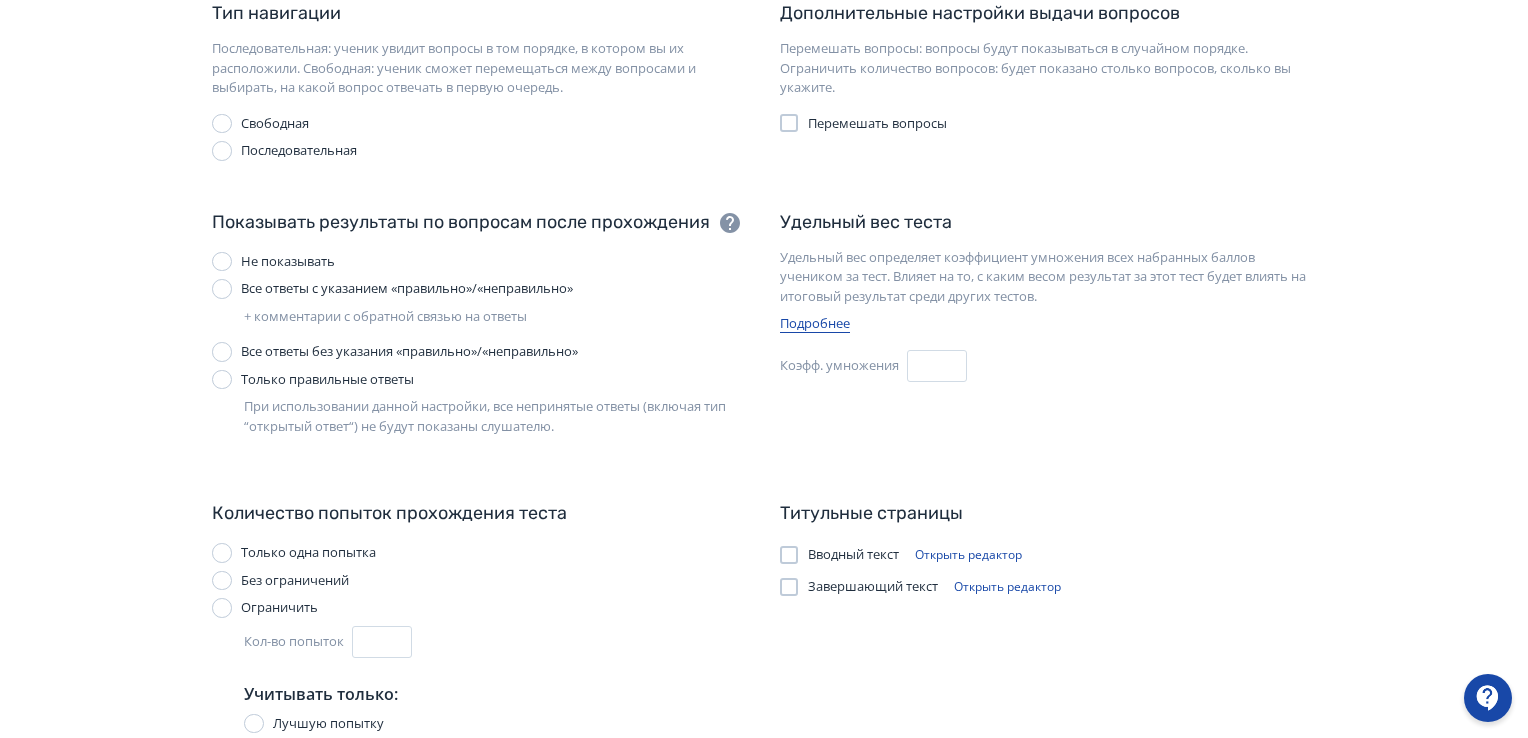 scroll, scrollTop: 0, scrollLeft: 0, axis: both 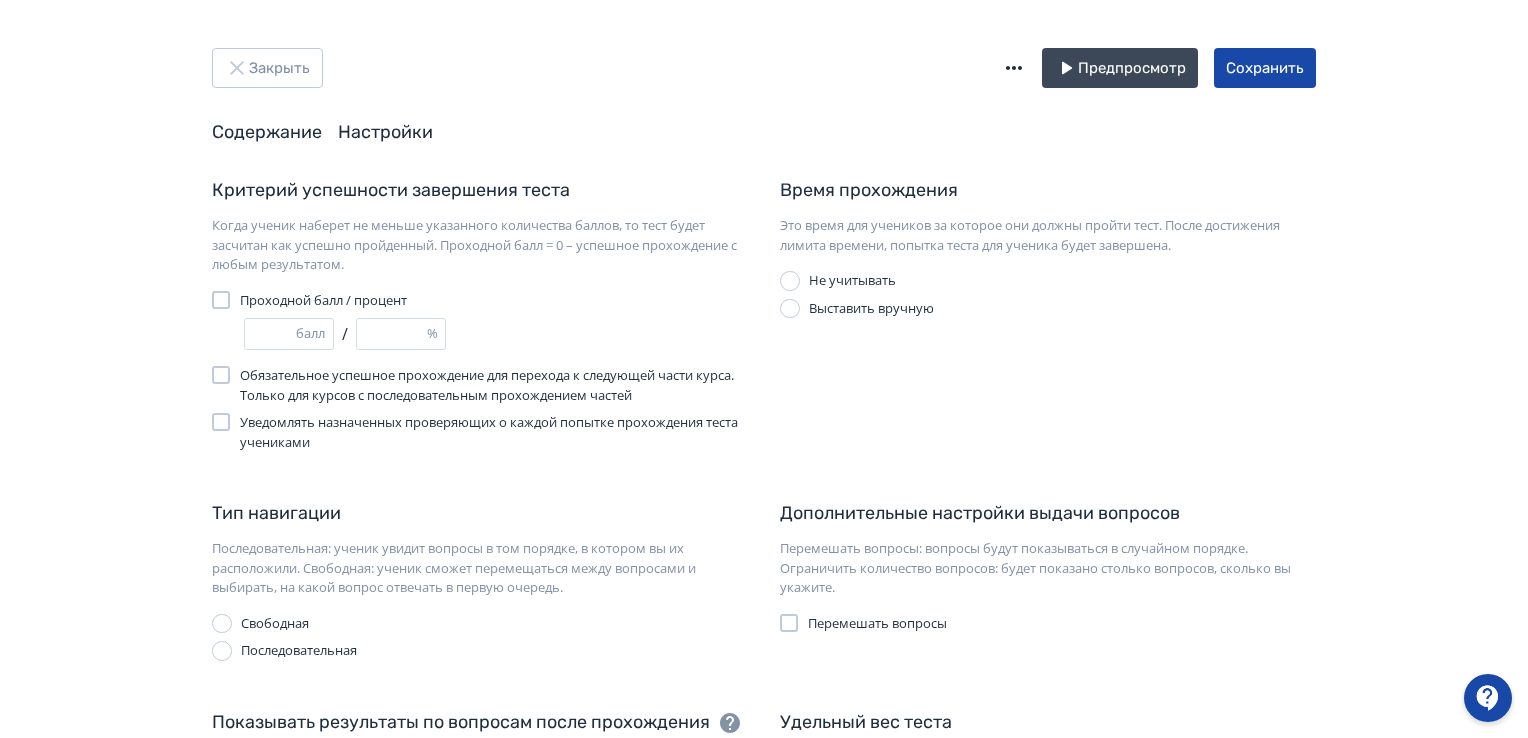 type on "*" 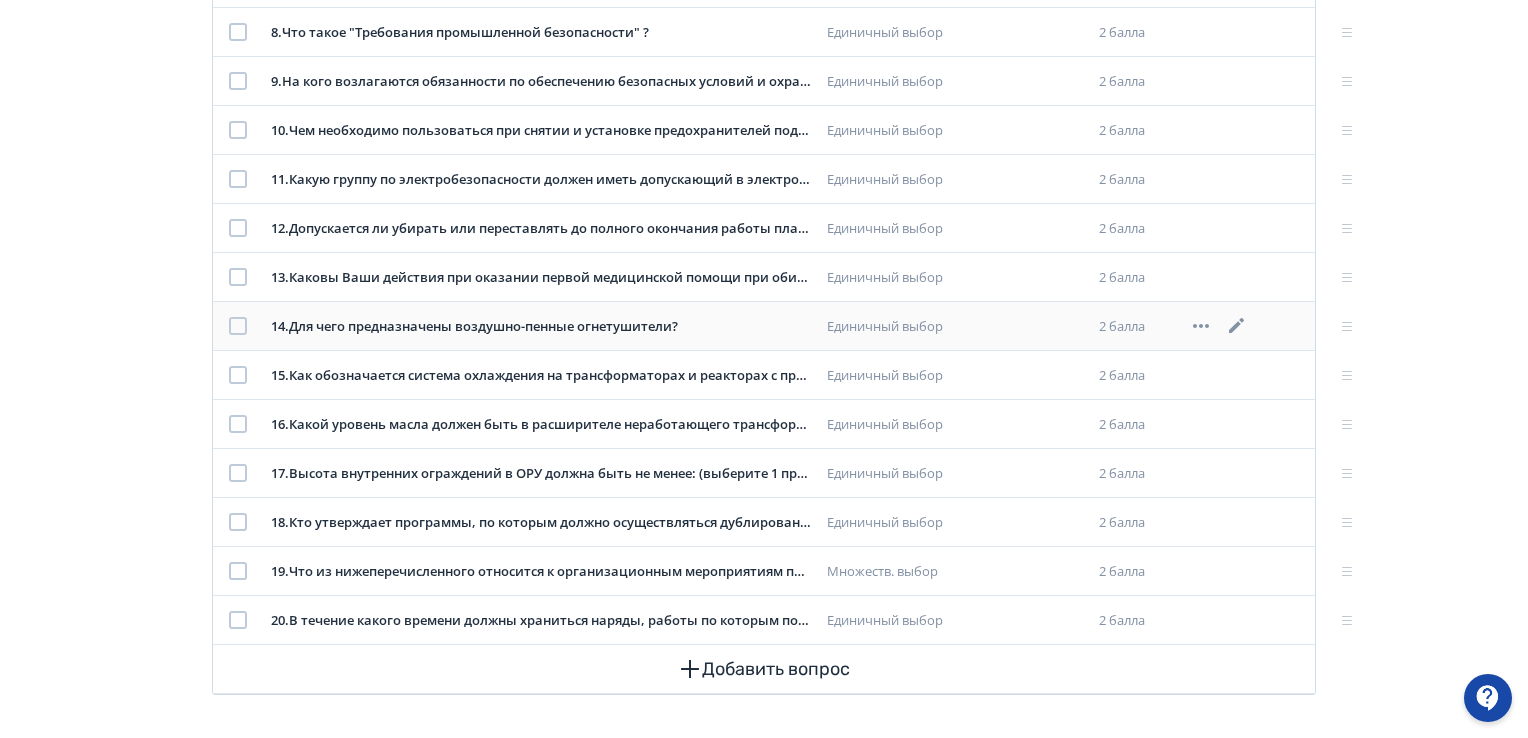 scroll, scrollTop: 0, scrollLeft: 0, axis: both 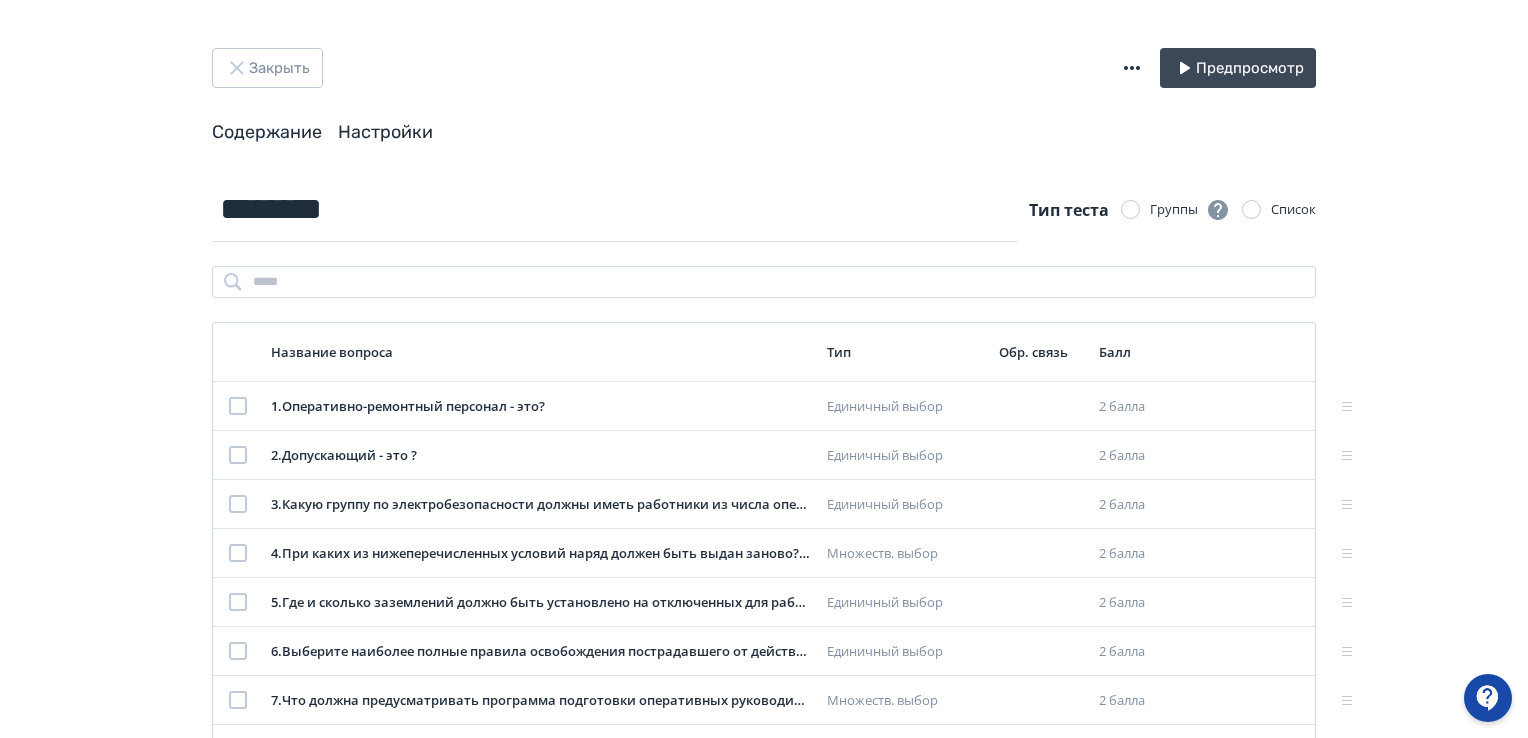 drag, startPoint x: 396, startPoint y: 127, endPoint x: 380, endPoint y: 141, distance: 21.260292 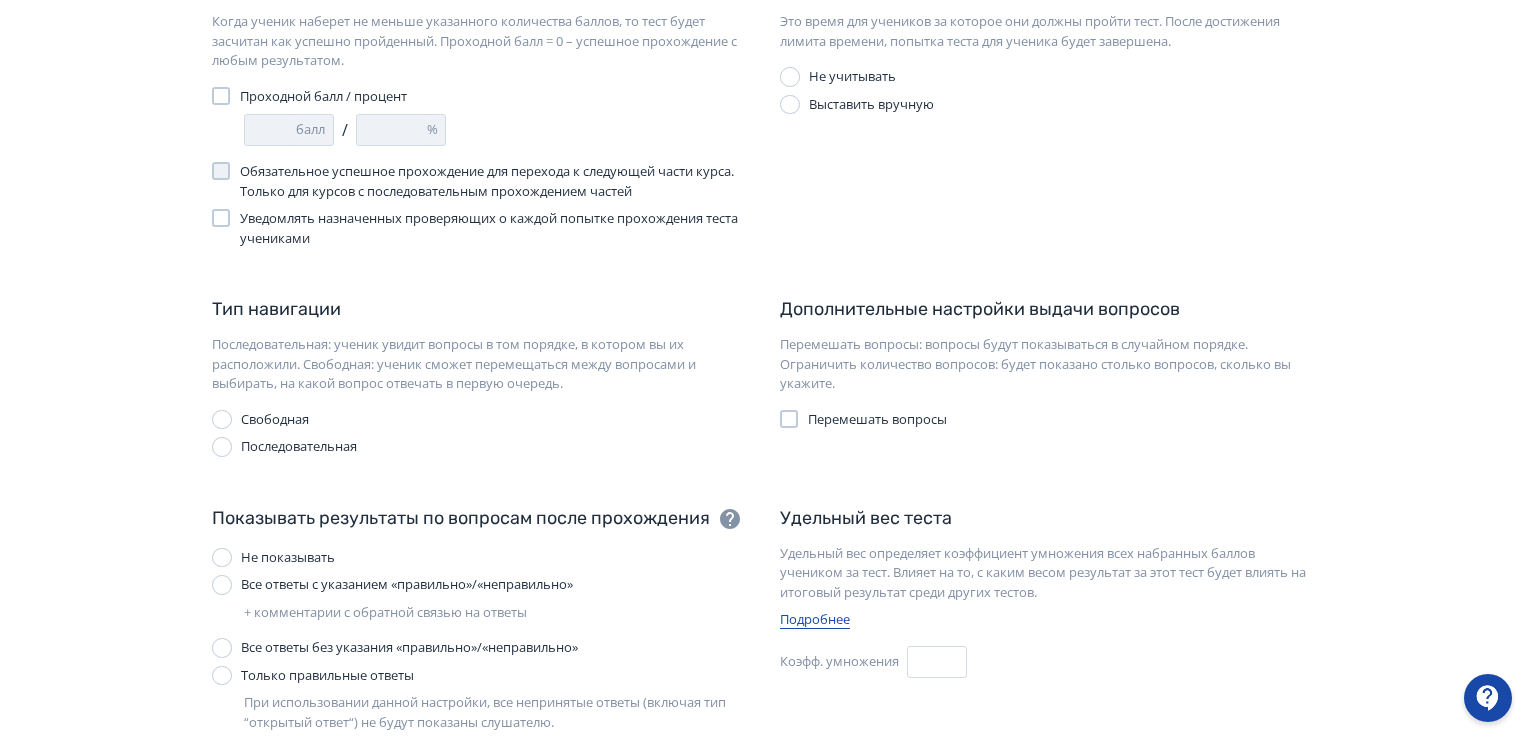 scroll, scrollTop: 100, scrollLeft: 0, axis: vertical 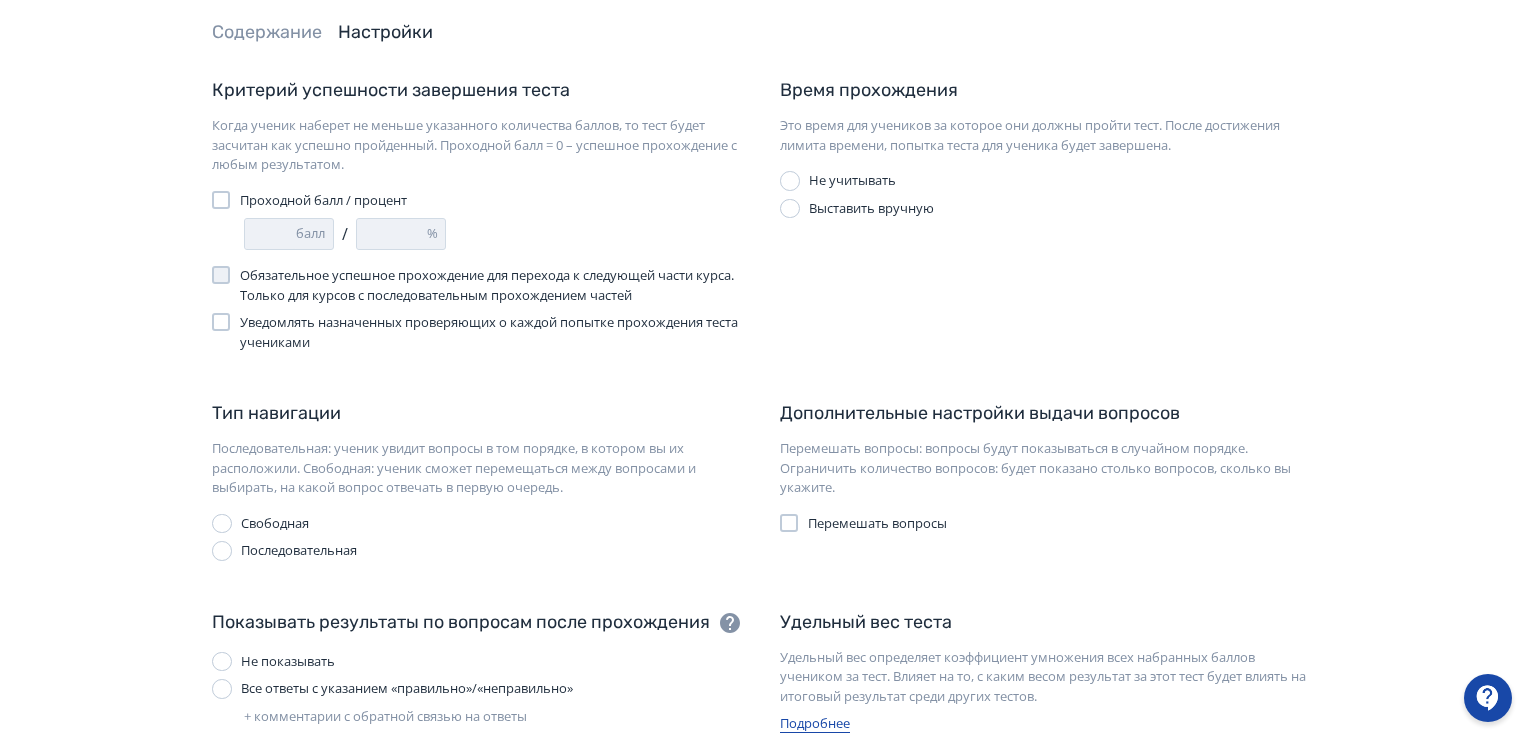 click at bounding box center [221, 200] 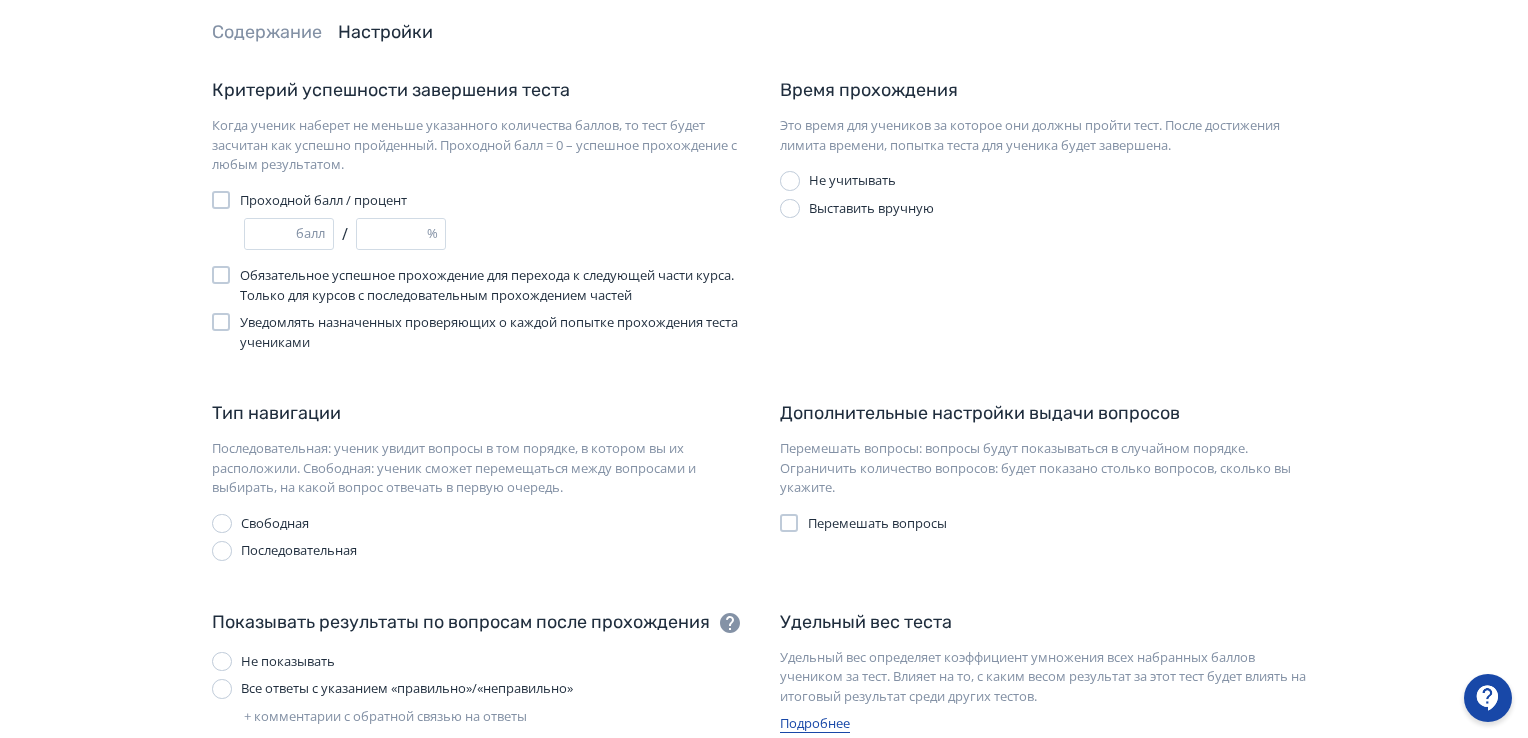 drag, startPoint x: 265, startPoint y: 239, endPoint x: 242, endPoint y: 233, distance: 23.769728 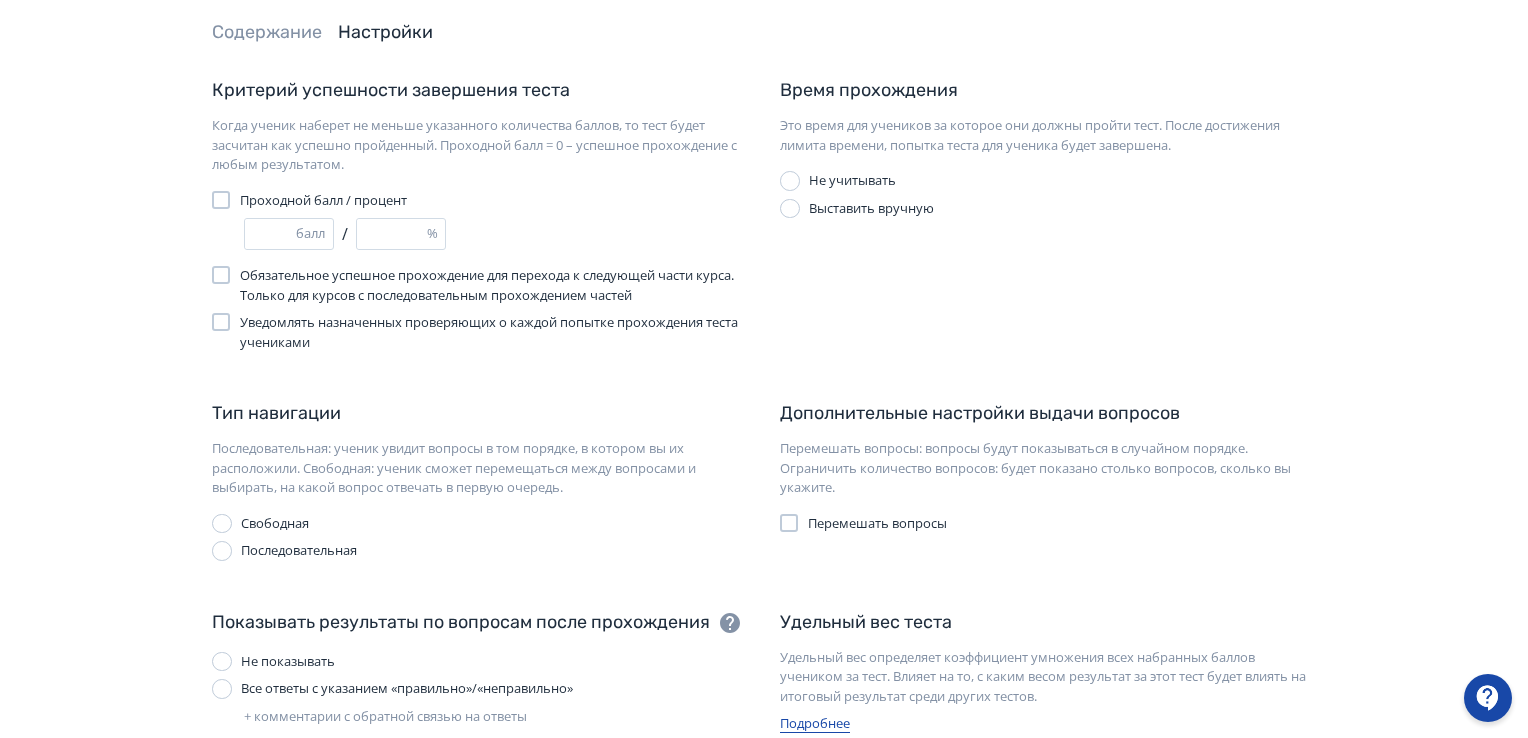 type on "*" 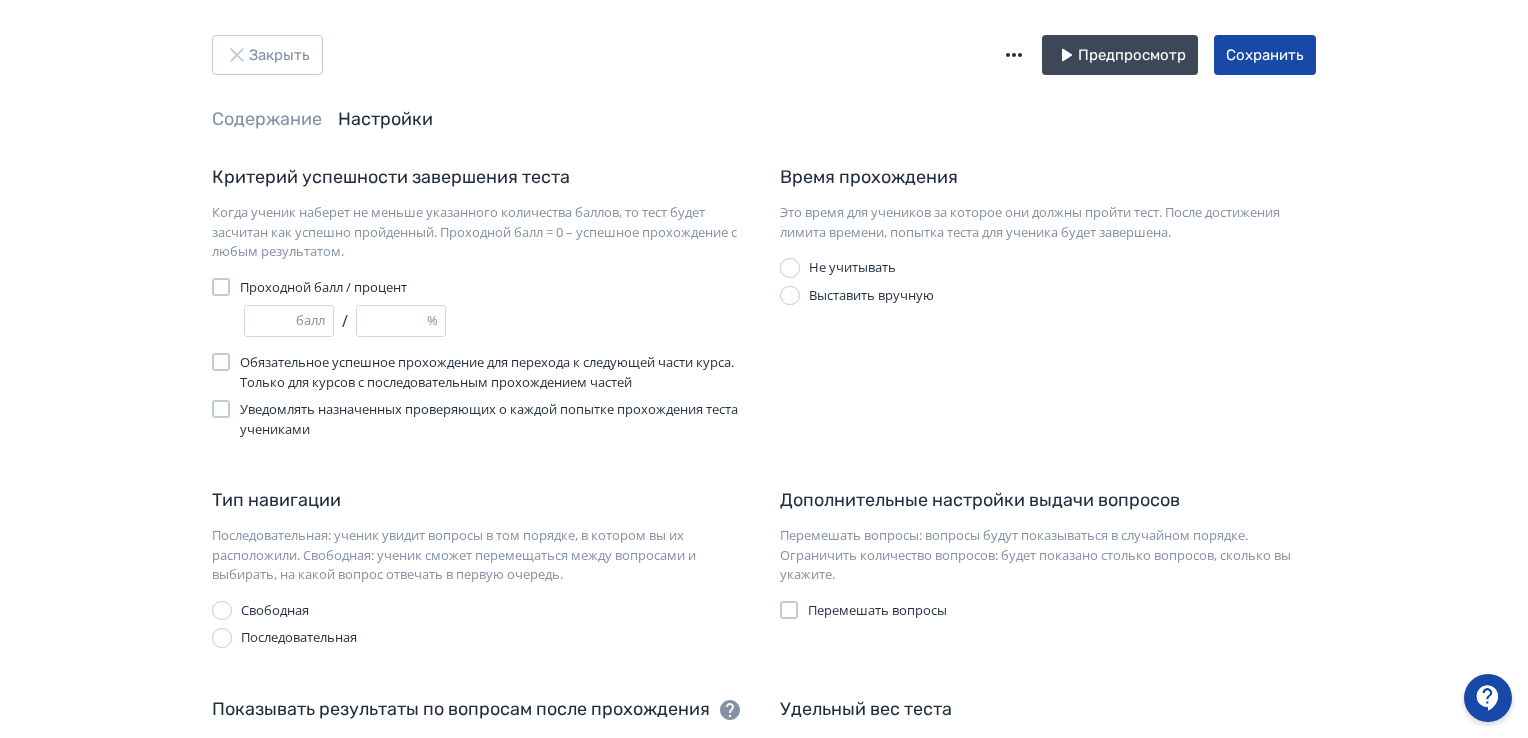 scroll, scrollTop: 0, scrollLeft: 0, axis: both 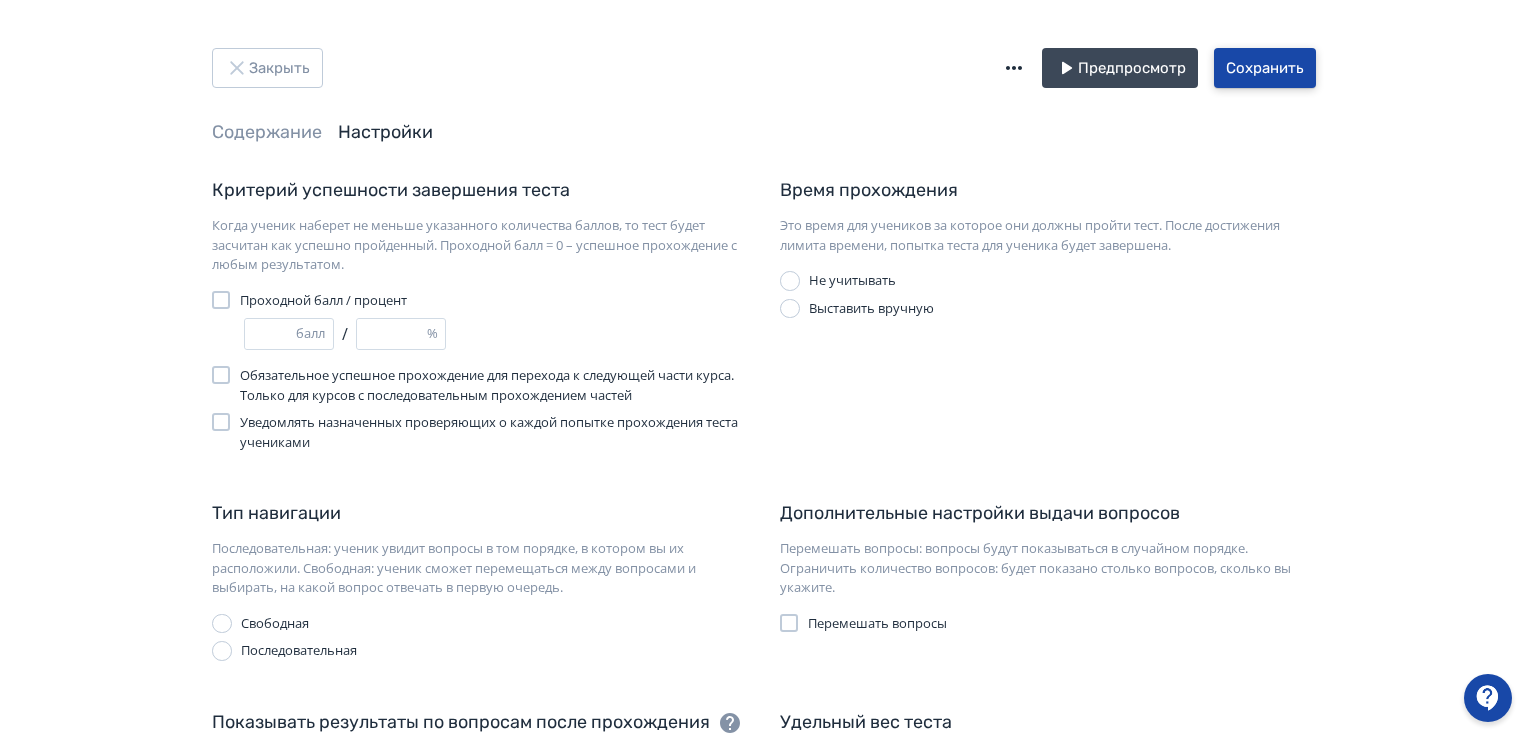 click on "Сохранить" at bounding box center (1265, 68) 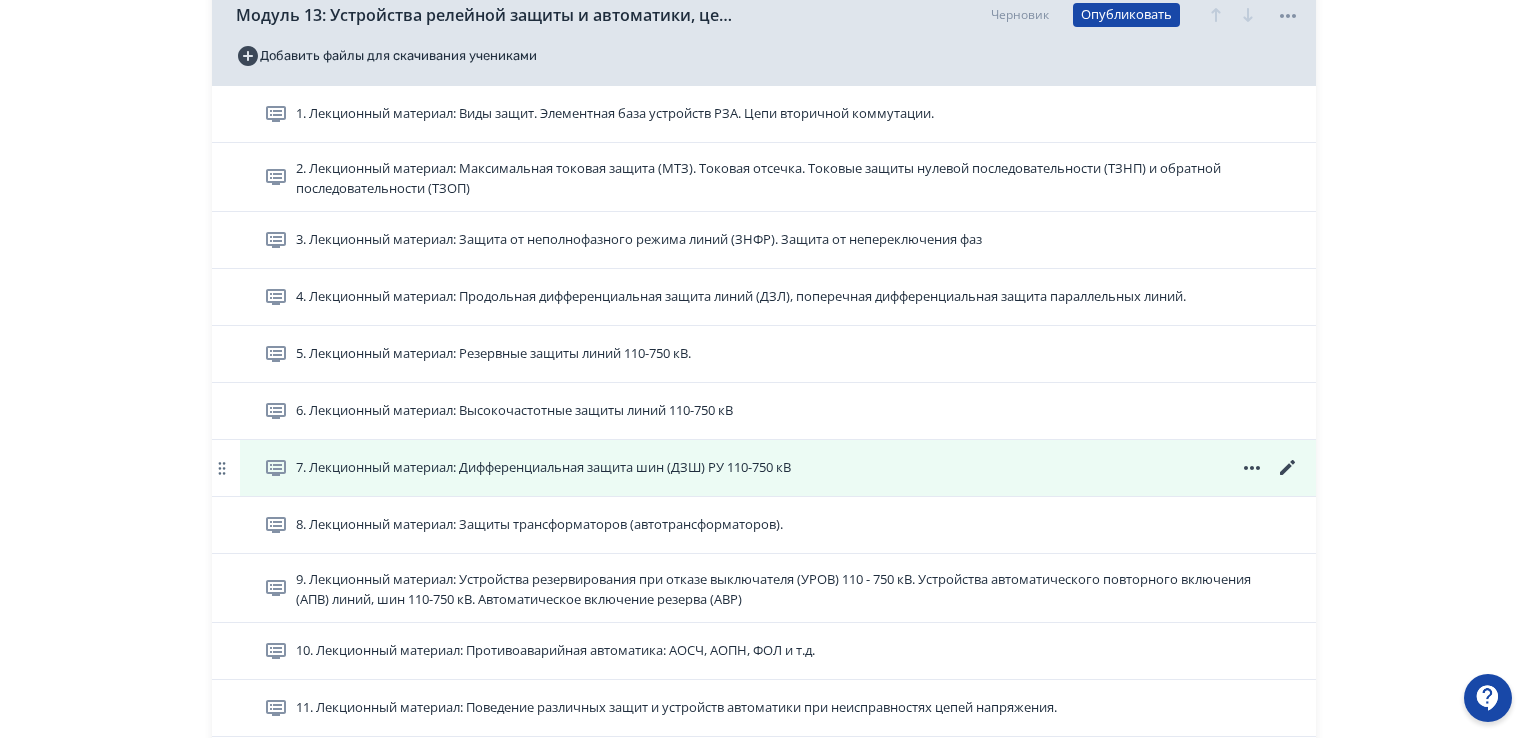 scroll, scrollTop: 7488, scrollLeft: 0, axis: vertical 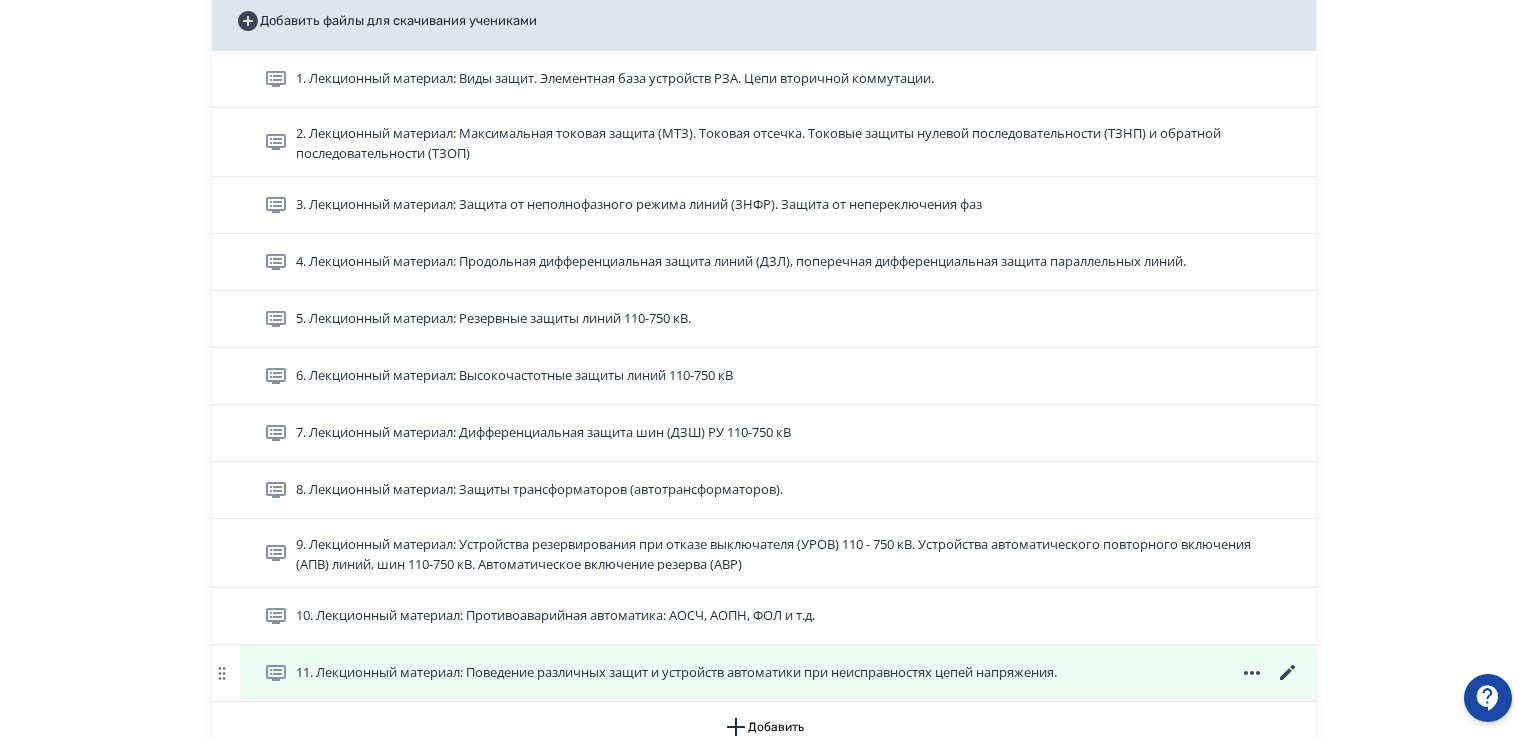 click 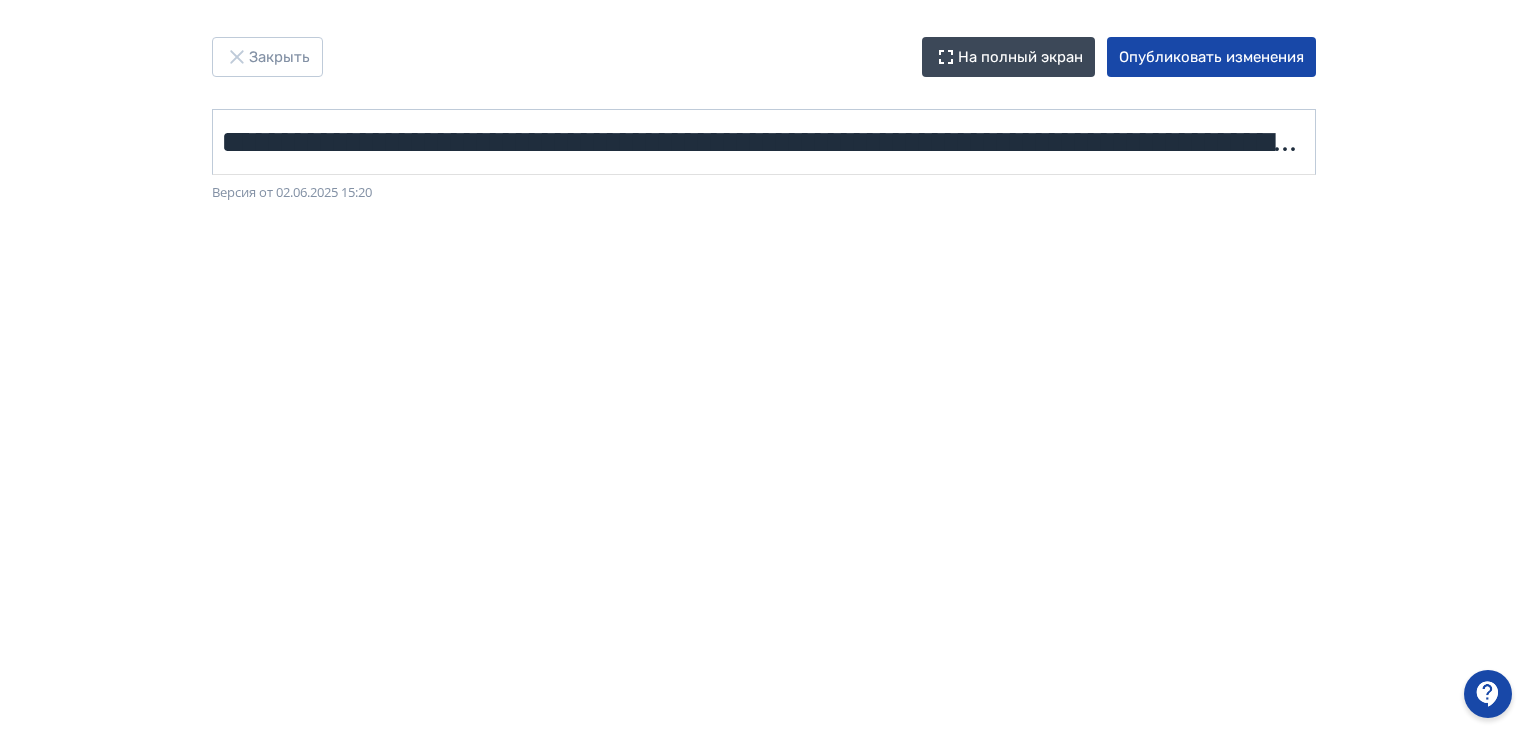 scroll, scrollTop: 0, scrollLeft: 0, axis: both 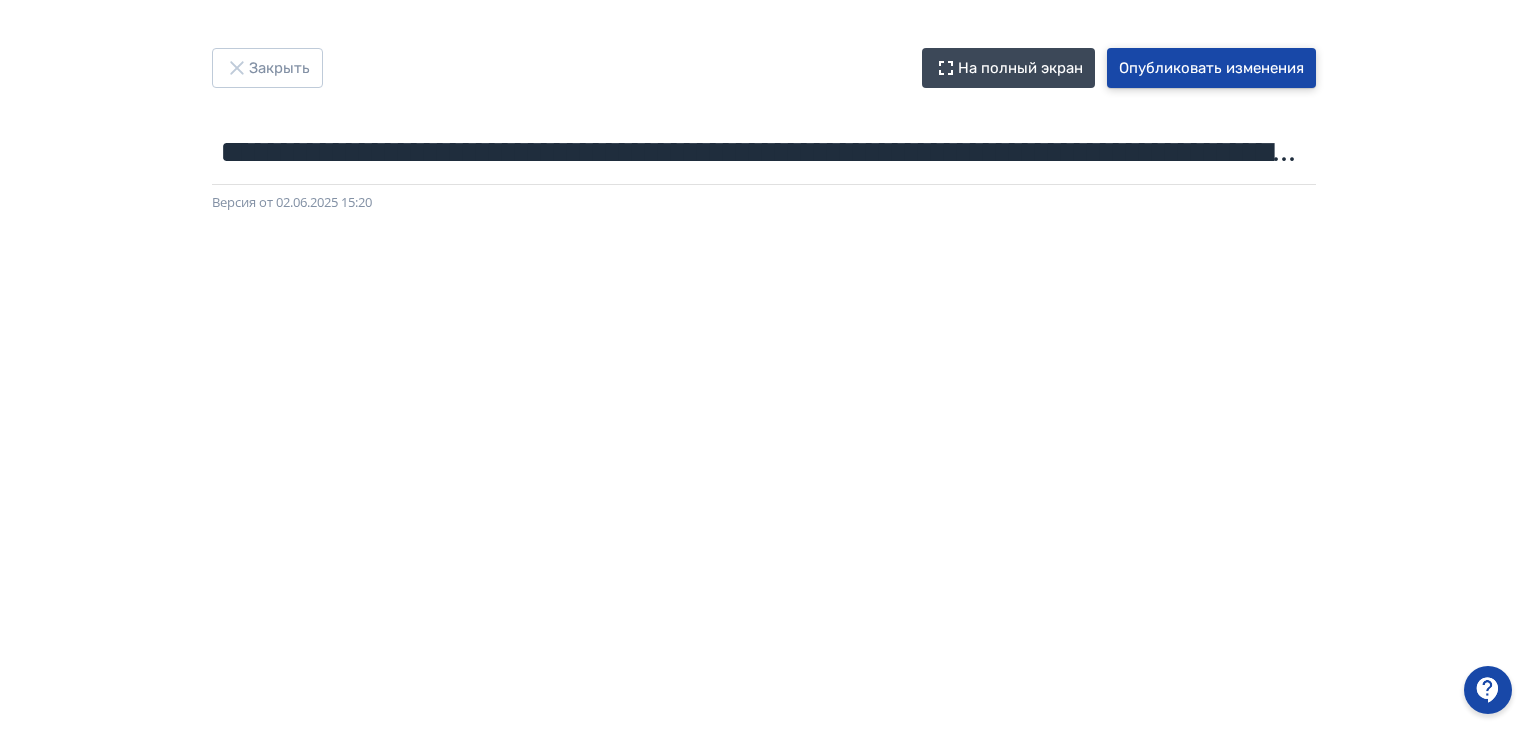 click on "Опубликовать изменения" at bounding box center (1211, 68) 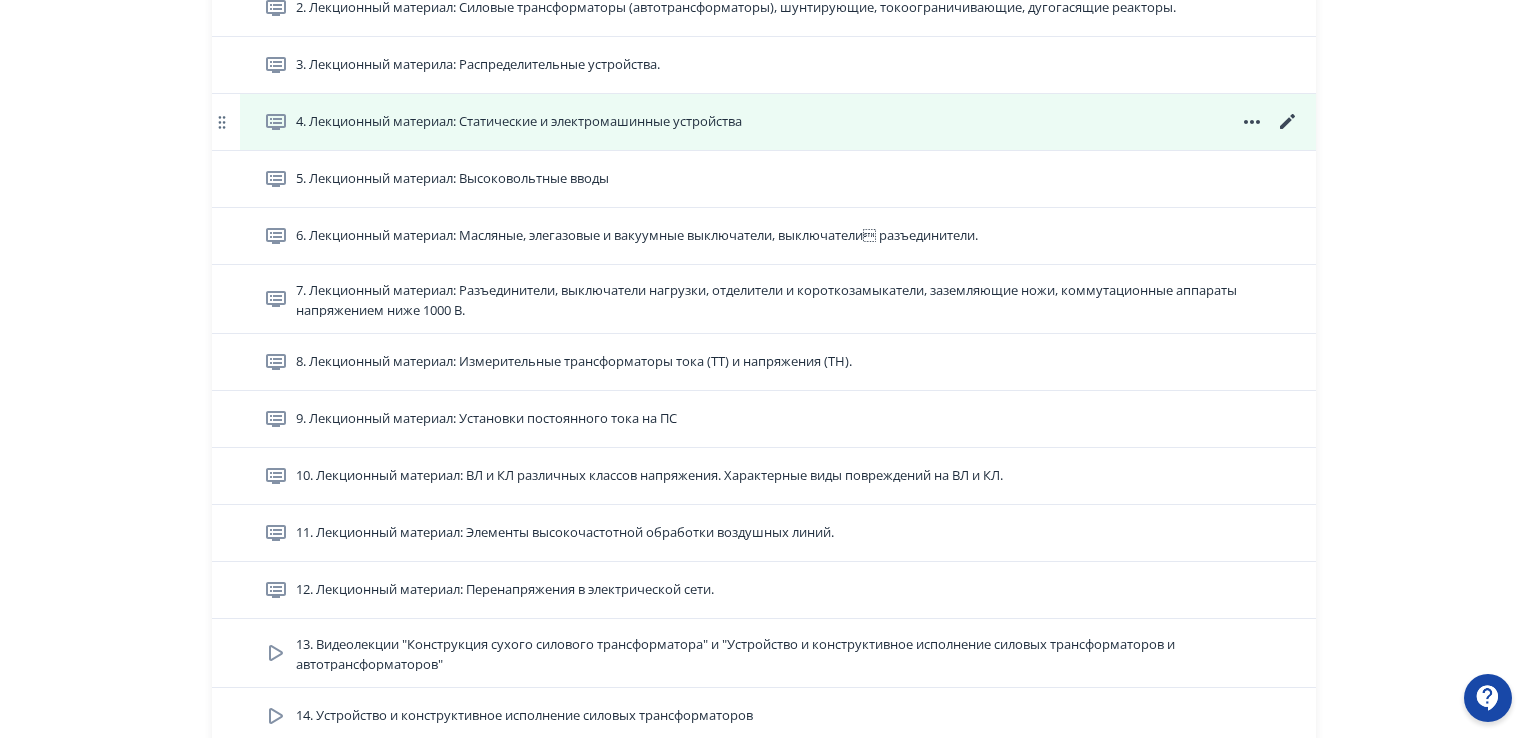 scroll, scrollTop: 5788, scrollLeft: 0, axis: vertical 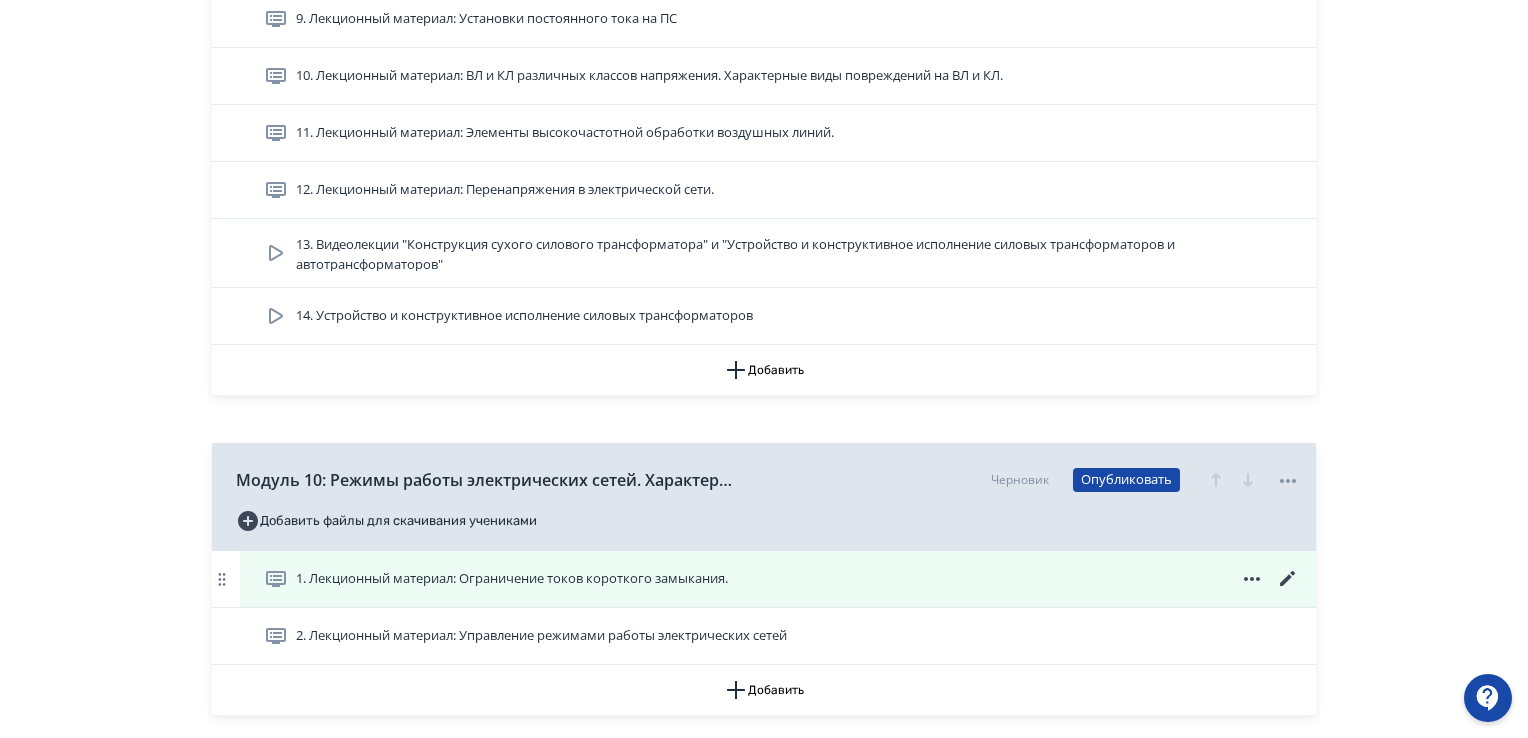 click on "1. Лекционный материал:  Ограничение токов короткого замыкания." at bounding box center (512, 579) 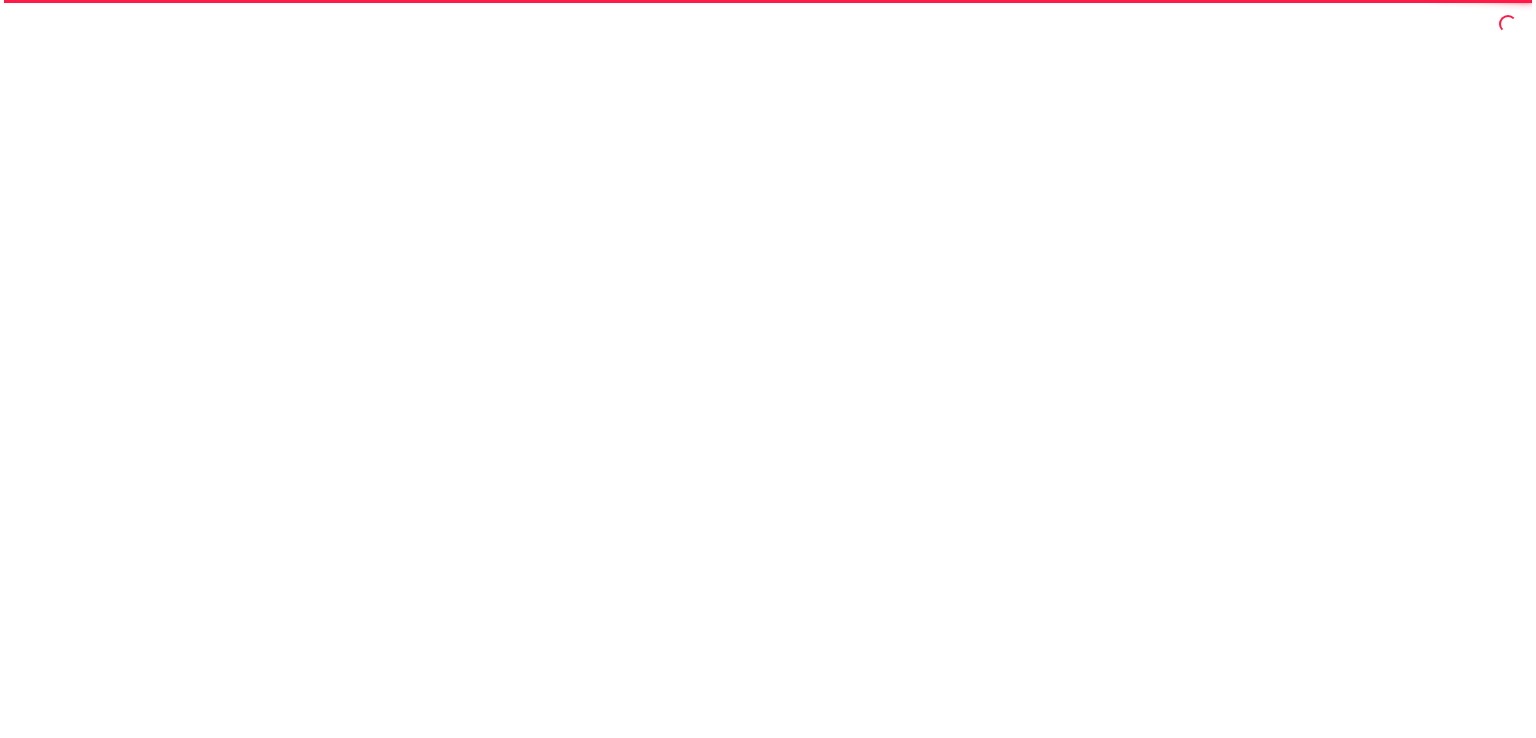 scroll, scrollTop: 0, scrollLeft: 0, axis: both 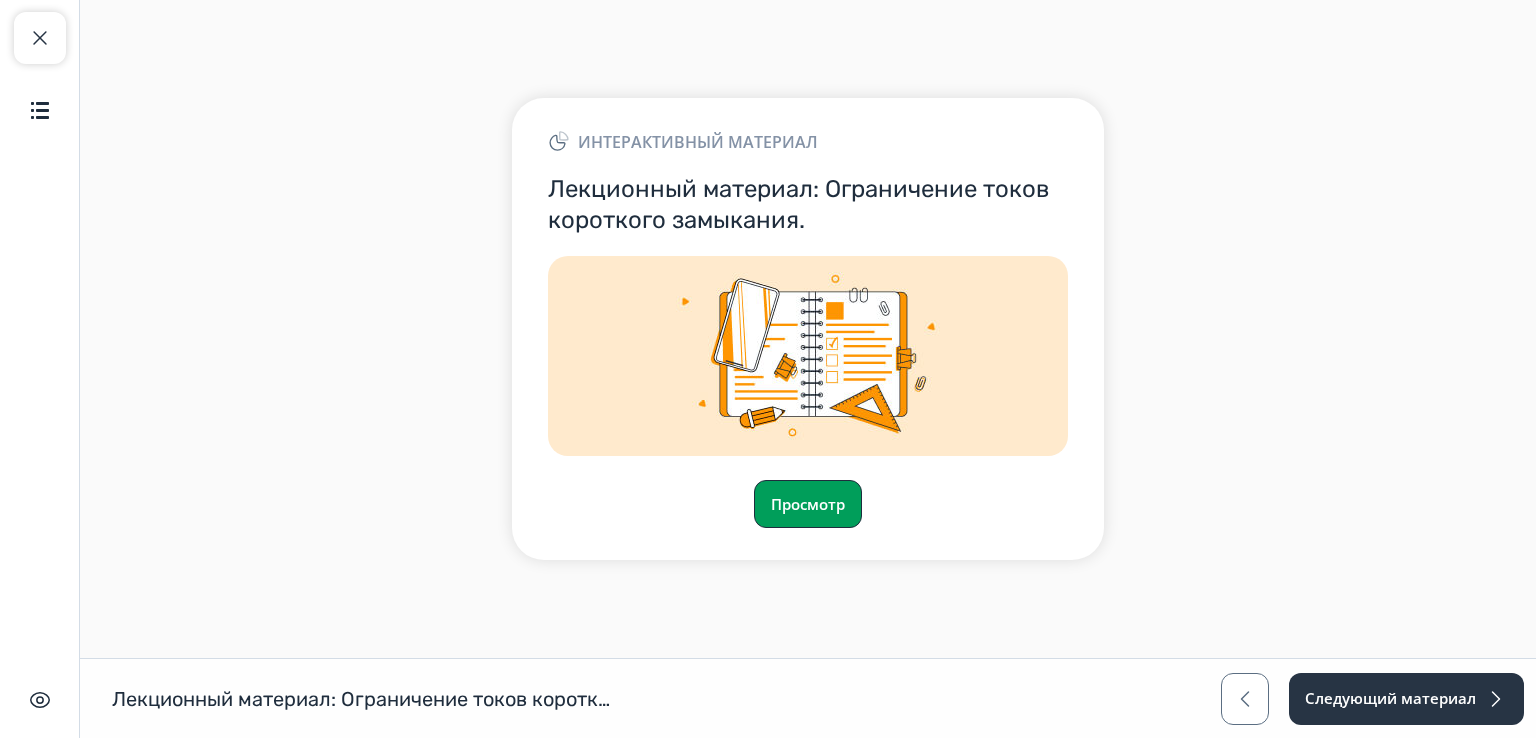 click on "Просмотр" at bounding box center (808, 504) 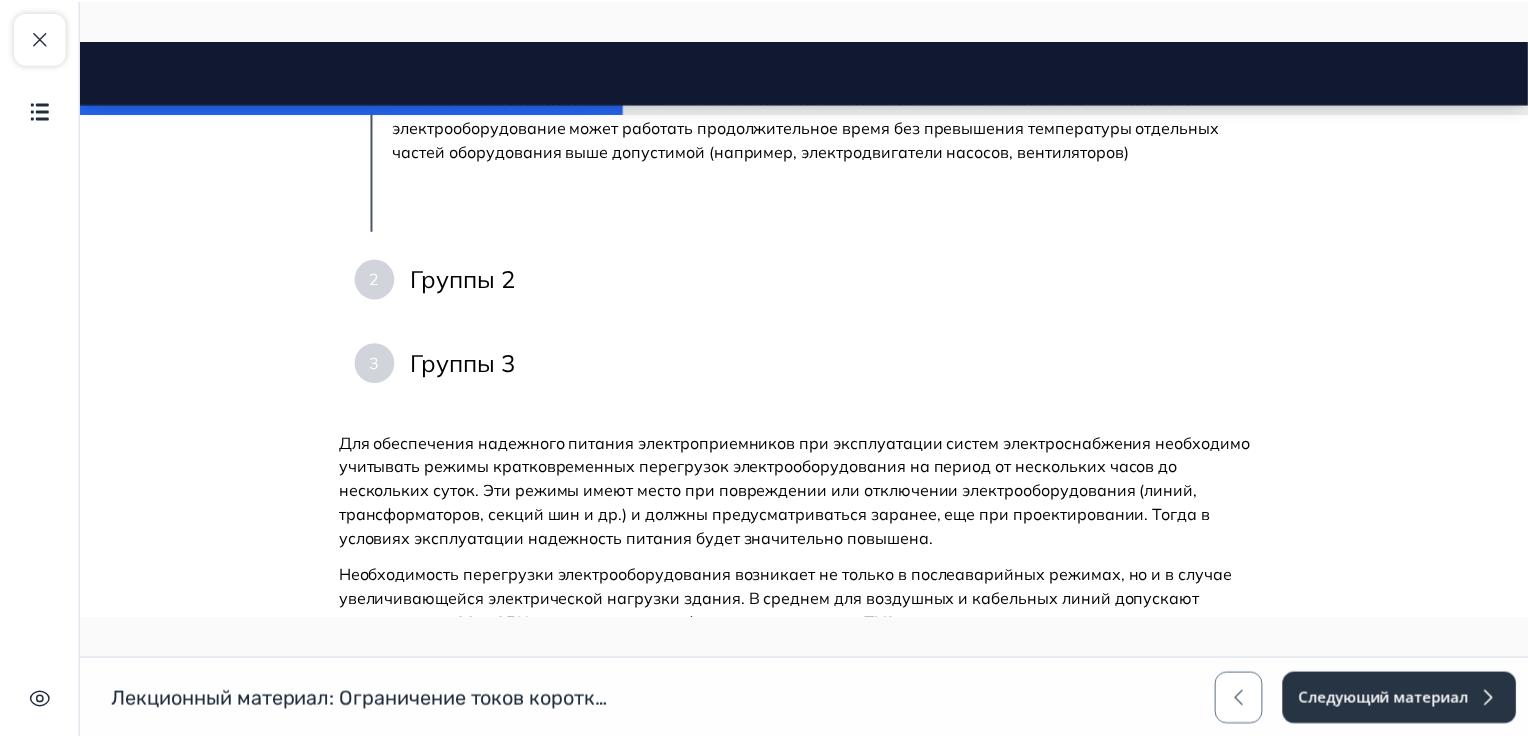 scroll, scrollTop: 1400, scrollLeft: 0, axis: vertical 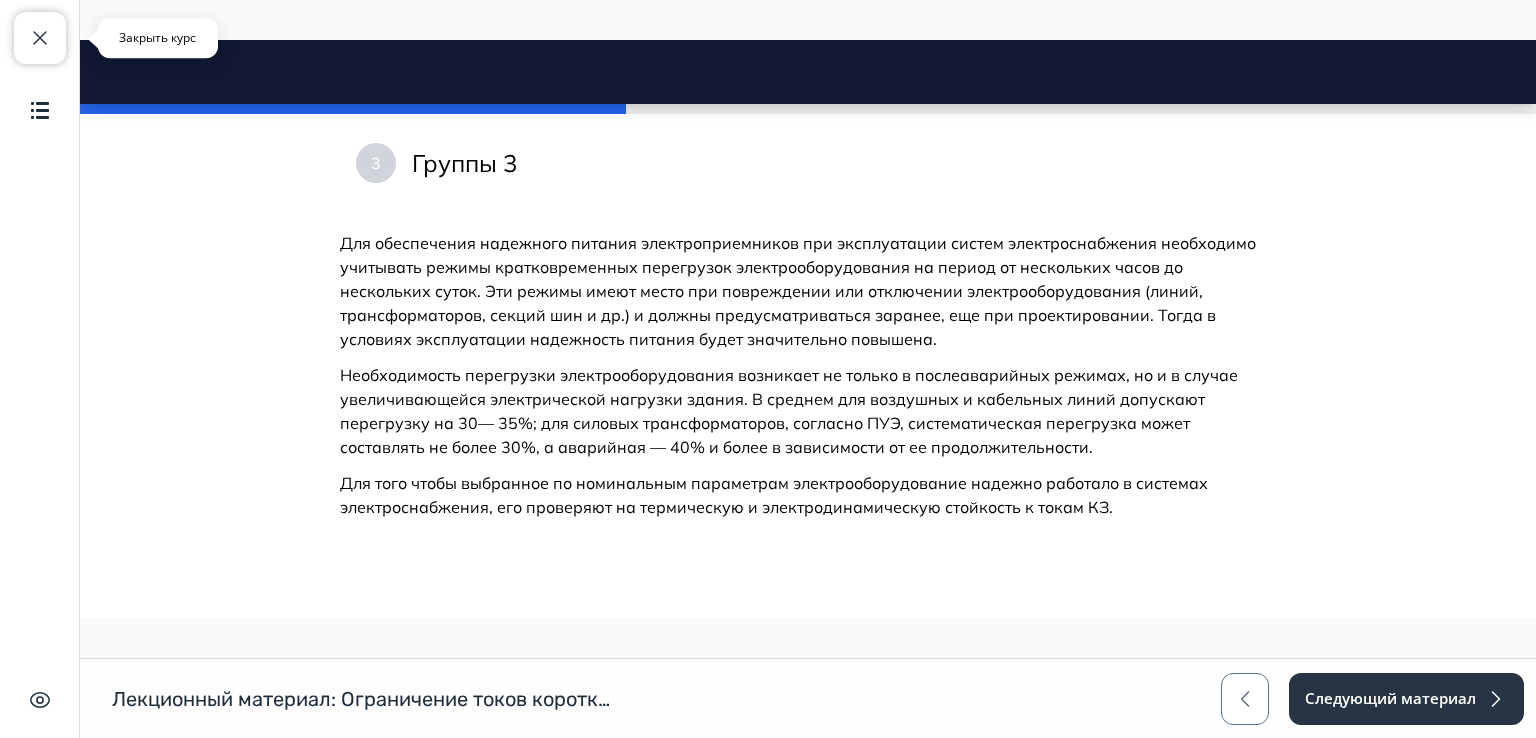 click at bounding box center (40, 38) 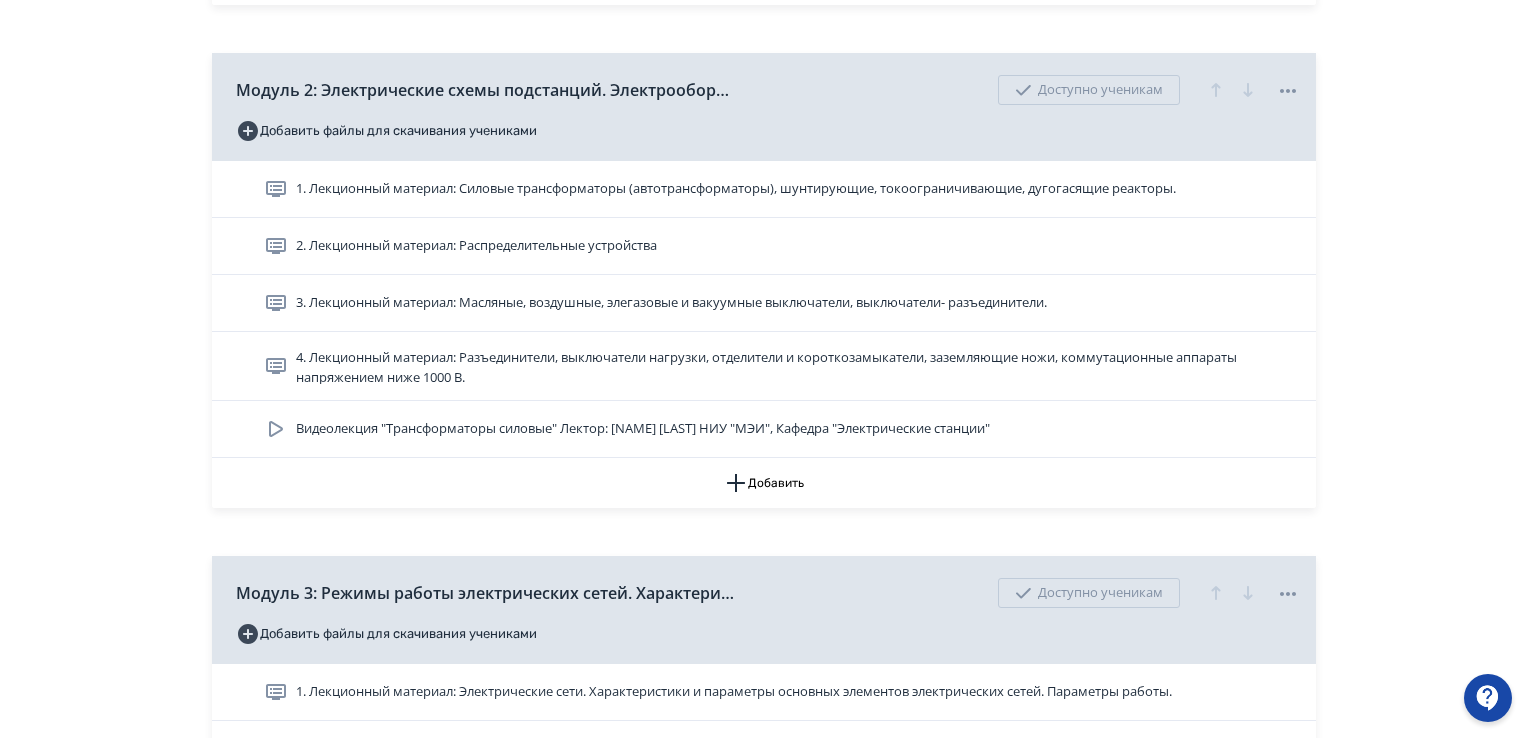 scroll, scrollTop: 800, scrollLeft: 0, axis: vertical 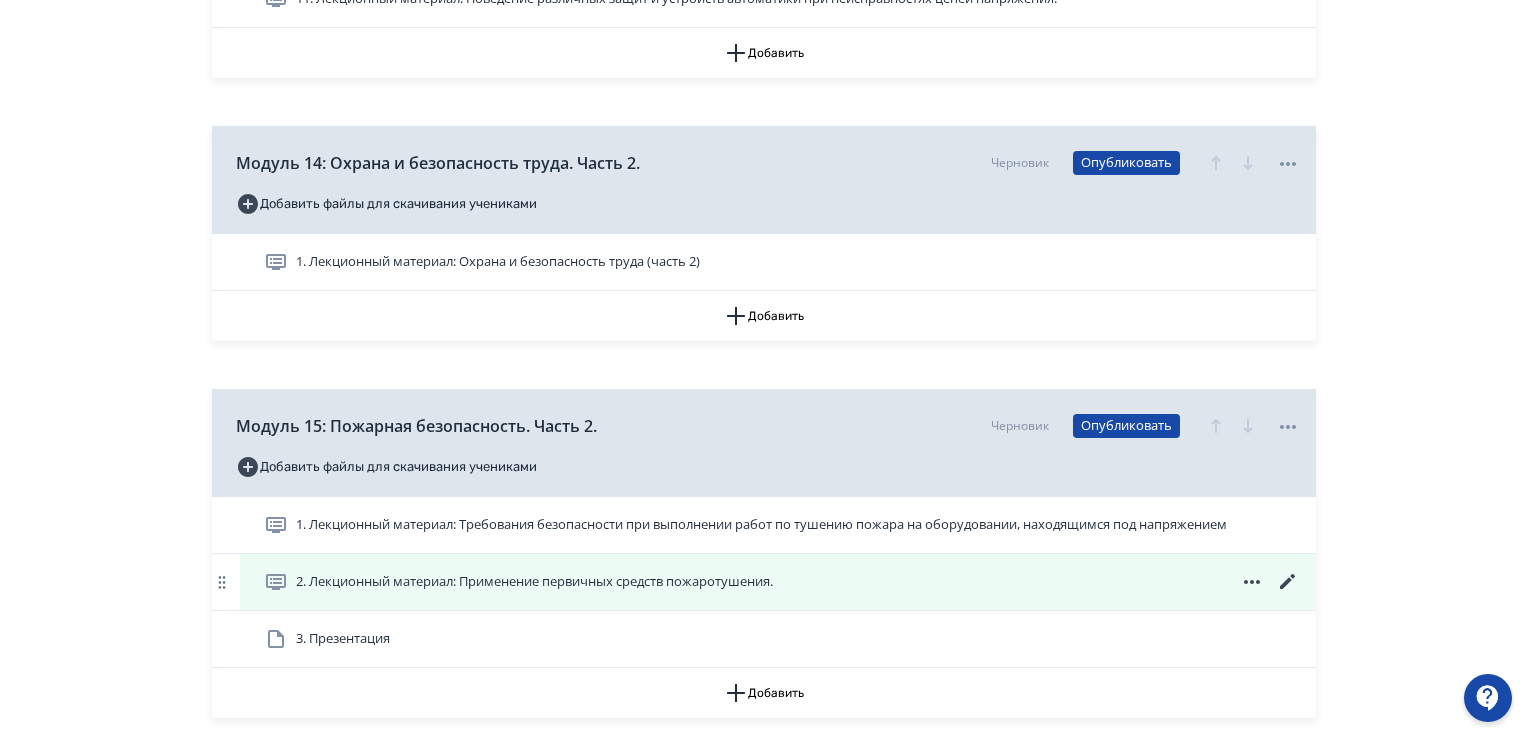 click 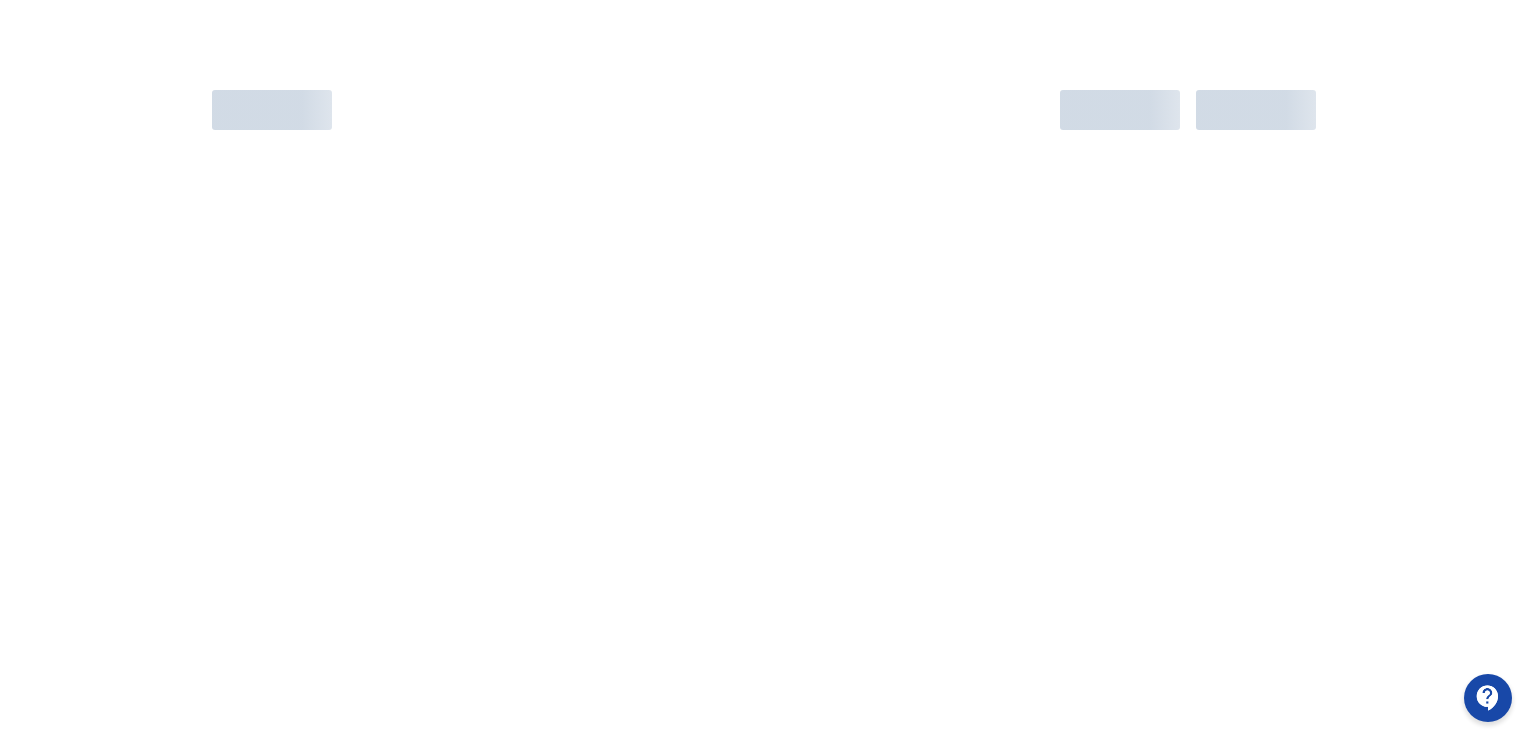 scroll, scrollTop: 0, scrollLeft: 0, axis: both 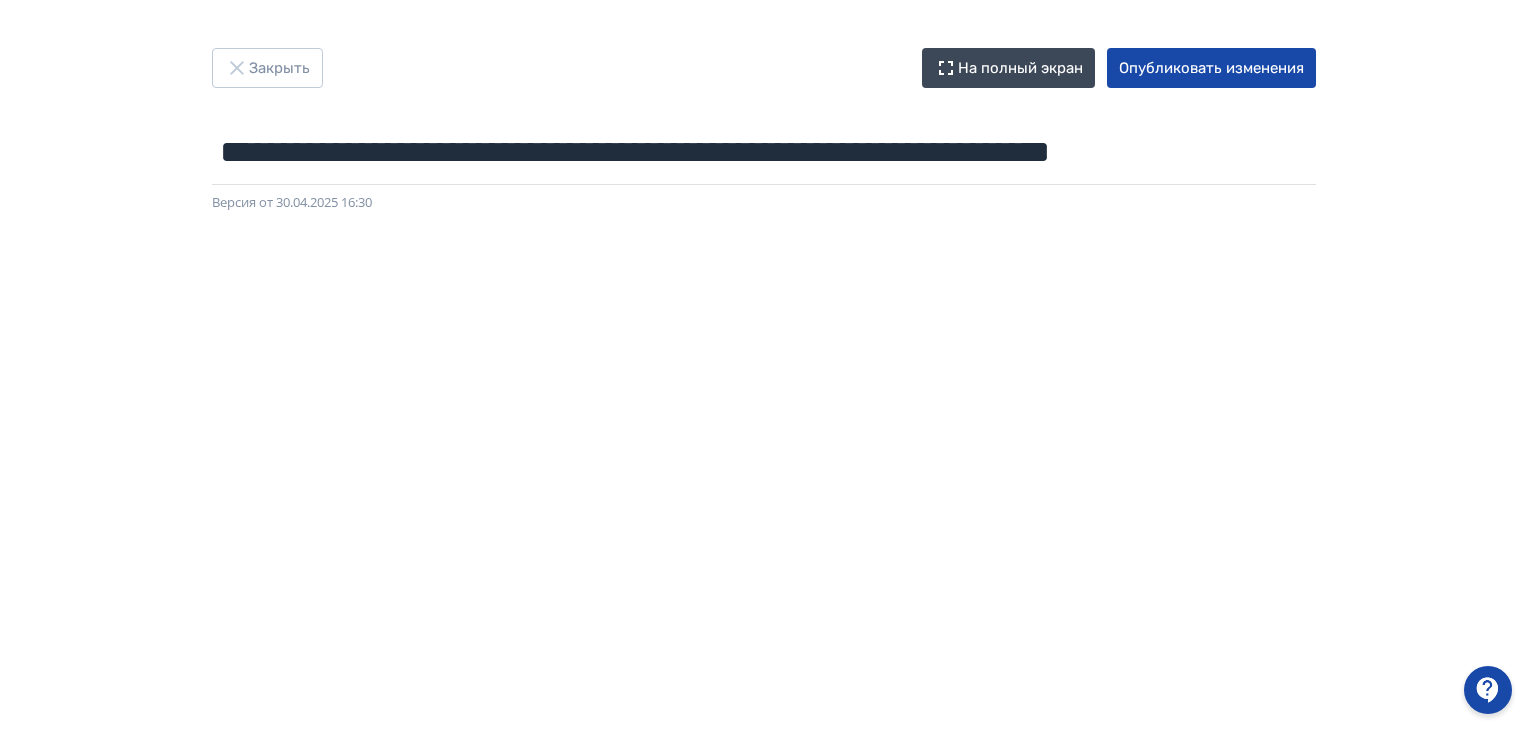 click on "**********" at bounding box center (764, 365) 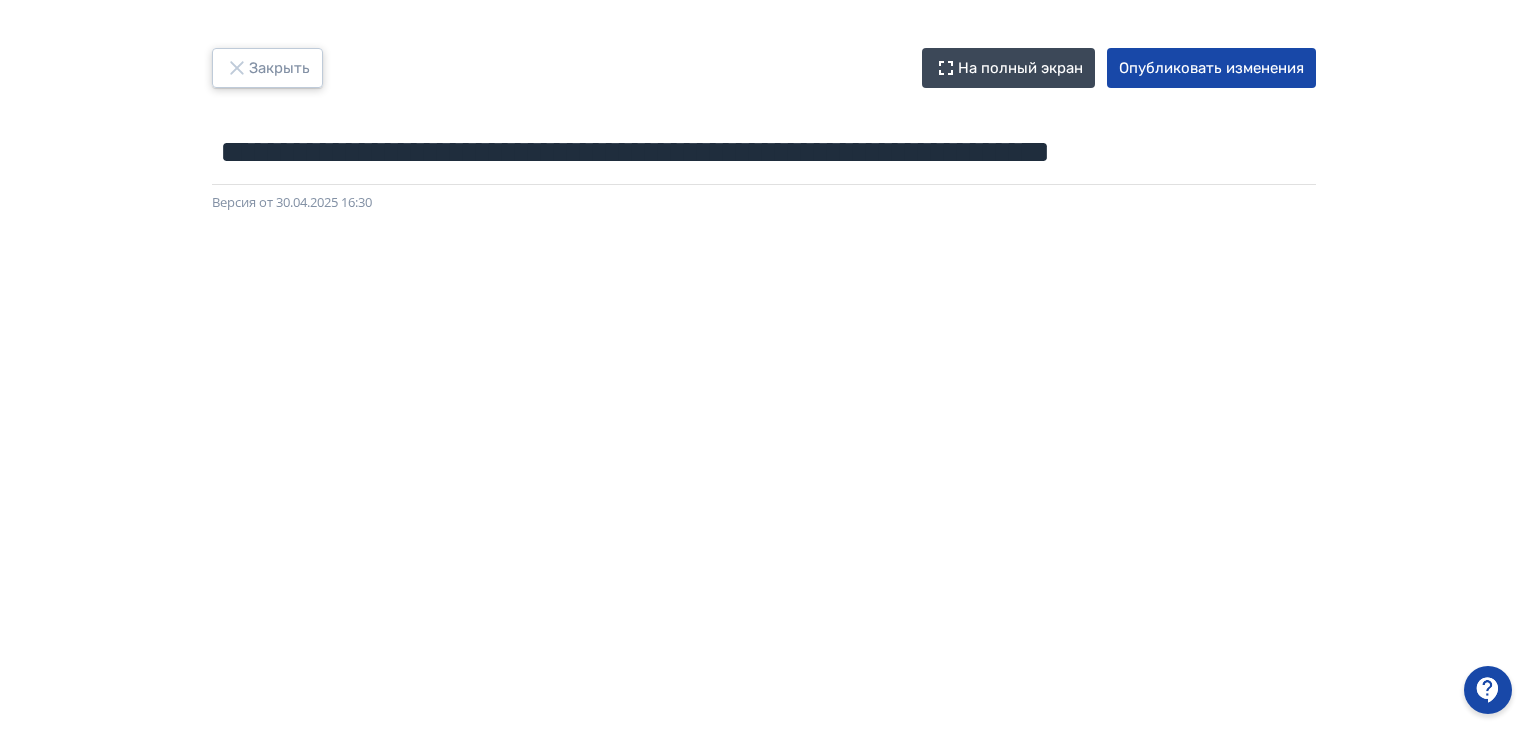 click on "Закрыть" at bounding box center [267, 68] 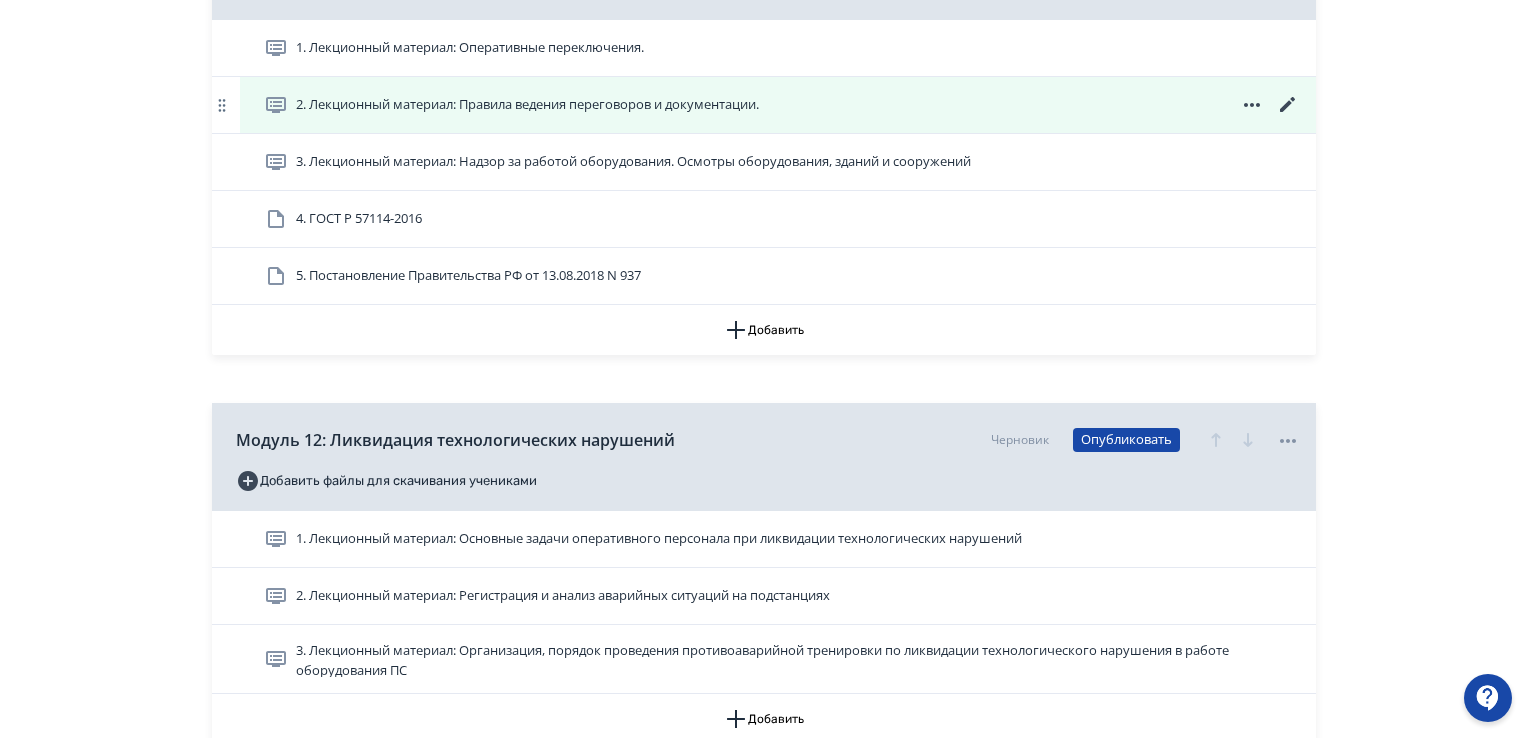 scroll, scrollTop: 6262, scrollLeft: 0, axis: vertical 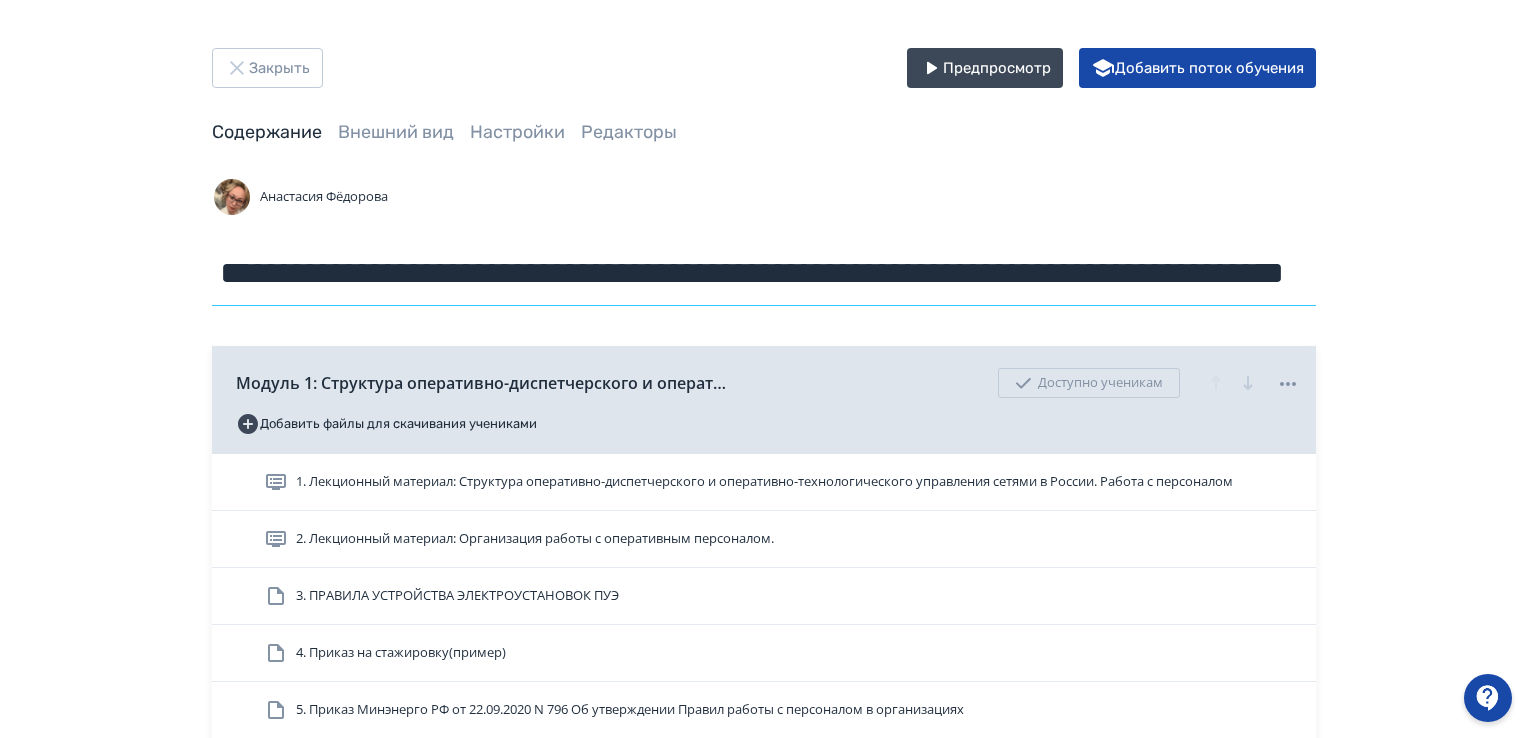 click on "**********" at bounding box center [764, 273] 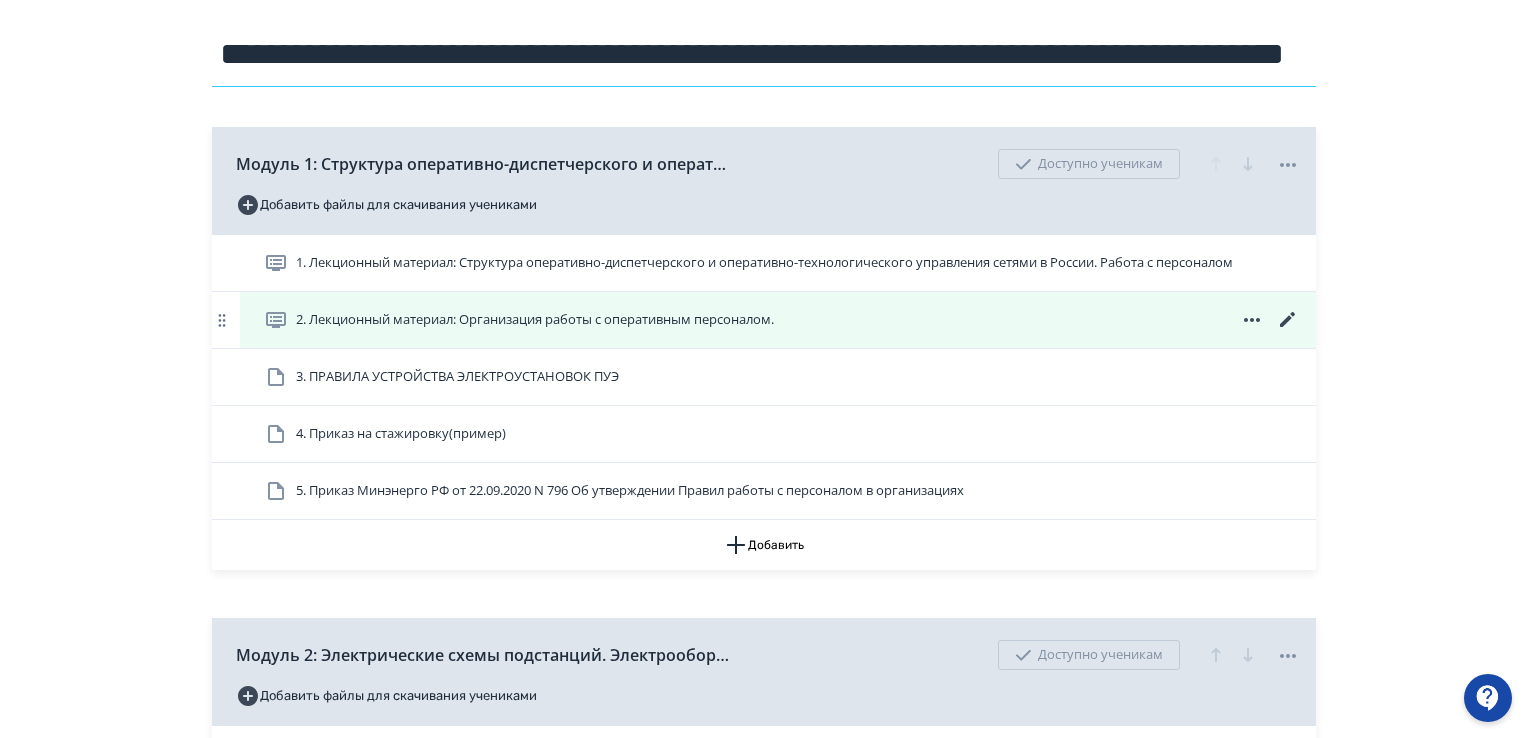 scroll, scrollTop: 0, scrollLeft: 0, axis: both 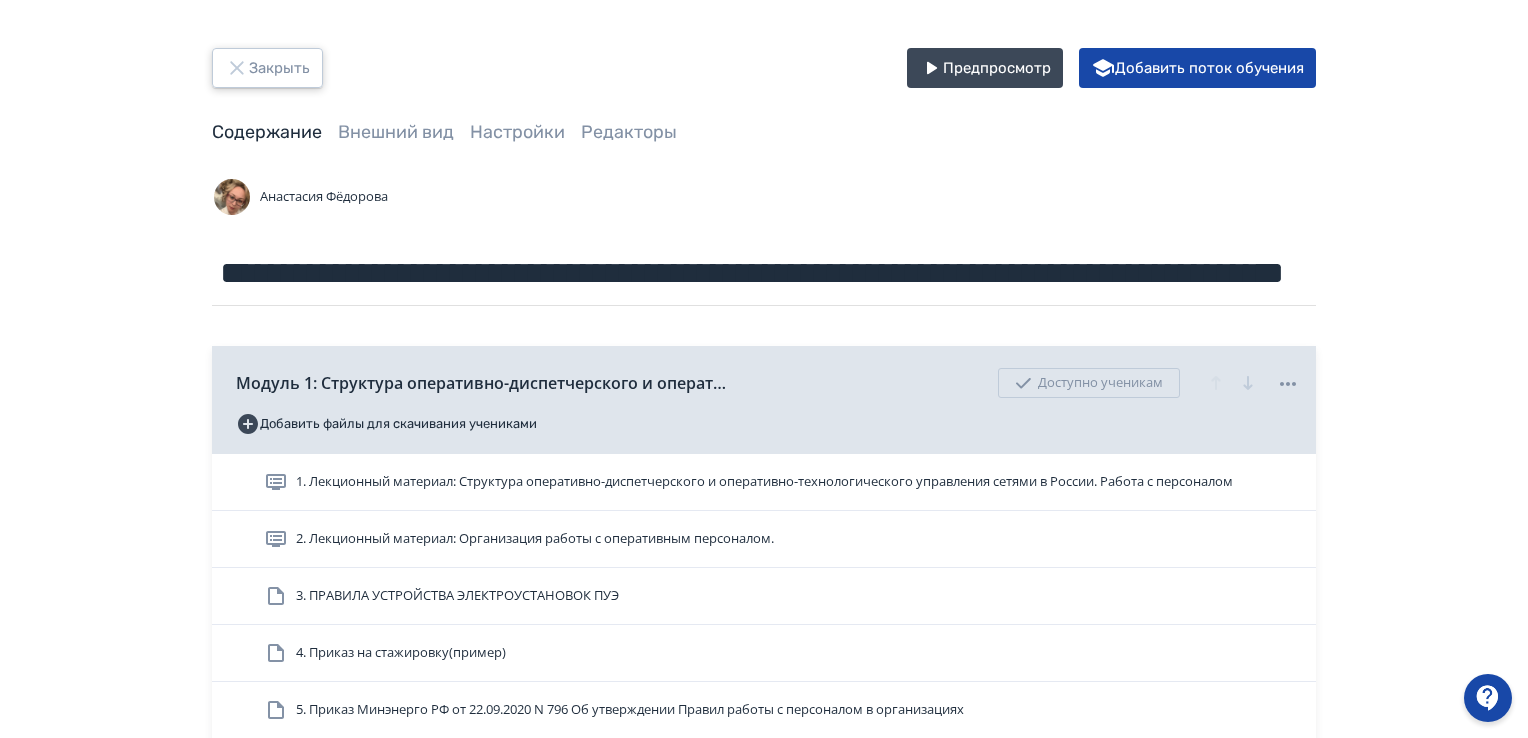 click on "Закрыть" at bounding box center [267, 68] 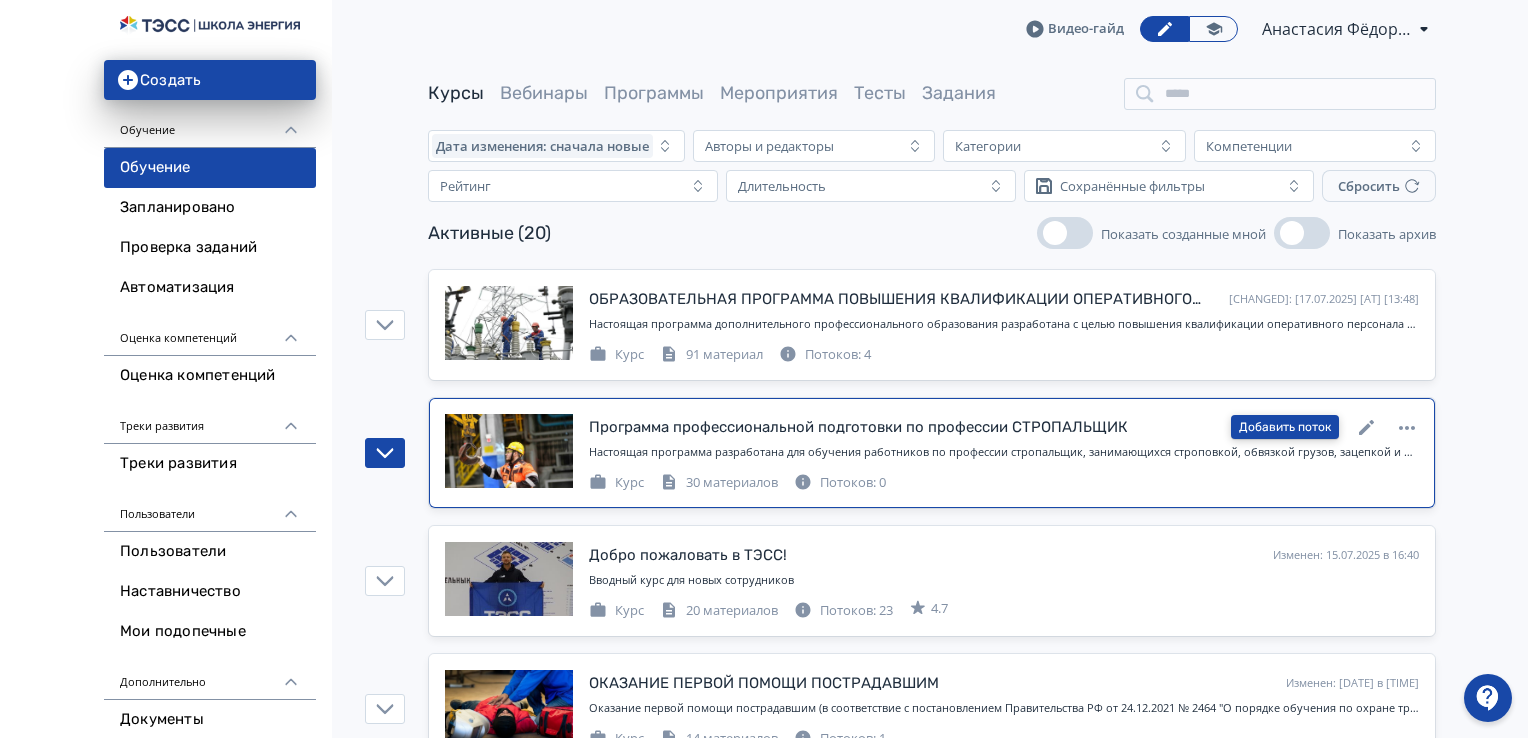 click on "Добавить поток" at bounding box center [1285, 427] 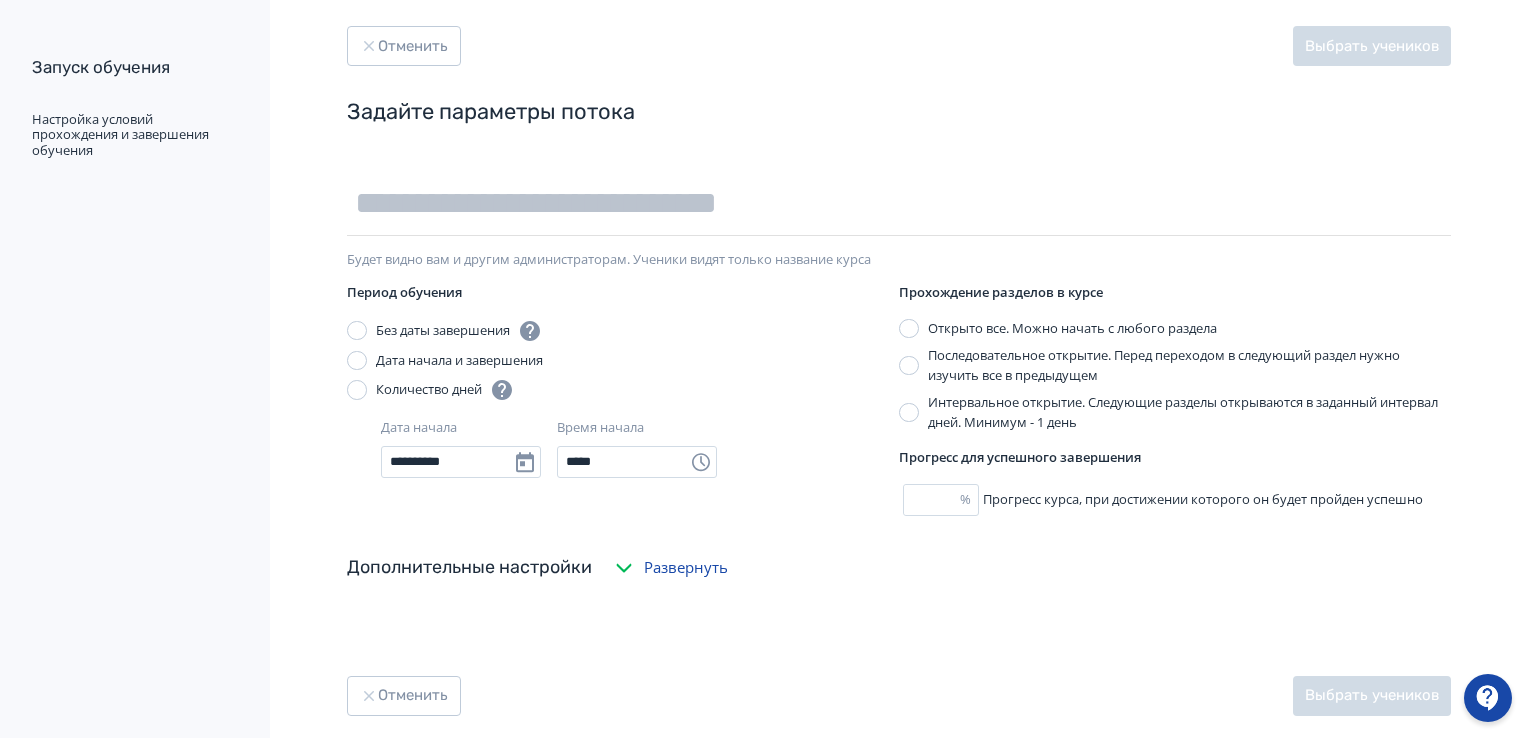 scroll, scrollTop: 0, scrollLeft: 0, axis: both 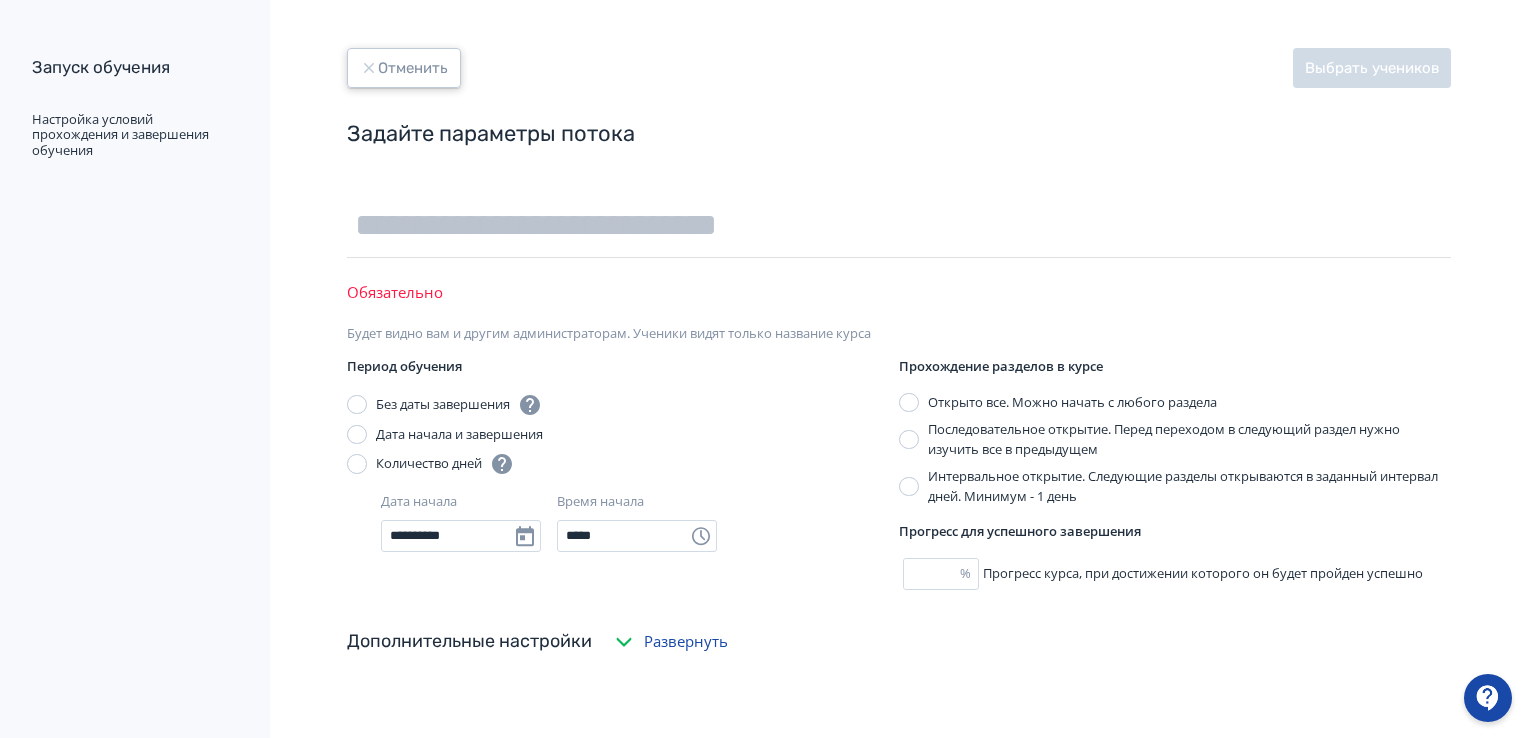 click on "Отменить" at bounding box center [404, 68] 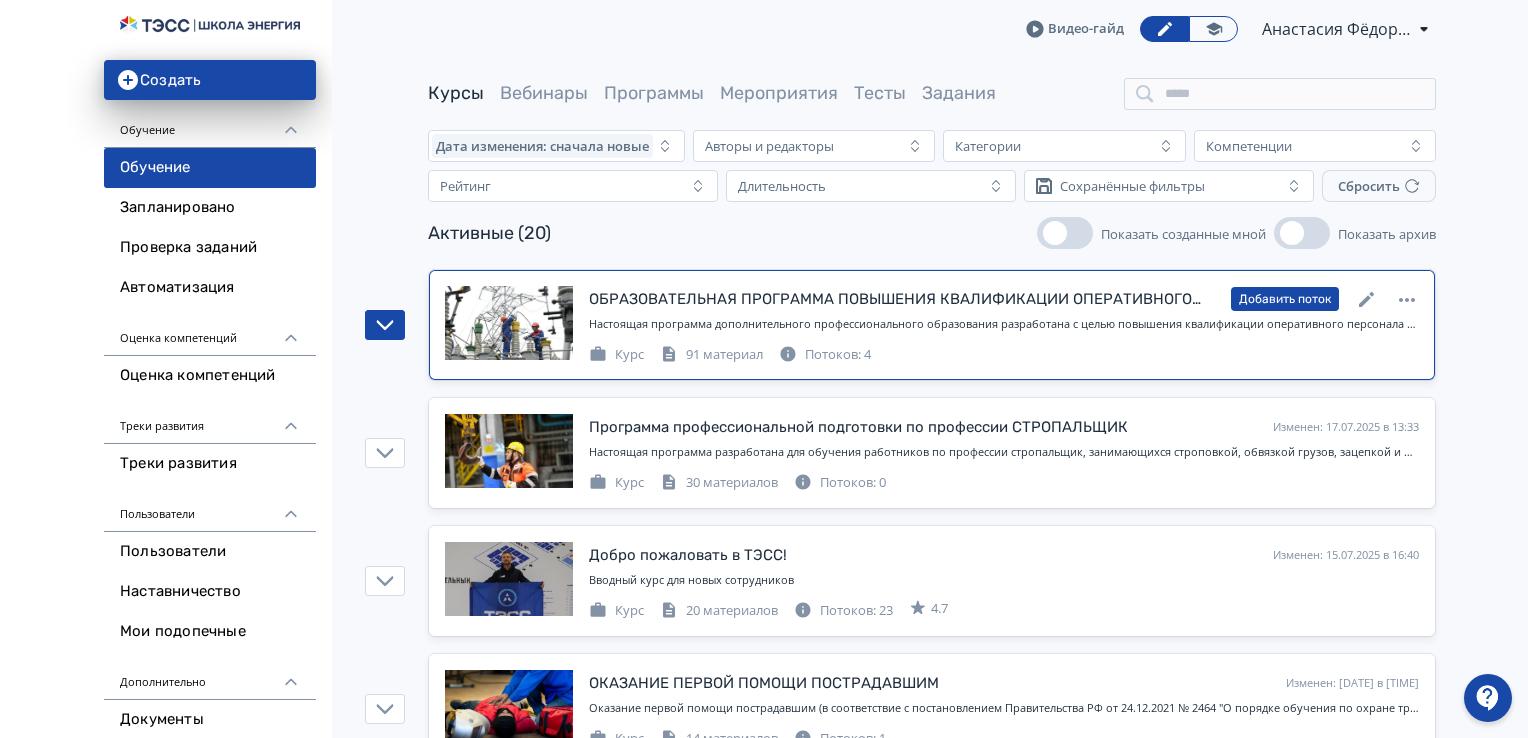 click on "Потоков: 4" at bounding box center [825, 355] 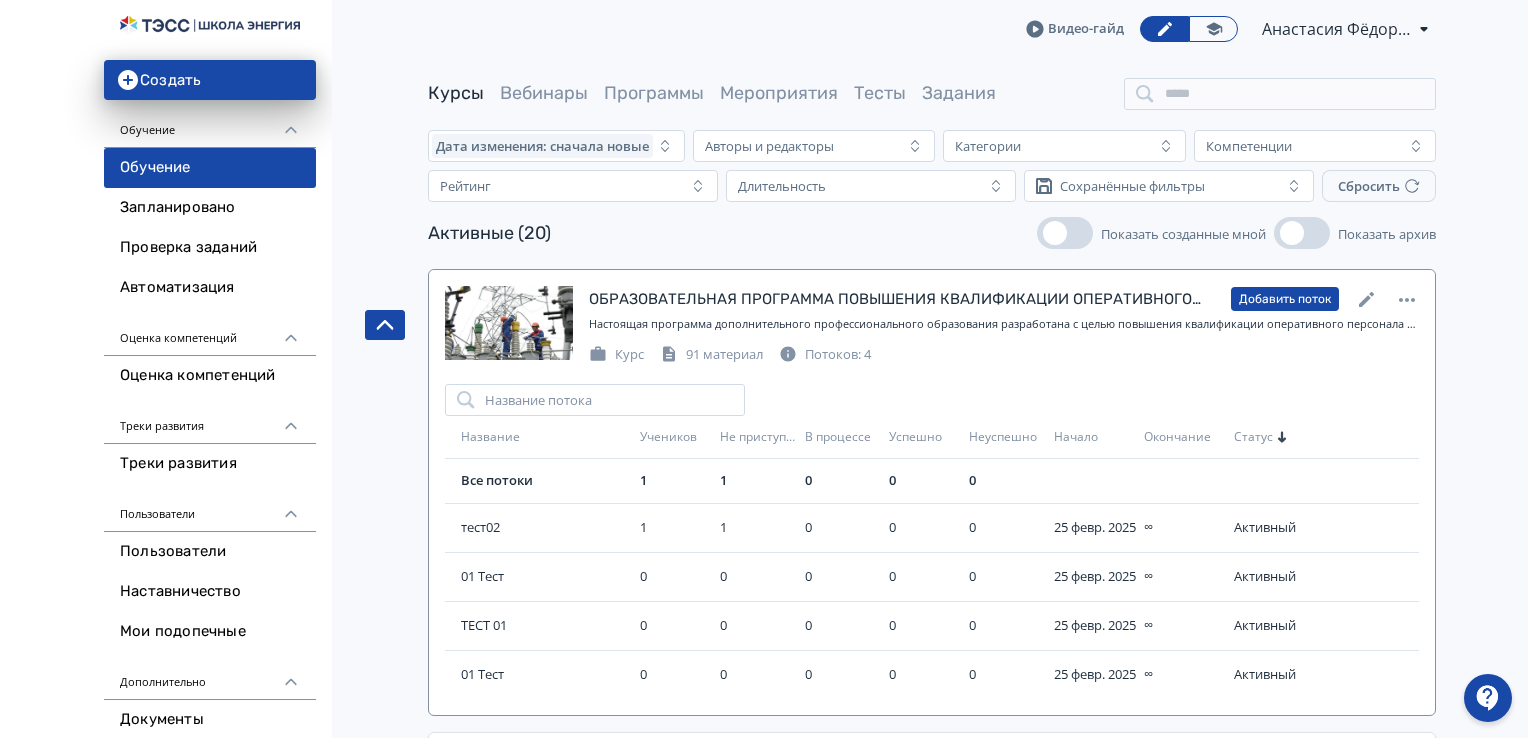 click on "Курсы Вебинары Программы Мероприятия Тесты Задания Дата изменения: сначала новые Авторы и редакторы Категории Компетенции Рейтинг Длительность Сохранённые фильтры Сбросить Активные (20) Показать созданные мной Показать архив ОБРАЗОВАТЕЛЬНАЯ ПРОГРАММА ПОВЫШЕНИЯ КВАЛИФИКАЦИИ ОПЕРАТИВНОГО ПЕРСОНАЛА ПОДСТАНЦИЙ Изменен: [DATE] в 13:48 Добавить поток Курс 91 материал Потоков: 4 Название потока Название Учеников Не приступали В процессе Успешно Неуспешно Начало Окончание Статус Все потоки 1 1 0 0 0 тест02 1 1 0 0 0 25 февр. [YEAR] ∞ Активный 01 Тест 0 0 0 0 0 25 февр. [YEAR] ∞ ТЕСТ 01 0" at bounding box center [932, 1603] 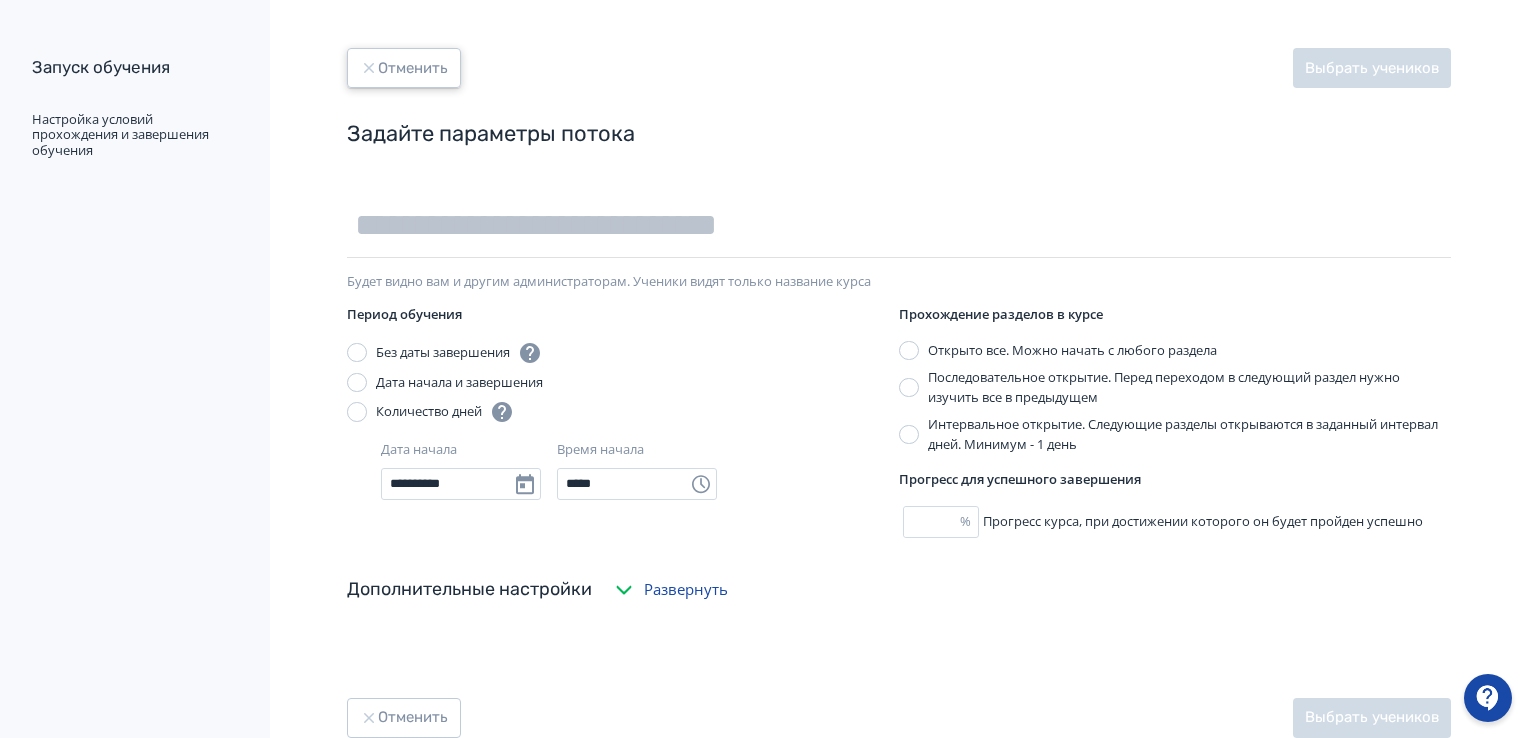 click on "Отменить" at bounding box center (404, 68) 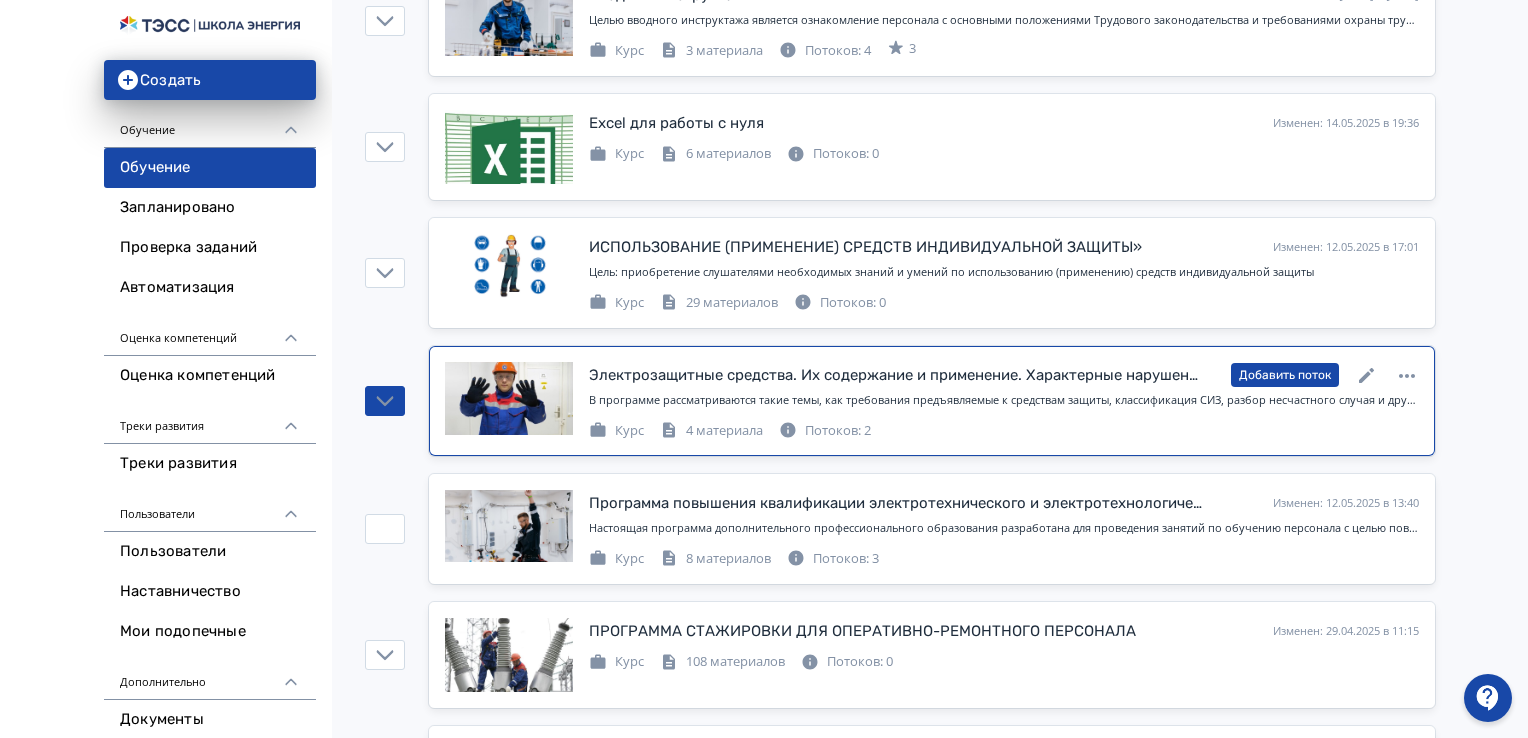 scroll, scrollTop: 1300, scrollLeft: 0, axis: vertical 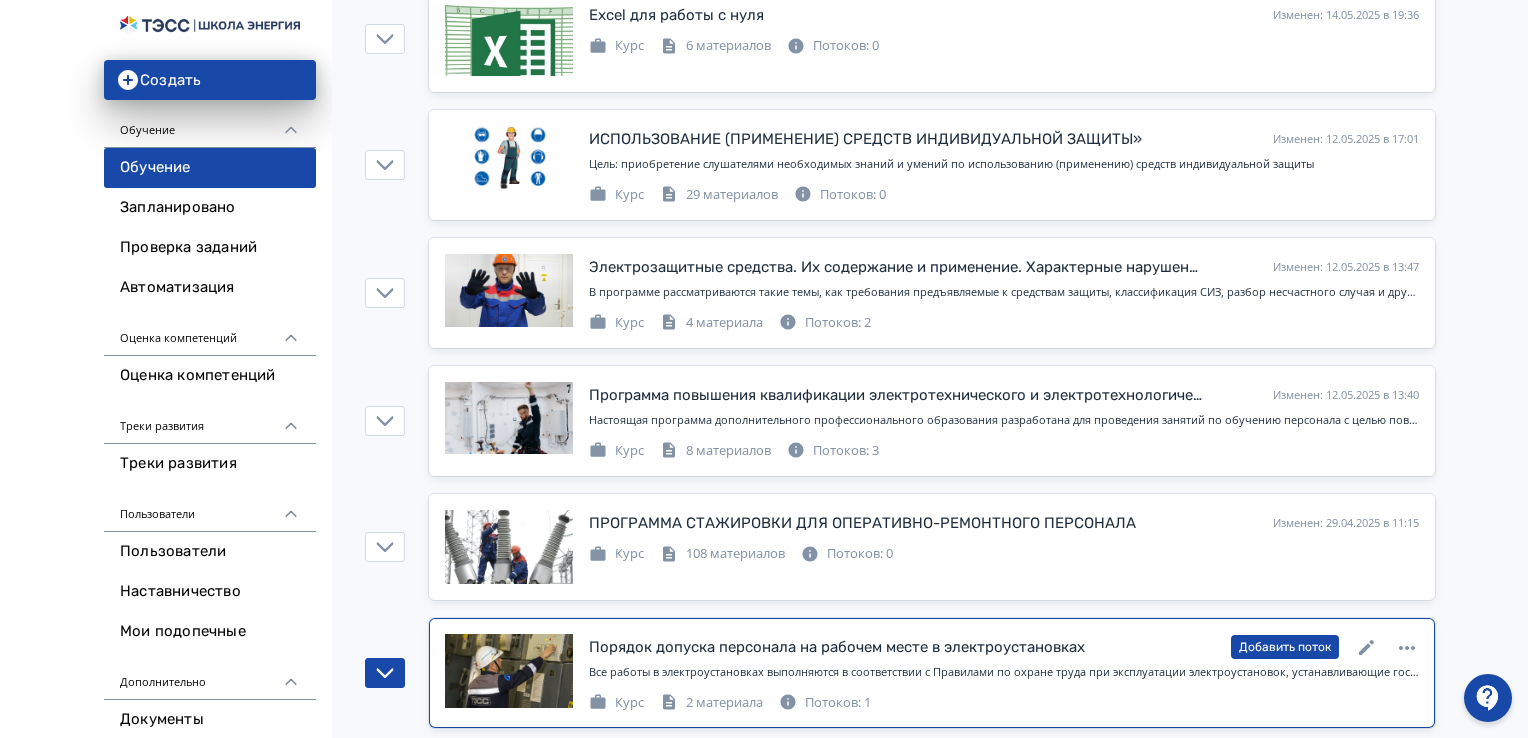 click on "Потоков: 1" at bounding box center [825, 703] 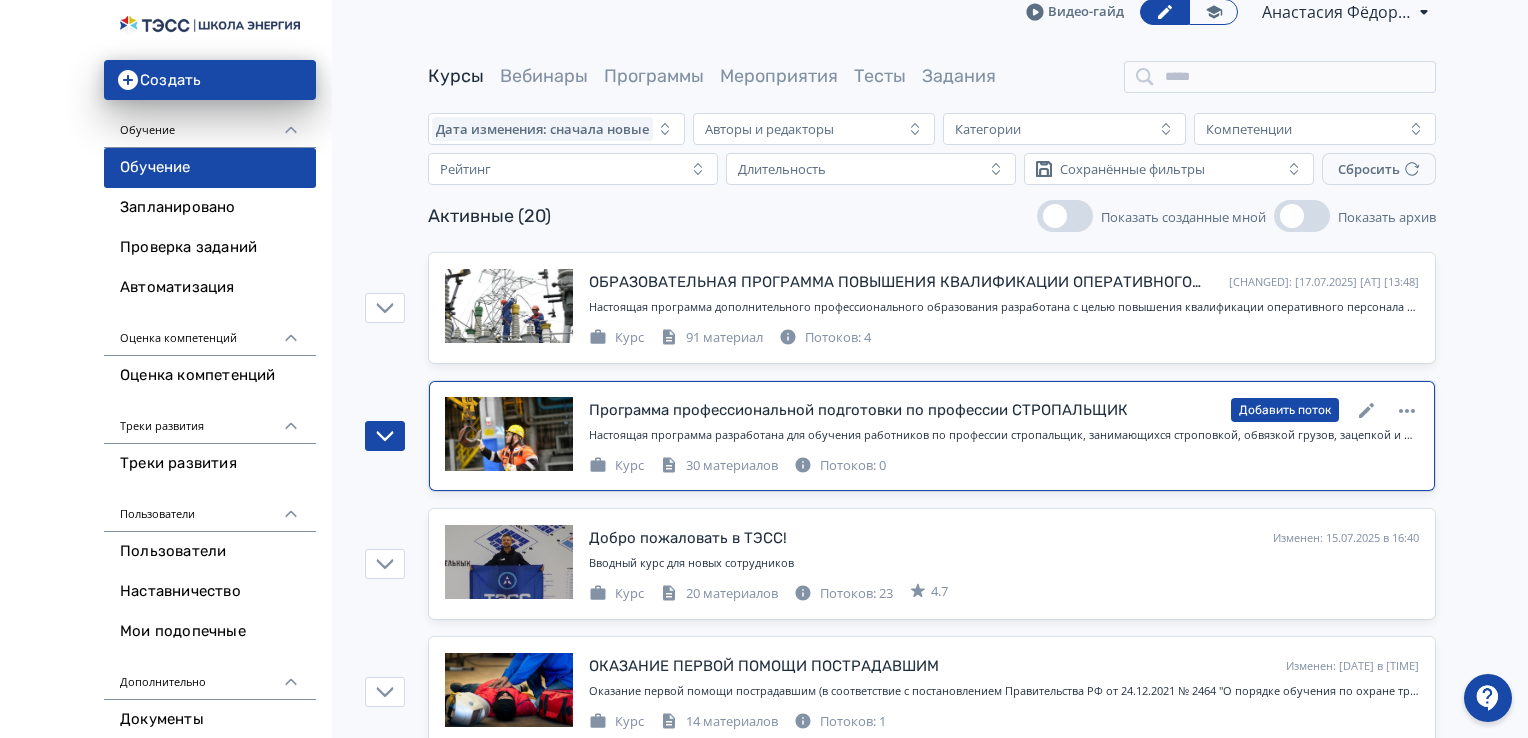 scroll, scrollTop: 0, scrollLeft: 0, axis: both 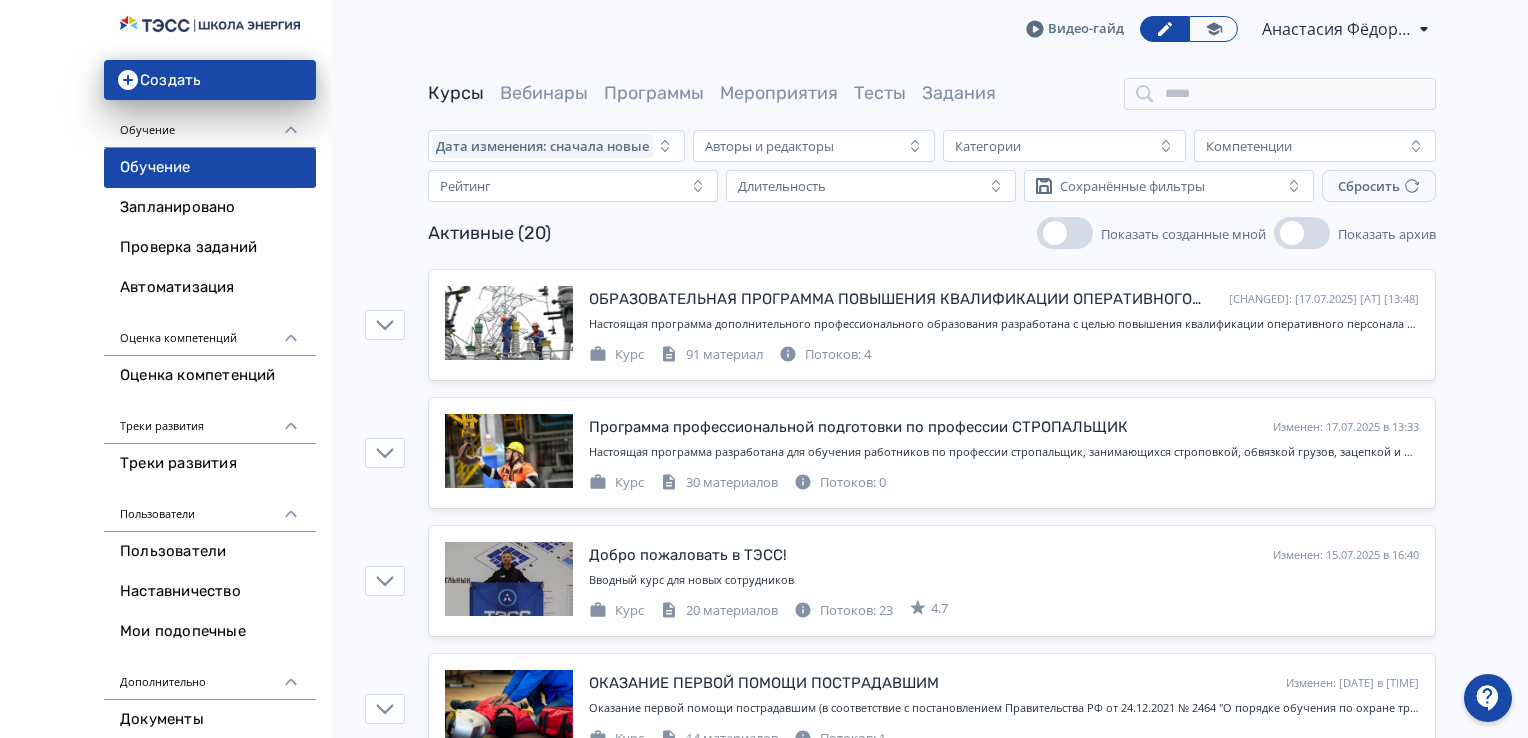 click on "Видео-гайд Анастасия Фёдорова PRO Повысьте эффективность платформы при помощи дополнительных возможностей." at bounding box center [932, 29] 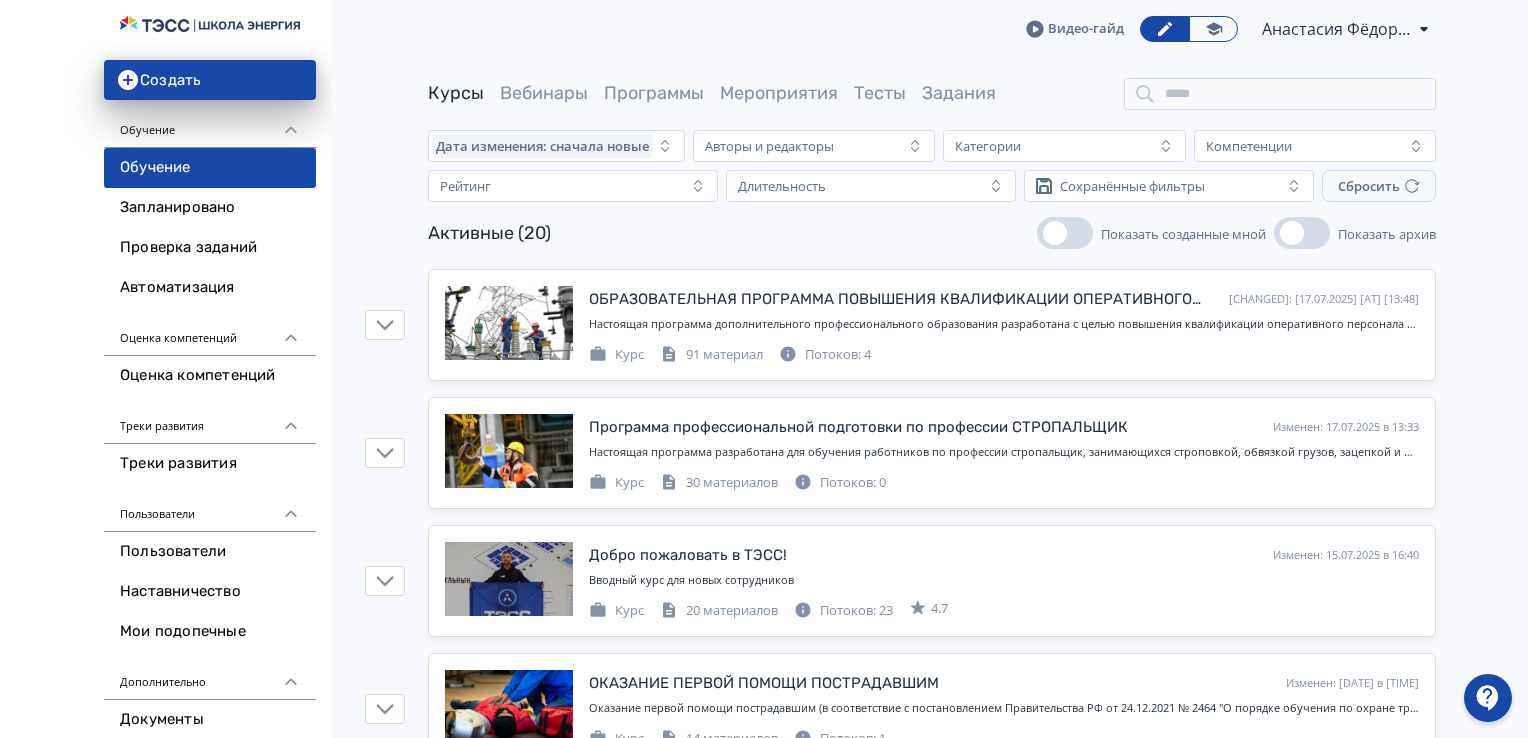 scroll, scrollTop: 645, scrollLeft: 0, axis: vertical 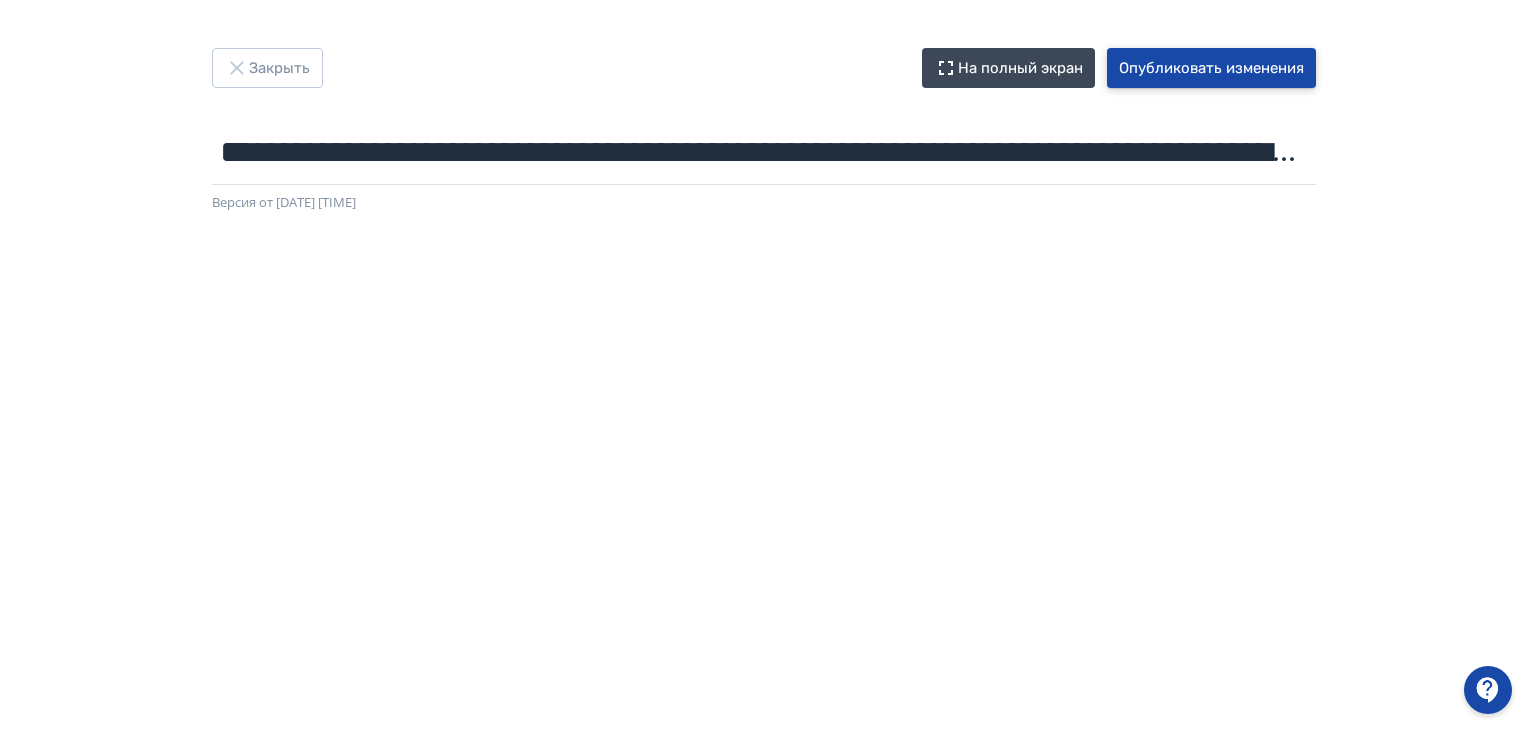 click on "Опубликовать изменения" at bounding box center (1211, 68) 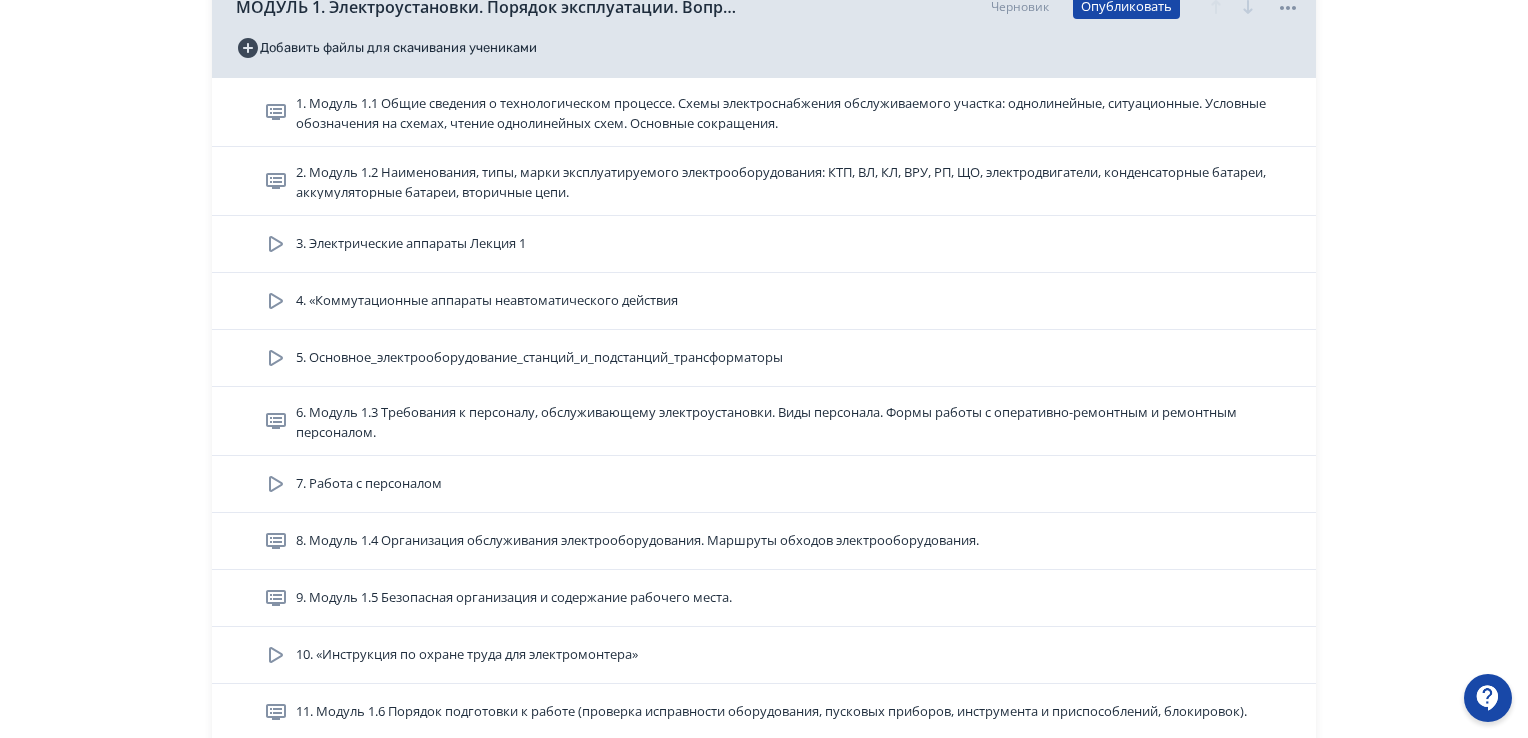 scroll, scrollTop: 500, scrollLeft: 0, axis: vertical 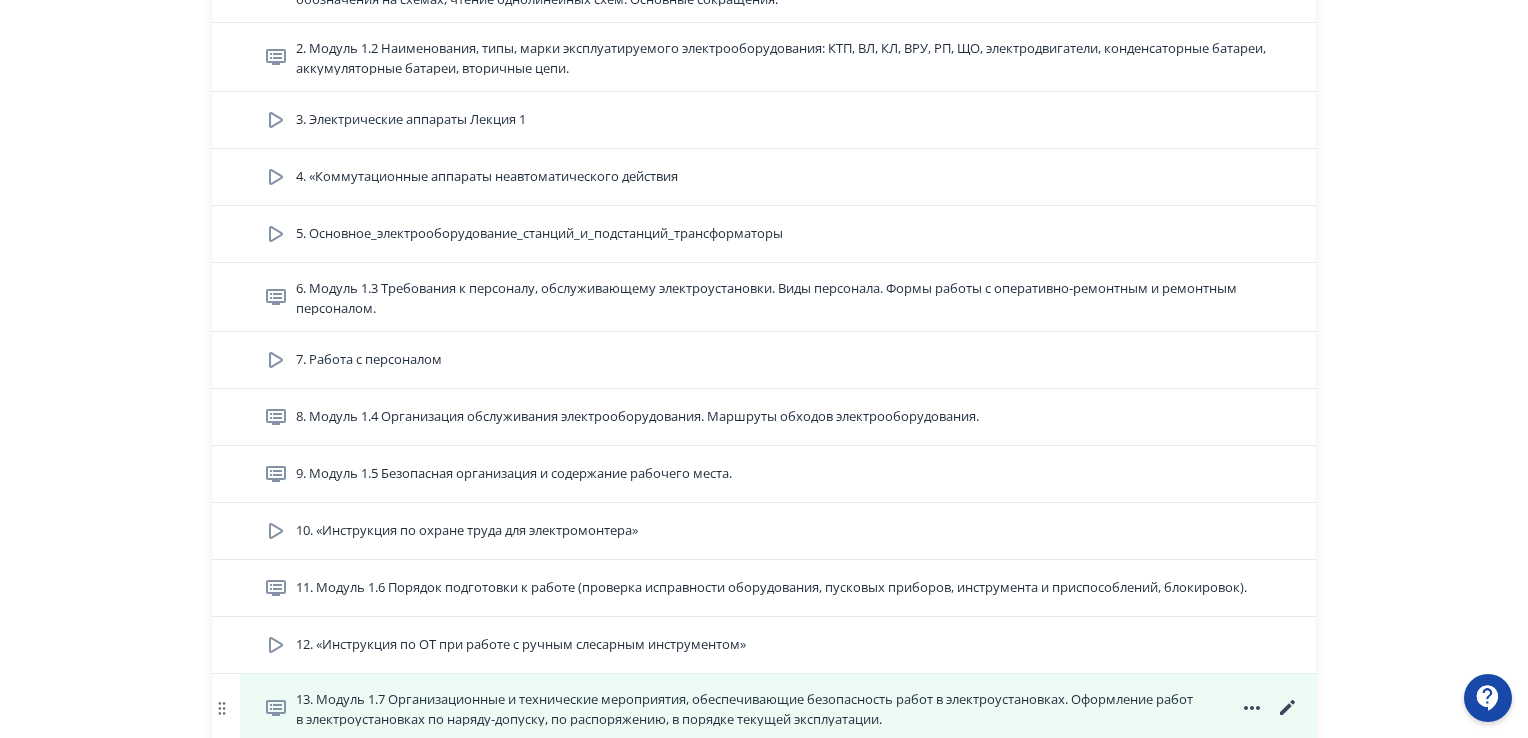 click on "13. Модуль 1.7 Организационные и технические мероприятия, обеспечивающие безопасность работ в электроустановках. Оформление работ в электроустановках по наряду-допуску, по распоряжению, в порядке текущей эксплуатации." at bounding box center [746, 708] 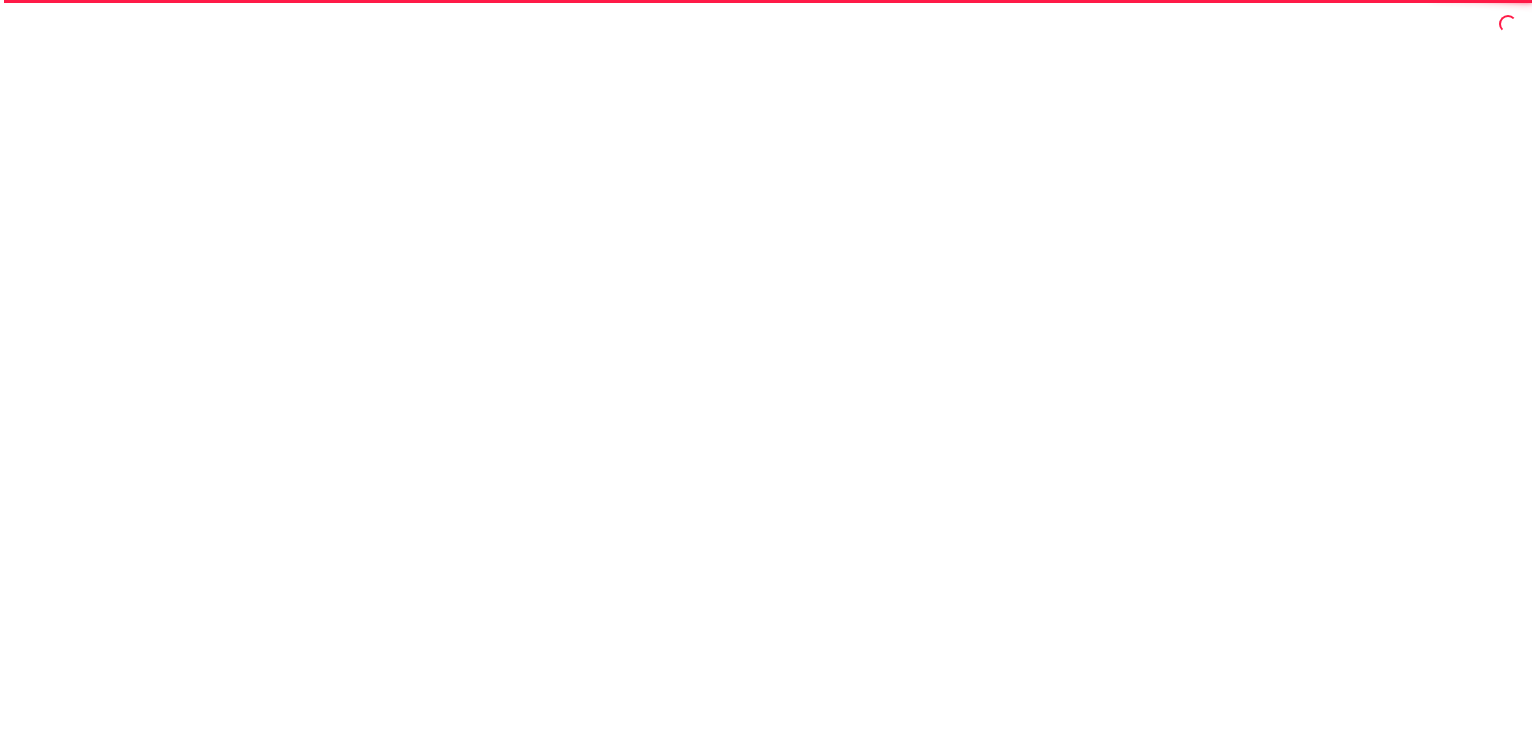 scroll, scrollTop: 0, scrollLeft: 0, axis: both 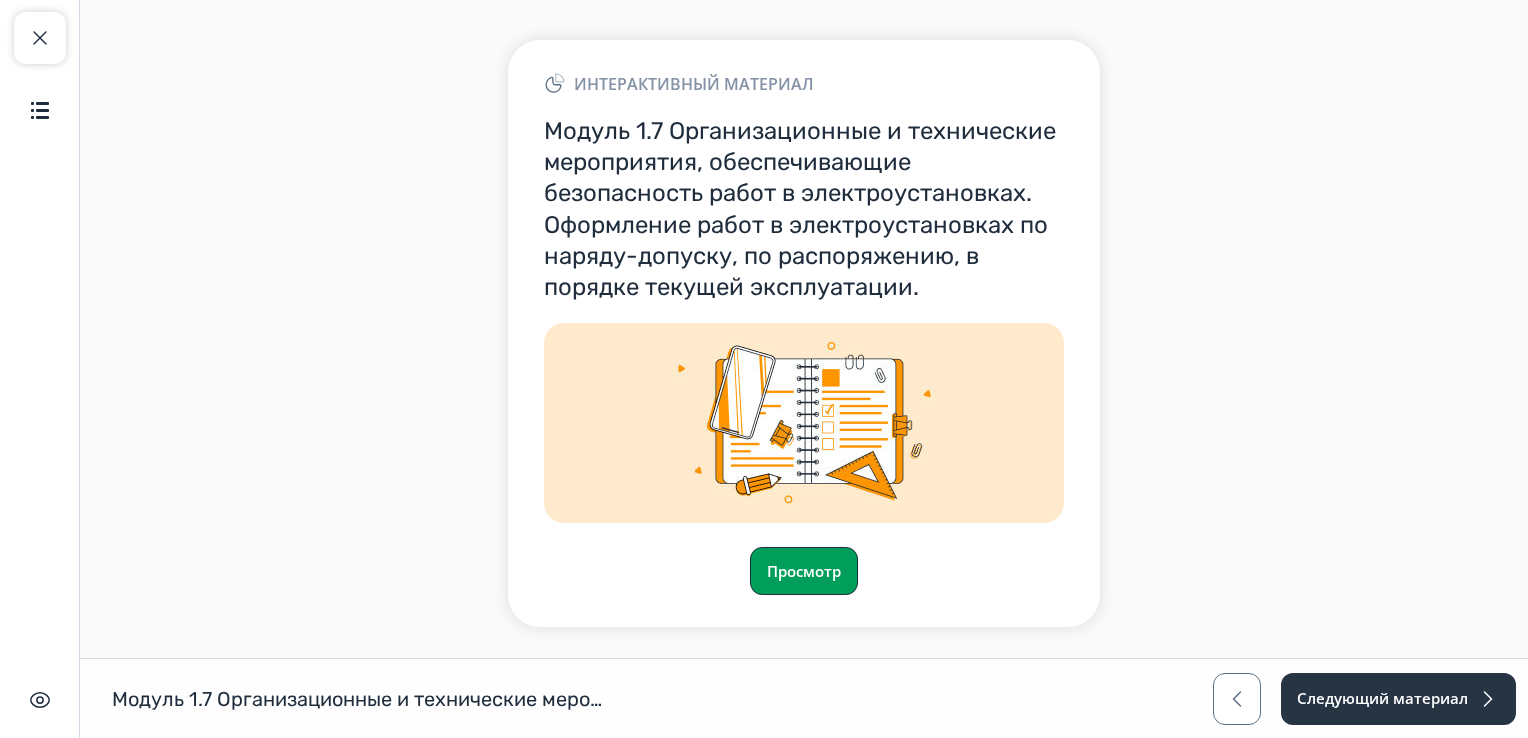 click on "Просмотр" at bounding box center [804, 571] 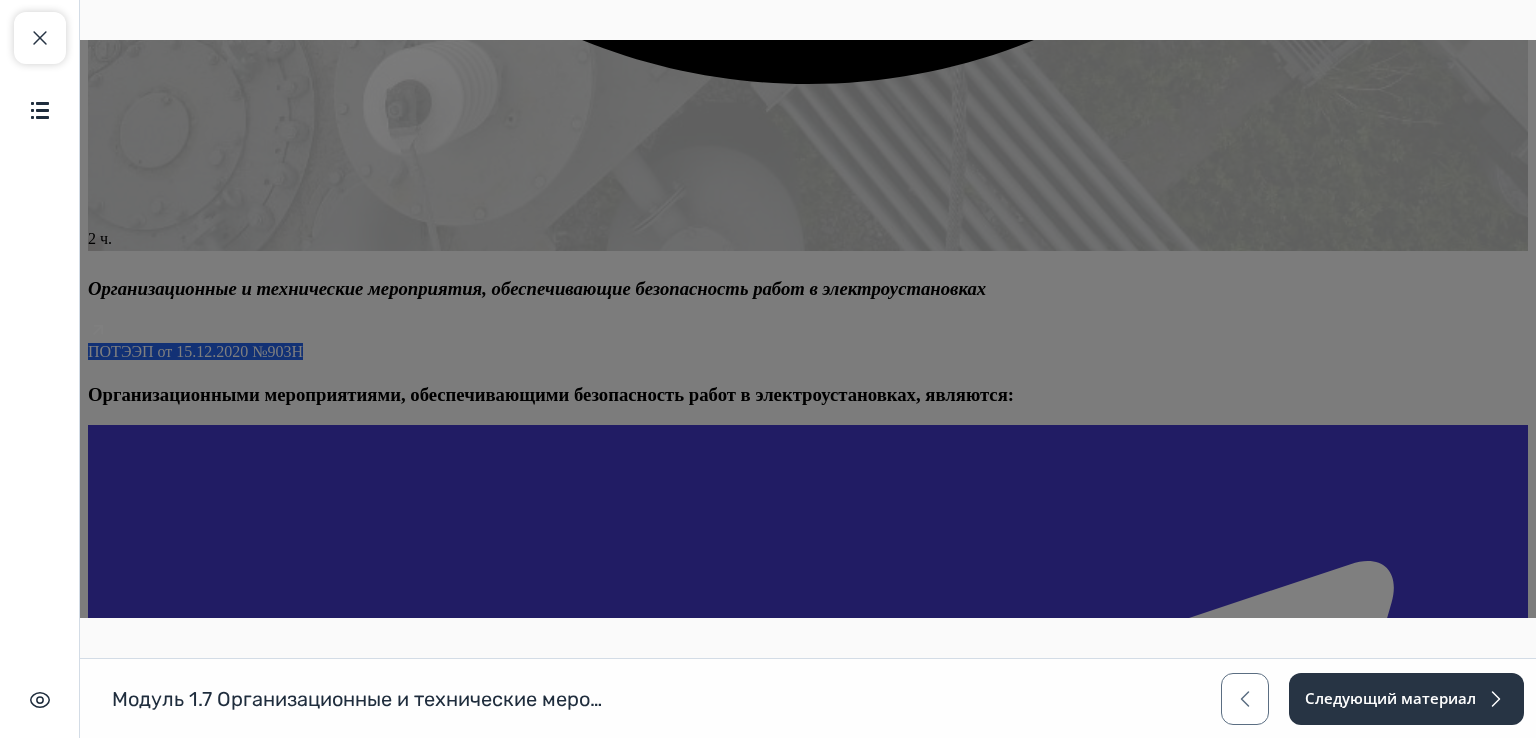 scroll, scrollTop: 2200, scrollLeft: 0, axis: vertical 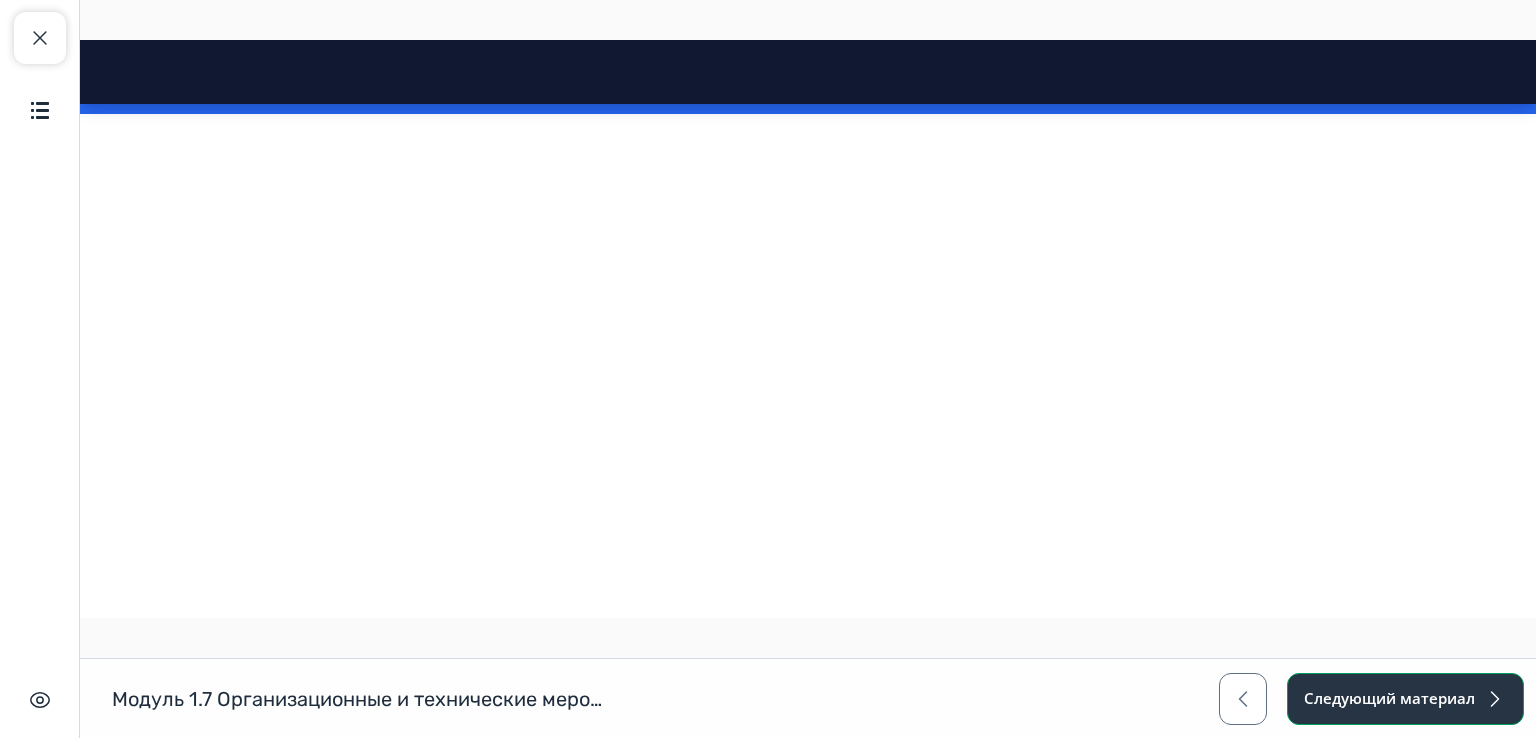 click on "Следующий материал" at bounding box center [1405, 699] 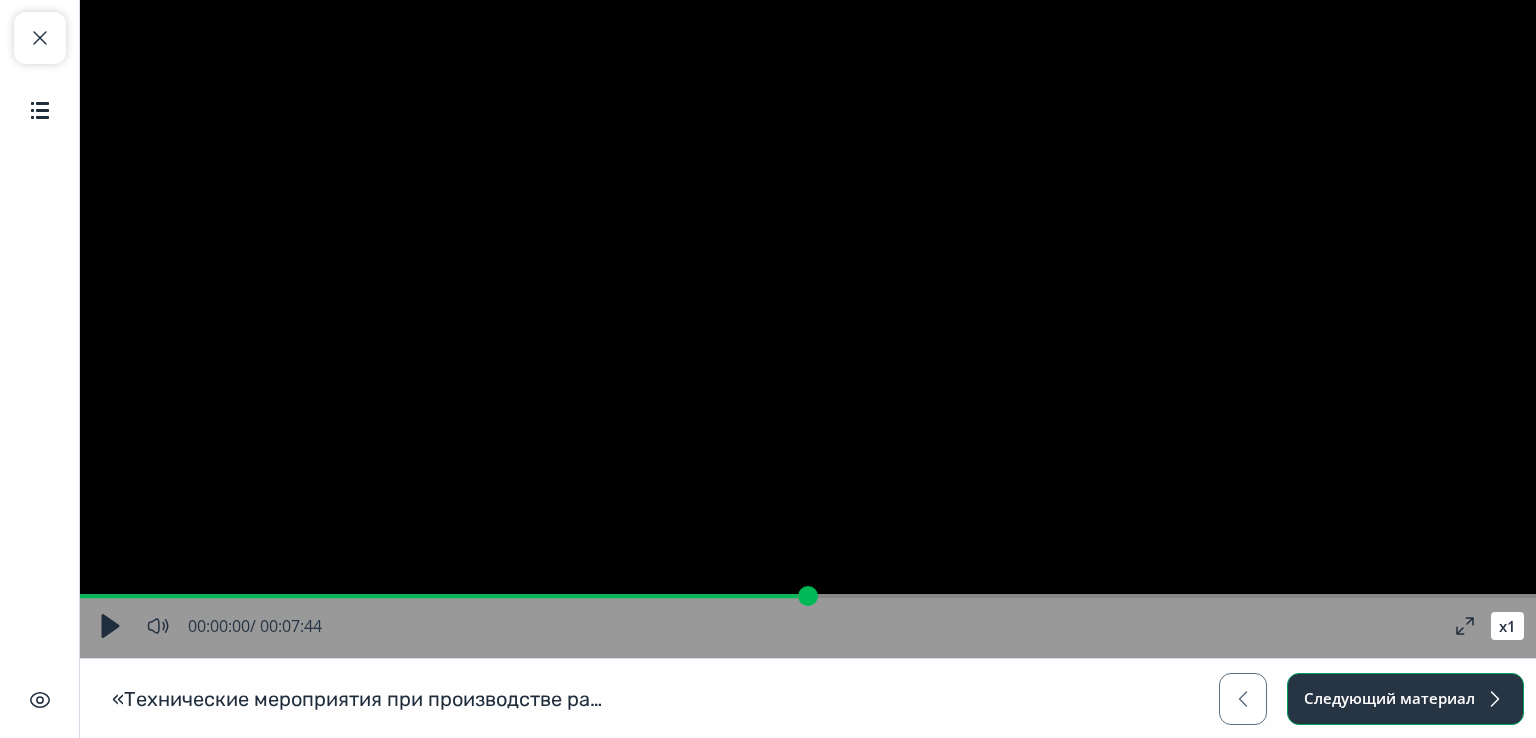 click on "Следующий материал" at bounding box center [1405, 699] 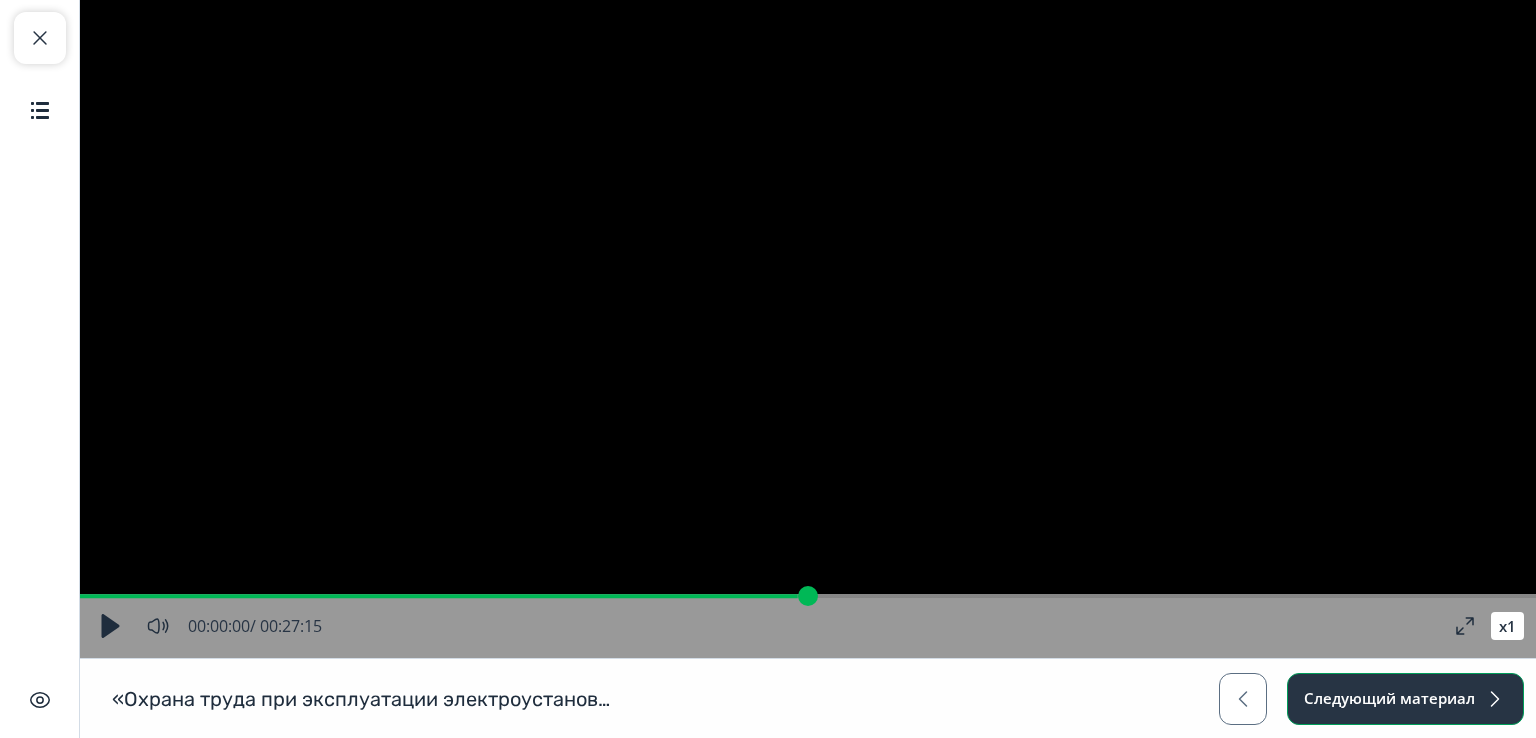 click on "Следующий материал" at bounding box center (1405, 699) 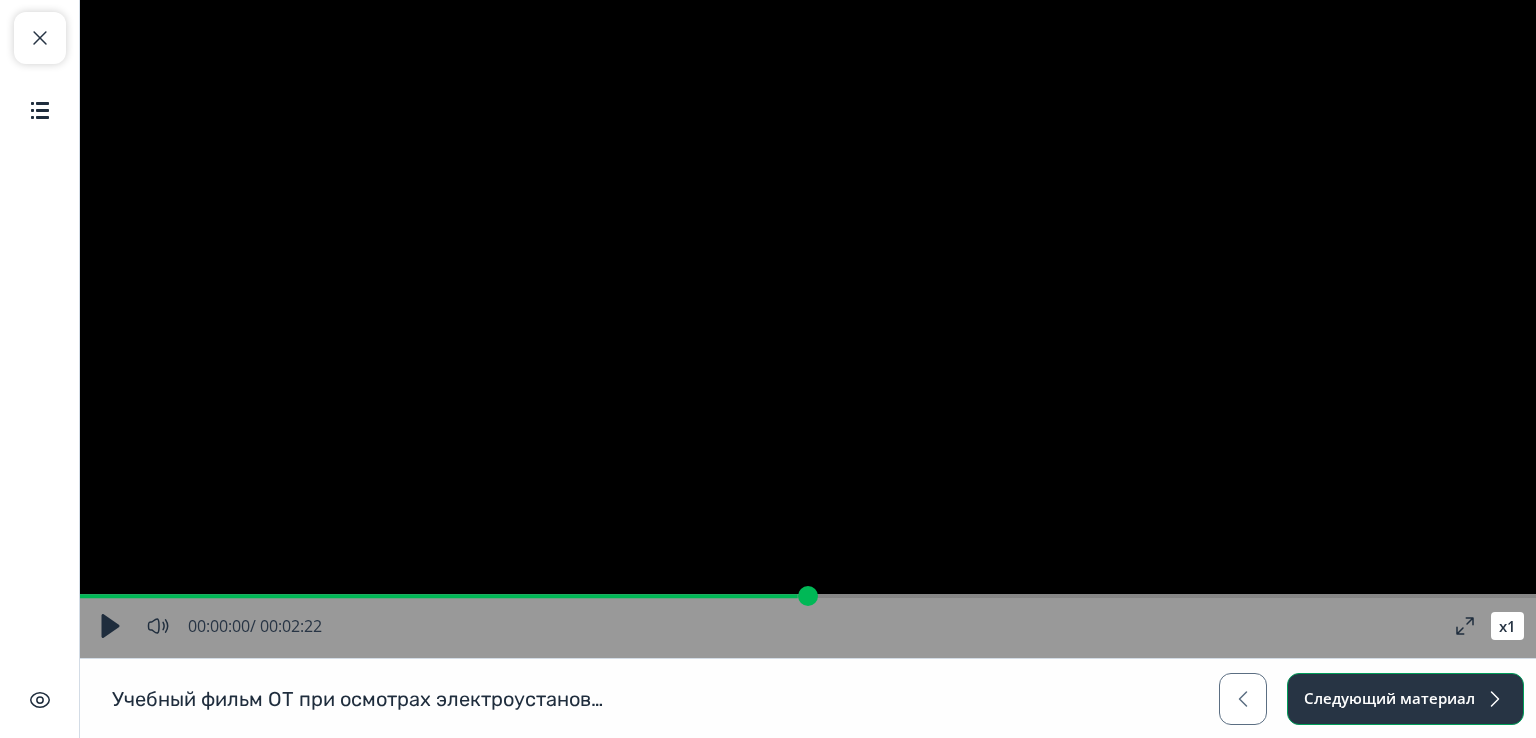click on "Следующий материал" at bounding box center (1405, 699) 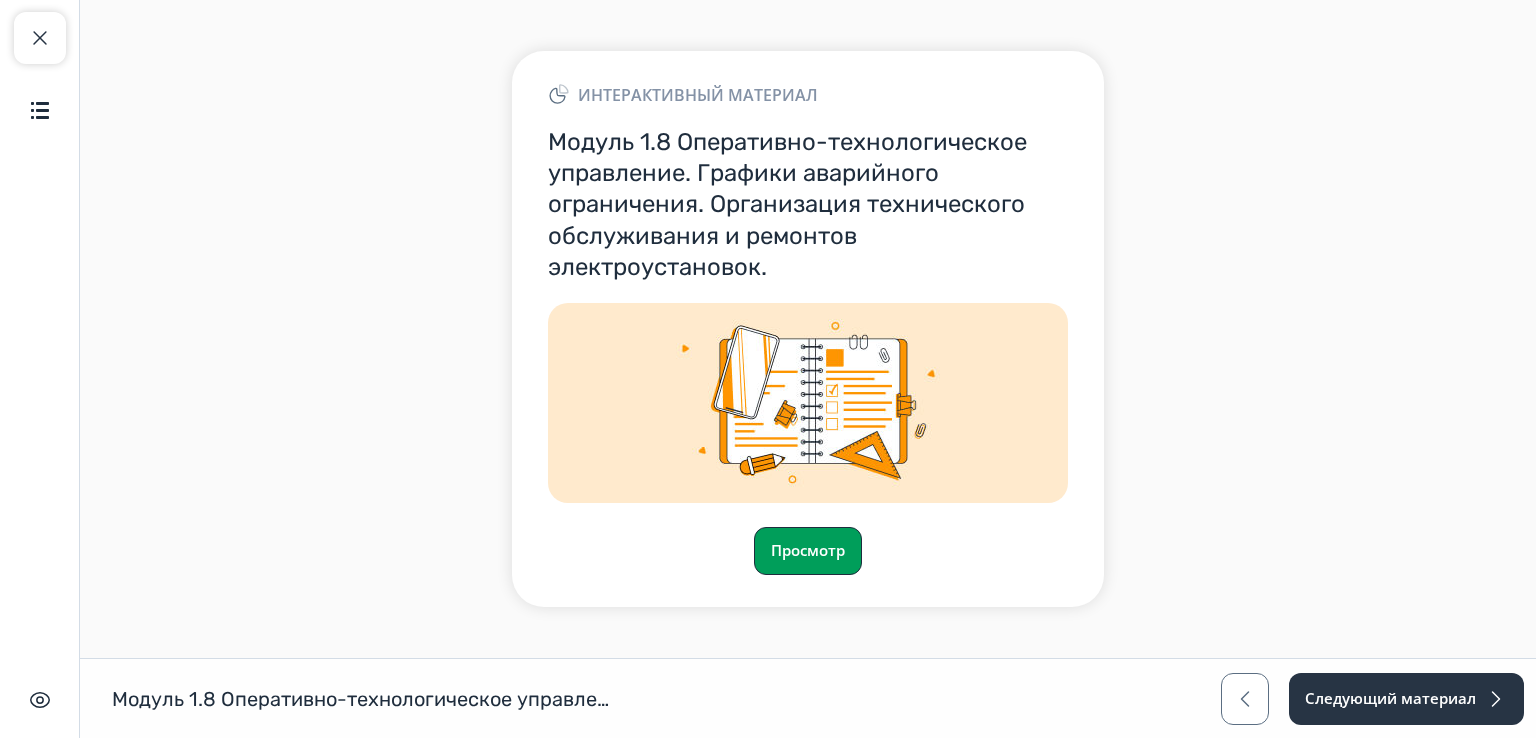click on "Просмотр" at bounding box center (808, 551) 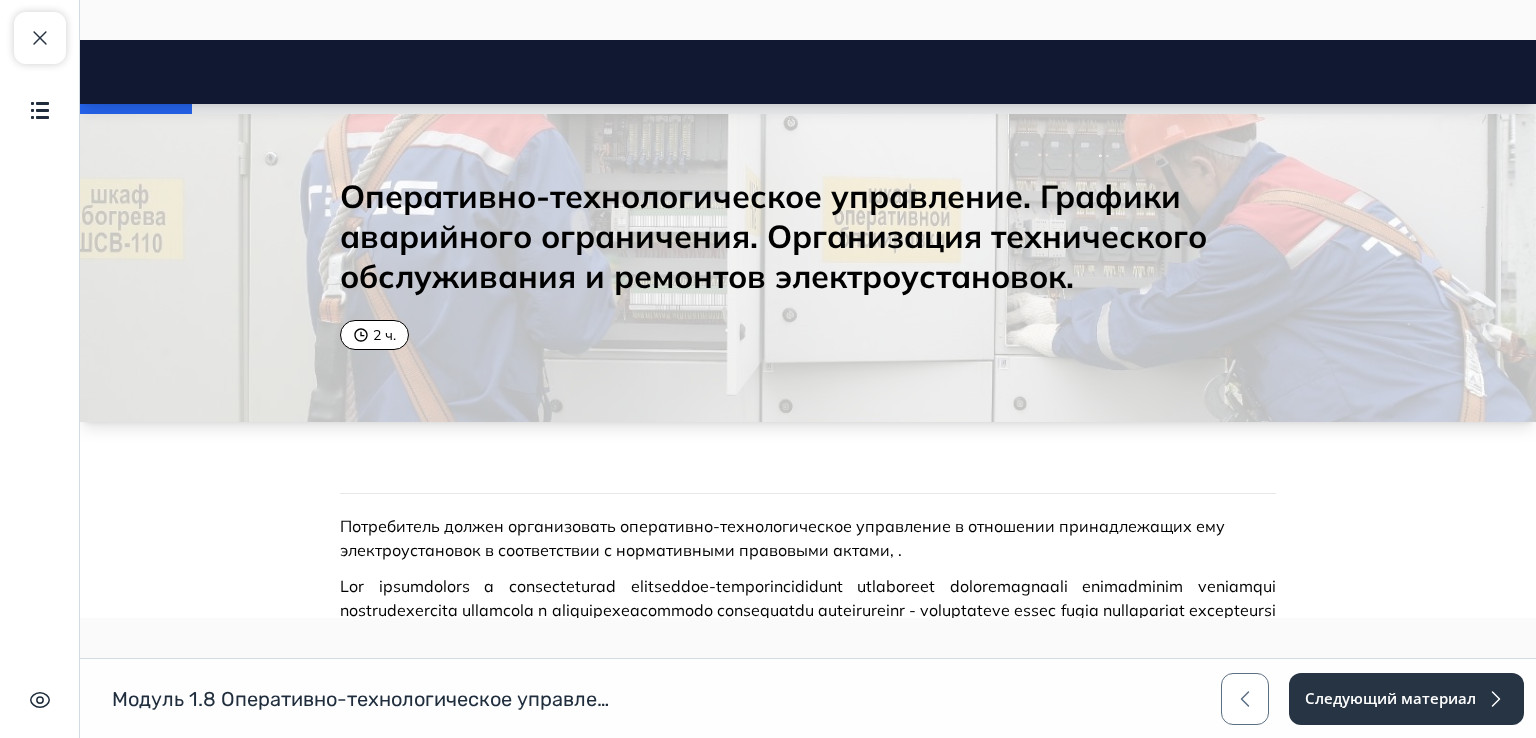 scroll, scrollTop: 0, scrollLeft: 0, axis: both 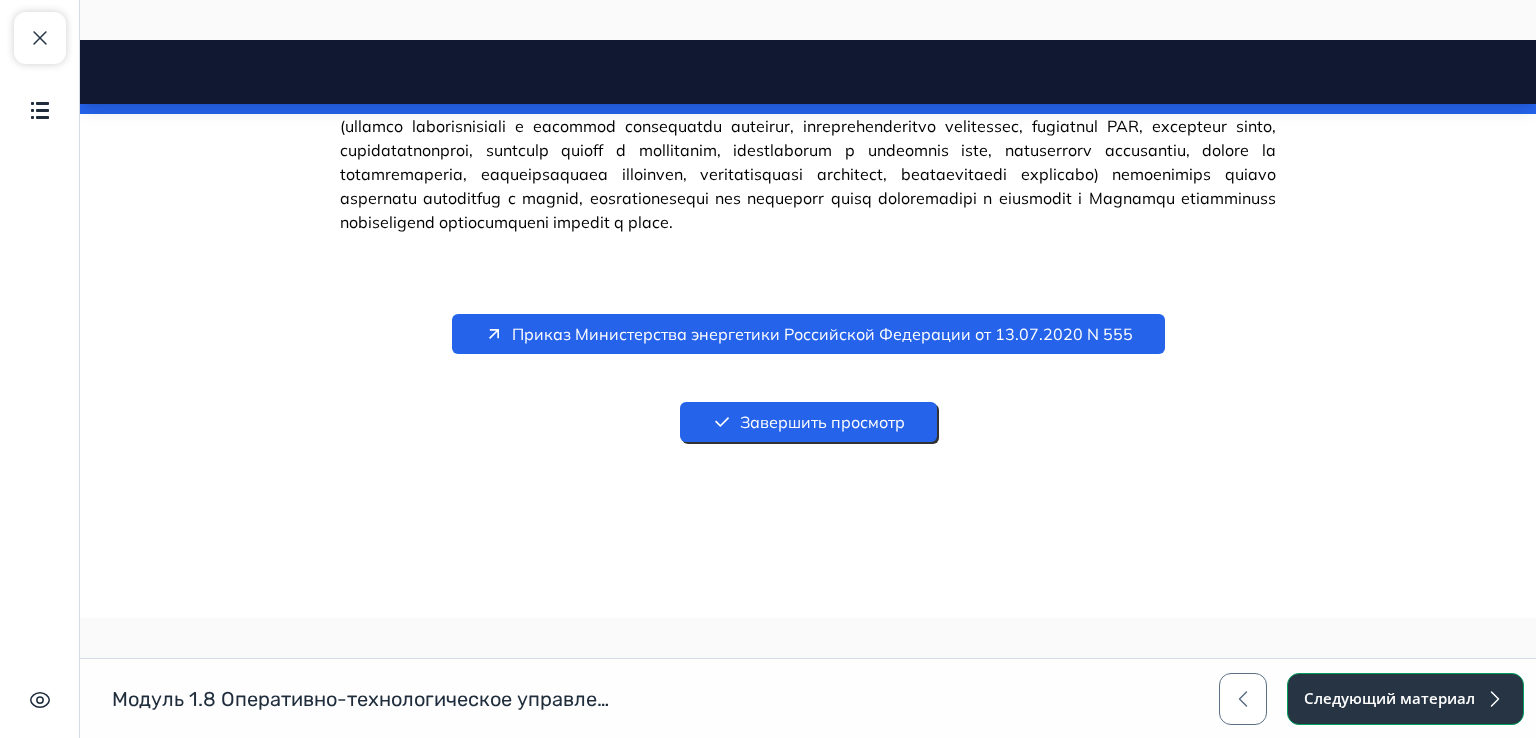 click on "Следующий материал" at bounding box center (1405, 699) 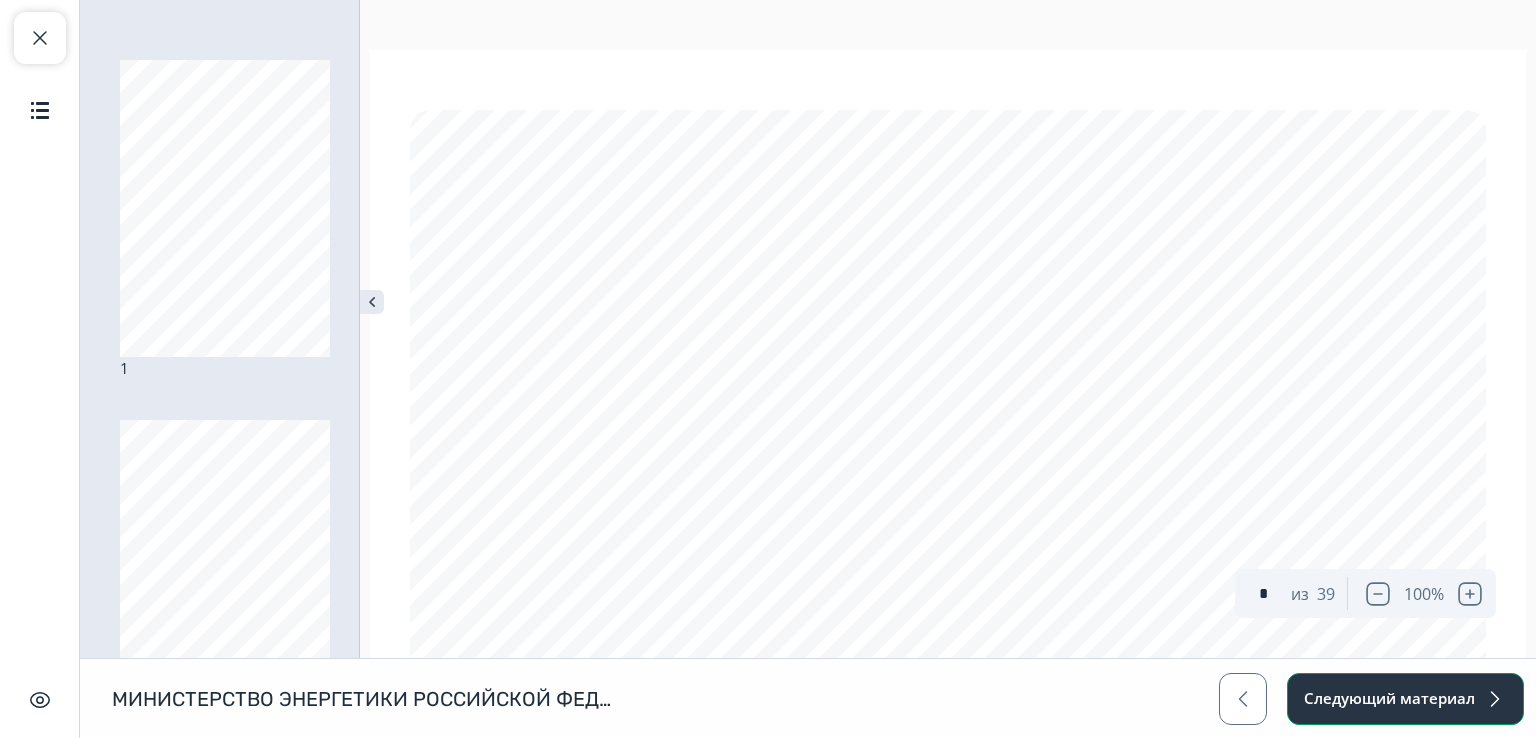click on "Следующий материал" at bounding box center [1405, 699] 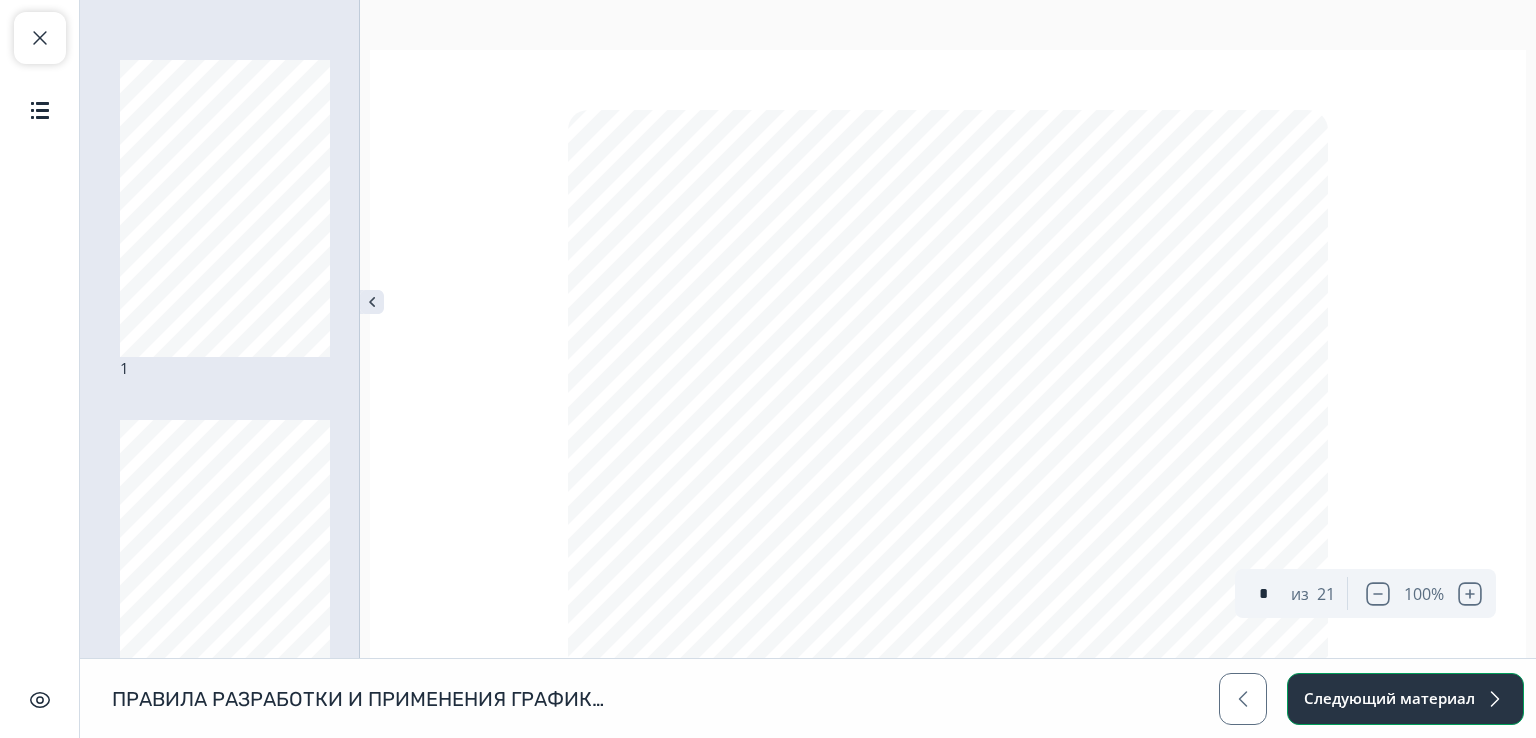 click on "Следующий материал" at bounding box center (1405, 699) 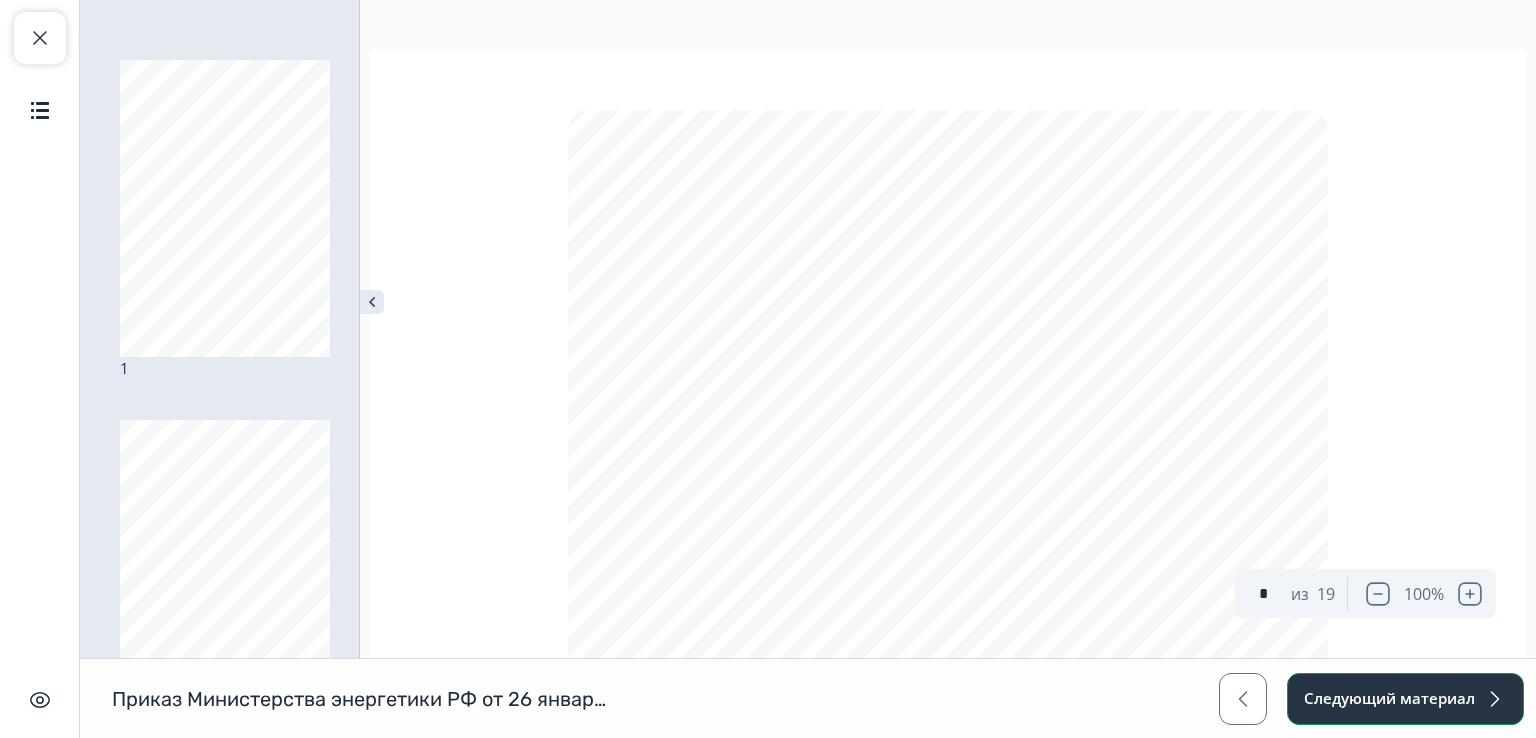 click on "Следующий материал" at bounding box center [1405, 699] 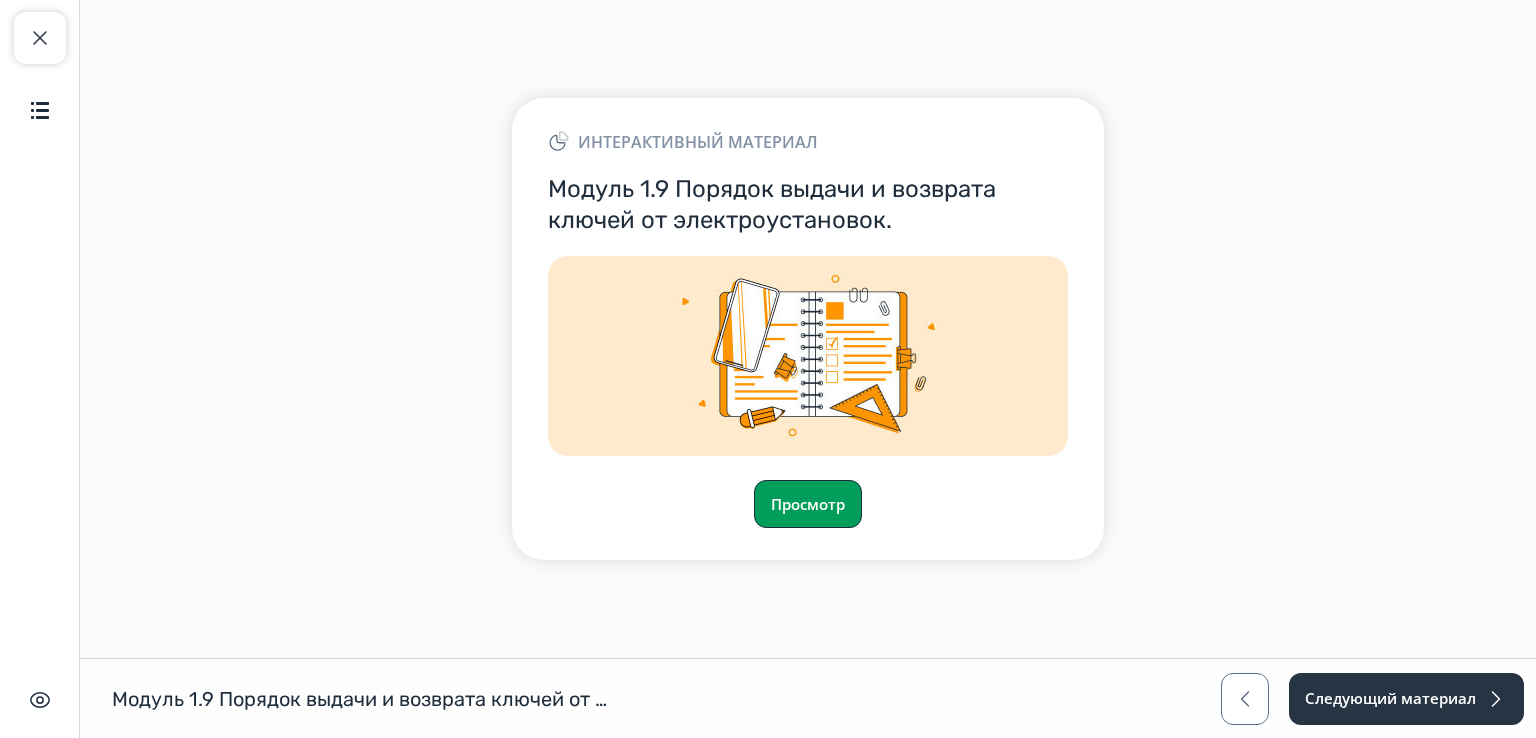 click on "Просмотр" at bounding box center (808, 504) 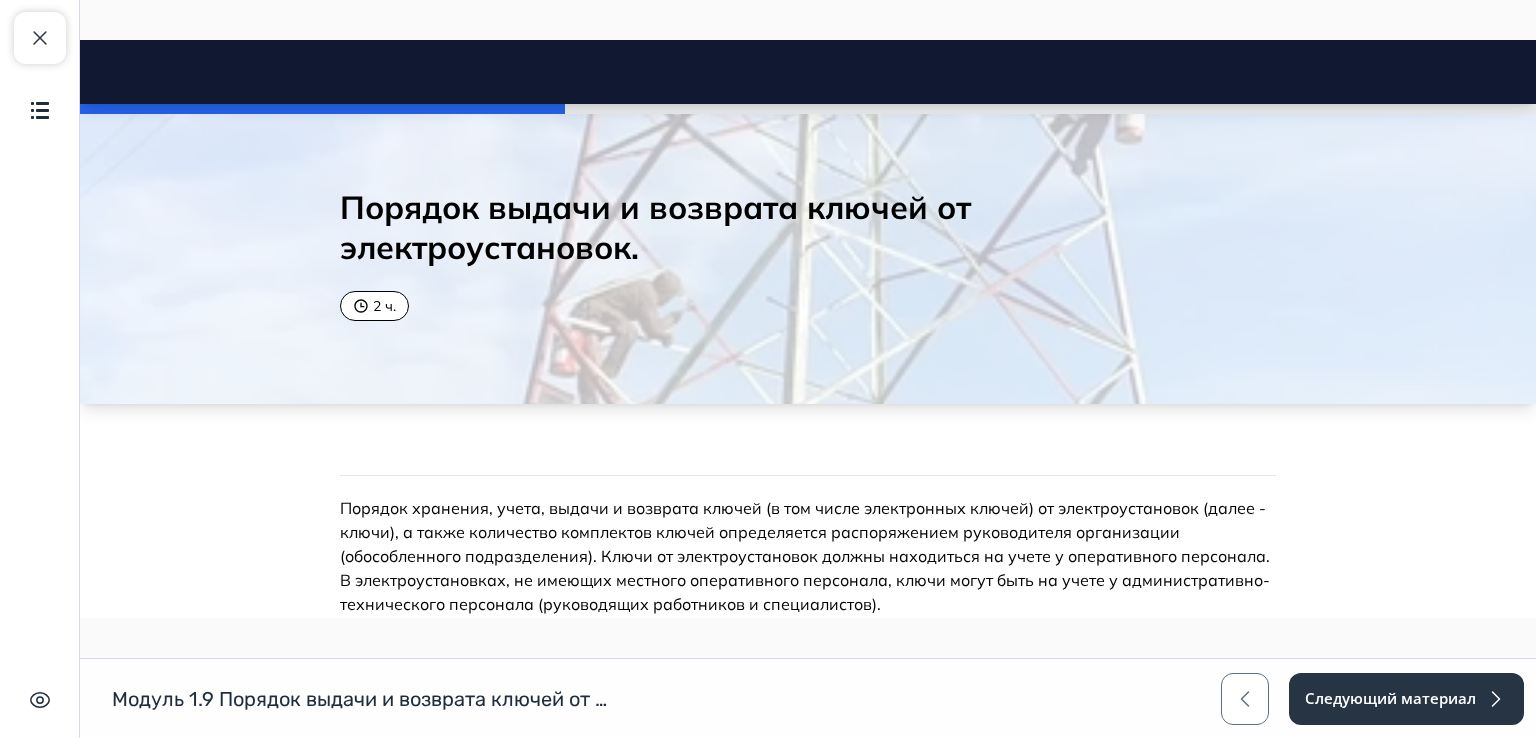 scroll, scrollTop: 0, scrollLeft: 0, axis: both 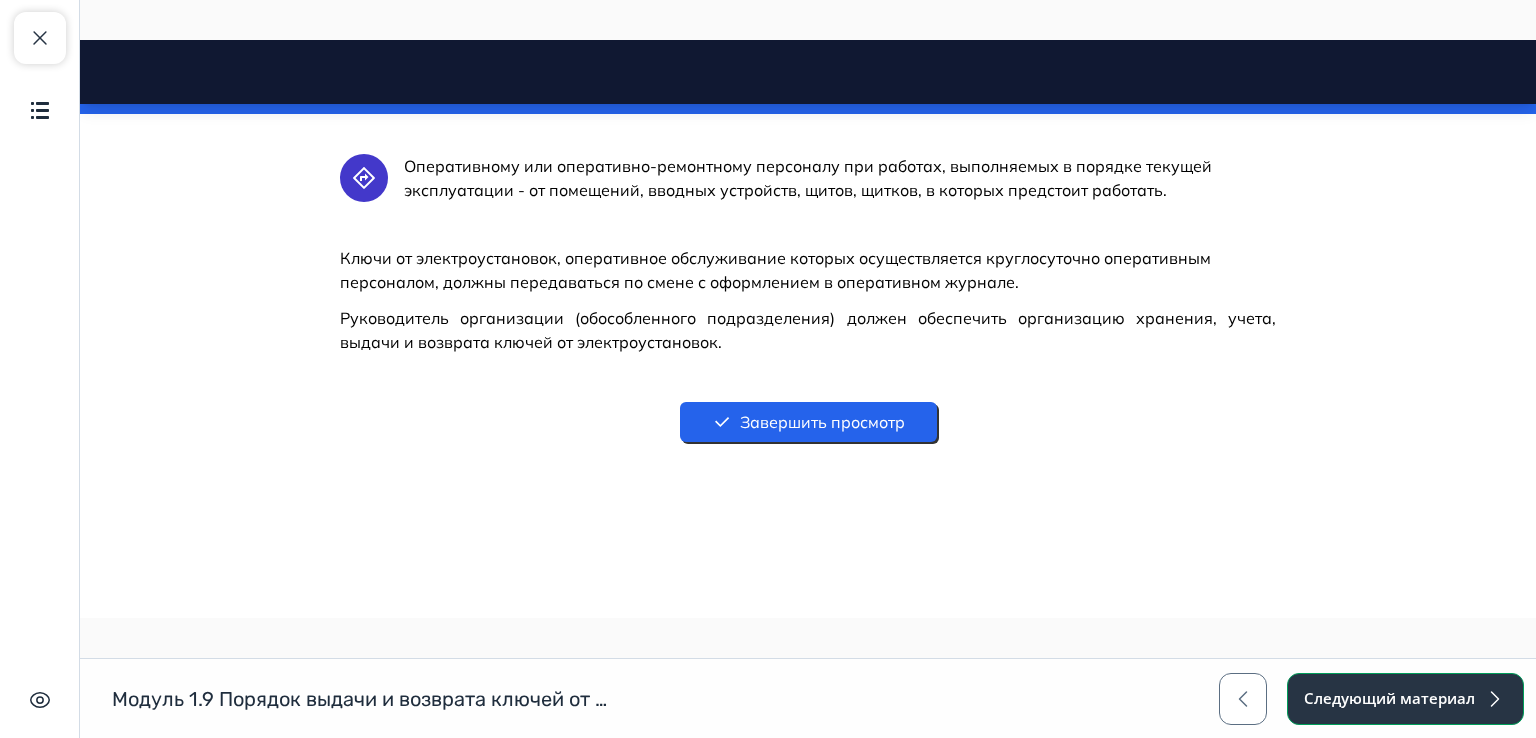 click on "Следующий материал" at bounding box center [1405, 699] 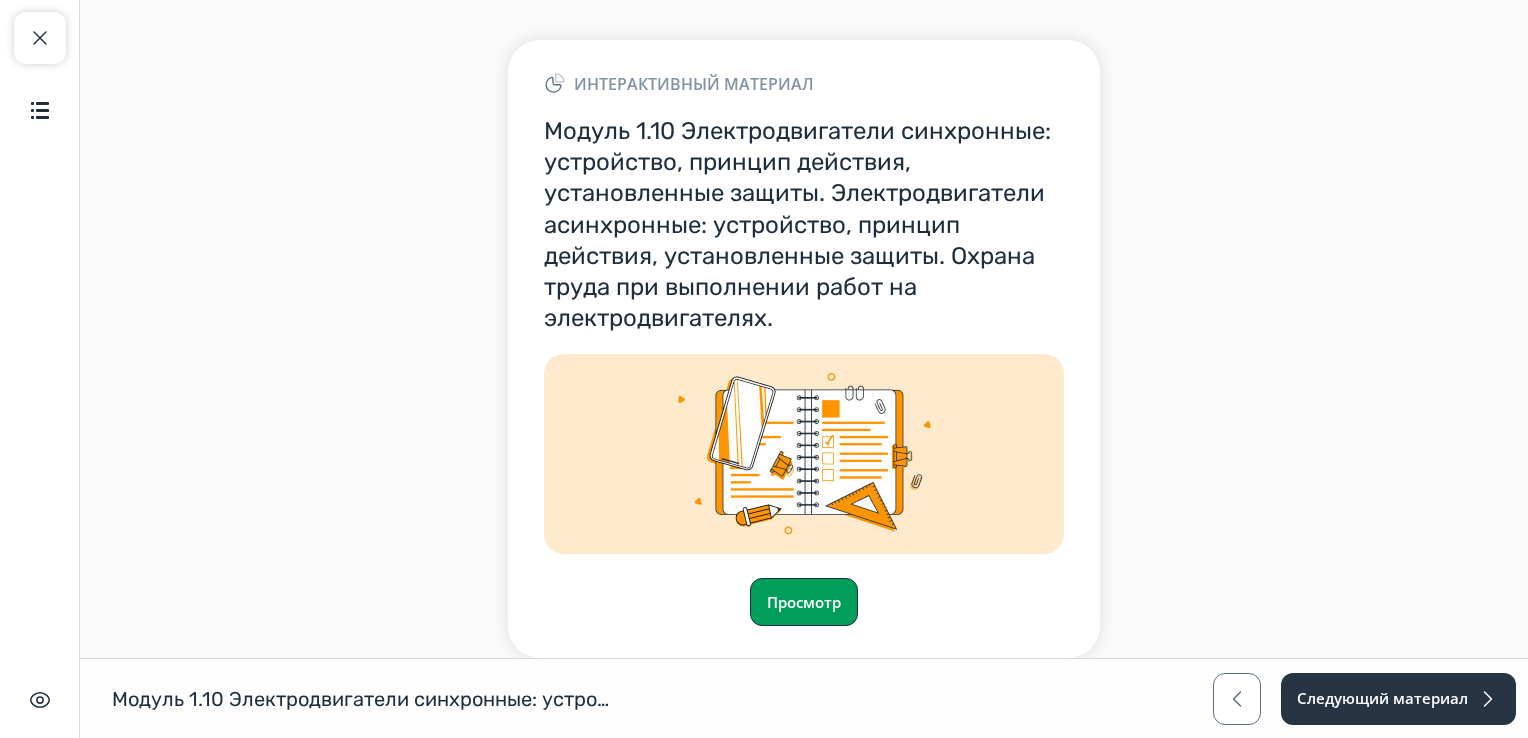 click on "Просмотр" at bounding box center (804, 602) 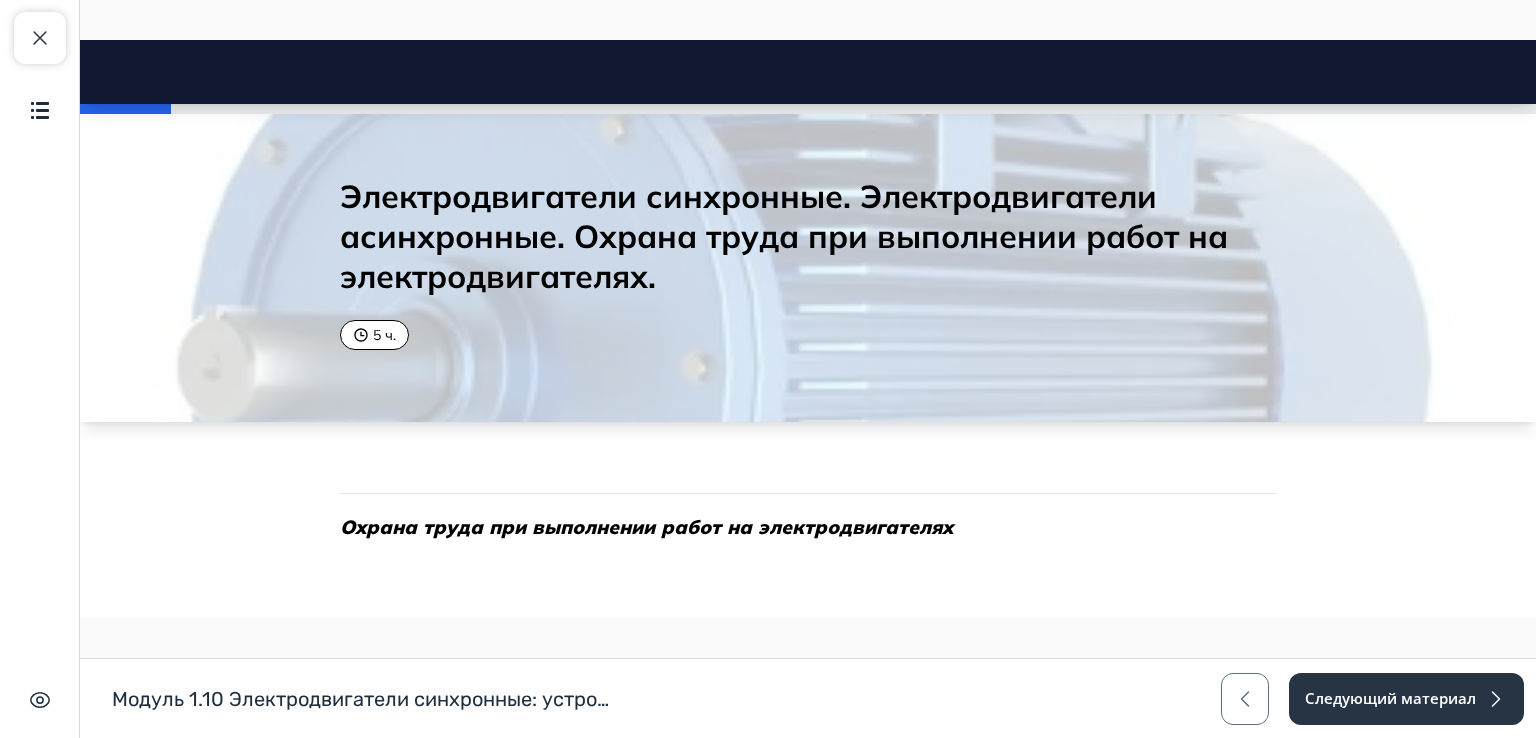 scroll, scrollTop: 0, scrollLeft: 0, axis: both 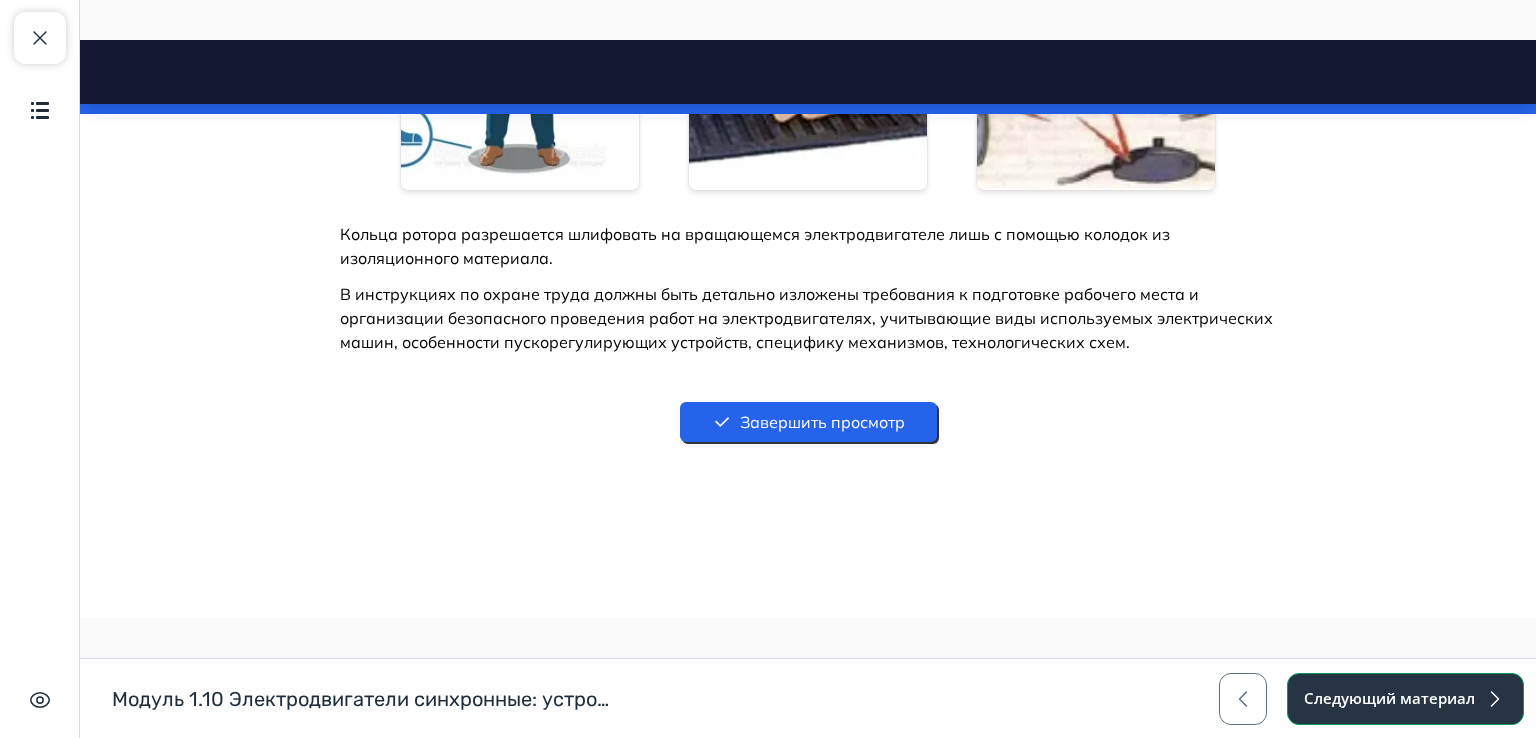 click on "Следующий материал" at bounding box center (1405, 699) 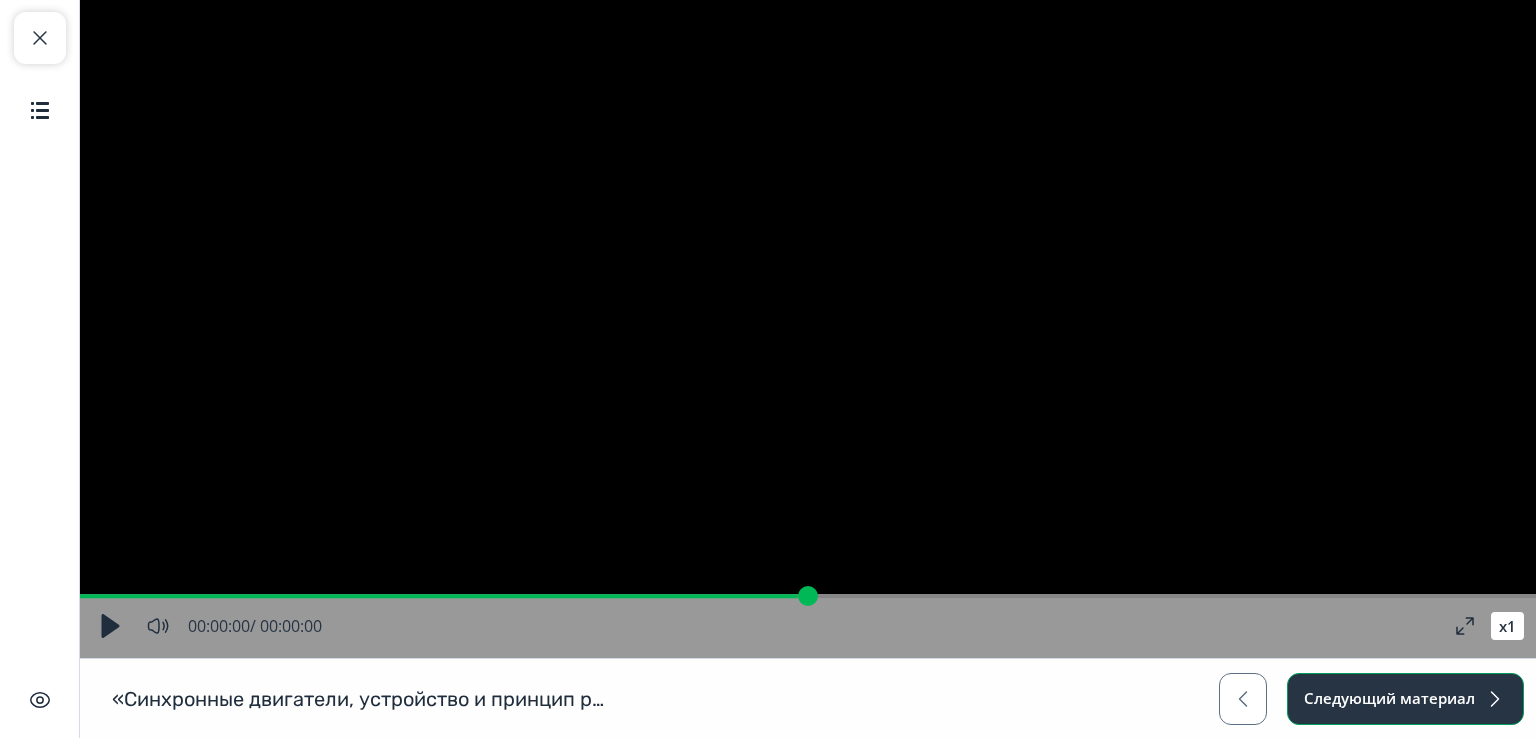 click on "Следующий материал" at bounding box center [1405, 699] 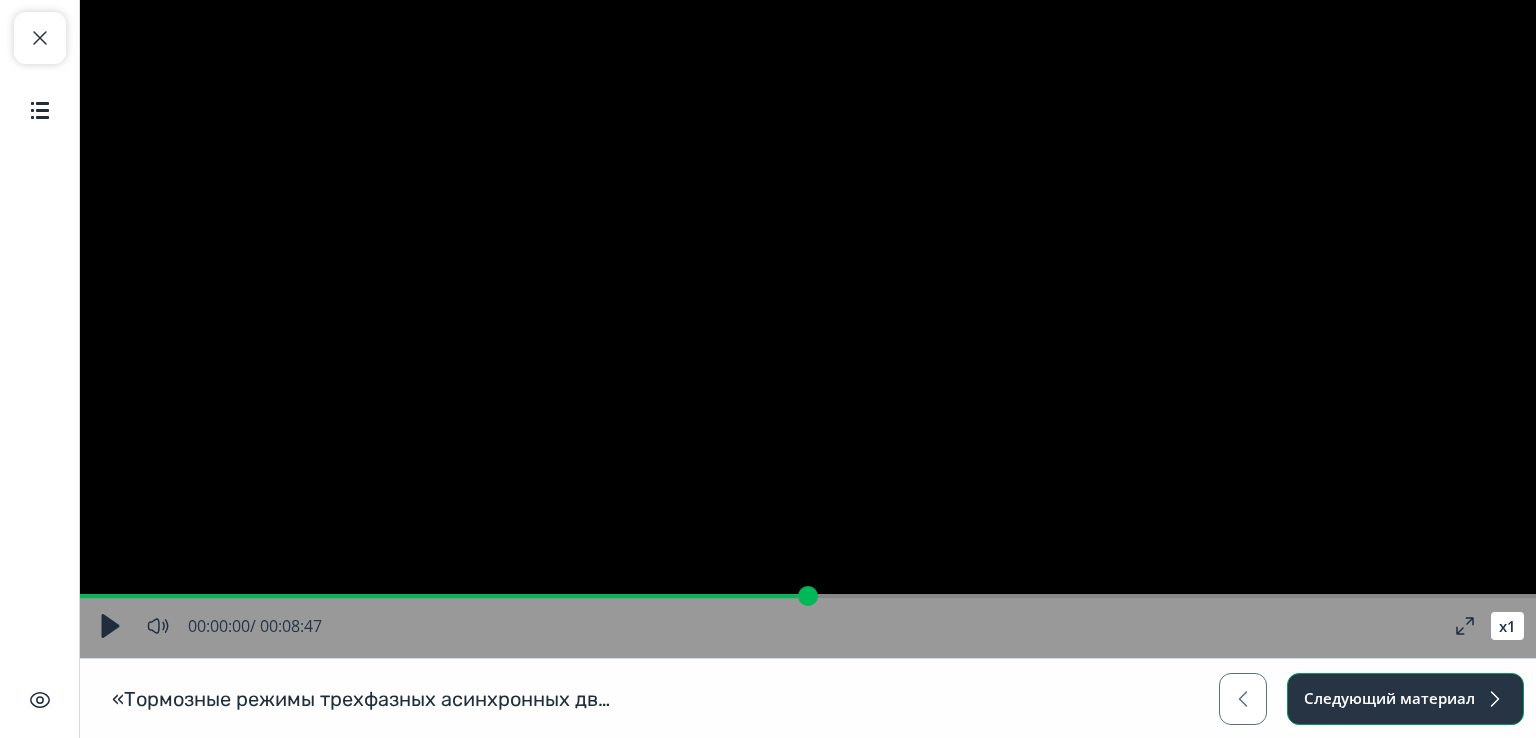click on "Следующий материал" at bounding box center [1405, 699] 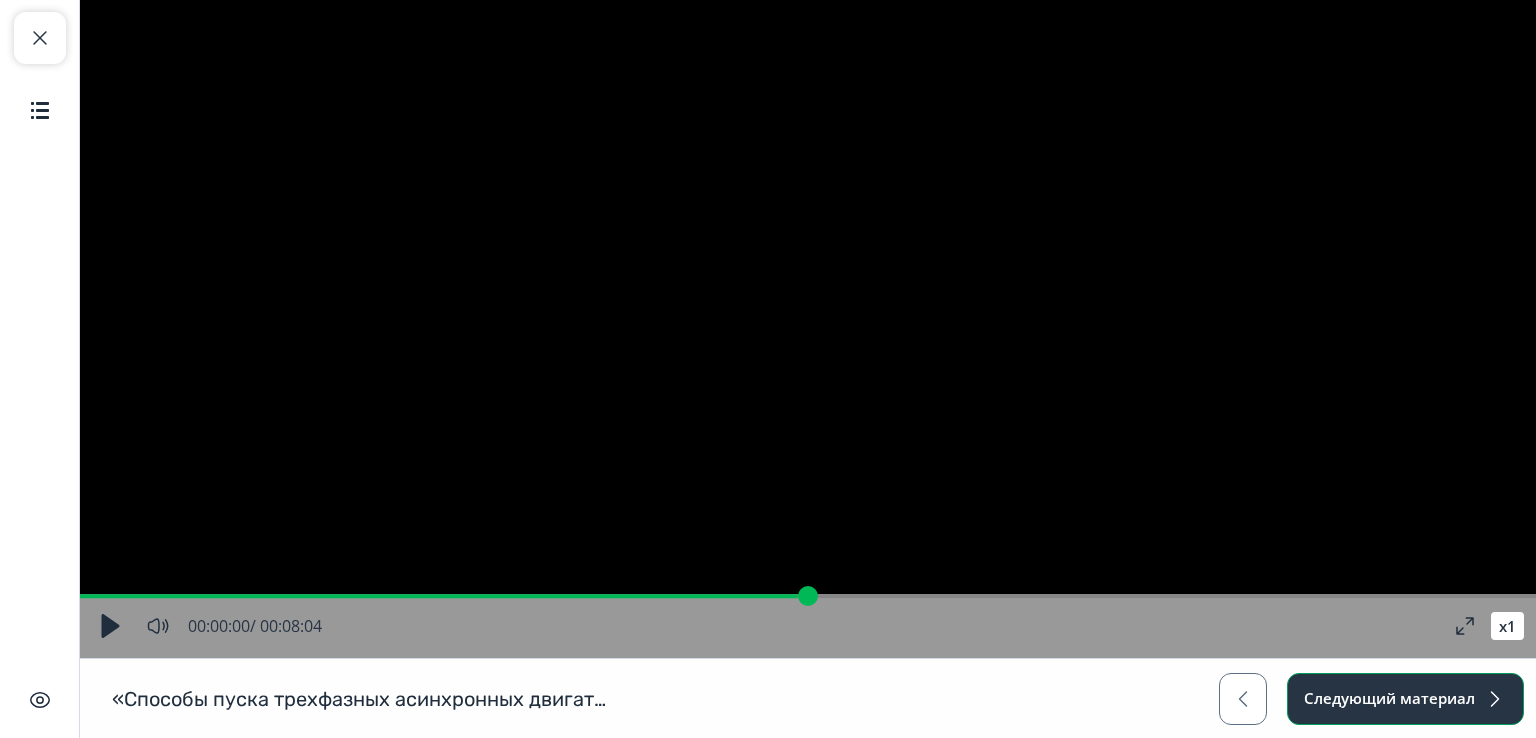 click on "Следующий материал" at bounding box center (1405, 699) 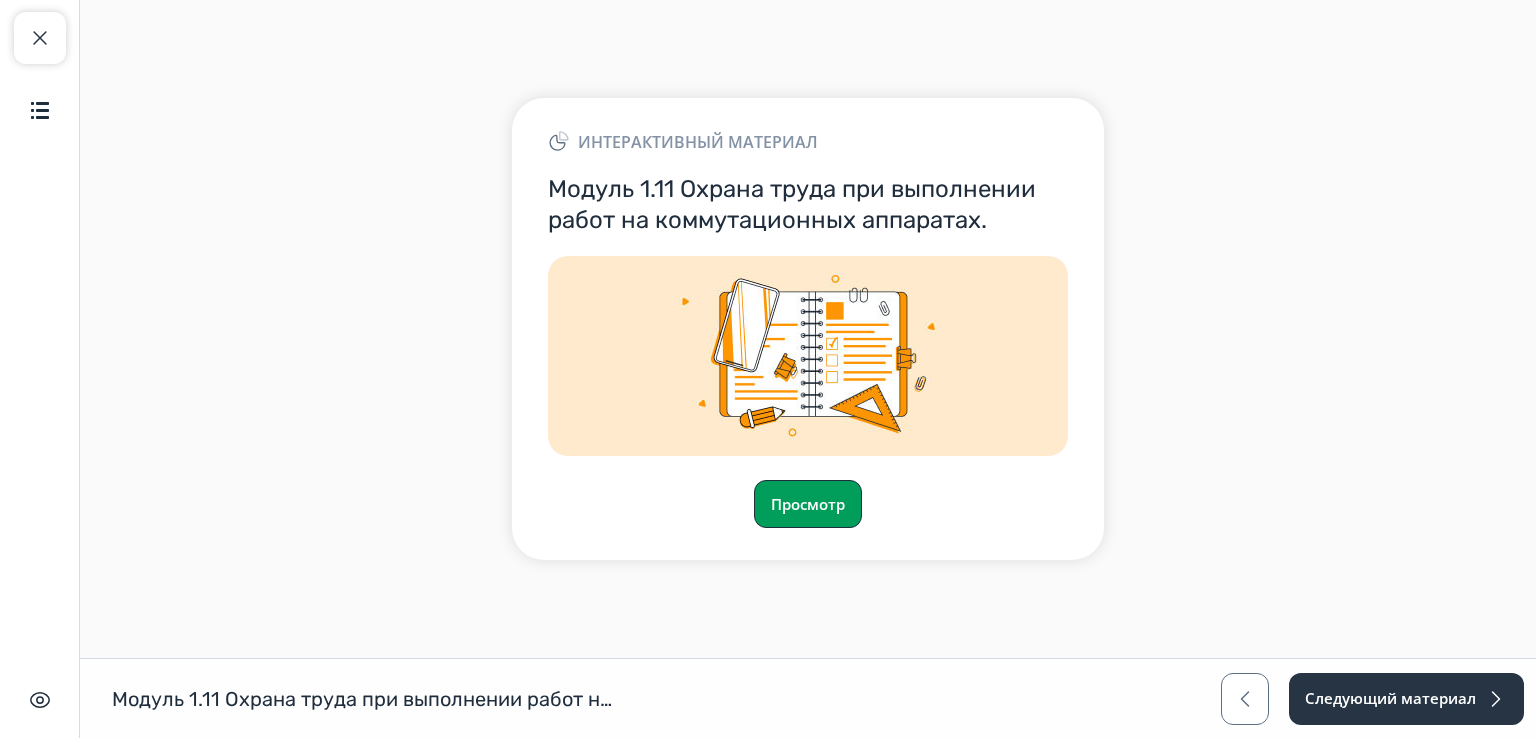 click on "Просмотр" at bounding box center [808, 504] 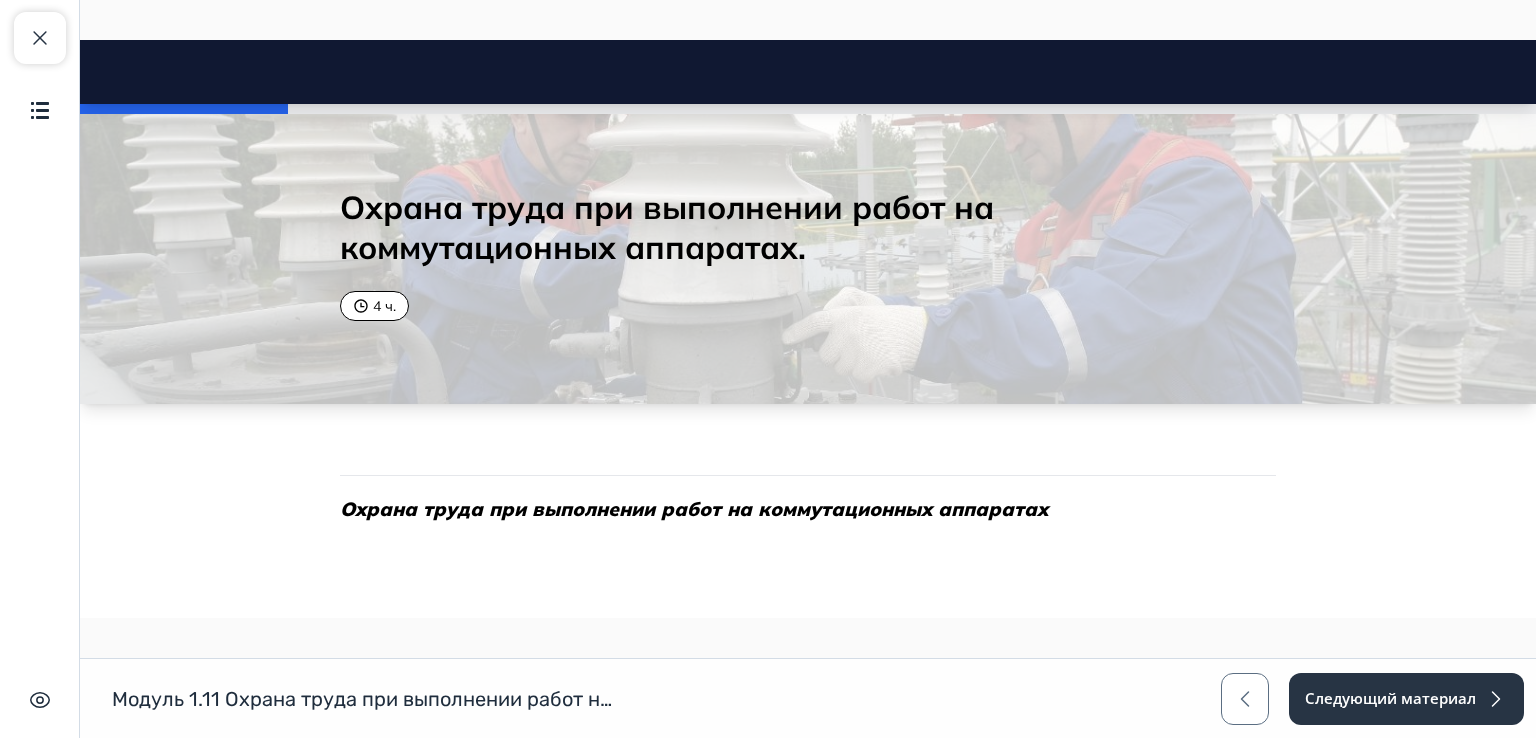 scroll, scrollTop: 0, scrollLeft: 0, axis: both 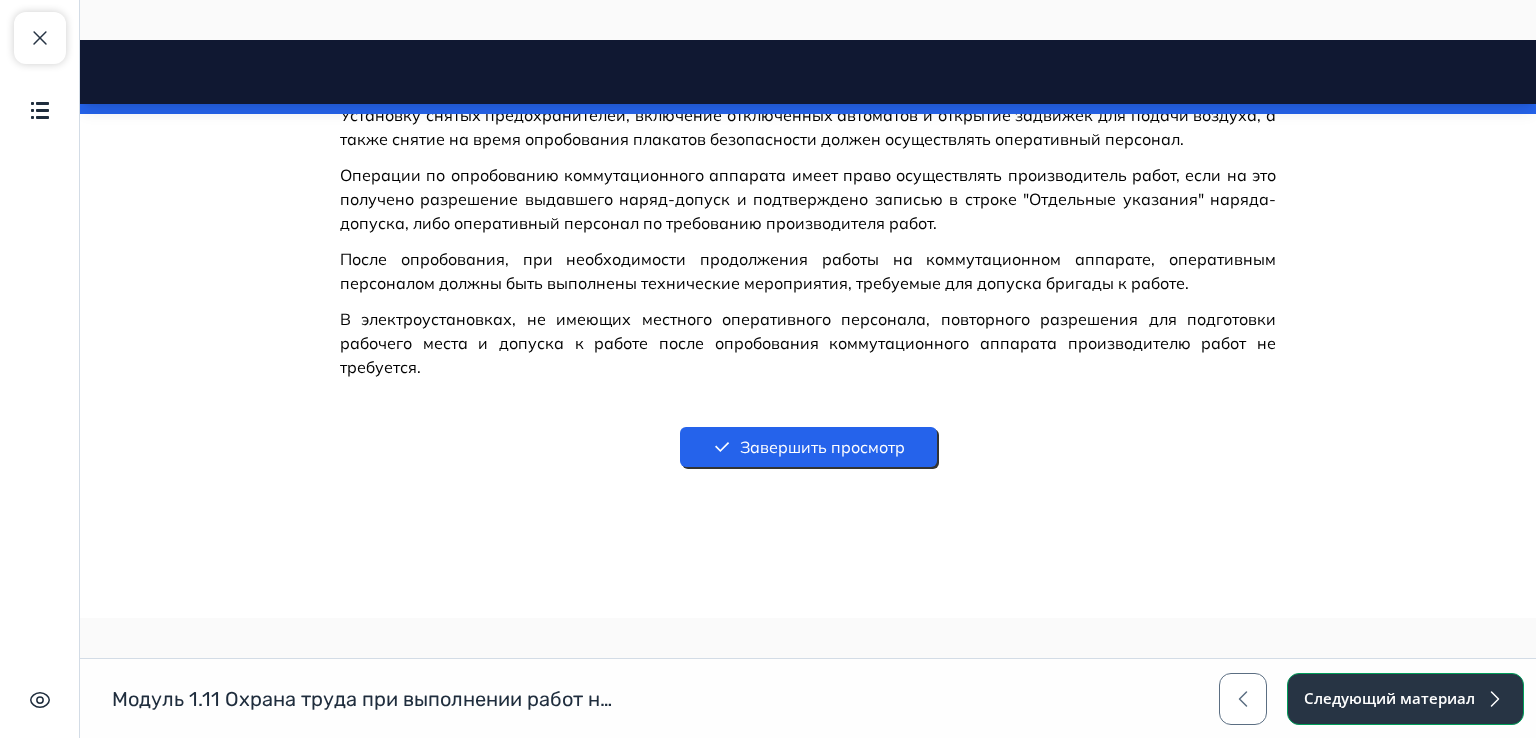 click on "Следующий материал" at bounding box center [1405, 699] 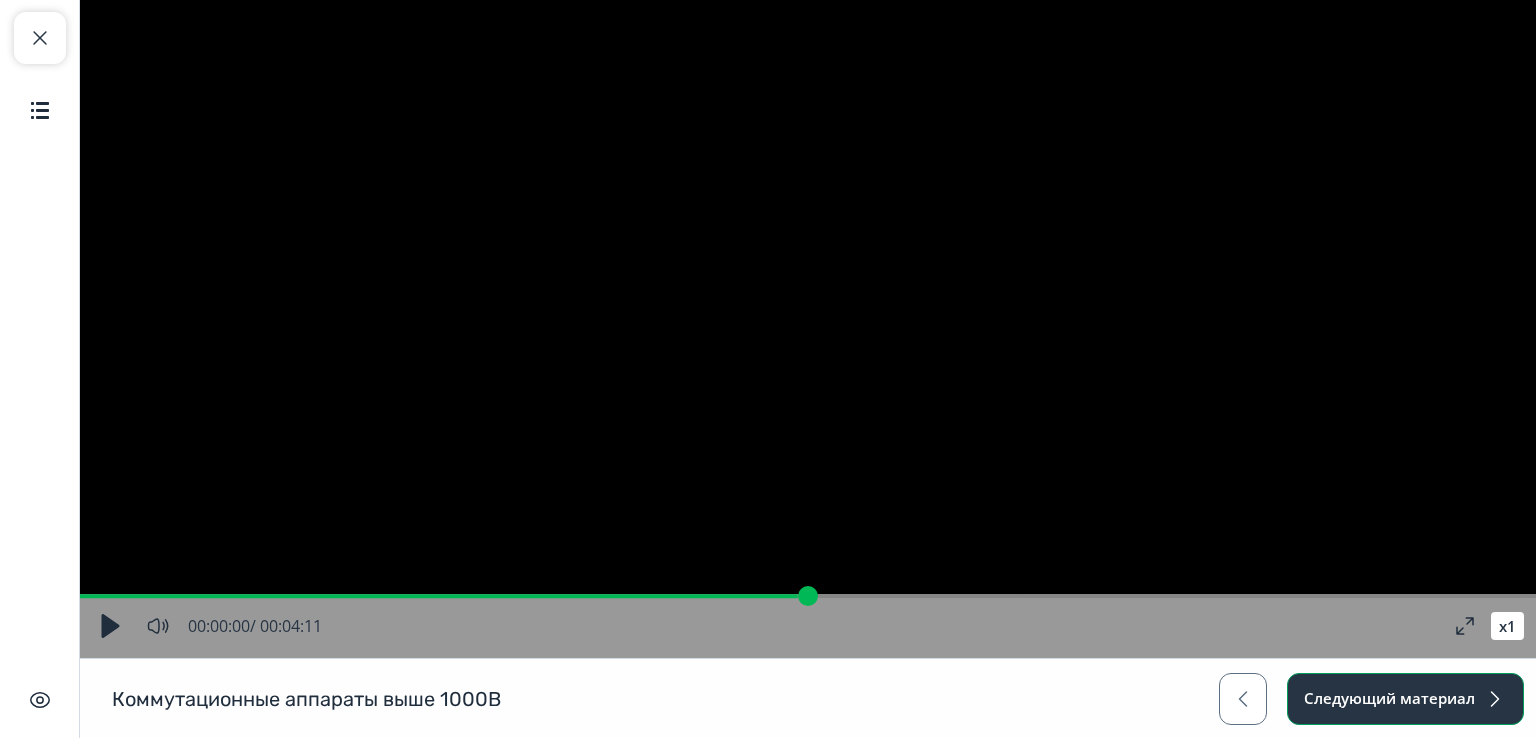 click on "Следующий материал" at bounding box center [1405, 699] 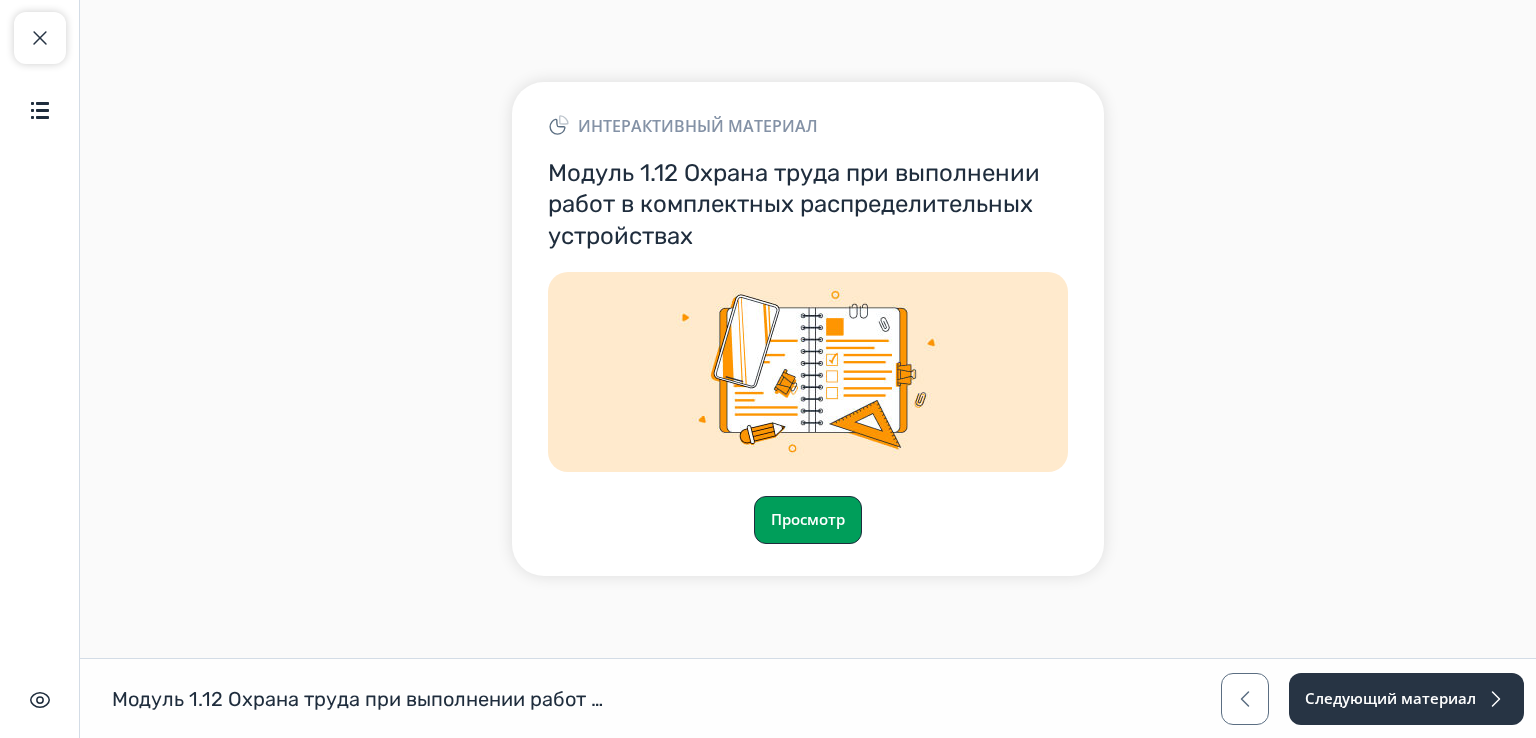 click on "Просмотр" at bounding box center (808, 520) 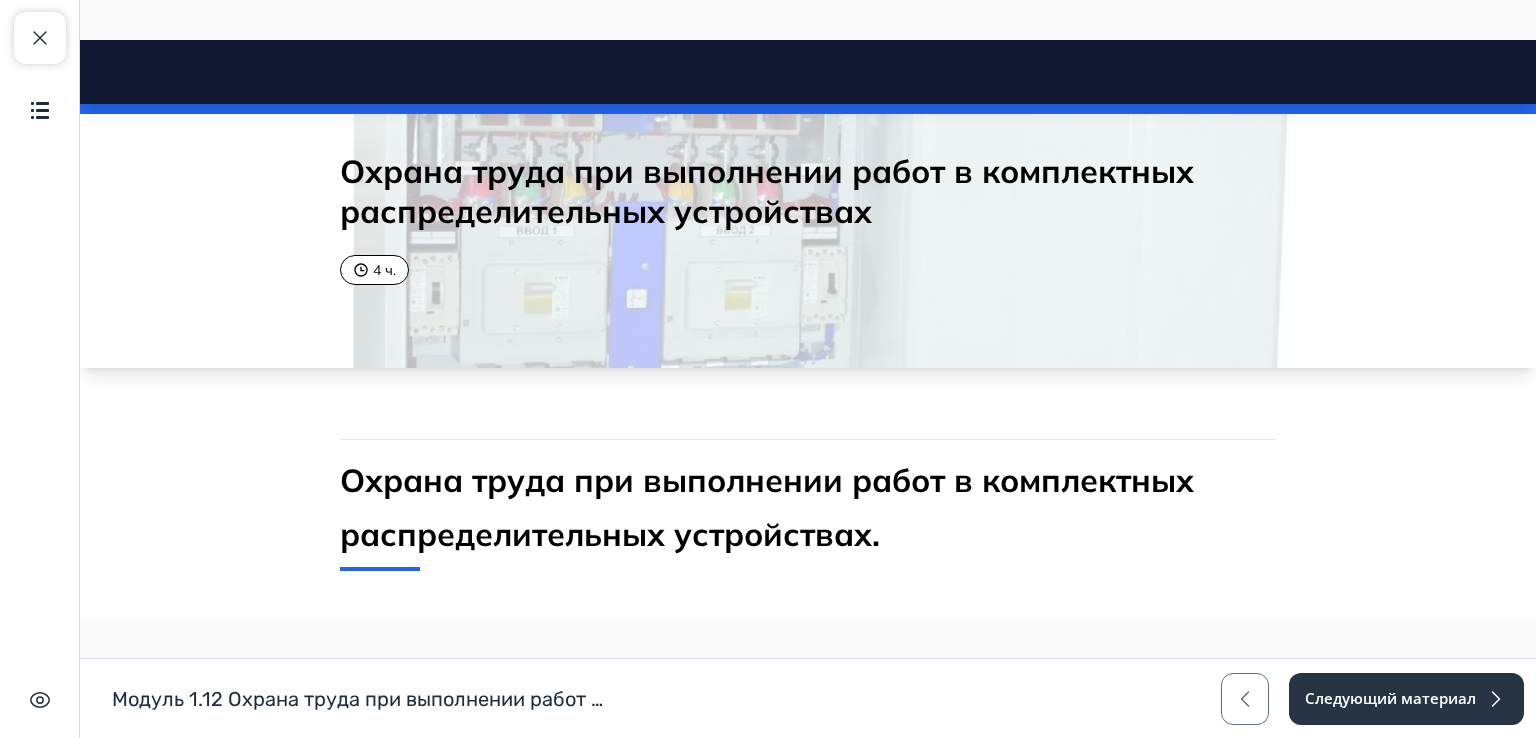 scroll, scrollTop: 0, scrollLeft: 0, axis: both 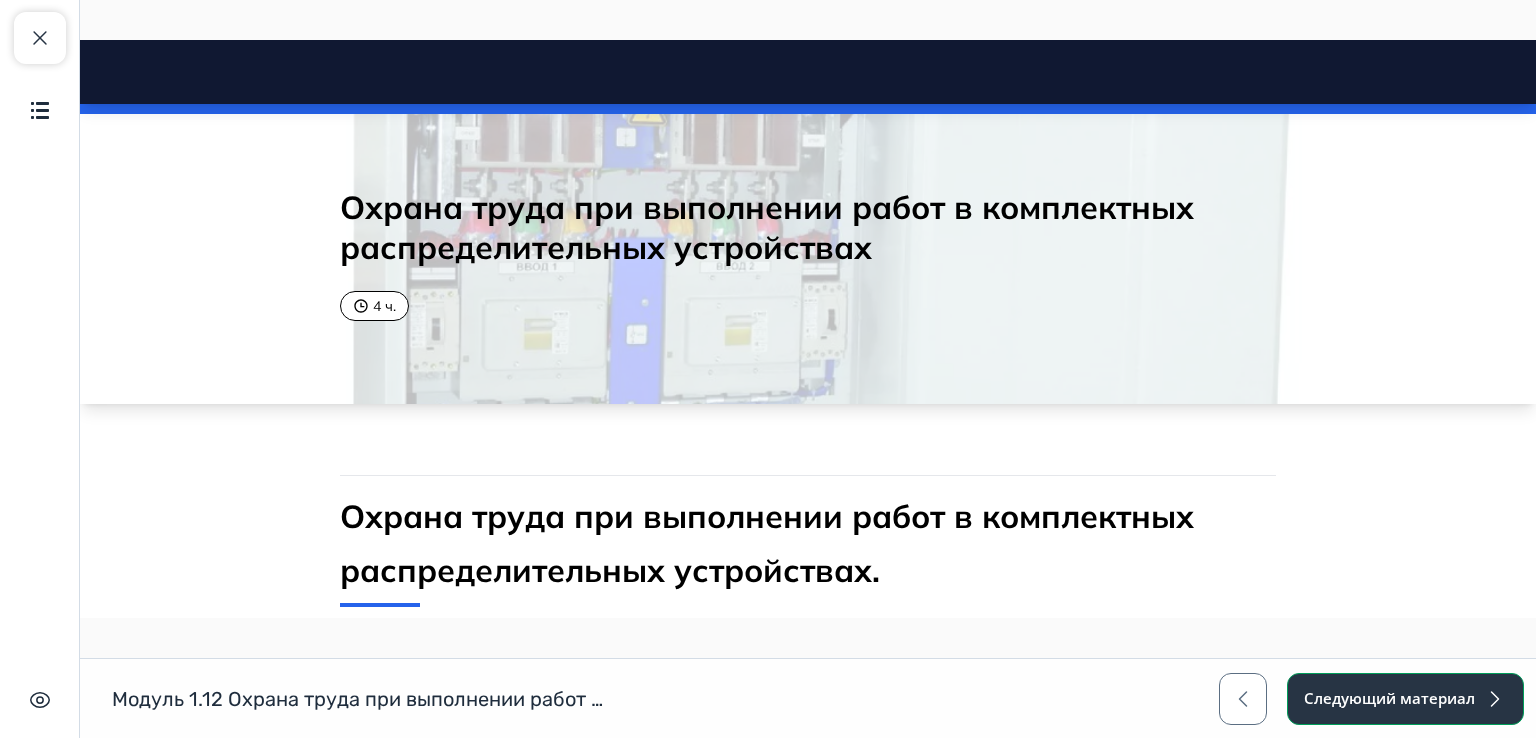 click on "Следующий материал" at bounding box center [1405, 699] 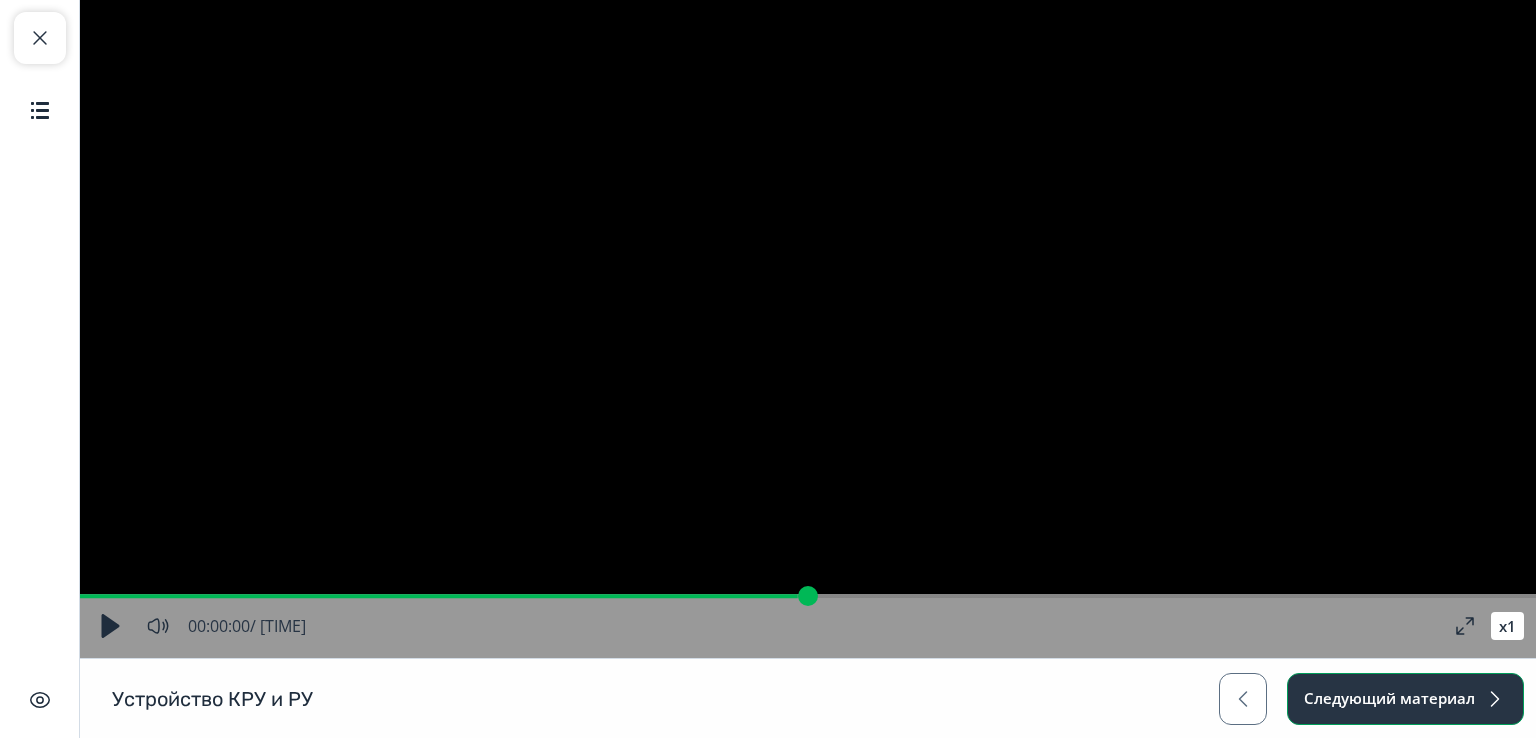 click on "Следующий материал" at bounding box center [1405, 699] 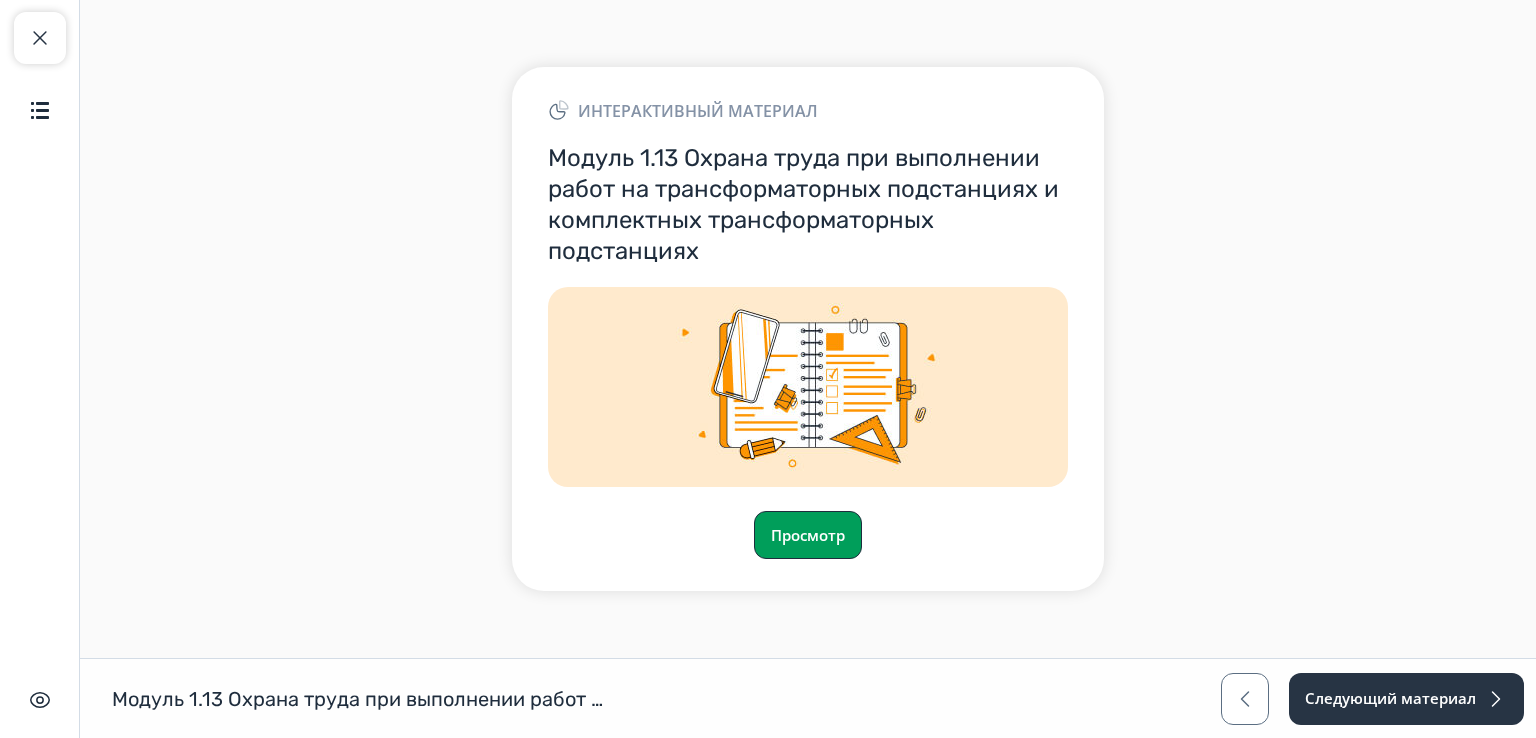 click on "Просмотр" at bounding box center (808, 535) 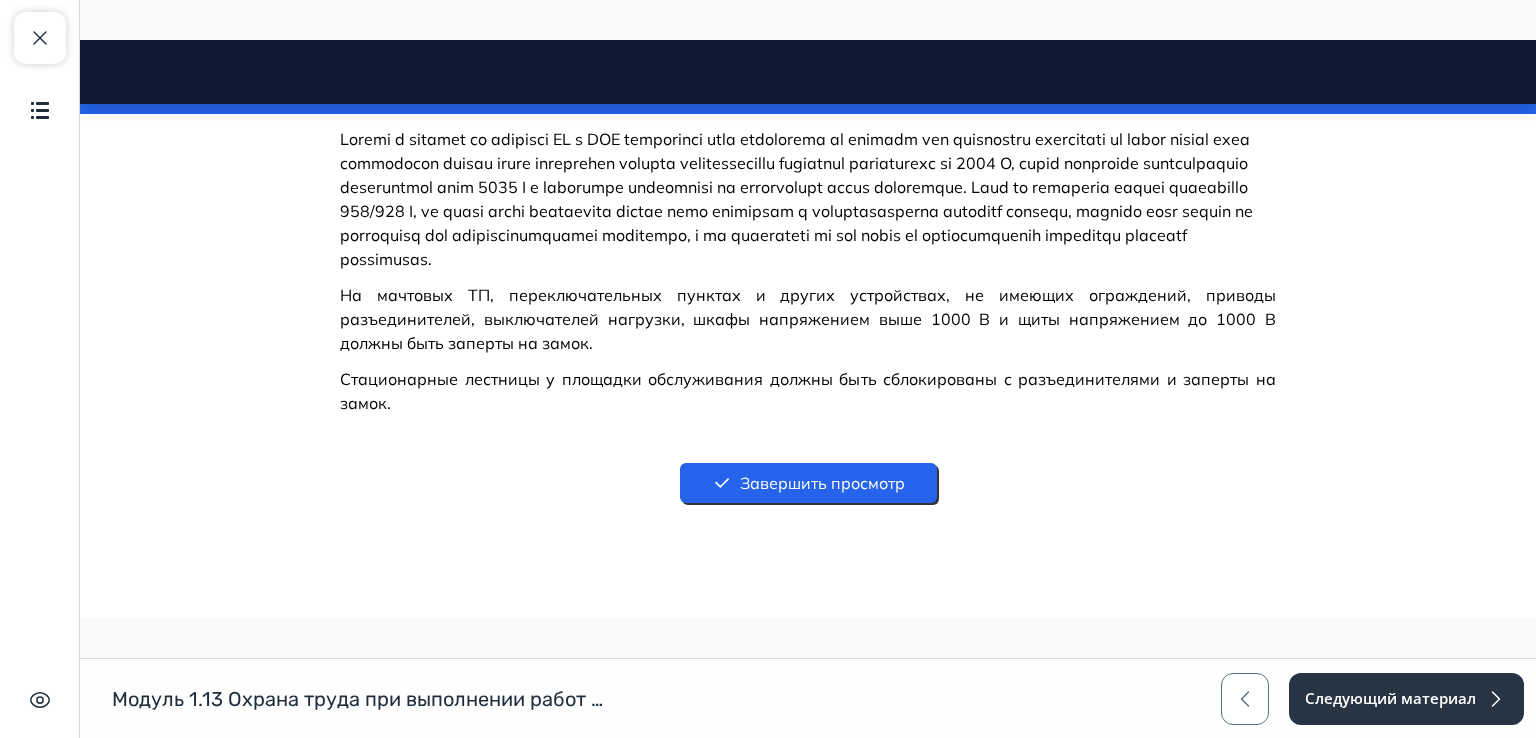 scroll, scrollTop: 1216, scrollLeft: 0, axis: vertical 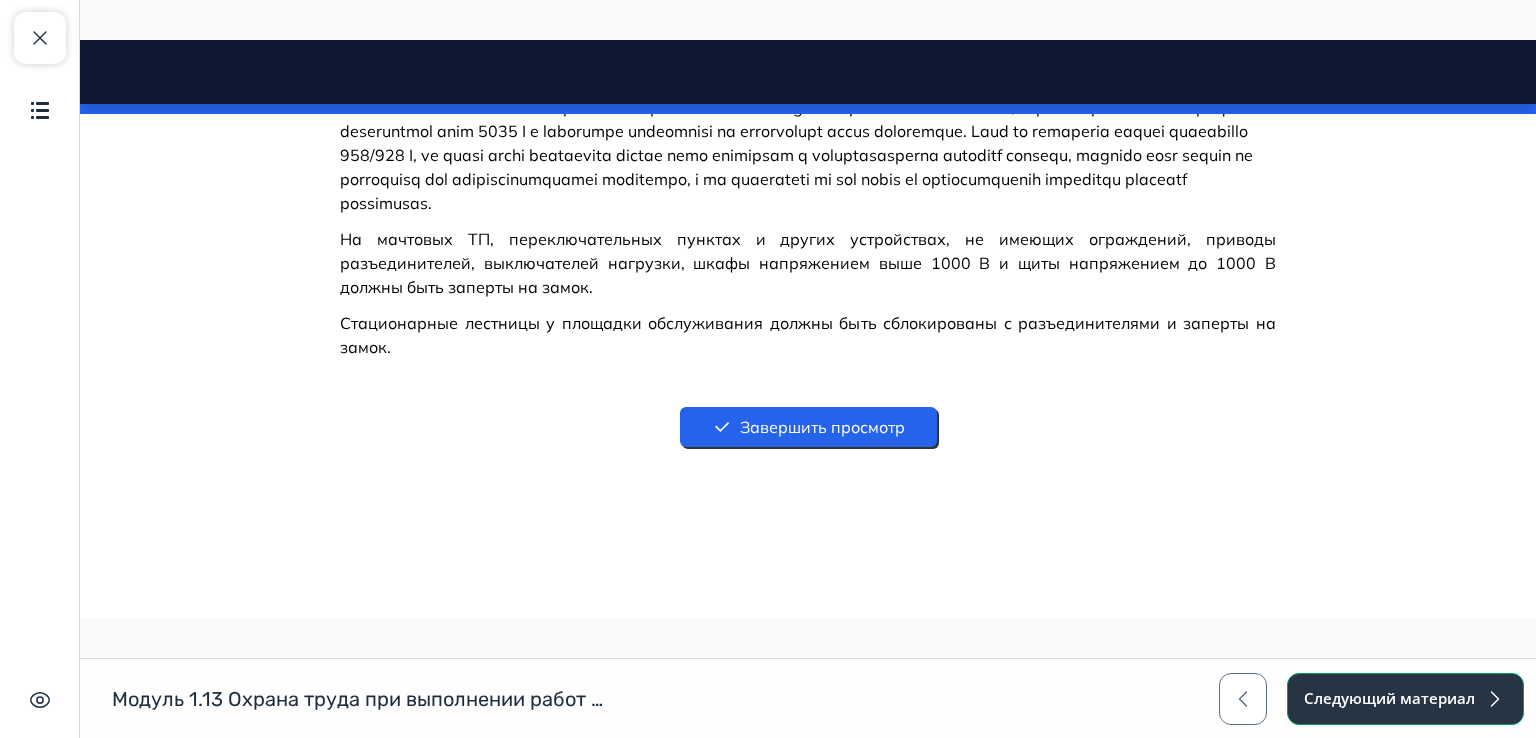 click on "Следующий материал" at bounding box center [1405, 699] 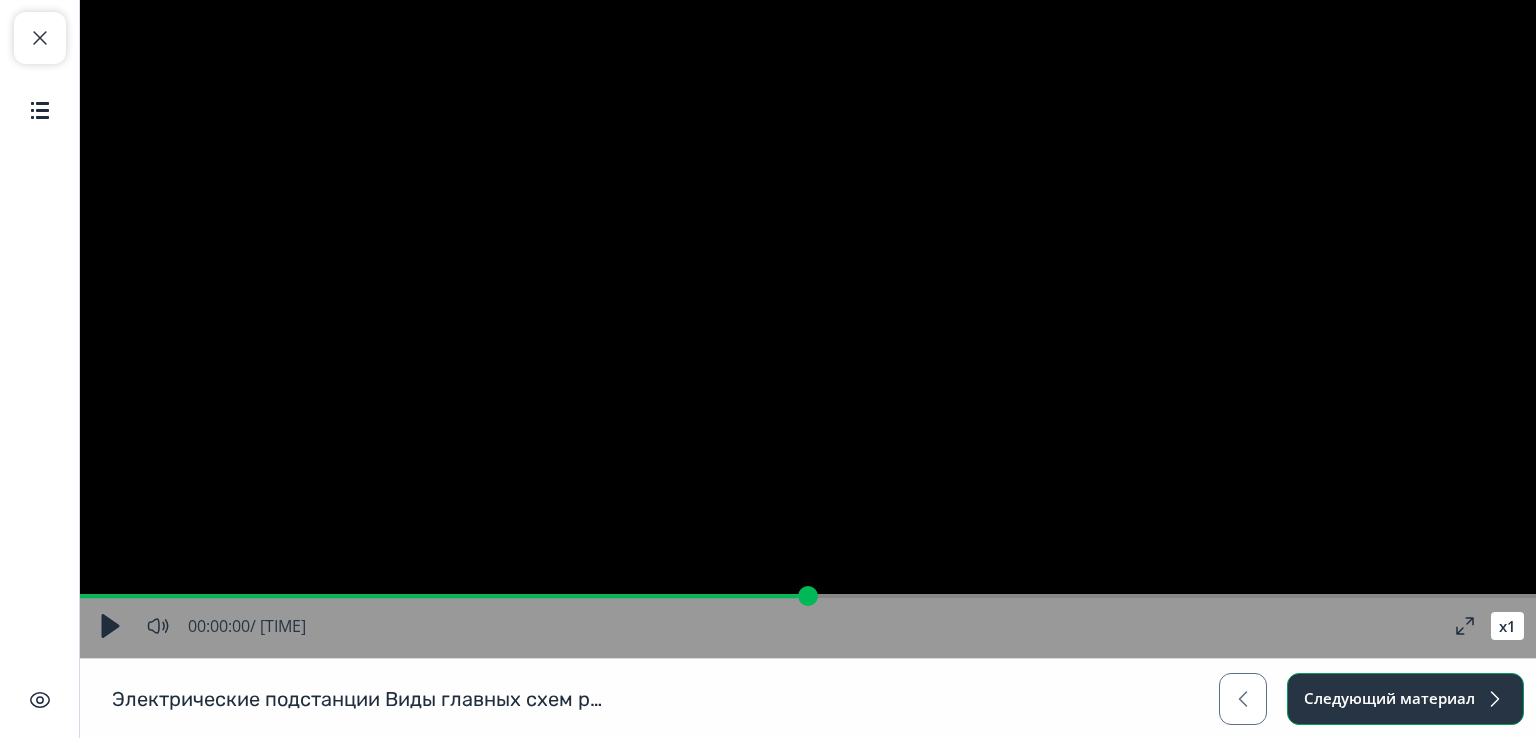 click on "Следующий материал" at bounding box center (1405, 699) 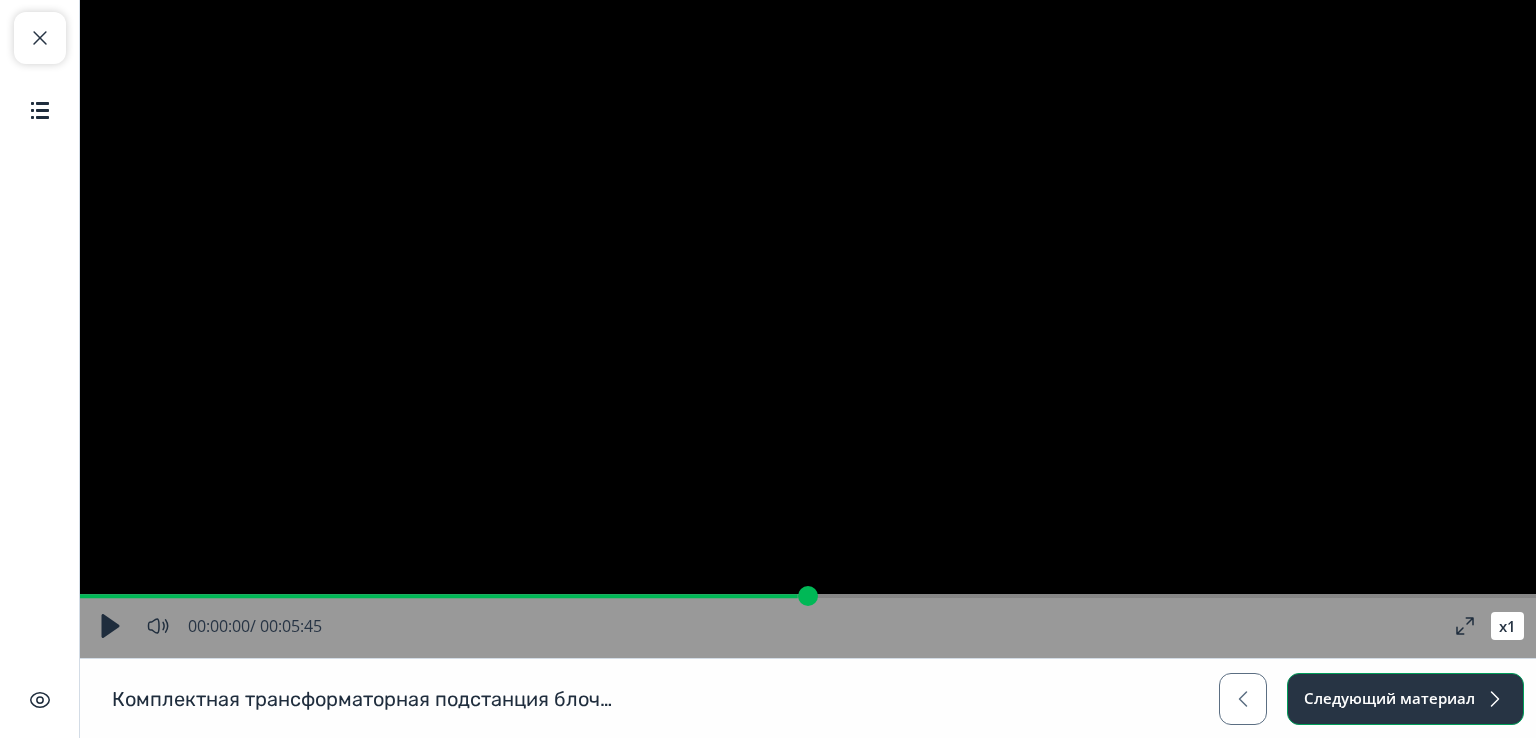 click on "Следующий материал" at bounding box center [1405, 699] 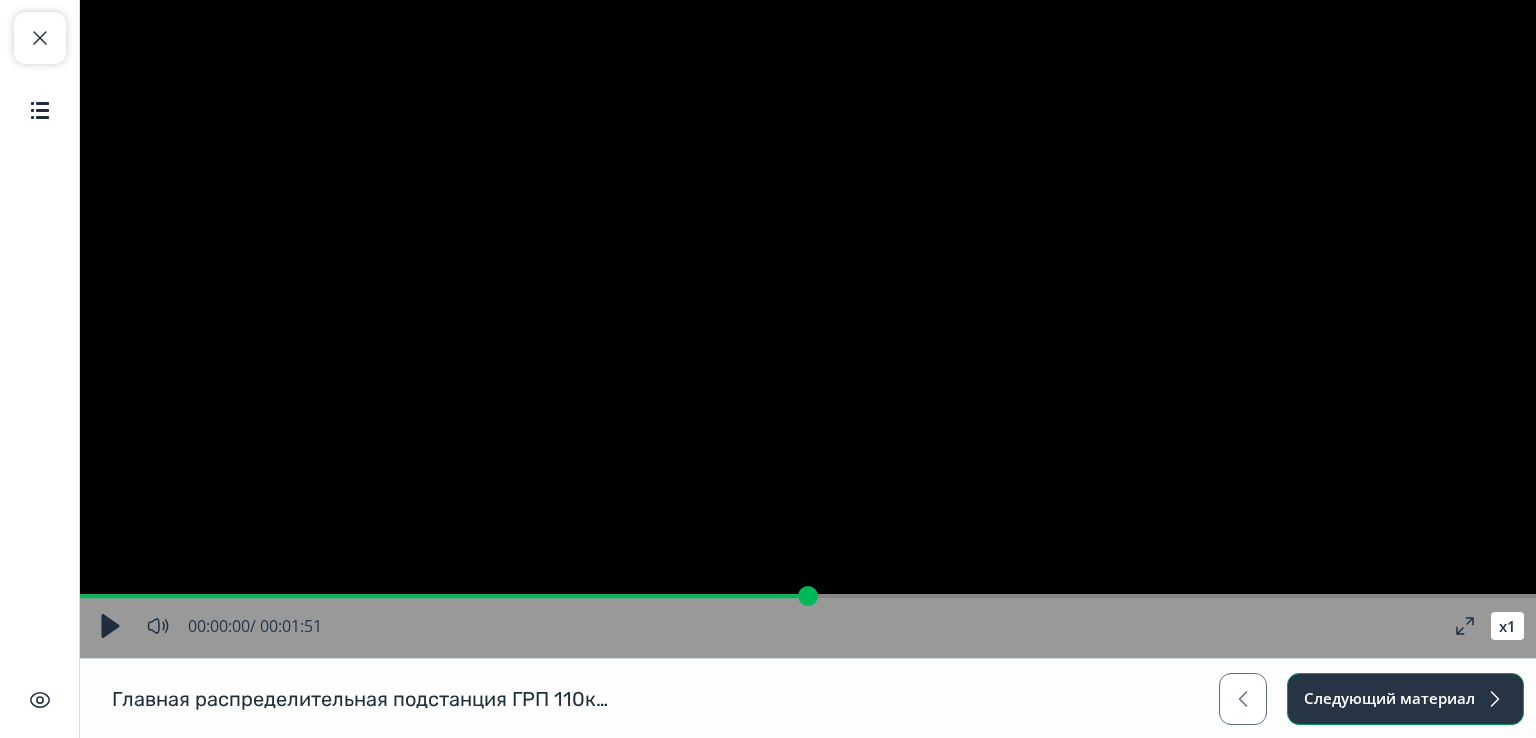 click on "Следующий материал" at bounding box center (1405, 699) 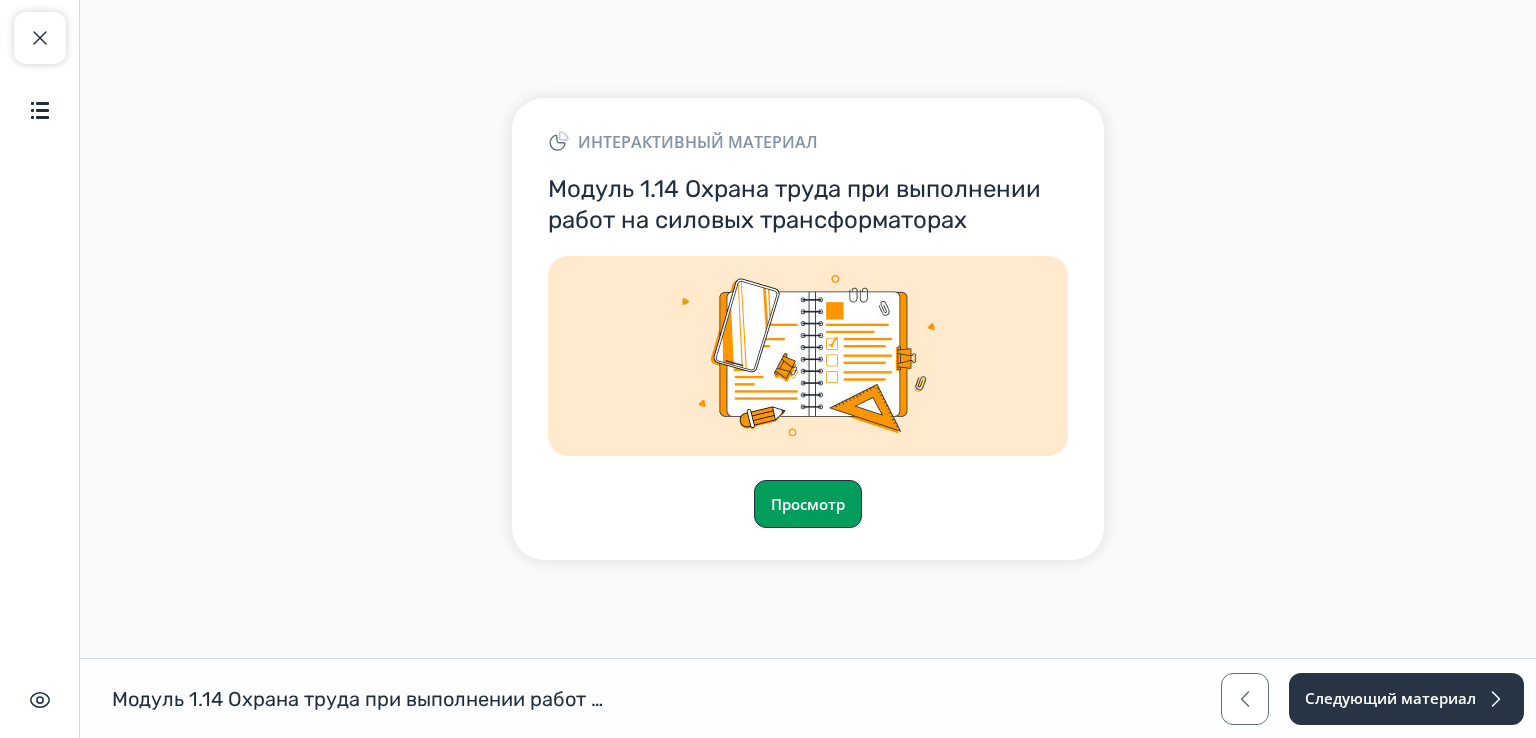 click on "Просмотр" at bounding box center (808, 504) 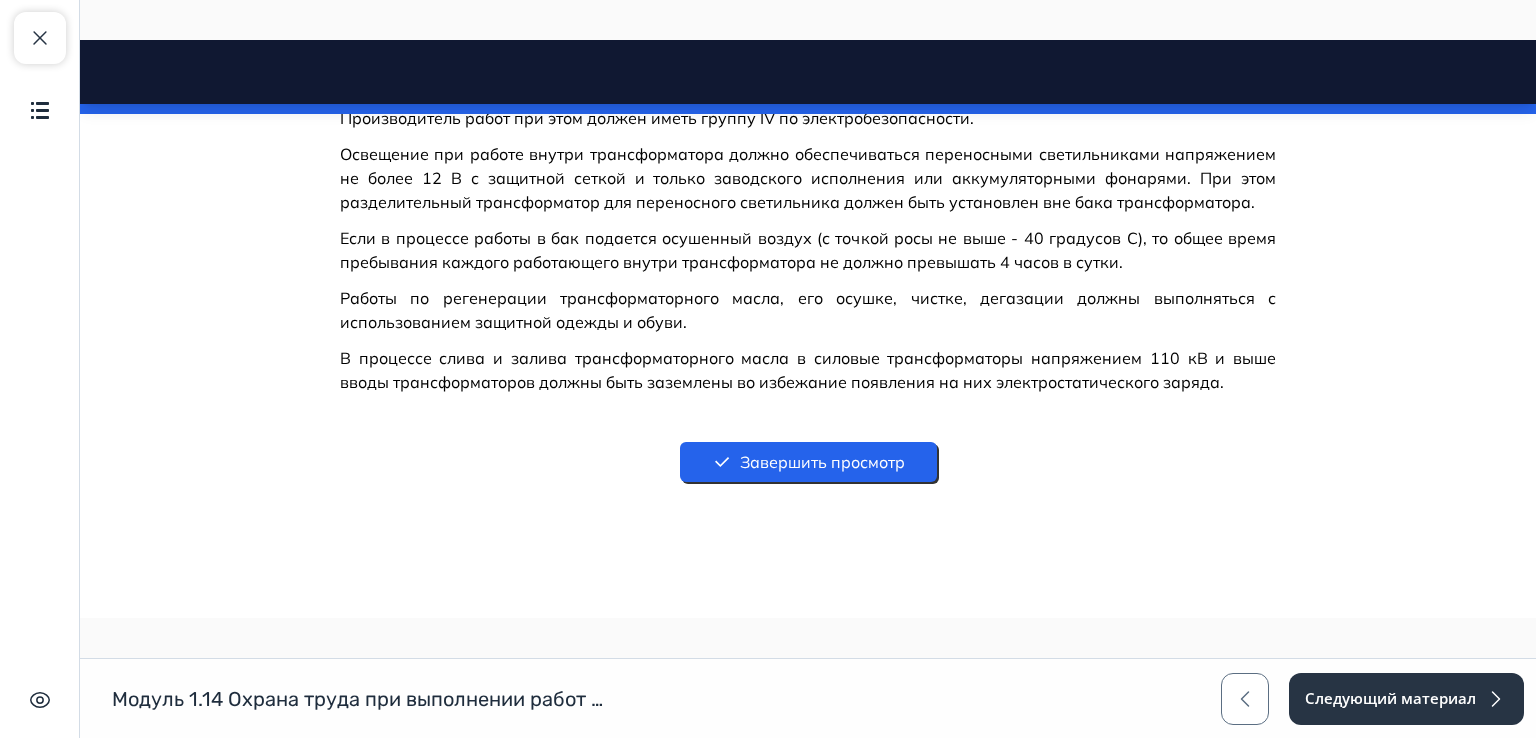 scroll, scrollTop: 1583, scrollLeft: 0, axis: vertical 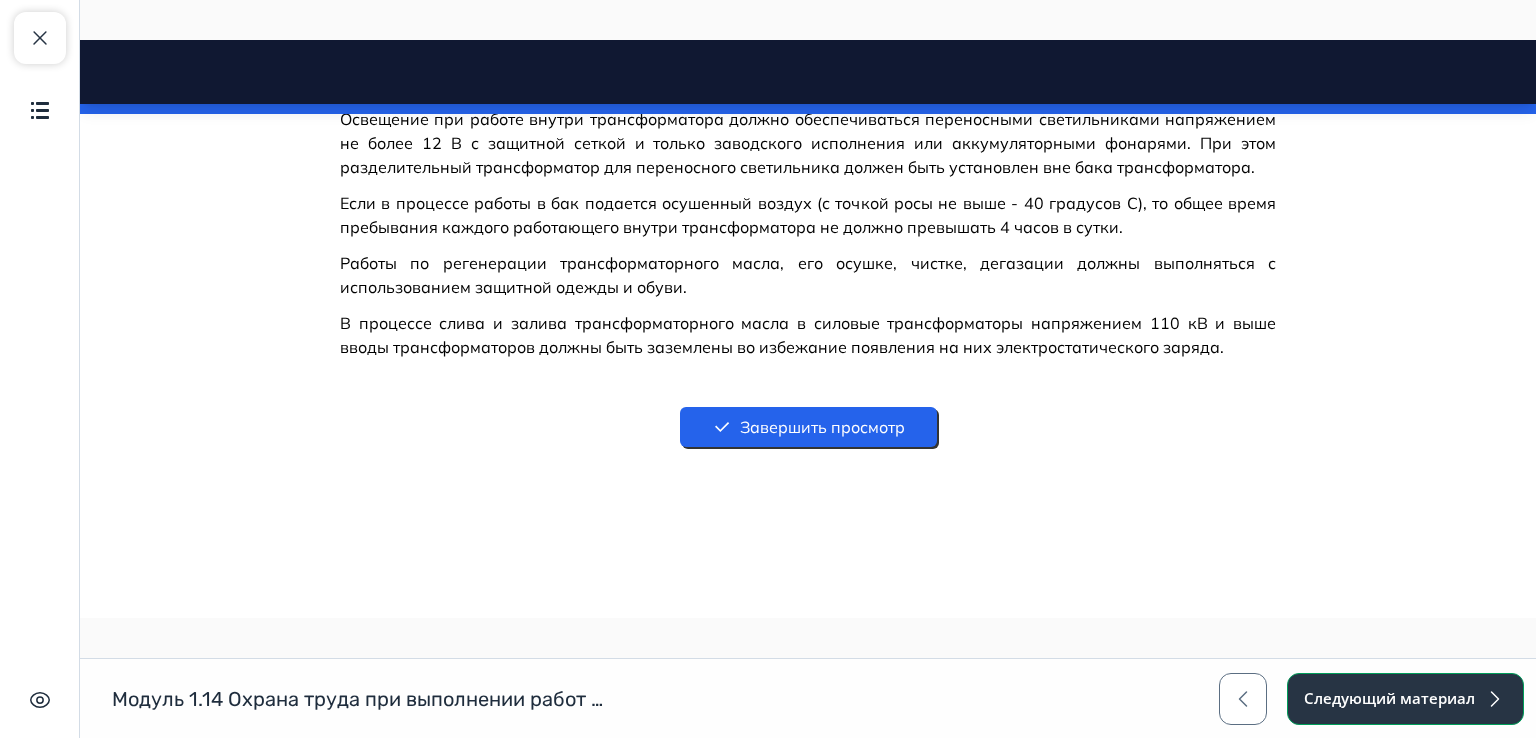 click on "Следующий материал" at bounding box center [1405, 699] 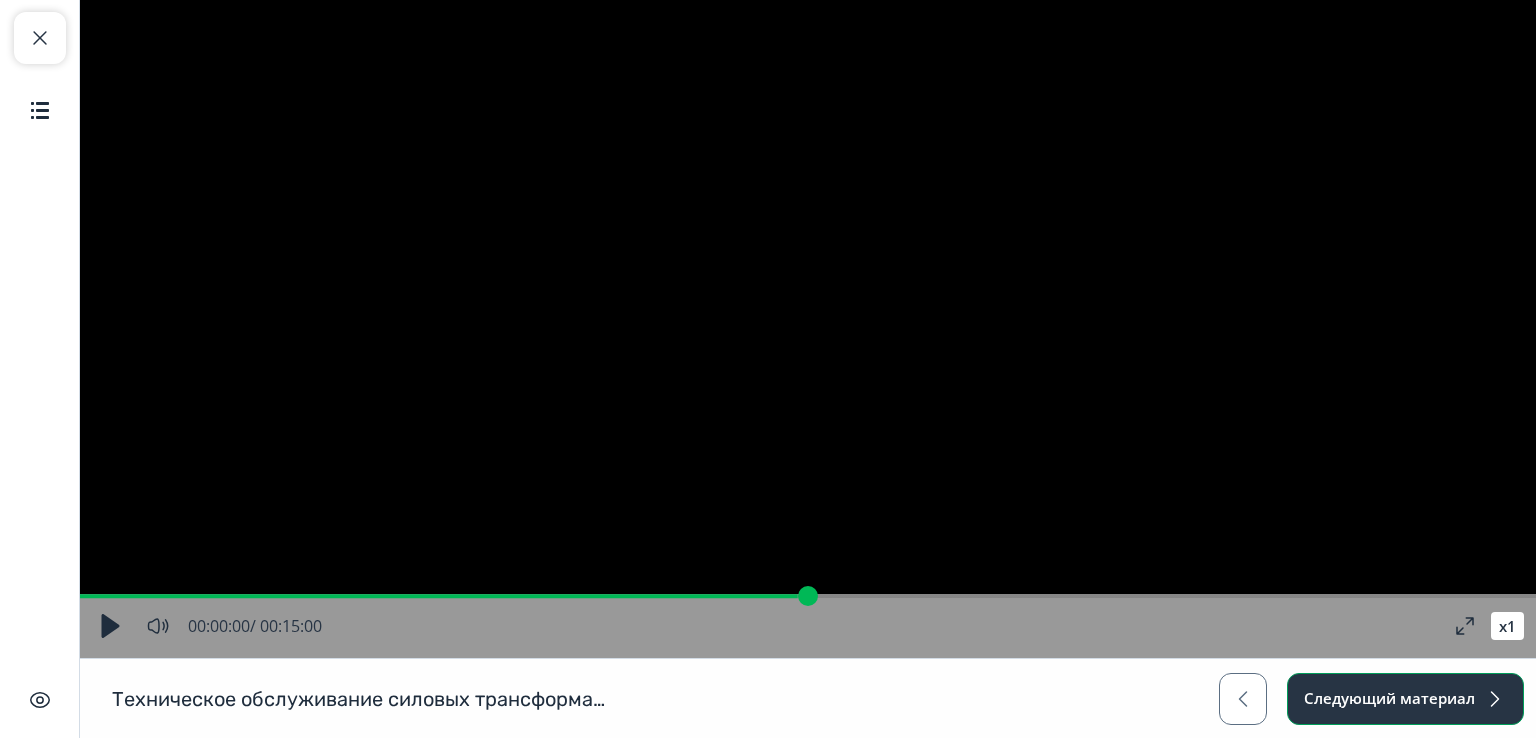 click on "Следующий материал" at bounding box center [1405, 699] 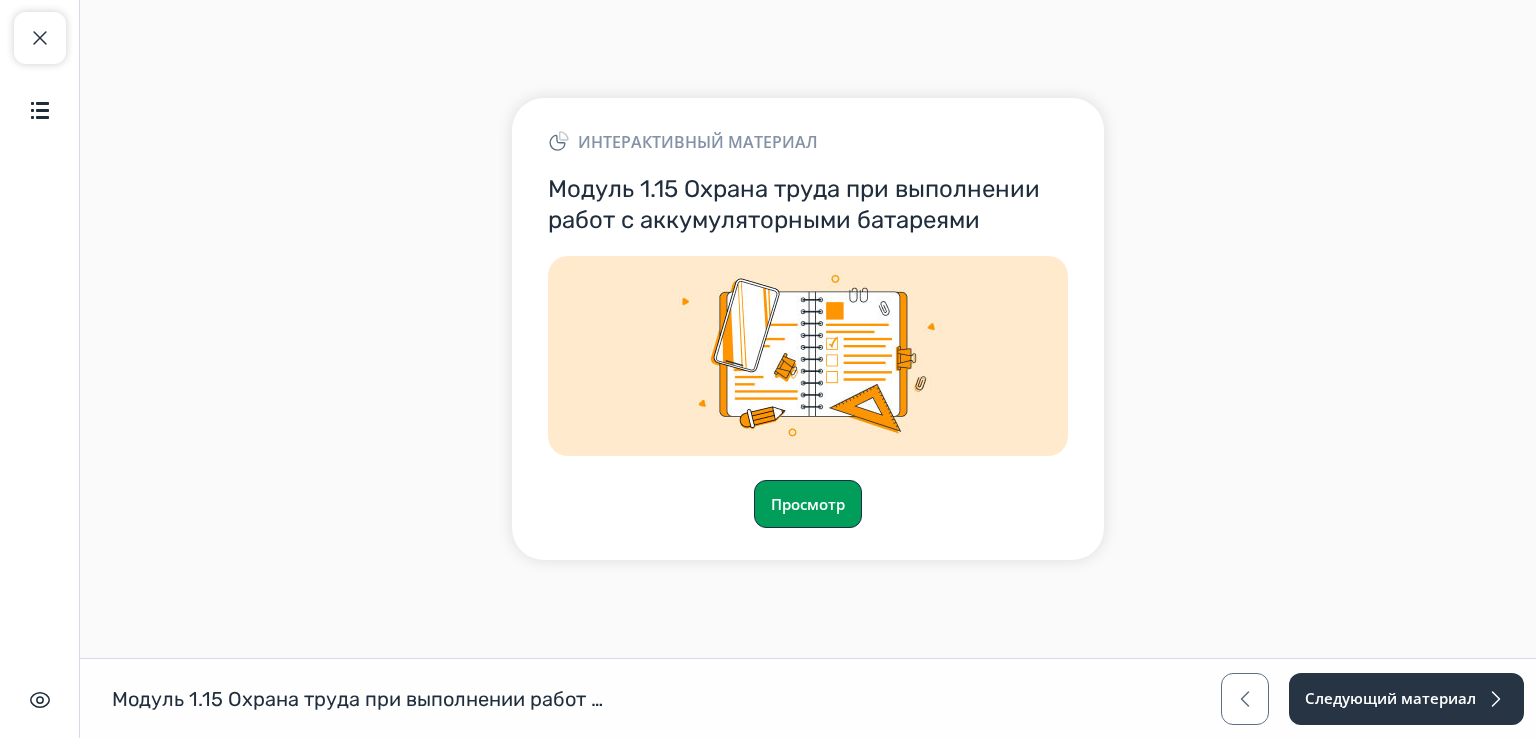 click on "Просмотр" at bounding box center (808, 504) 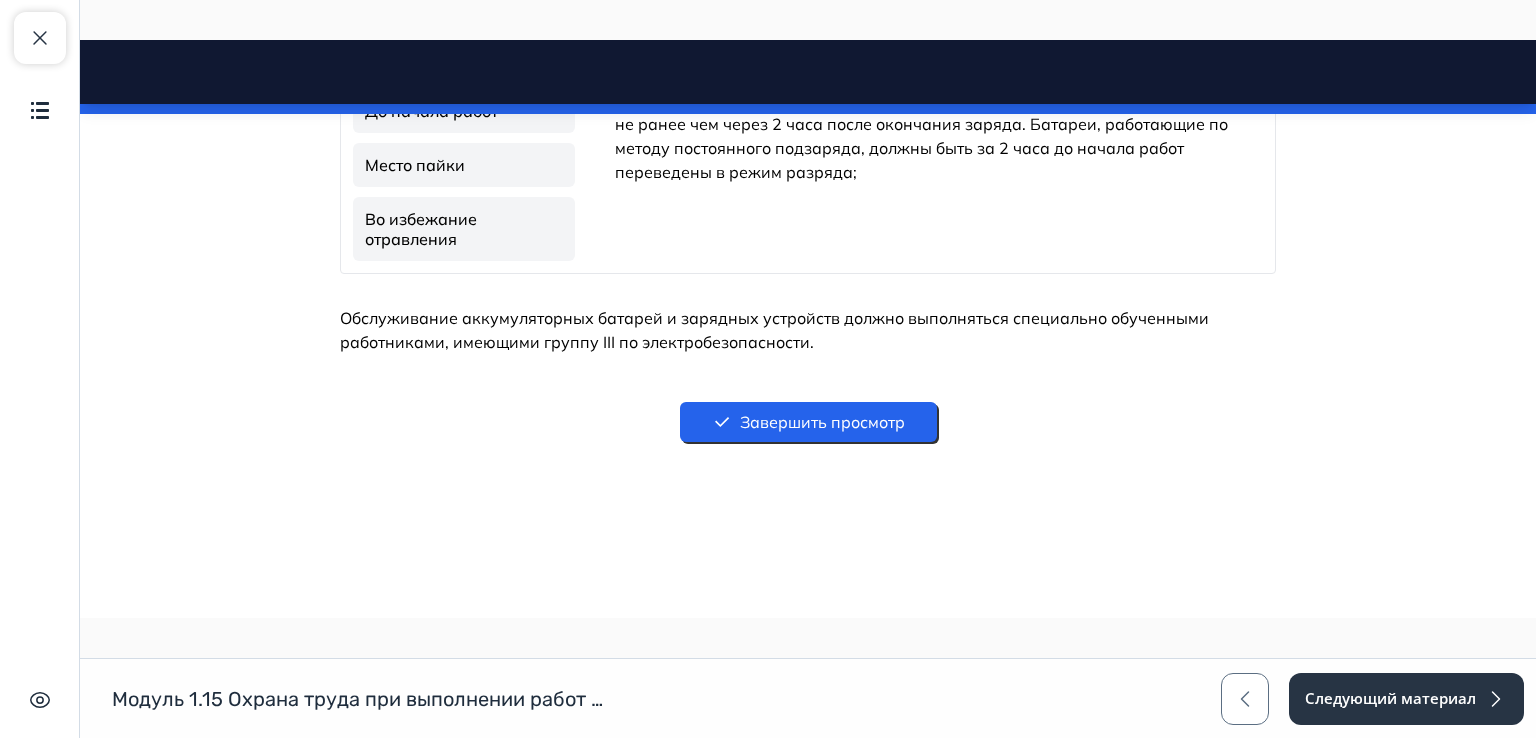 scroll, scrollTop: 2468, scrollLeft: 0, axis: vertical 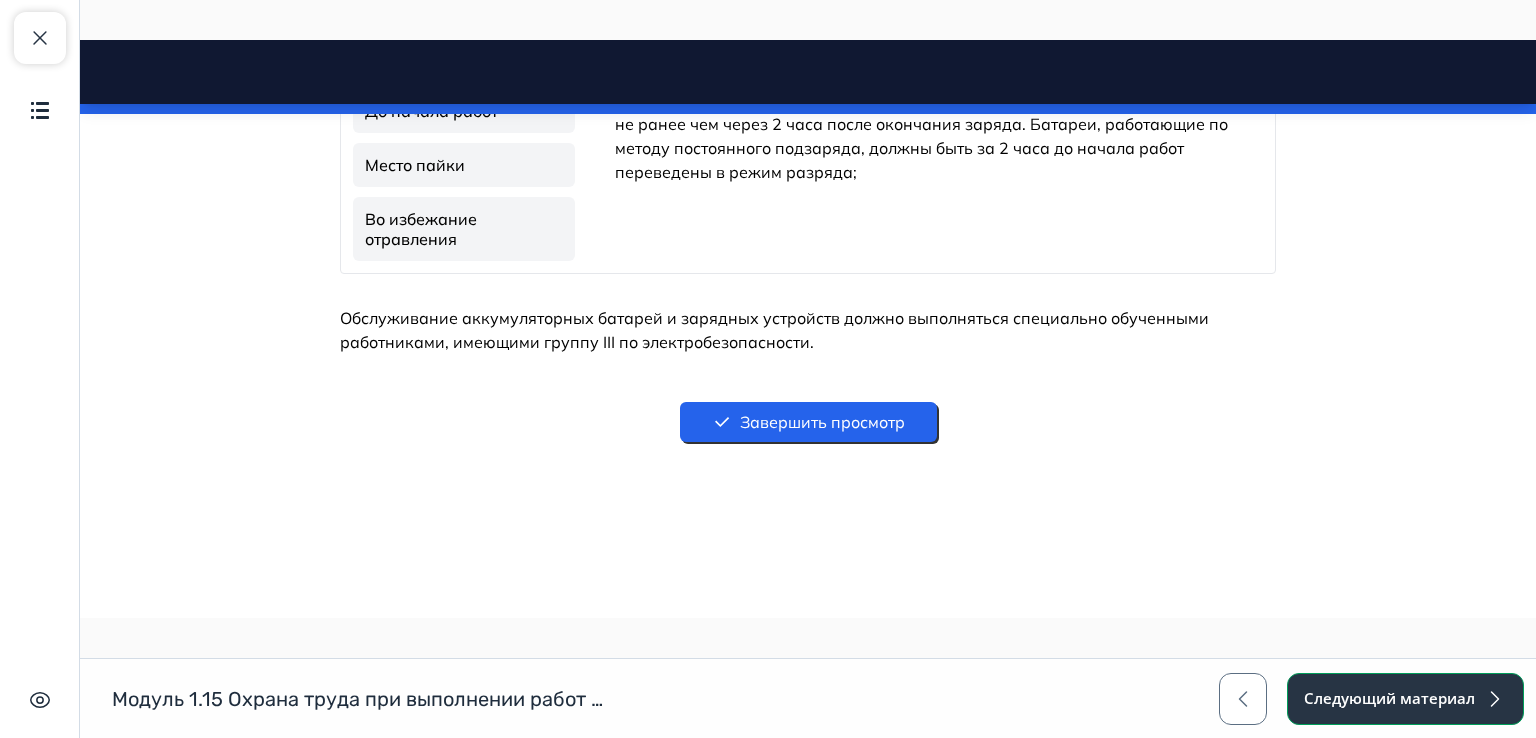 click on "Следующий материал" at bounding box center [1405, 699] 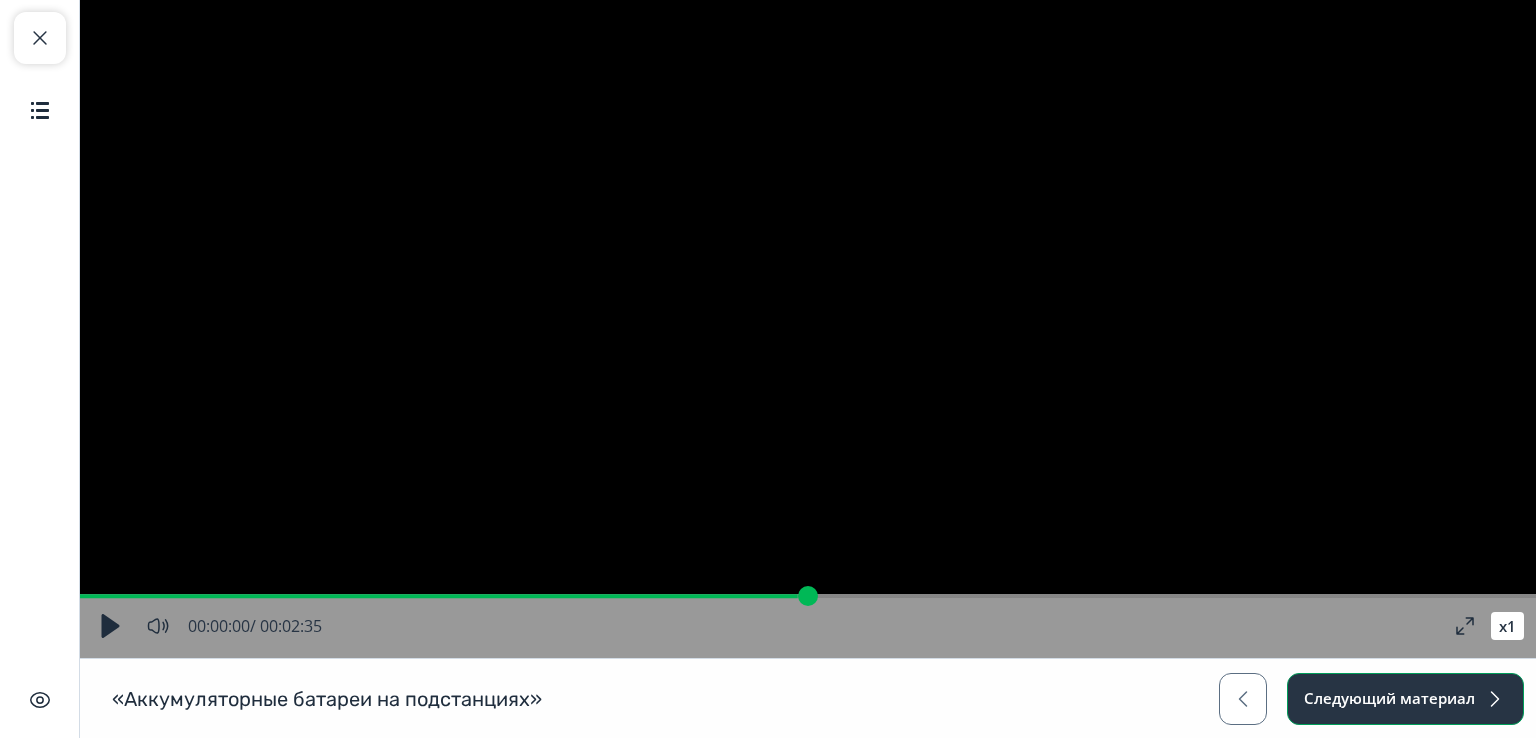 click on "Следующий материал" at bounding box center (1405, 699) 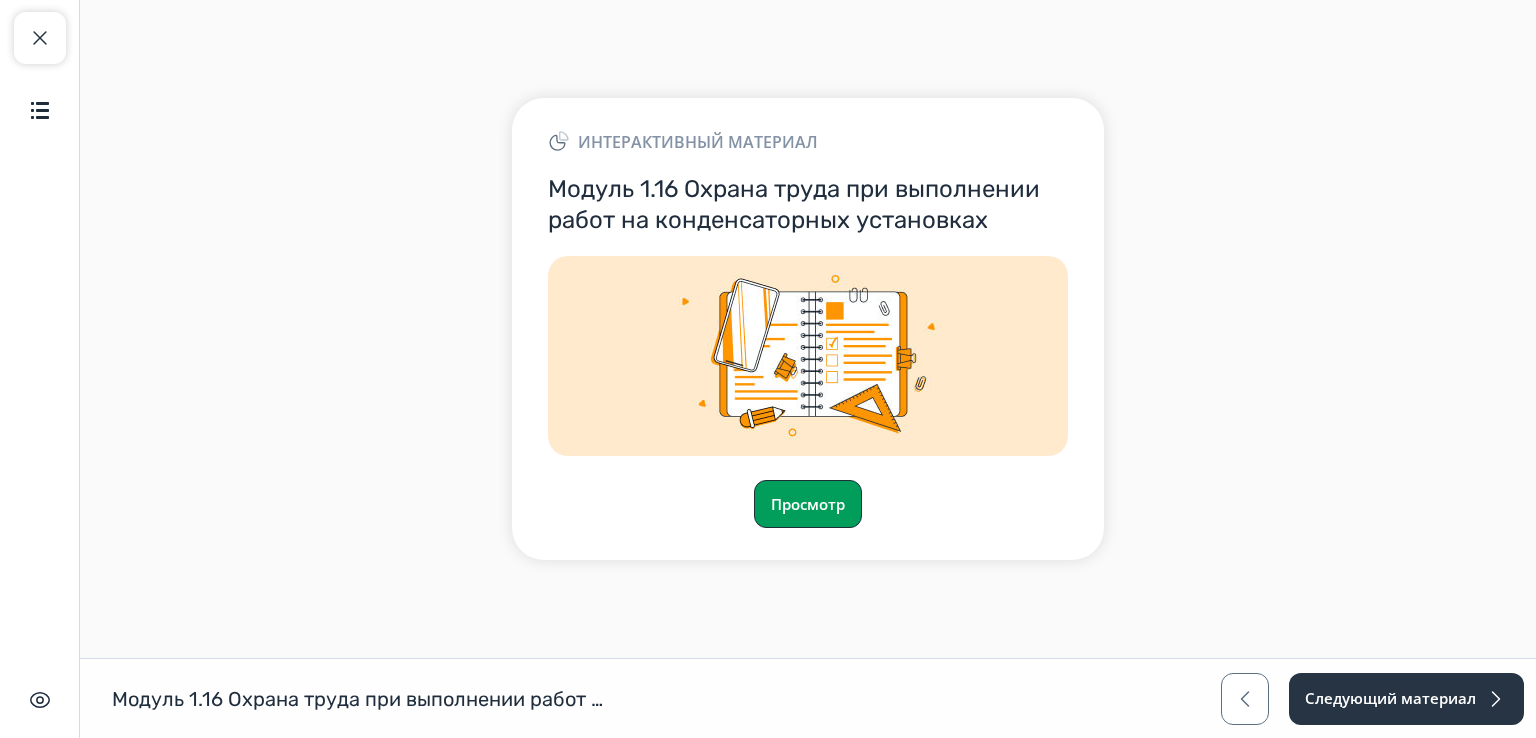 click on "Просмотр" at bounding box center [808, 504] 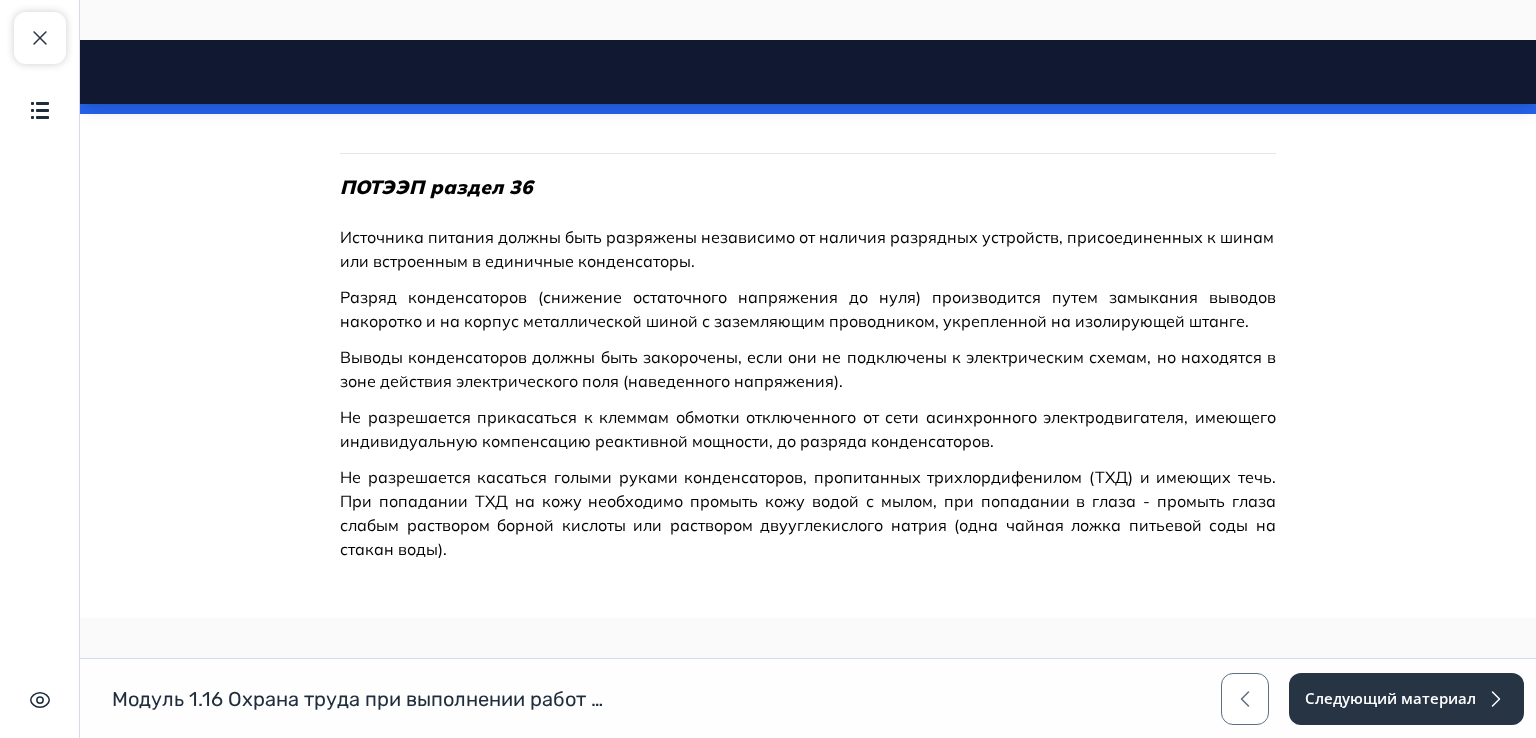 scroll, scrollTop: 329, scrollLeft: 0, axis: vertical 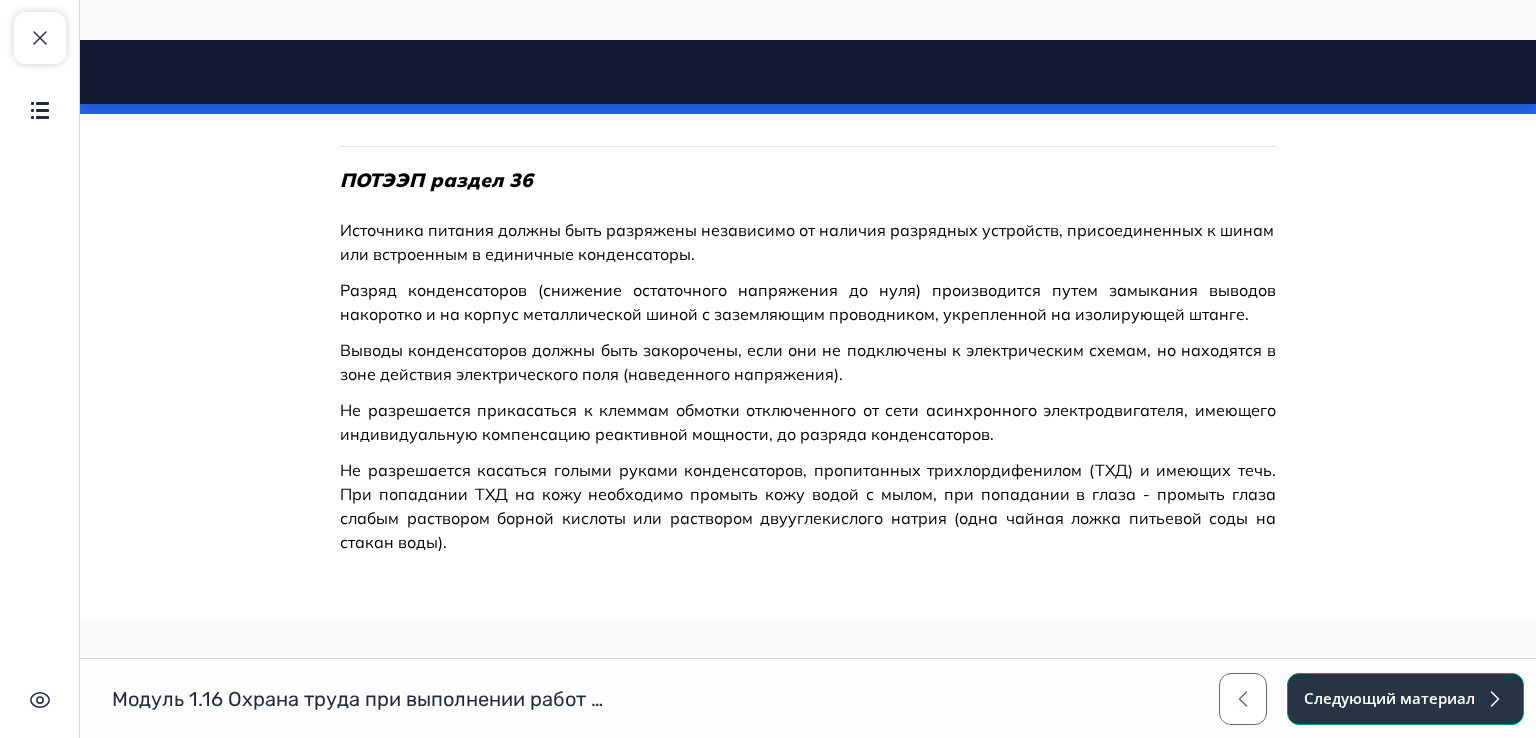 click on "Следующий материал" at bounding box center [1405, 699] 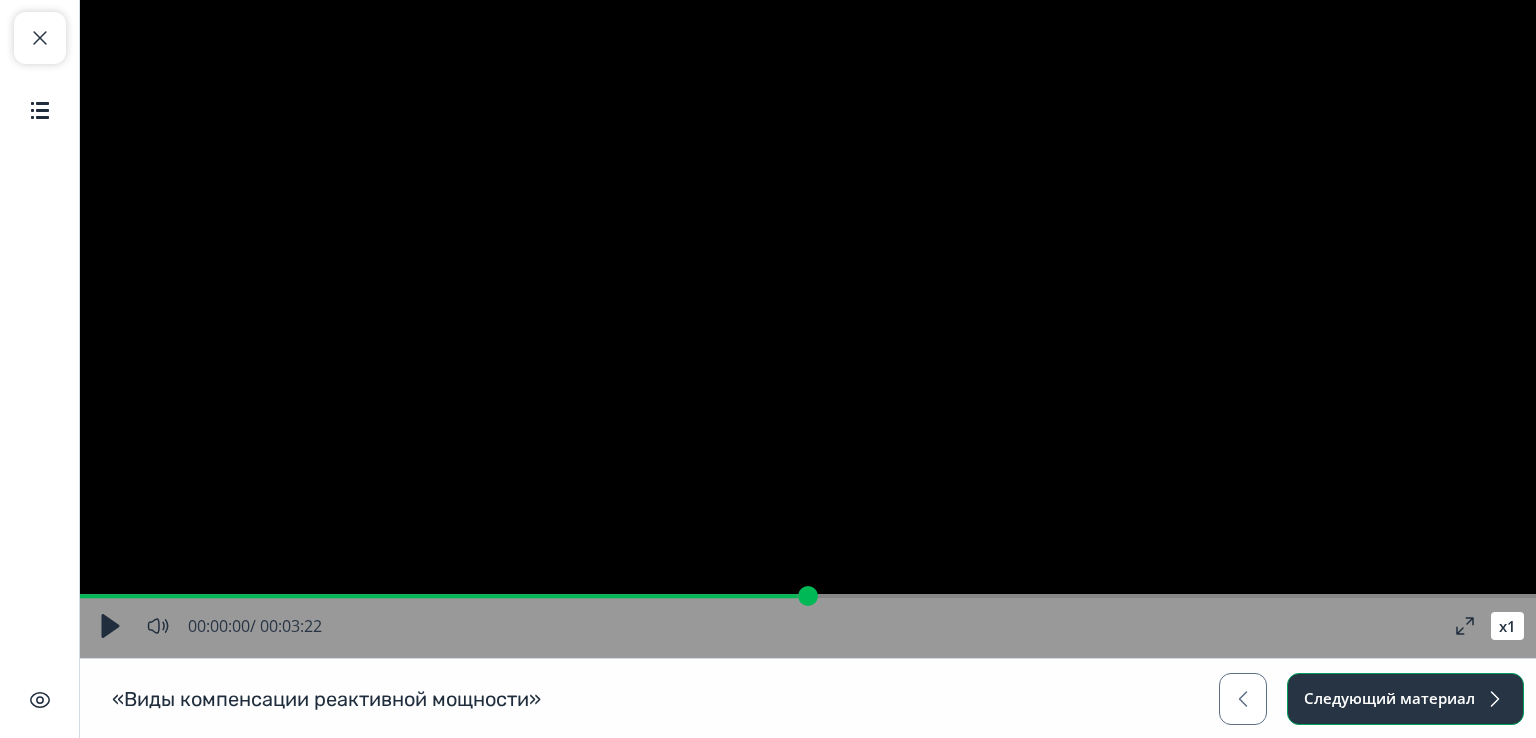 click on "Следующий материал" at bounding box center [1405, 699] 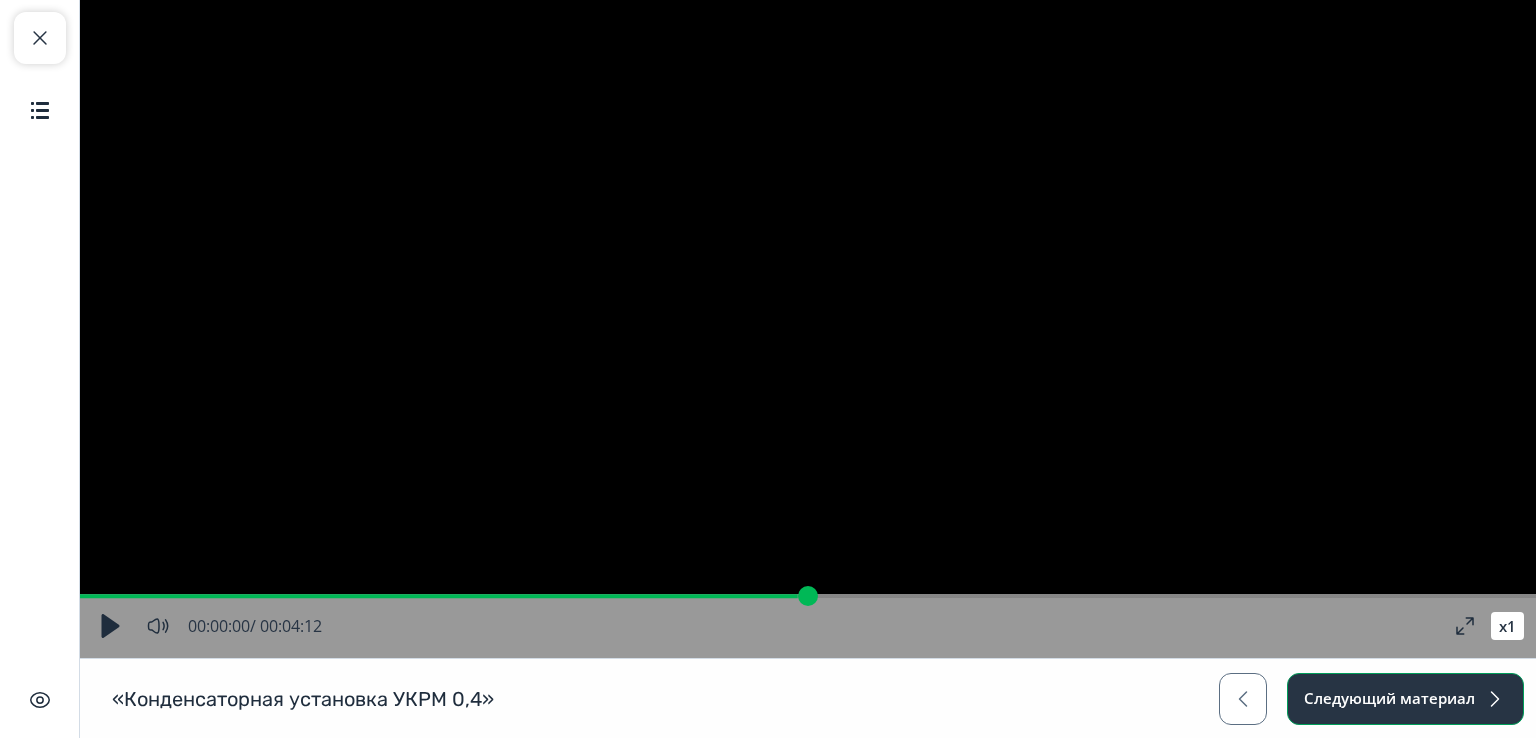 click on "Следующий материал" at bounding box center [1405, 699] 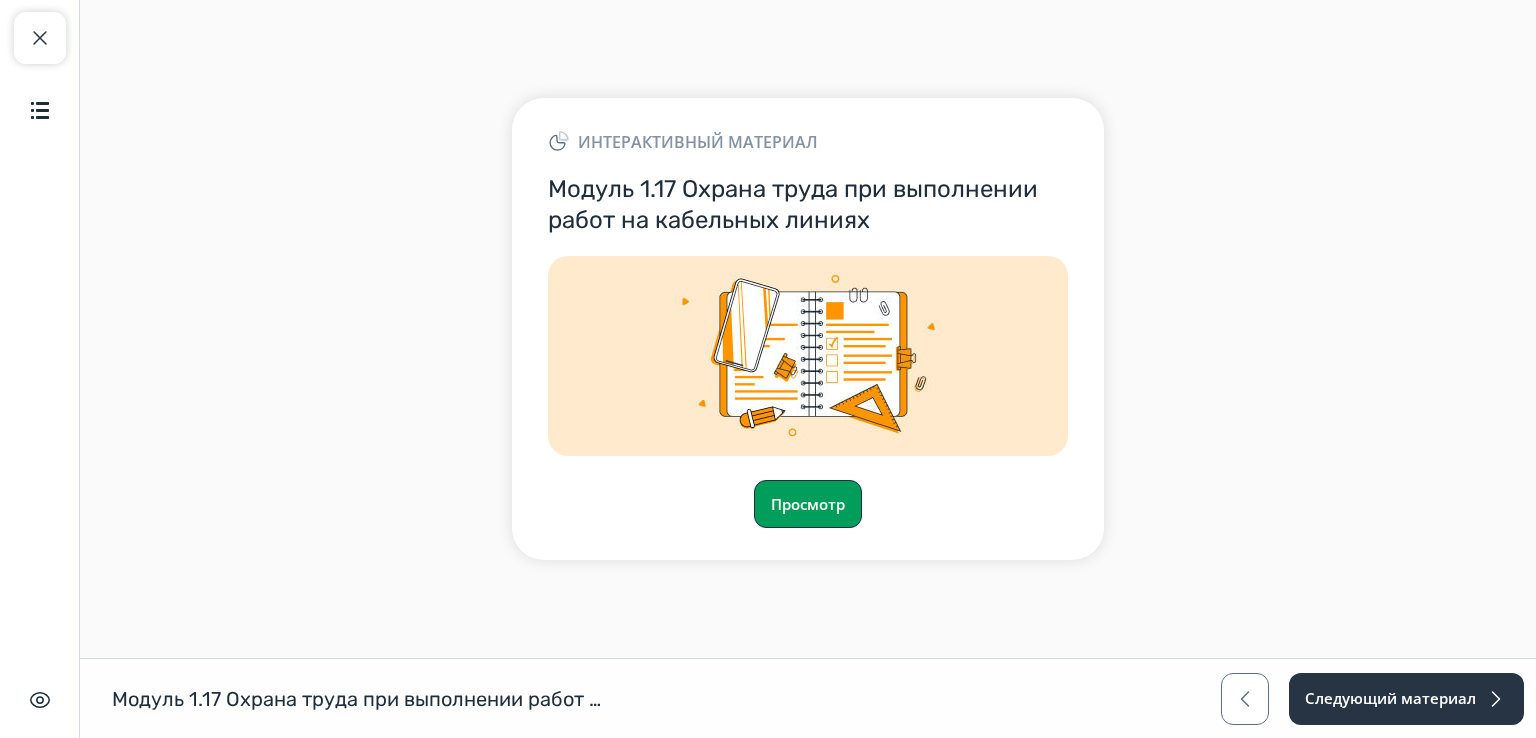 click on "Просмотр" at bounding box center (808, 504) 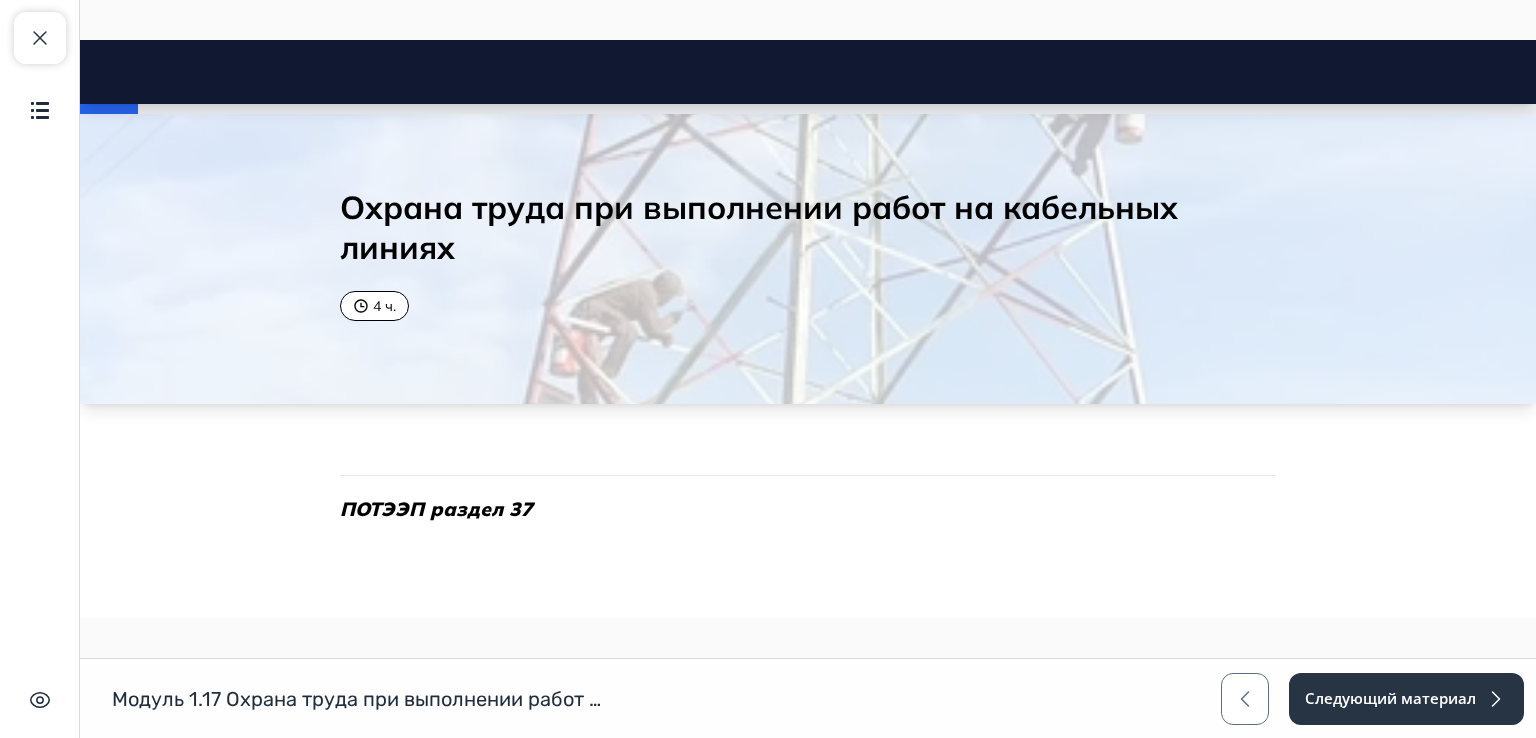 scroll, scrollTop: 0, scrollLeft: 0, axis: both 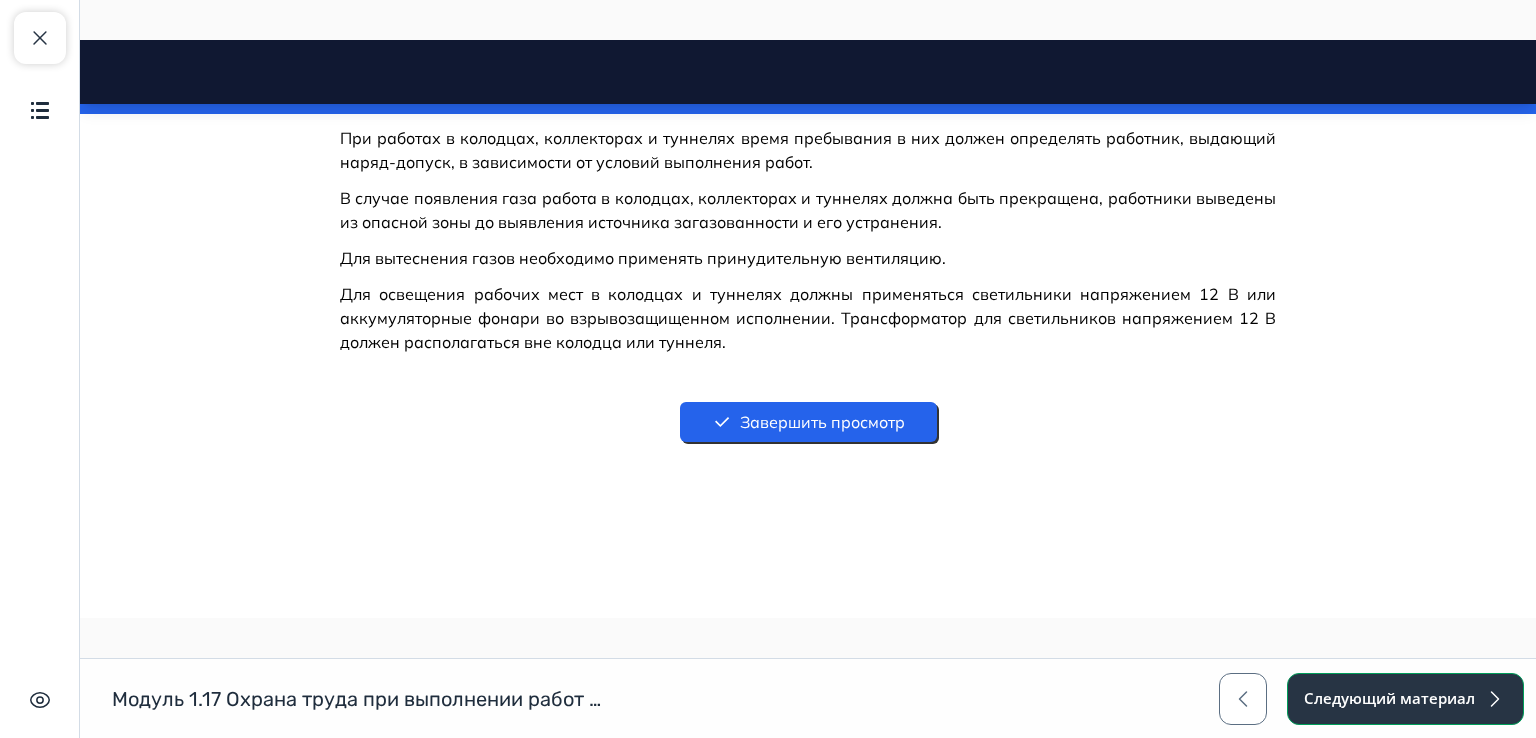 click on "Следующий материал" at bounding box center (1405, 699) 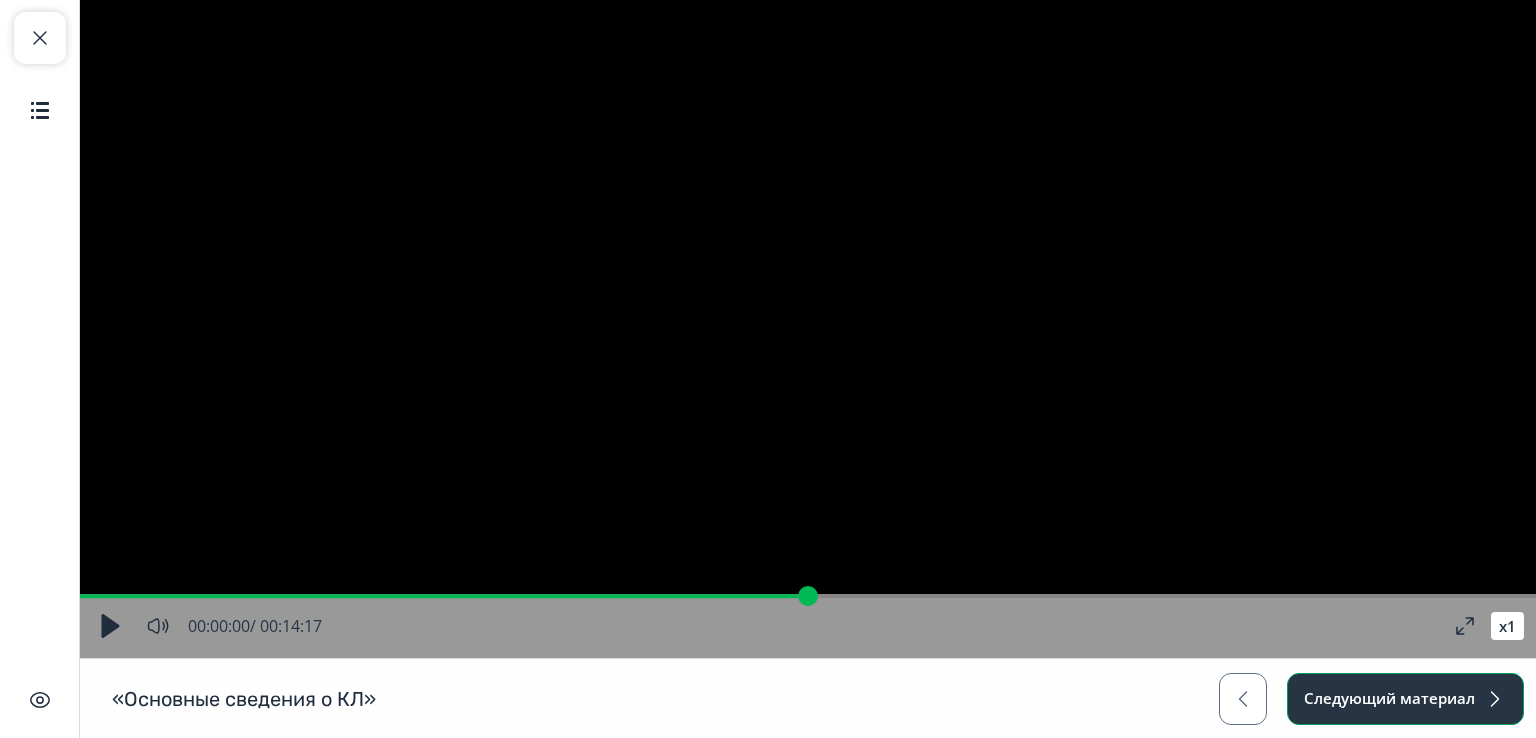 click on "Следующий материал" at bounding box center [1405, 699] 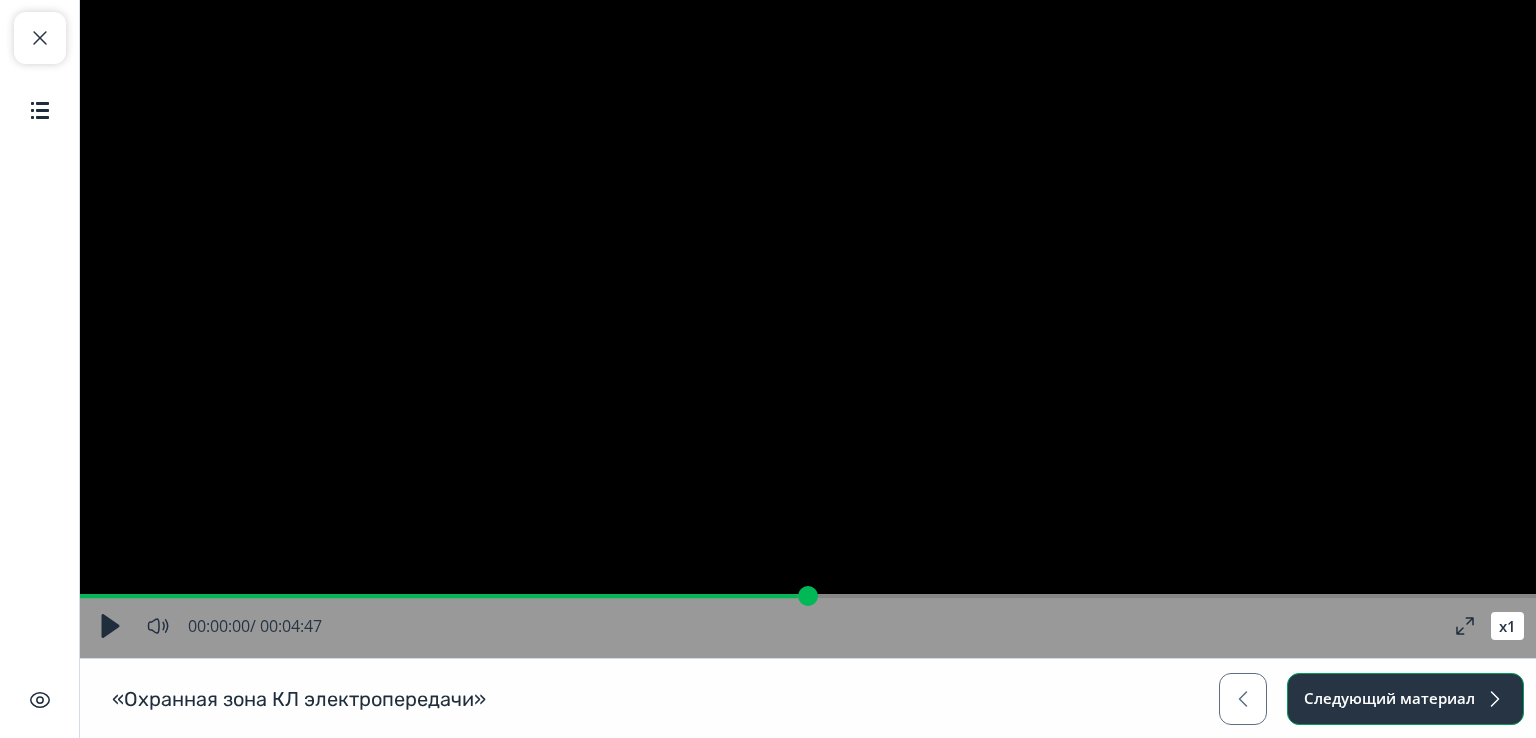 click on "Следующий материал" at bounding box center (1405, 699) 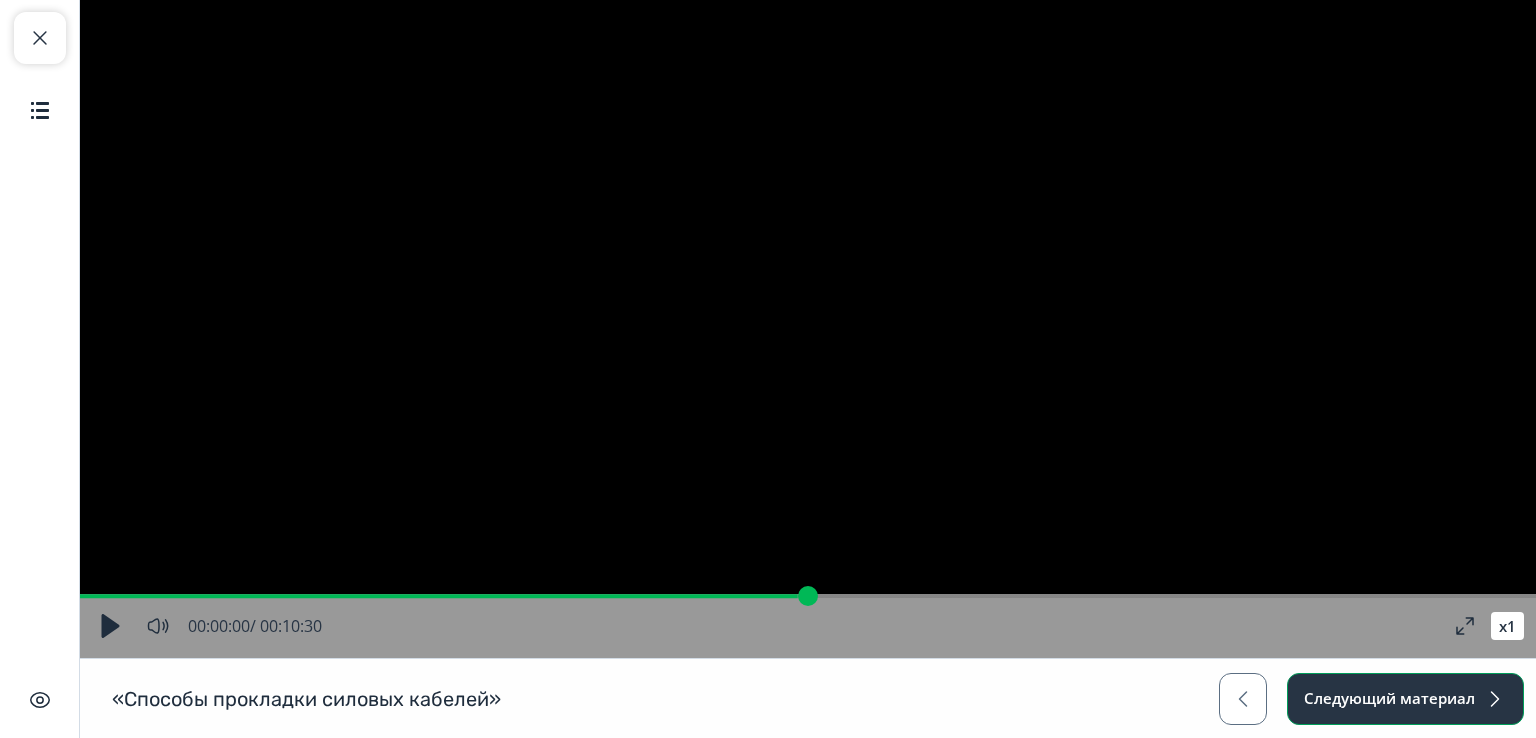 click on "Следующий материал" at bounding box center (1405, 699) 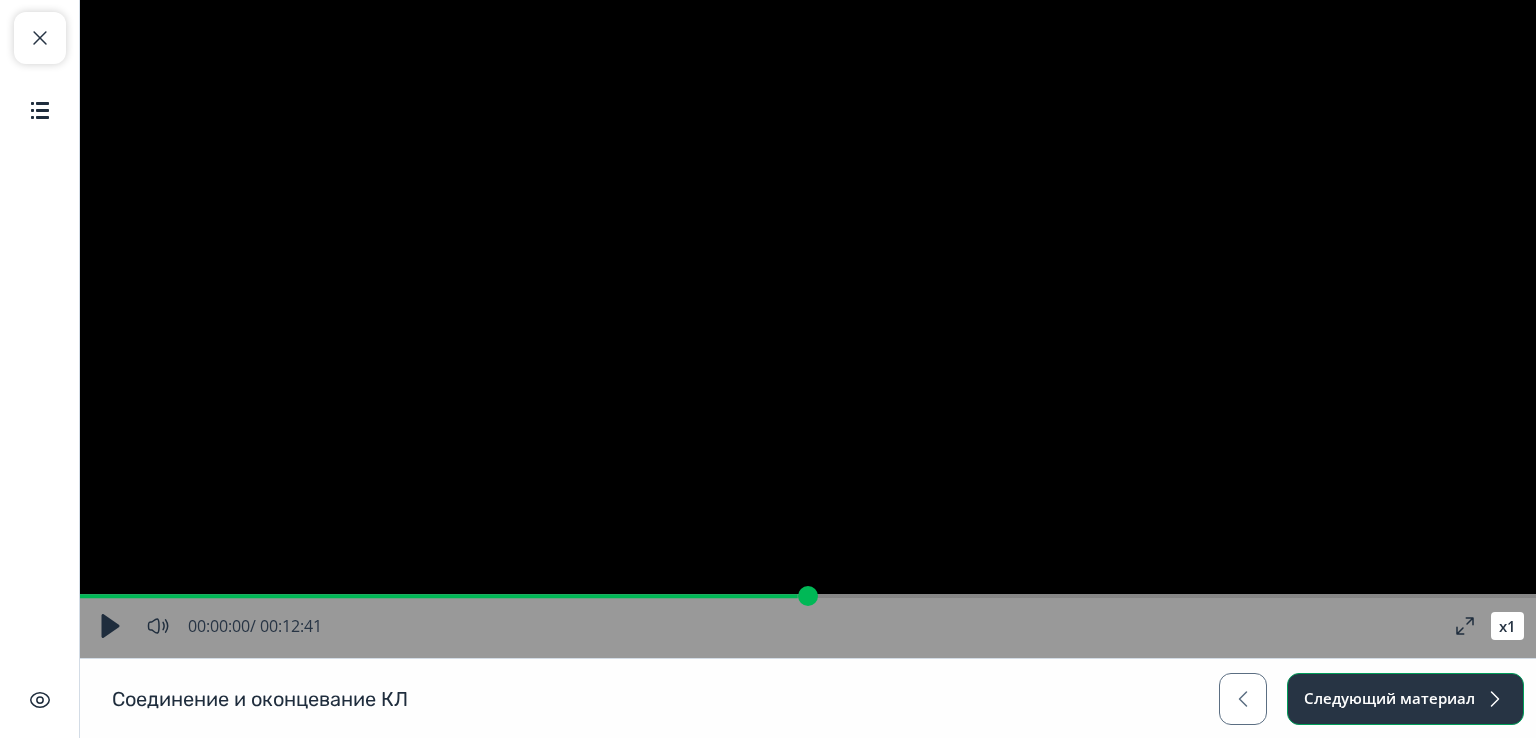 click on "Следующий материал" at bounding box center [1405, 699] 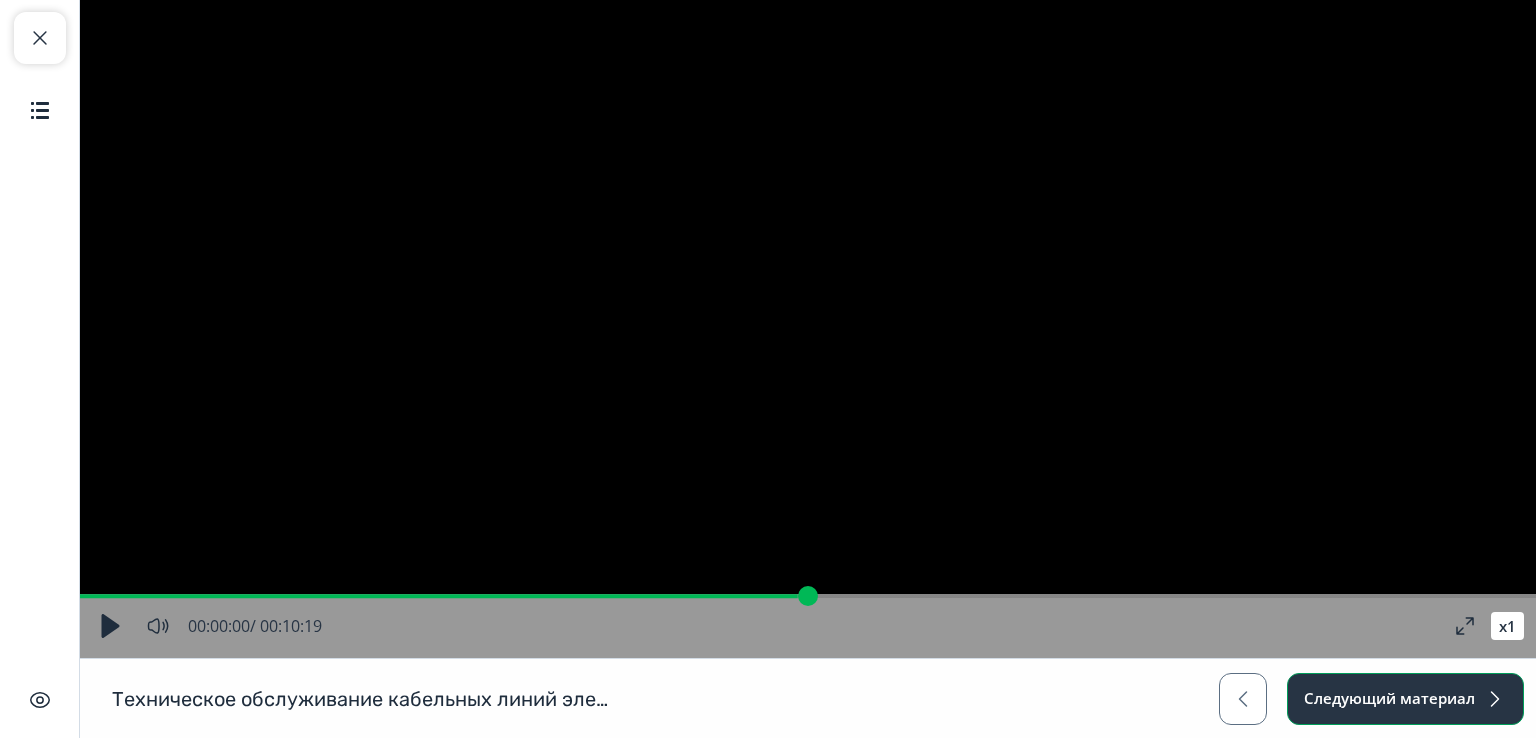 click on "Следующий материал" at bounding box center (1405, 699) 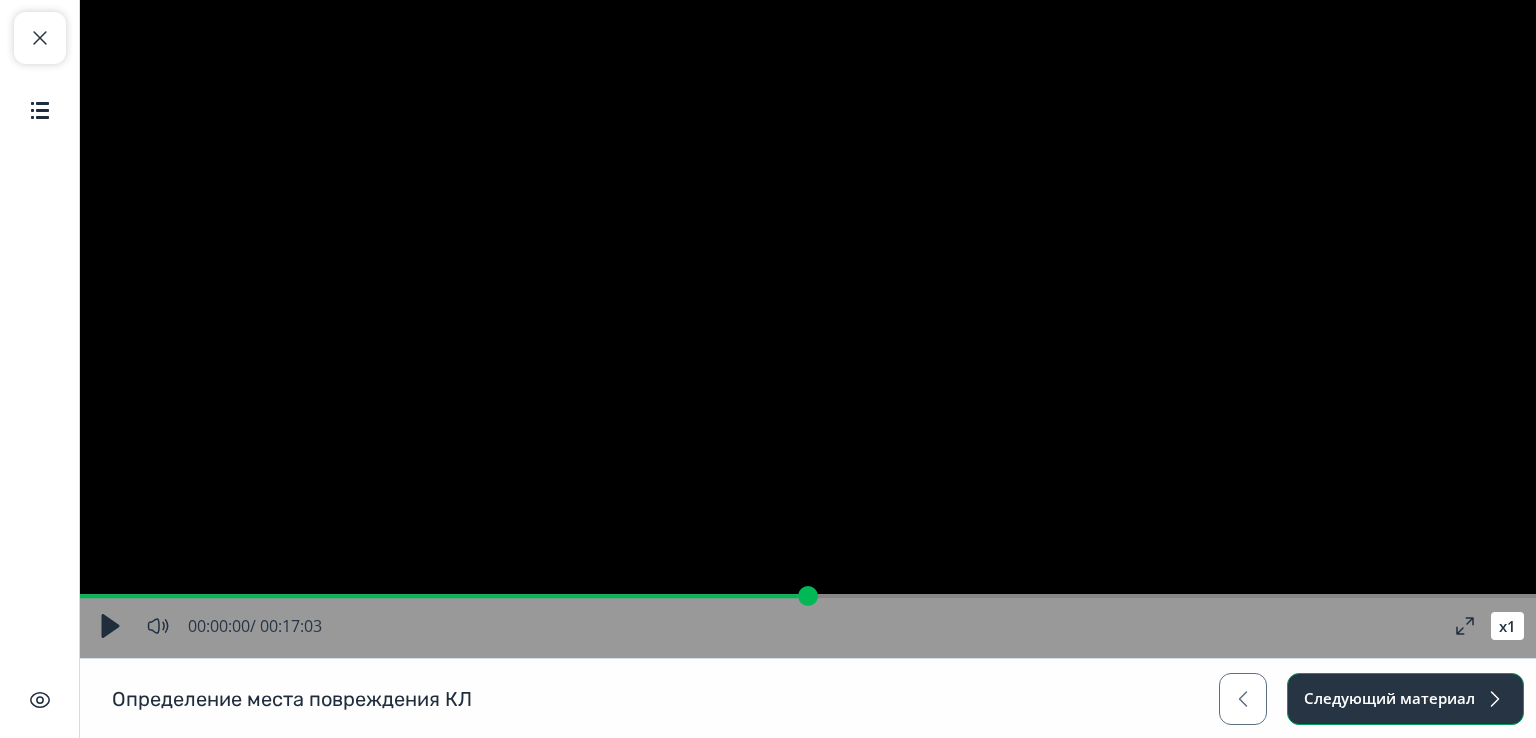 click on "Следующий материал" at bounding box center [1405, 699] 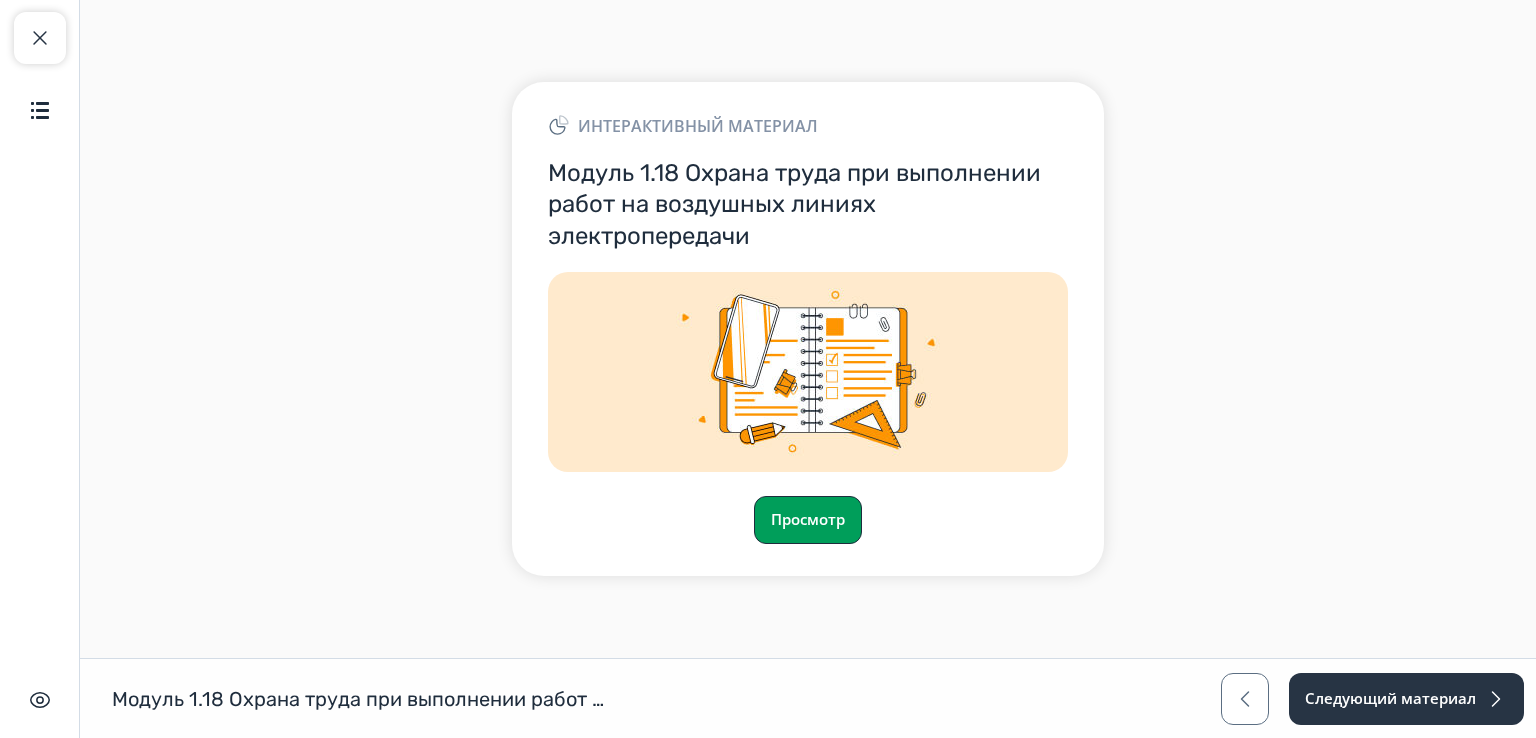click on "Просмотр" at bounding box center [808, 520] 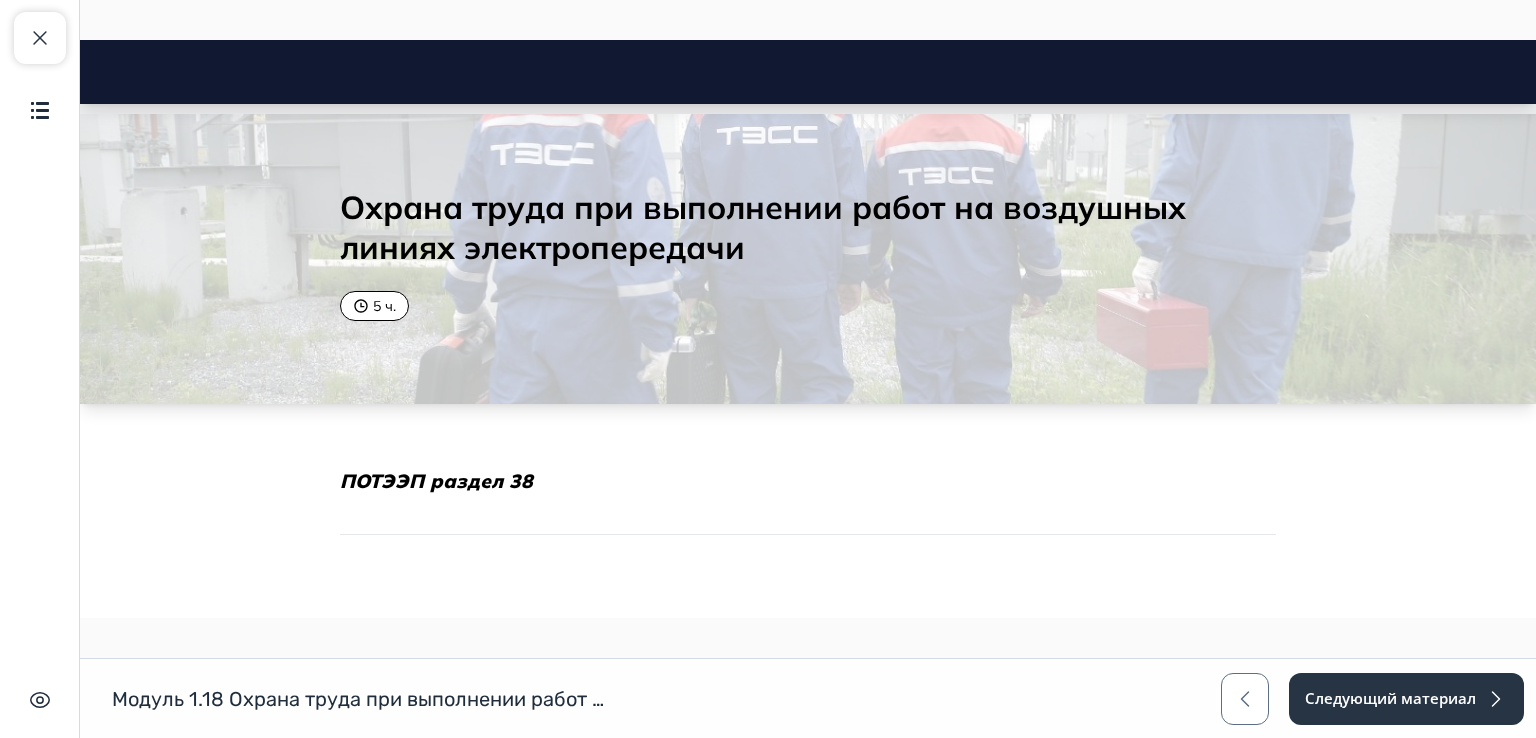 scroll, scrollTop: 0, scrollLeft: 0, axis: both 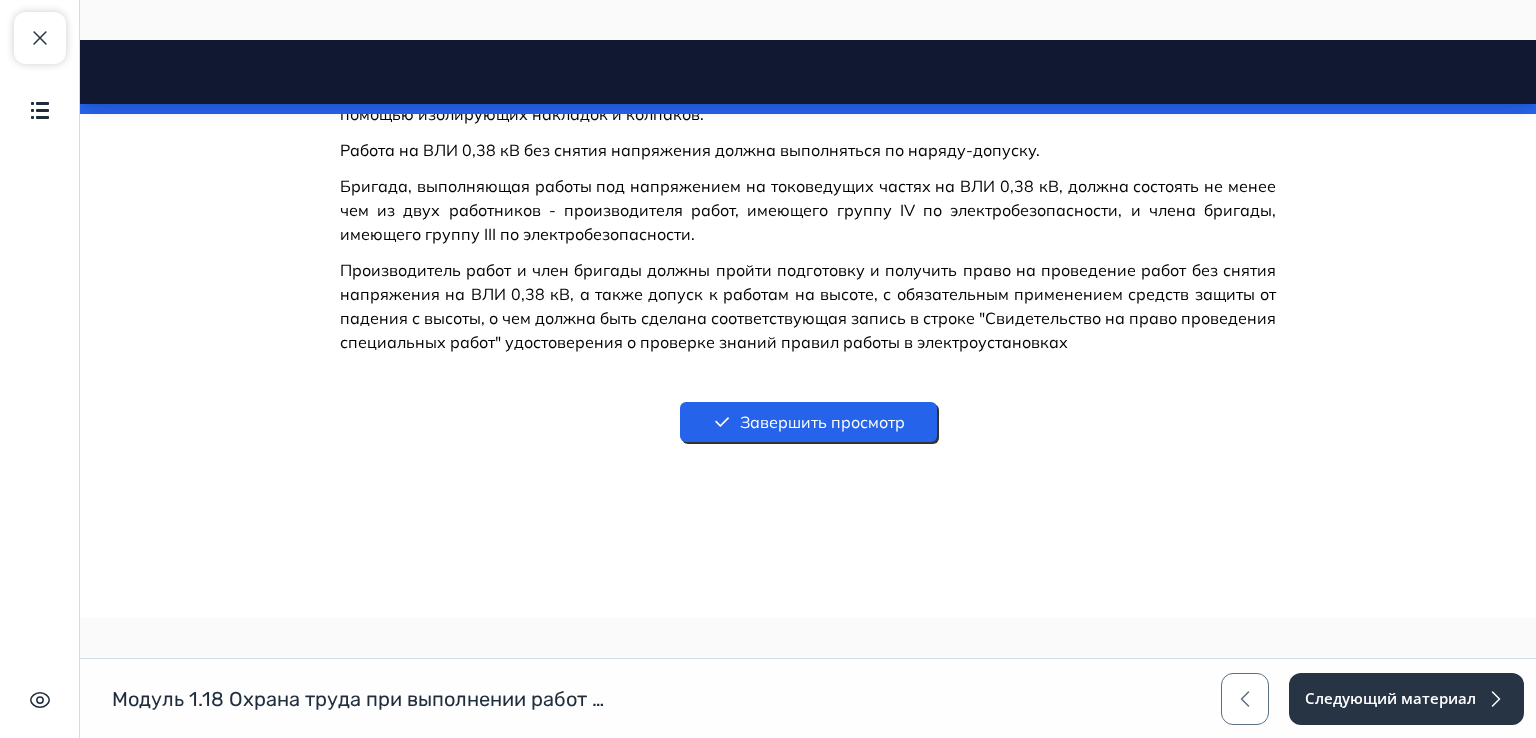 drag, startPoint x: 1526, startPoint y: 149, endPoint x: 1579, endPoint y: 683, distance: 536.6237 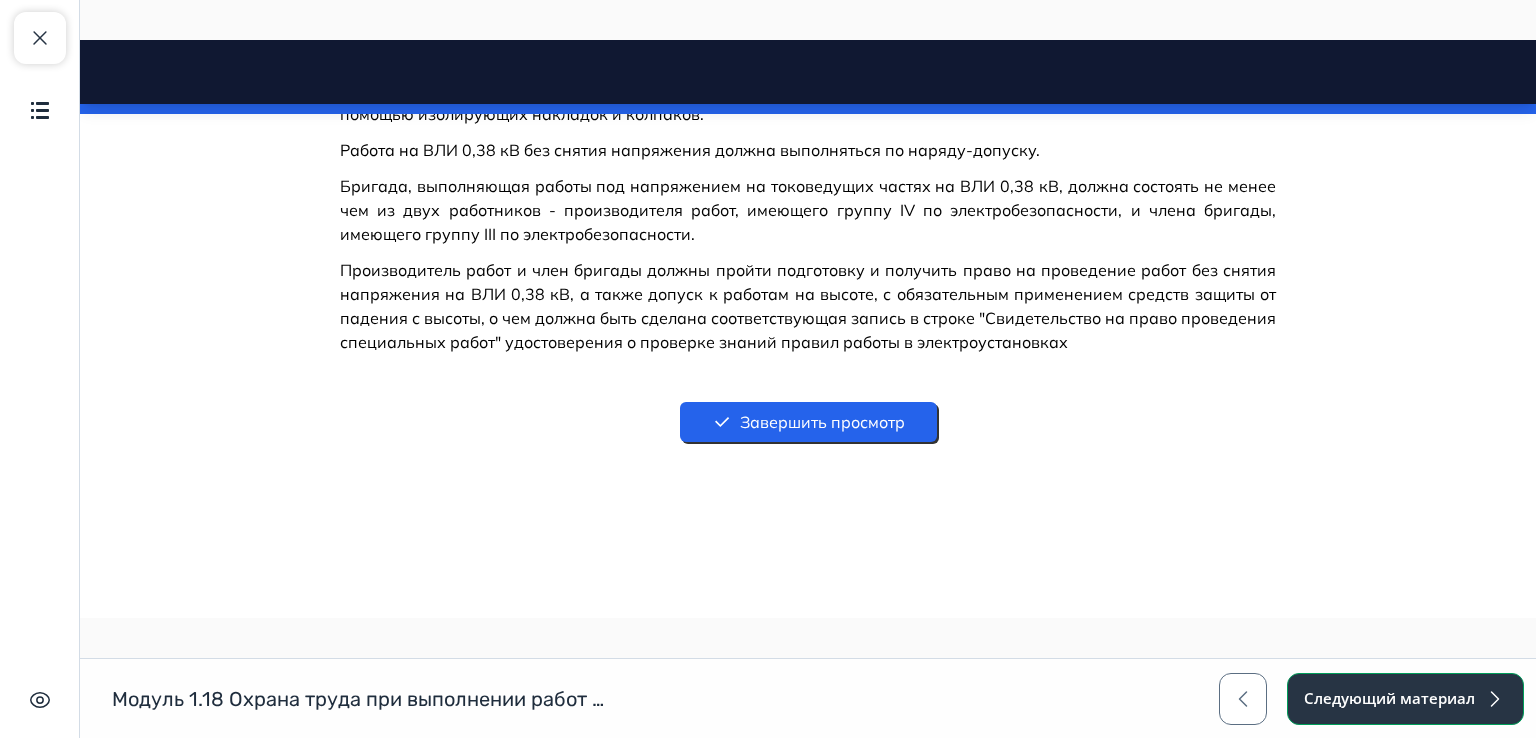 click on "Следующий материал" at bounding box center (1405, 699) 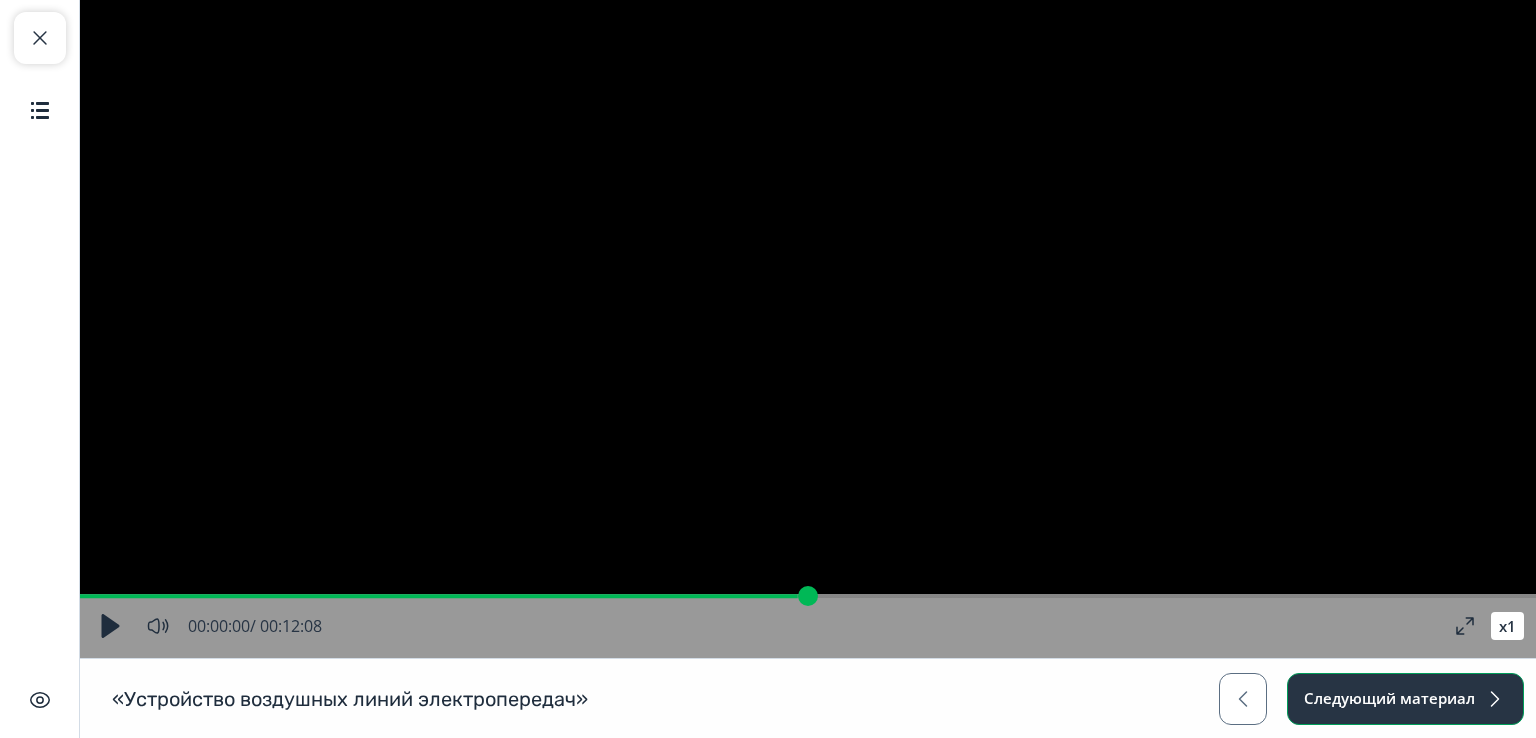click on "Следующий материал" at bounding box center (1405, 699) 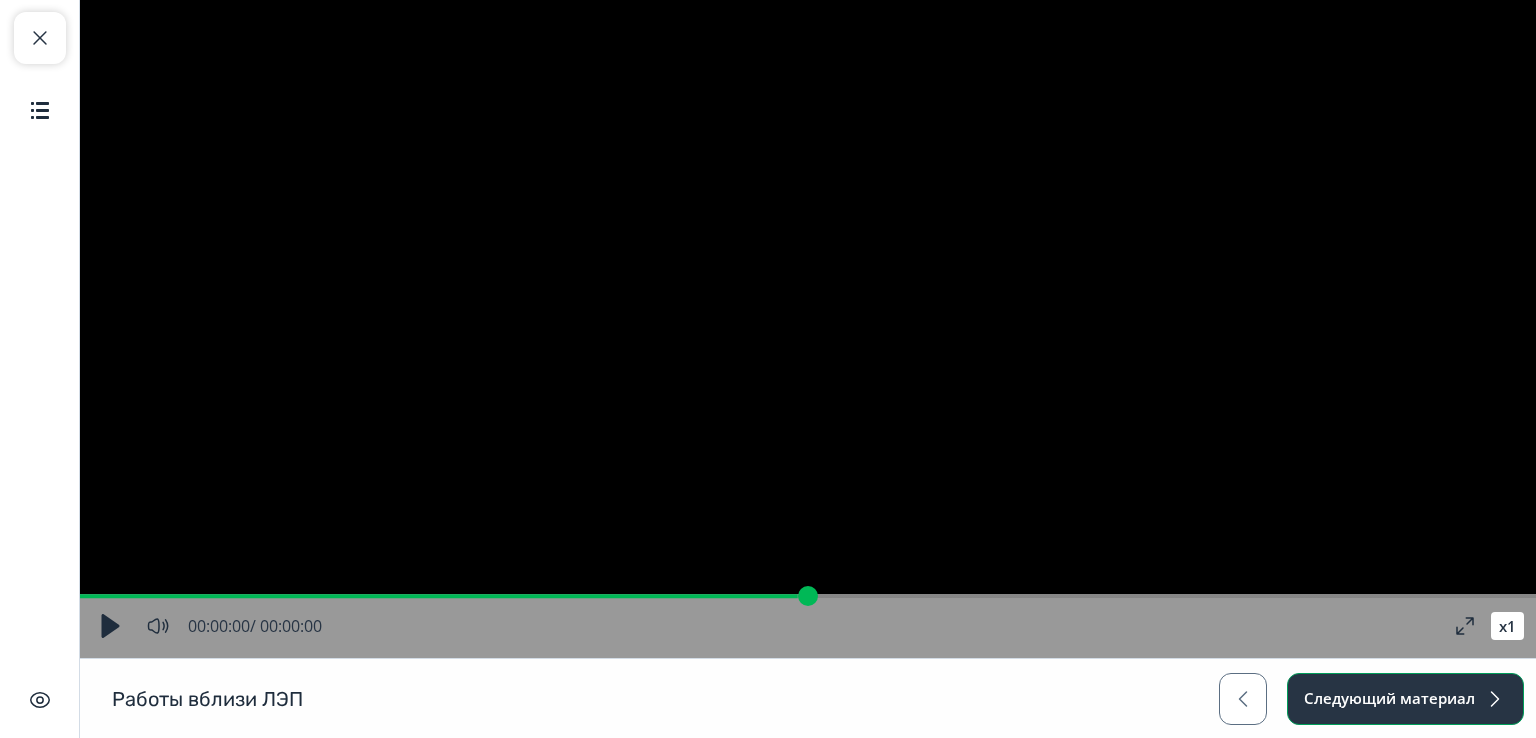 click on "Следующий материал" at bounding box center (1405, 699) 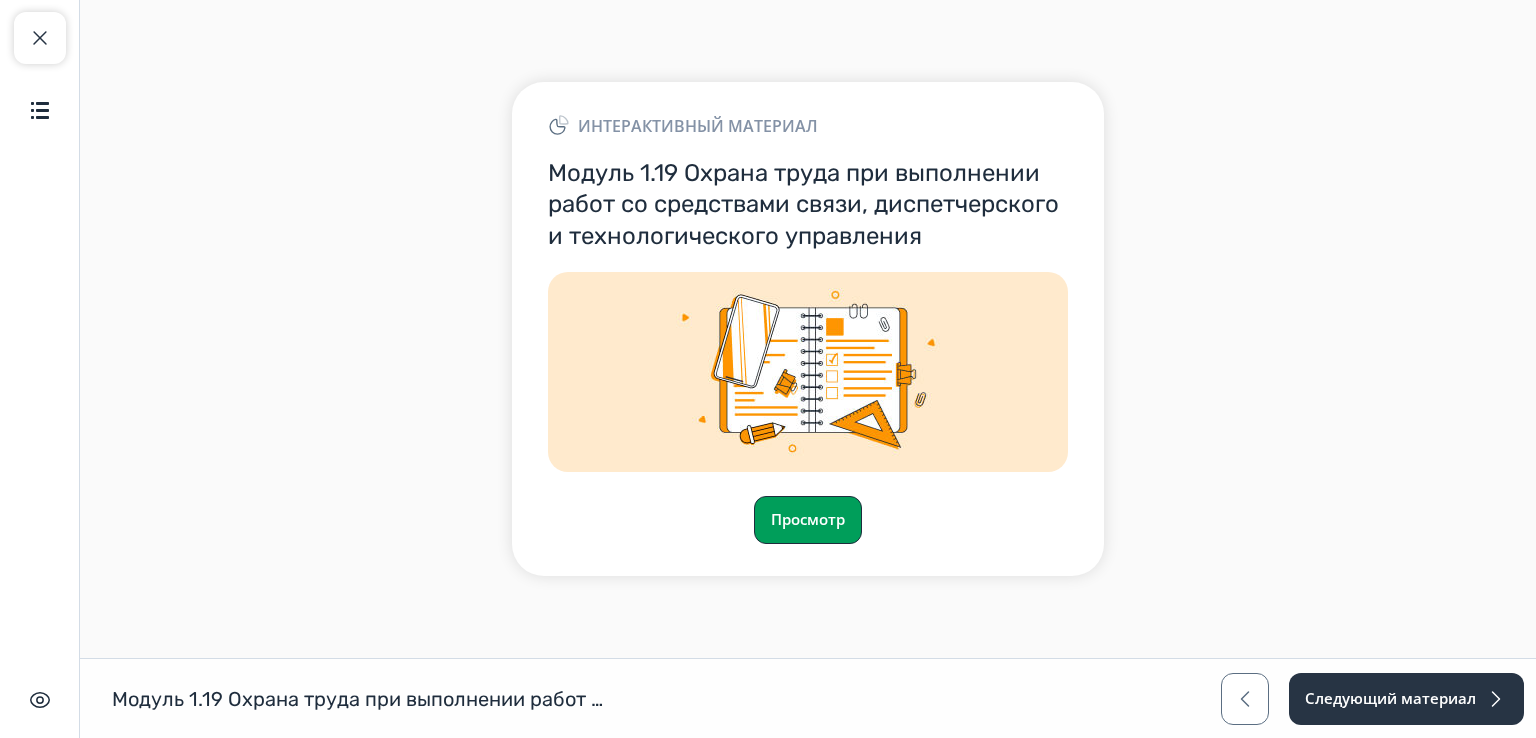 click on "Просмотр" at bounding box center [808, 520] 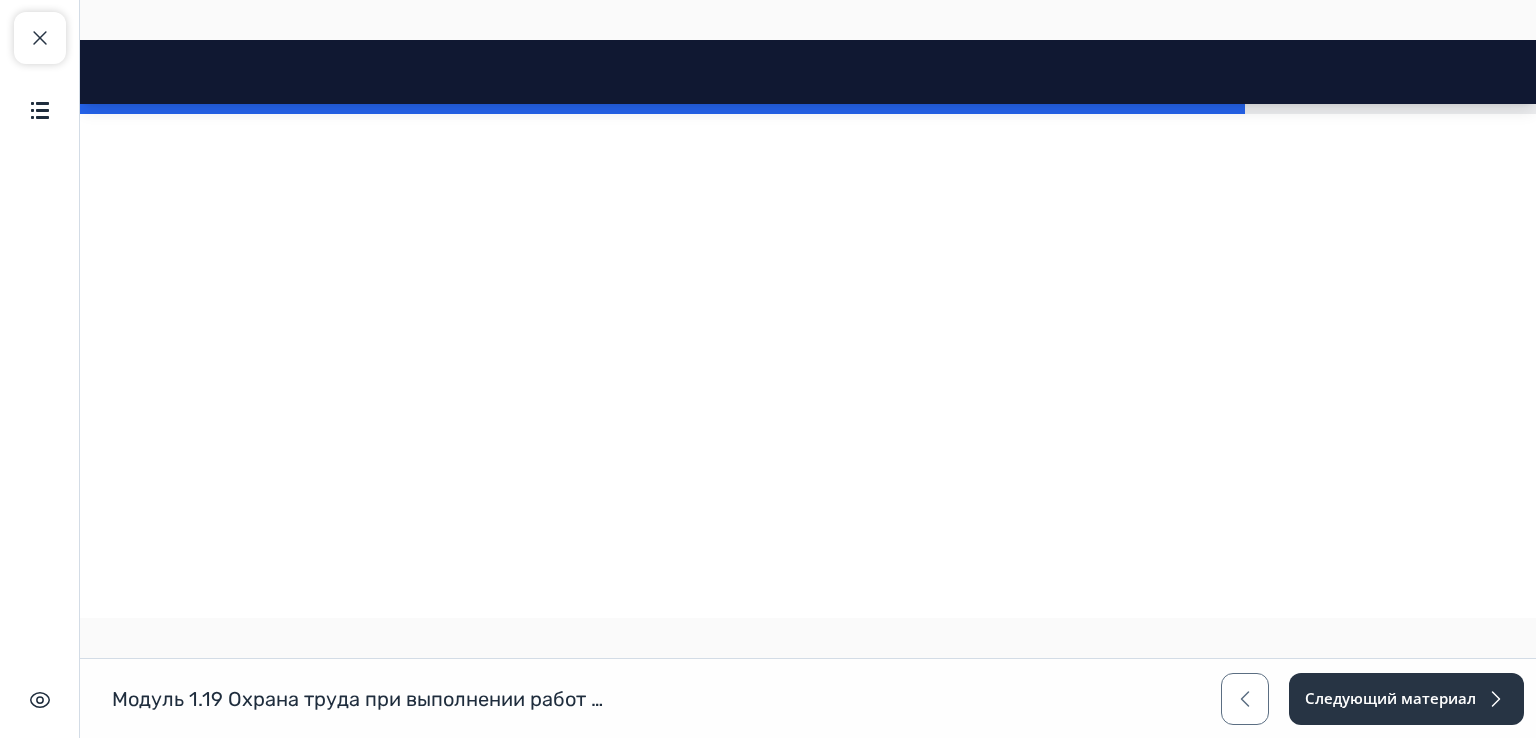 scroll, scrollTop: 7205, scrollLeft: 0, axis: vertical 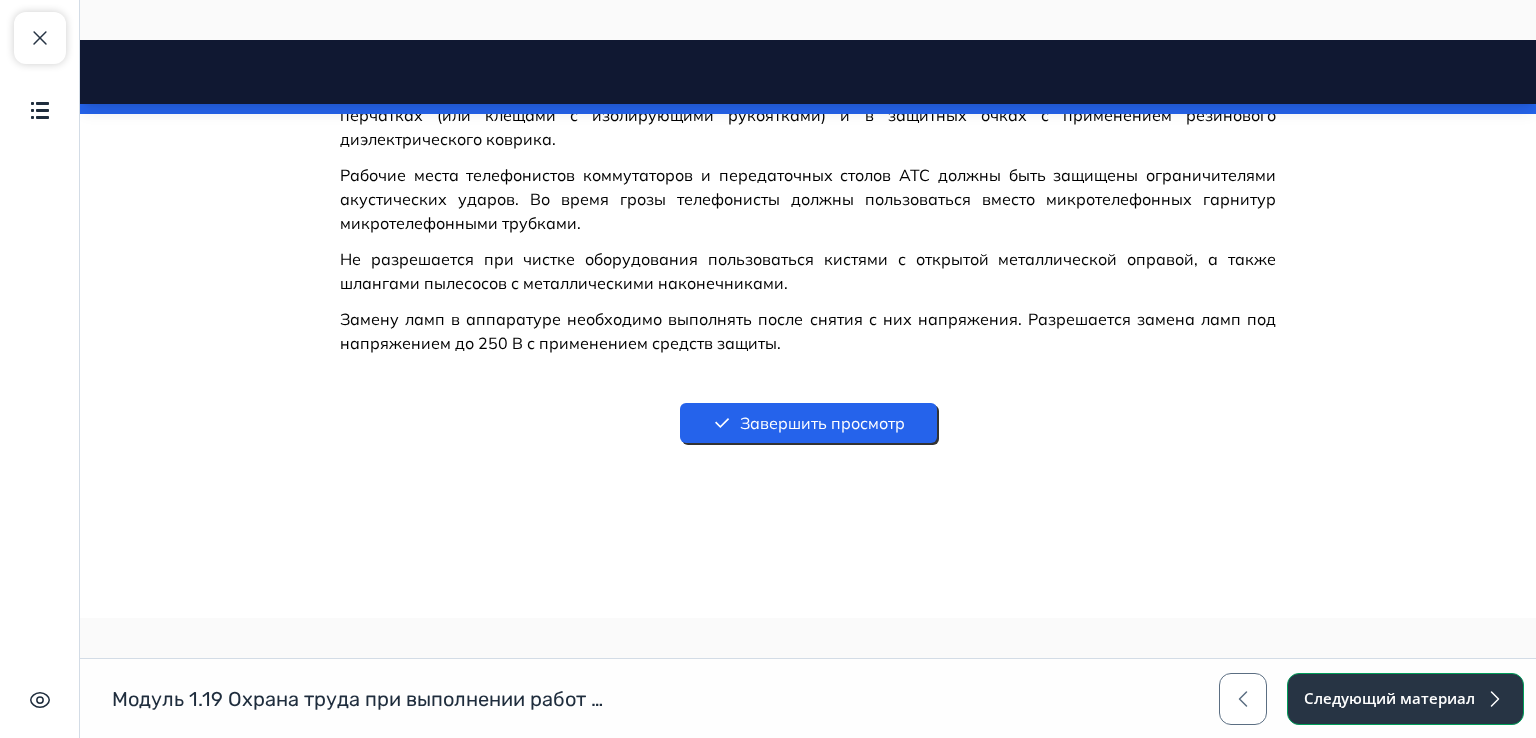 click on "Следующий материал" at bounding box center [1405, 699] 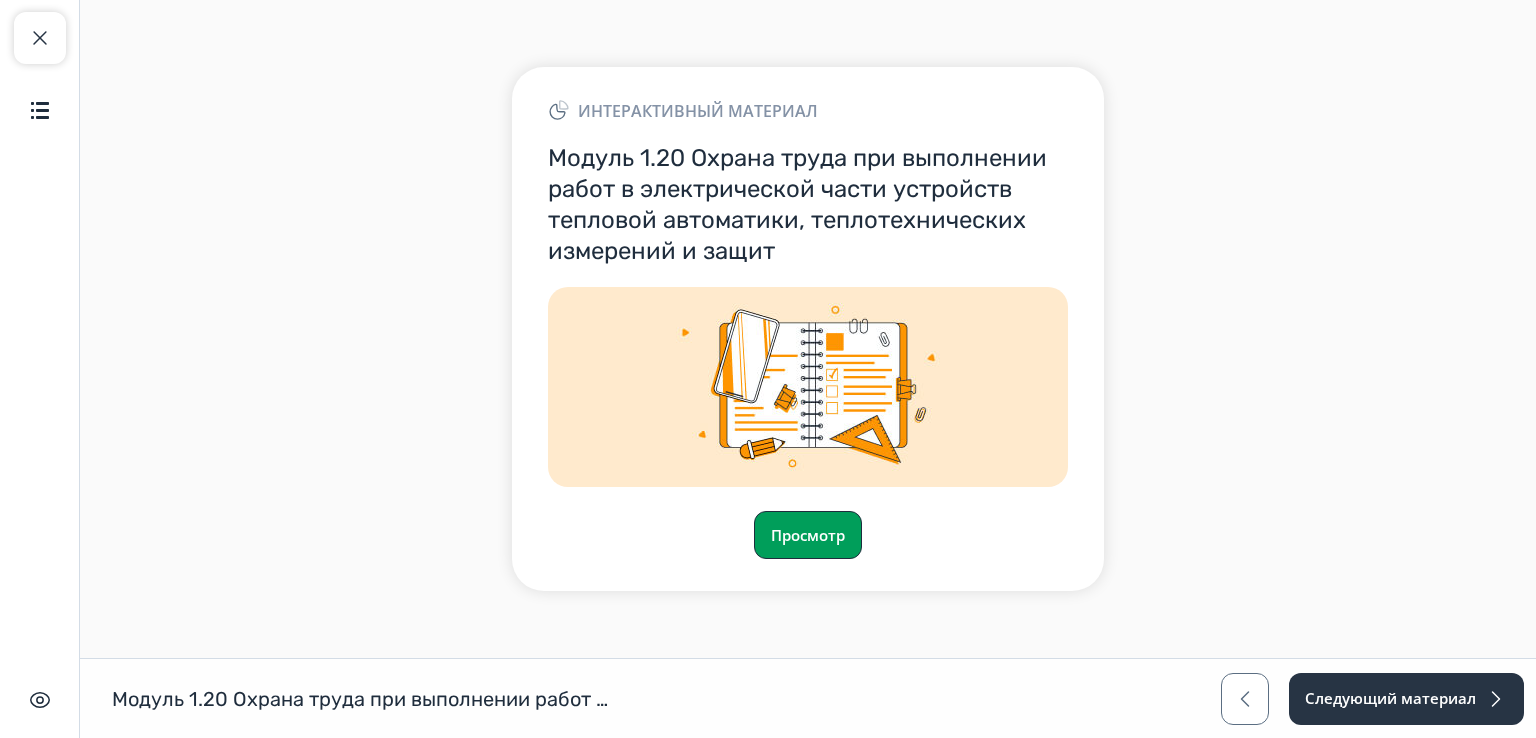 click on "Просмотр" at bounding box center (808, 535) 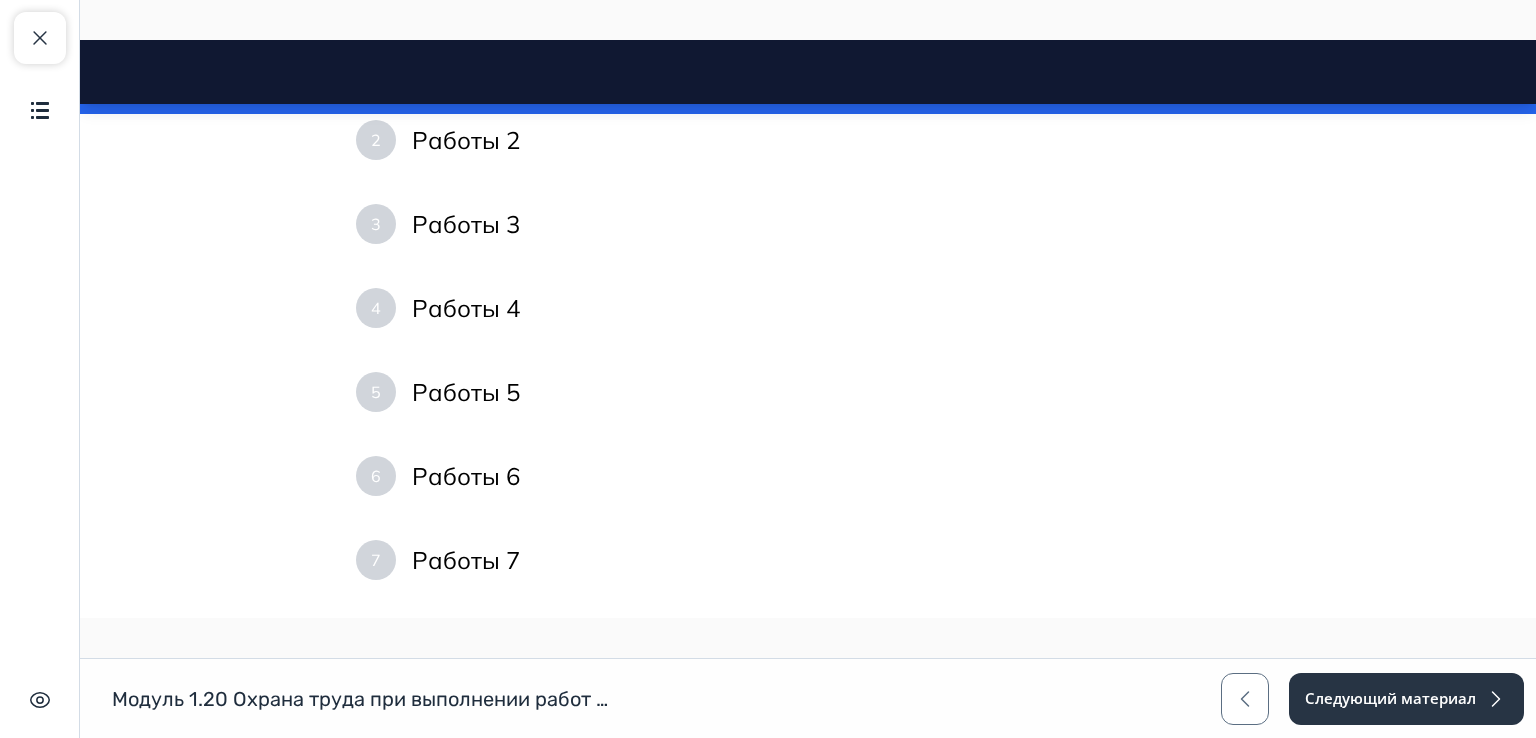 scroll, scrollTop: 2053, scrollLeft: 0, axis: vertical 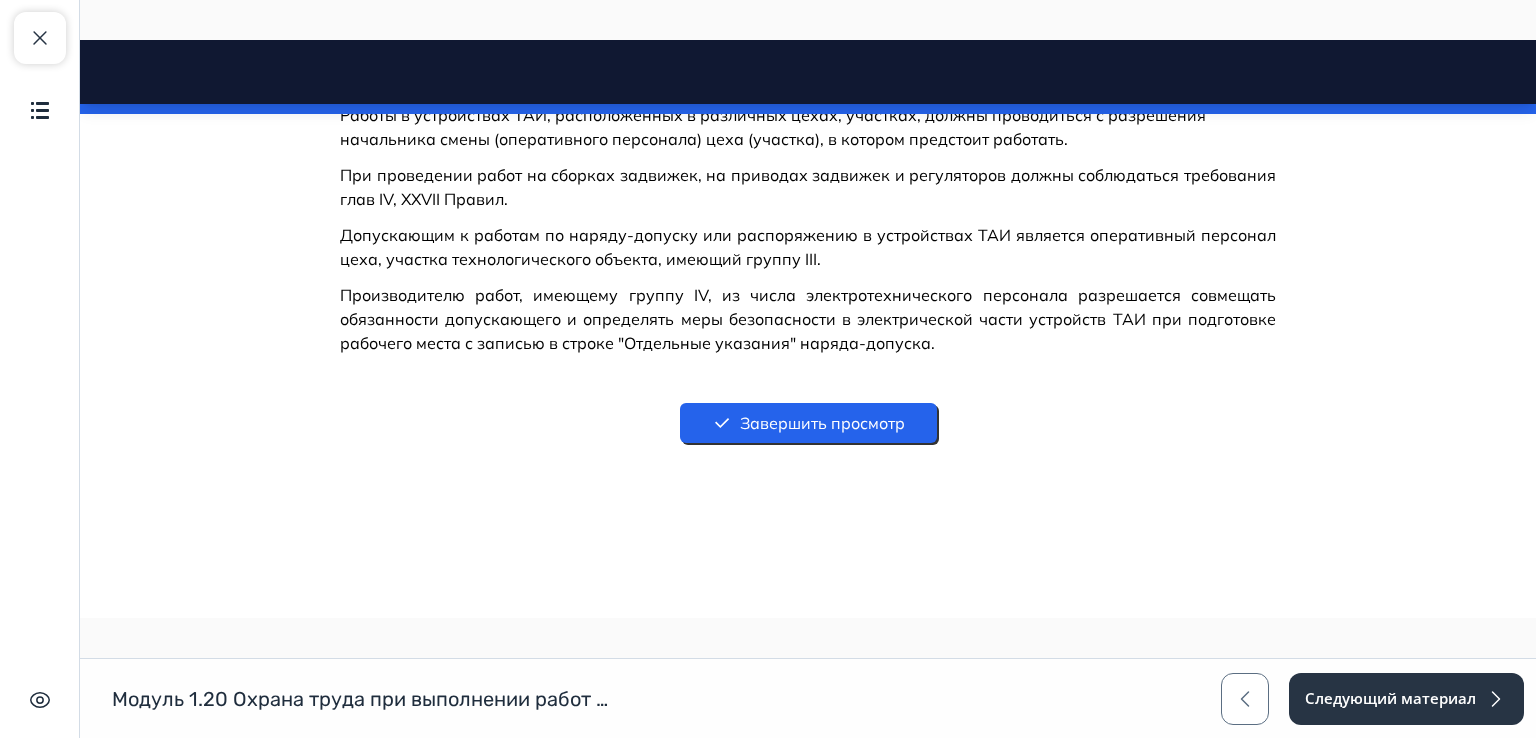 drag, startPoint x: 1526, startPoint y: 105, endPoint x: 1563, endPoint y: 740, distance: 636.077 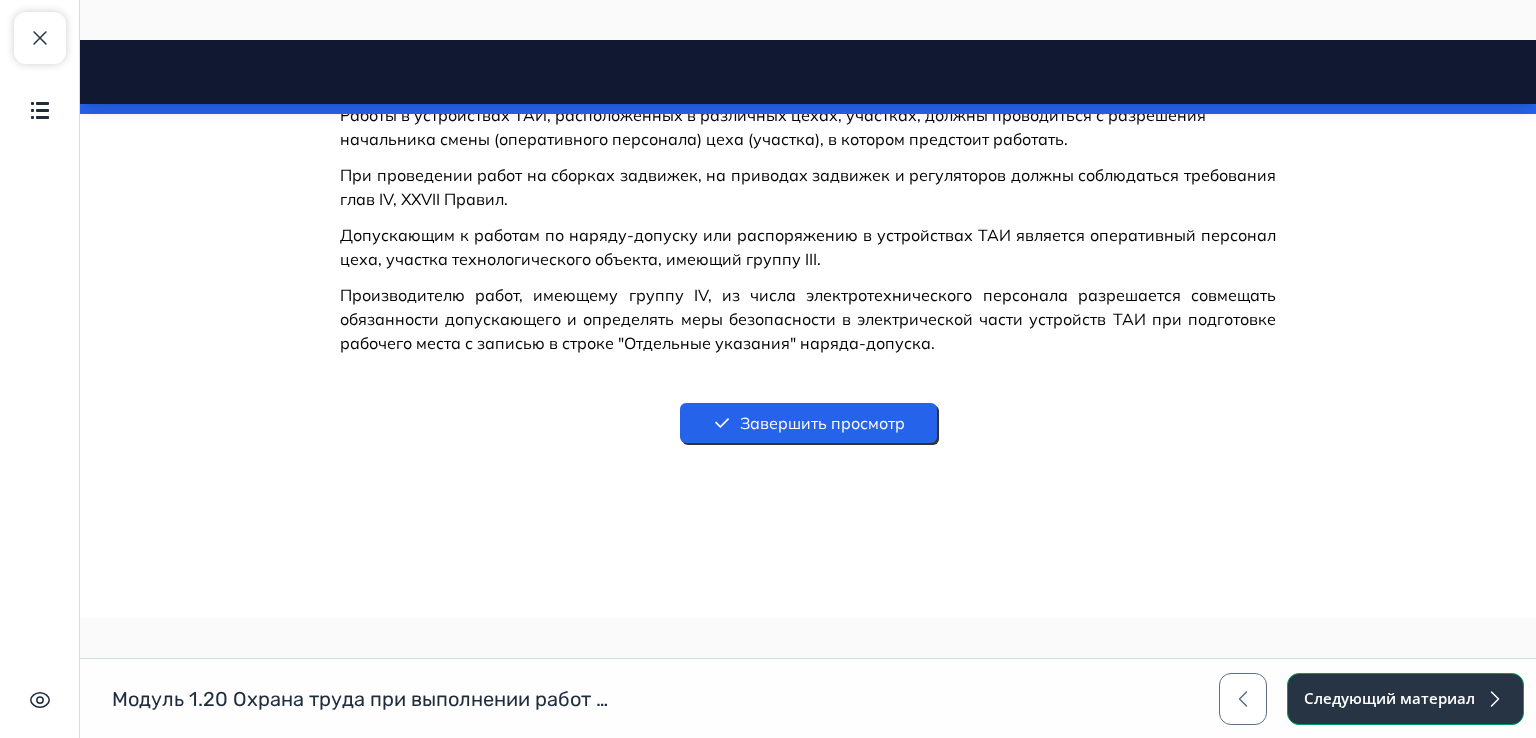 click on "Следующий материал" at bounding box center (1405, 699) 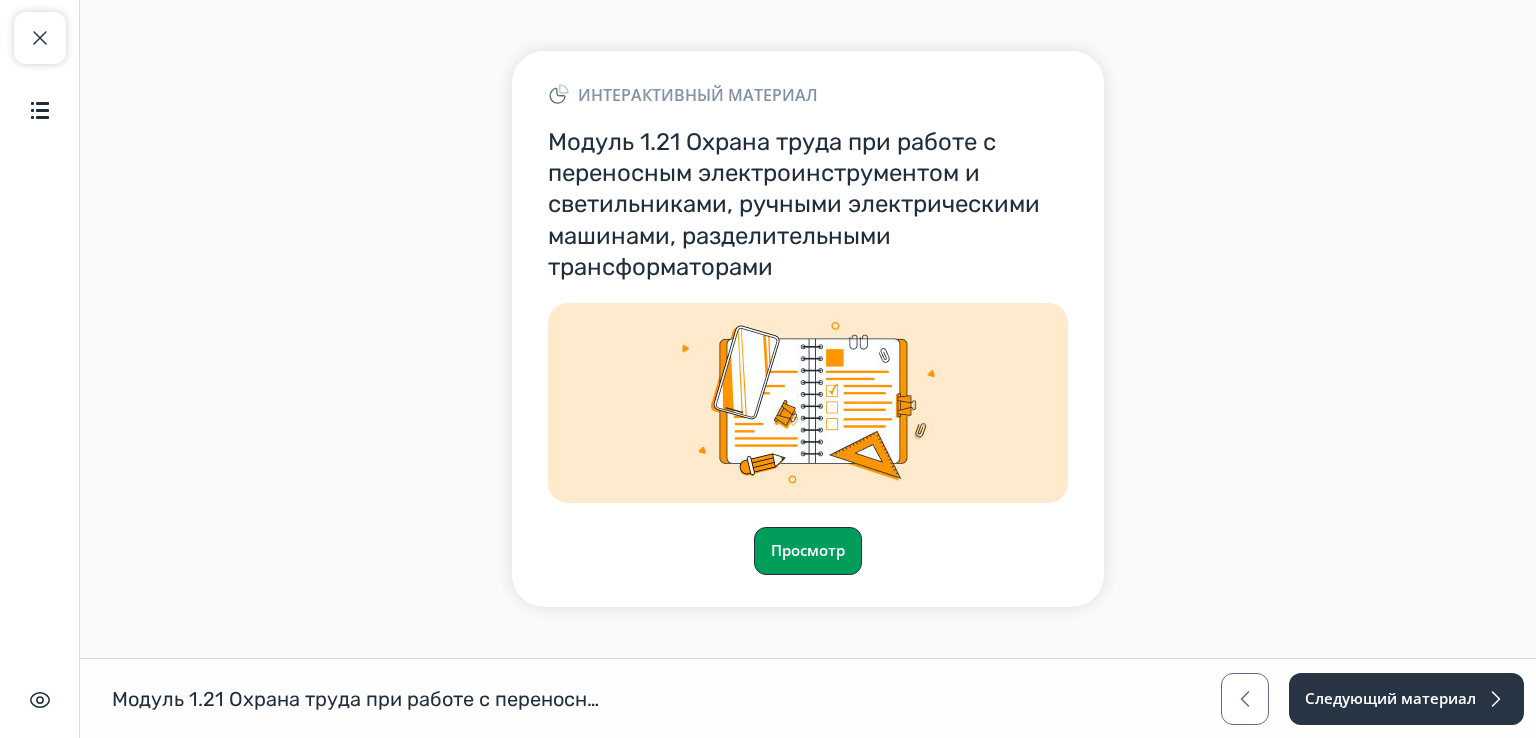 click on "Просмотр" at bounding box center [808, 551] 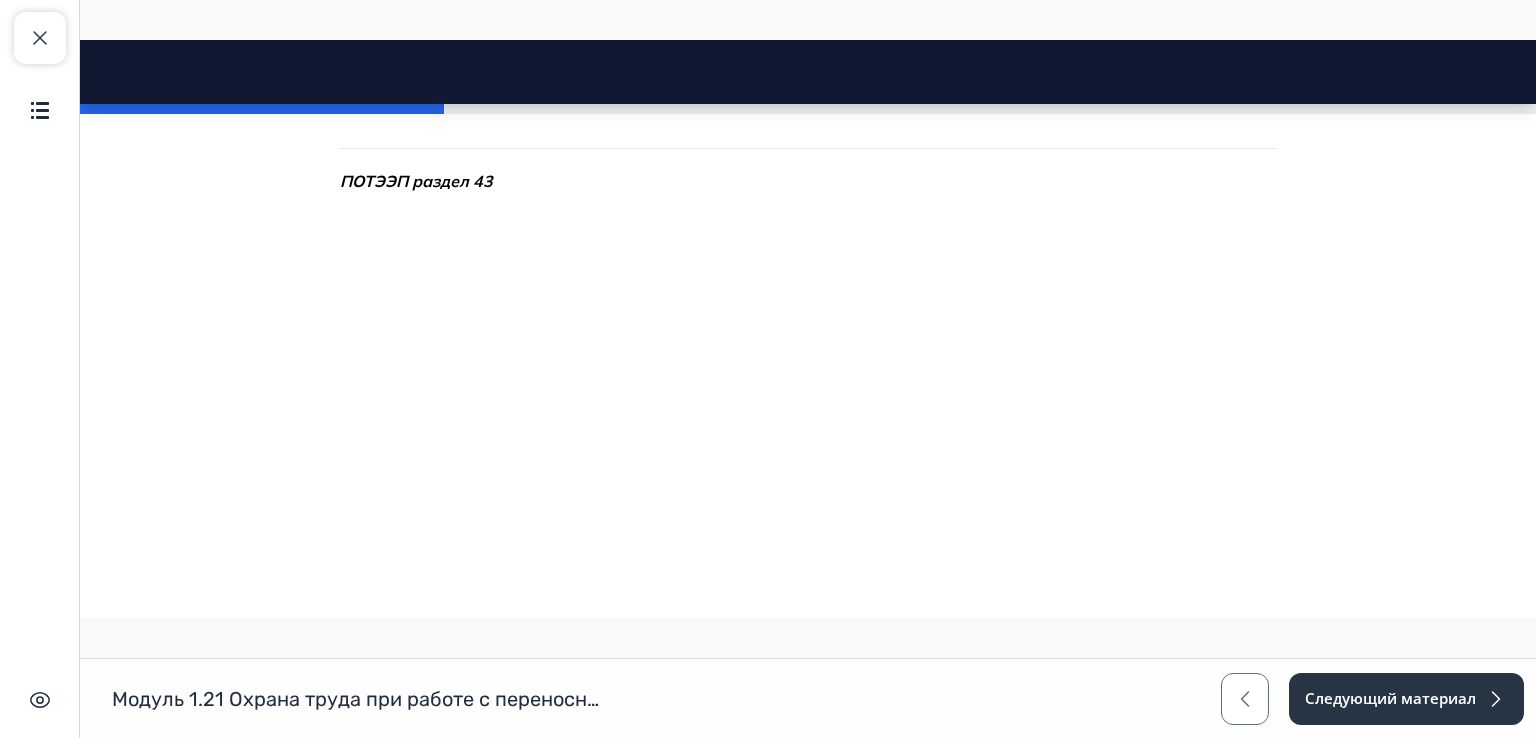 scroll, scrollTop: 1674, scrollLeft: 0, axis: vertical 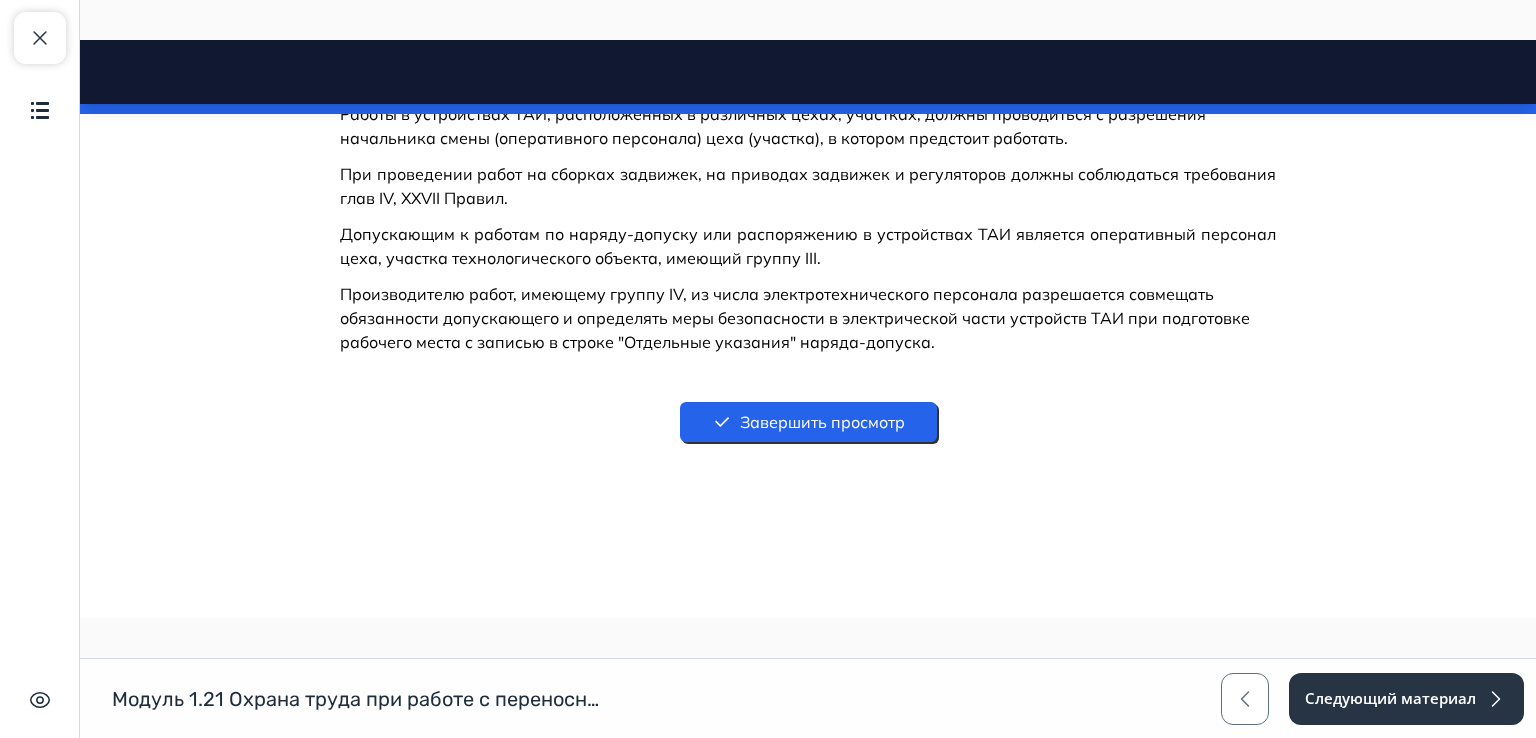 drag, startPoint x: 1531, startPoint y: 77, endPoint x: 1526, endPoint y: 772, distance: 695.018 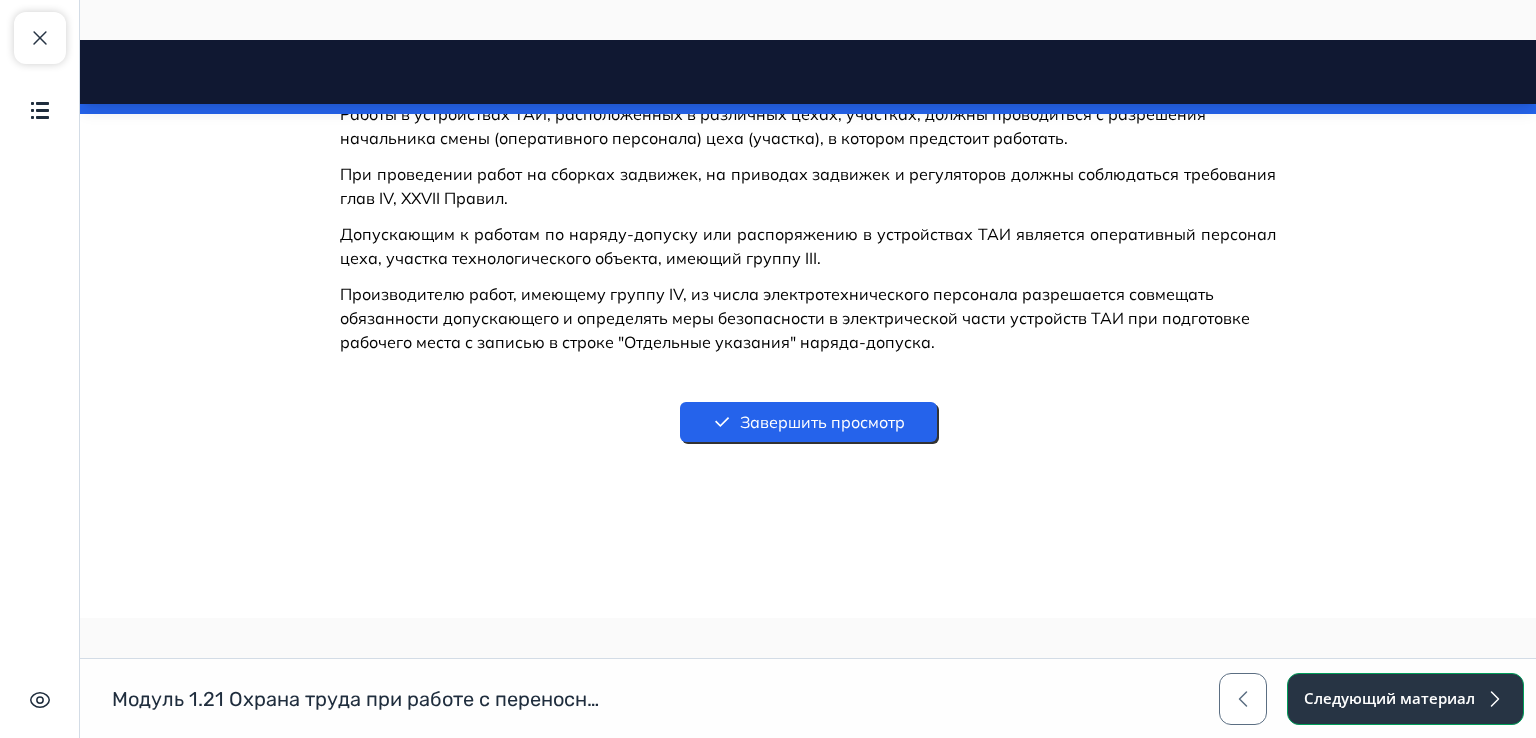 click on "Следующий материал" at bounding box center [1405, 699] 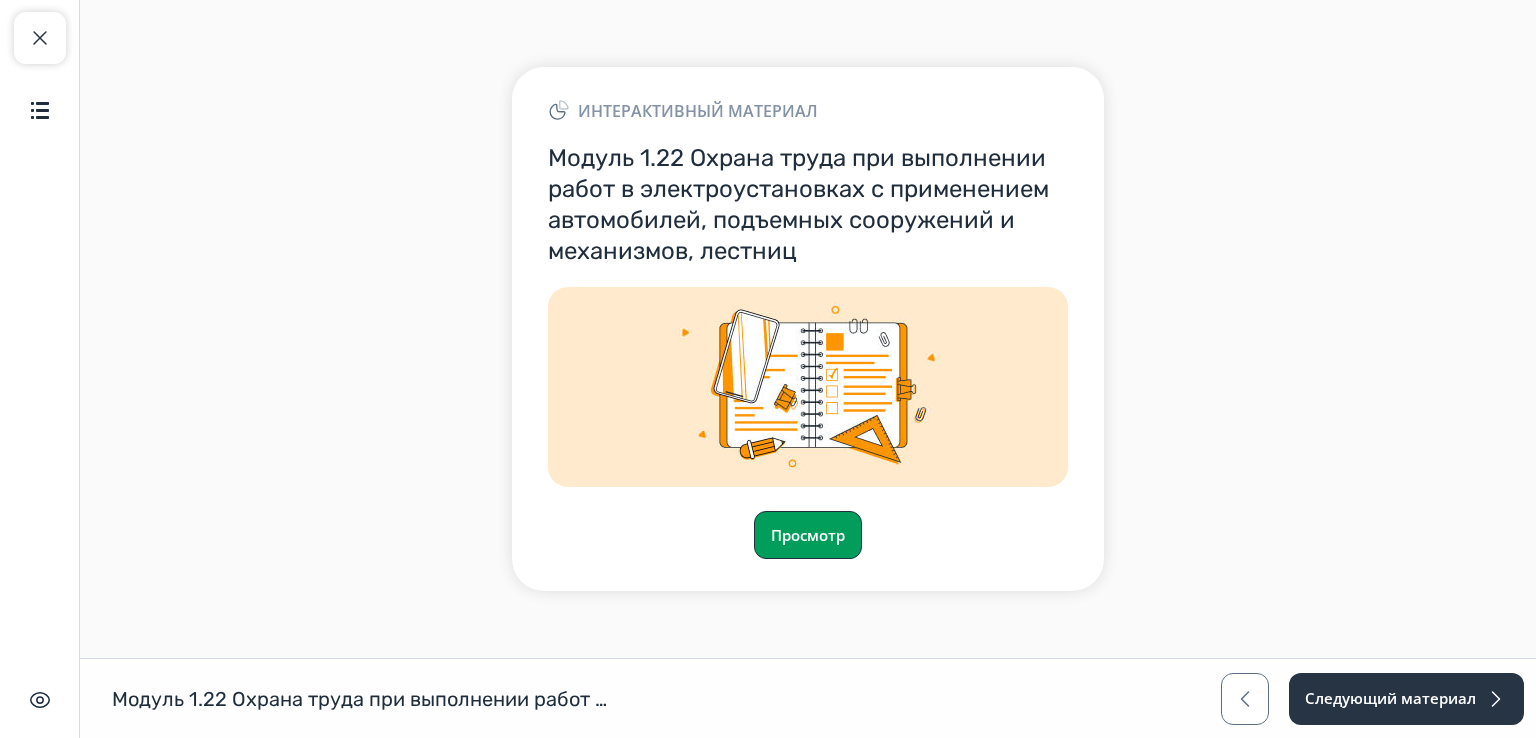 click on "Просмотр" at bounding box center (808, 535) 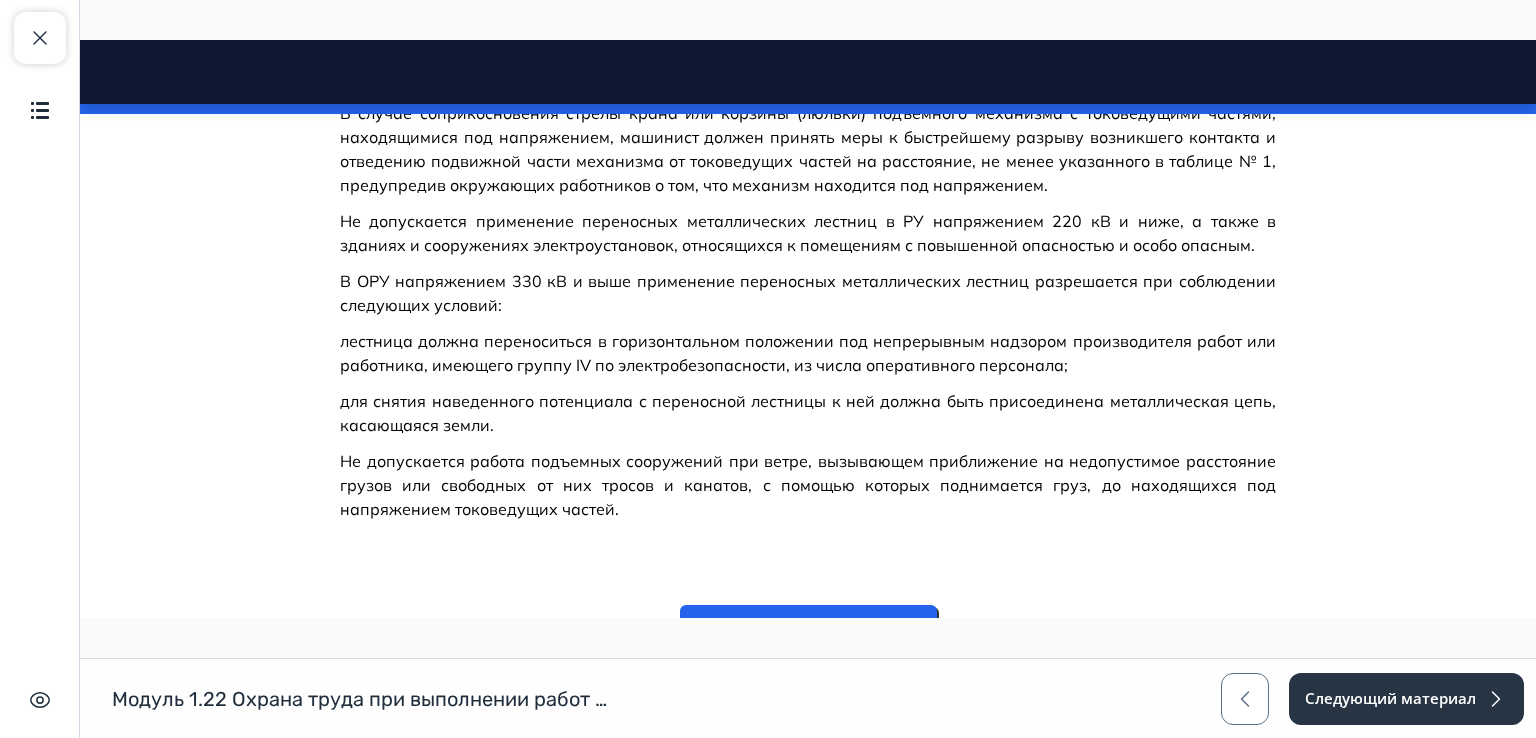 scroll, scrollTop: 3629, scrollLeft: 0, axis: vertical 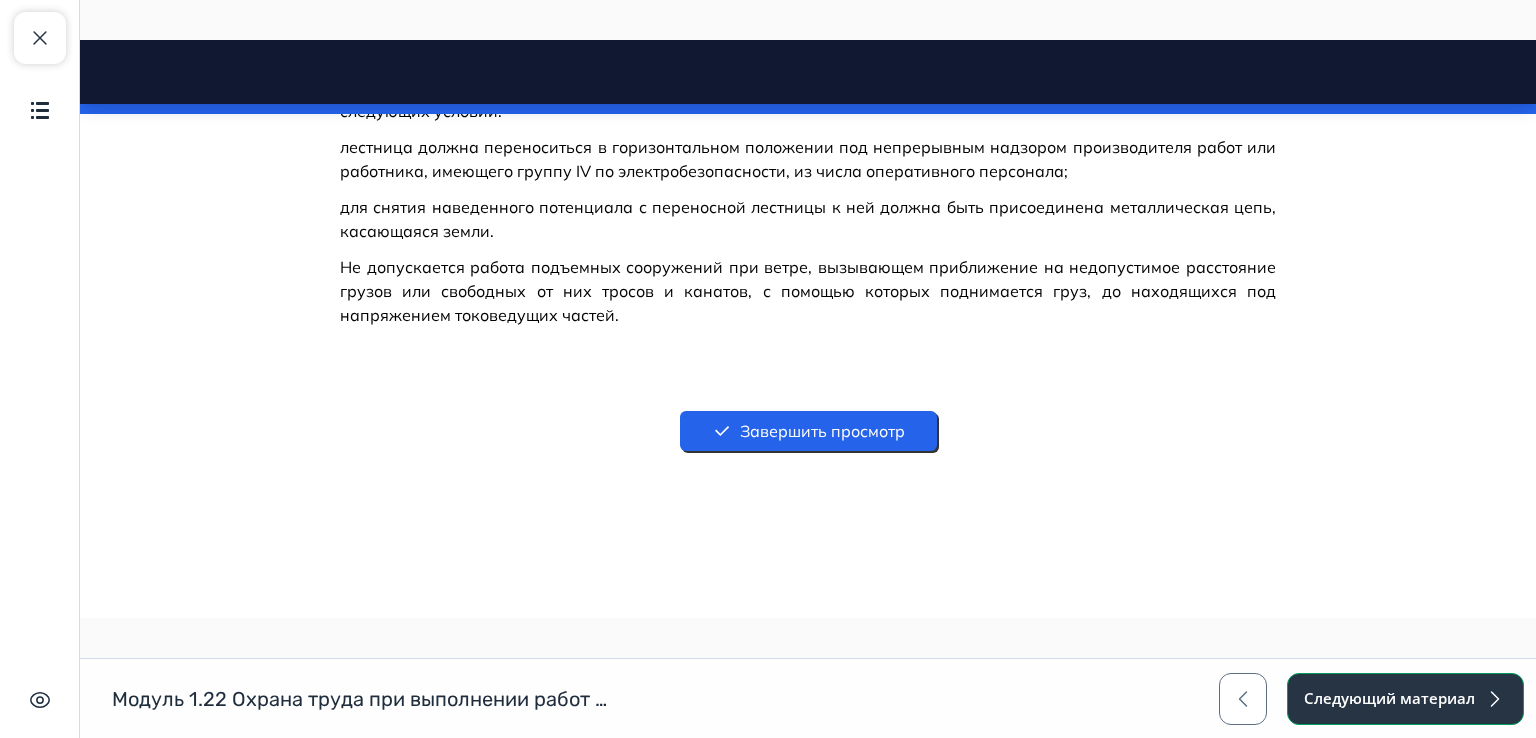 click at bounding box center [1495, 699] 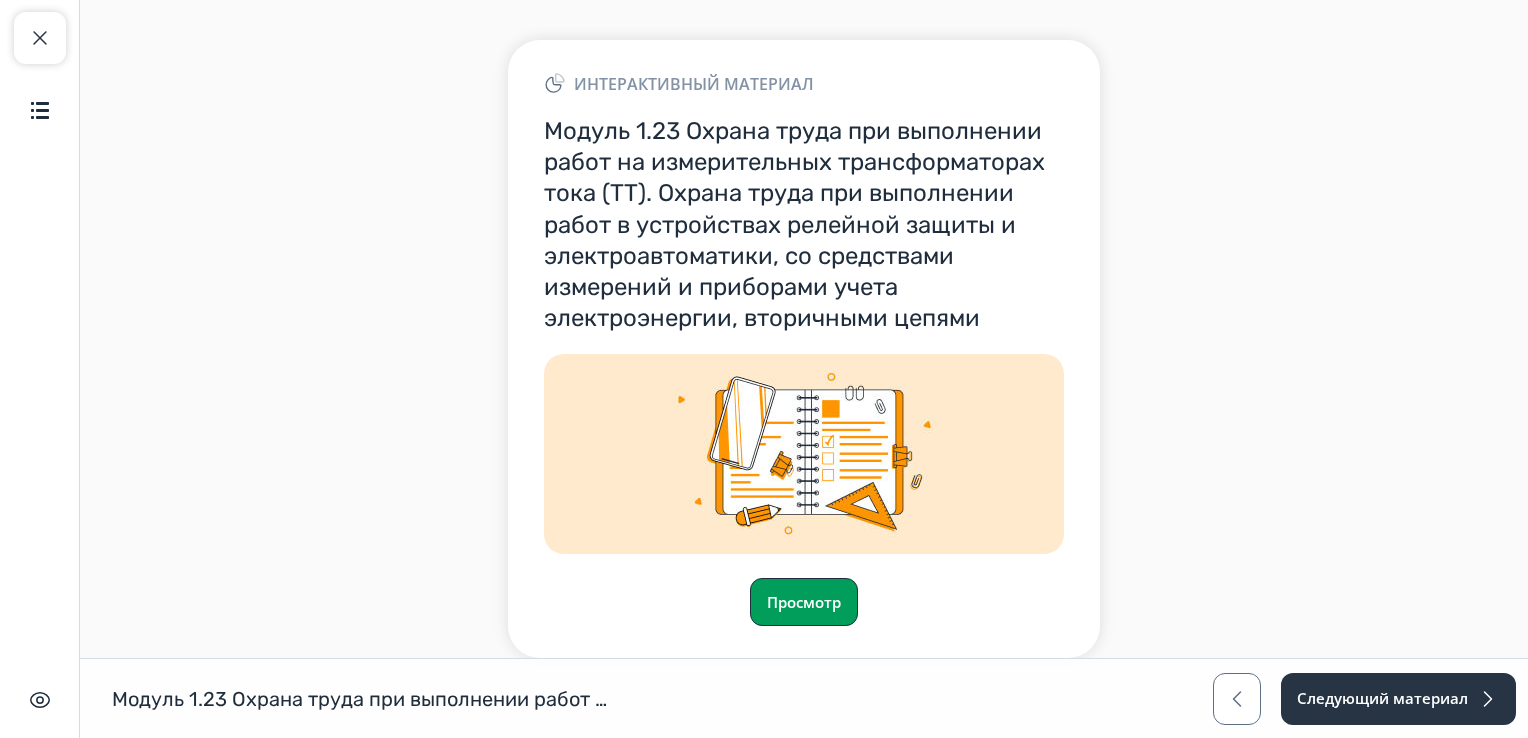 click on "Просмотр" at bounding box center [804, 602] 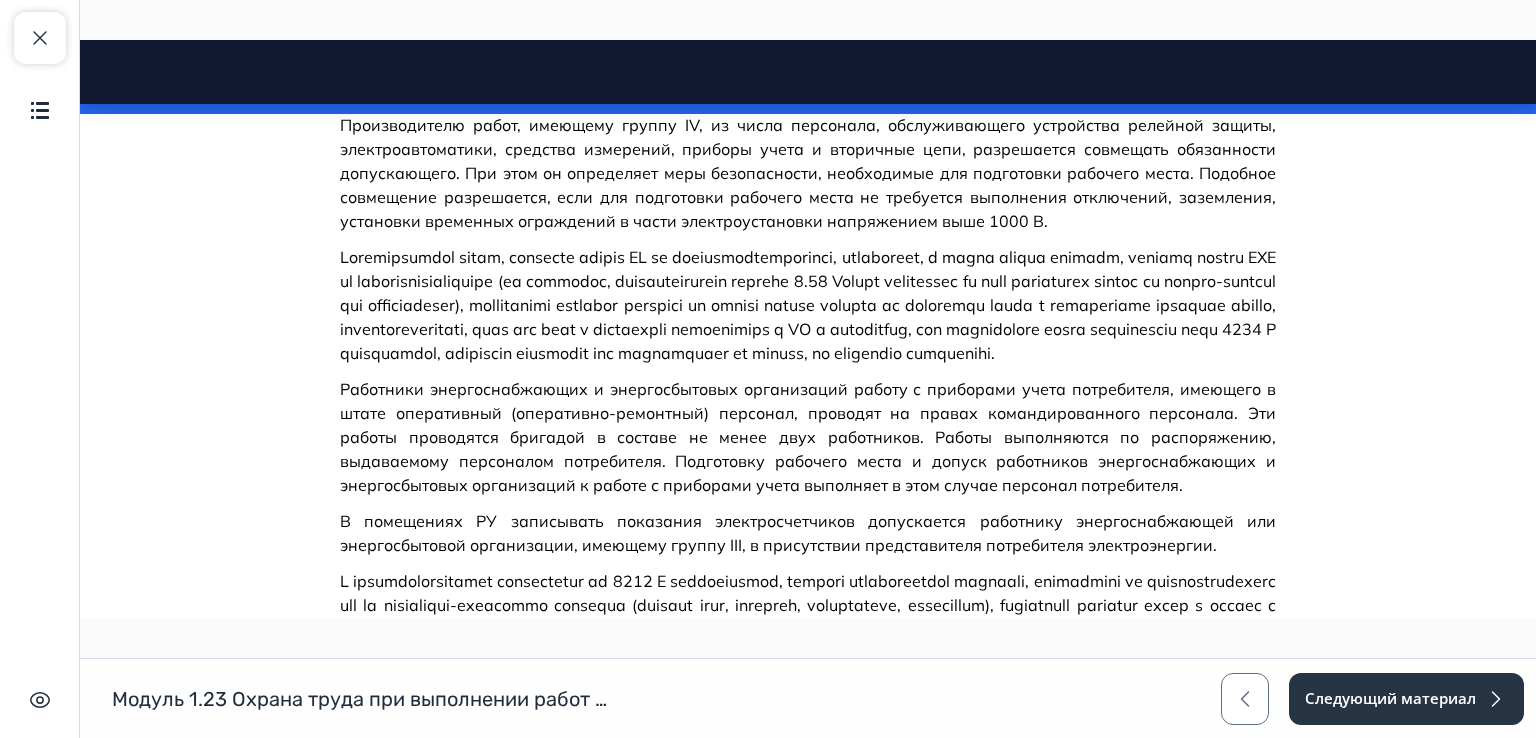 scroll, scrollTop: 2018, scrollLeft: 0, axis: vertical 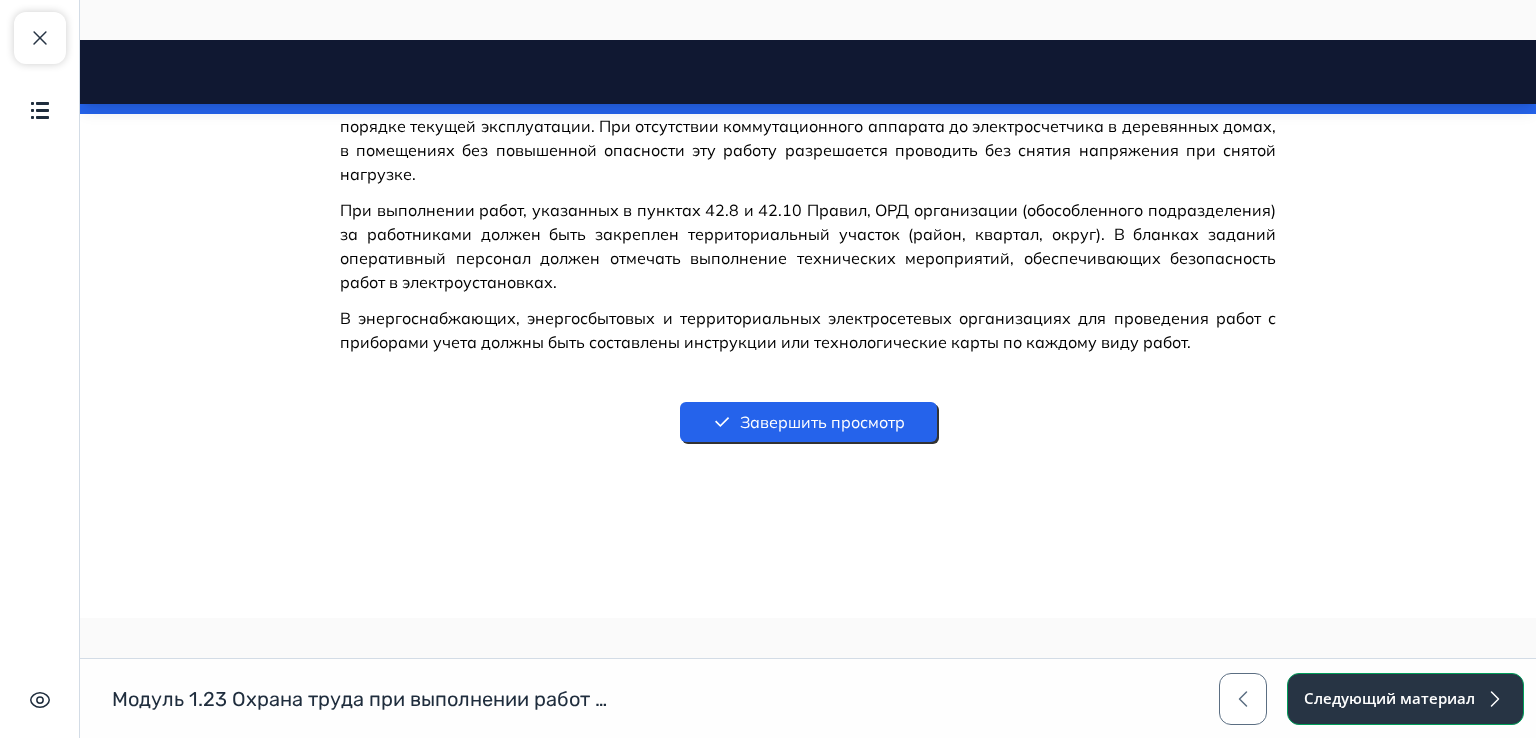 drag, startPoint x: 1462, startPoint y: 685, endPoint x: 1372, endPoint y: 612, distance: 115.88356 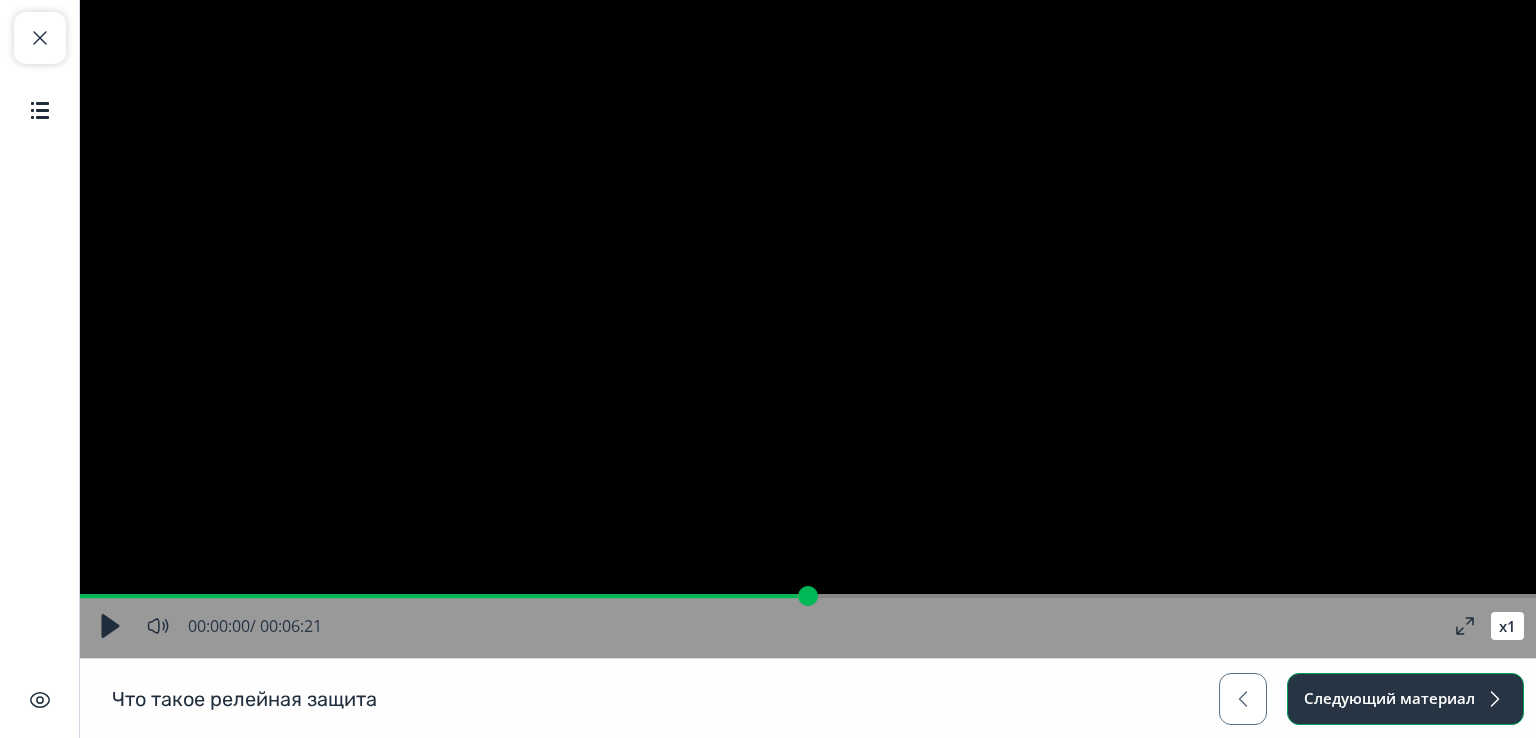 click on "Следующий материал" at bounding box center [1405, 699] 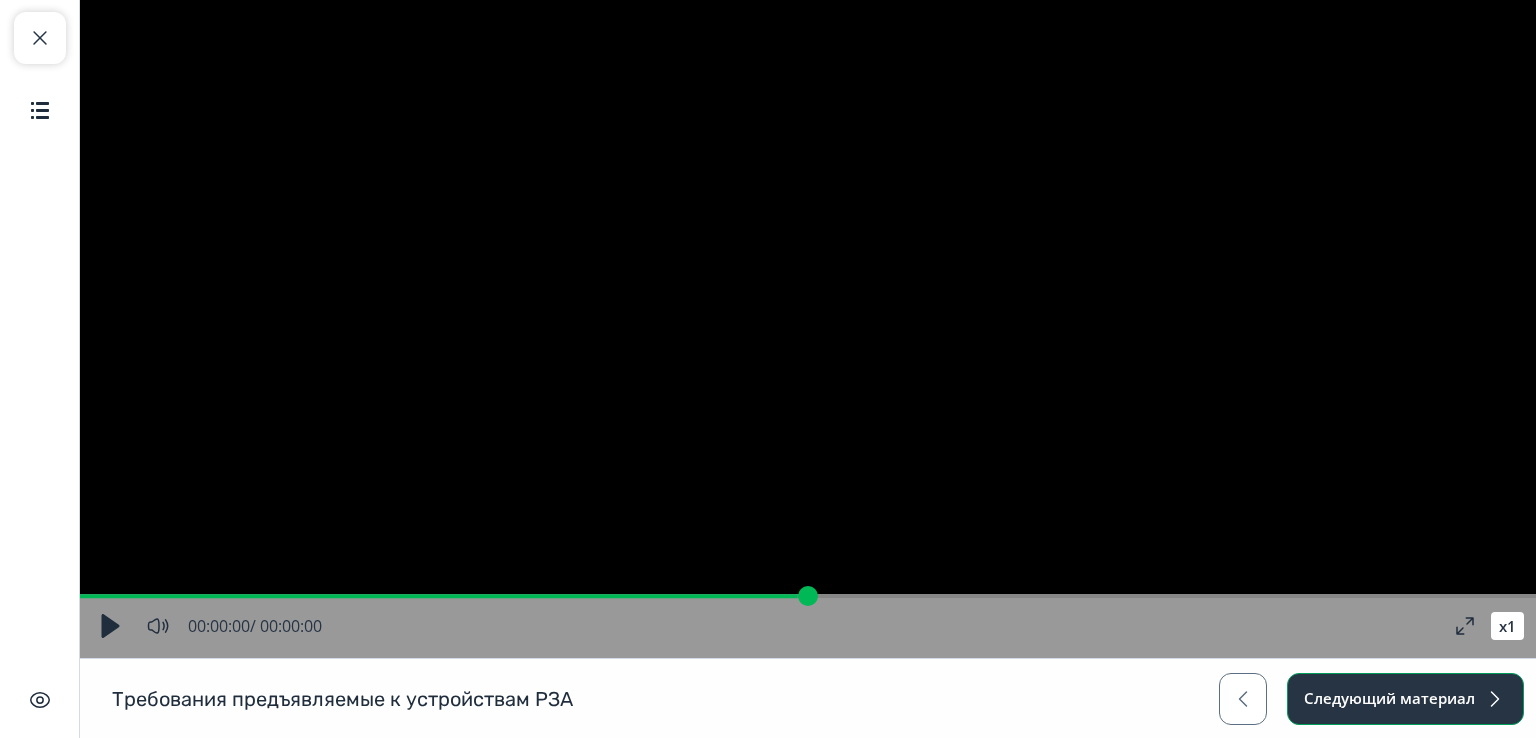 click on "Следующий материал" at bounding box center [1405, 699] 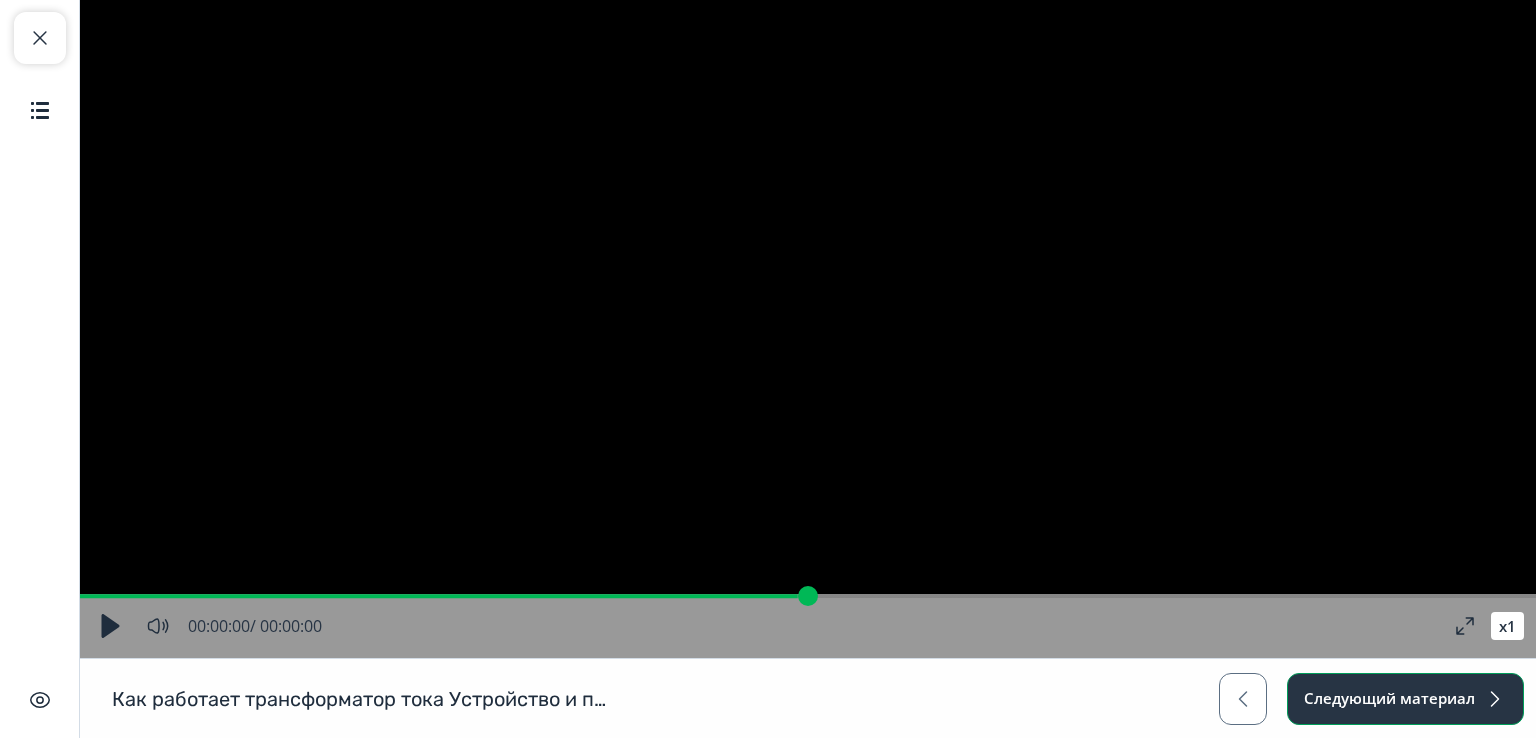 click on "Следующий материал" at bounding box center (1405, 699) 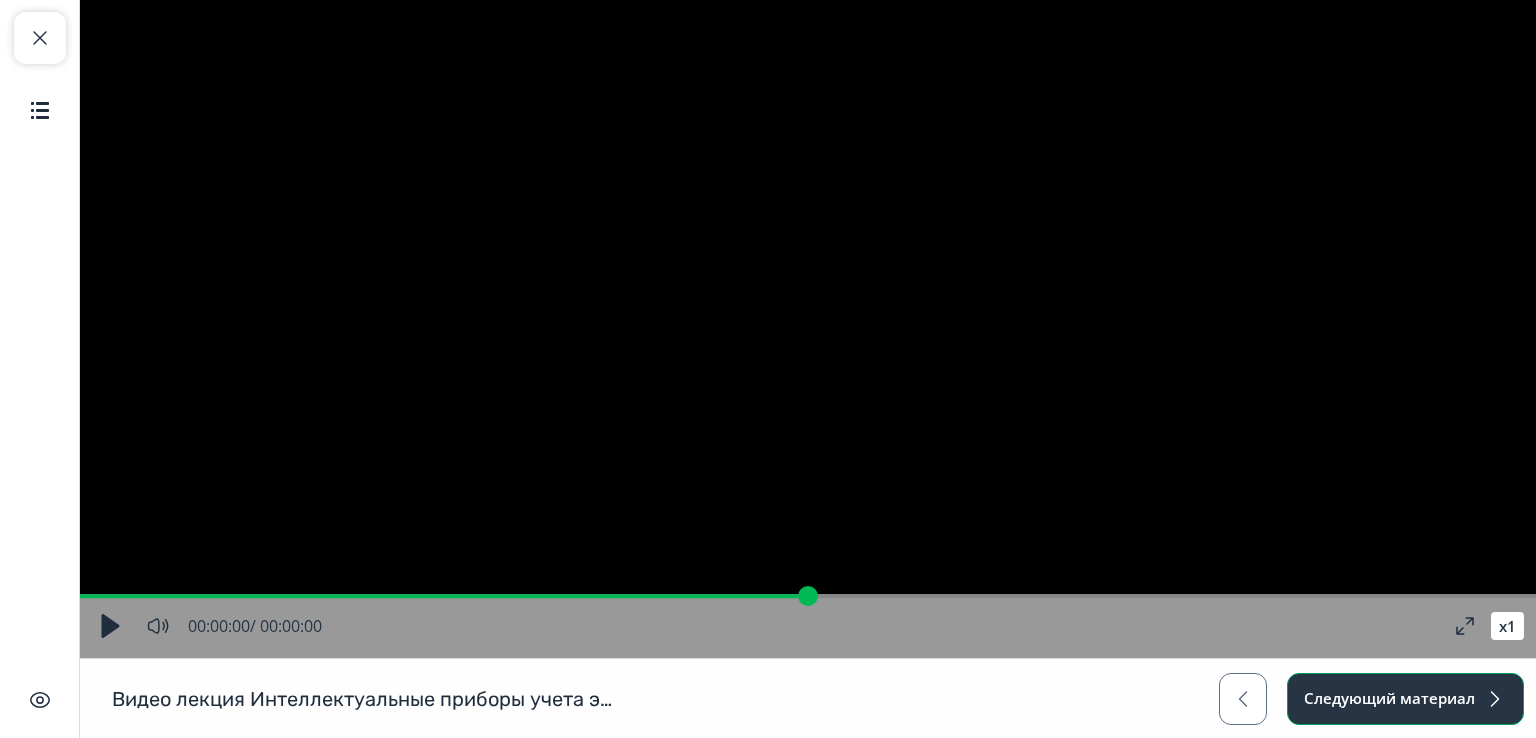 click on "Следующий материал" at bounding box center (1405, 699) 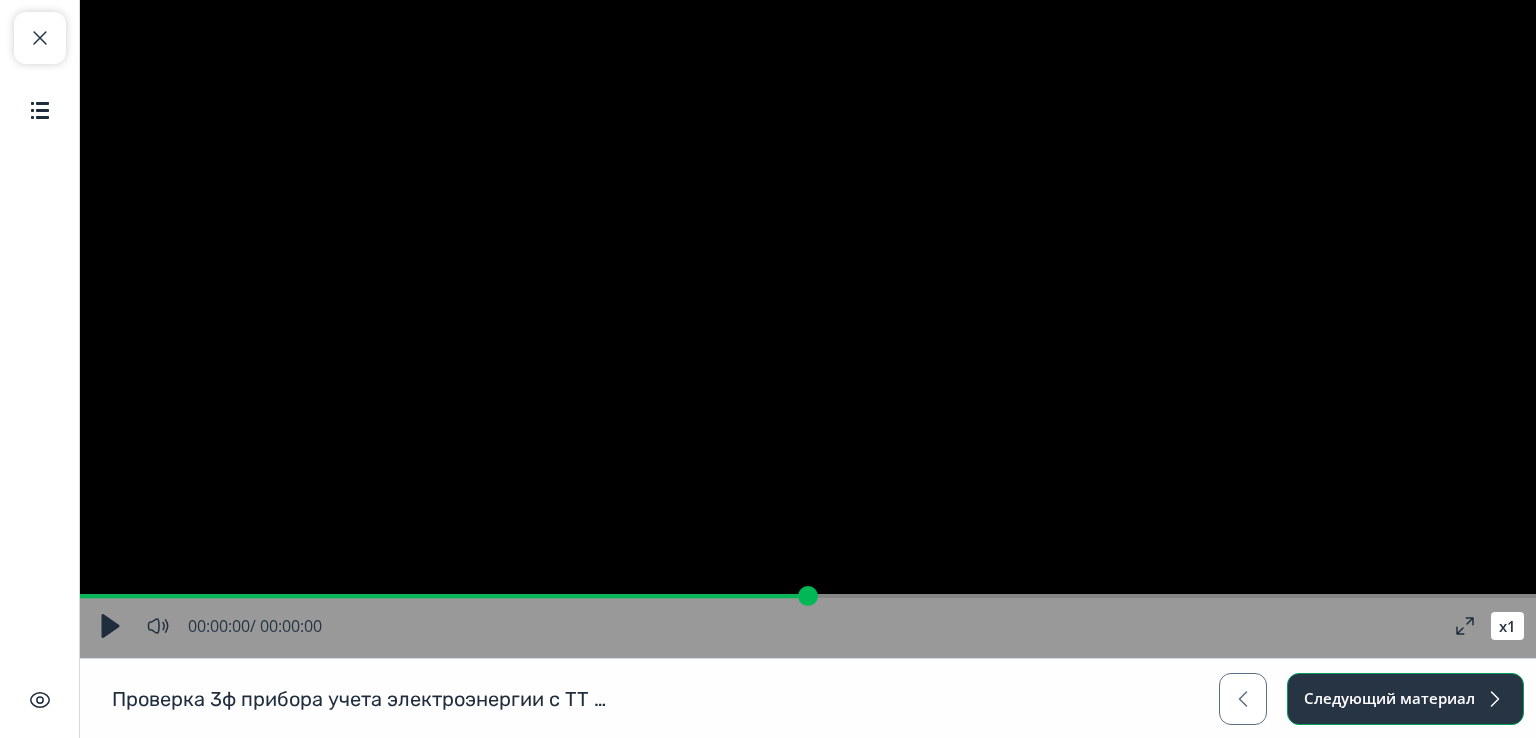 click on "Следующий материал" at bounding box center (1405, 699) 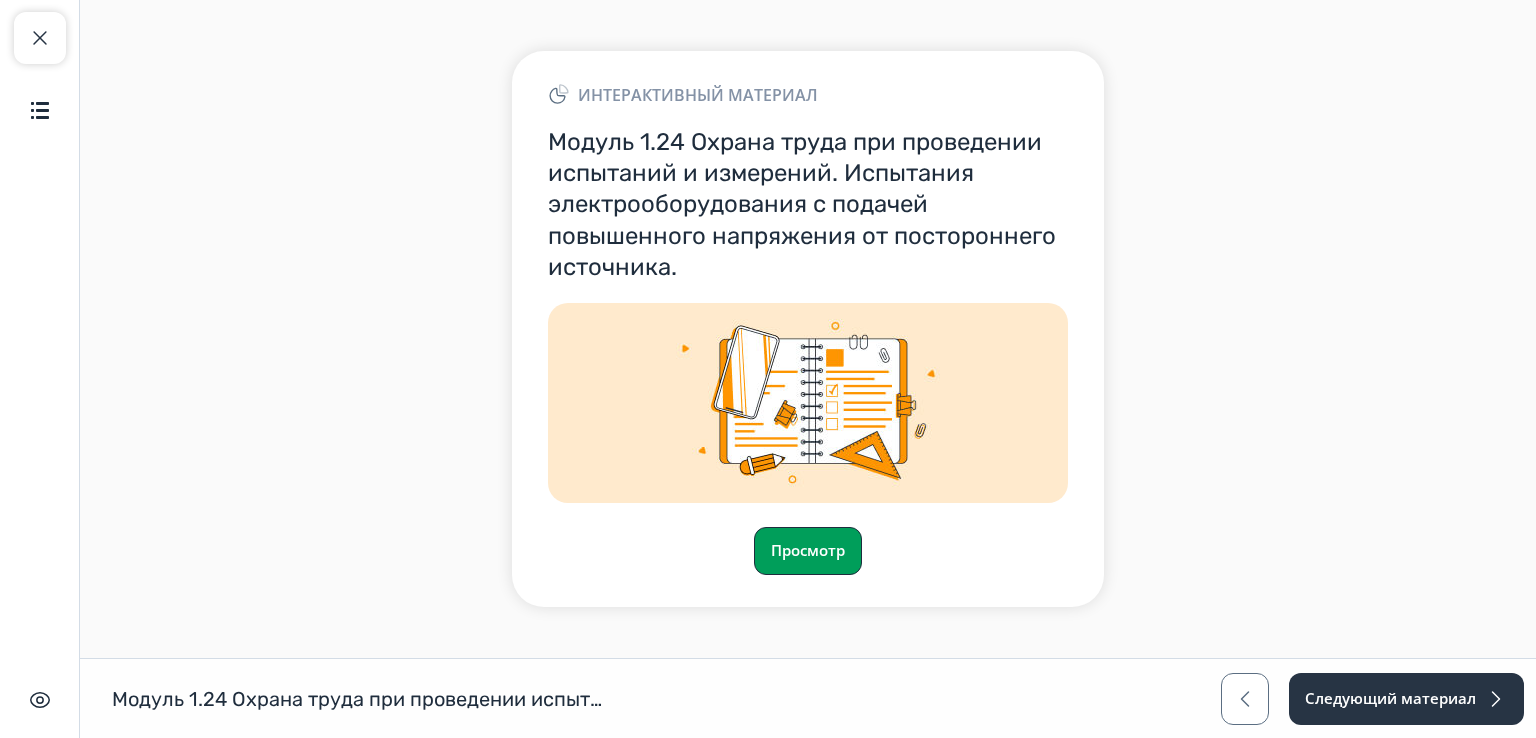 click on "Просмотр" at bounding box center (808, 551) 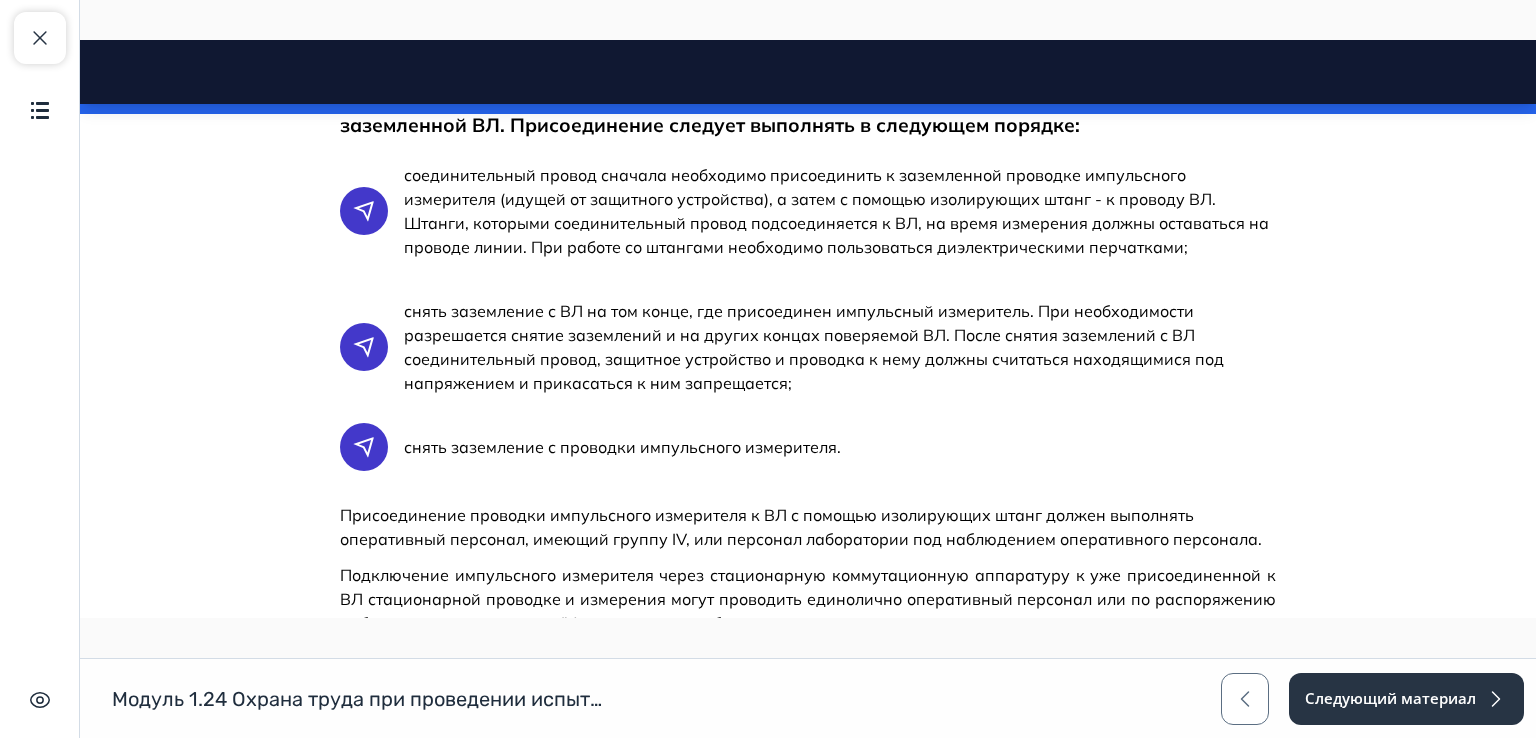 scroll, scrollTop: 6195, scrollLeft: 0, axis: vertical 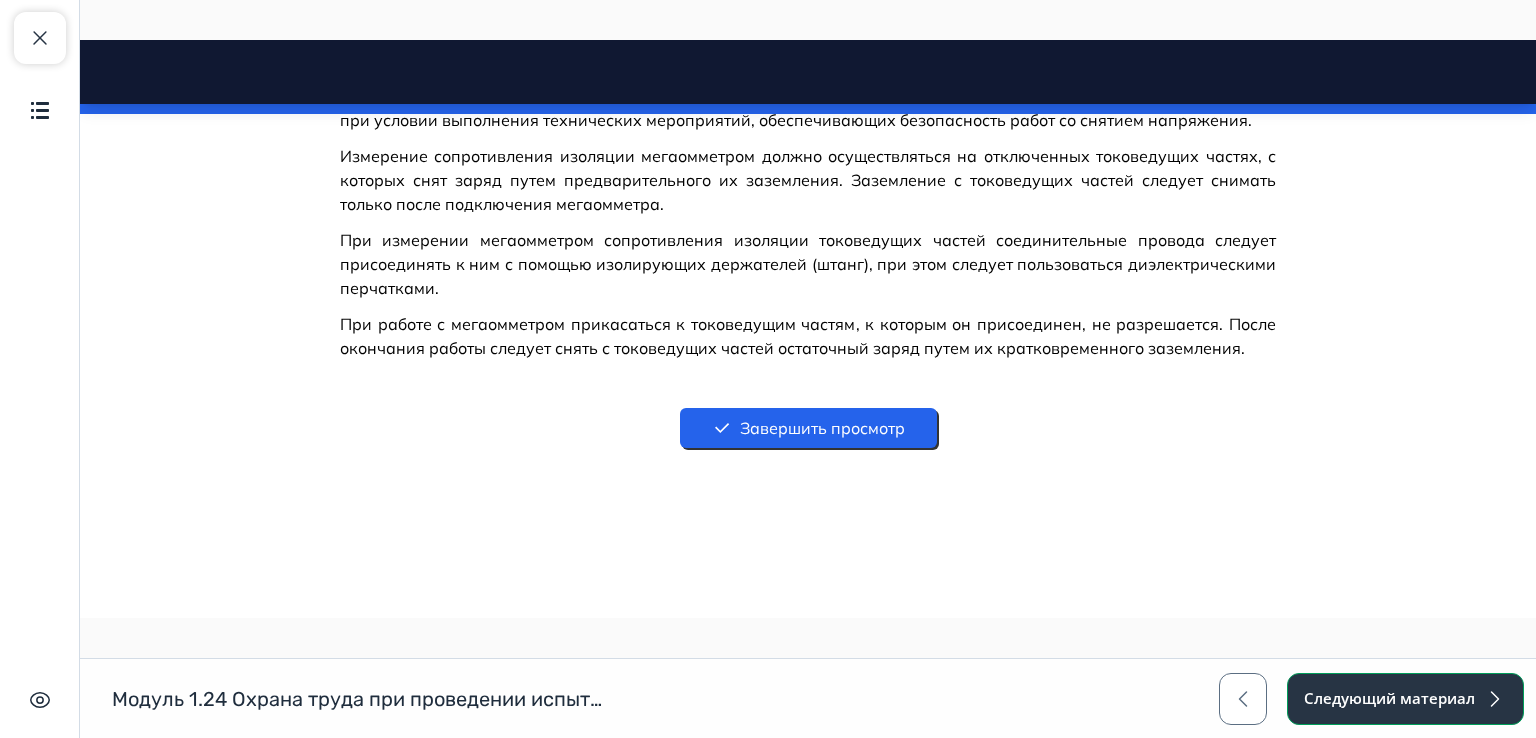 click on "Следующий материал" at bounding box center [1405, 699] 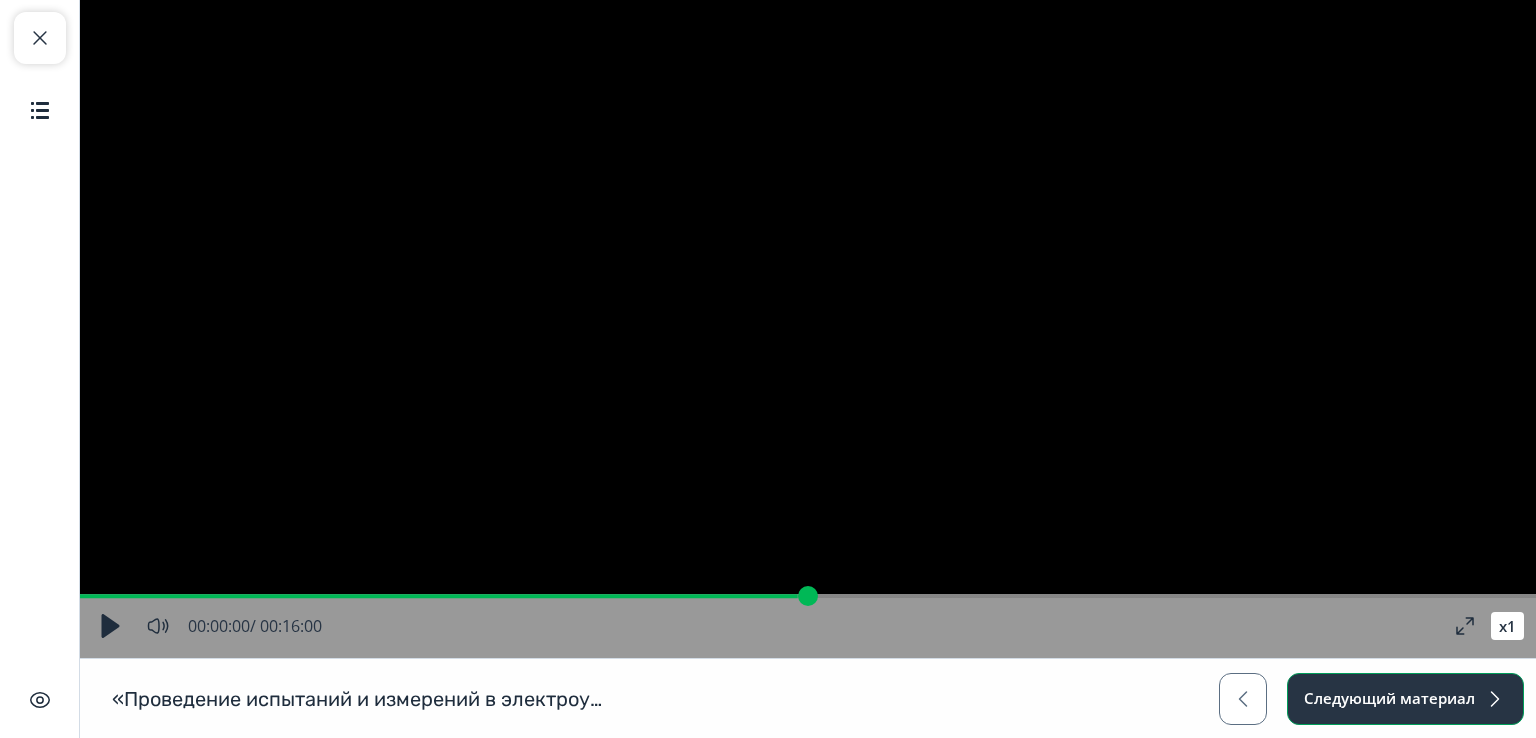 click on "Следующий материал" at bounding box center [1405, 699] 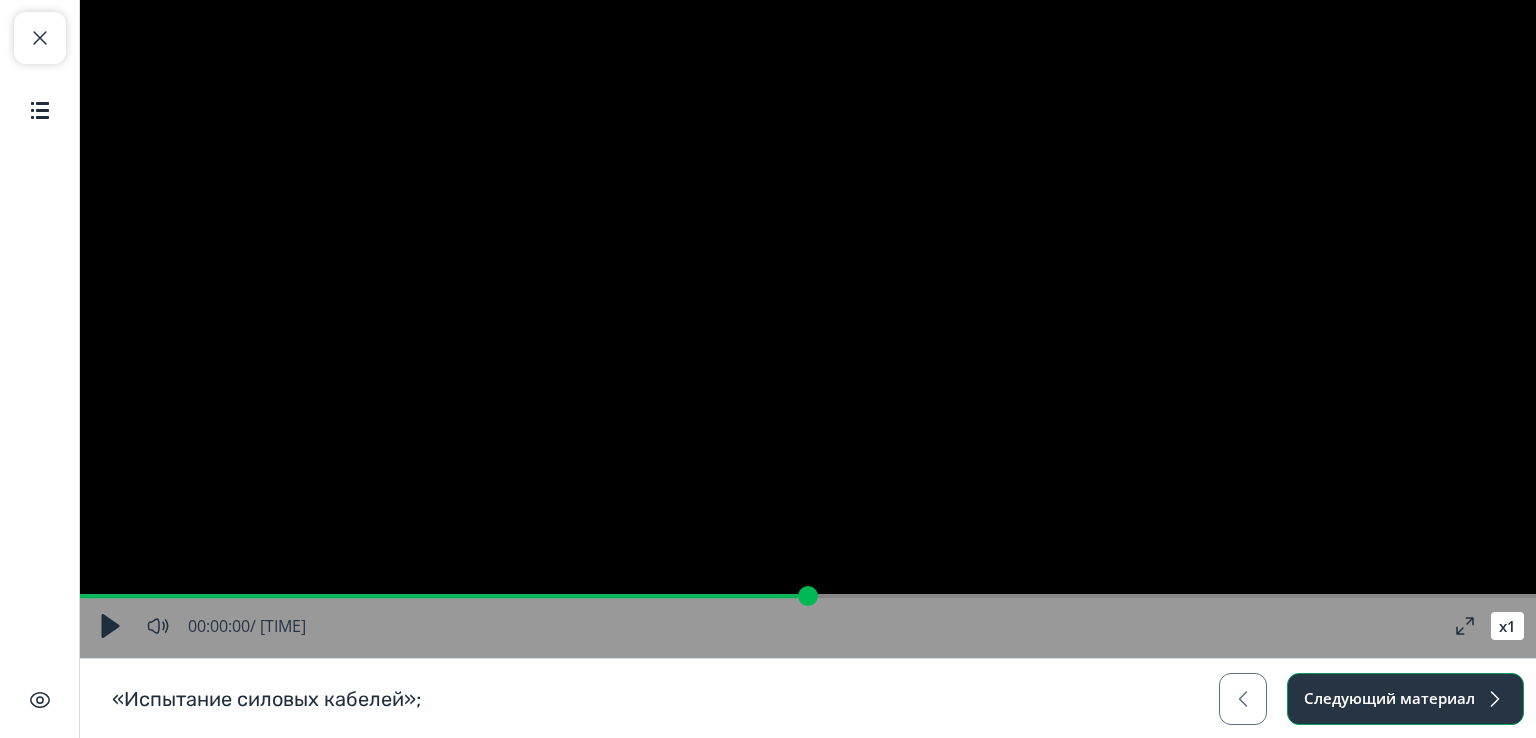click on "Следующий материал" at bounding box center (1405, 699) 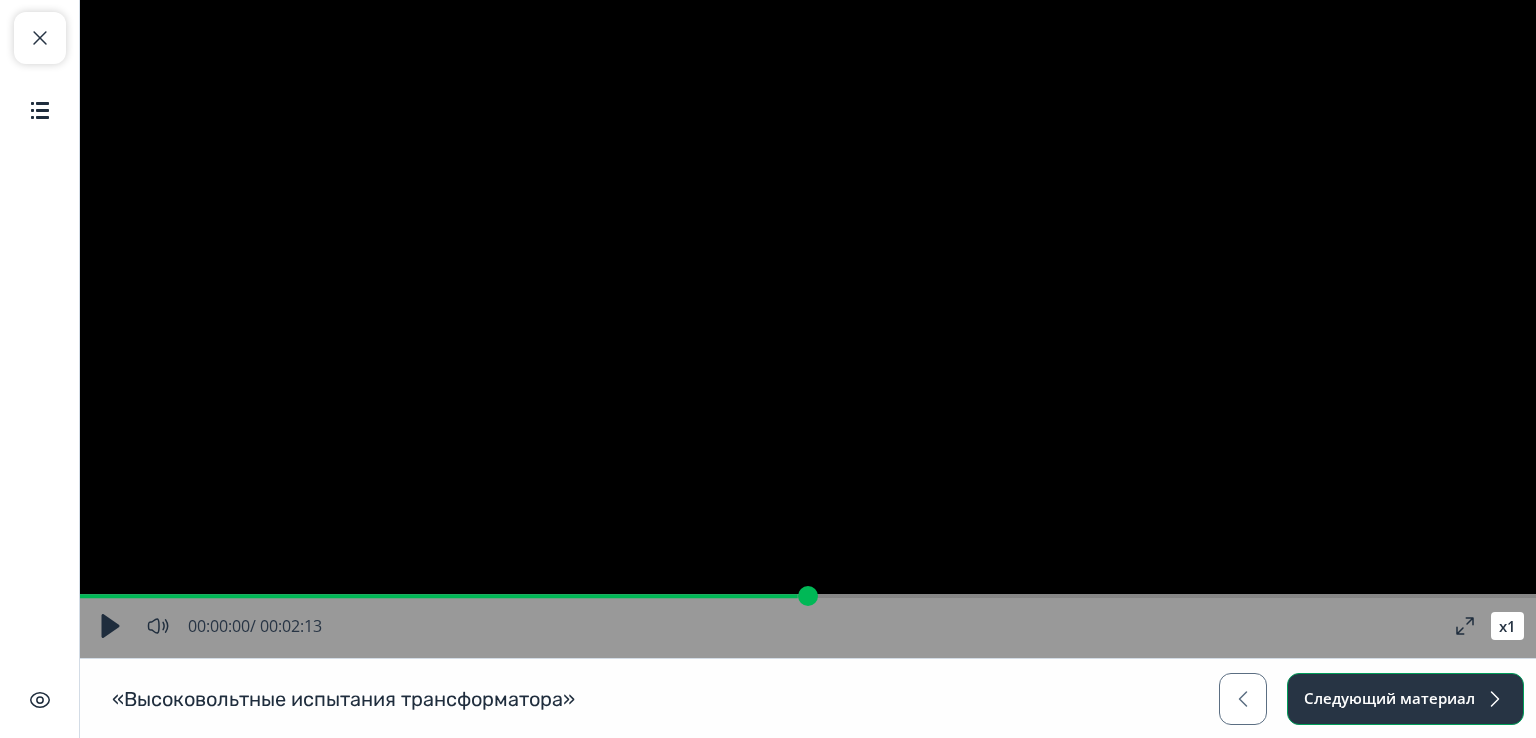 click on "Следующий материал" at bounding box center [1405, 699] 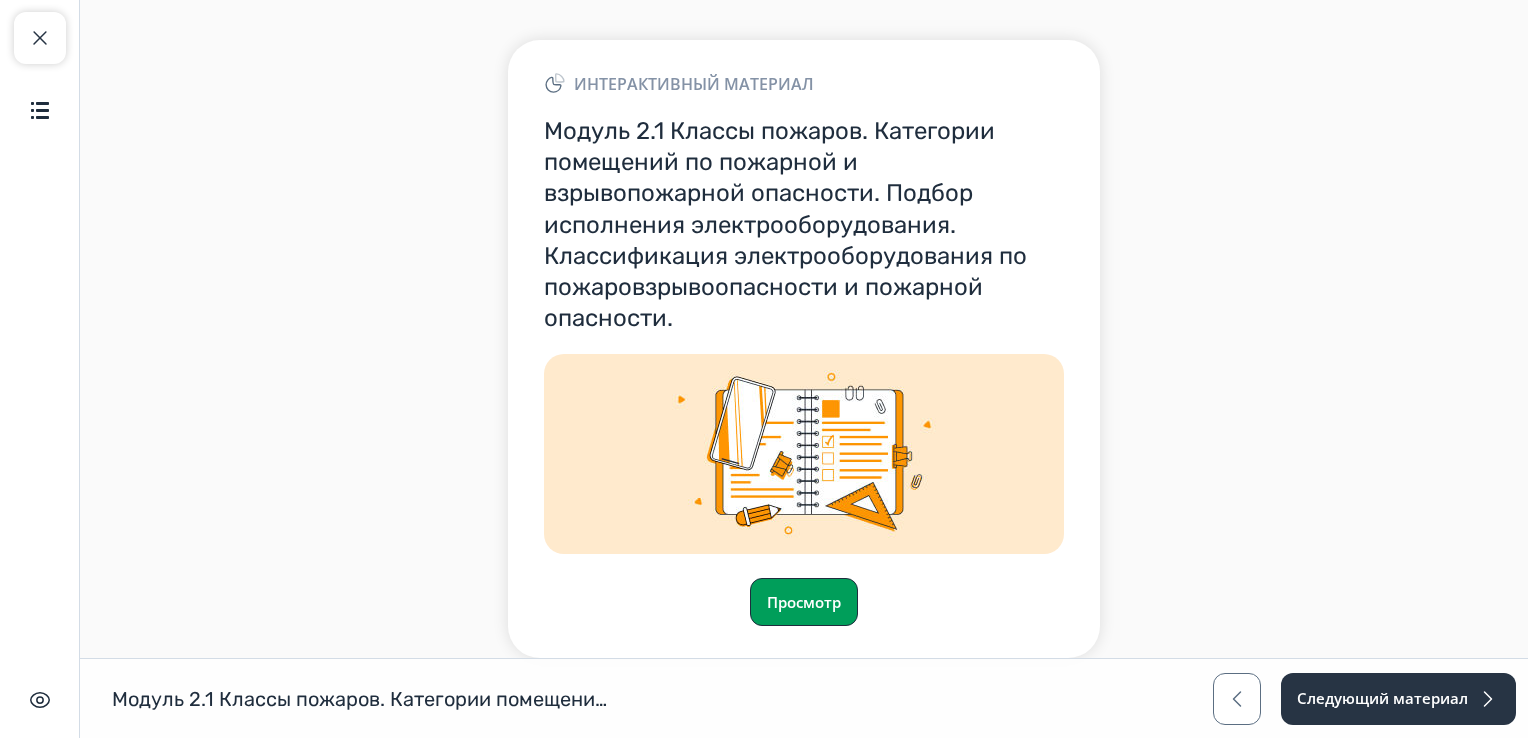 click on "Просмотр" at bounding box center (804, 602) 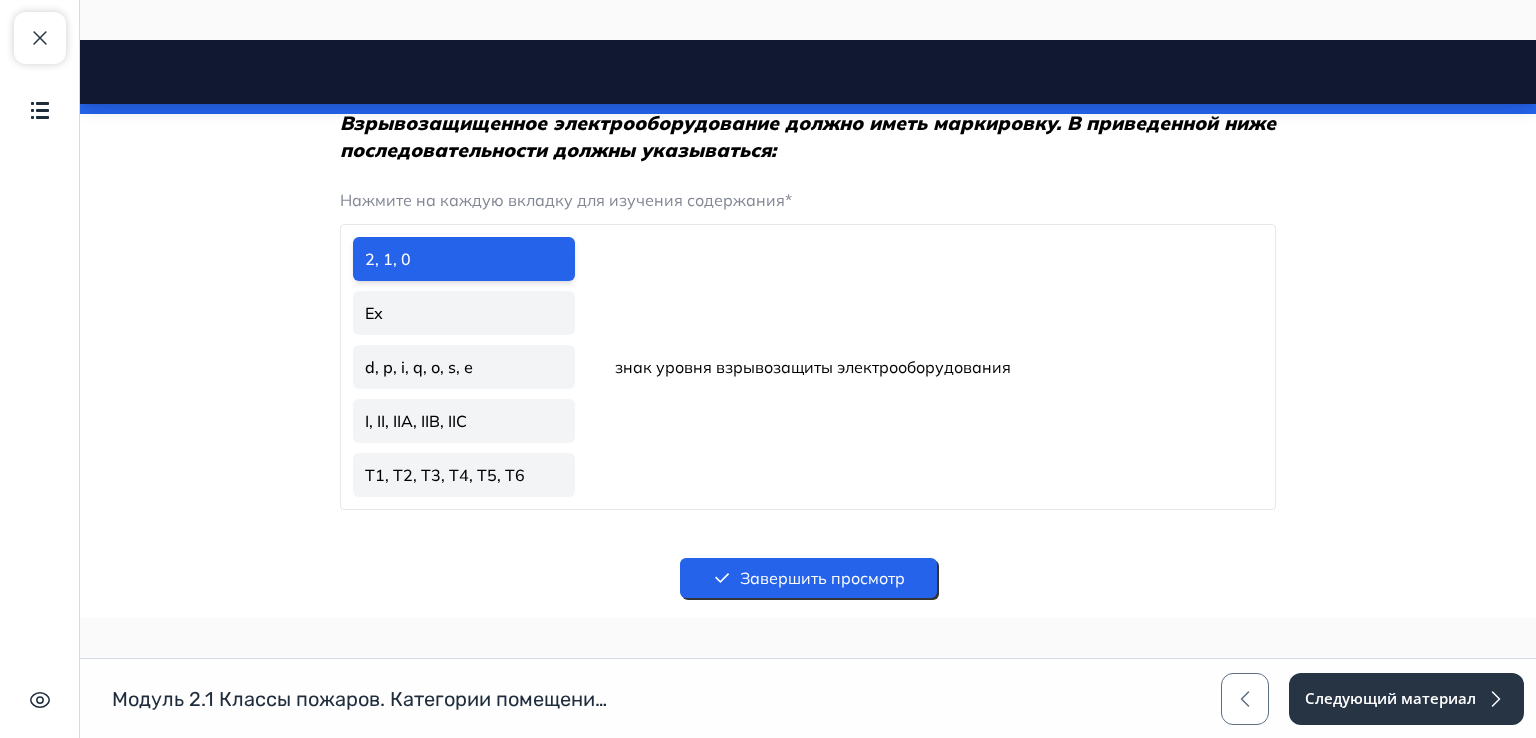 scroll, scrollTop: 6260, scrollLeft: 0, axis: vertical 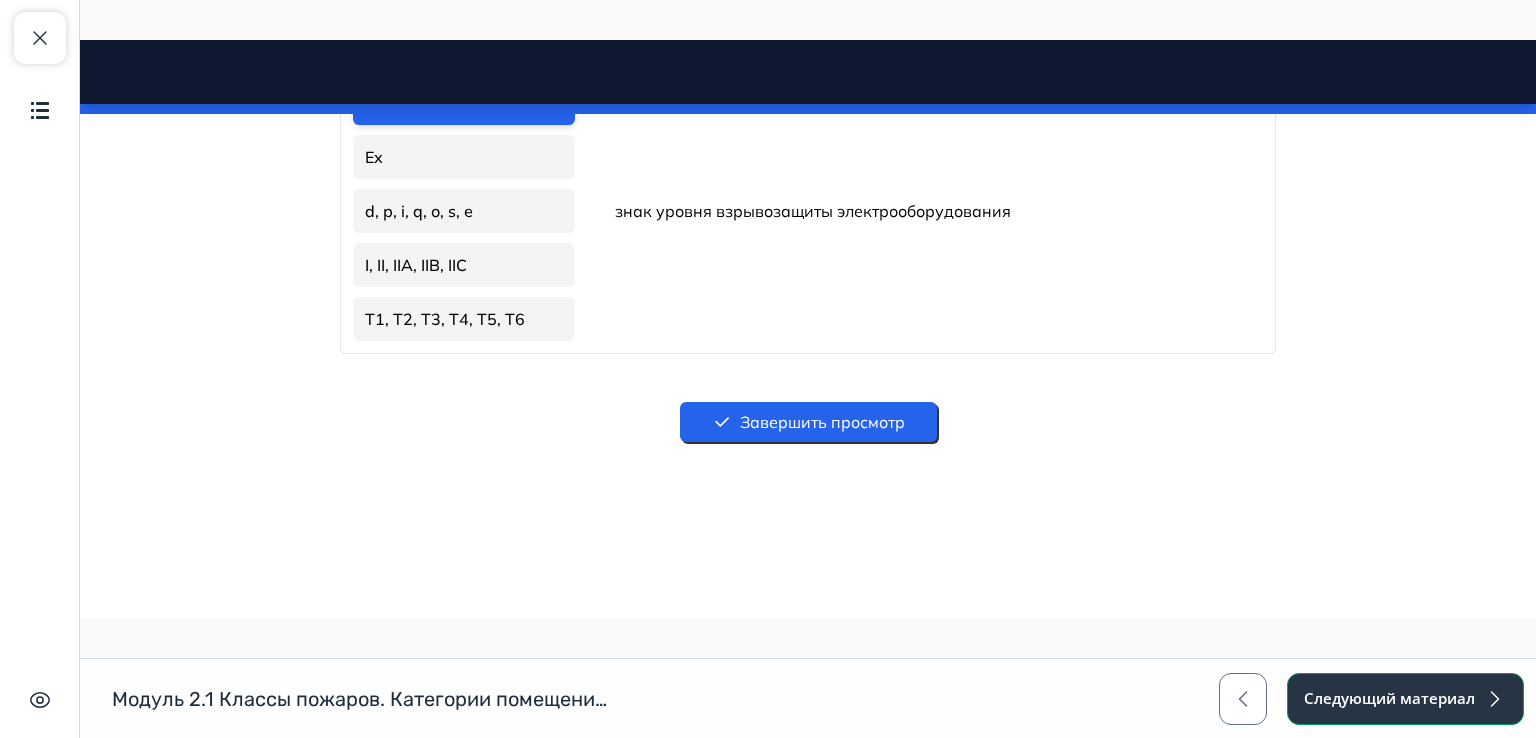 click on "Следующий материал" at bounding box center (1405, 699) 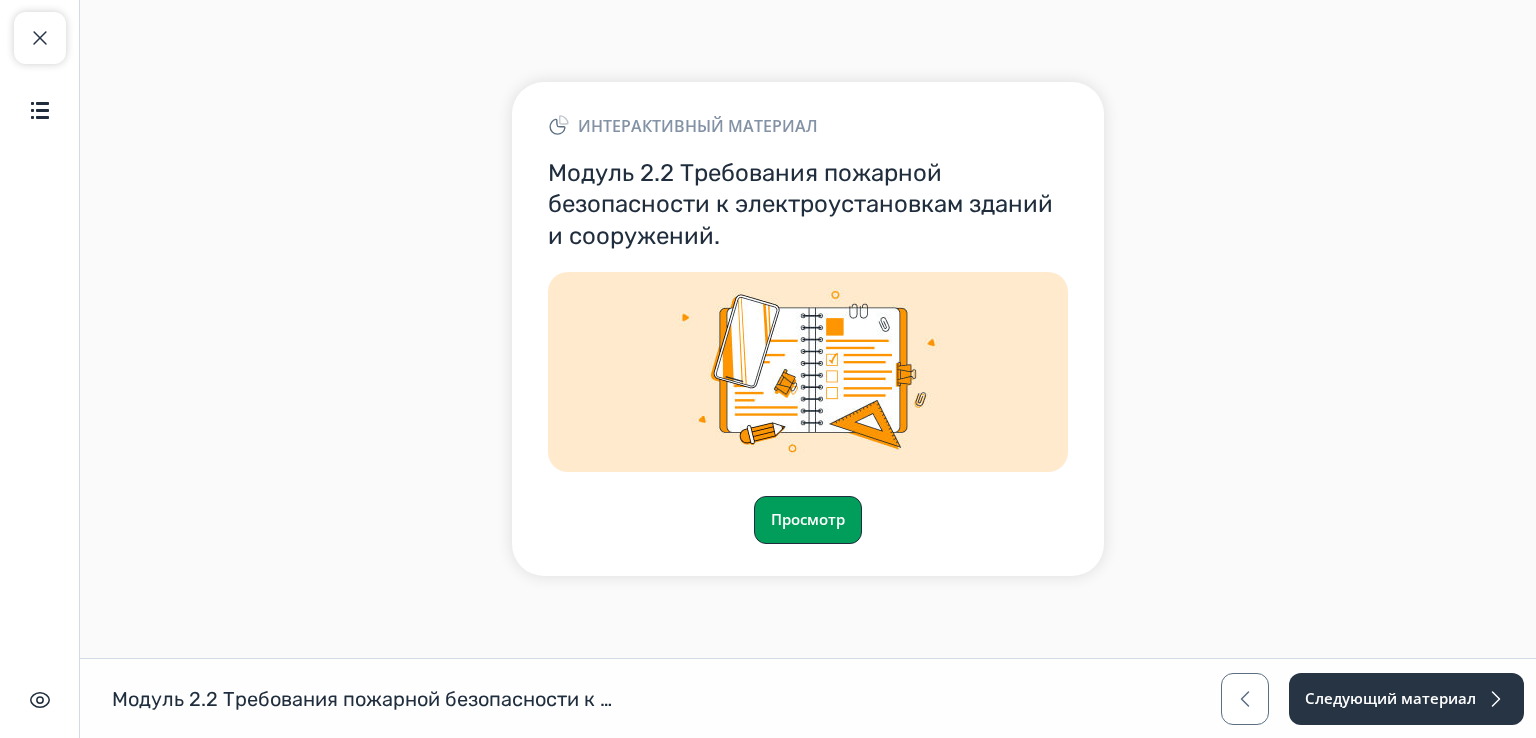 click on "Просмотр" at bounding box center (808, 520) 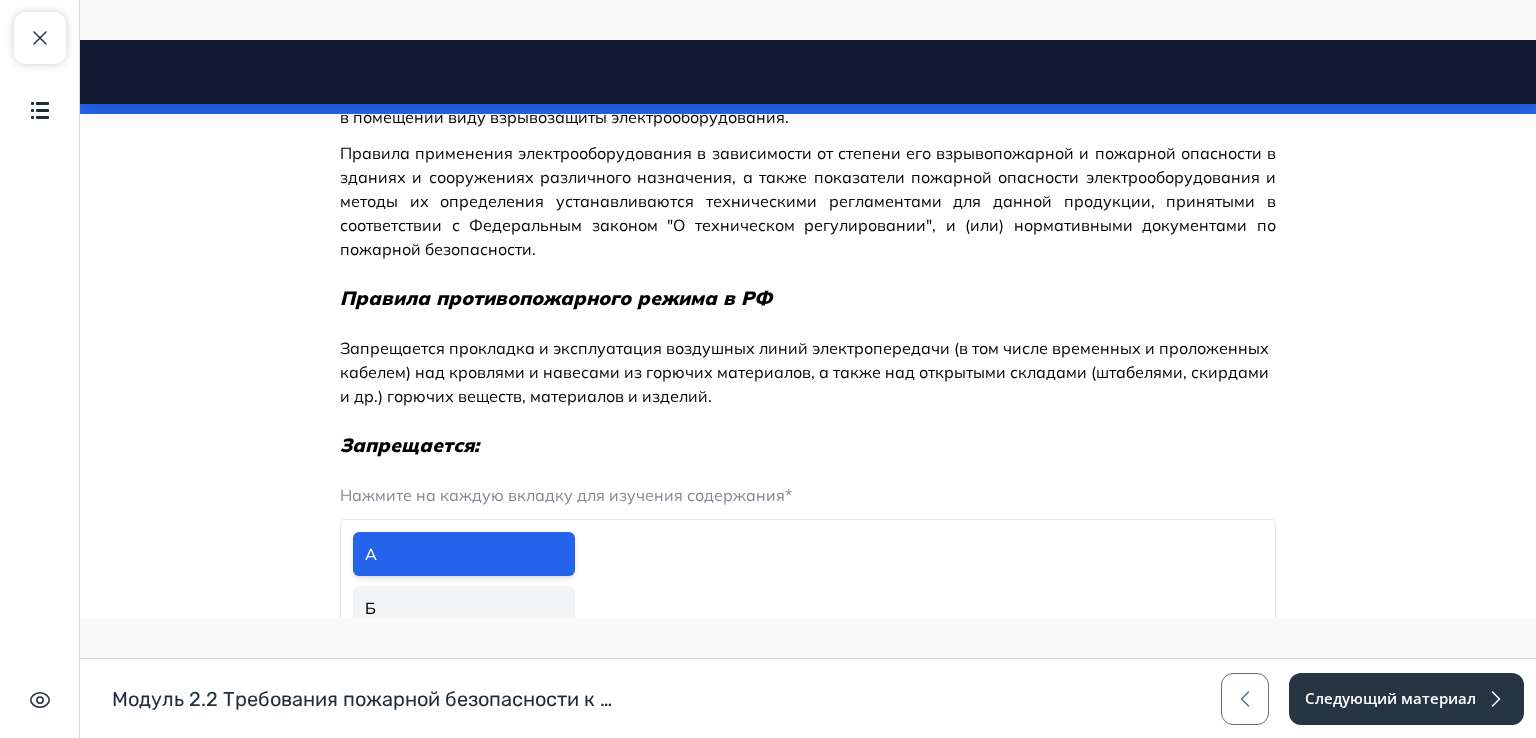 scroll, scrollTop: 2628, scrollLeft: 0, axis: vertical 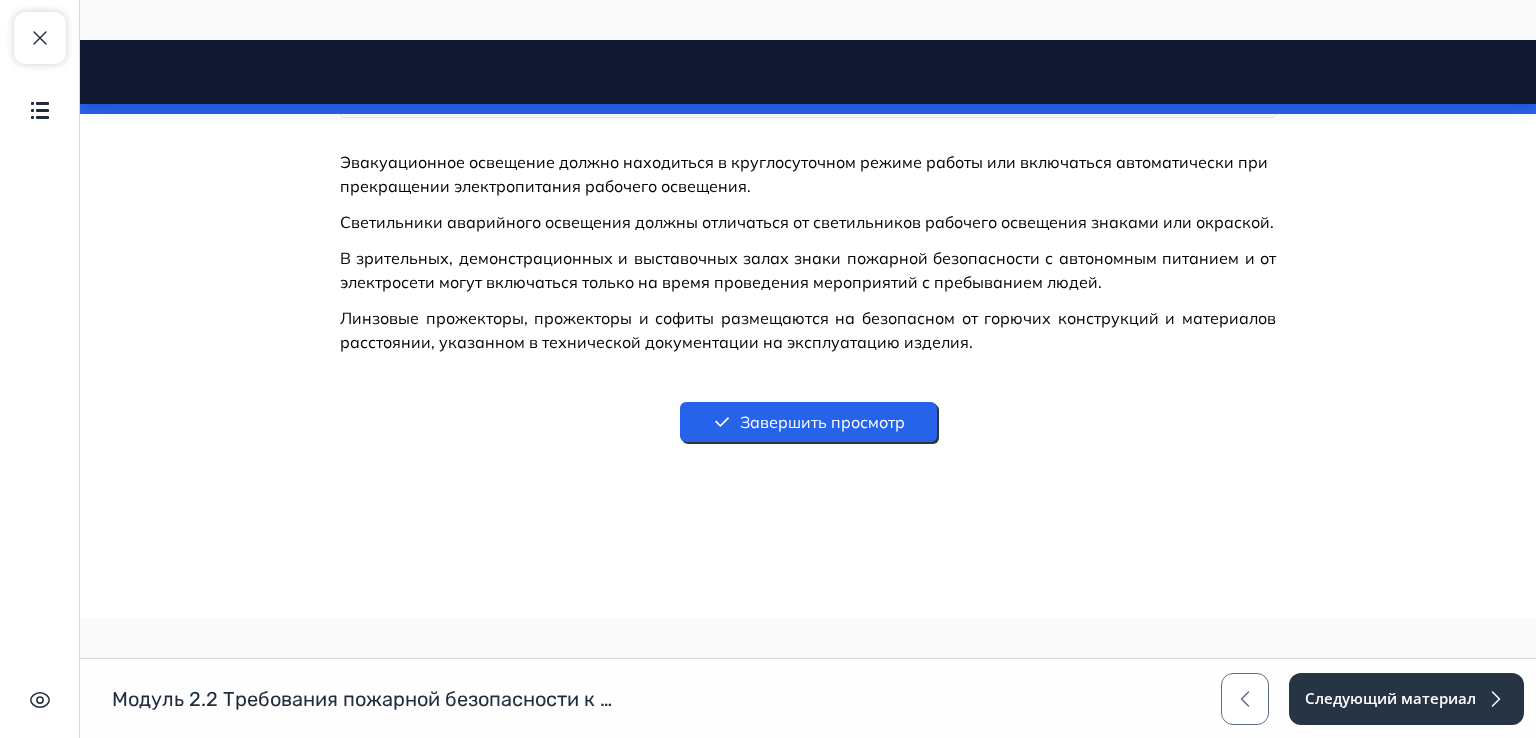 drag, startPoint x: 1529, startPoint y: 110, endPoint x: 1585, endPoint y: 683, distance: 575.73 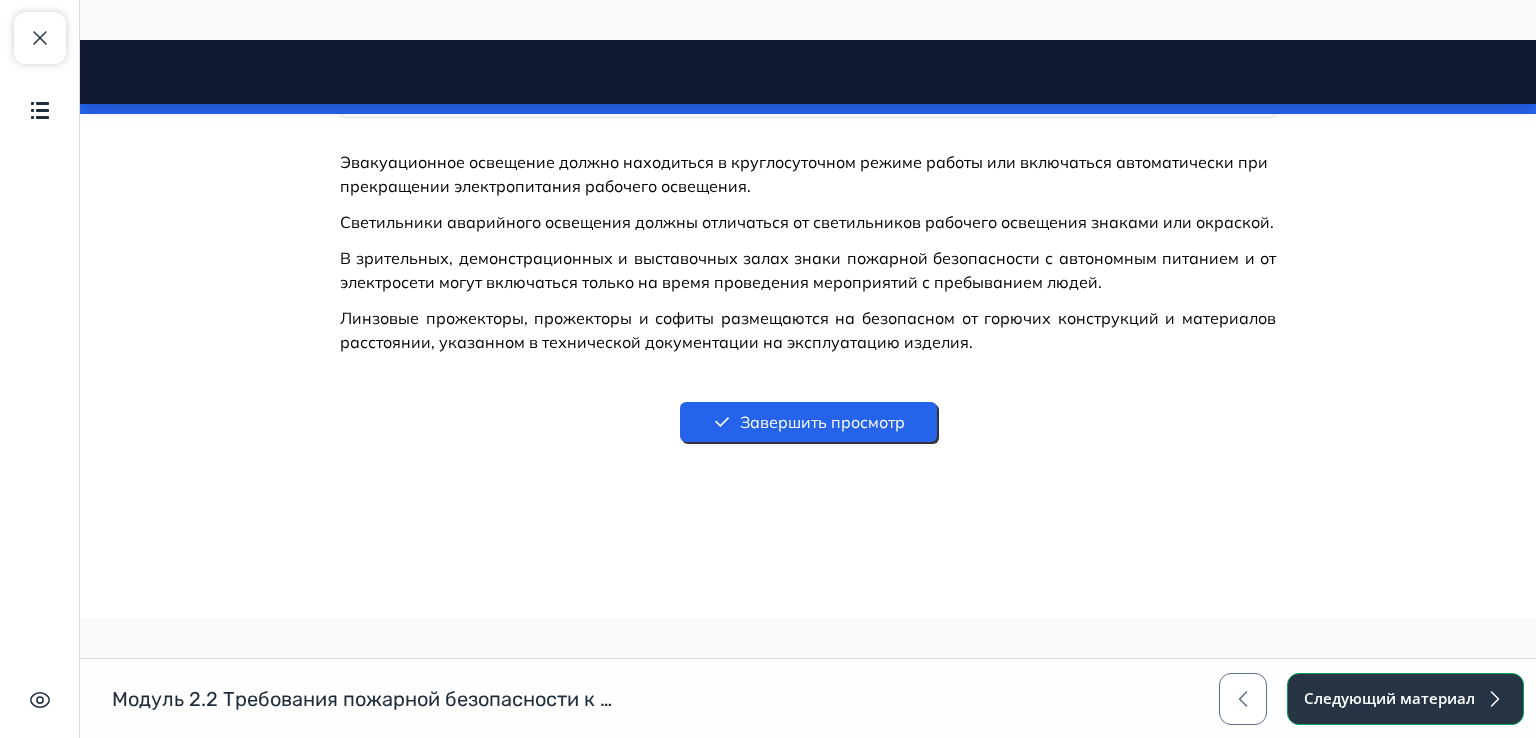 click on "Следующий материал" at bounding box center (1405, 699) 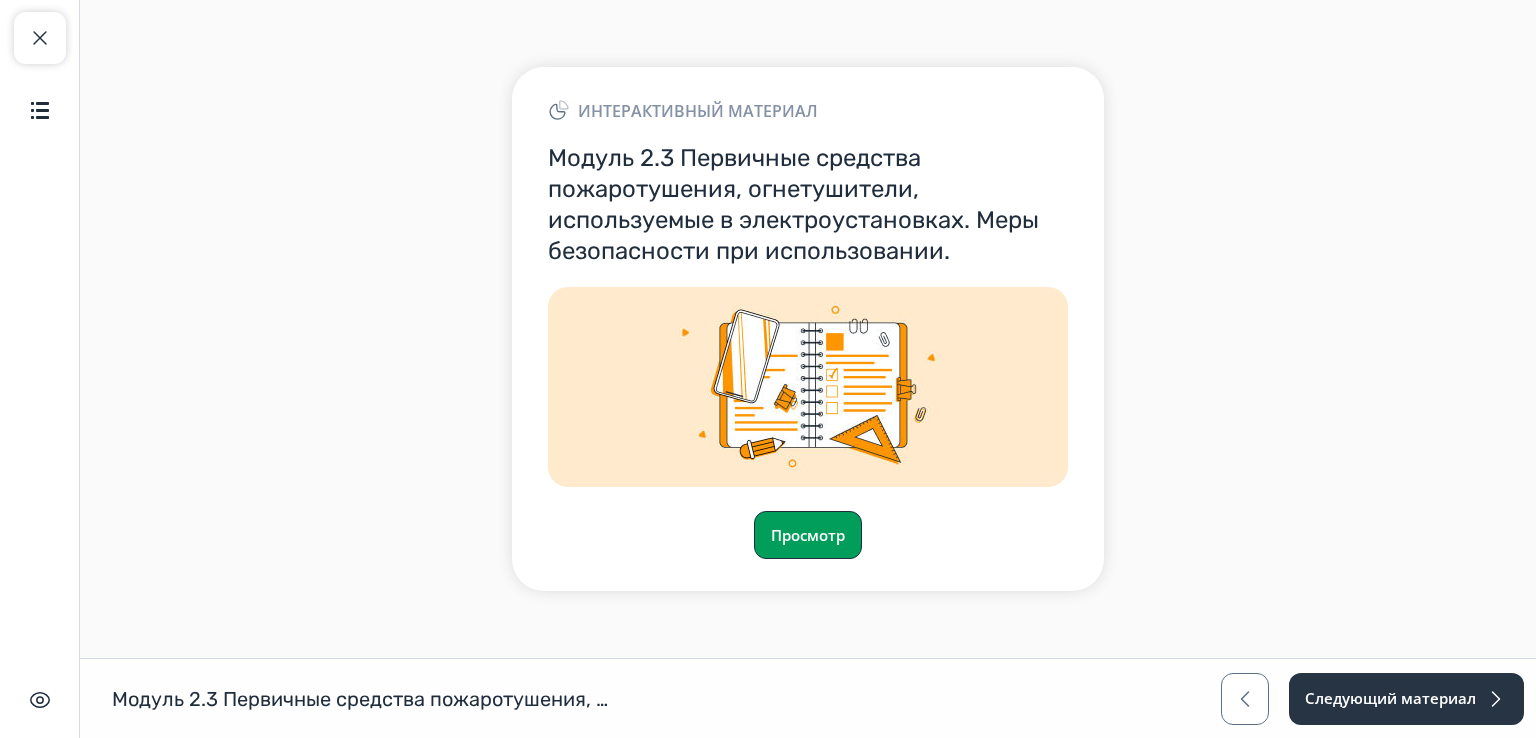 click on "Просмотр" at bounding box center (808, 535) 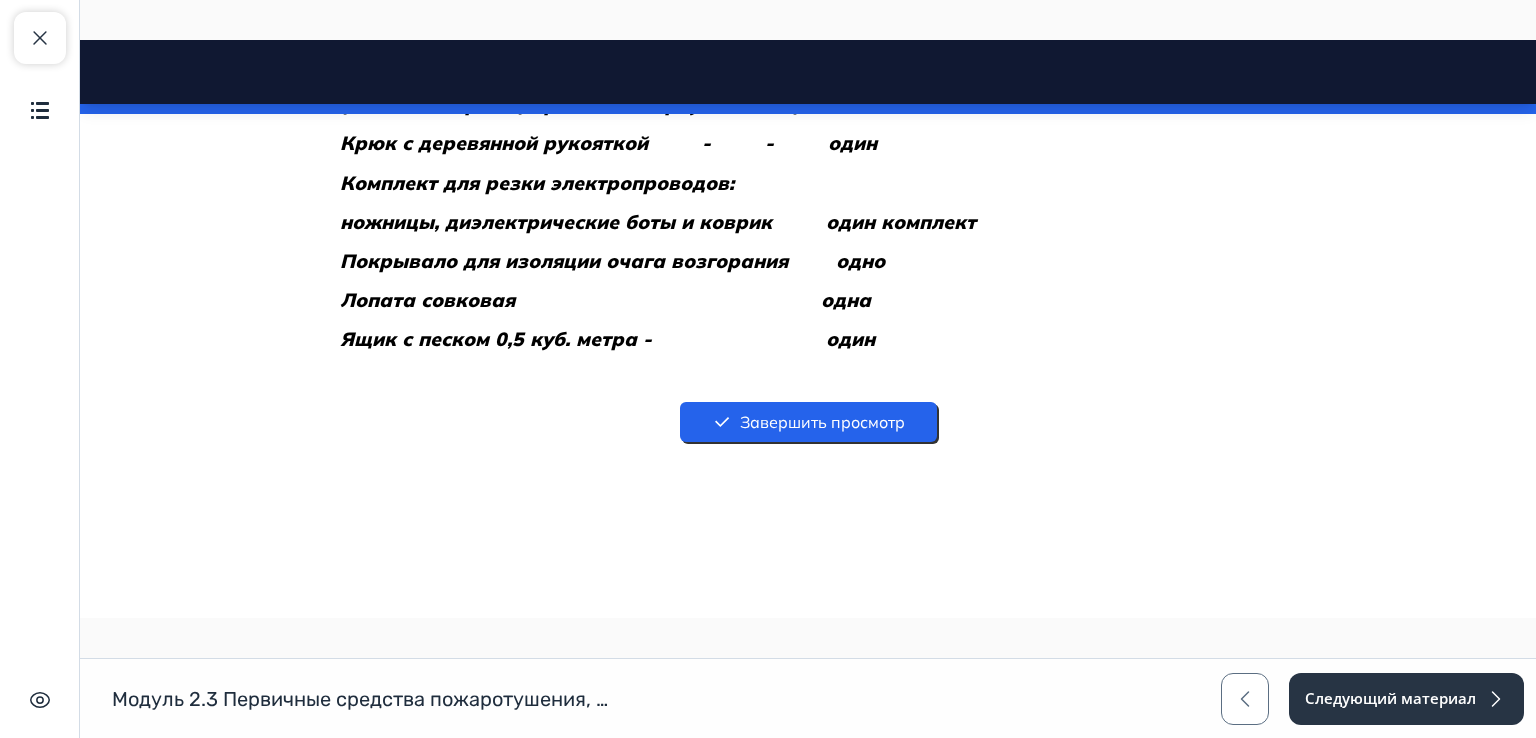 scroll, scrollTop: 5981, scrollLeft: 0, axis: vertical 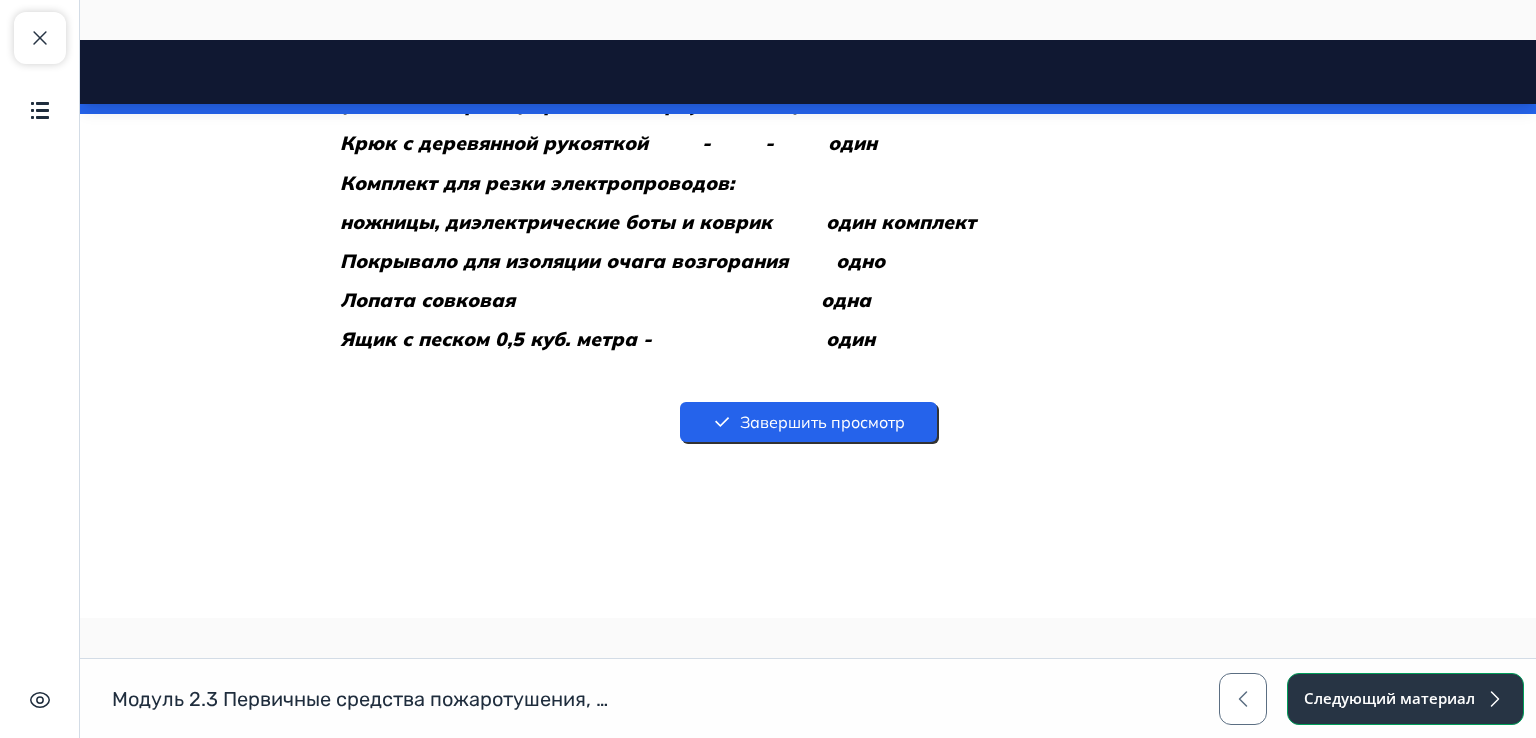 click on "Следующий материал" at bounding box center [1405, 699] 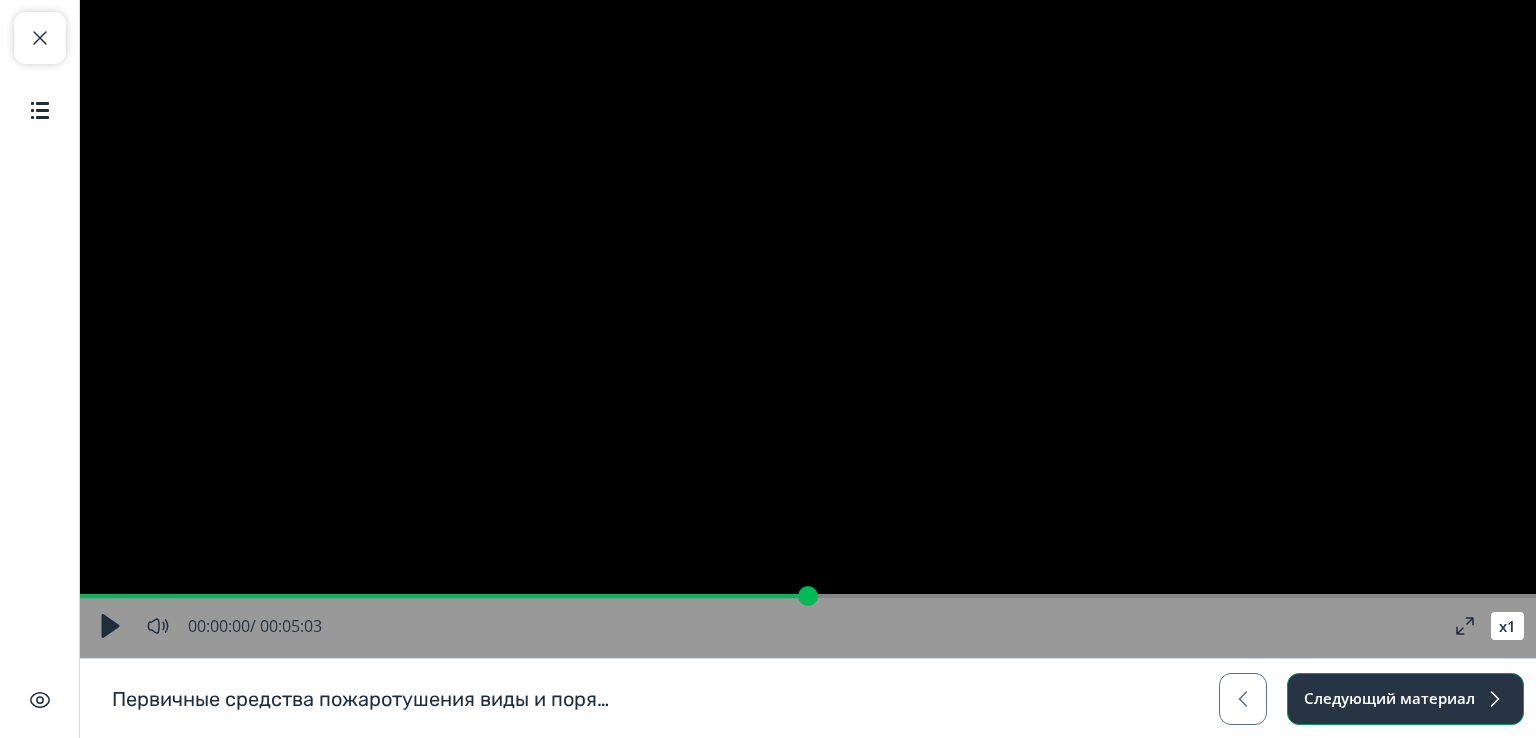 click on "Следующий материал" at bounding box center (1405, 699) 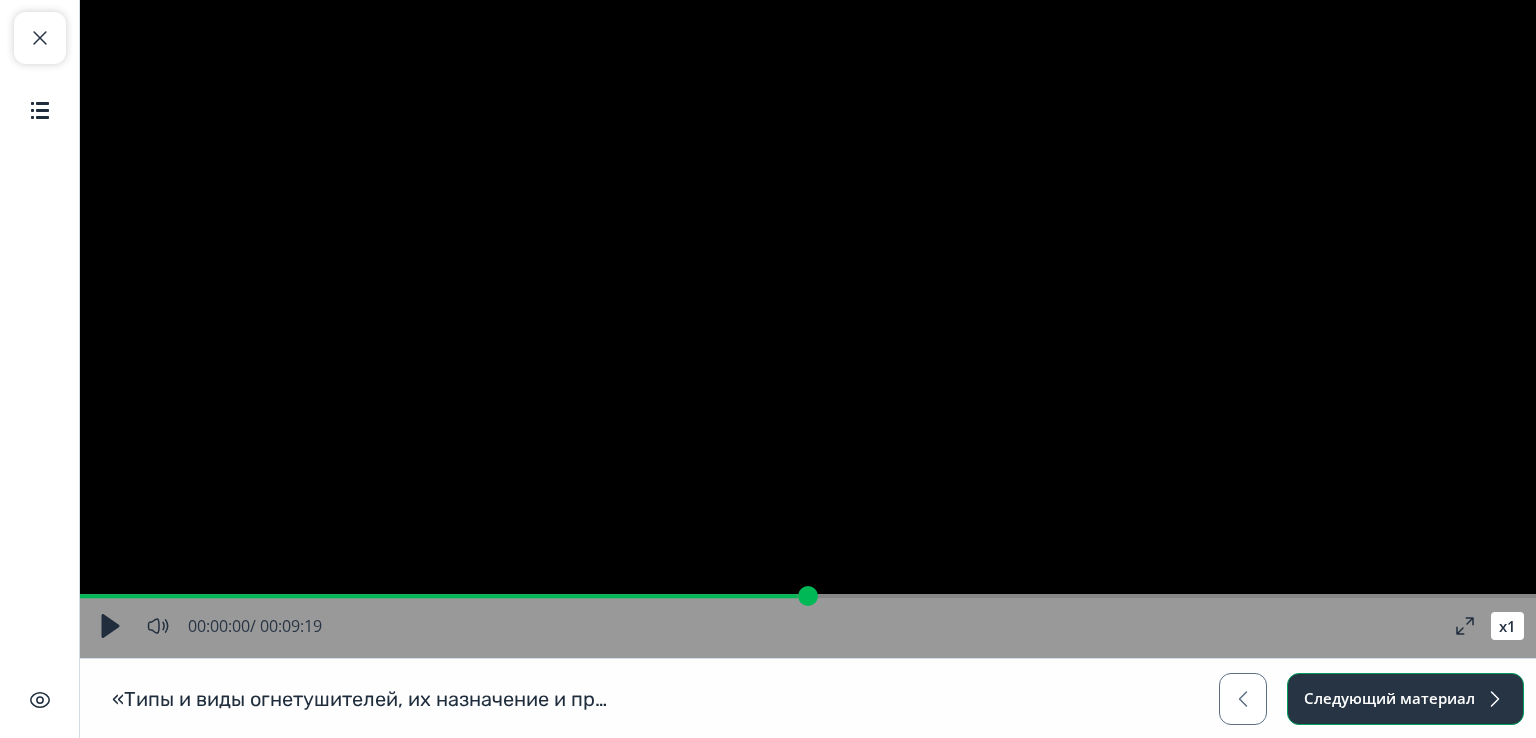 click on "Следующий материал" at bounding box center [1405, 699] 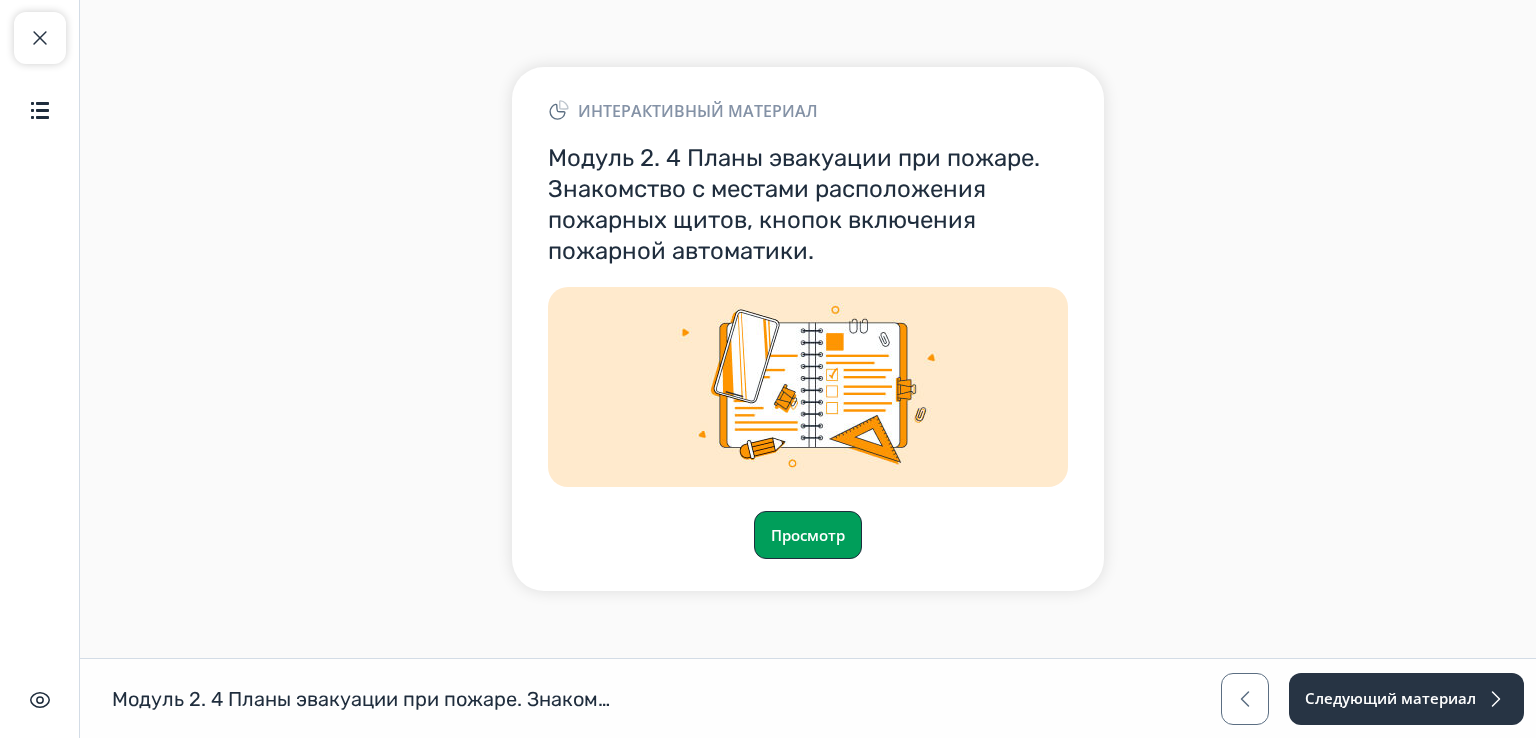 click on "Просмотр" at bounding box center [808, 535] 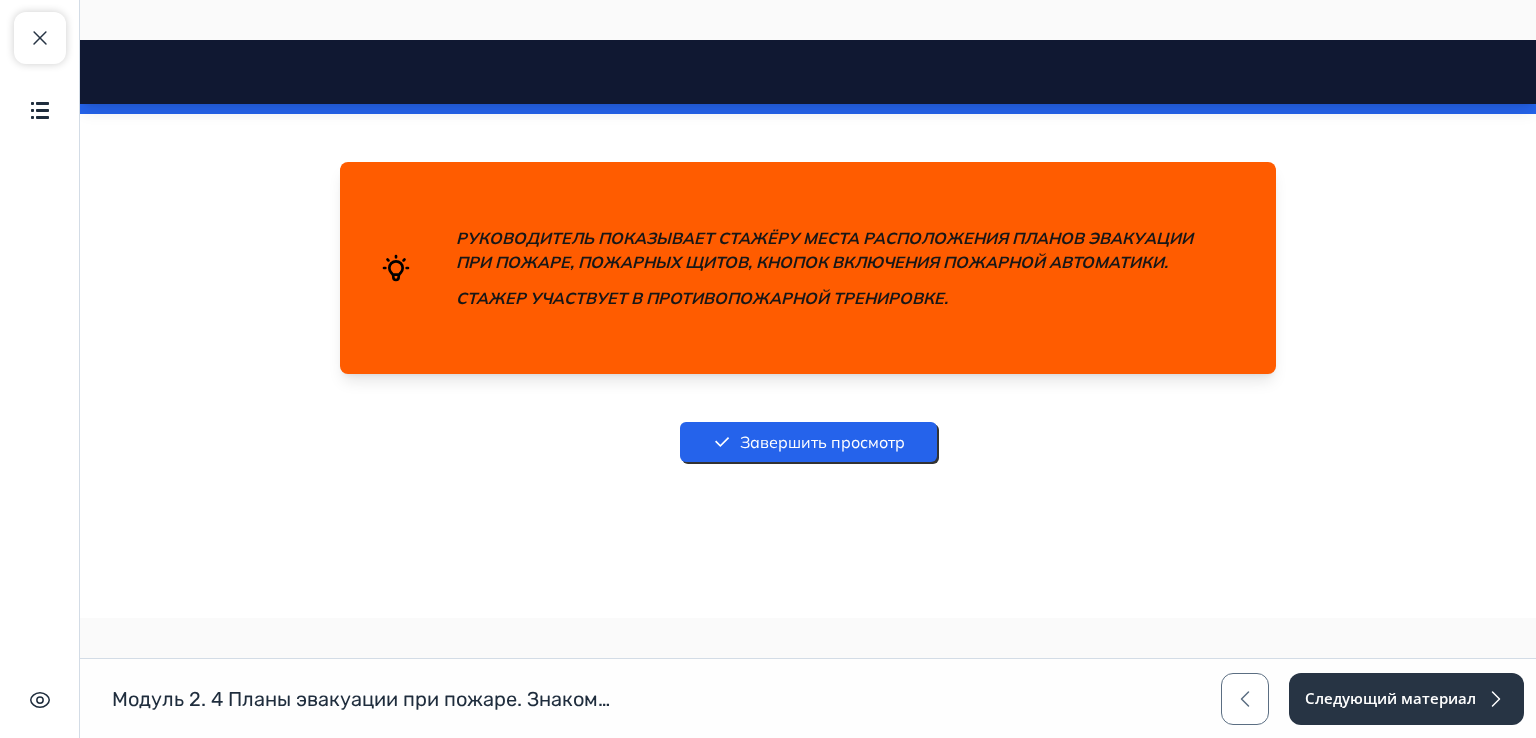 scroll, scrollTop: 1671, scrollLeft: 0, axis: vertical 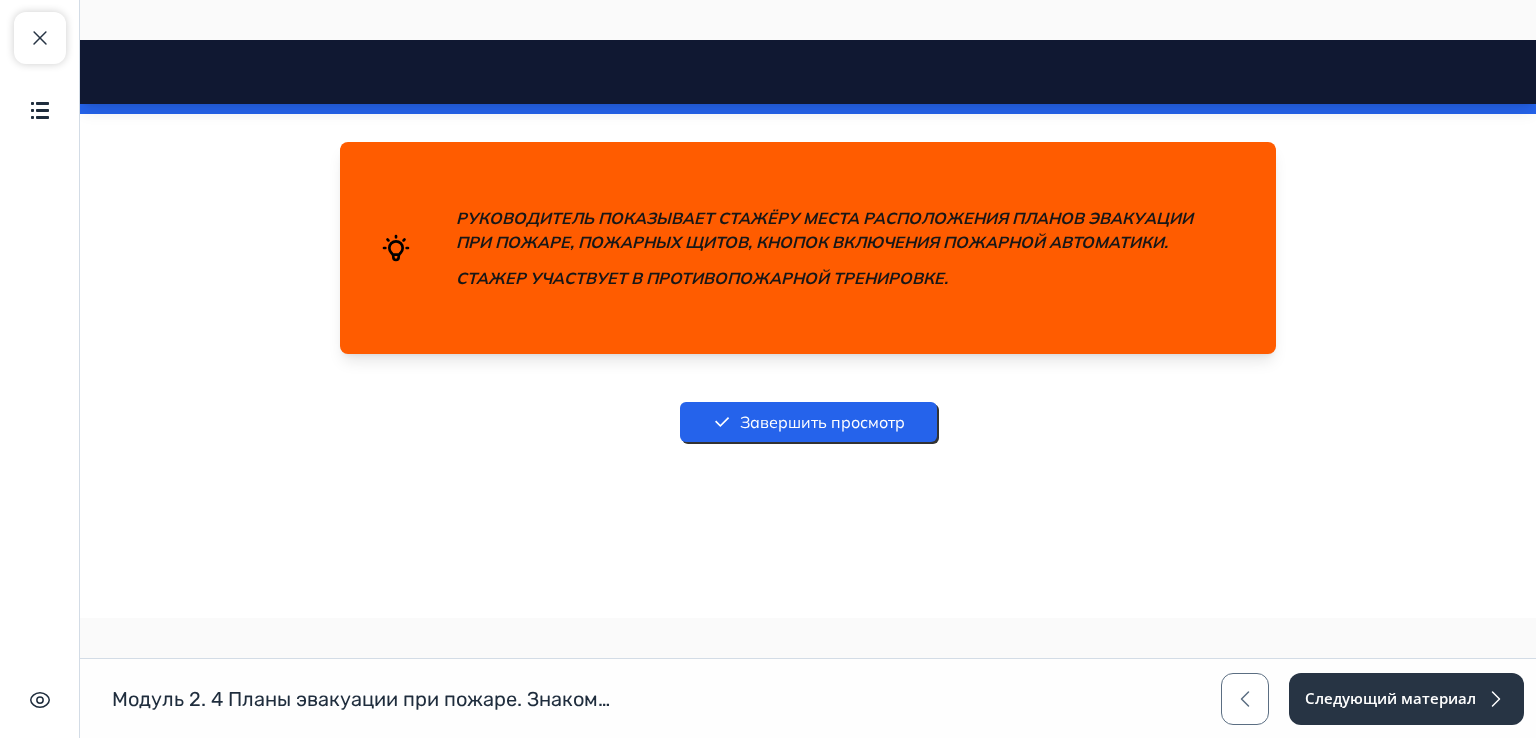 drag, startPoint x: 1528, startPoint y: 224, endPoint x: 1577, endPoint y: 720, distance: 498.4145 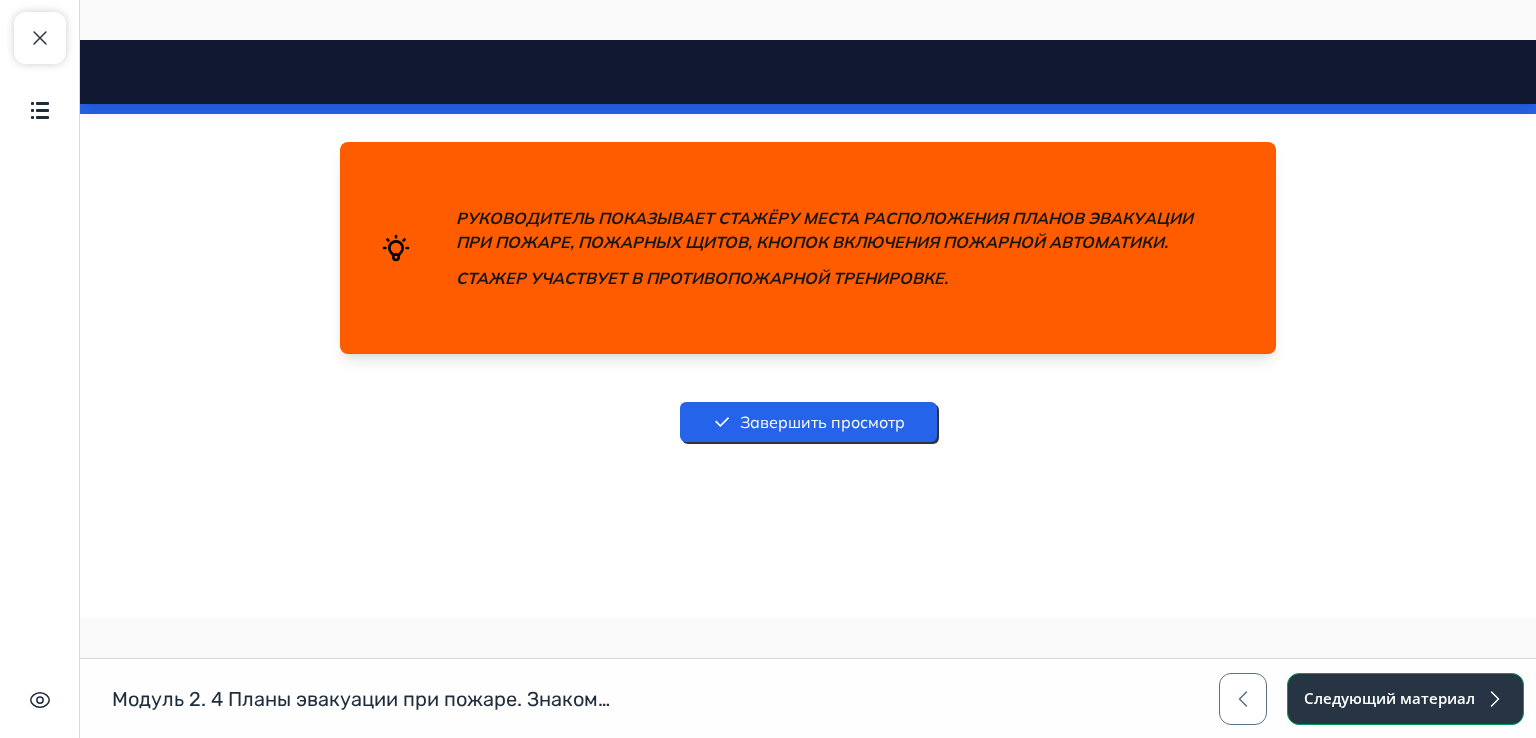 click on "Следующий материал" at bounding box center [1405, 699] 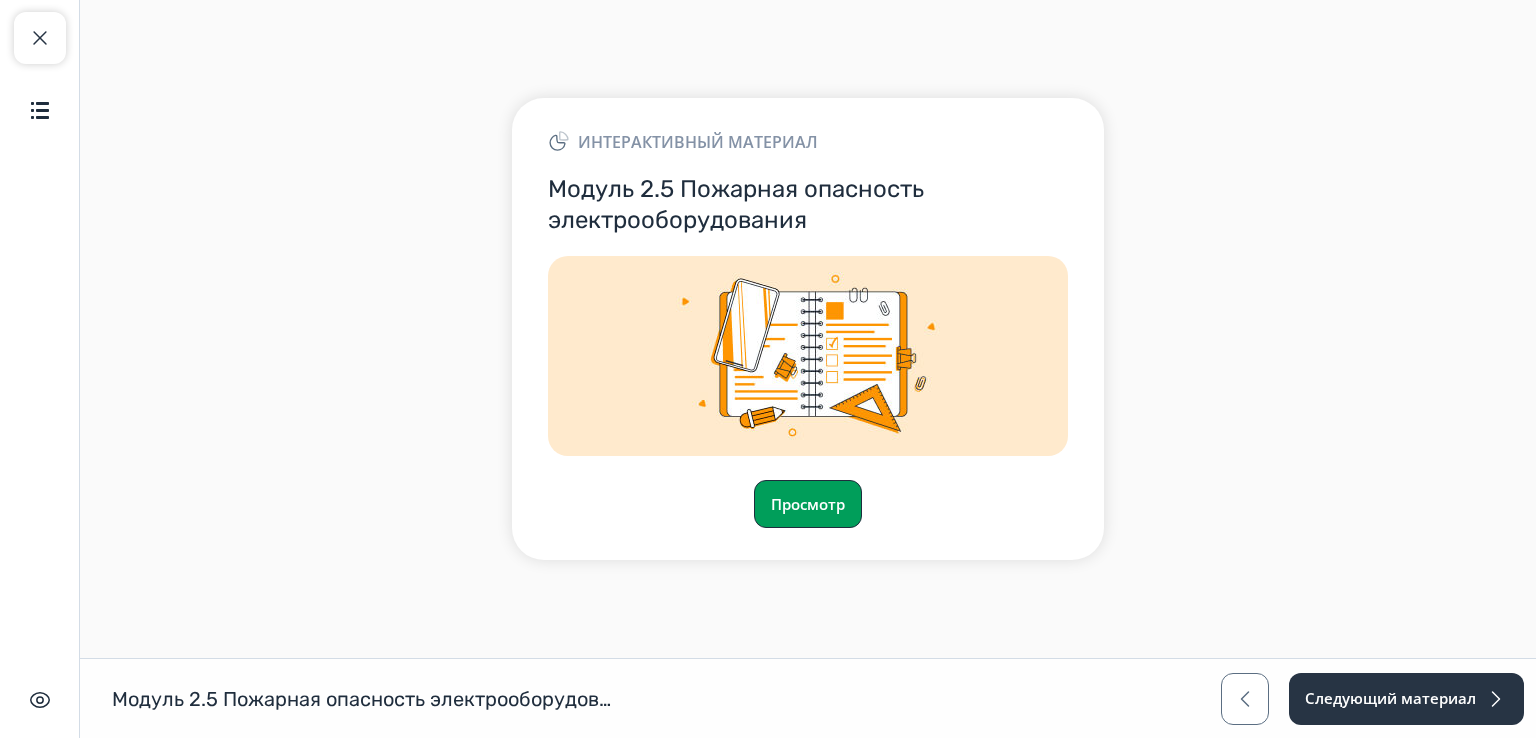 click on "Просмотр" at bounding box center (808, 504) 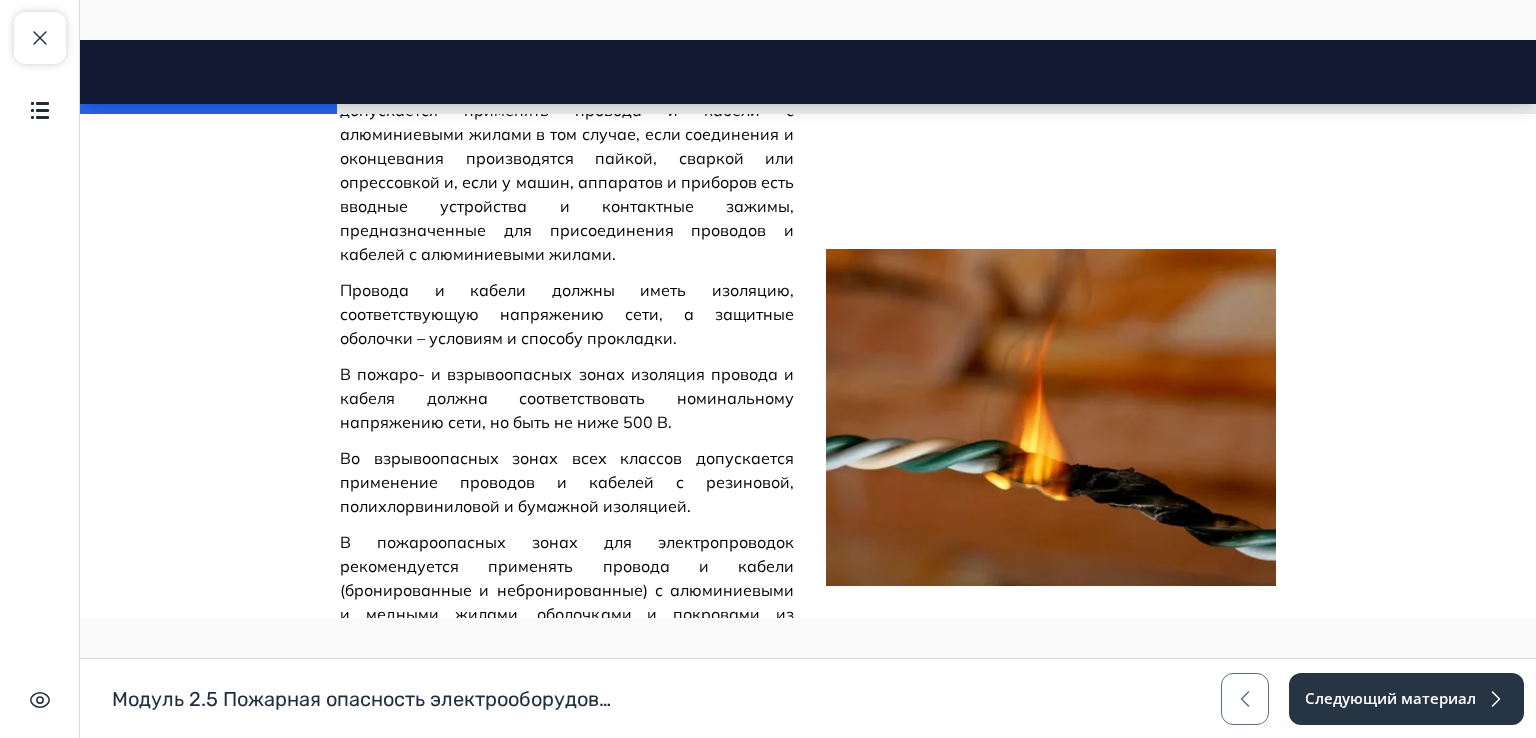 scroll, scrollTop: 10453, scrollLeft: 0, axis: vertical 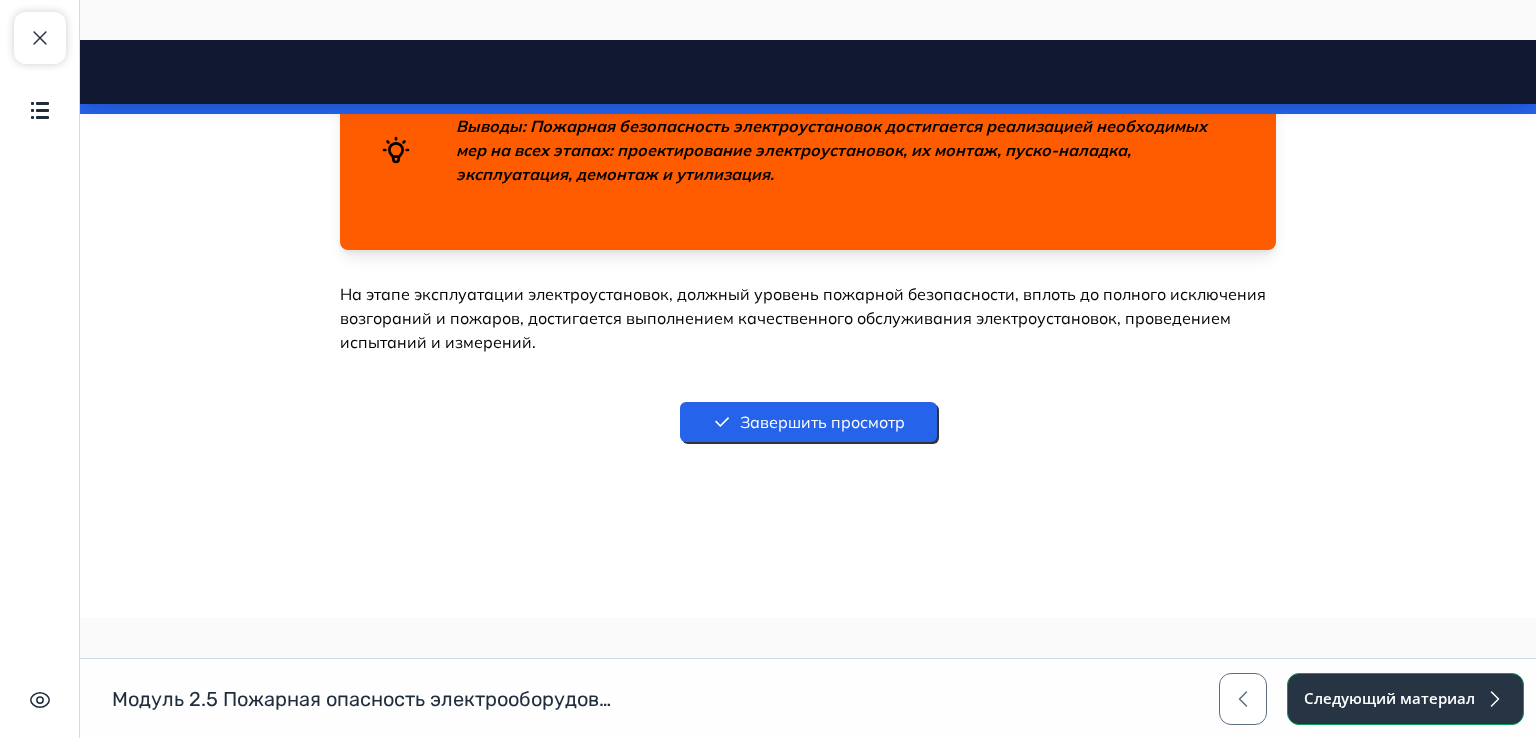 click on "Следующий материал" at bounding box center (1405, 699) 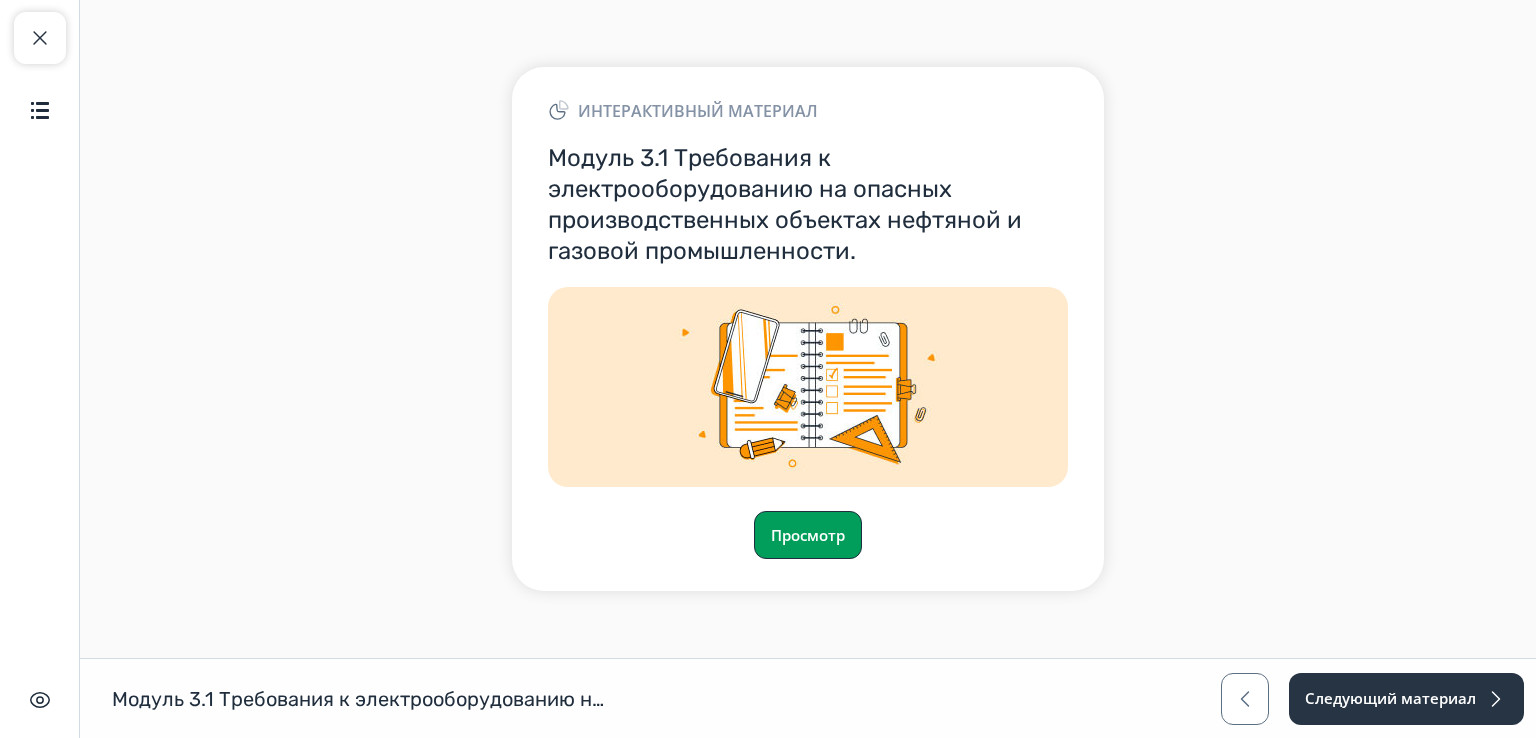 click on "Просмотр" at bounding box center (808, 535) 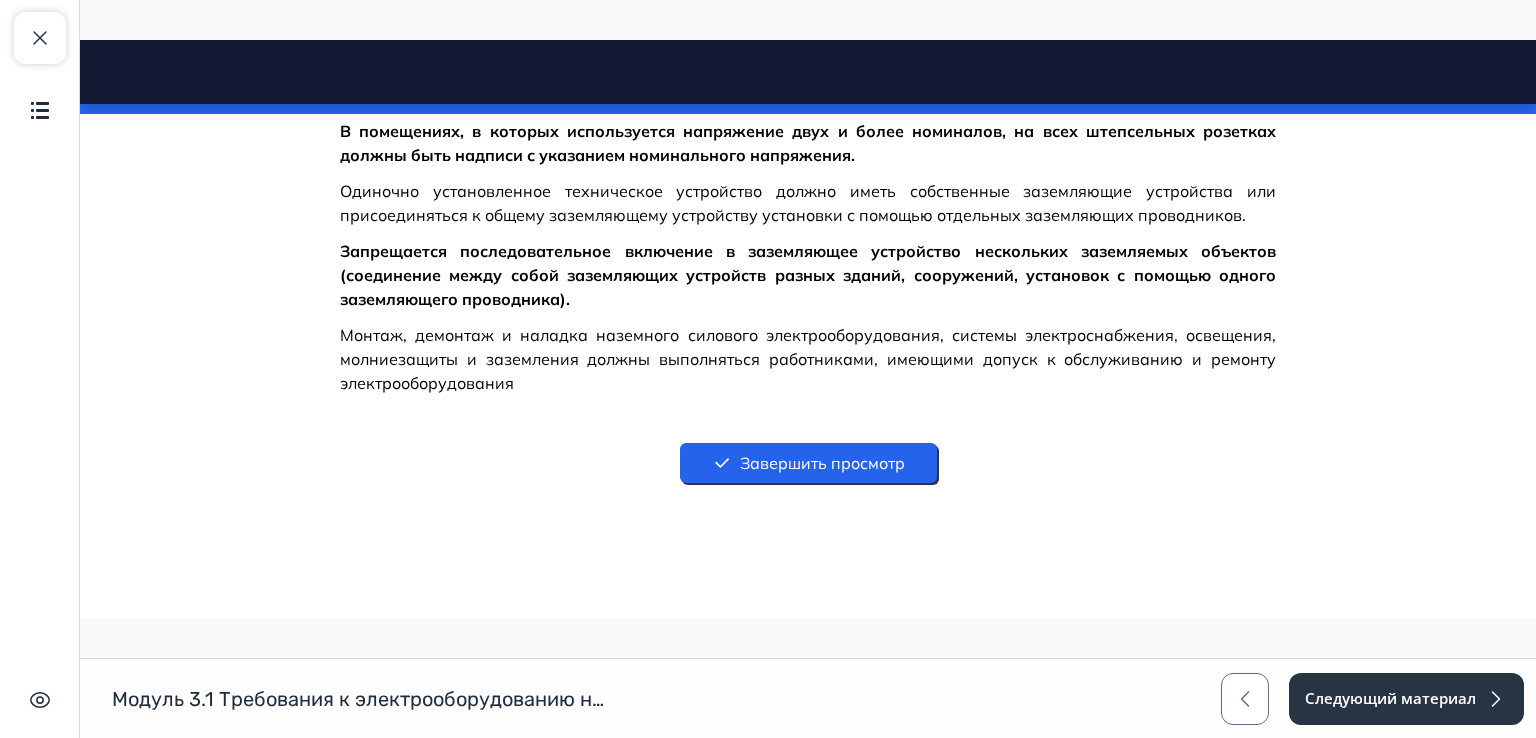 scroll, scrollTop: 2144, scrollLeft: 0, axis: vertical 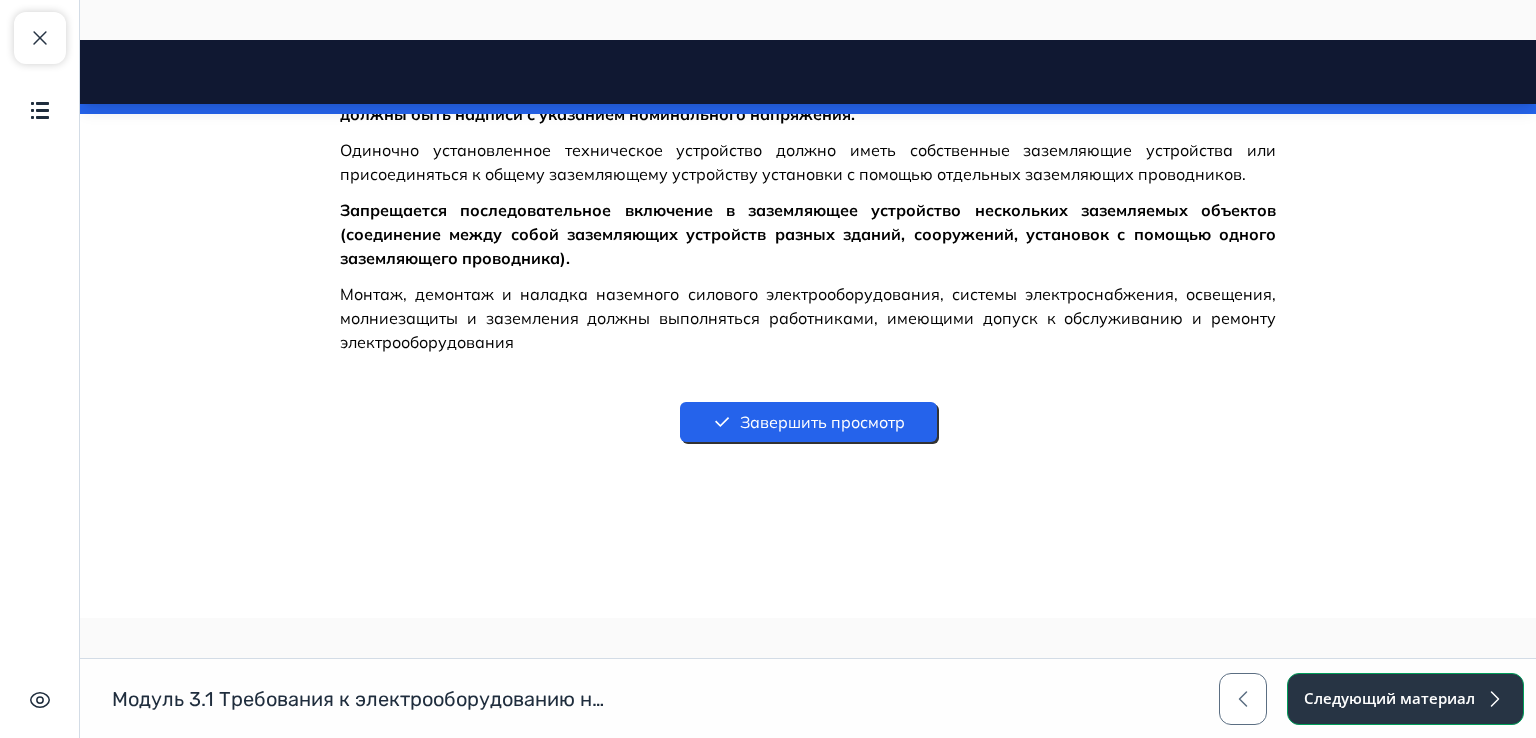 click on "Следующий материал" at bounding box center [1405, 699] 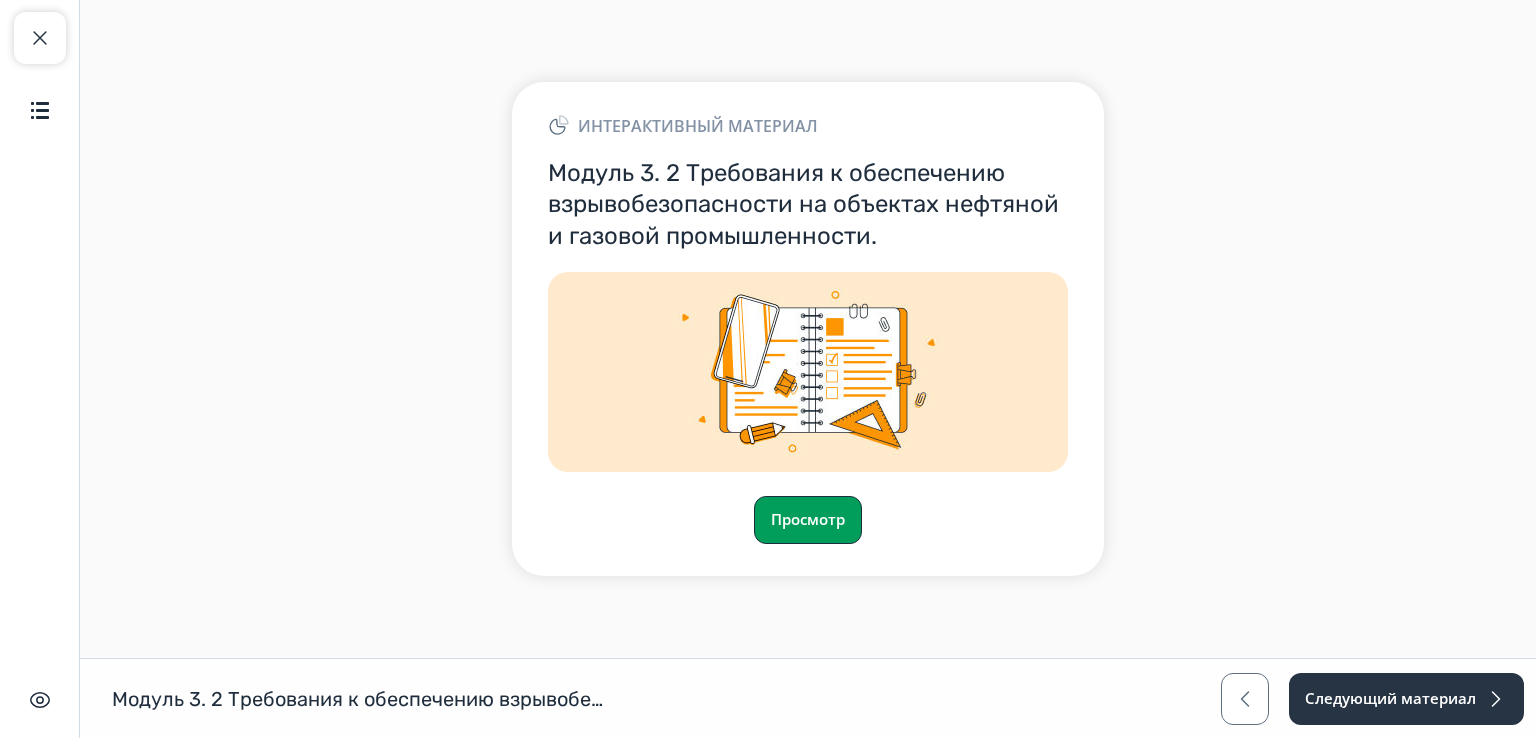 click on "Просмотр" at bounding box center [808, 520] 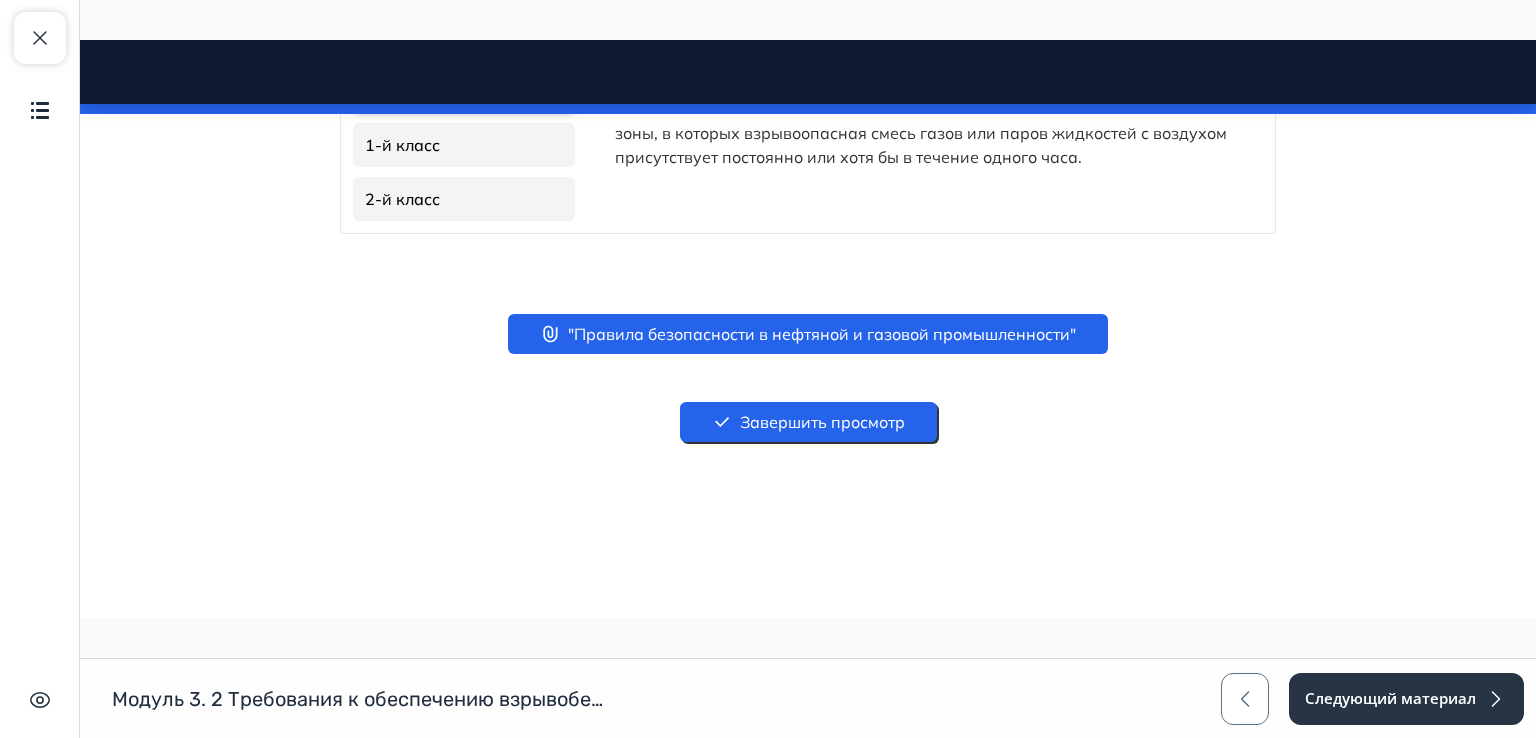 scroll, scrollTop: 1731, scrollLeft: 0, axis: vertical 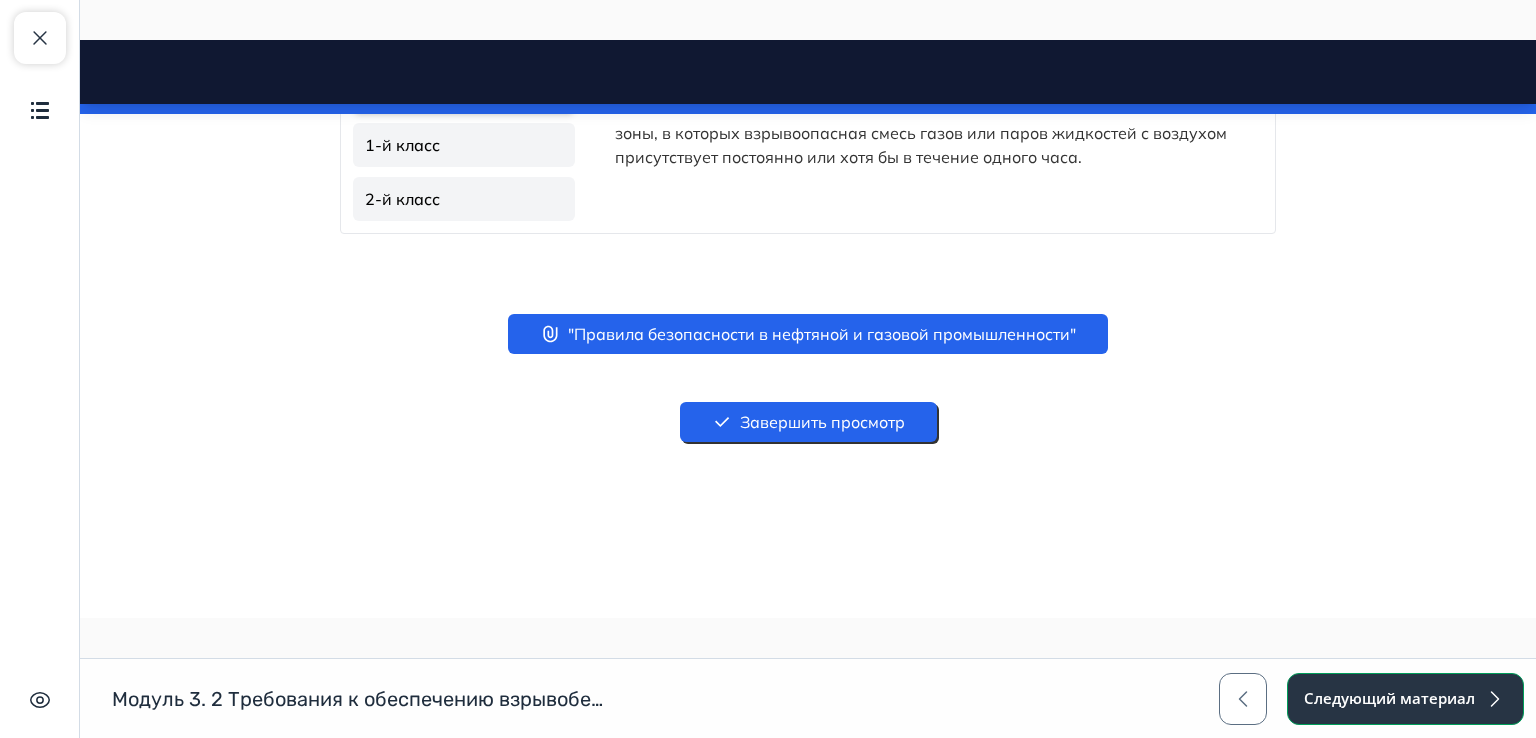 click on "Следующий материал" at bounding box center [1405, 699] 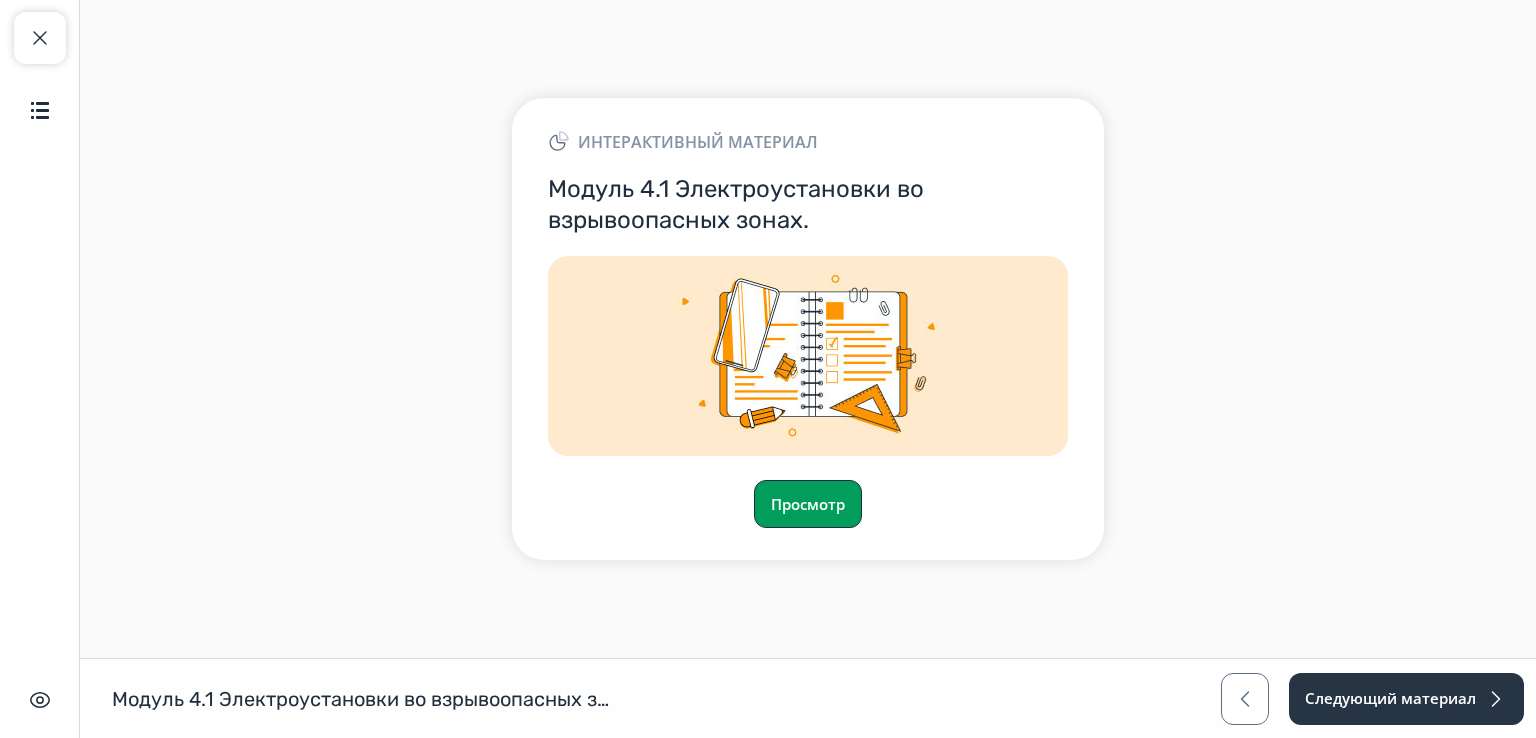 click on "Просмотр" at bounding box center [808, 504] 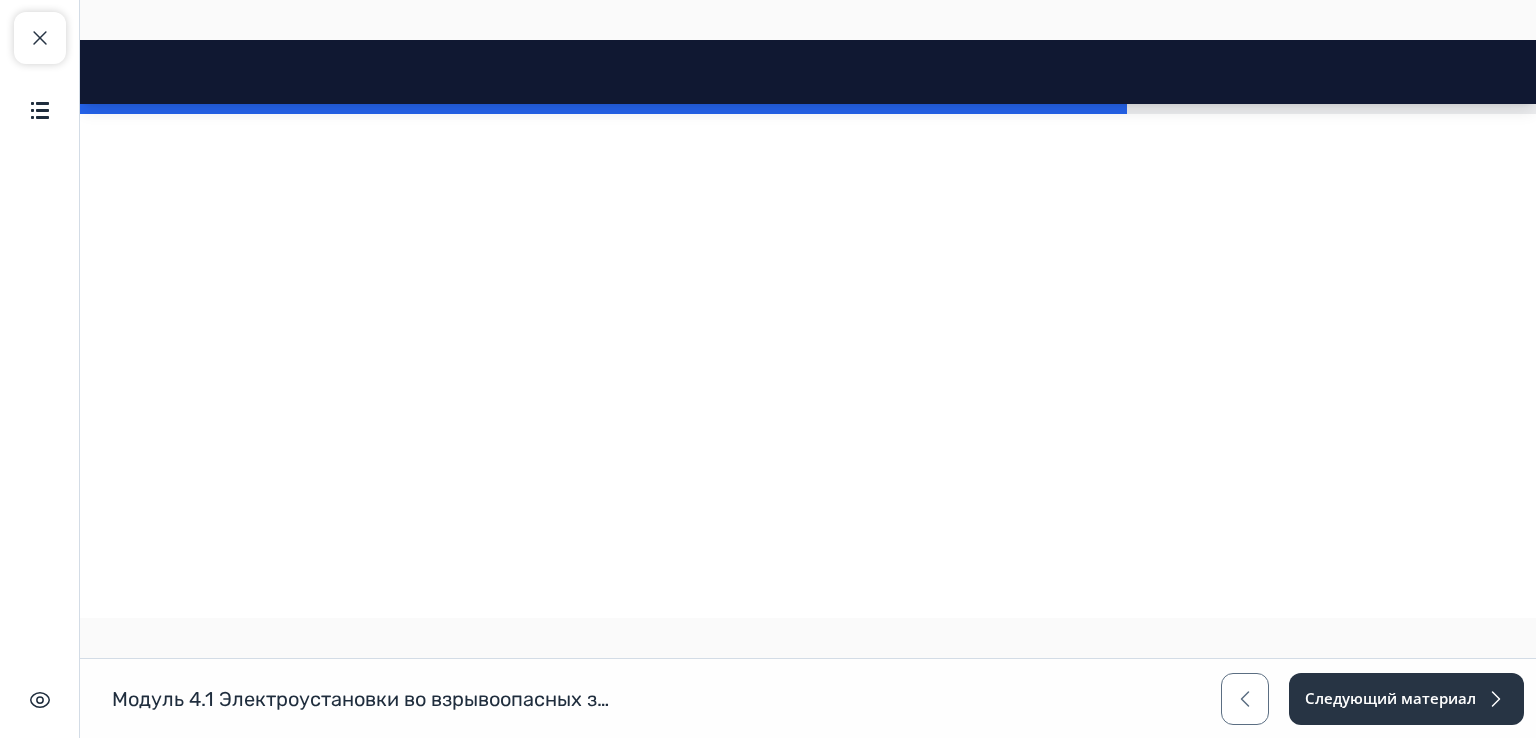 scroll, scrollTop: 10419, scrollLeft: 0, axis: vertical 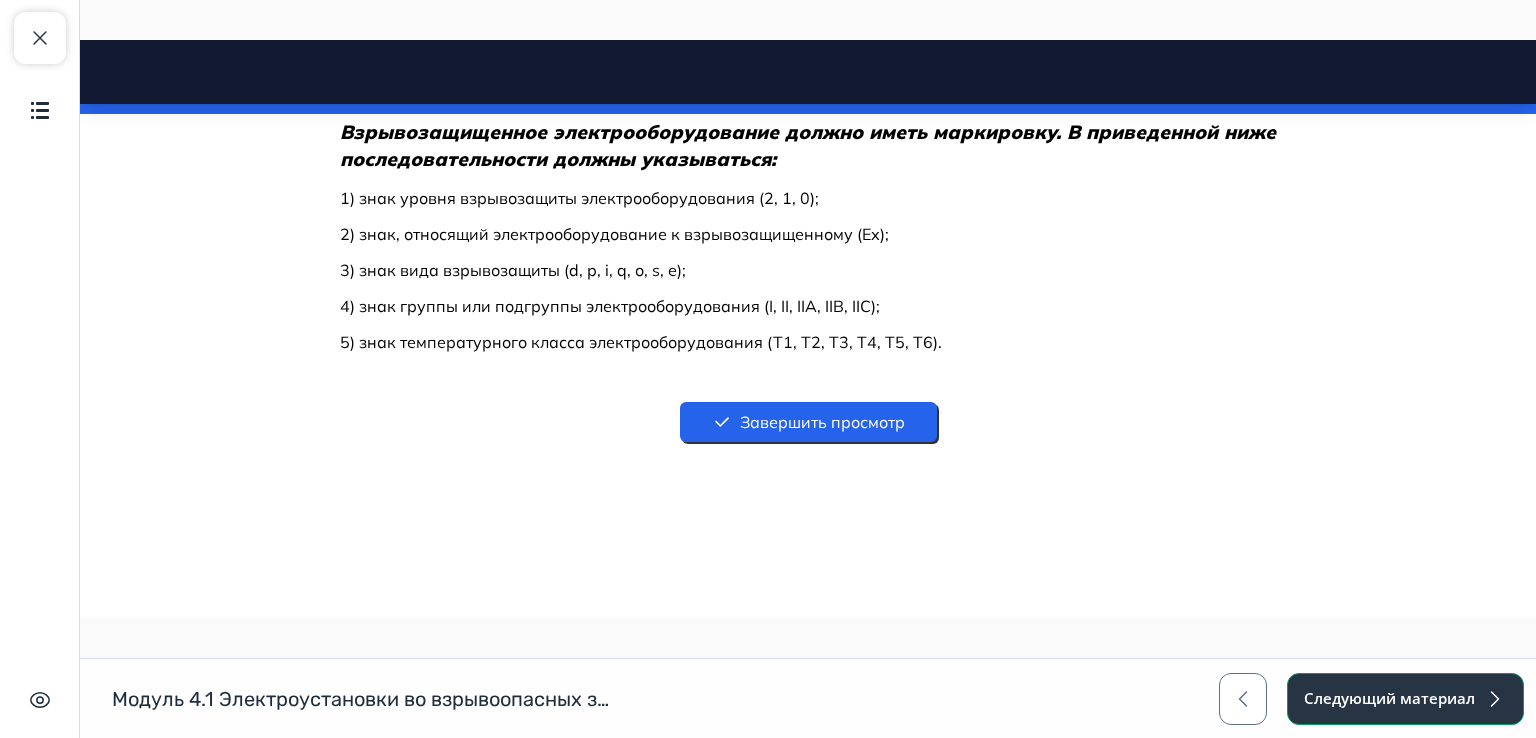 click on "Следующий материал" at bounding box center (1405, 699) 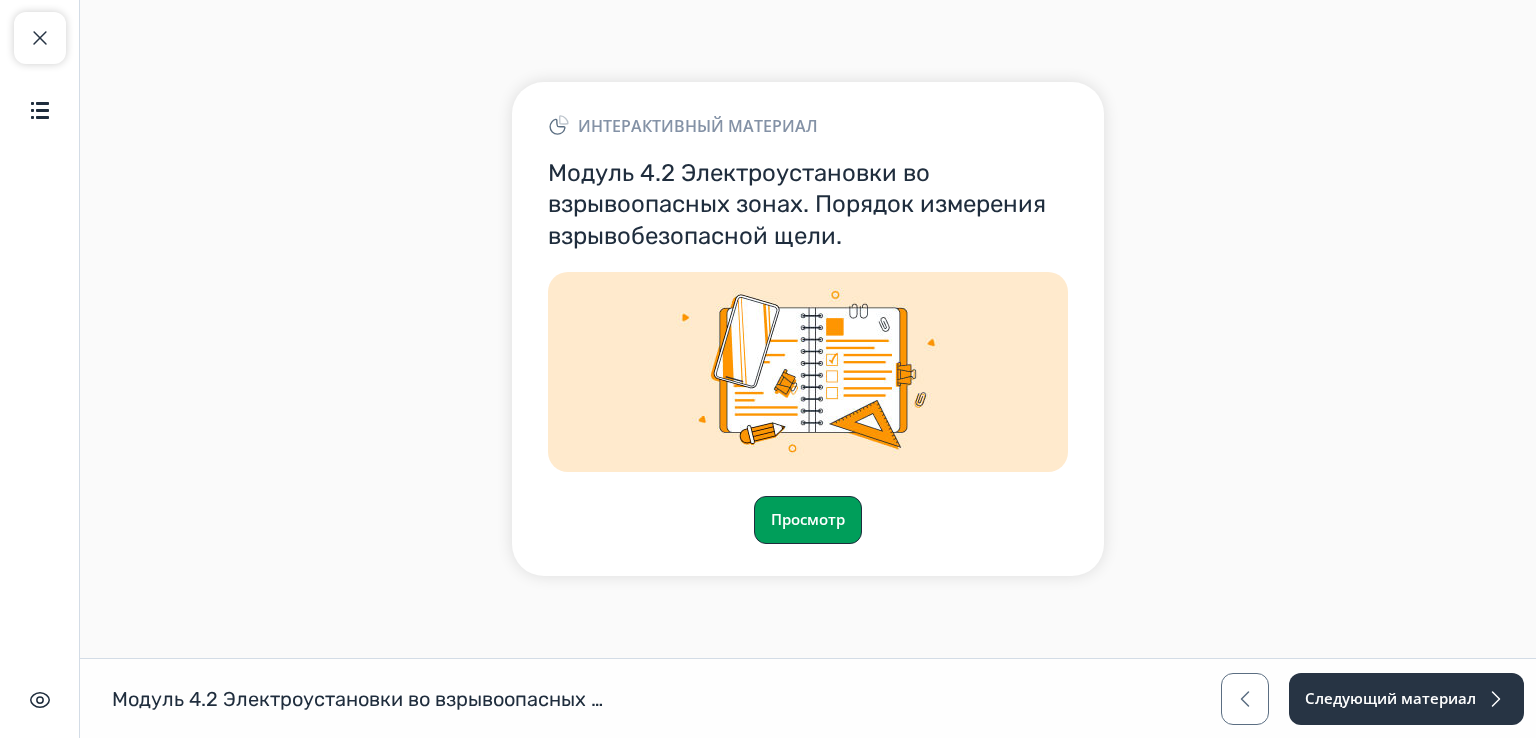 click on "Просмотр" at bounding box center (808, 520) 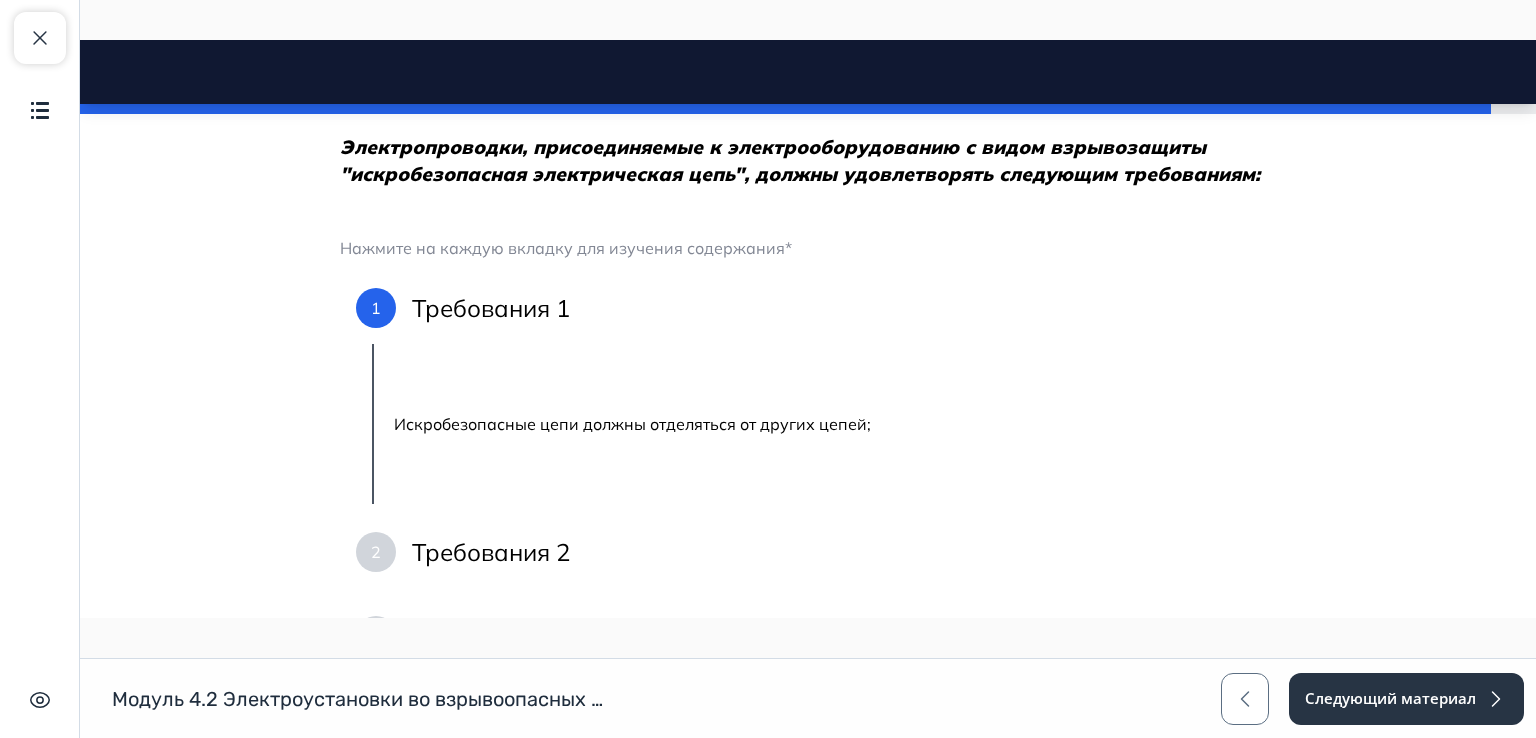 scroll, scrollTop: 9411, scrollLeft: 0, axis: vertical 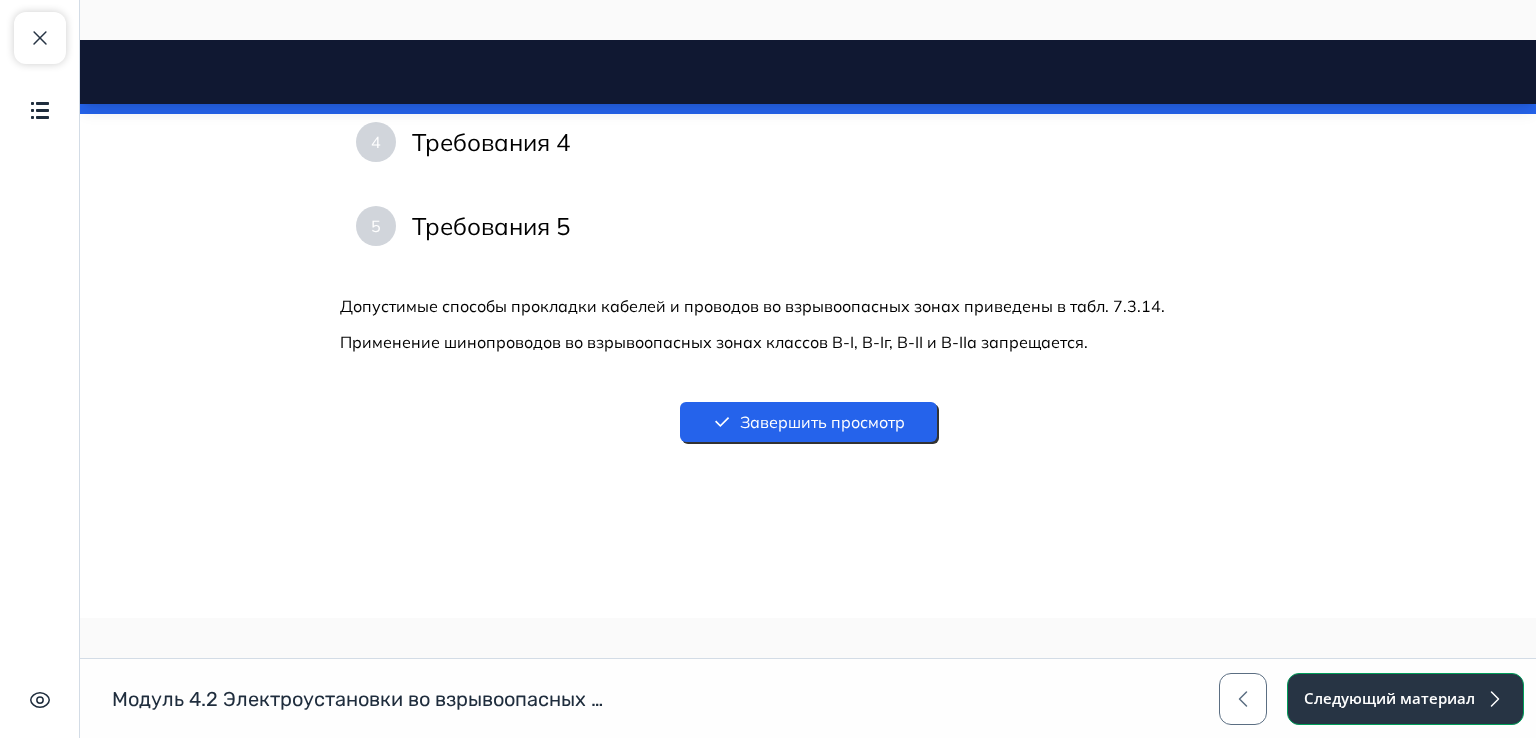 click on "Следующий материал" at bounding box center [1405, 699] 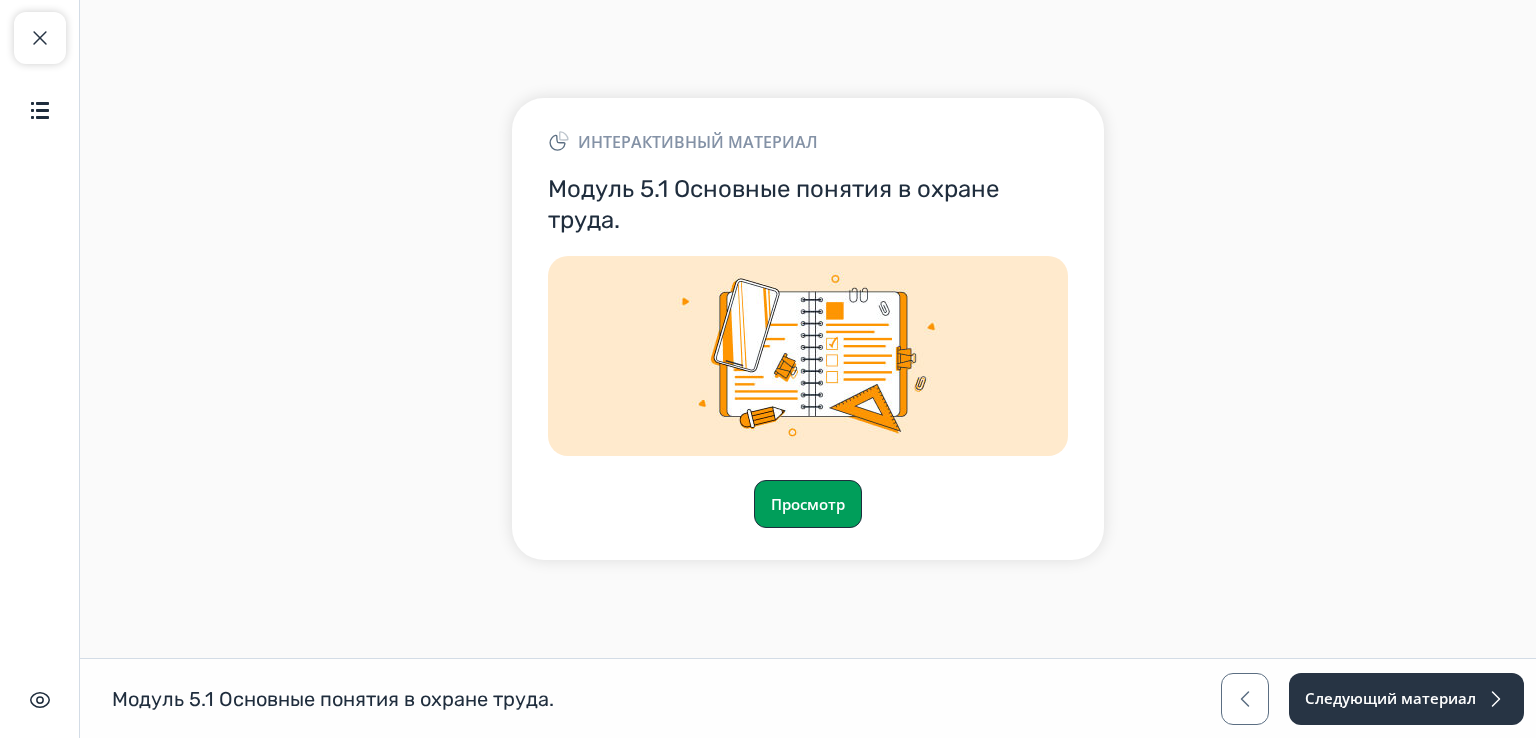 click on "Просмотр" at bounding box center [808, 504] 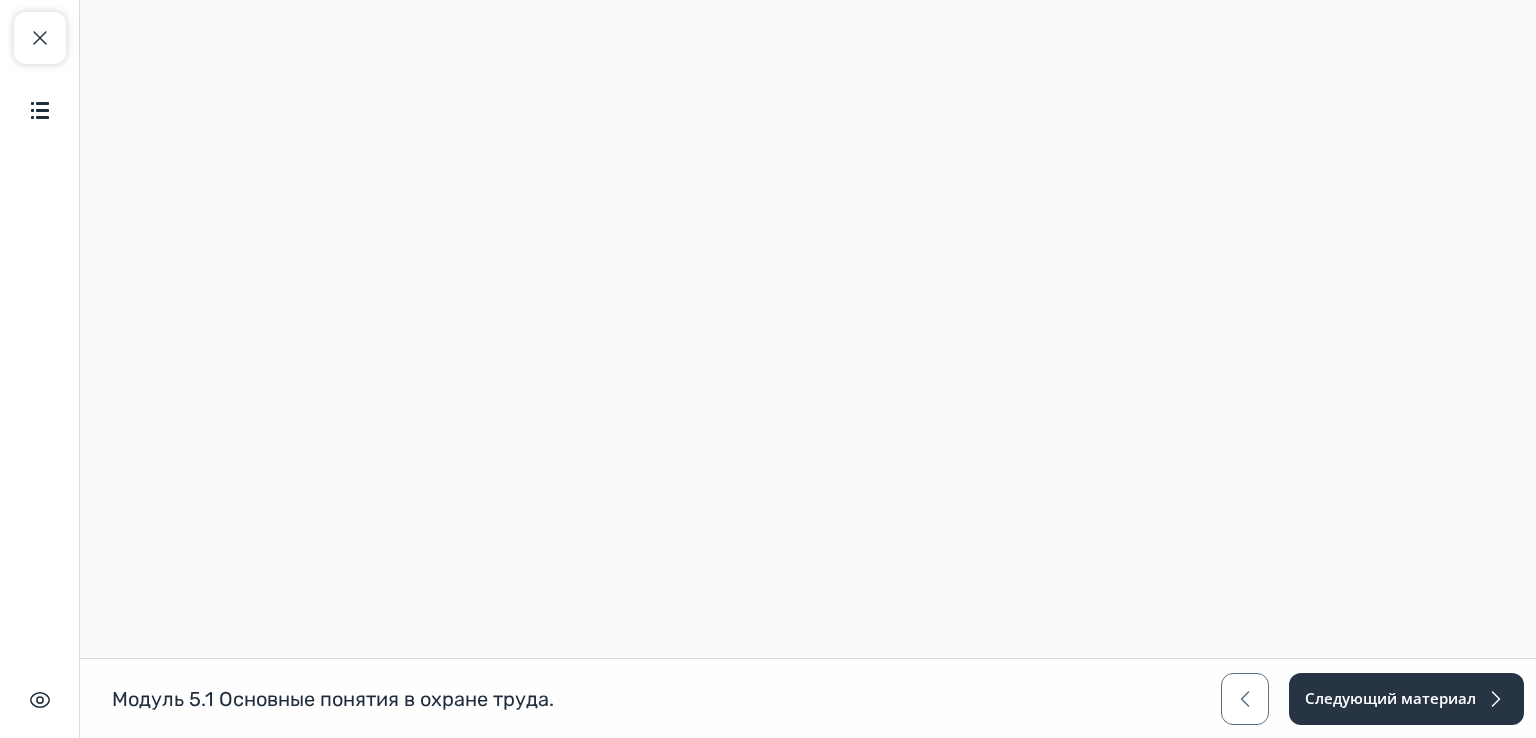 scroll 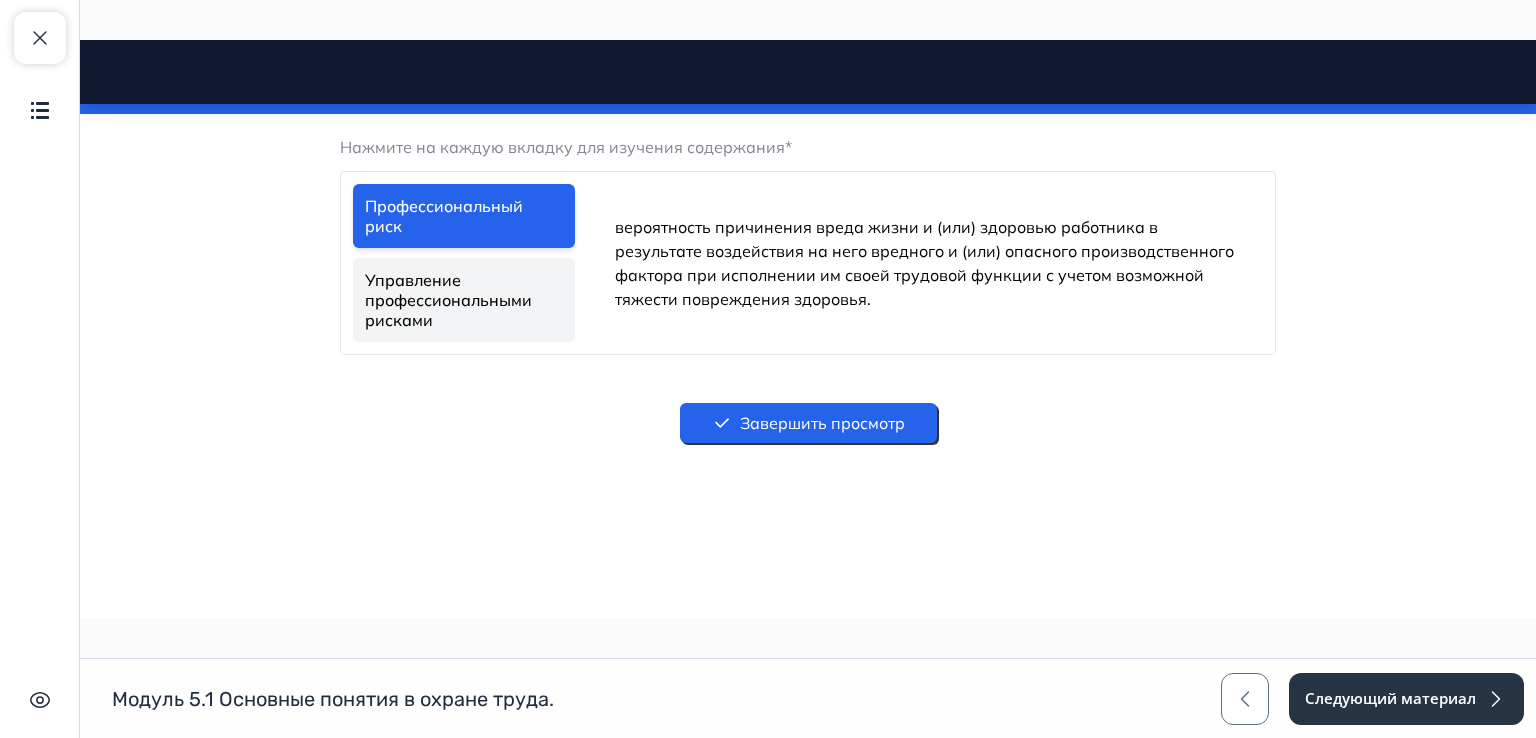 drag, startPoint x: 1528, startPoint y: 73, endPoint x: 1570, endPoint y: 677, distance: 605.4585 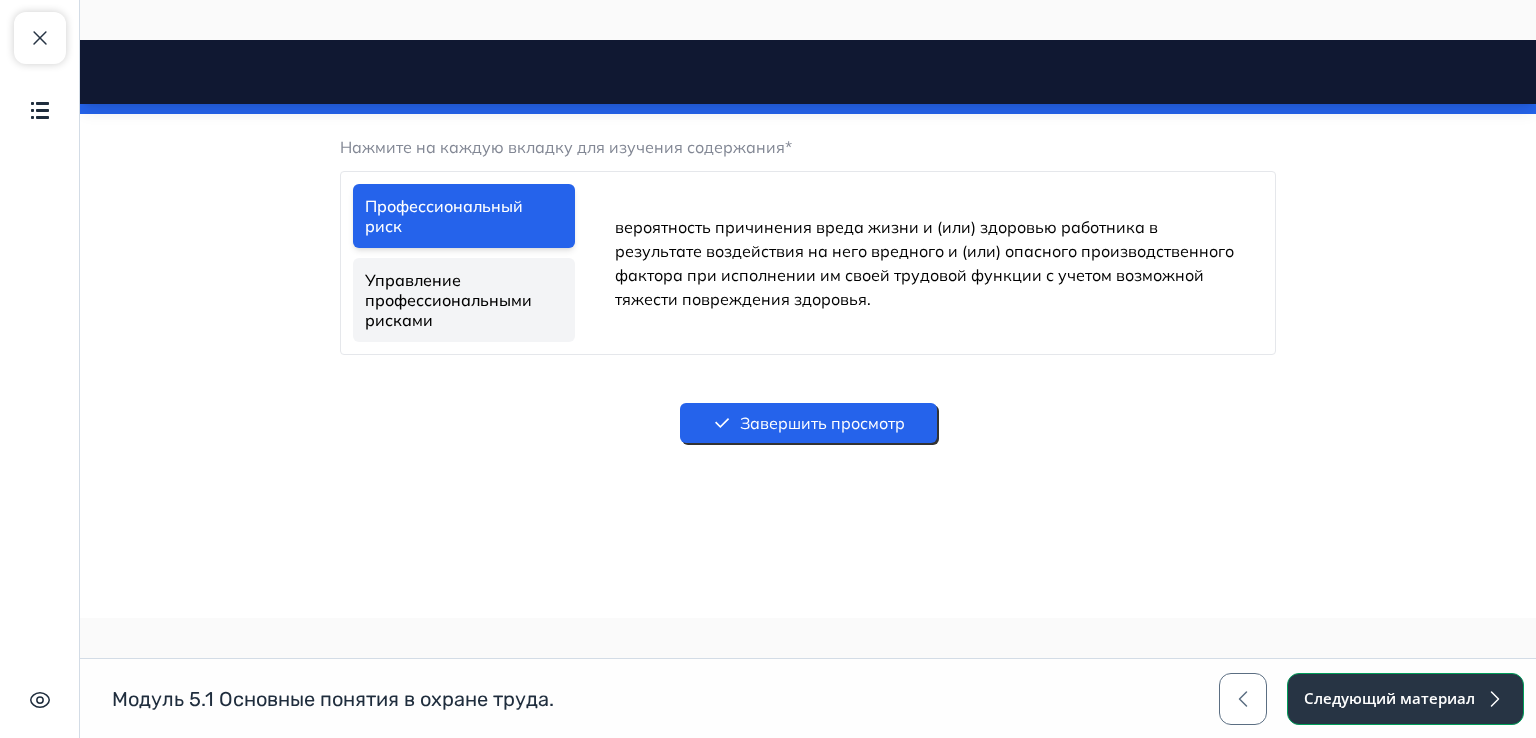 drag, startPoint x: 1466, startPoint y: 694, endPoint x: 1455, endPoint y: 681, distance: 17.029387 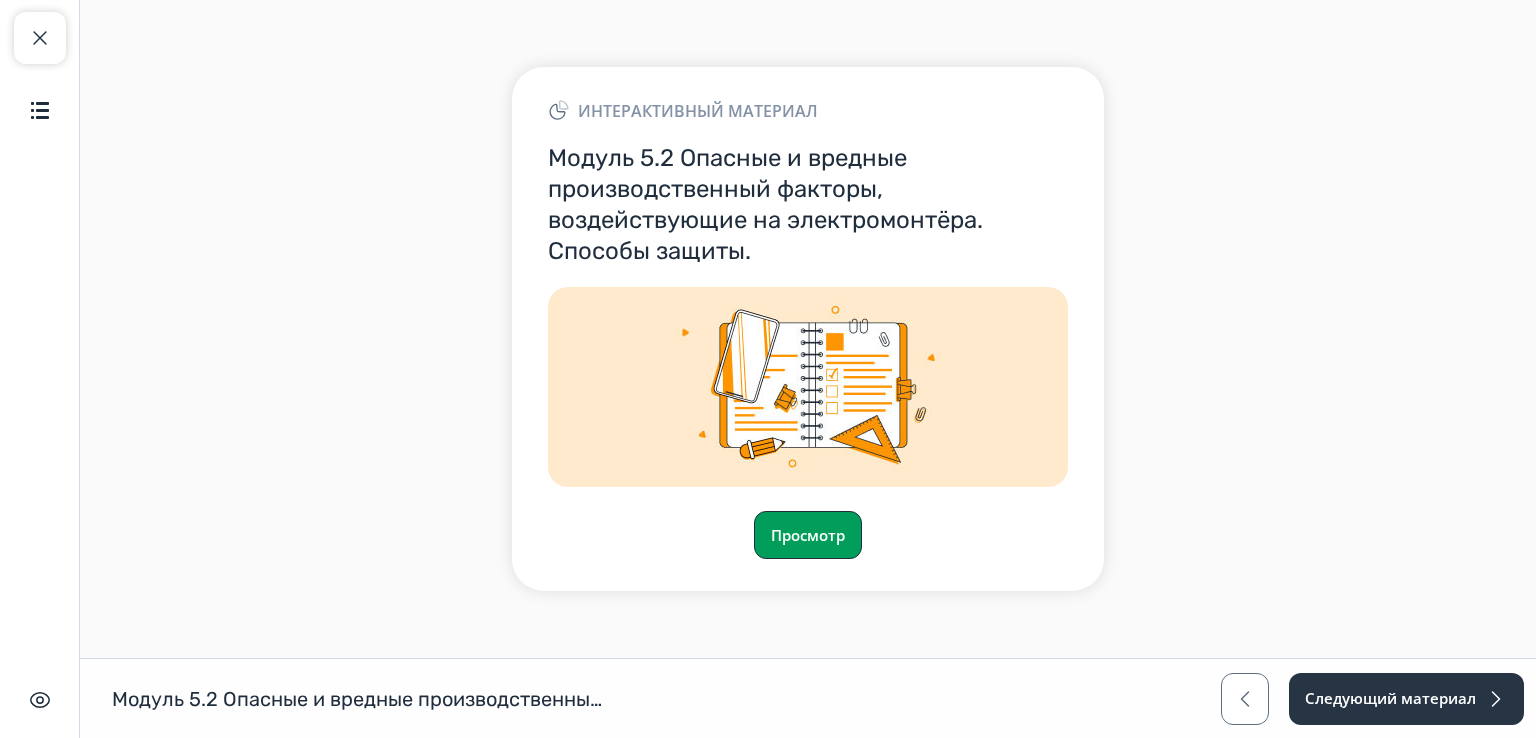 click on "Просмотр" at bounding box center [808, 535] 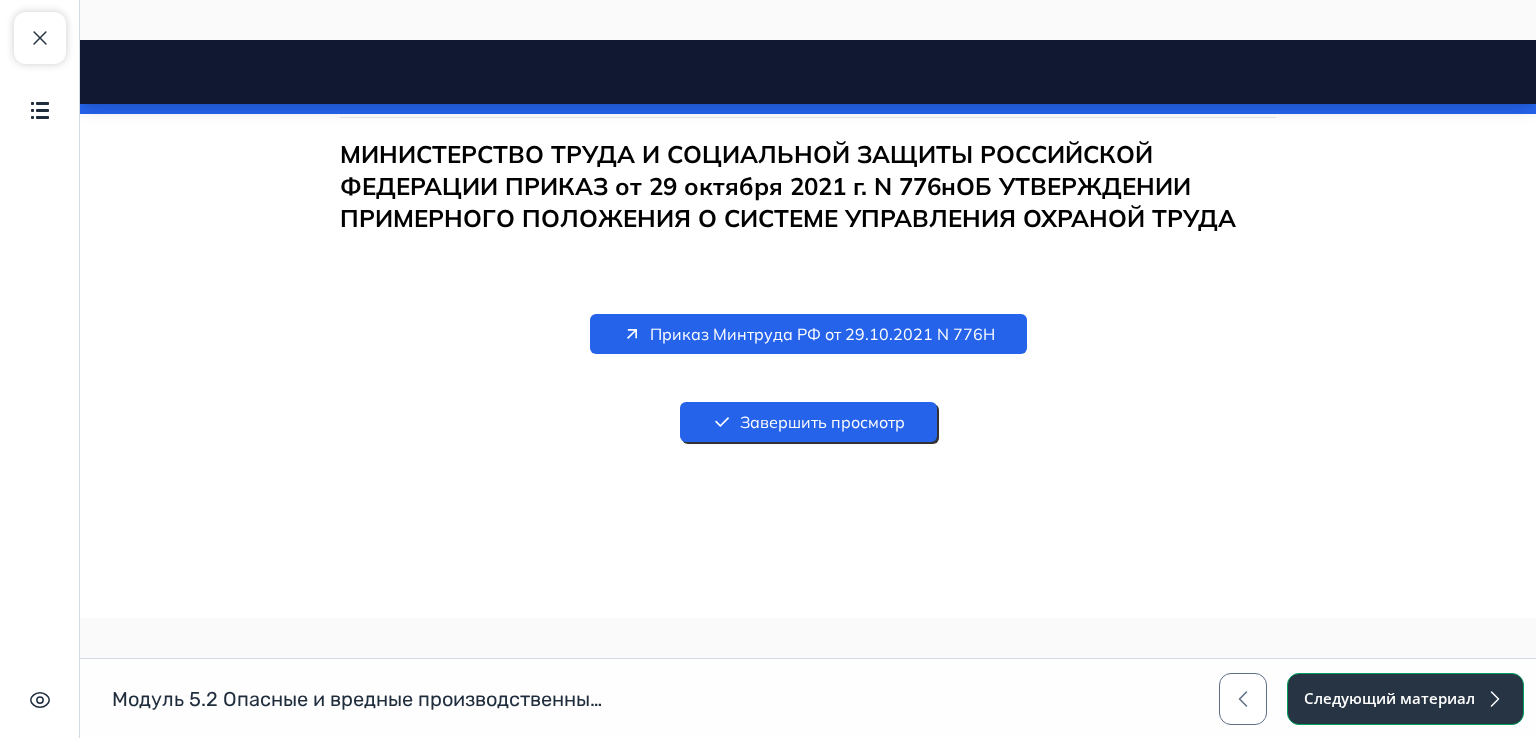 click on "Следующий материал" at bounding box center [1405, 699] 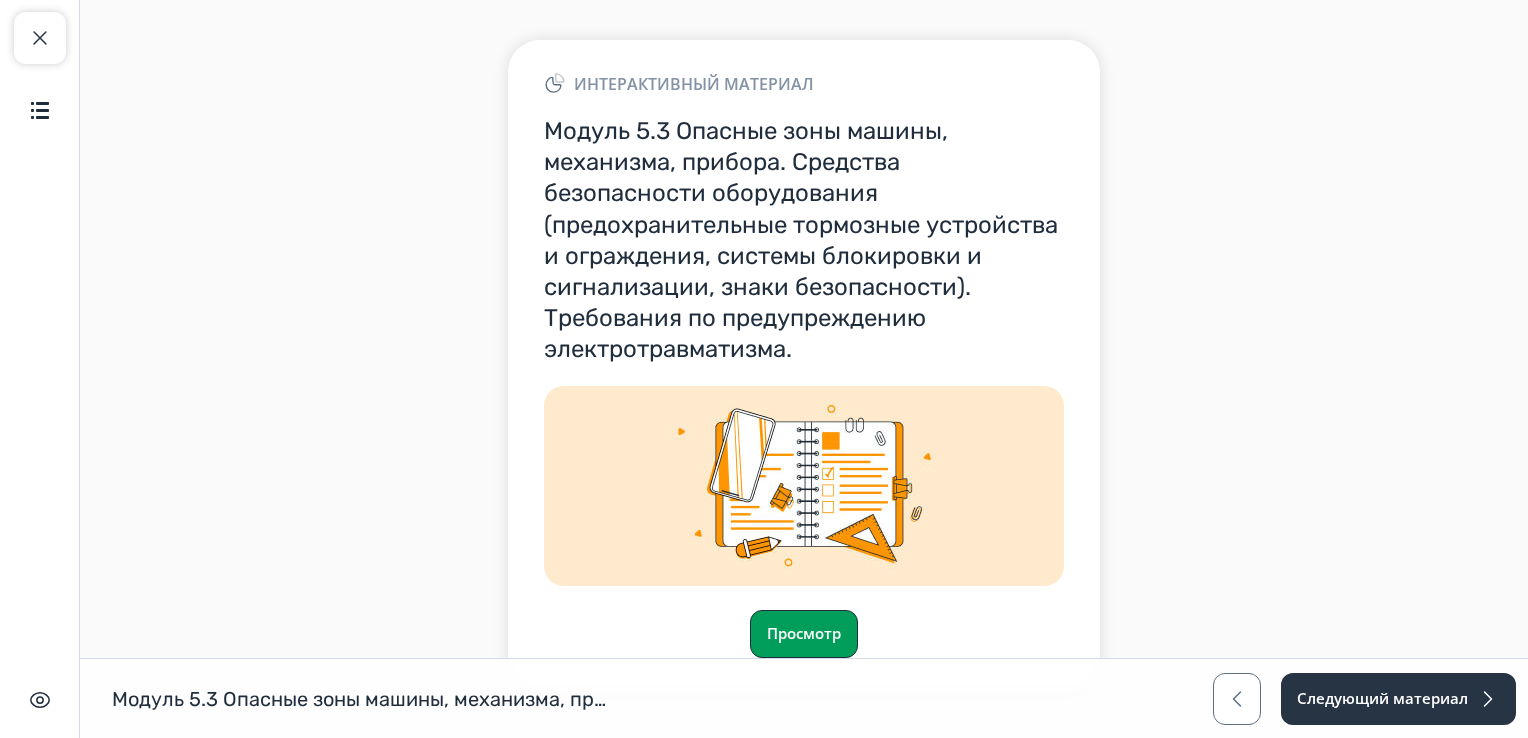click on "Просмотр" at bounding box center [804, 634] 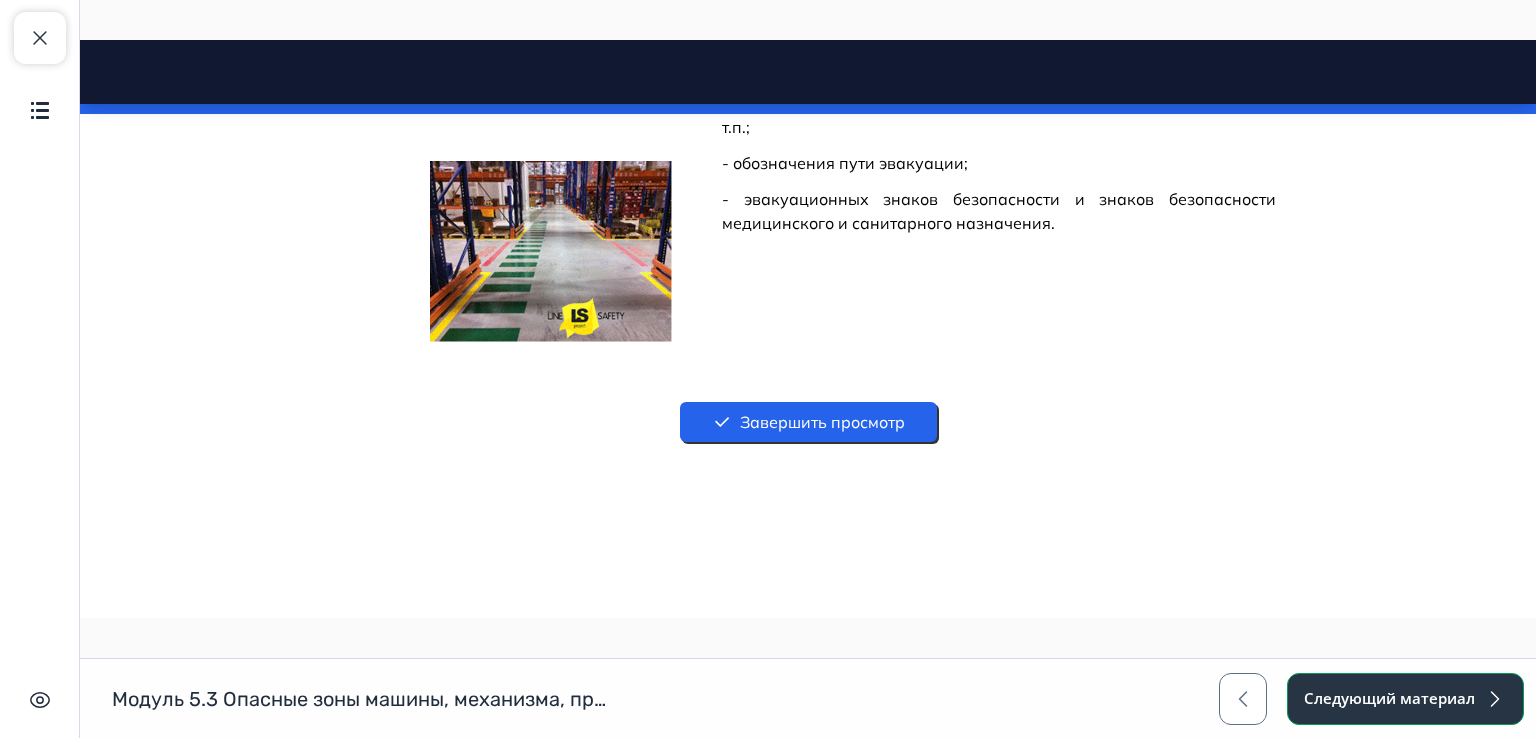 click on "Следующий материал" at bounding box center [1405, 699] 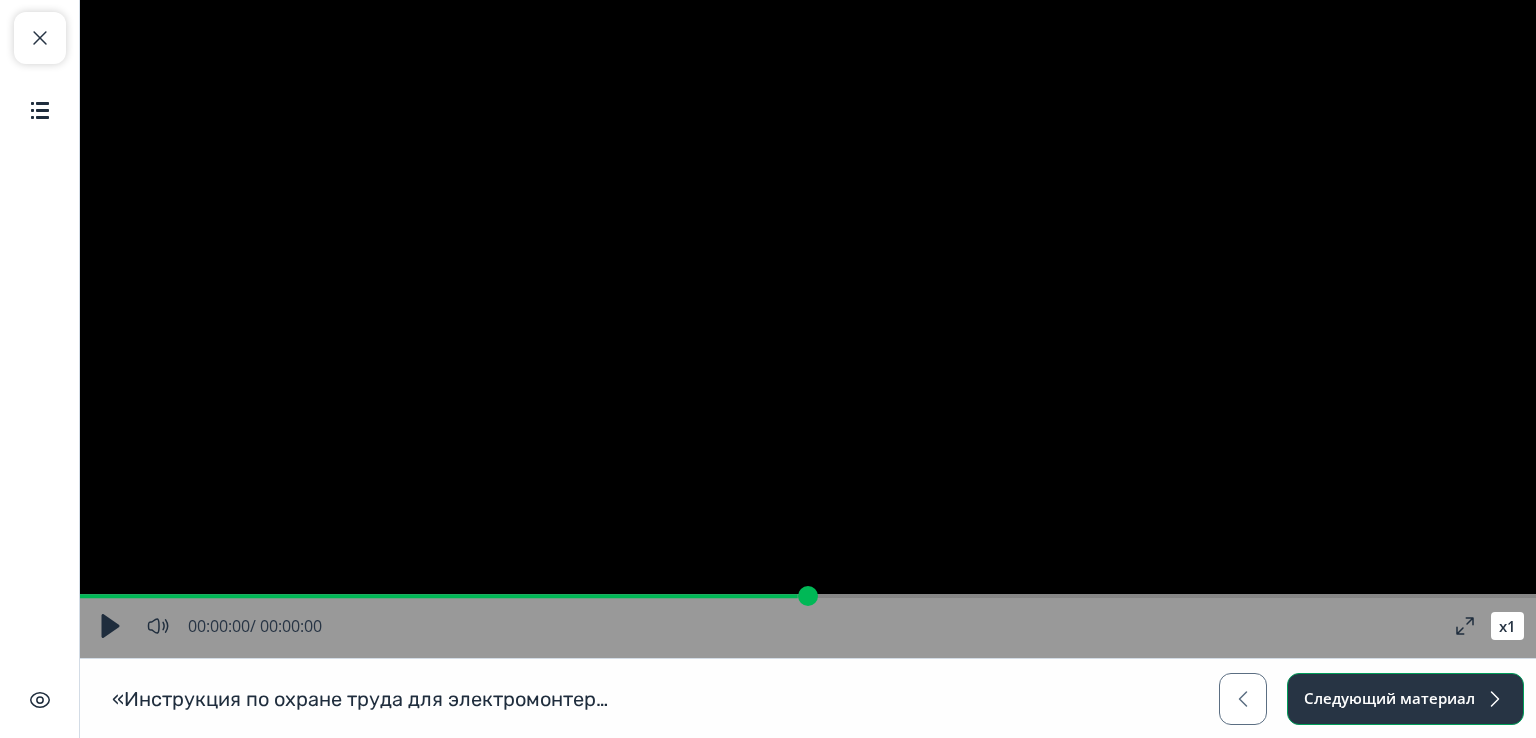 click on "Следующий материал" at bounding box center (1405, 699) 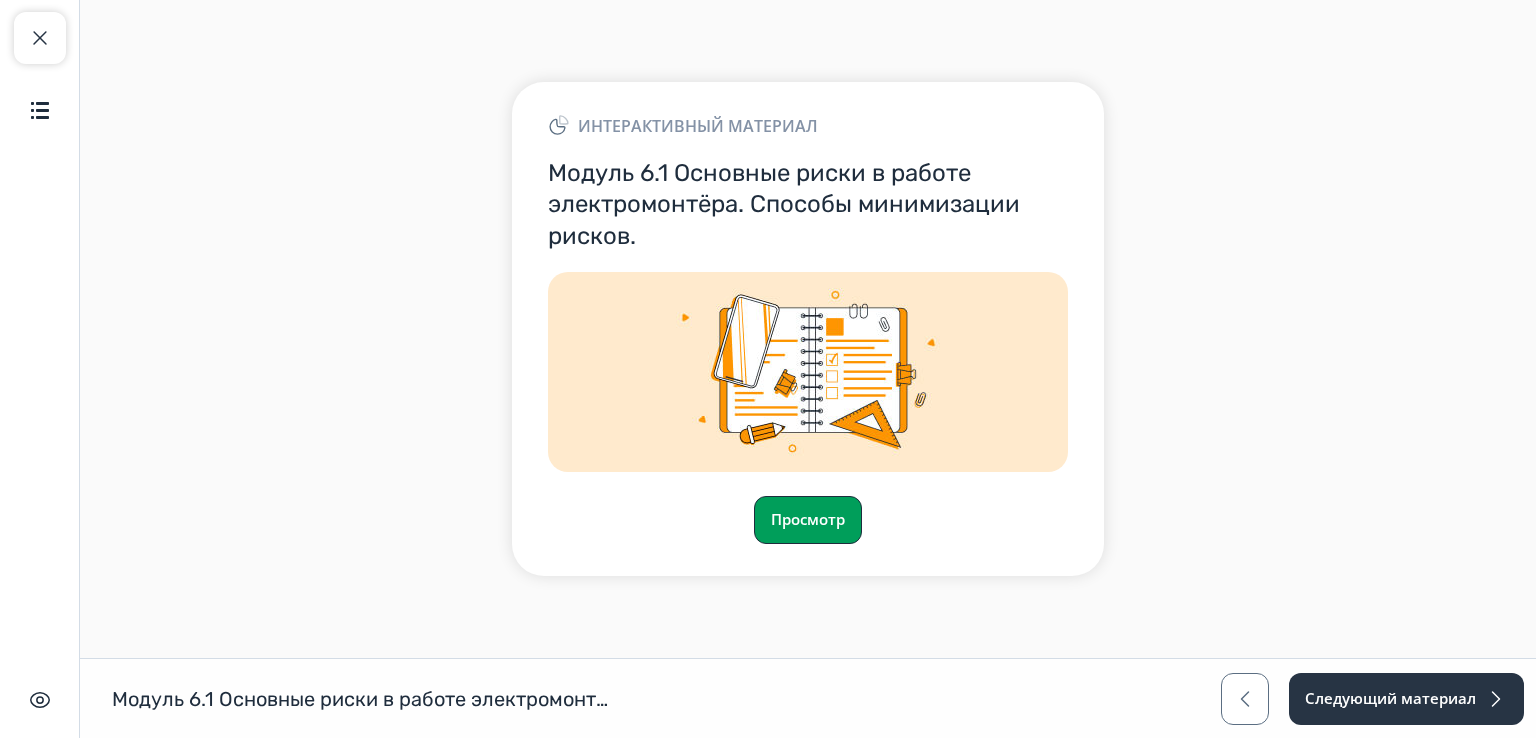 click on "Просмотр" at bounding box center (808, 520) 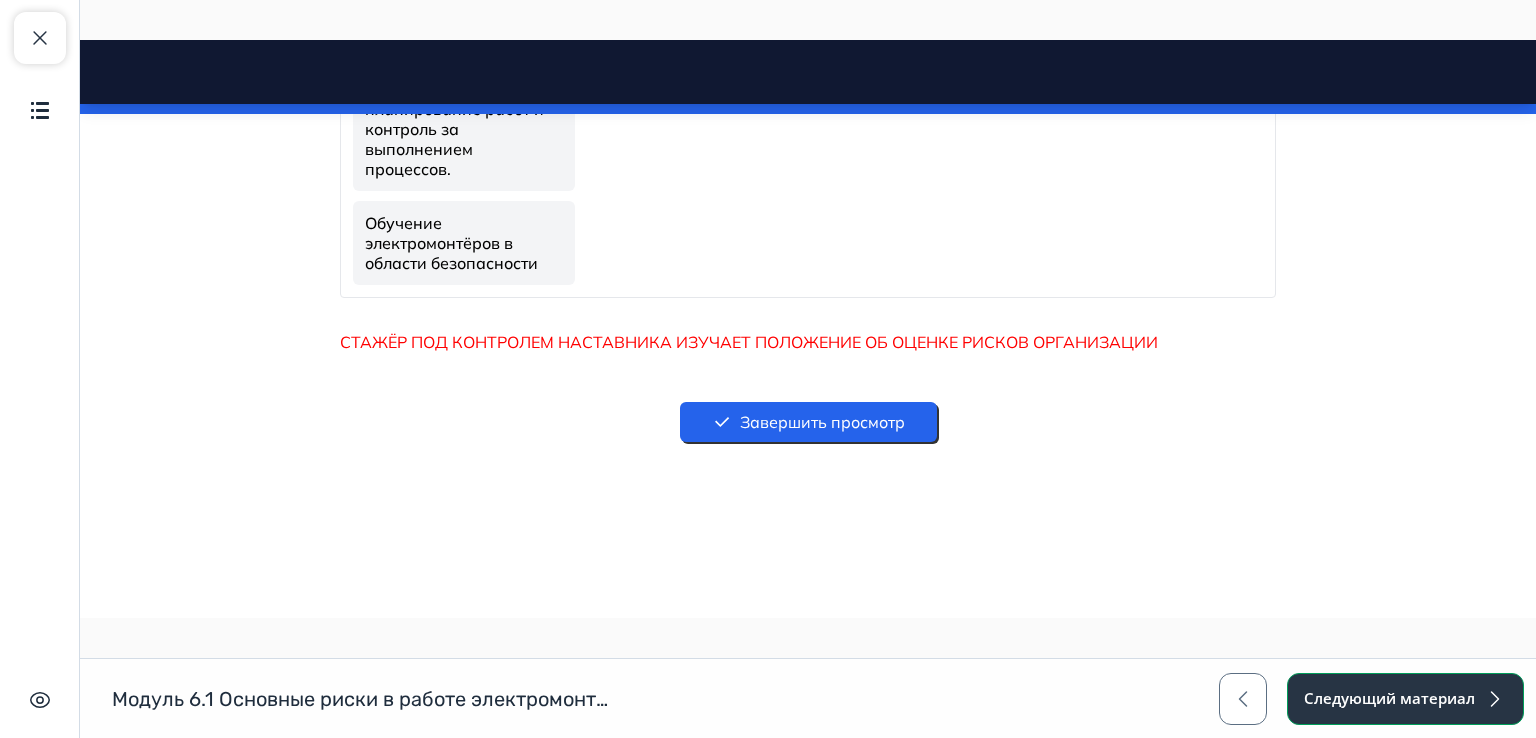 click on "Следующий материал" at bounding box center (1405, 699) 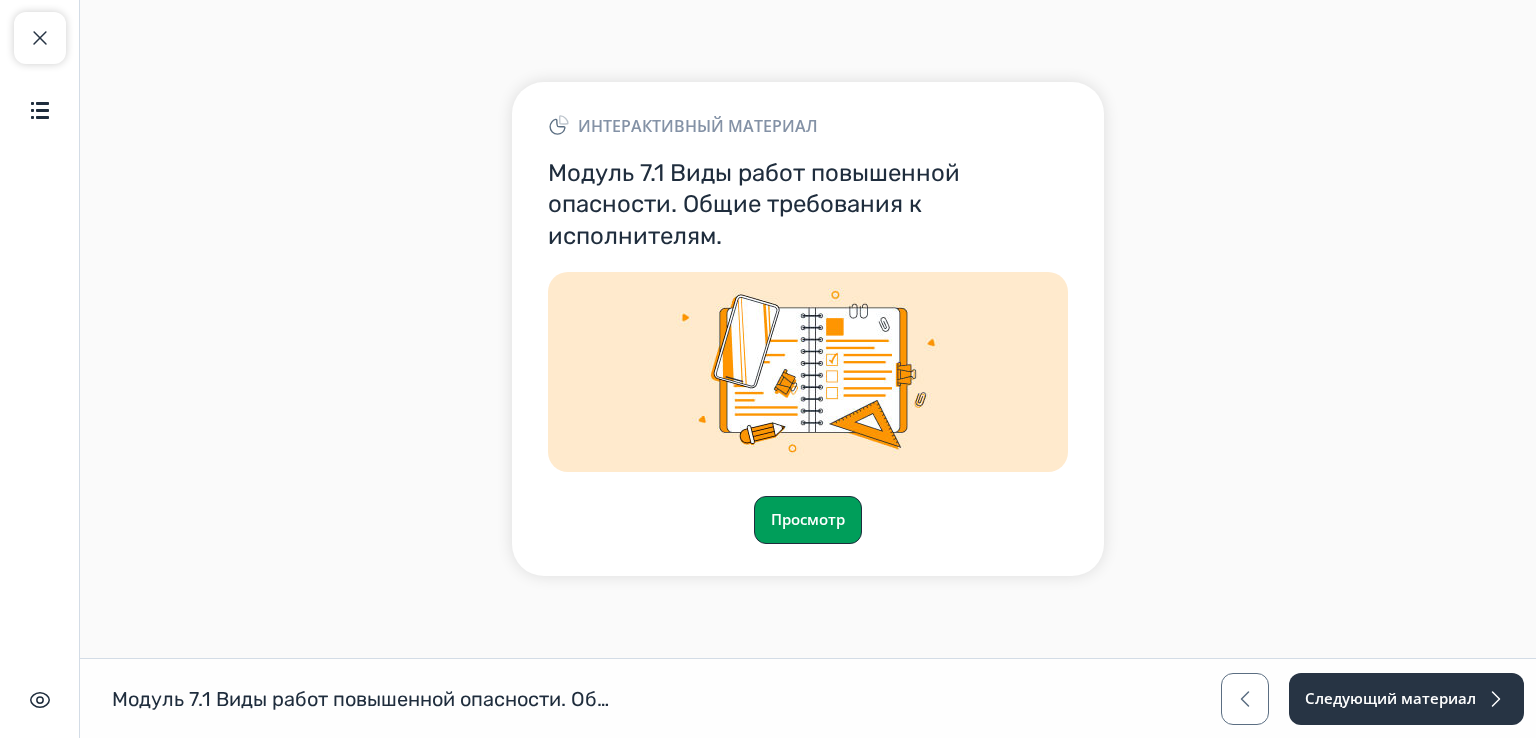 click on "Просмотр" at bounding box center [808, 520] 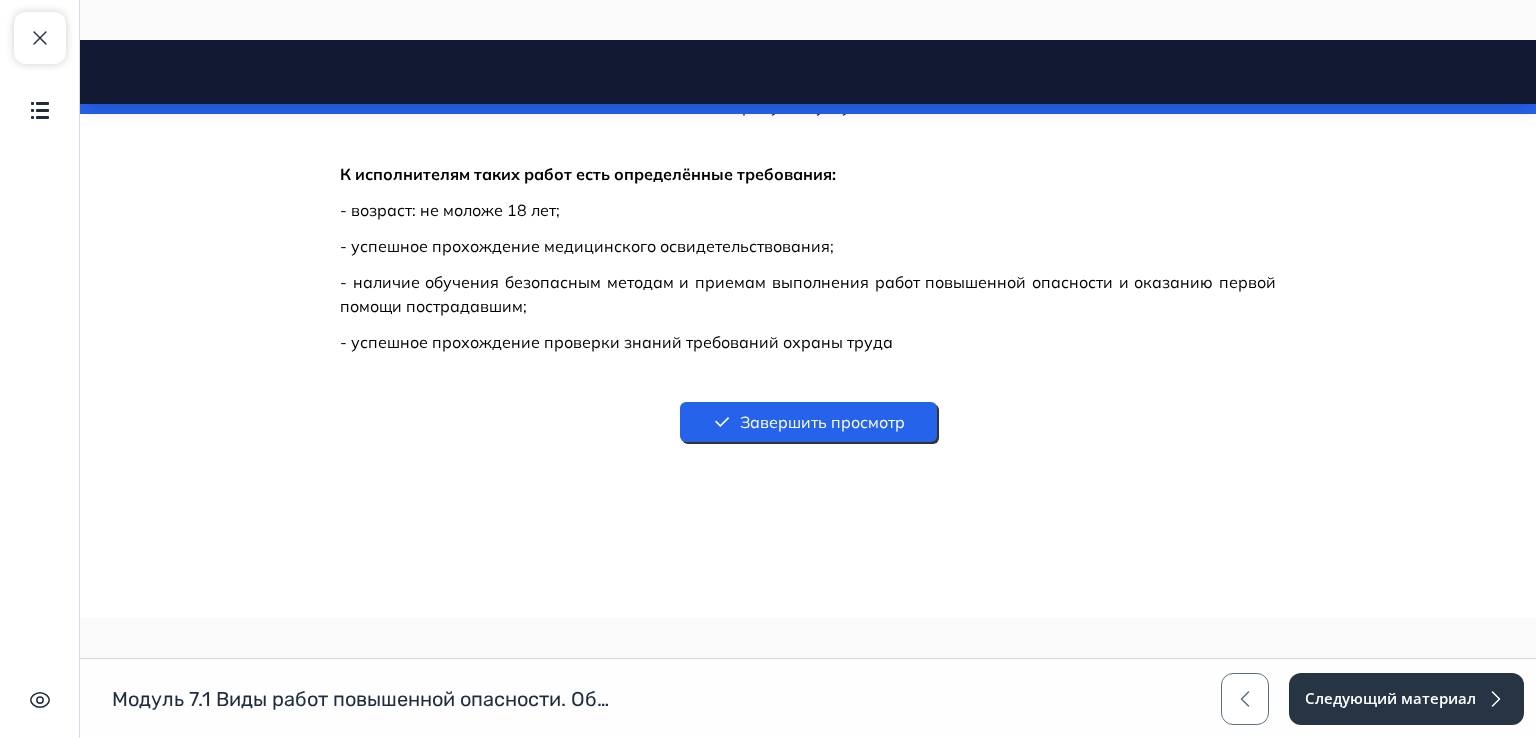 drag, startPoint x: 1527, startPoint y: 87, endPoint x: 1503, endPoint y: 770, distance: 683.4215 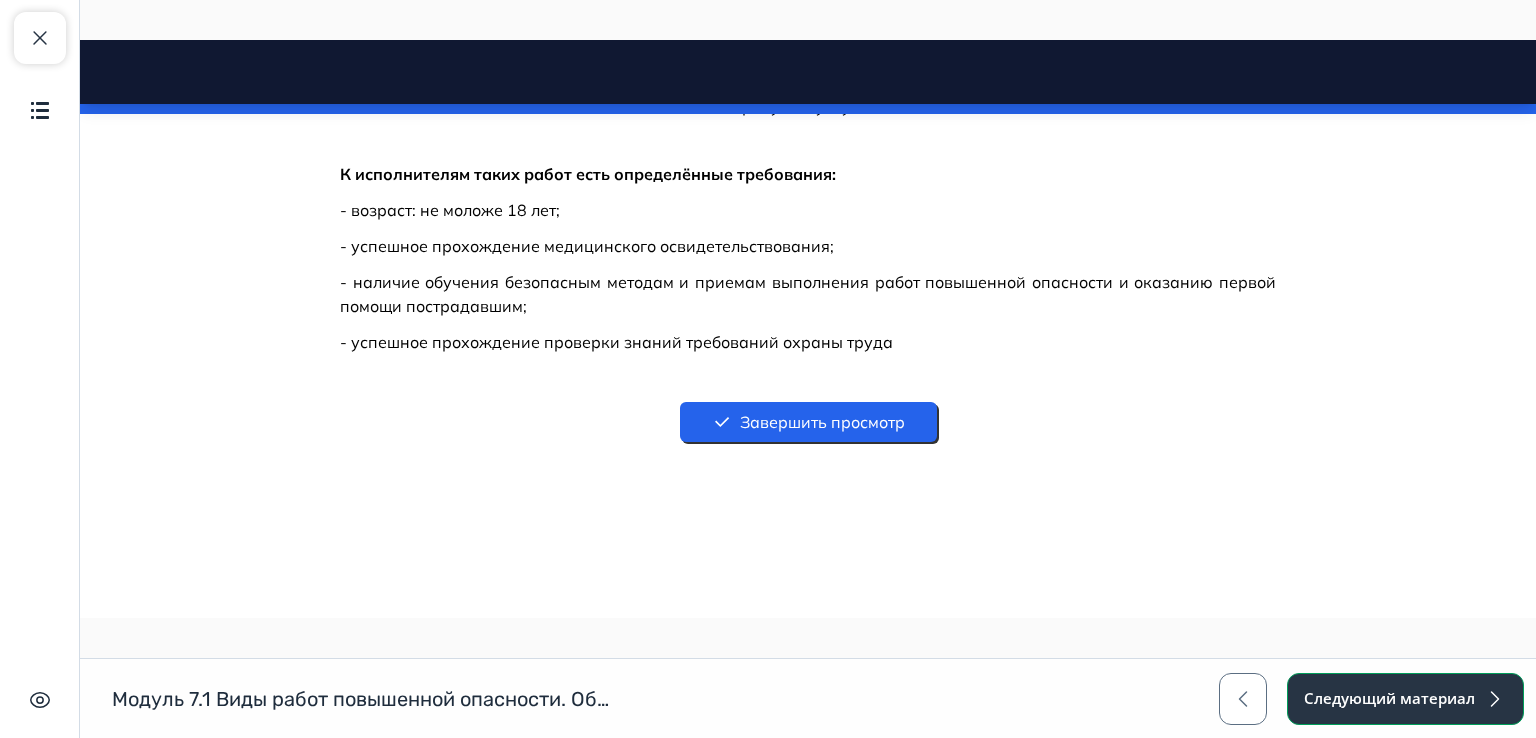 click on "Следующий материал" at bounding box center [1405, 699] 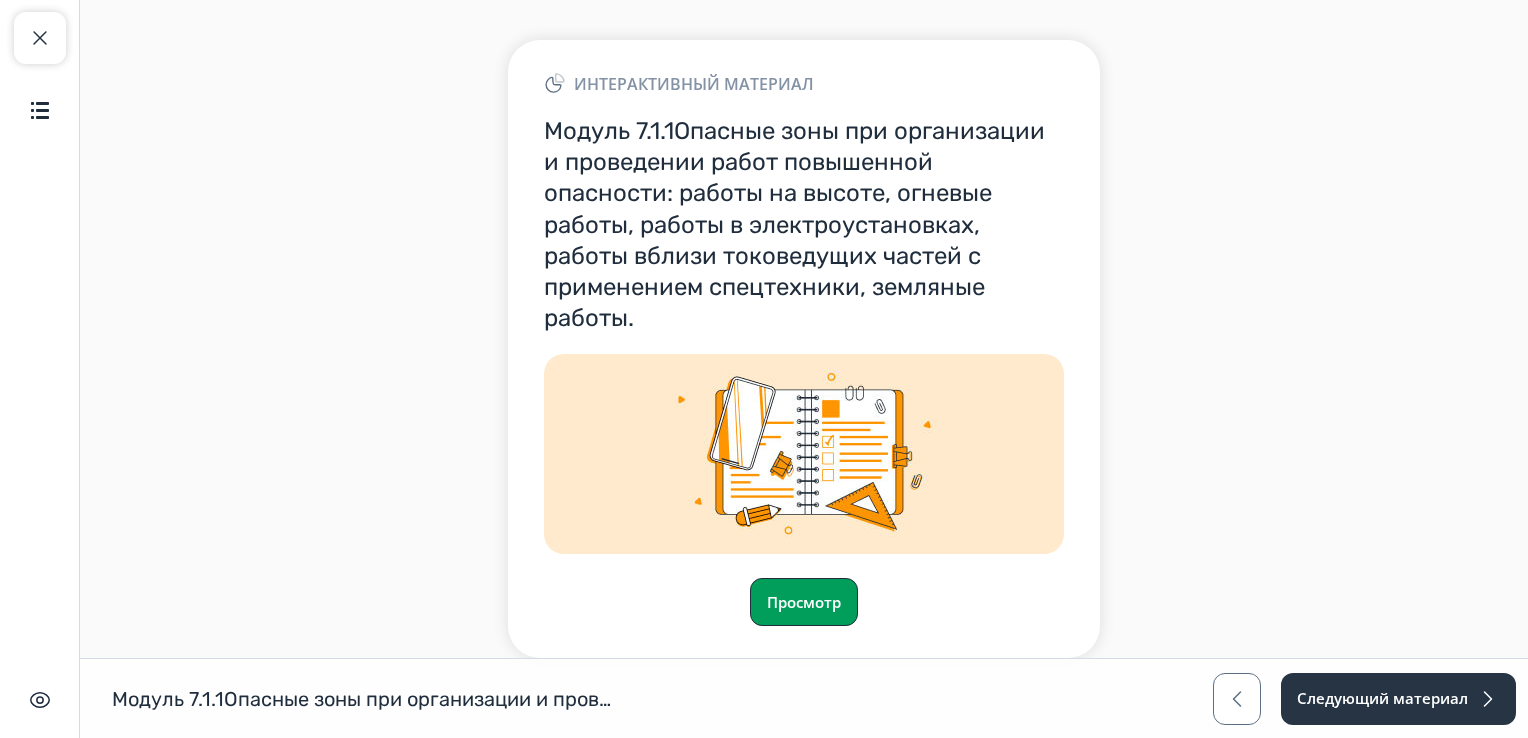 click on "Просмотр" at bounding box center (804, 602) 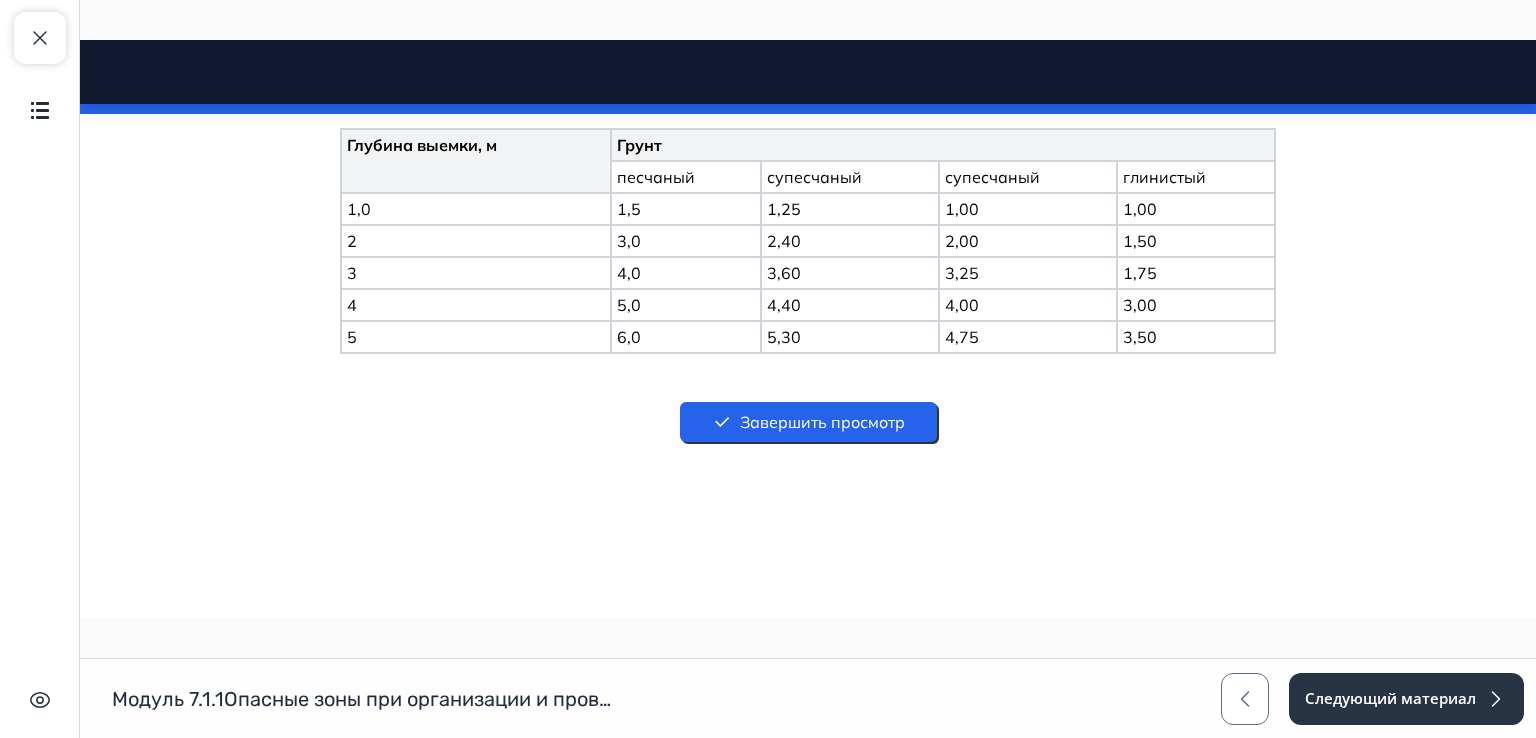 drag, startPoint x: 1529, startPoint y: 105, endPoint x: 1560, endPoint y: 775, distance: 670.7168 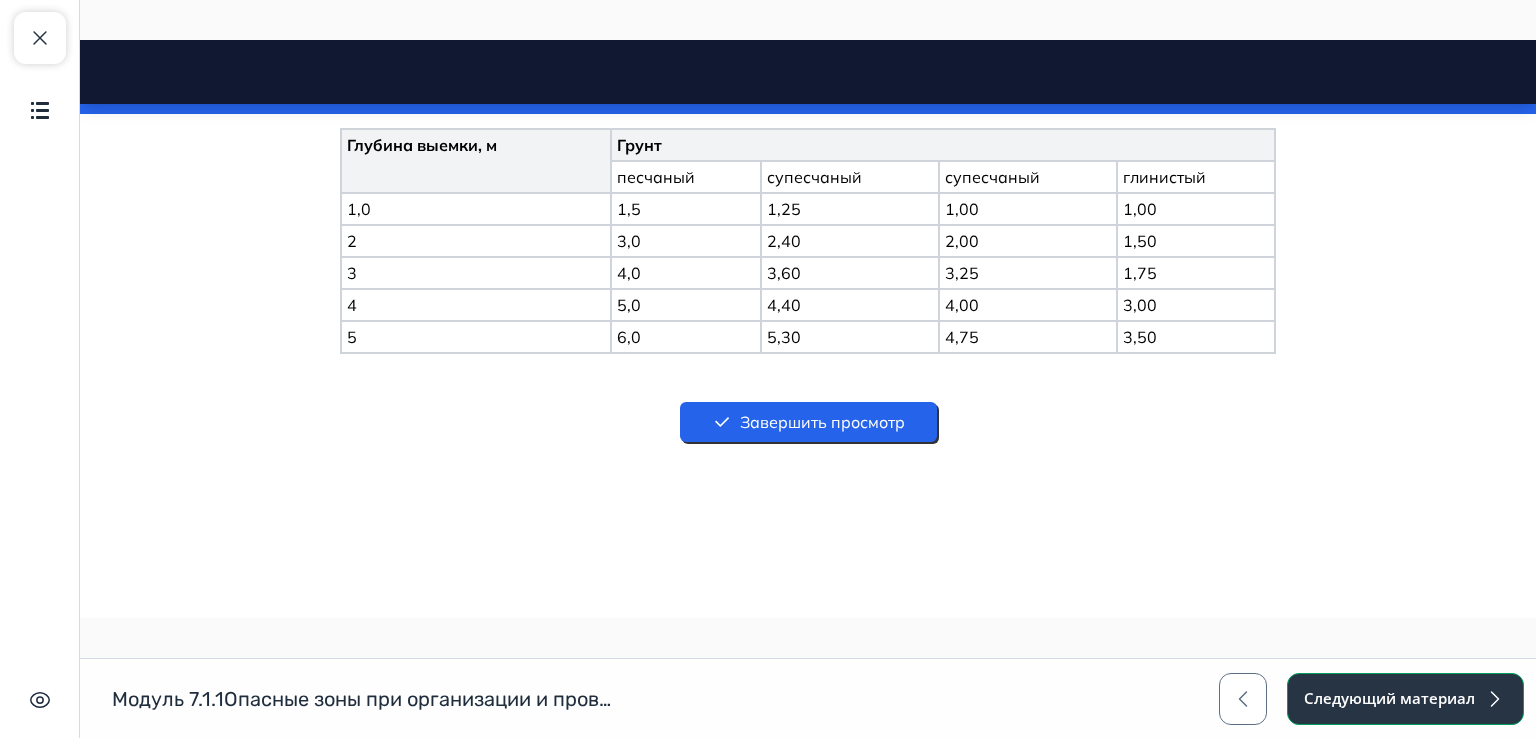 click on "Следующий материал" at bounding box center [1405, 699] 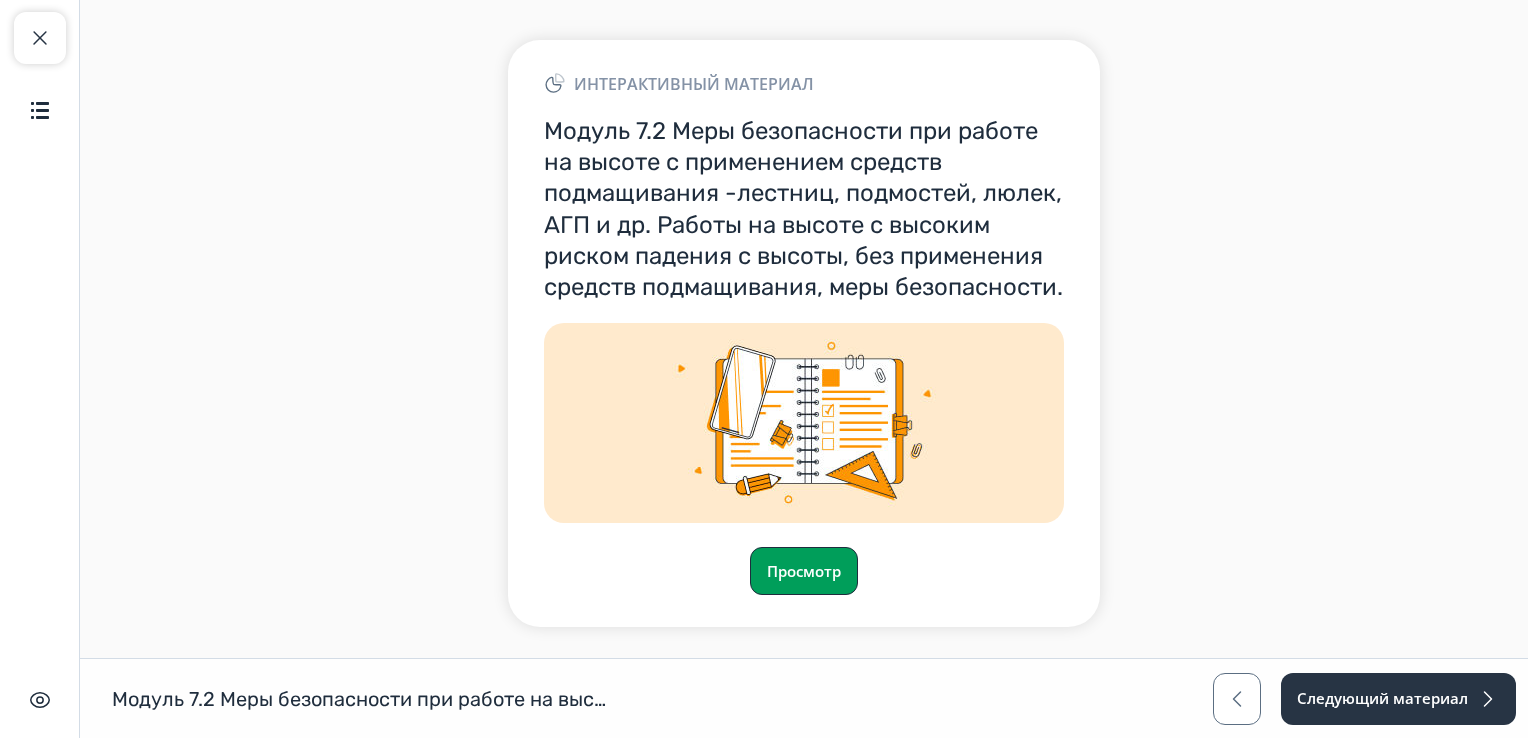 click on "Просмотр" at bounding box center (804, 571) 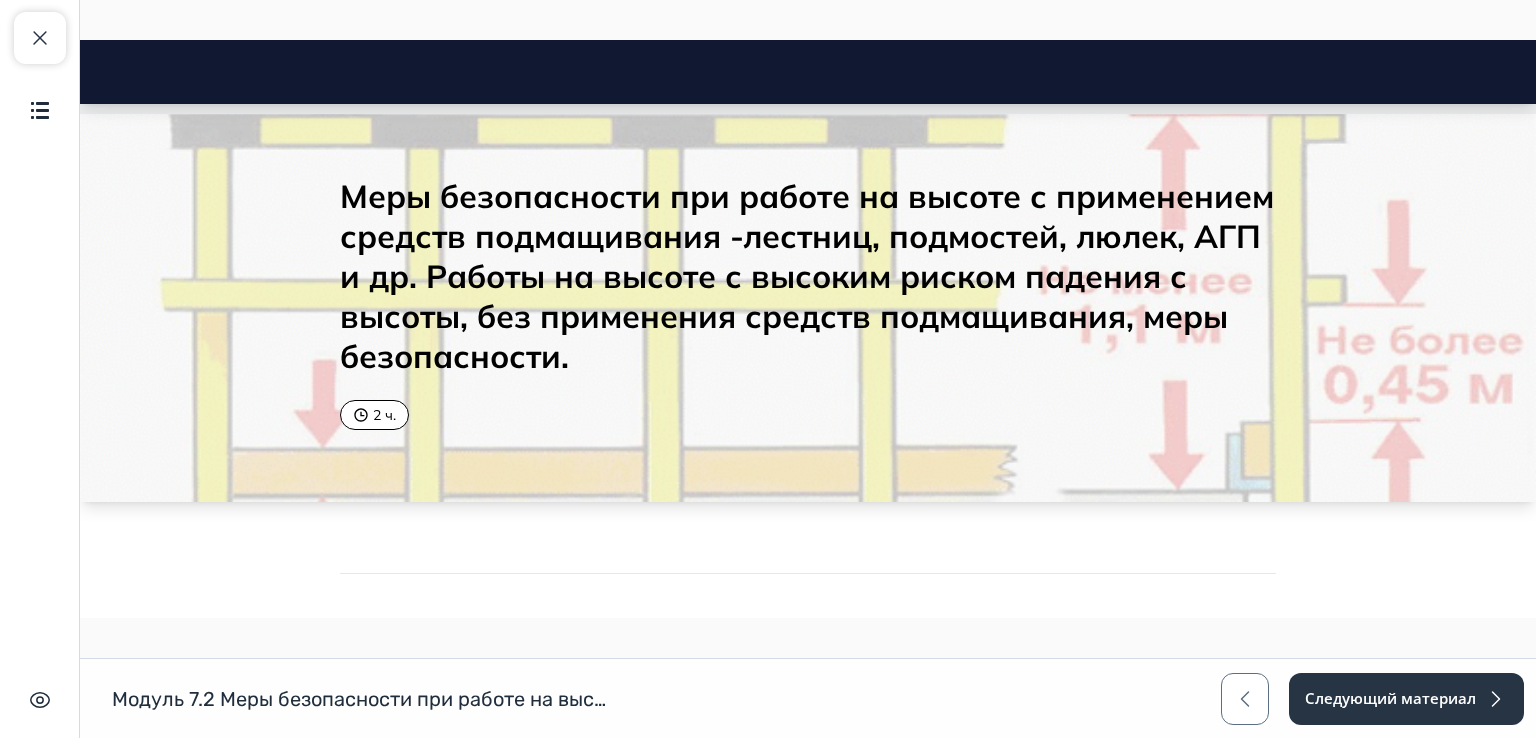 scroll, scrollTop: 0, scrollLeft: 0, axis: both 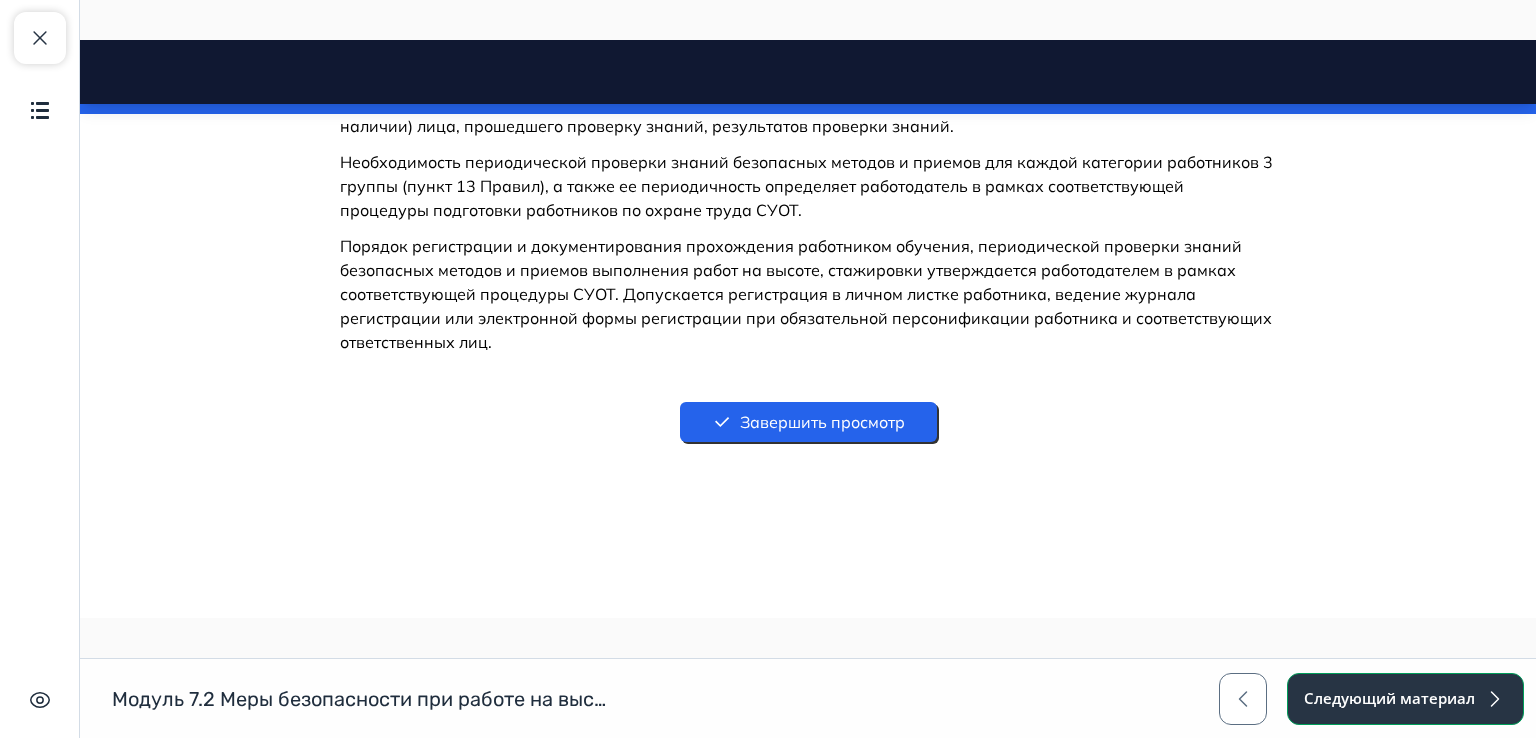 click on "Следующий материал" at bounding box center (1405, 699) 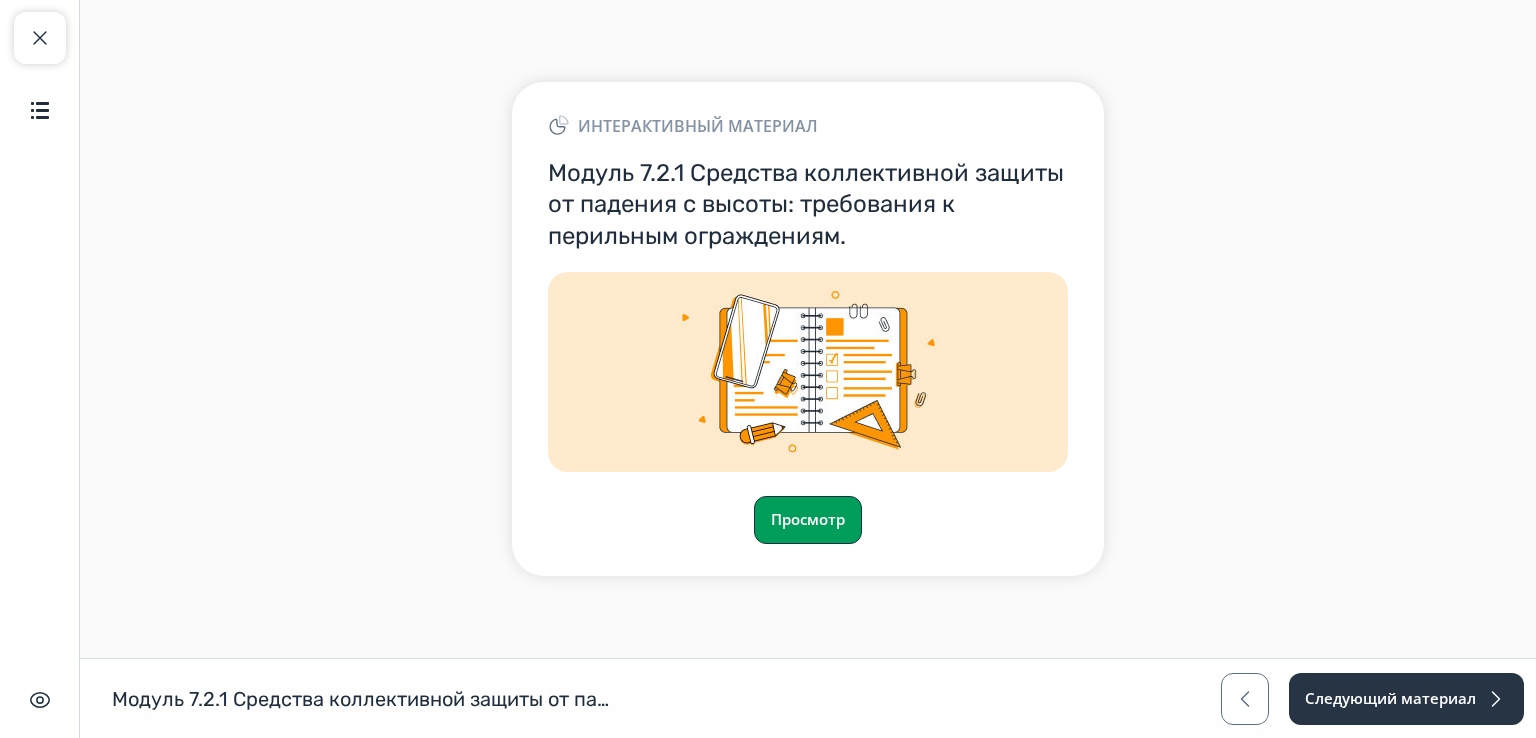 click on "Просмотр" at bounding box center [808, 520] 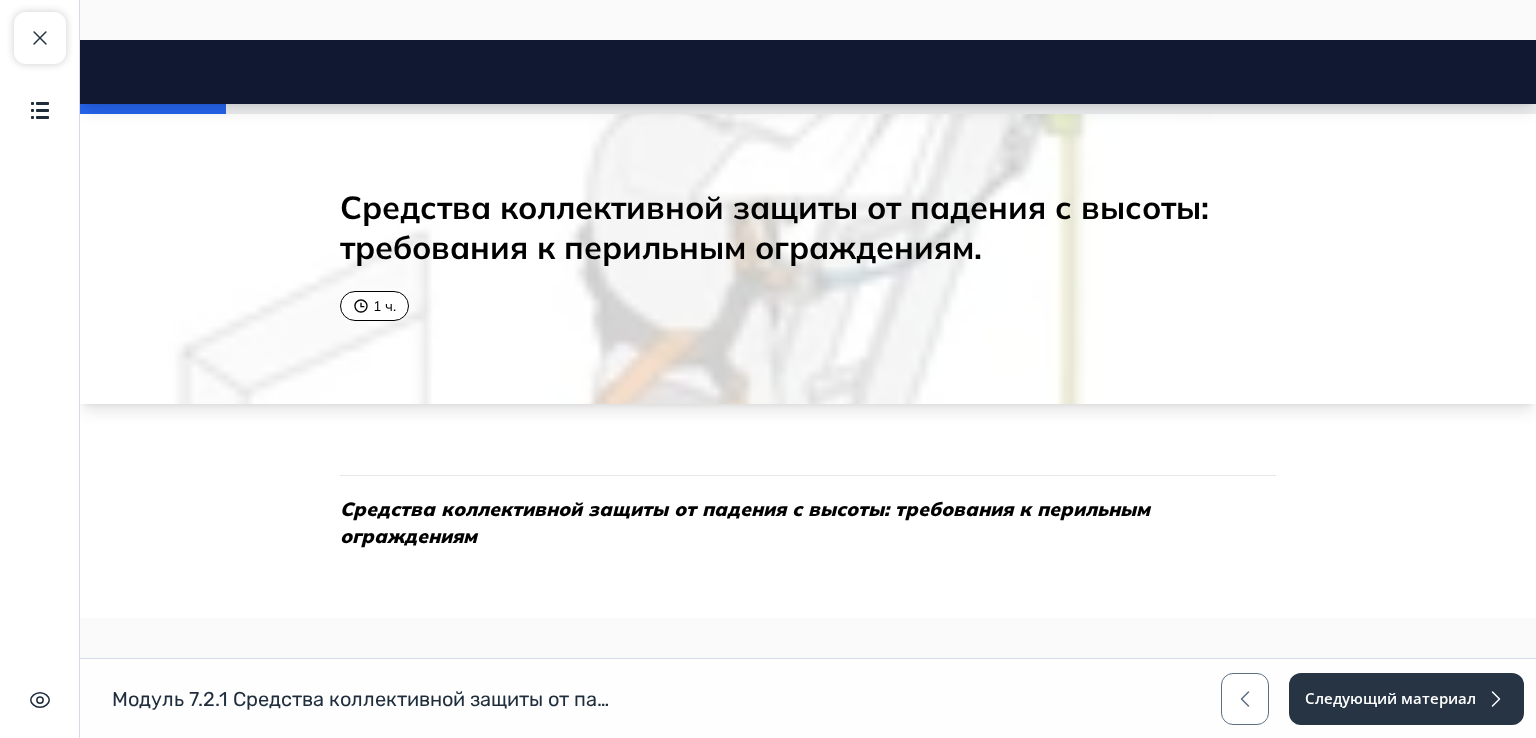 scroll, scrollTop: 0, scrollLeft: 0, axis: both 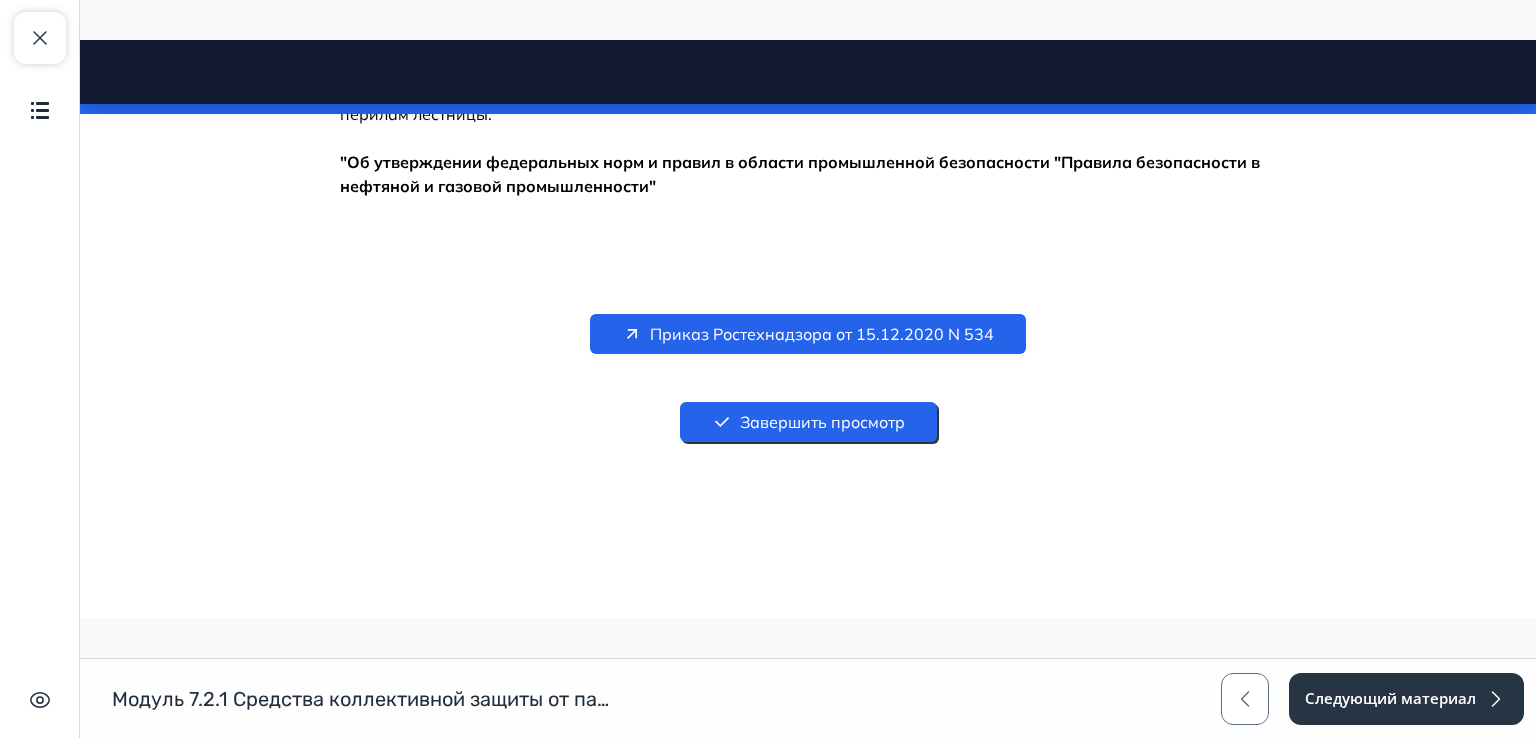 drag, startPoint x: 1532, startPoint y: 113, endPoint x: 1548, endPoint y: 769, distance: 656.19507 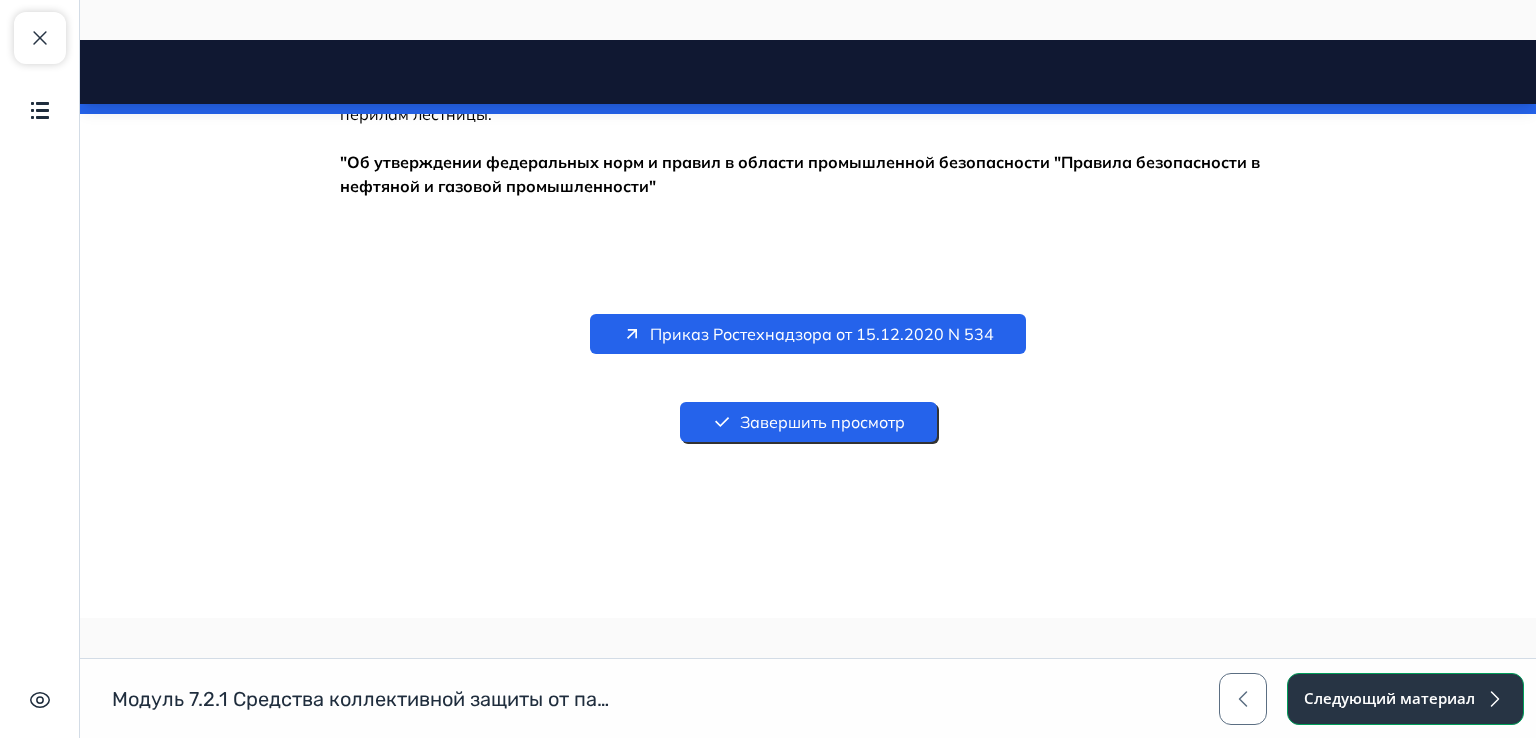 click on "Следующий материал" at bounding box center [1405, 699] 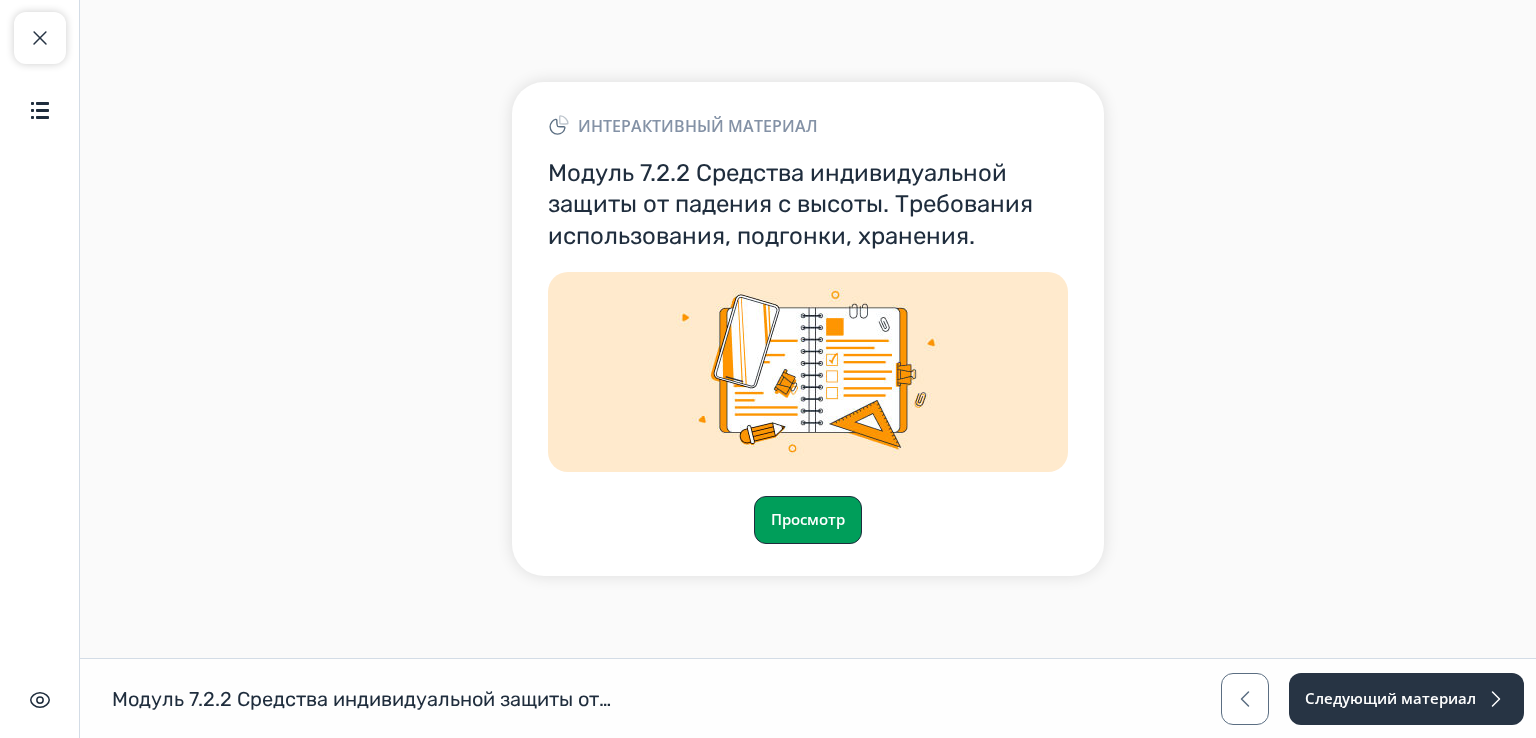 click on "Просмотр" at bounding box center [808, 520] 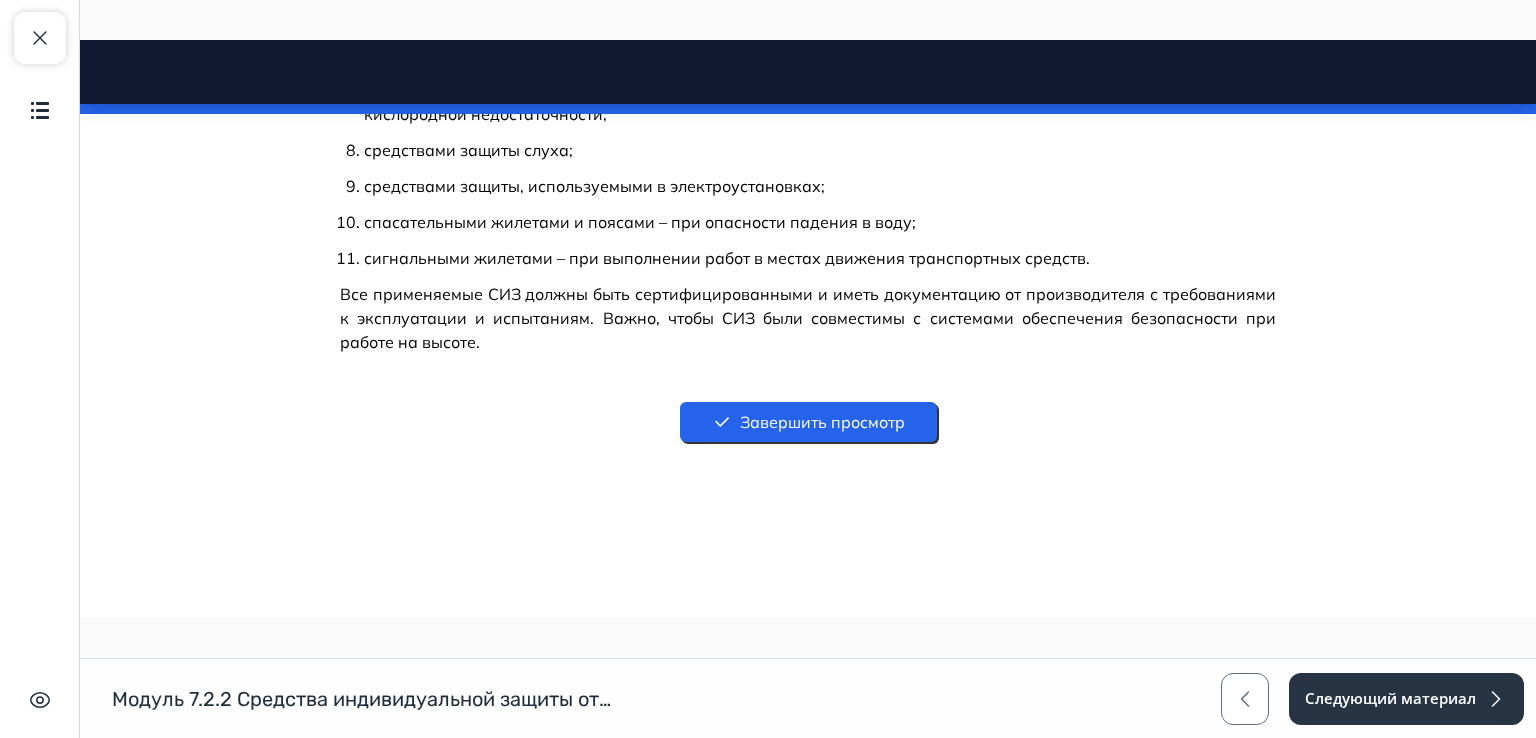 scroll, scrollTop: 3412, scrollLeft: 0, axis: vertical 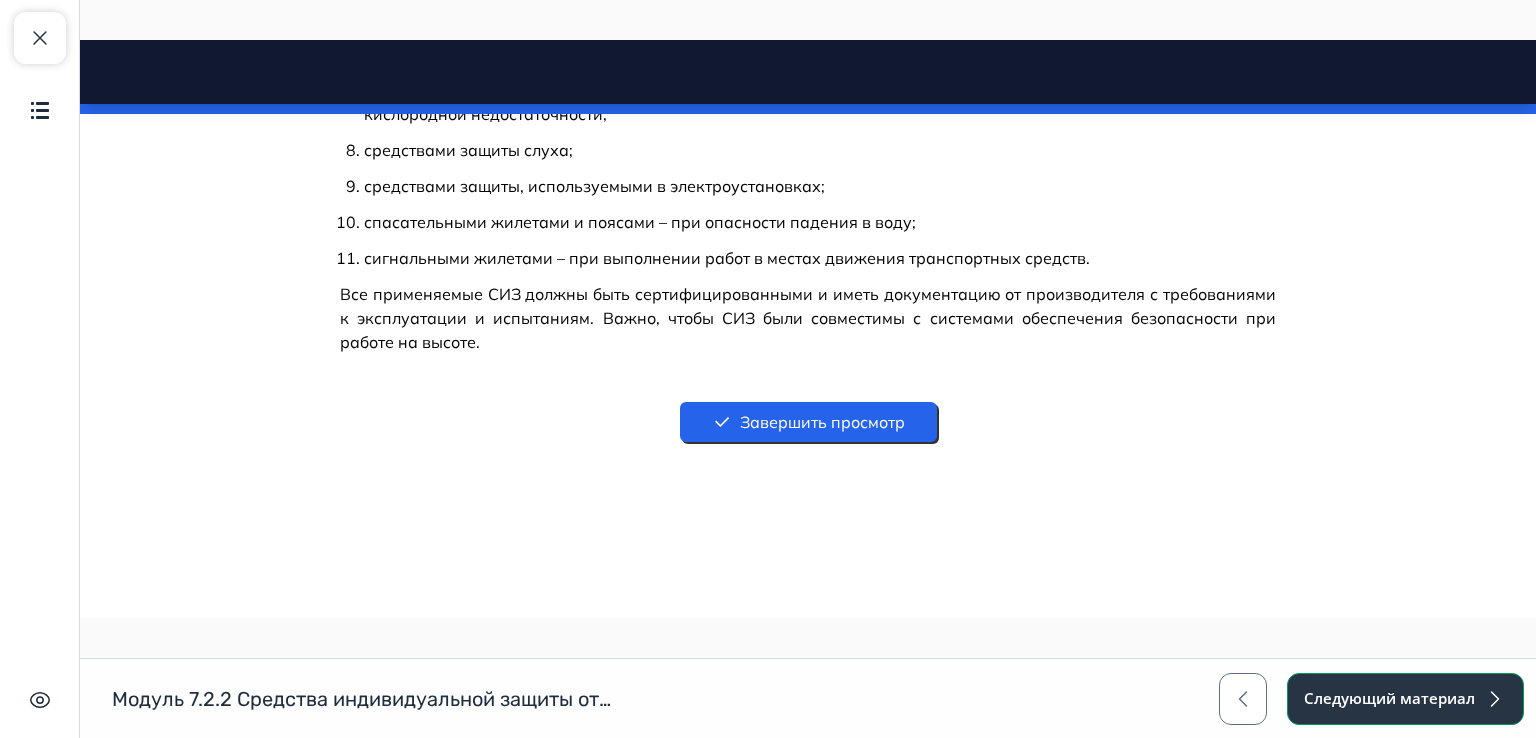 click on "Следующий материал" at bounding box center (1405, 699) 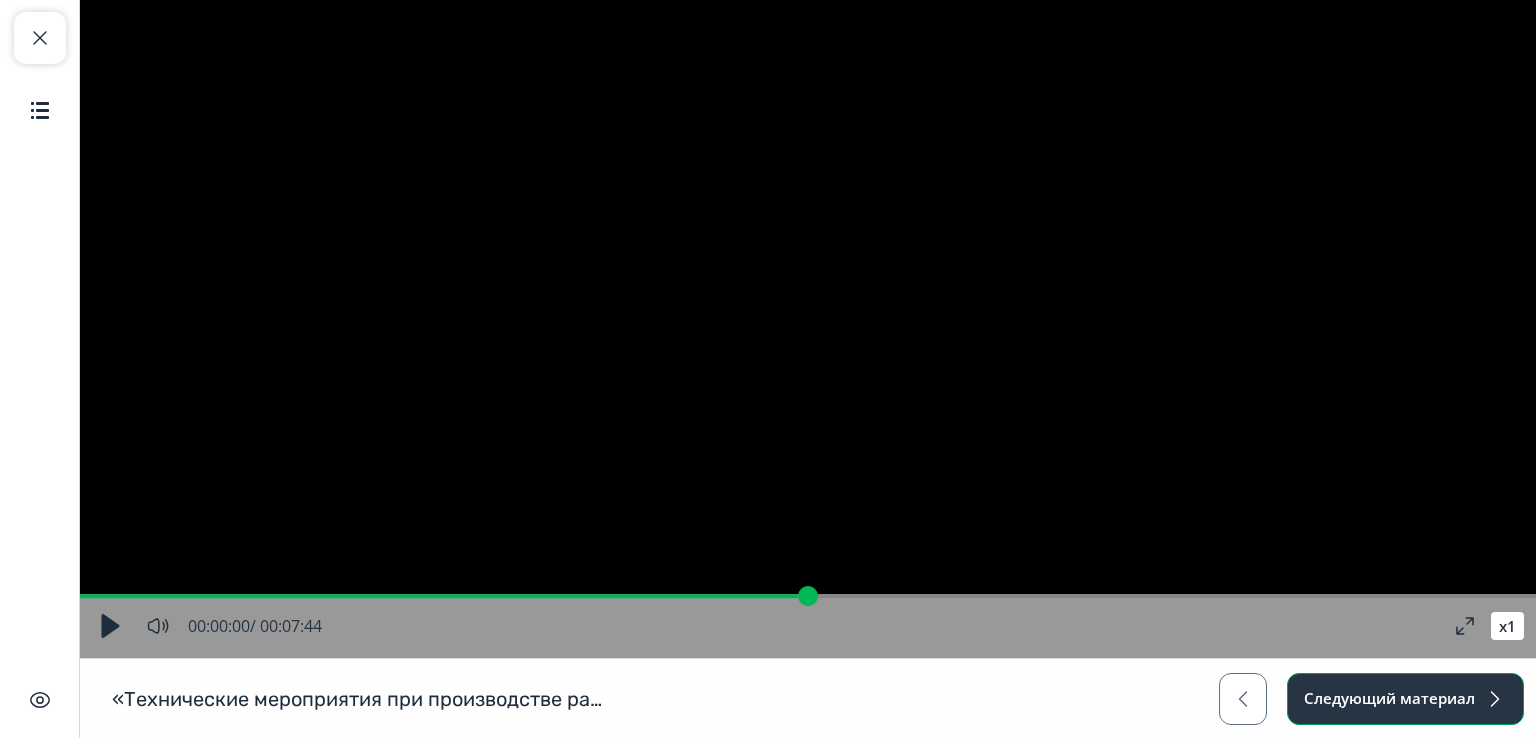 click on "Следующий материал" at bounding box center [1405, 699] 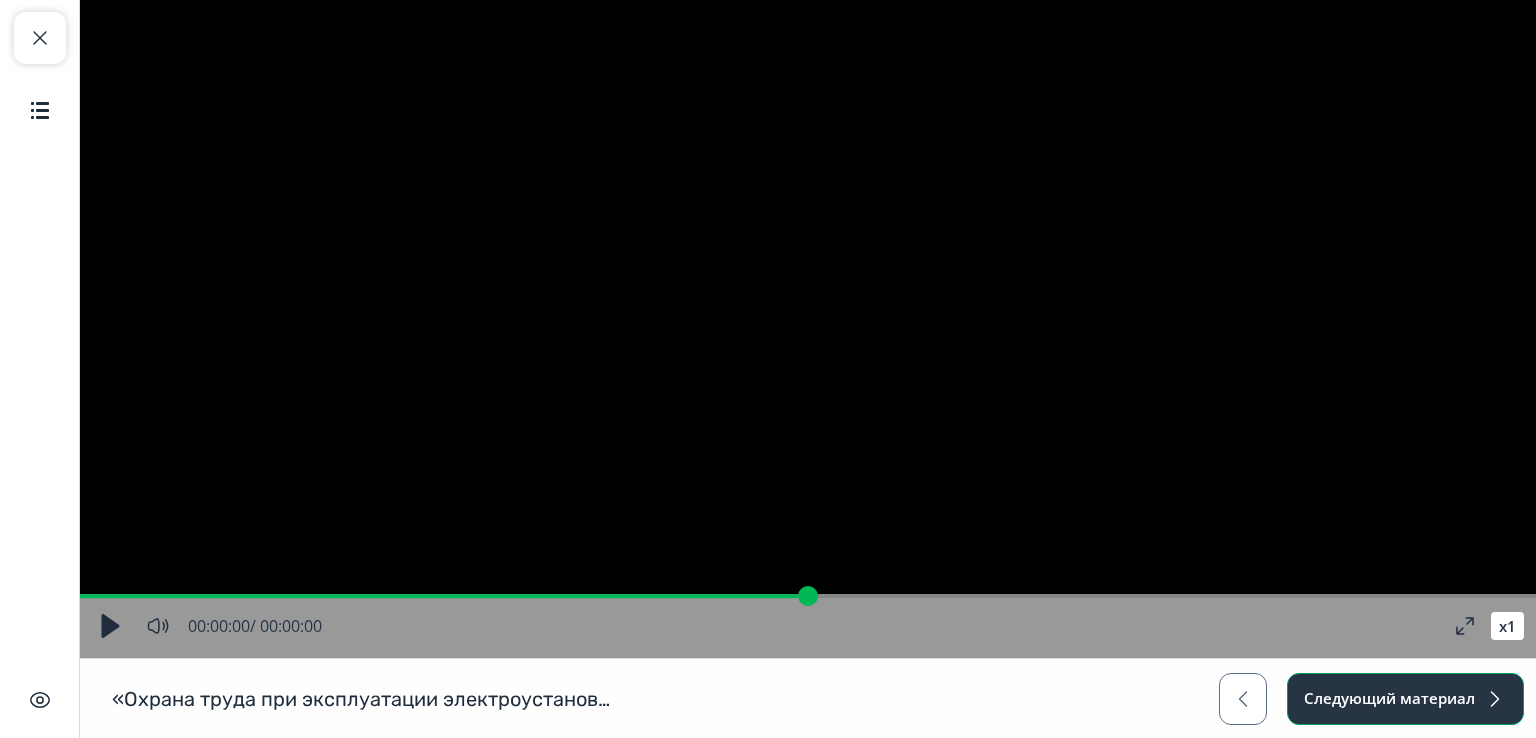 click on "Следующий материал" at bounding box center (1405, 699) 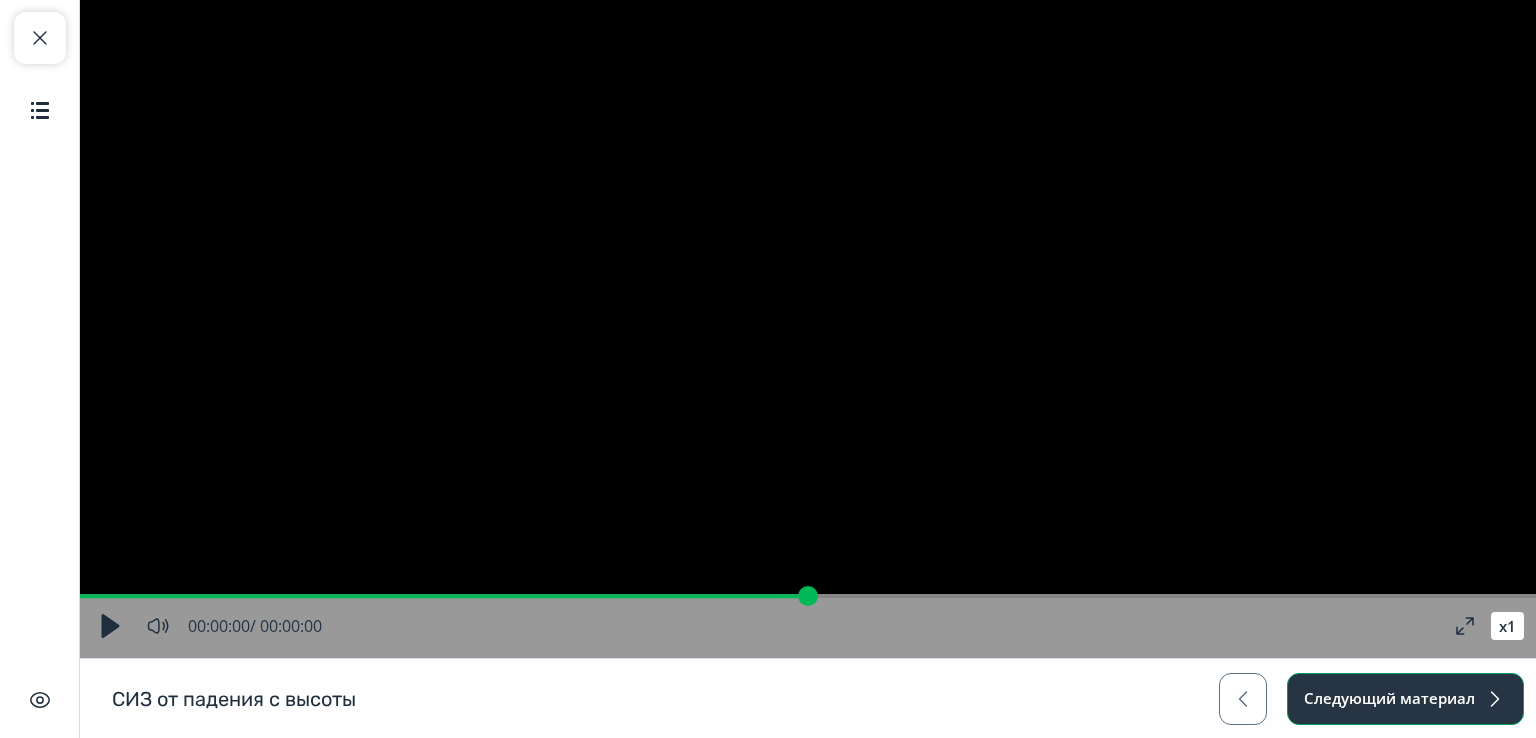 click on "Следующий материал" at bounding box center (1405, 699) 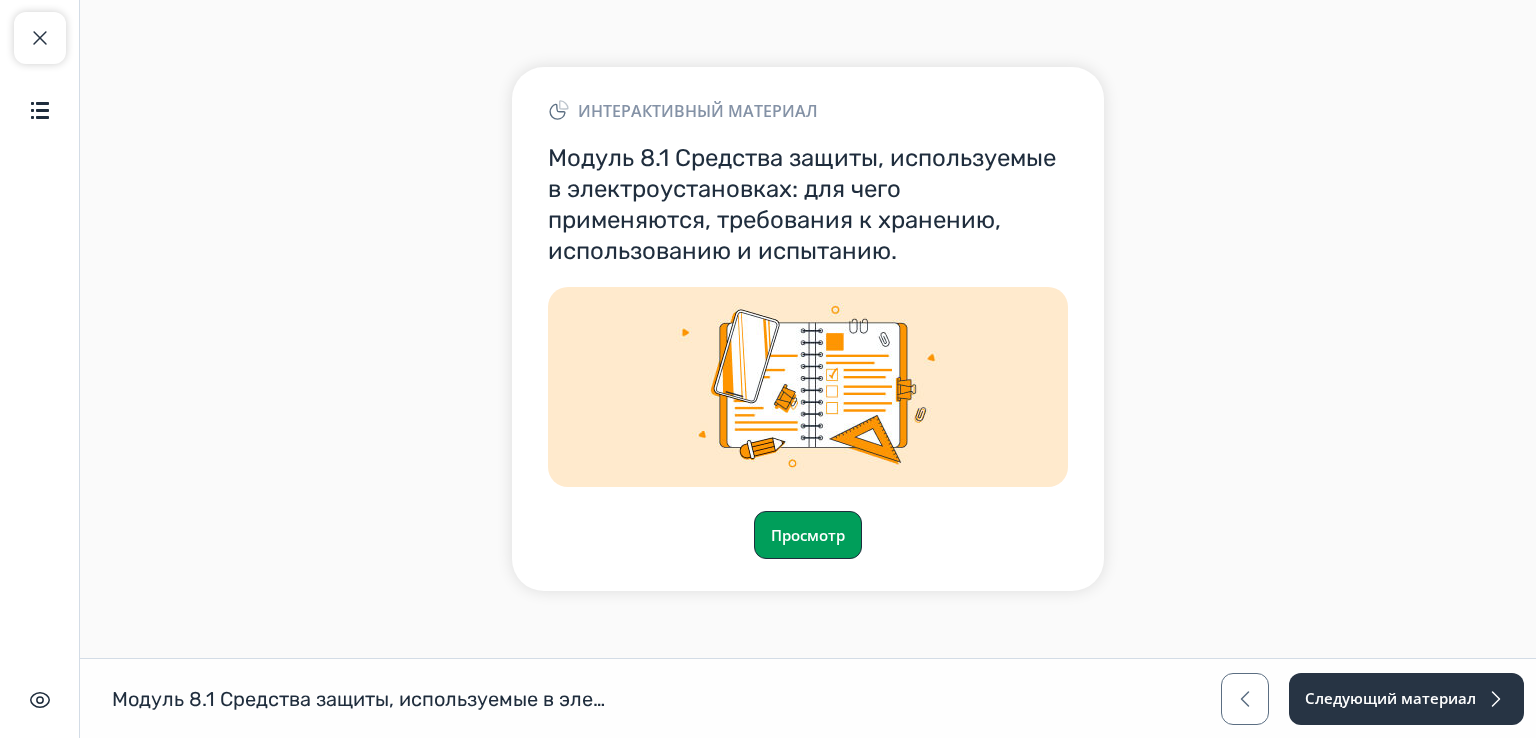 click on "Просмотр" at bounding box center [808, 535] 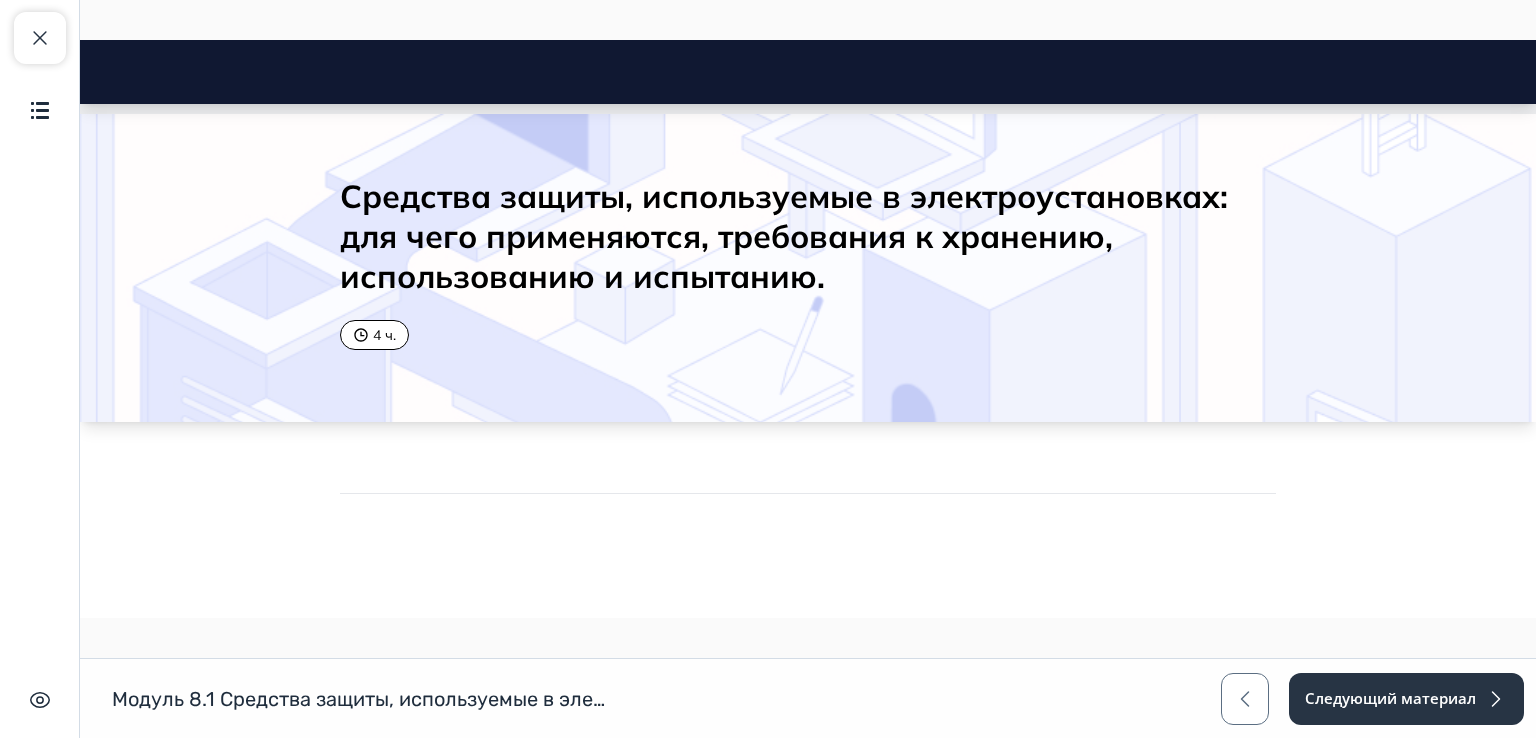 scroll, scrollTop: 0, scrollLeft: 0, axis: both 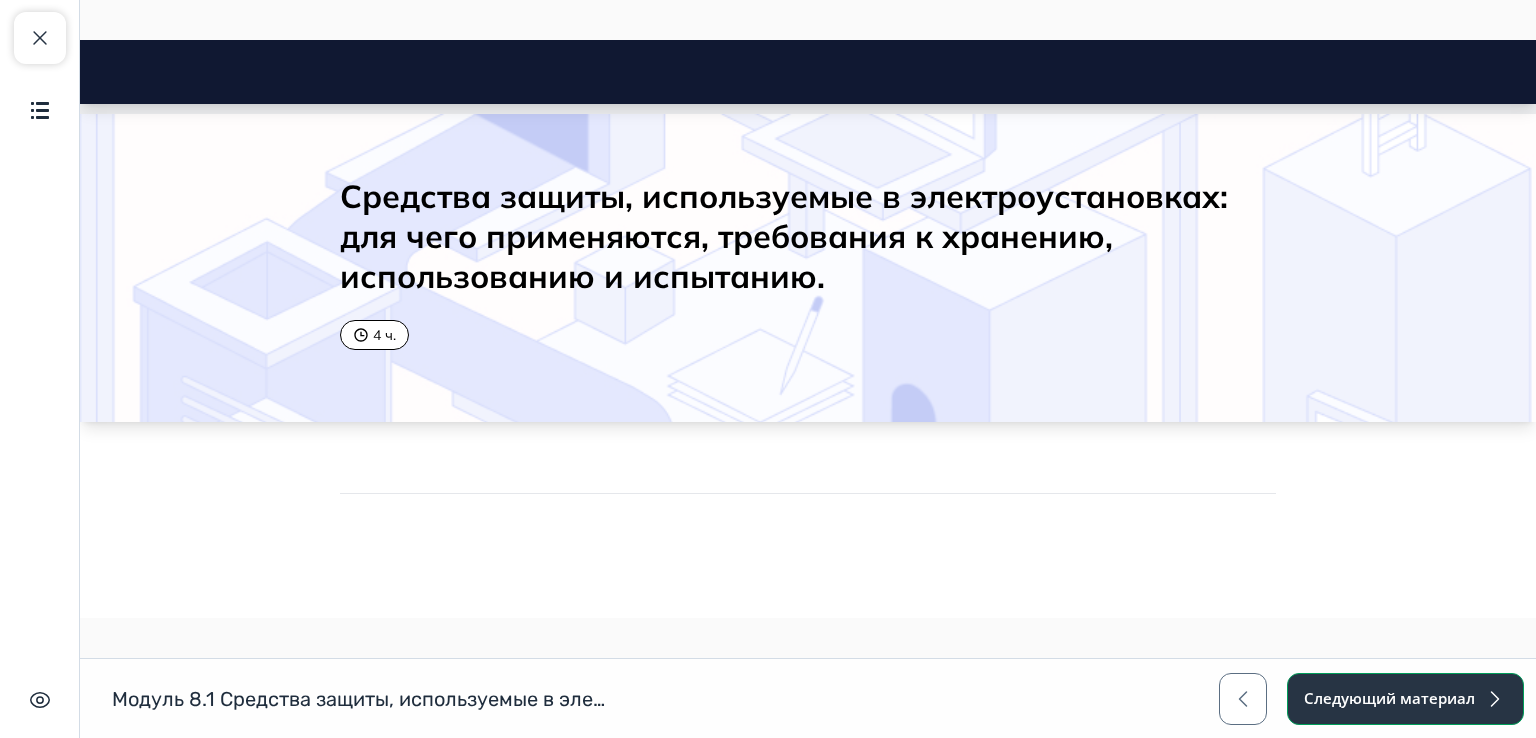 click on "Следующий материал" at bounding box center (1405, 699) 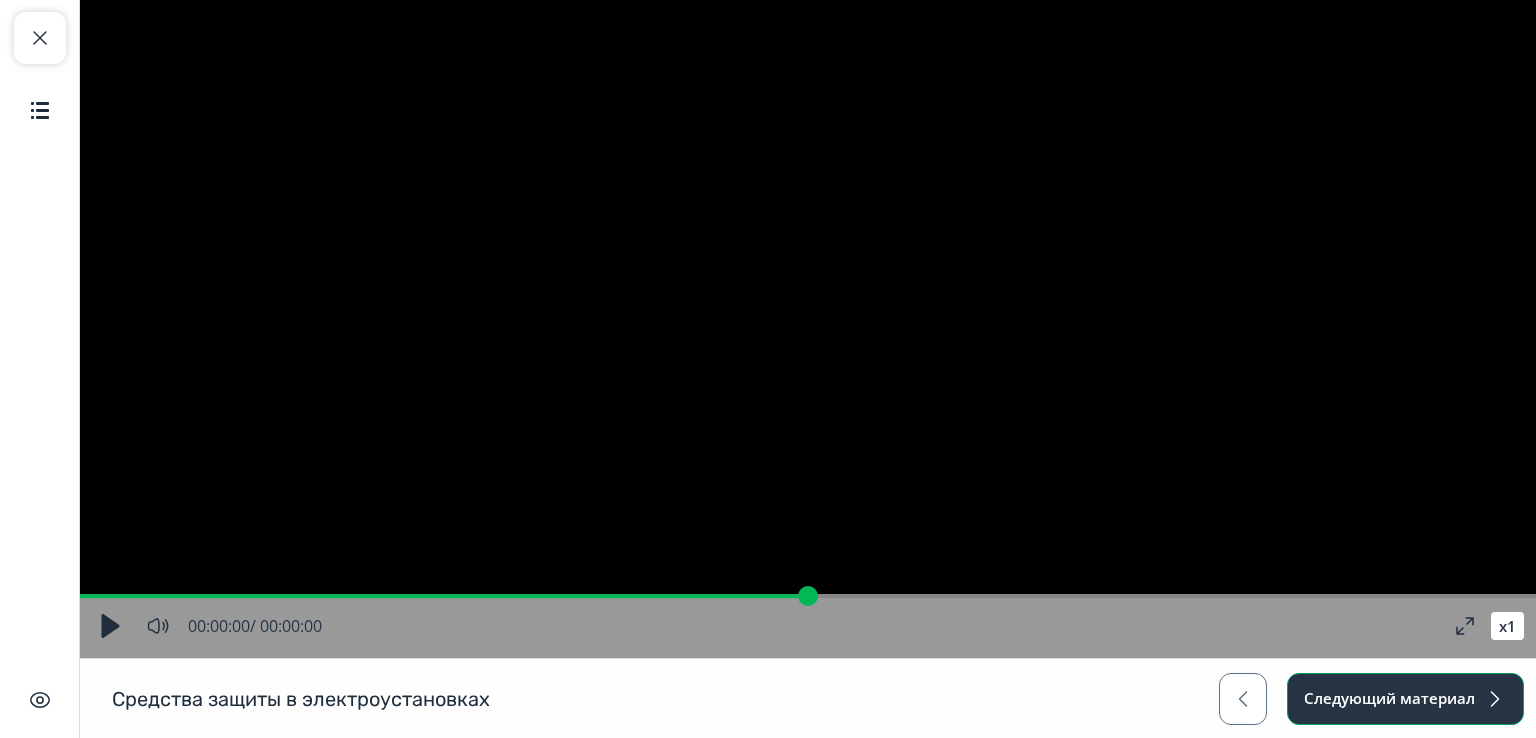 click on "Следующий материал" at bounding box center (1405, 699) 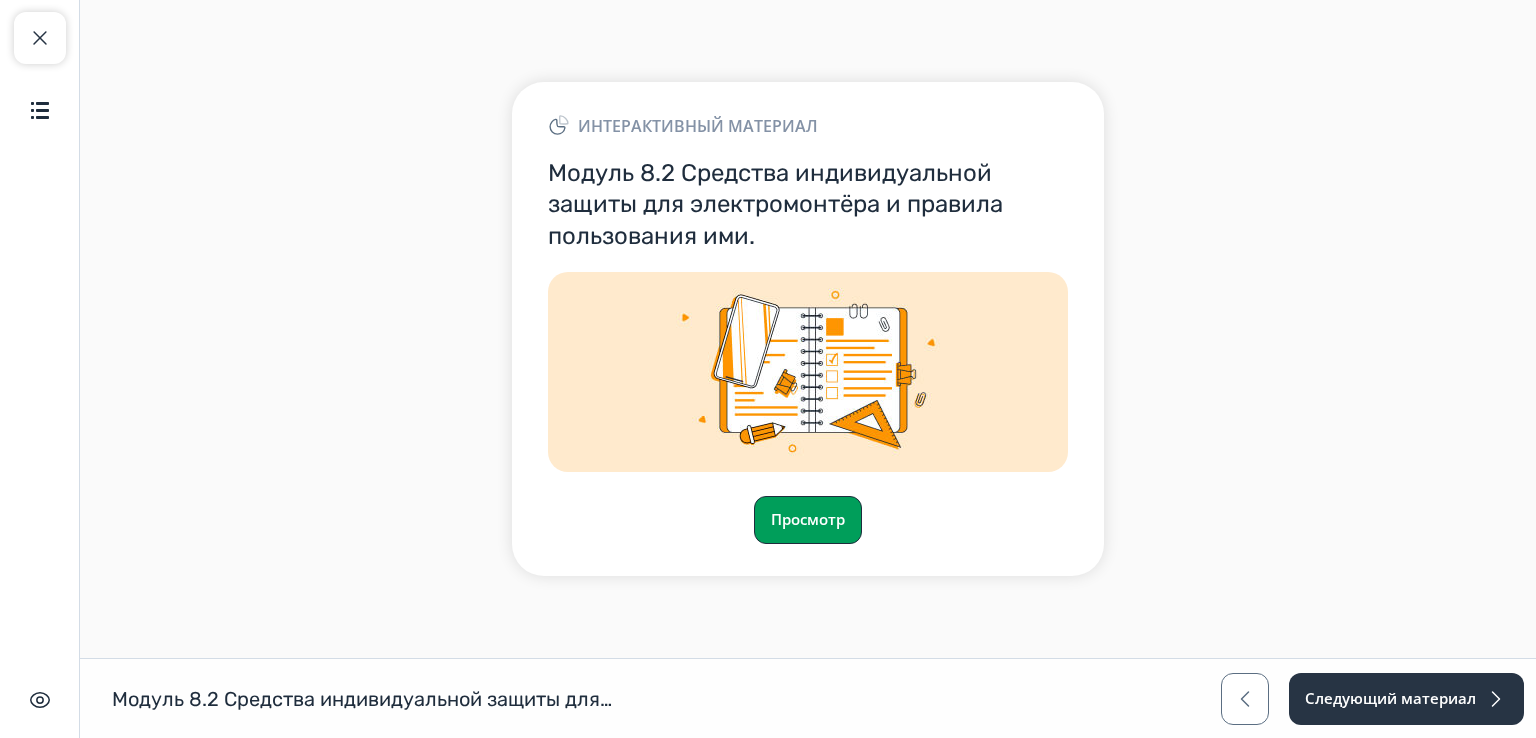 click on "Просмотр" at bounding box center [808, 520] 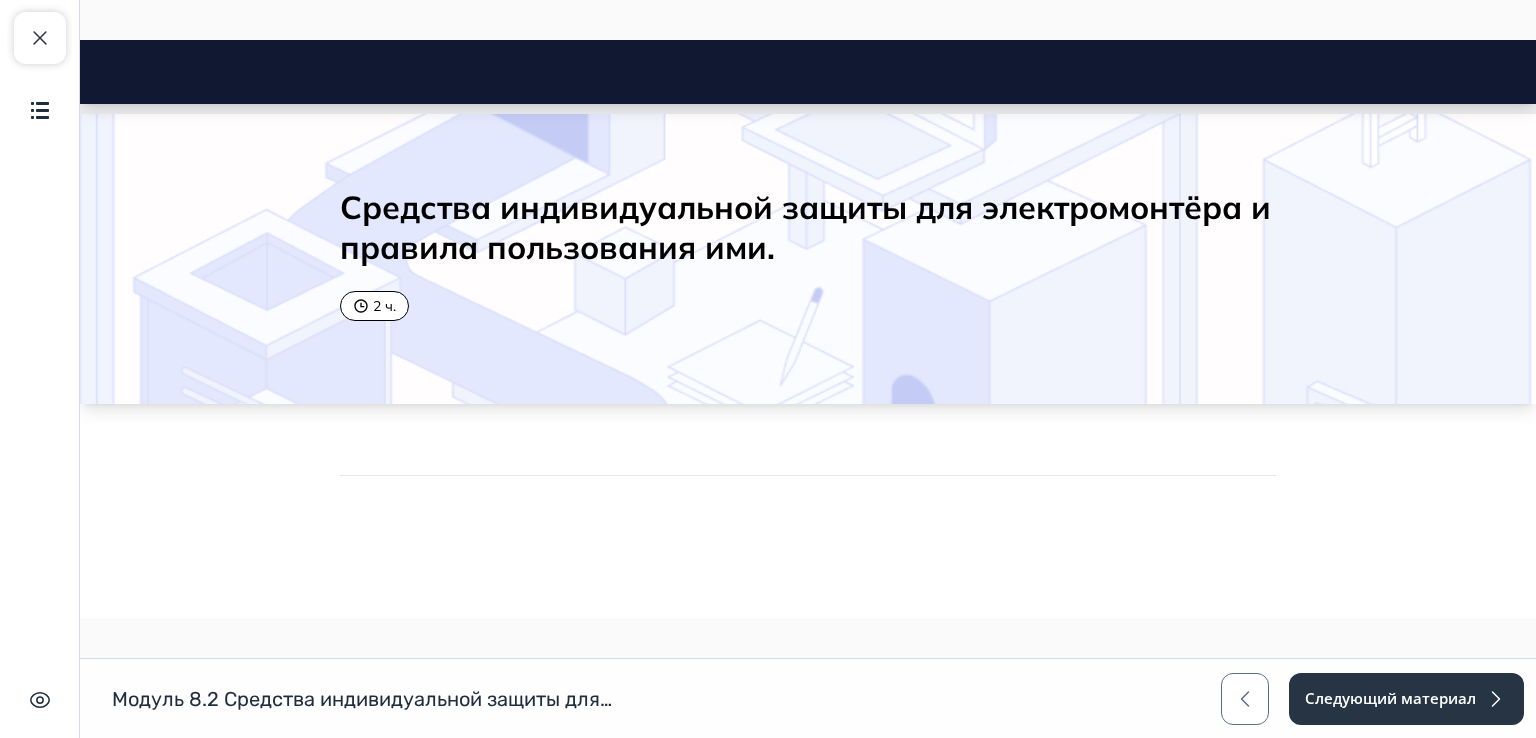 scroll, scrollTop: 0, scrollLeft: 0, axis: both 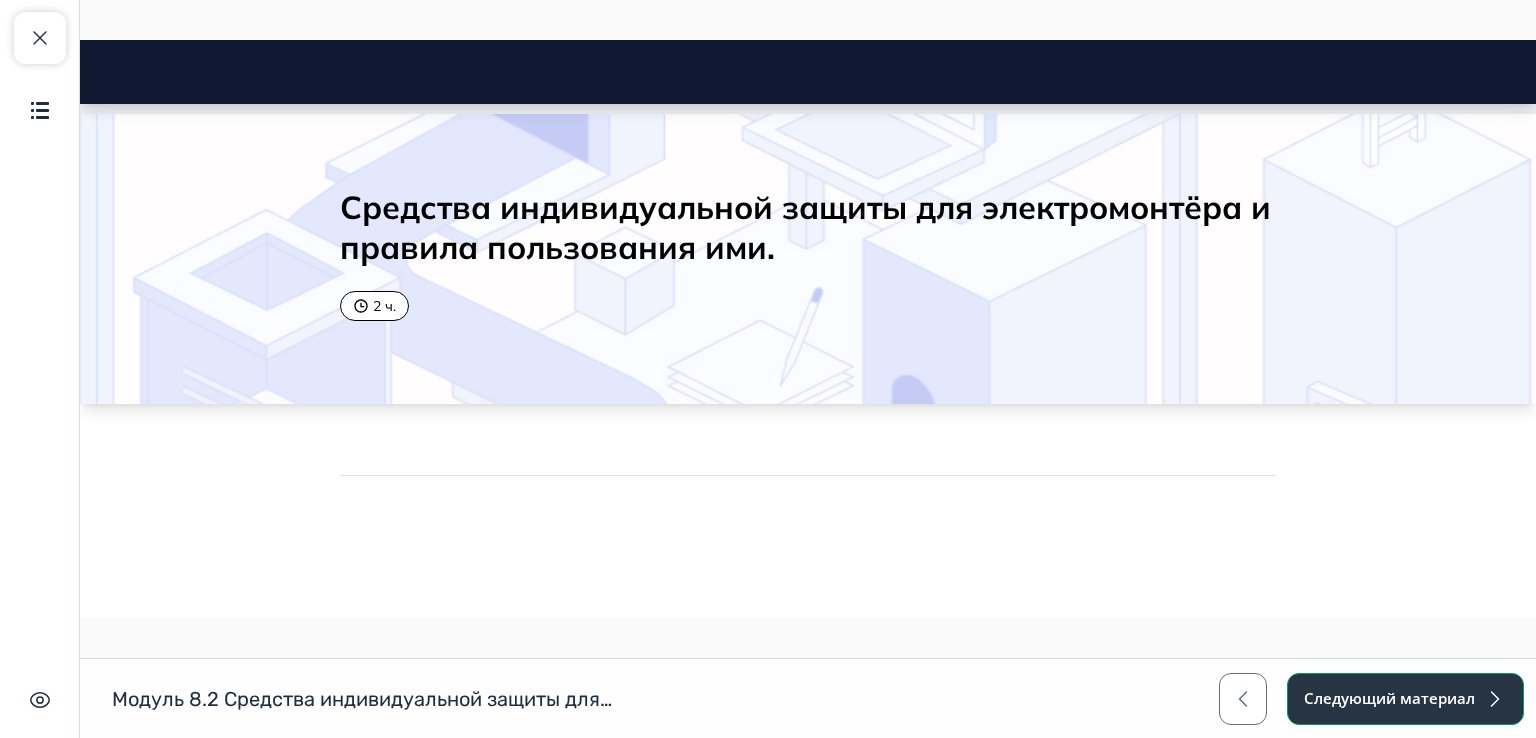 click on "Следующий материал" at bounding box center (1405, 699) 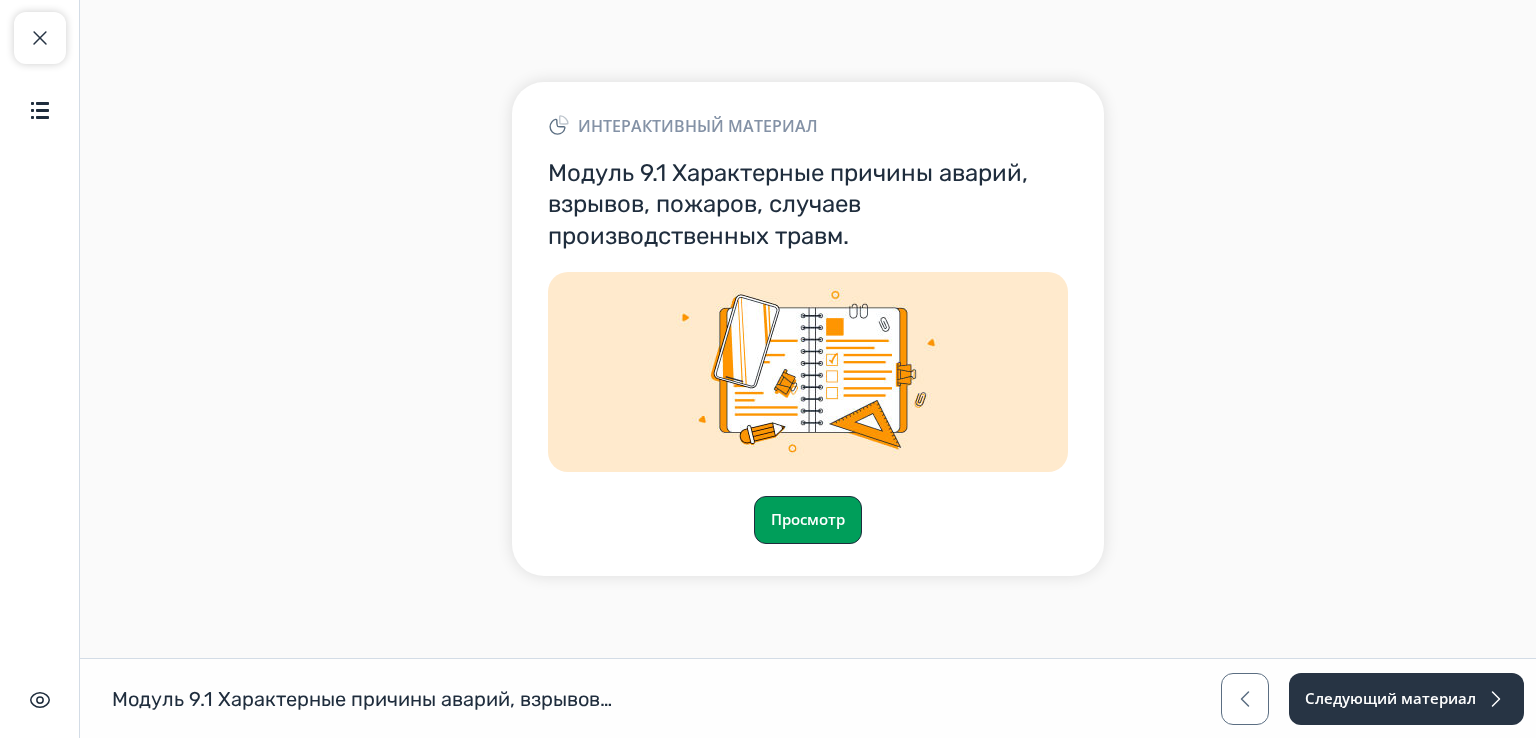 click on "Просмотр" at bounding box center [808, 520] 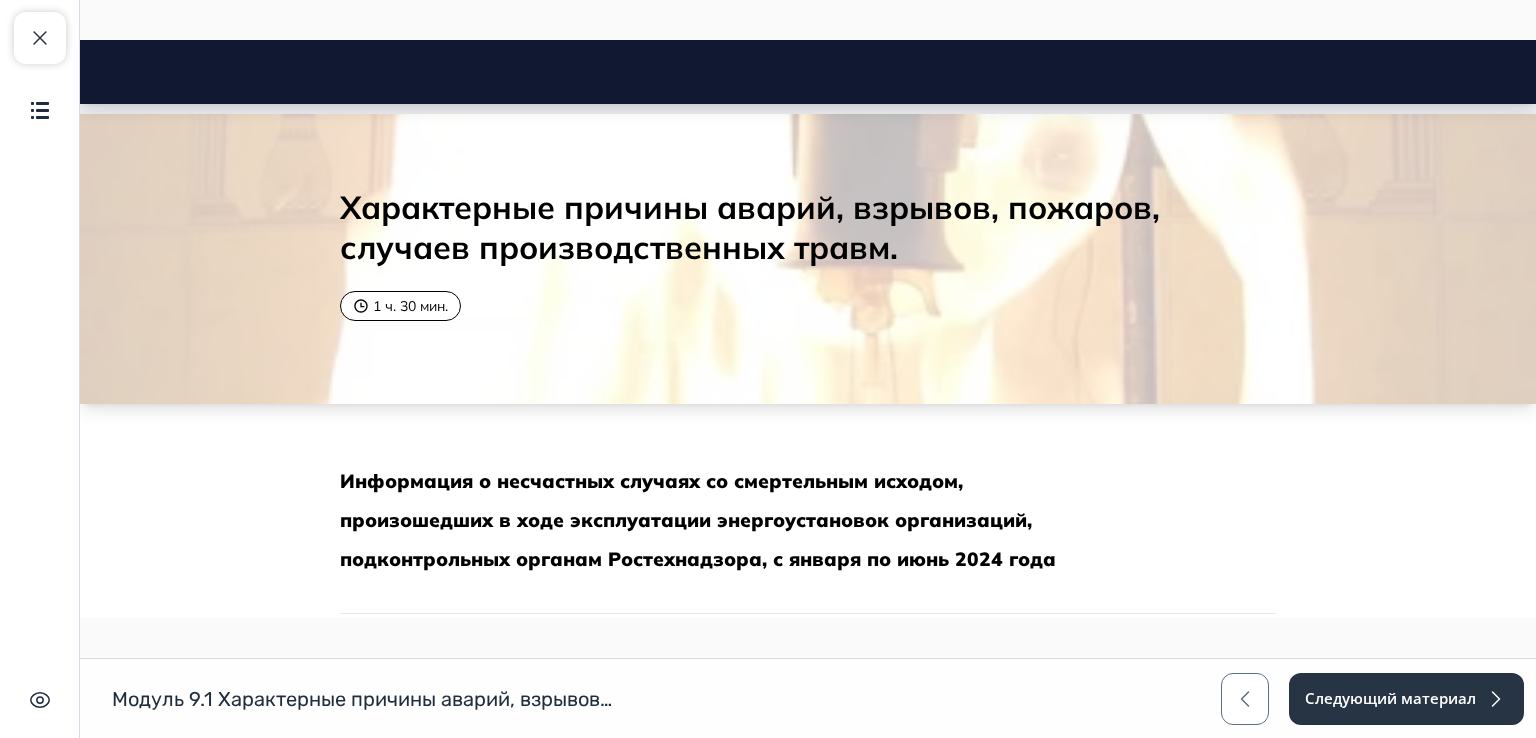 scroll, scrollTop: 0, scrollLeft: 0, axis: both 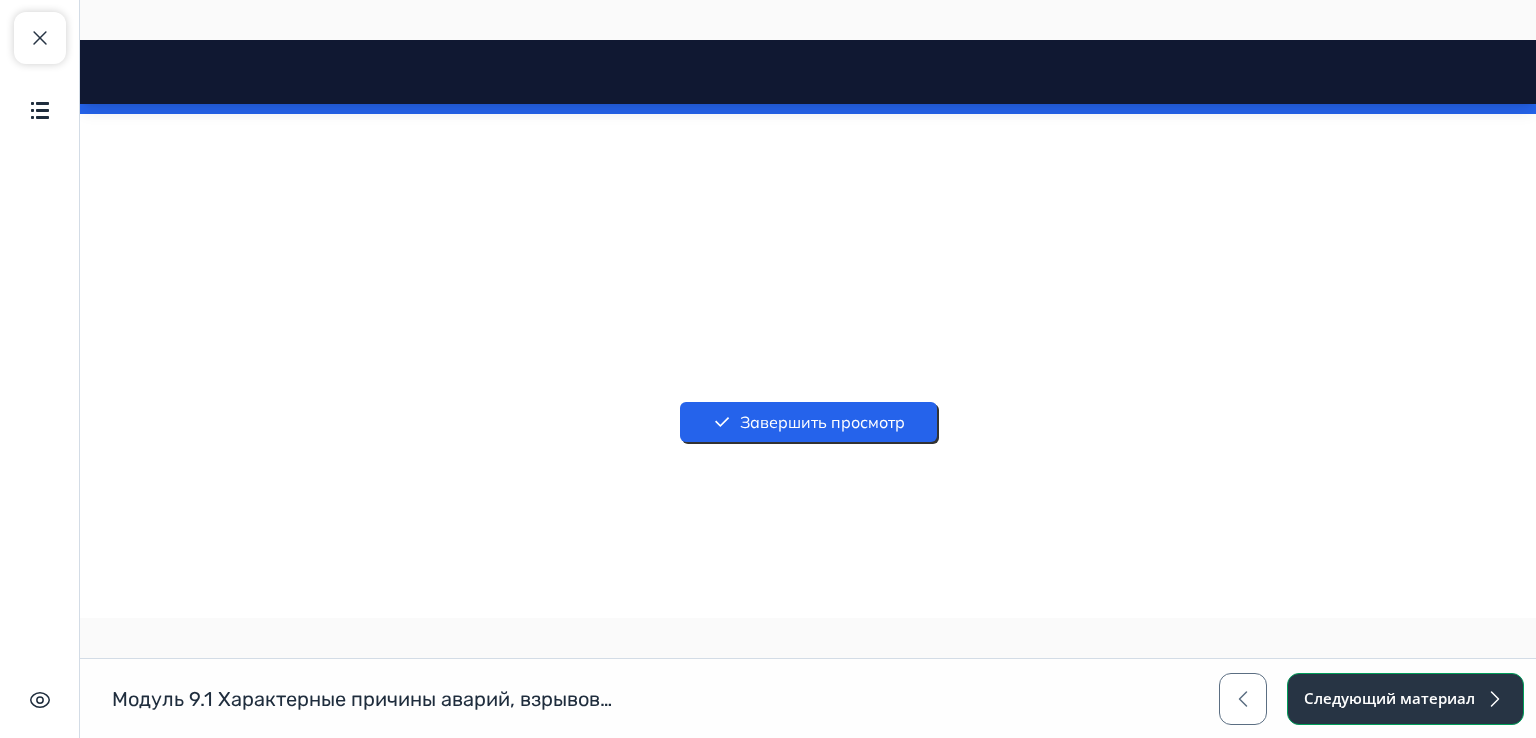 click on "Следующий материал" at bounding box center (1405, 699) 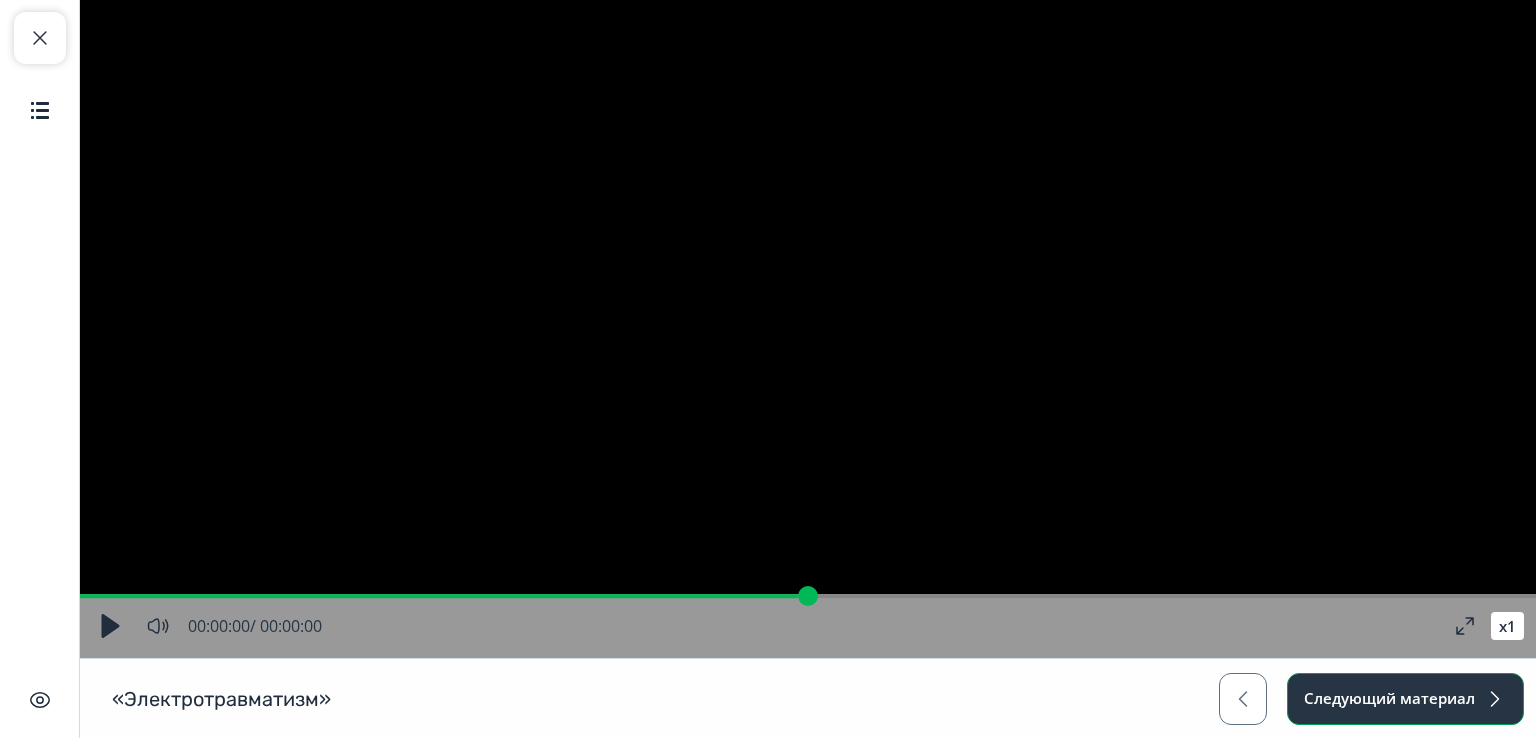 click on "Следующий материал" at bounding box center [1405, 699] 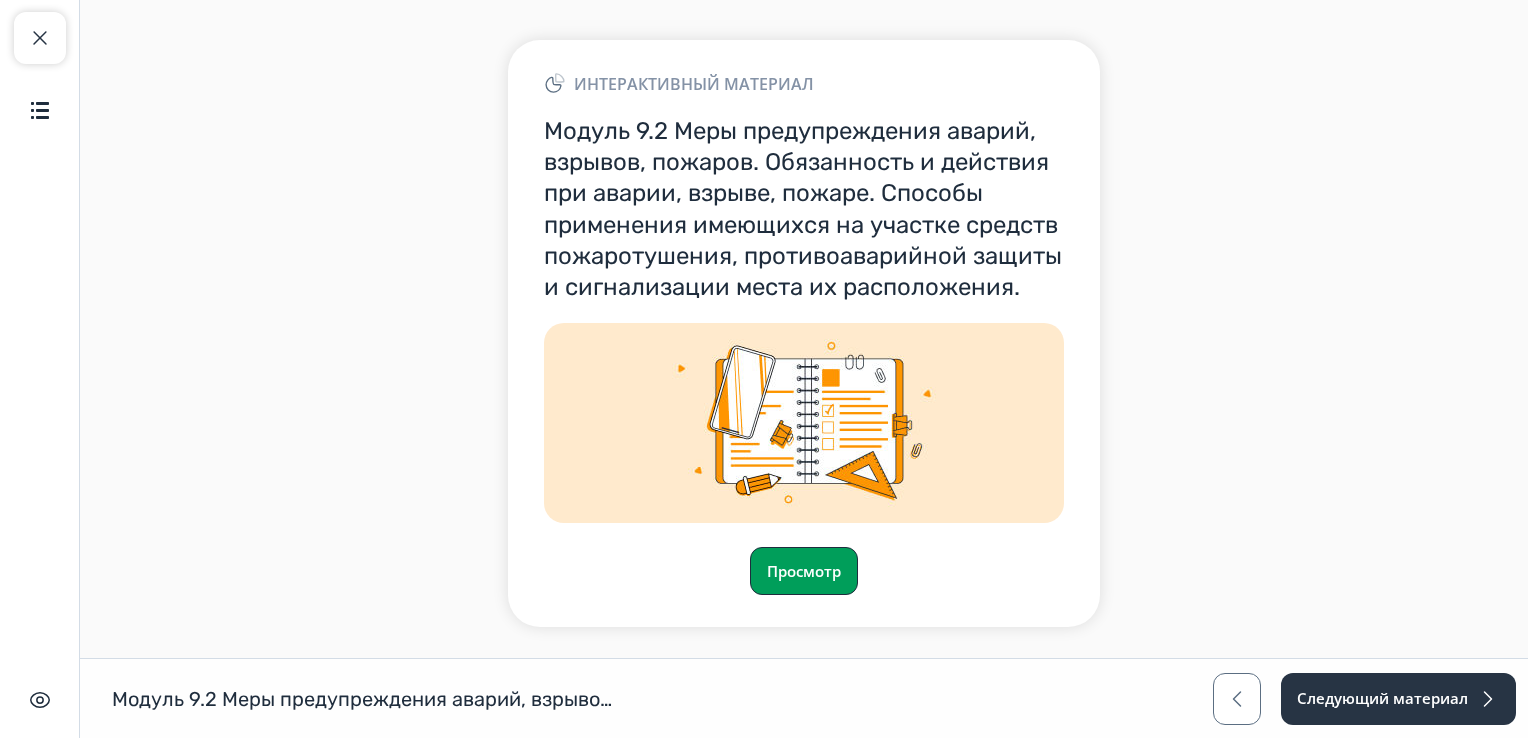 click on "Просмотр" at bounding box center [804, 571] 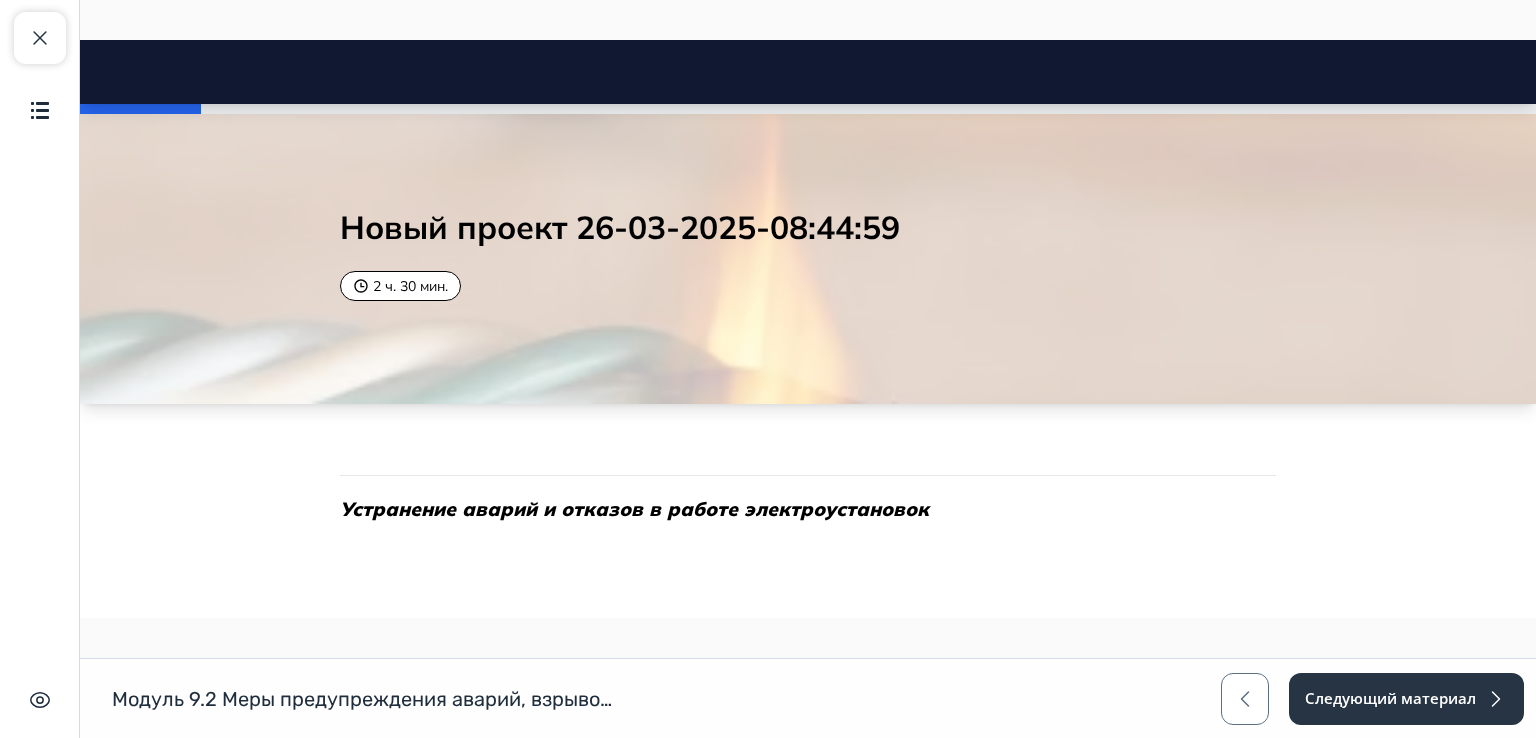 scroll, scrollTop: 0, scrollLeft: 0, axis: both 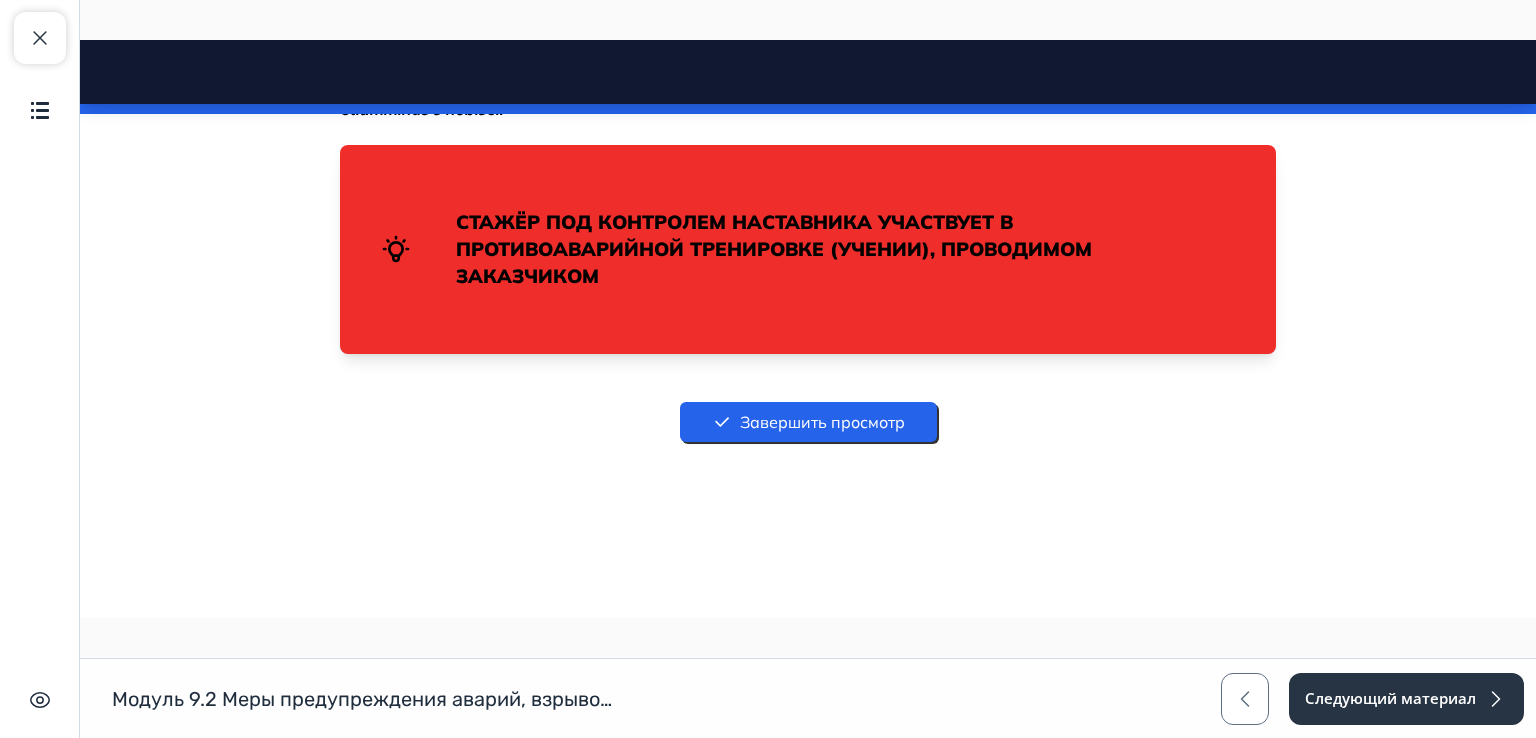 drag, startPoint x: 1532, startPoint y: 82, endPoint x: 1563, endPoint y: 756, distance: 674.7125 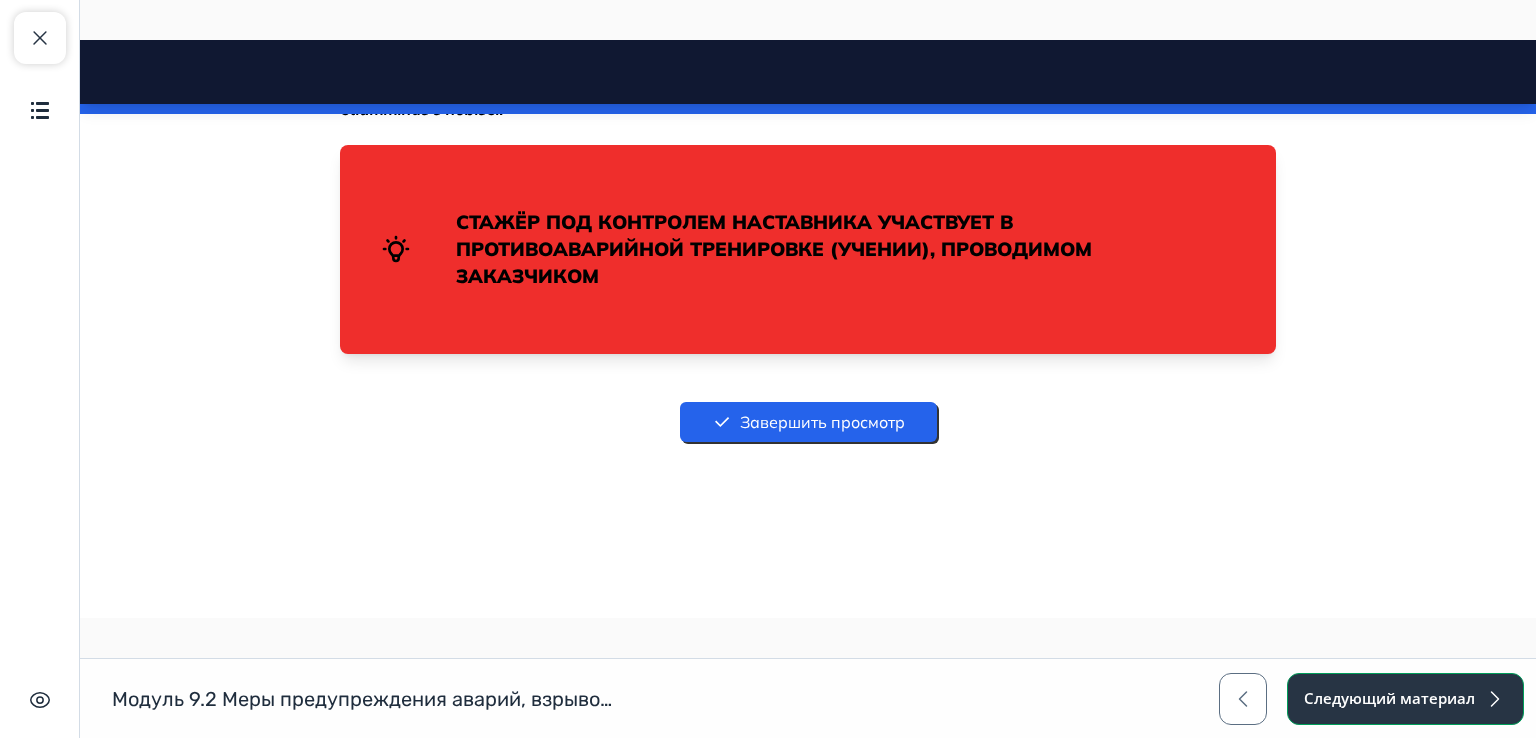 click on "Следующий материал" at bounding box center [1405, 699] 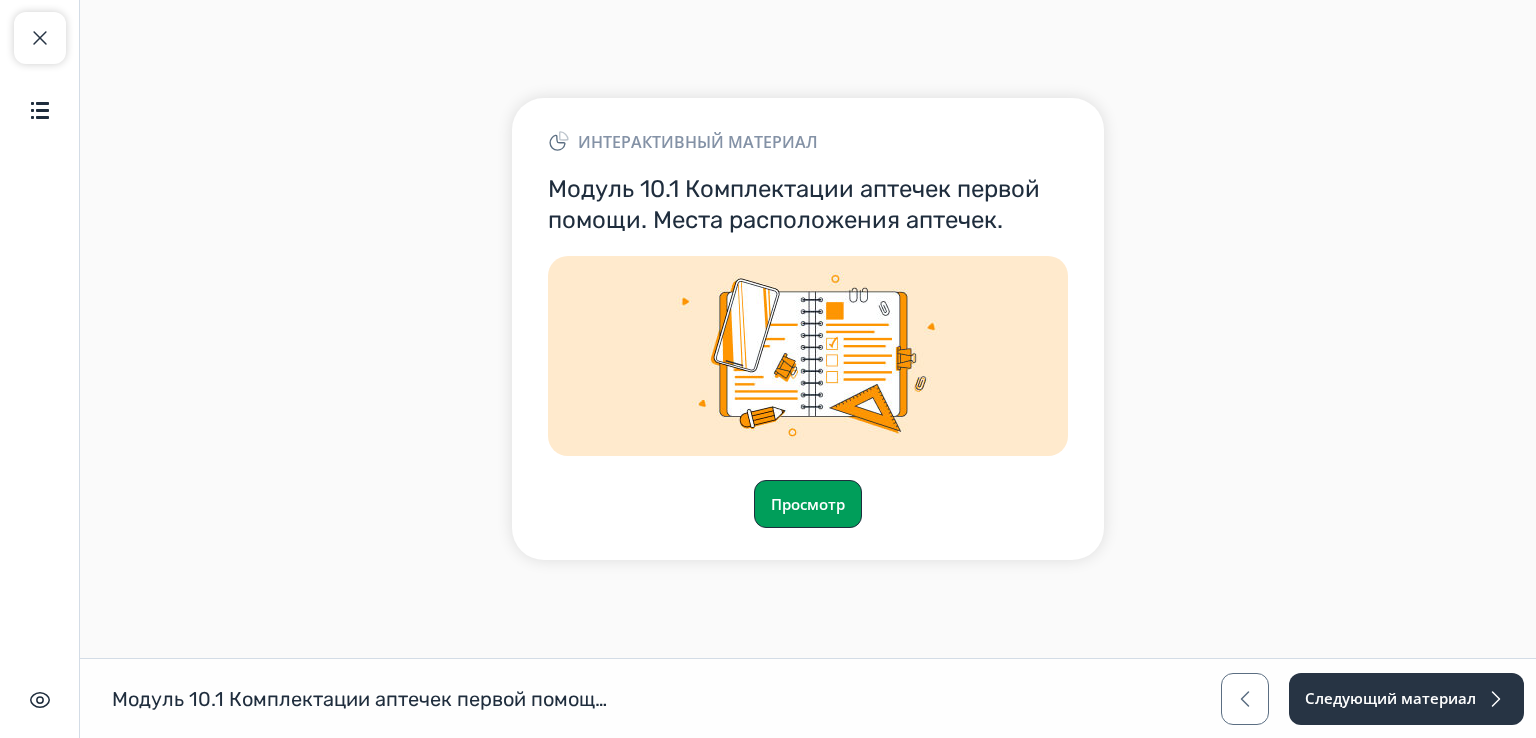 click on "Просмотр" at bounding box center (808, 504) 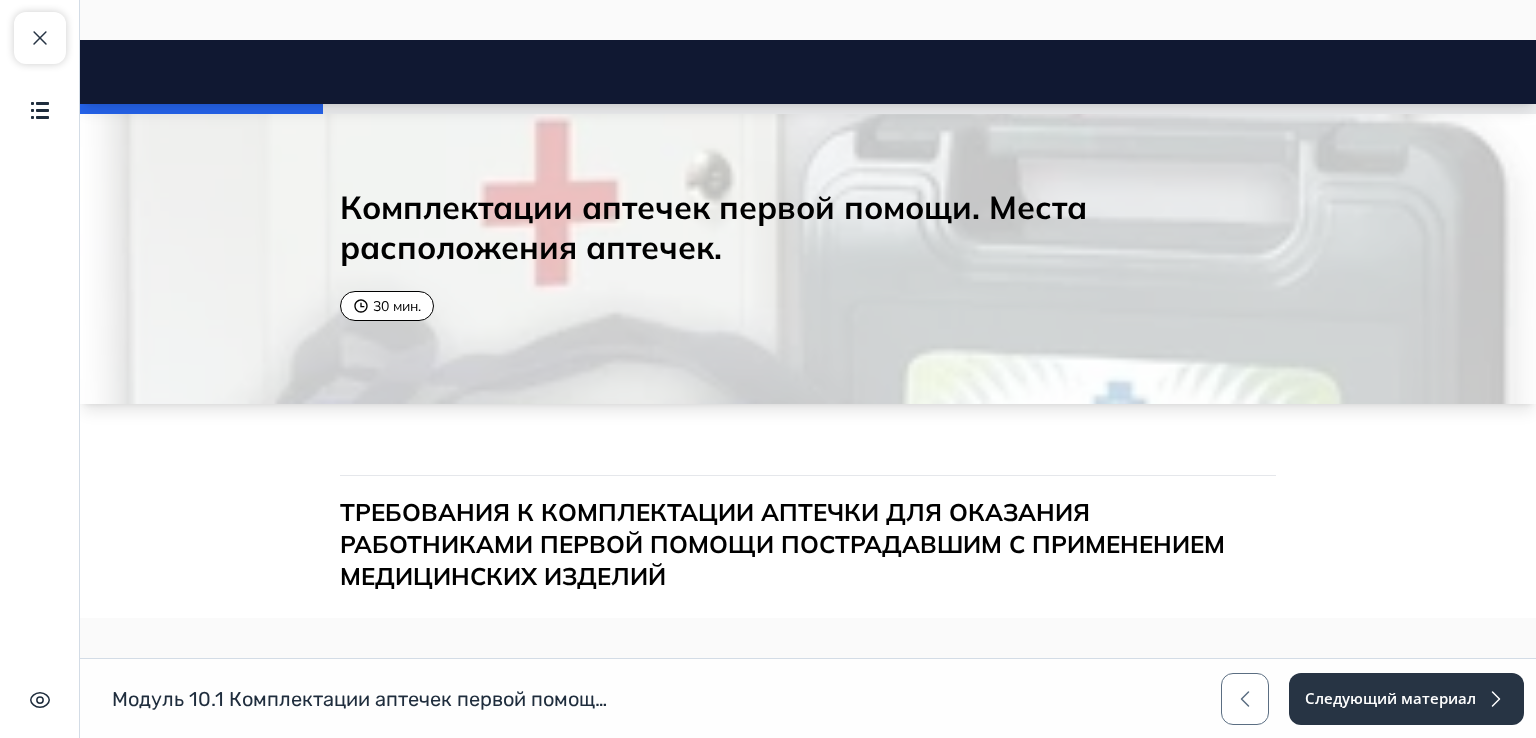 scroll, scrollTop: 0, scrollLeft: 0, axis: both 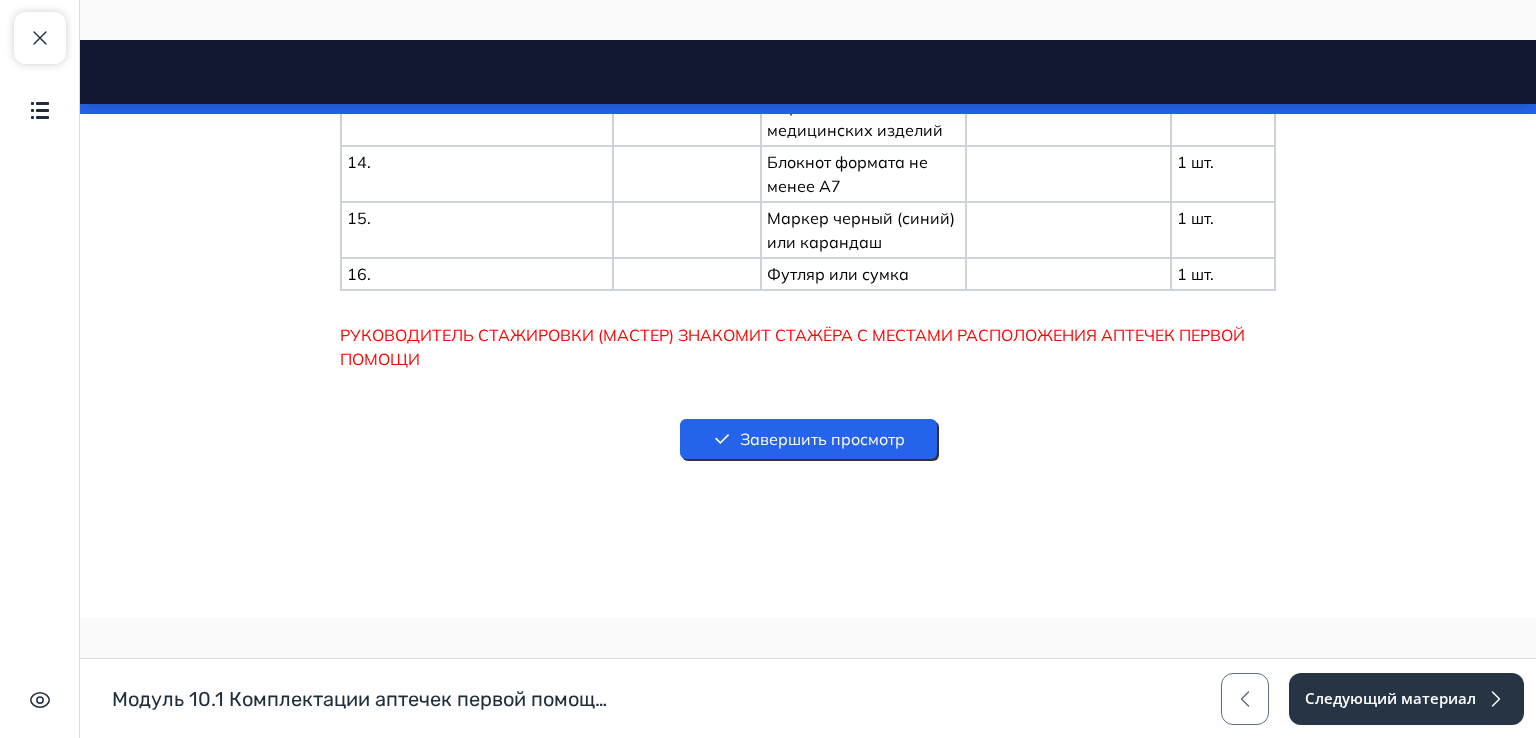 drag, startPoint x: 1528, startPoint y: 69, endPoint x: 1585, endPoint y: 773, distance: 706.3038 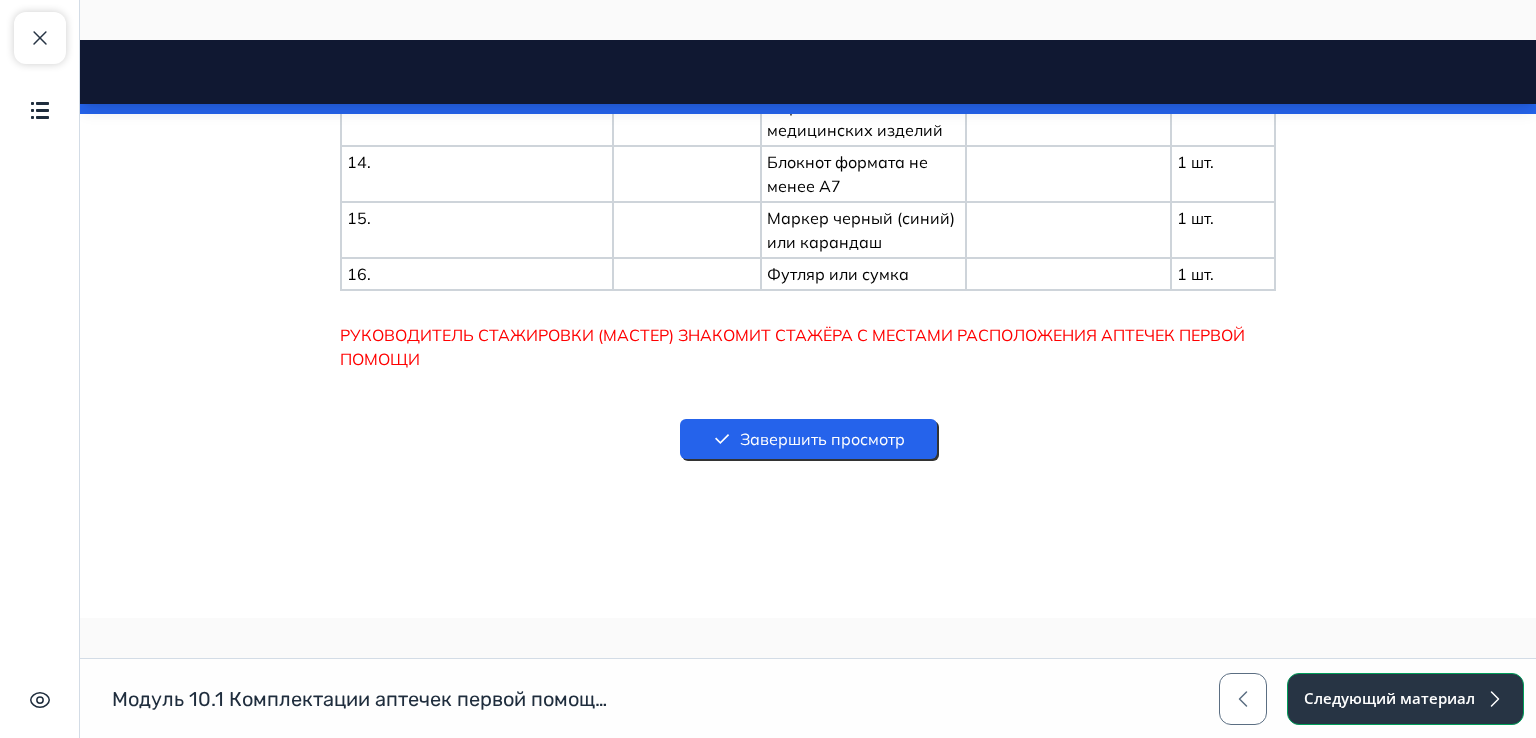 click on "Следующий материал" at bounding box center (1405, 699) 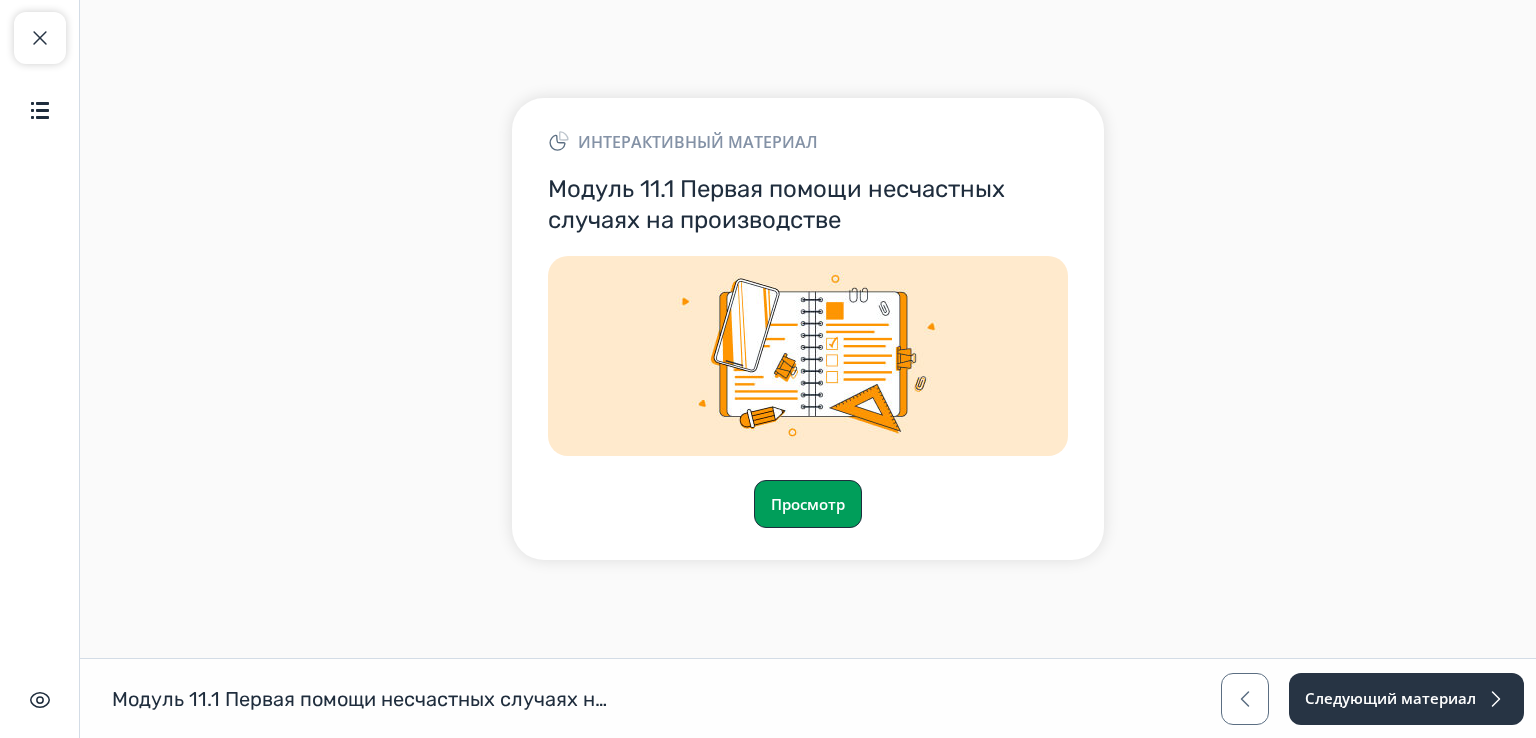 click on "Просмотр" at bounding box center (808, 504) 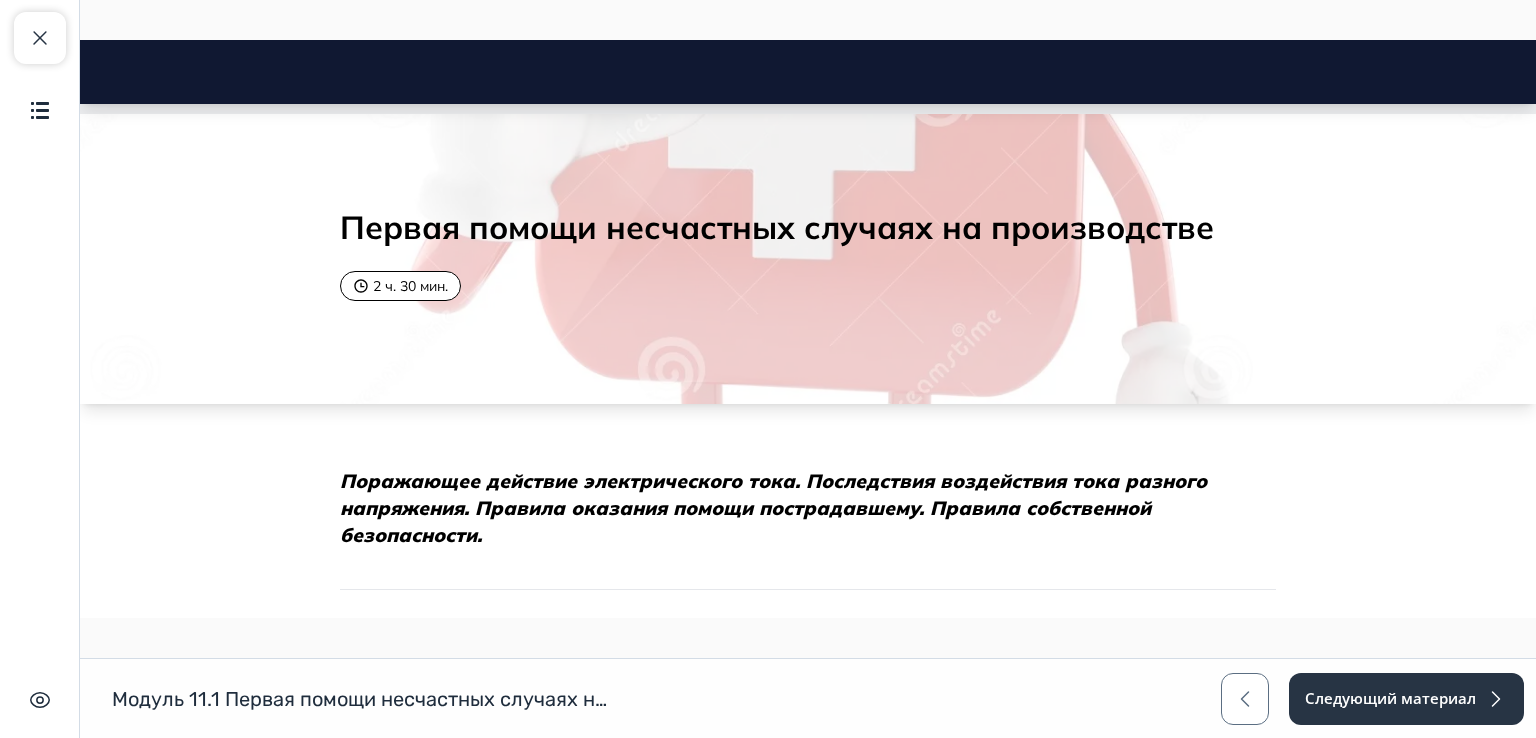 scroll, scrollTop: 0, scrollLeft: 0, axis: both 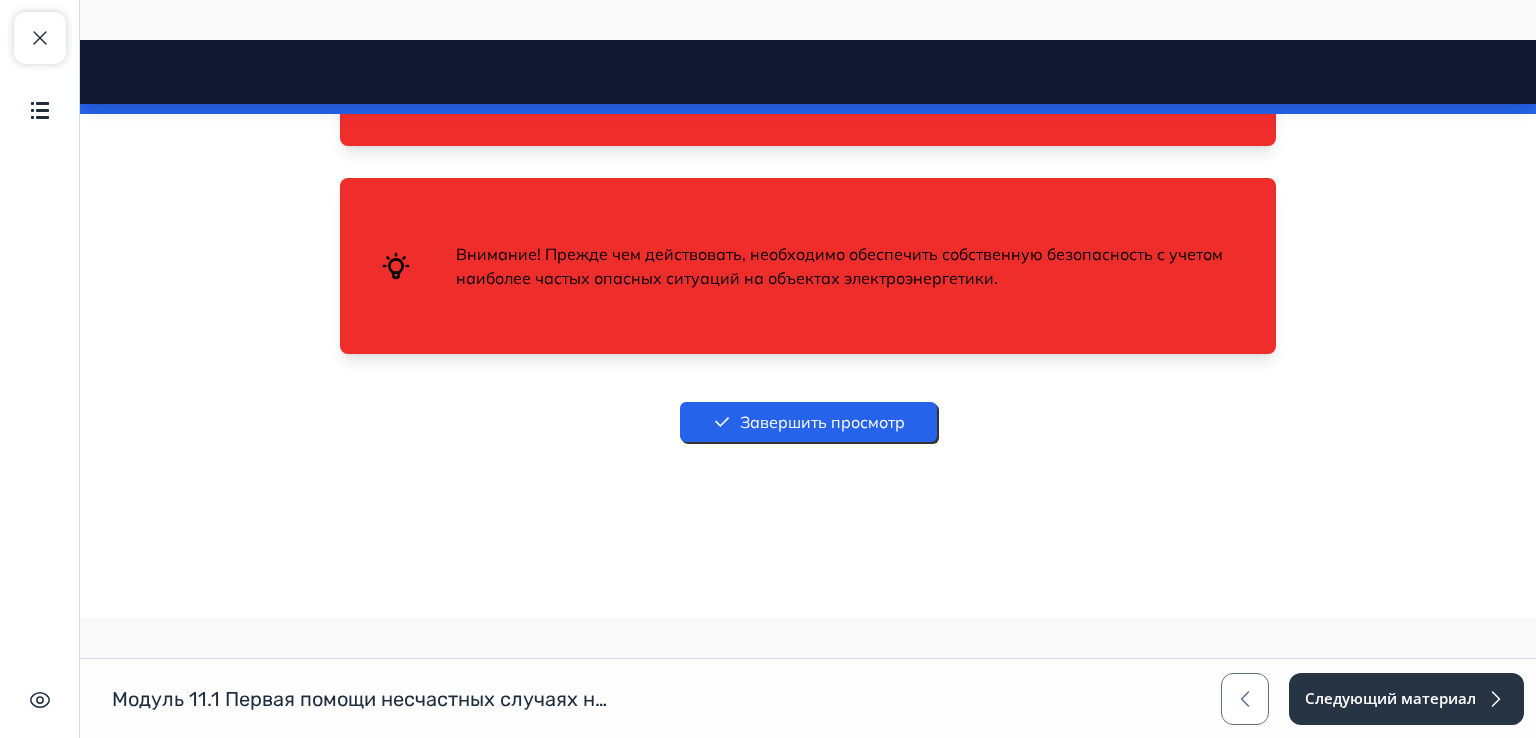 drag, startPoint x: 1529, startPoint y: 73, endPoint x: 1608, endPoint y: 705, distance: 636.91833 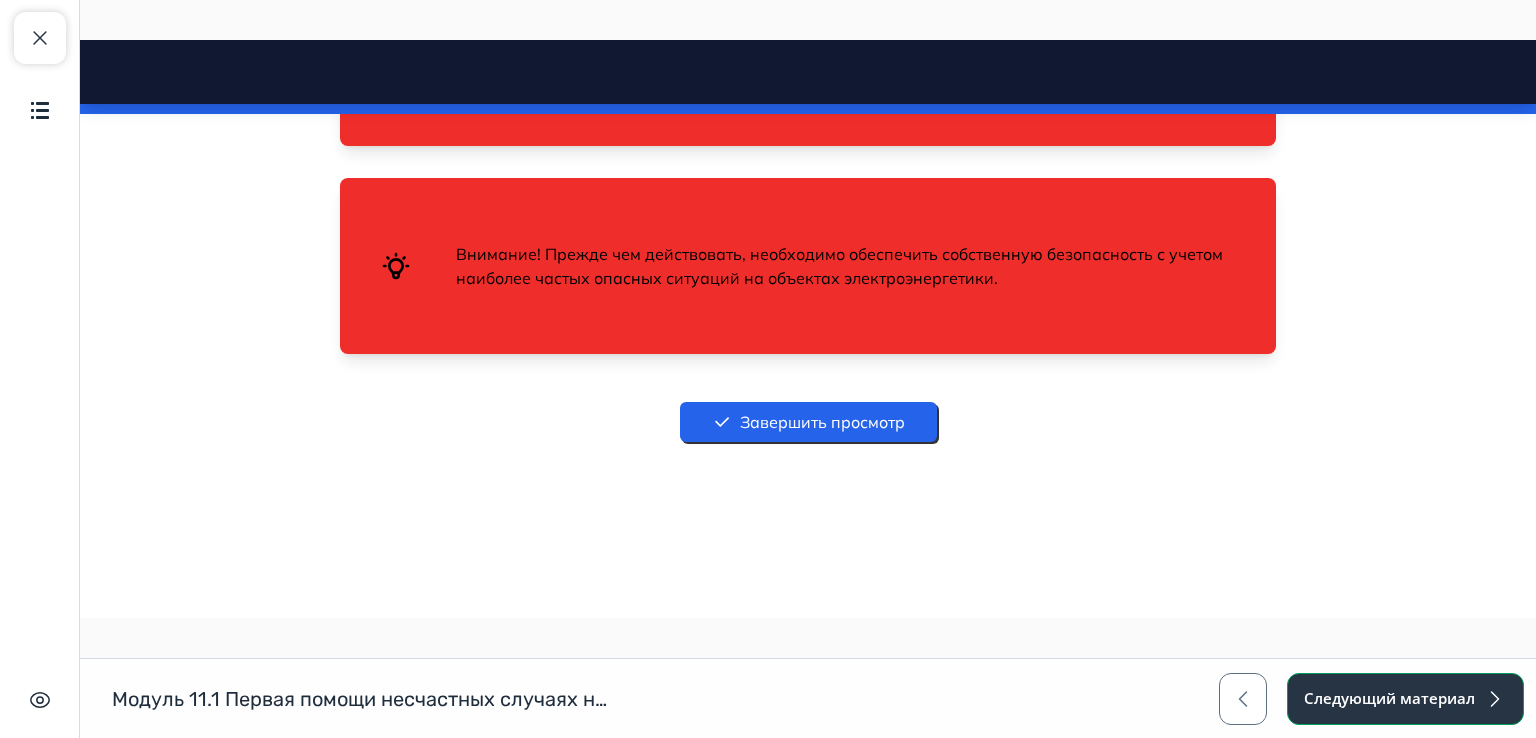 click on "Следующий материал" at bounding box center (1405, 699) 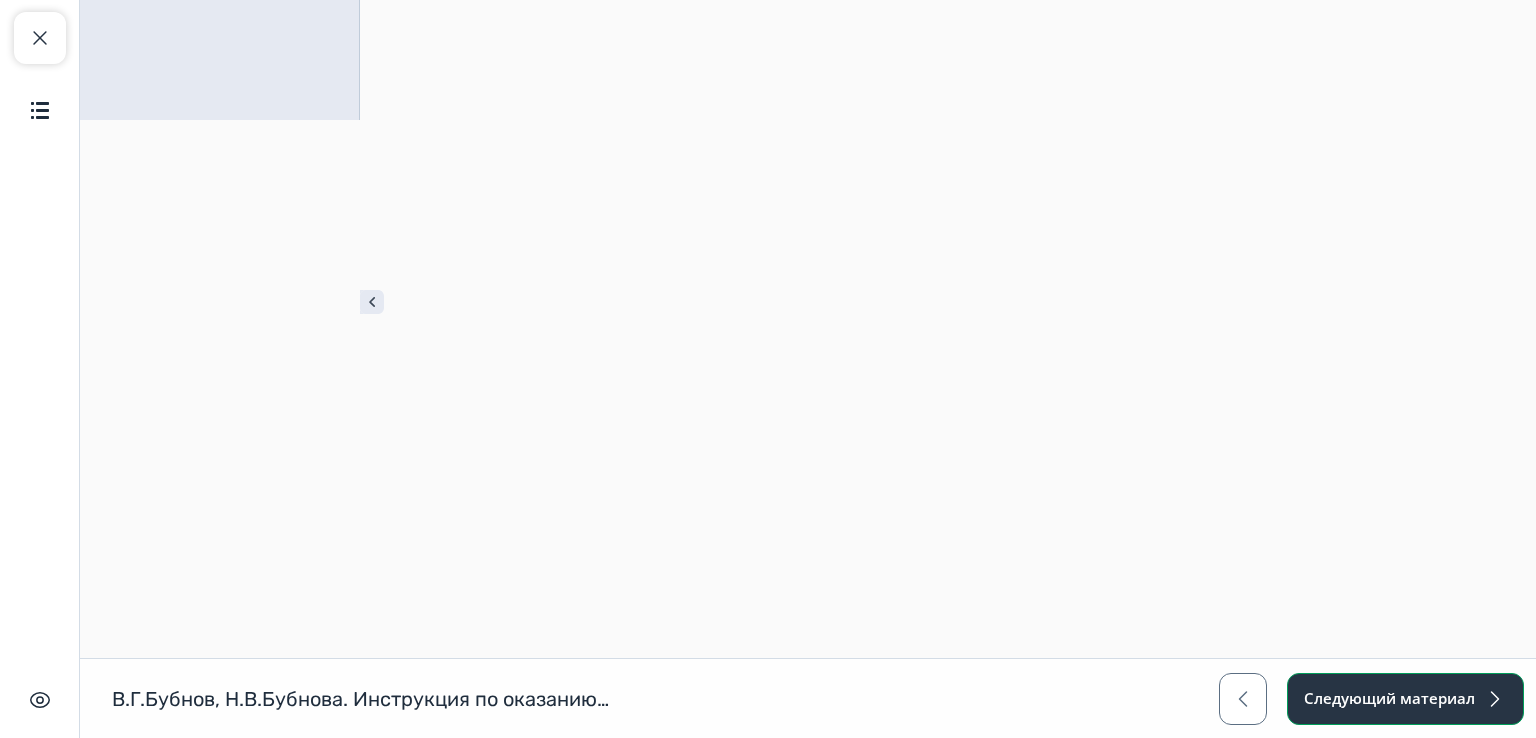 click on "Следующий материал" at bounding box center [1405, 699] 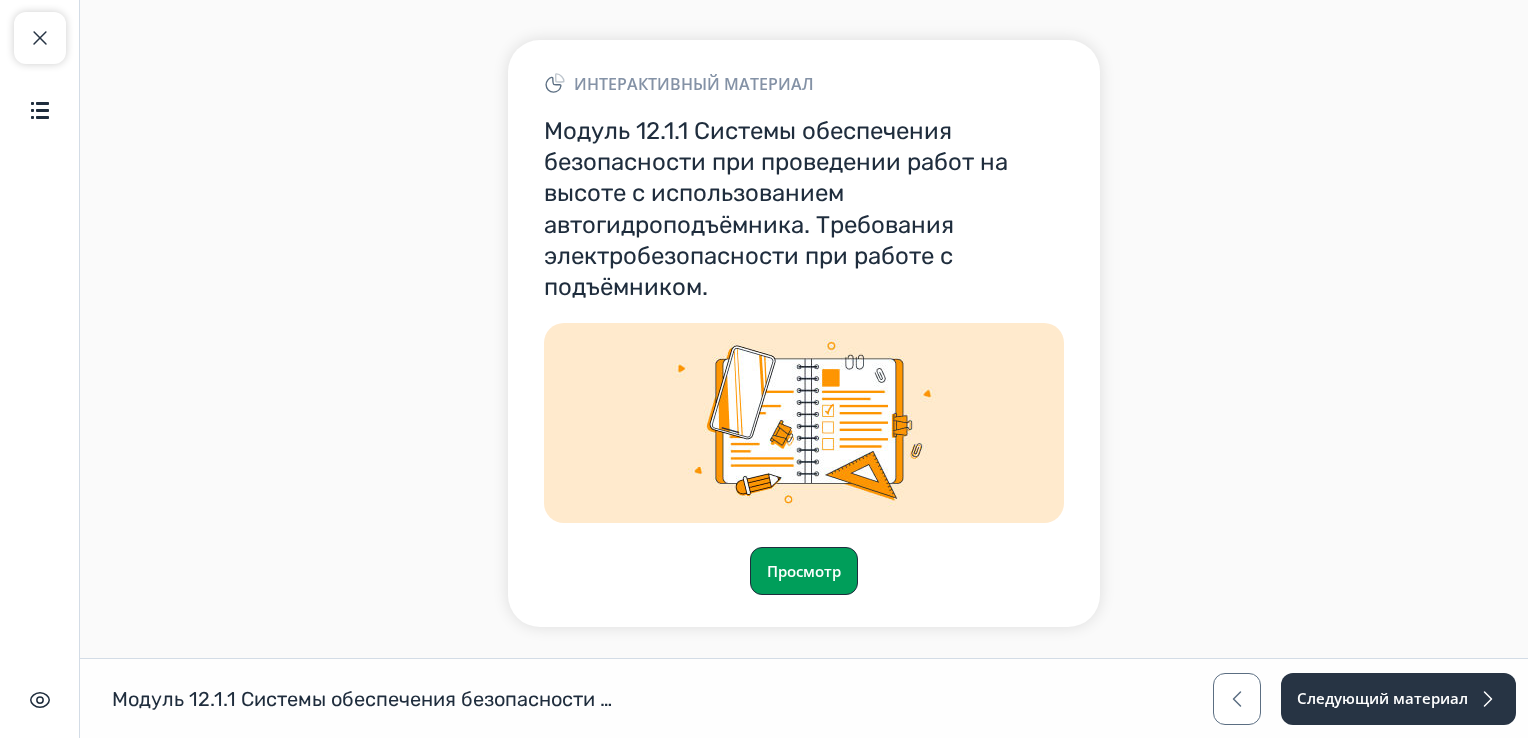 click on "Просмотр" at bounding box center (804, 571) 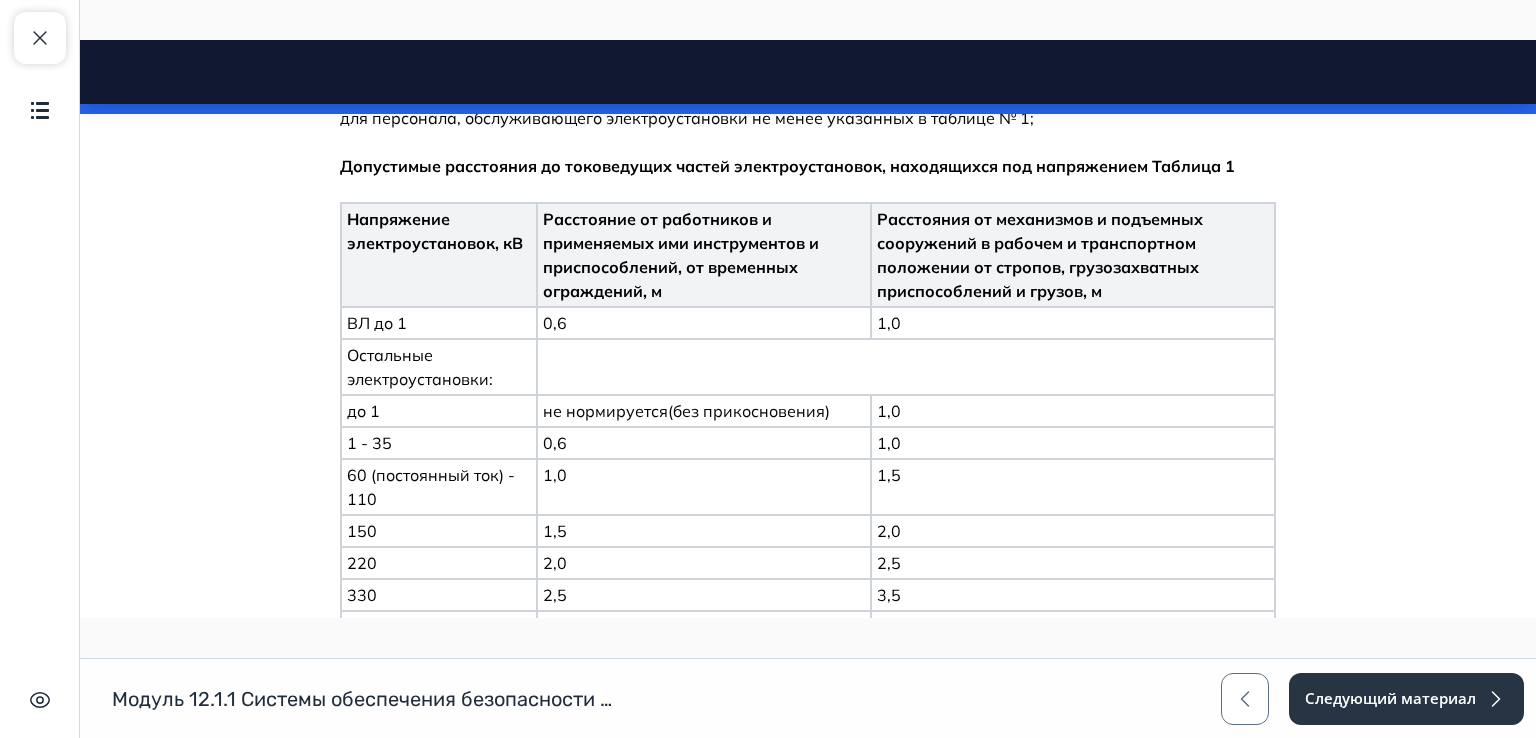 scroll, scrollTop: 3984, scrollLeft: 0, axis: vertical 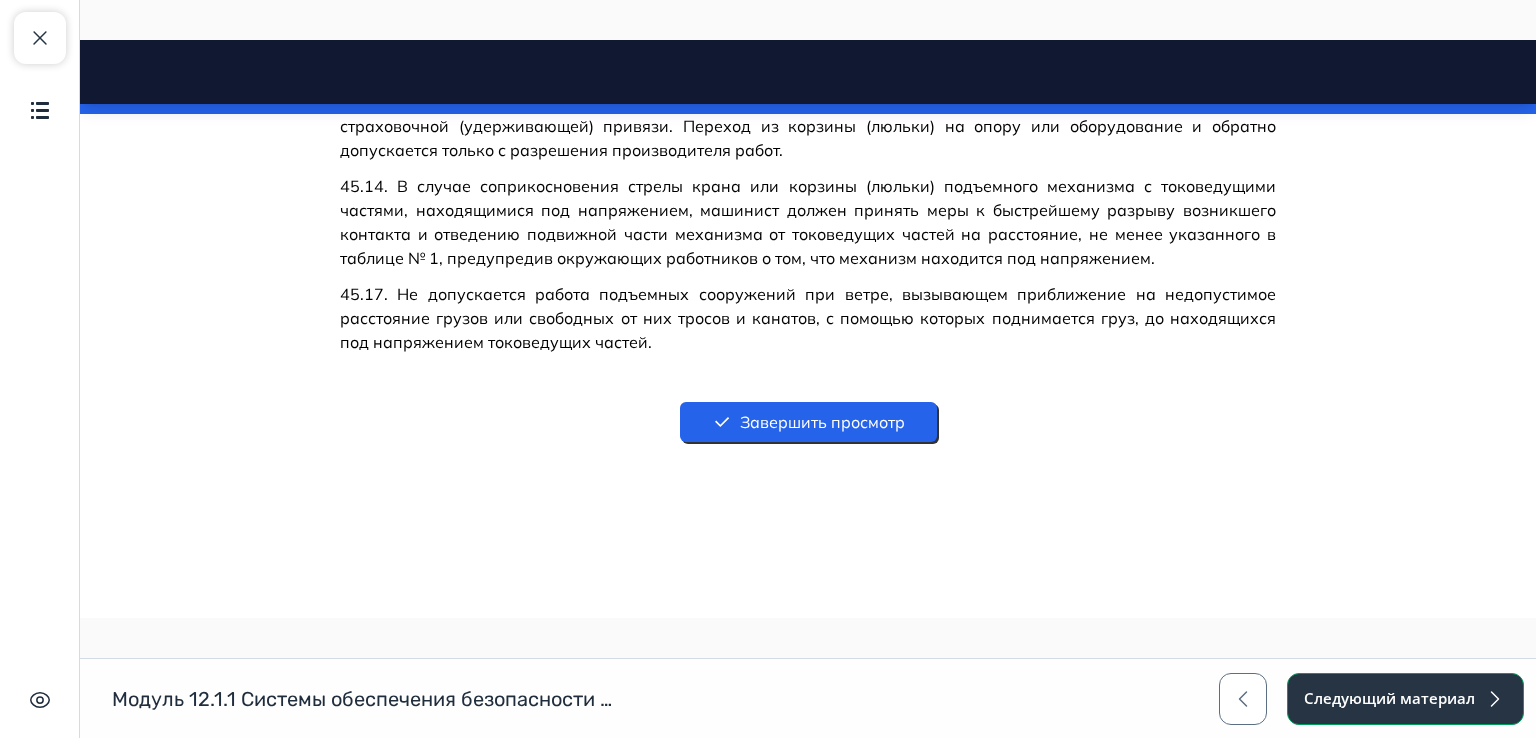 click on "Следующий материал" at bounding box center [1405, 699] 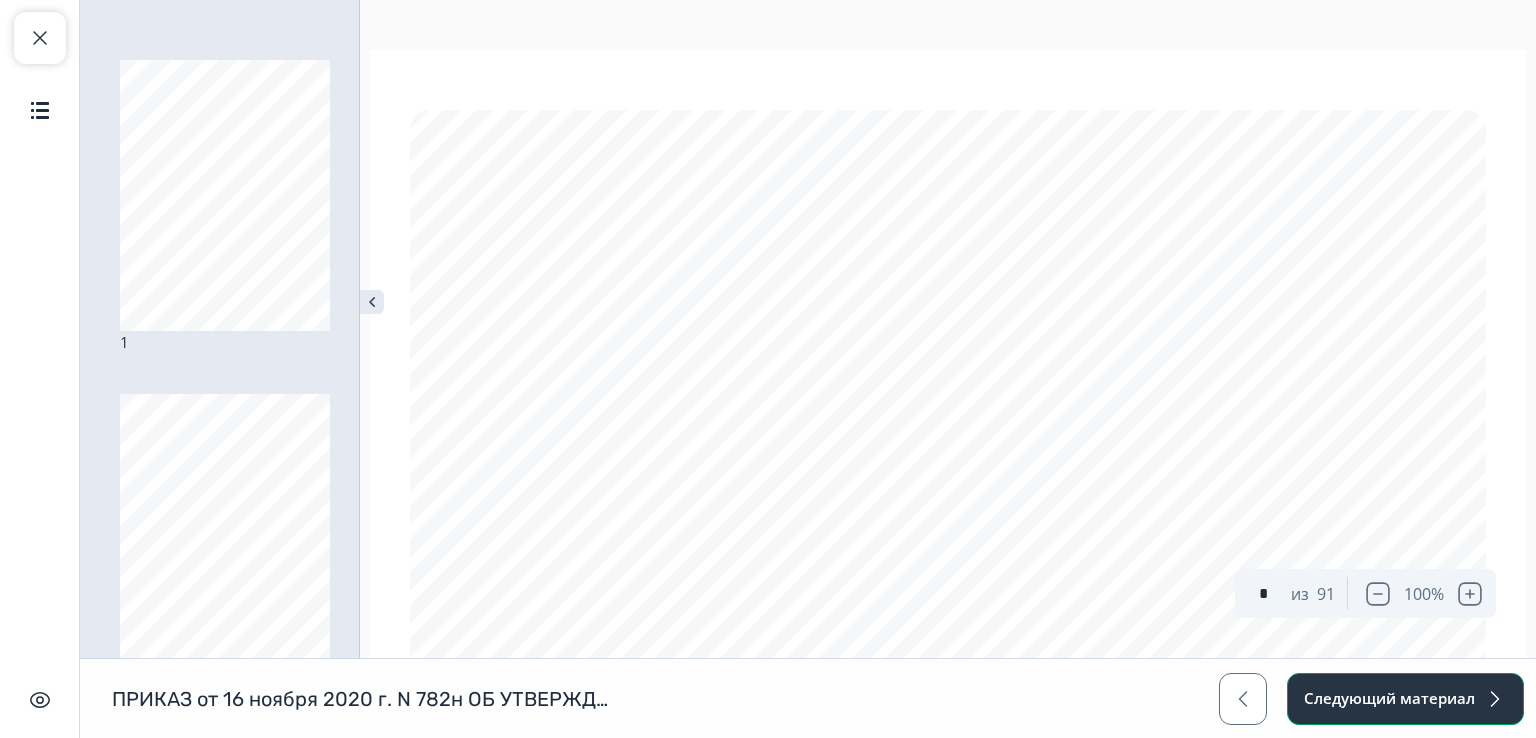 click on "Следующий материал" at bounding box center (1405, 699) 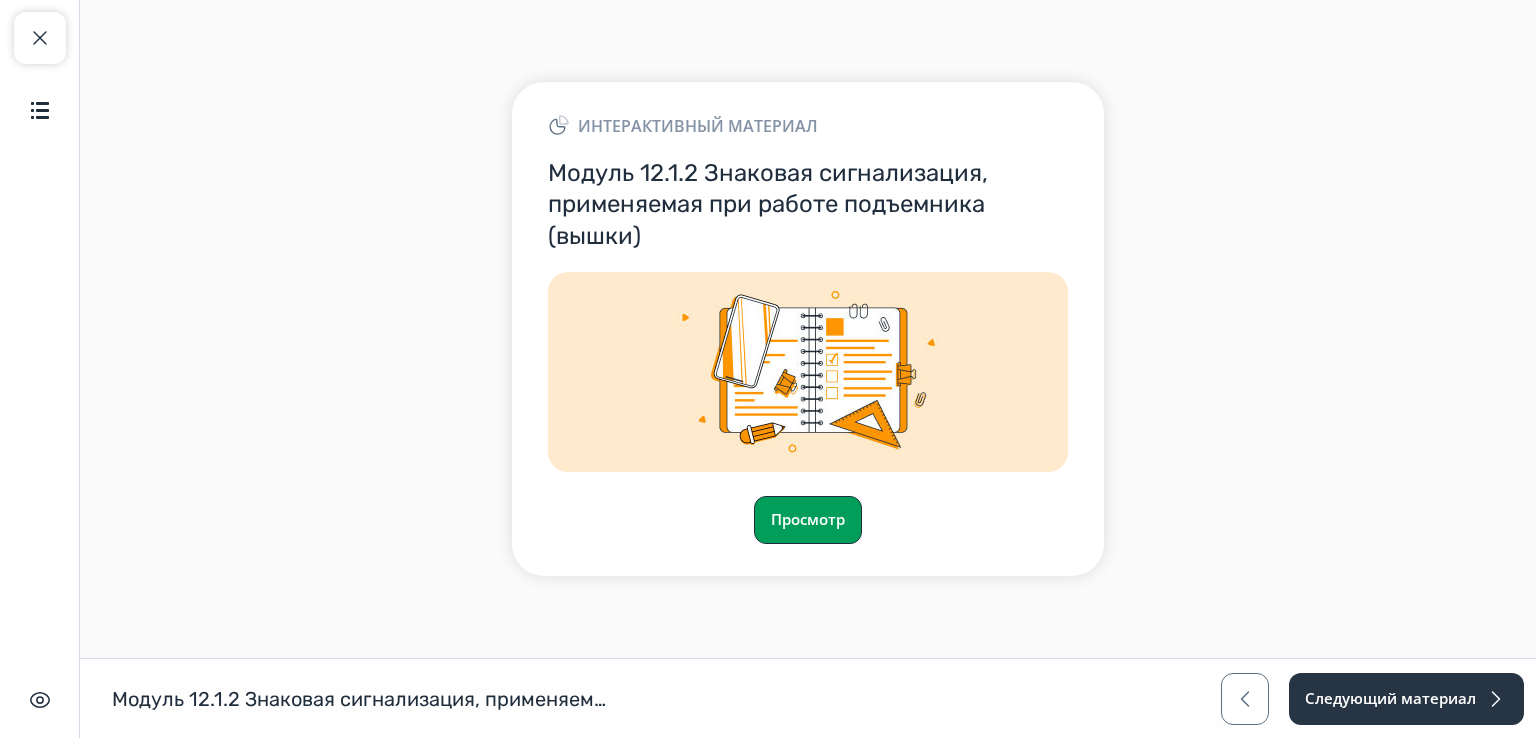 click on "Просмотр" at bounding box center (808, 520) 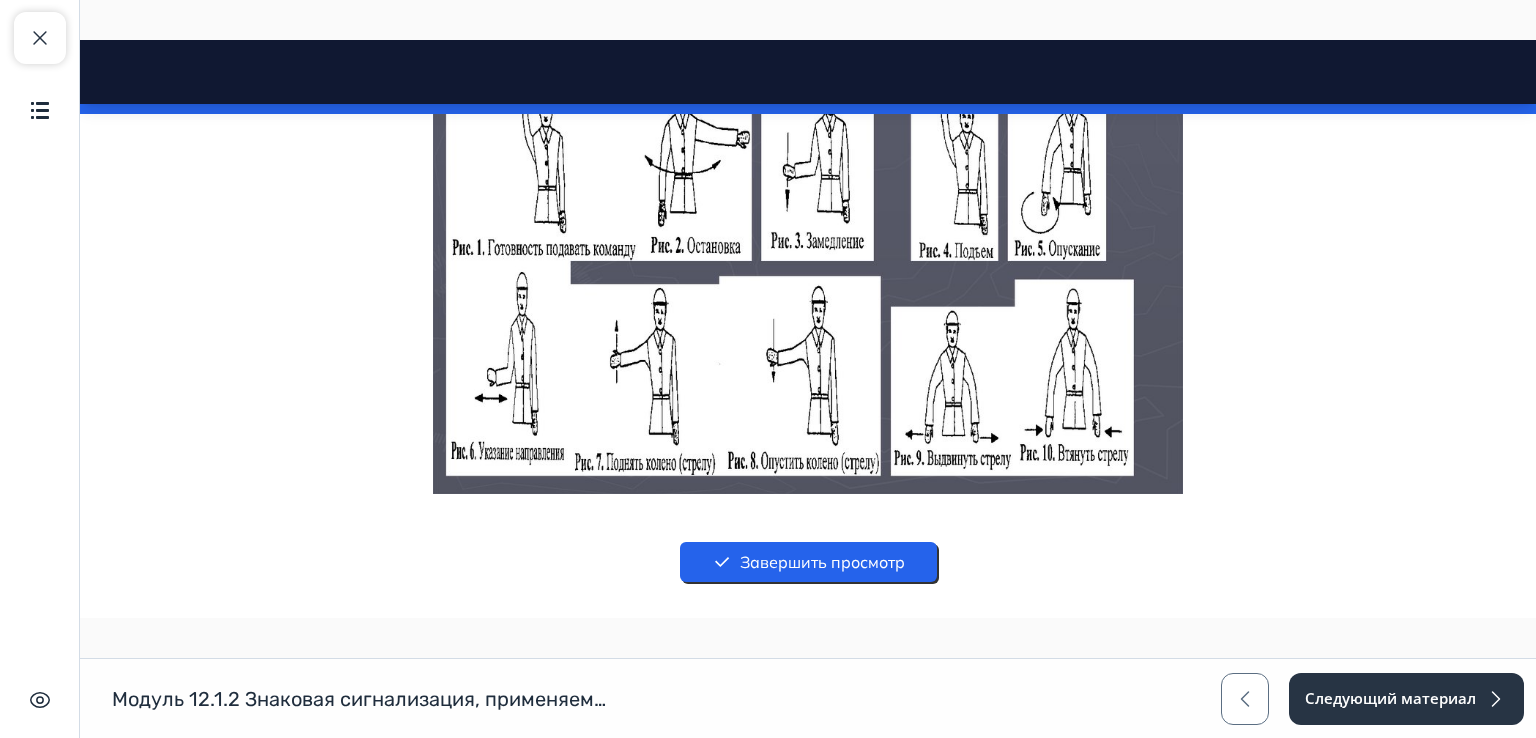 scroll, scrollTop: 1016, scrollLeft: 0, axis: vertical 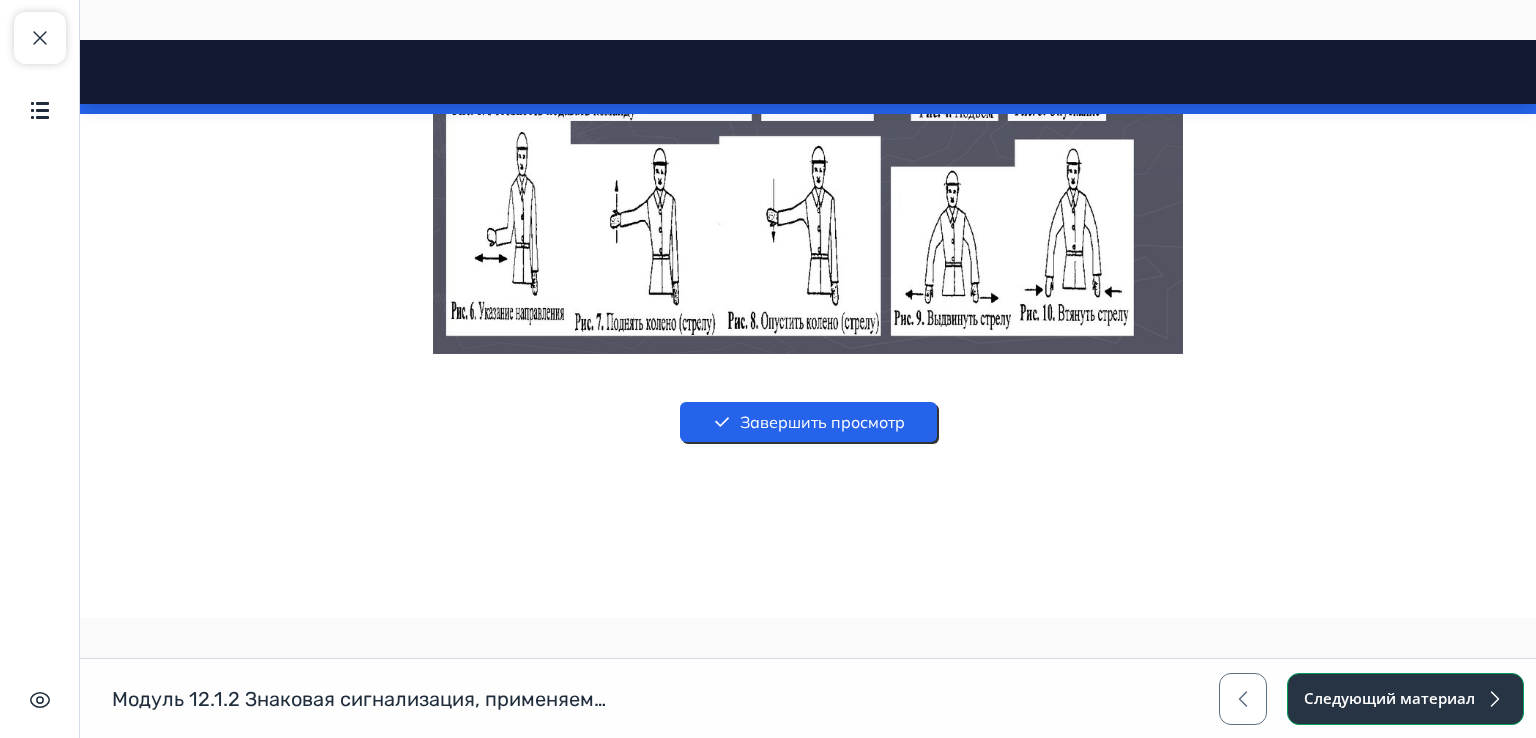 click on "Следующий материал" at bounding box center [1405, 699] 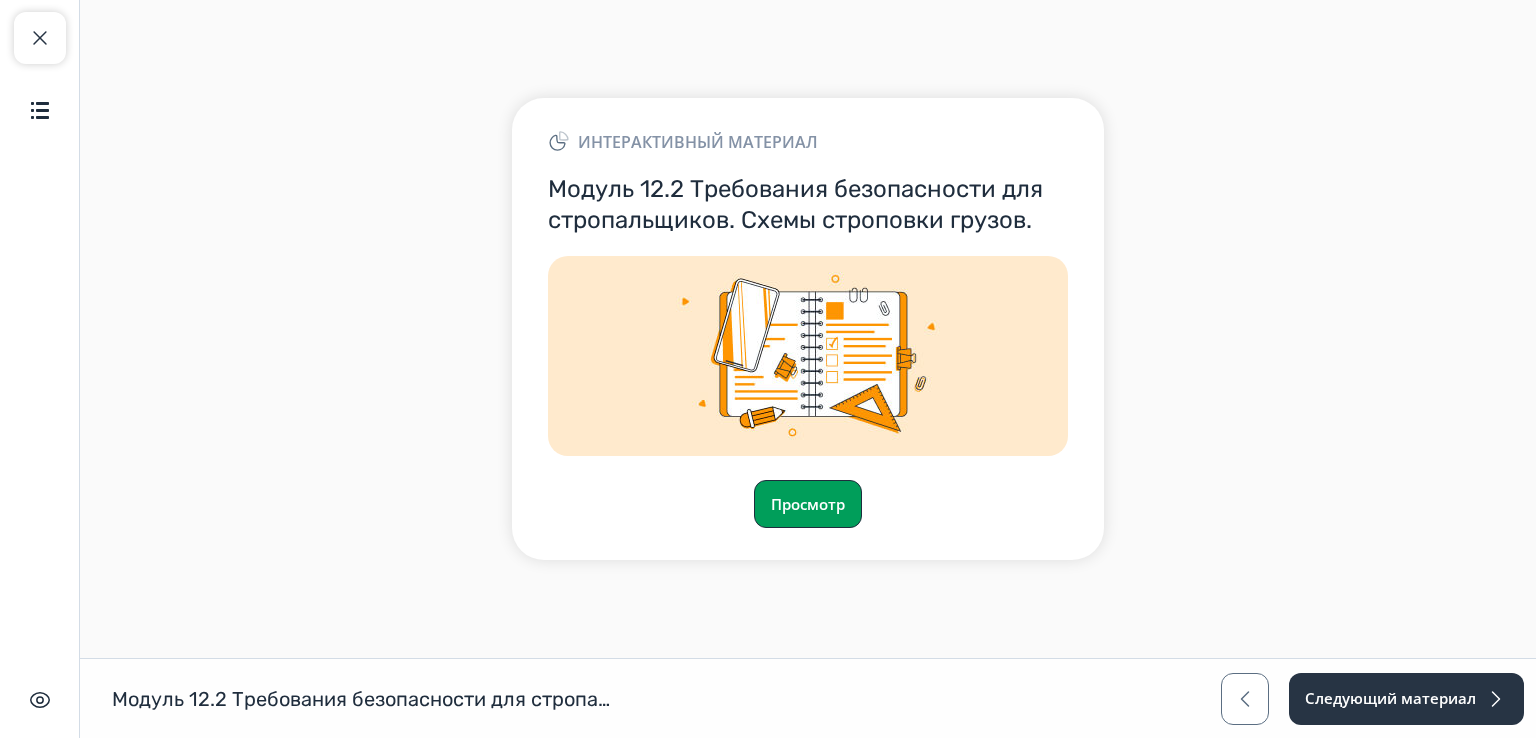 click on "Просмотр" at bounding box center [808, 504] 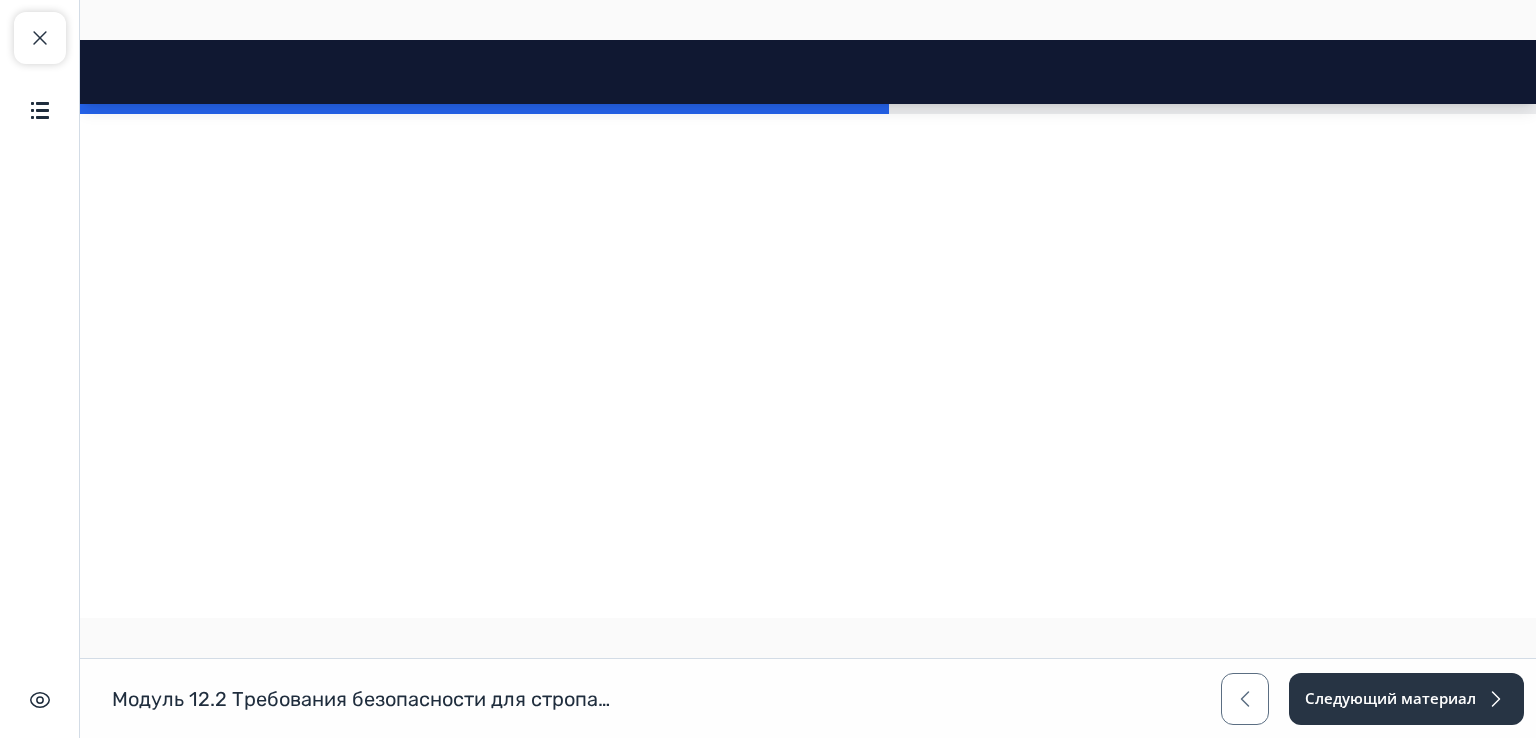 scroll, scrollTop: 3075, scrollLeft: 0, axis: vertical 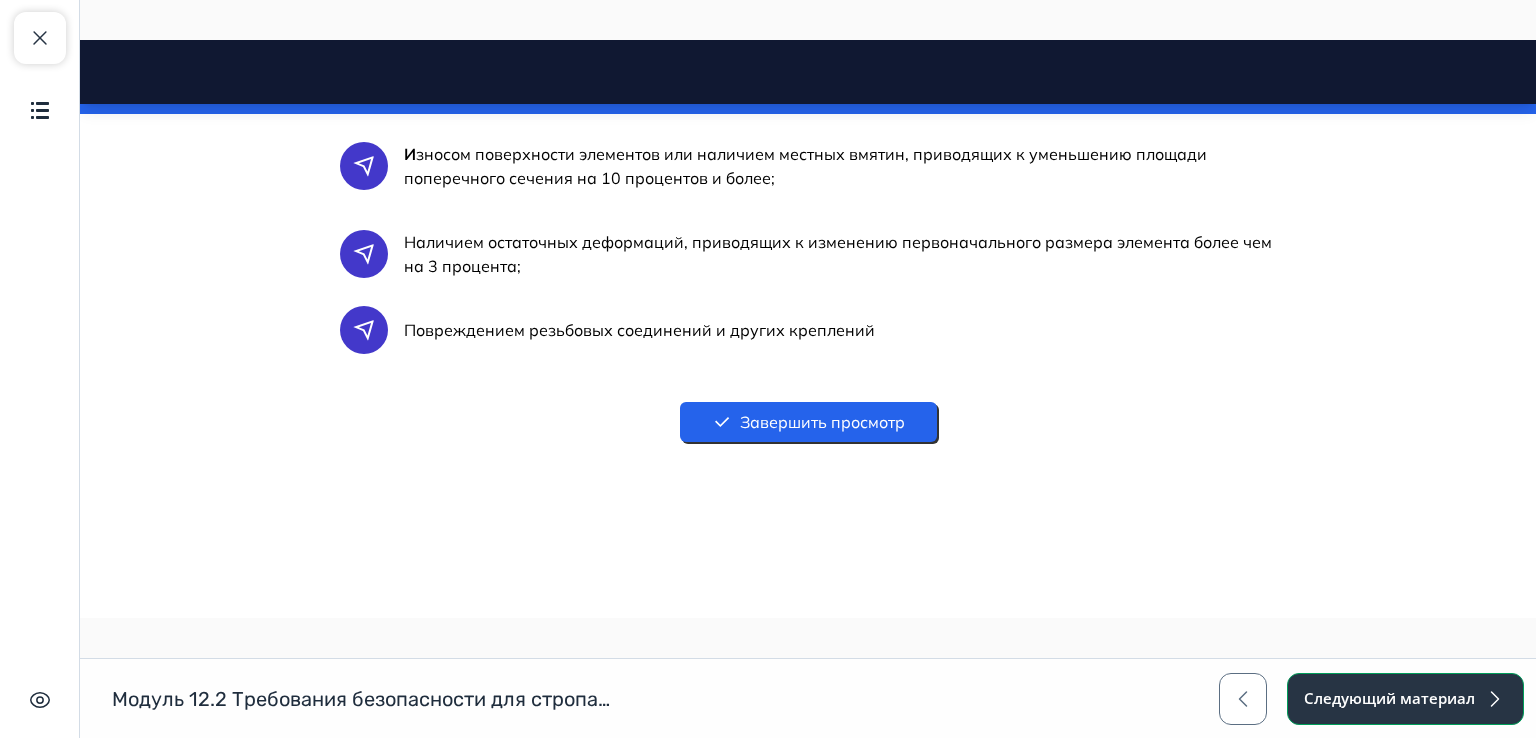 click on "Следующий материал" at bounding box center (1405, 699) 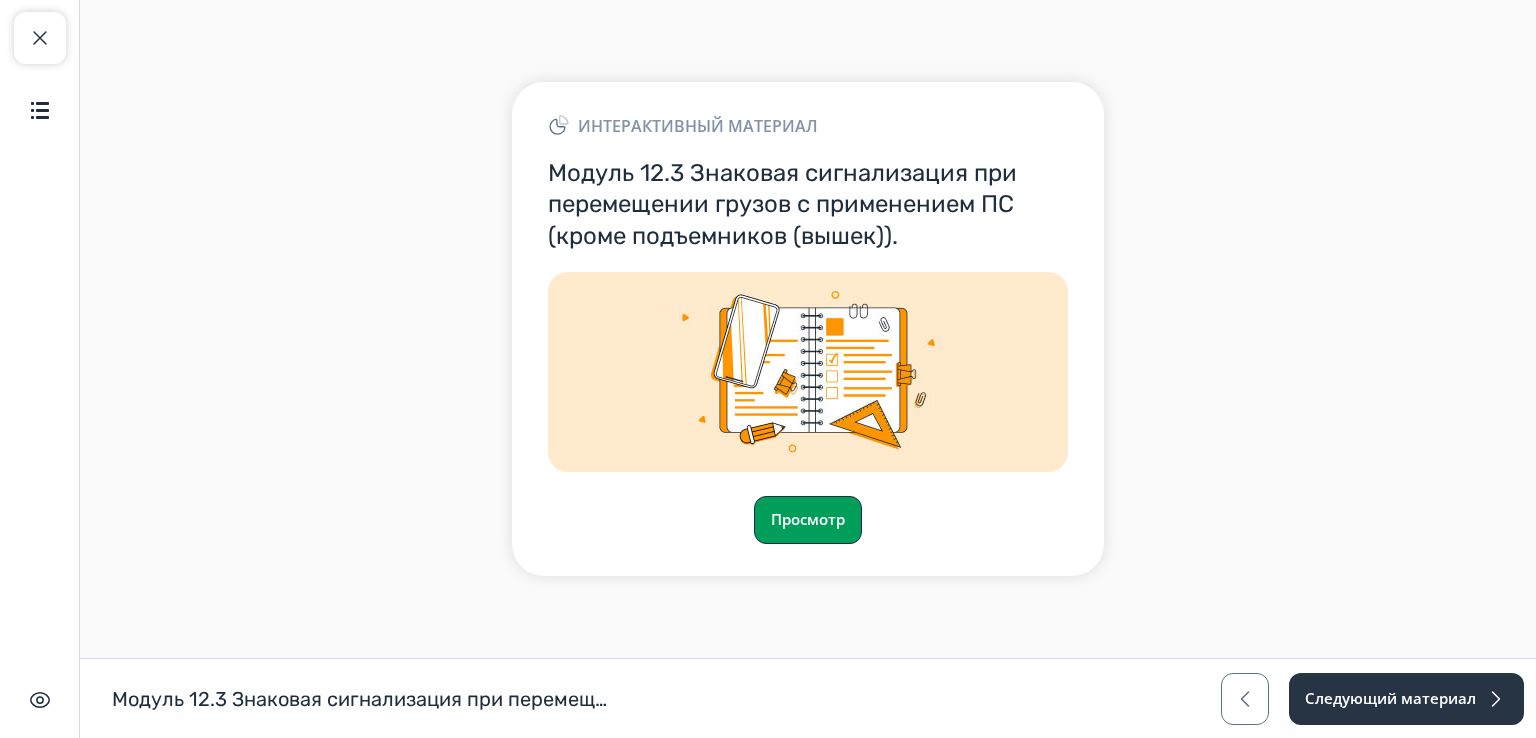 click on "Просмотр" at bounding box center [808, 520] 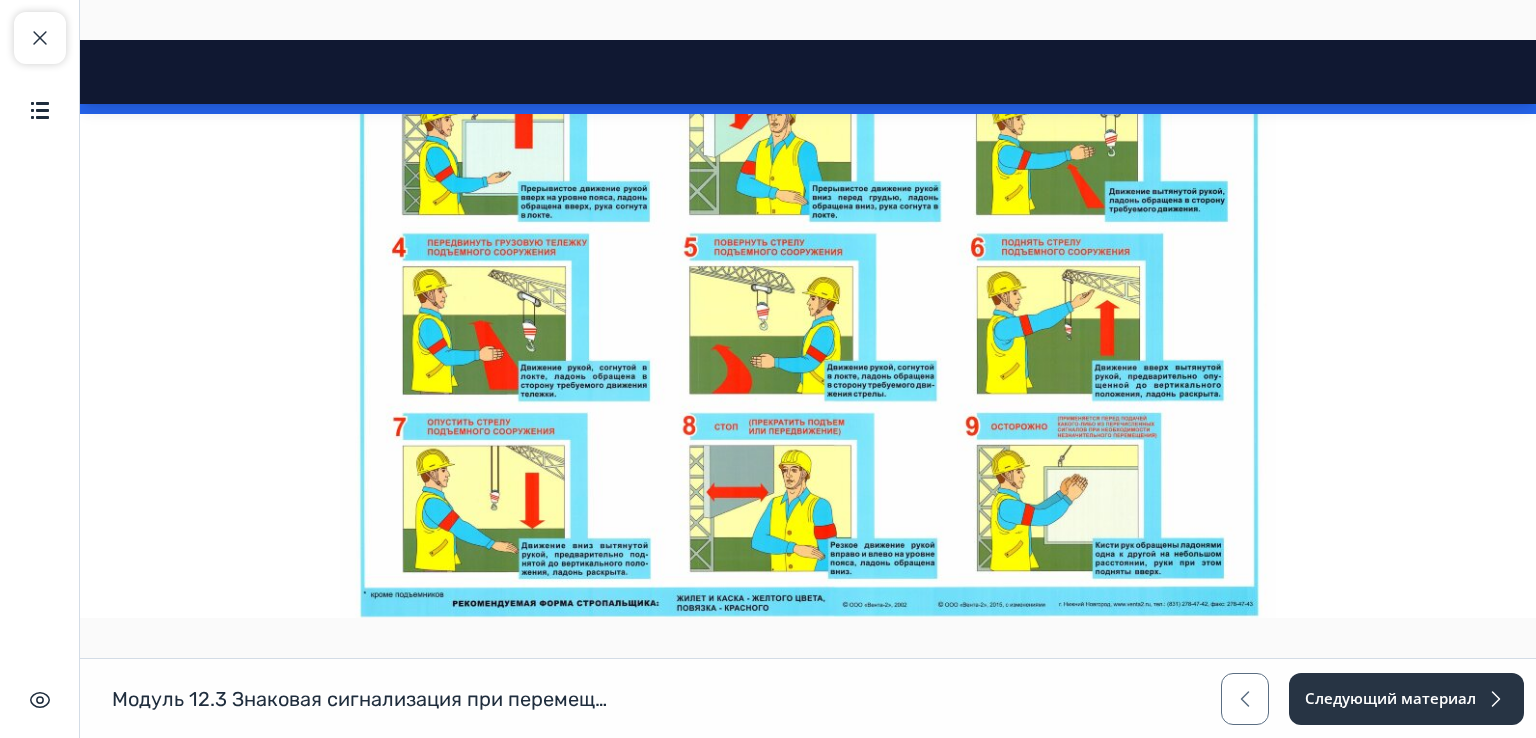 scroll, scrollTop: 632, scrollLeft: 0, axis: vertical 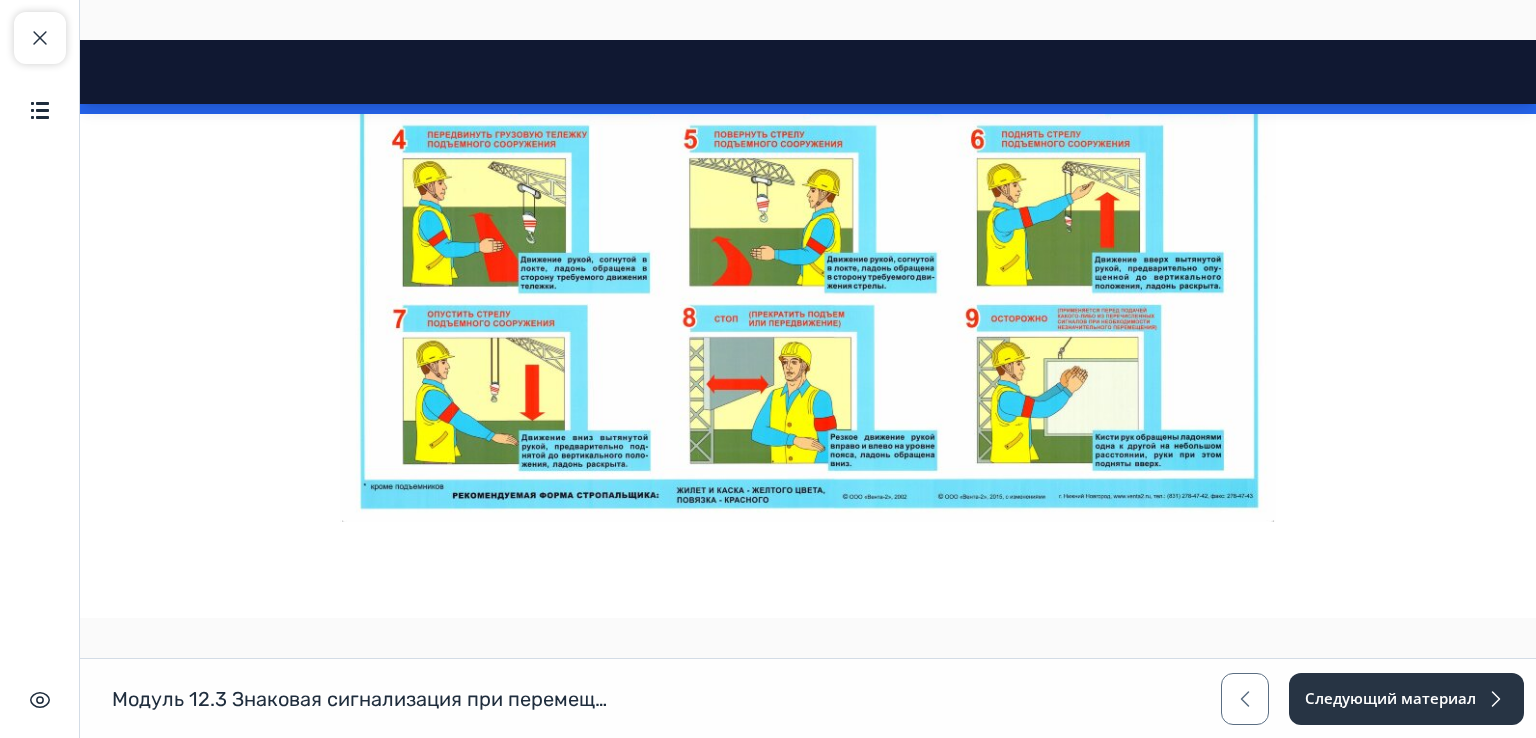 drag, startPoint x: 1526, startPoint y: 163, endPoint x: 1558, endPoint y: 744, distance: 581.88055 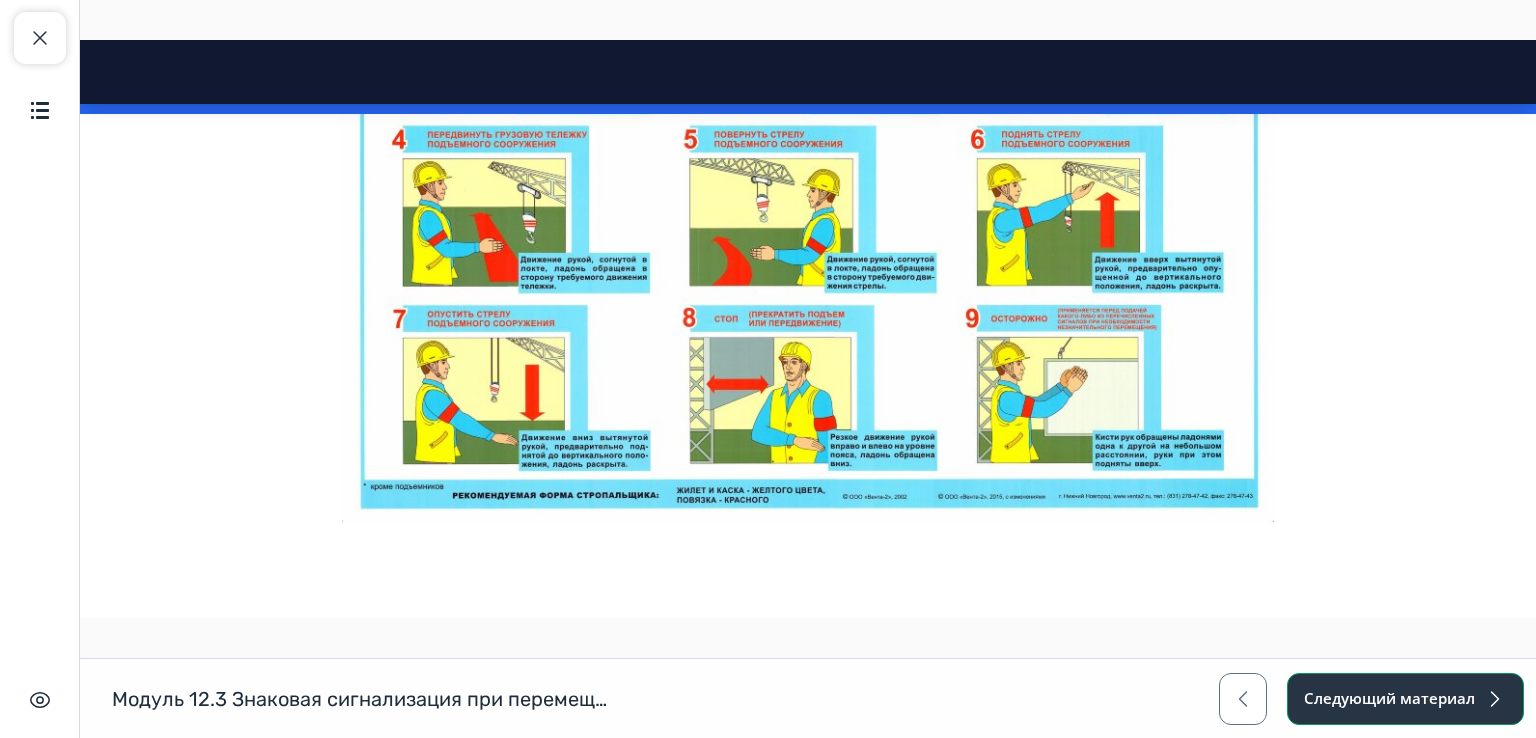 click on "Следующий материал" at bounding box center (1405, 699) 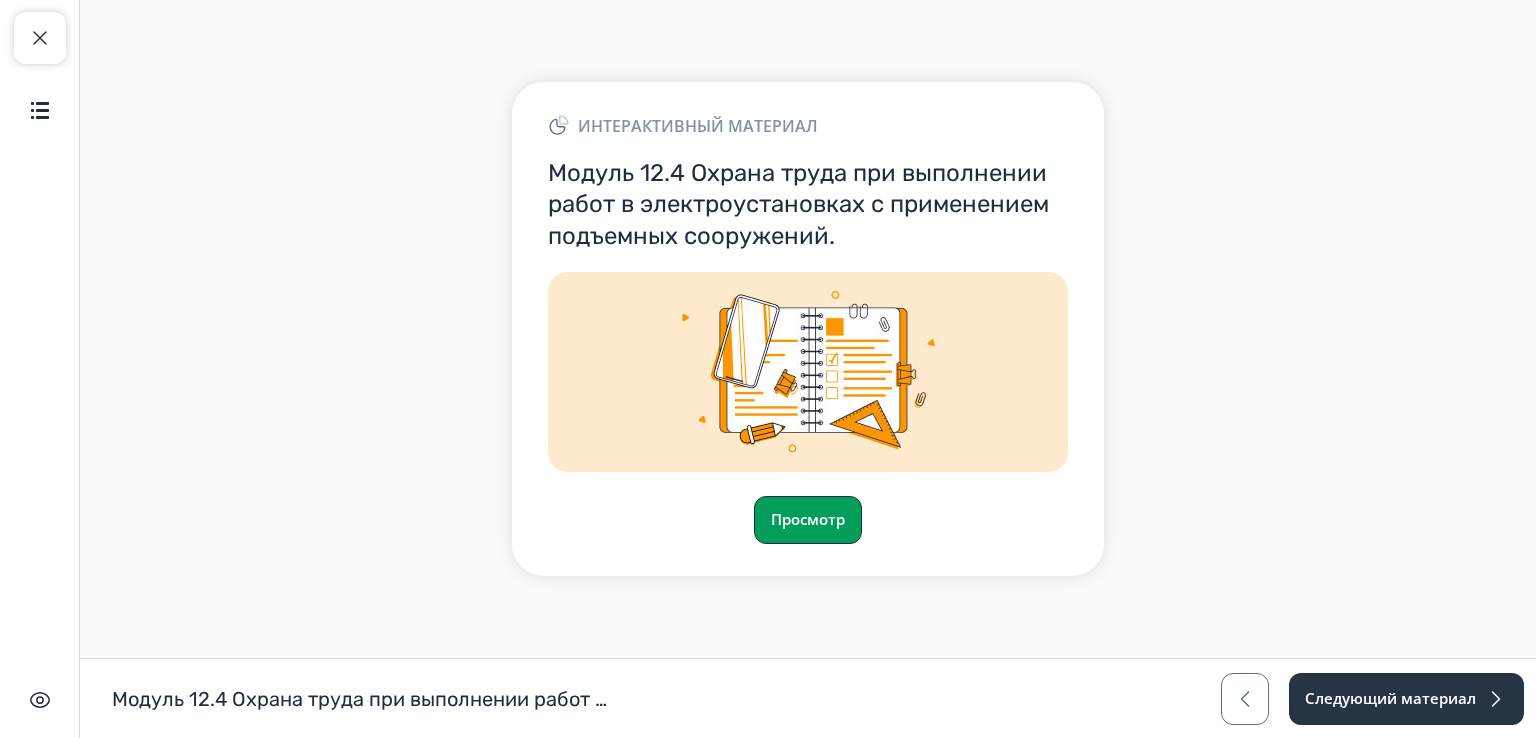 click on "Просмотр" at bounding box center (808, 520) 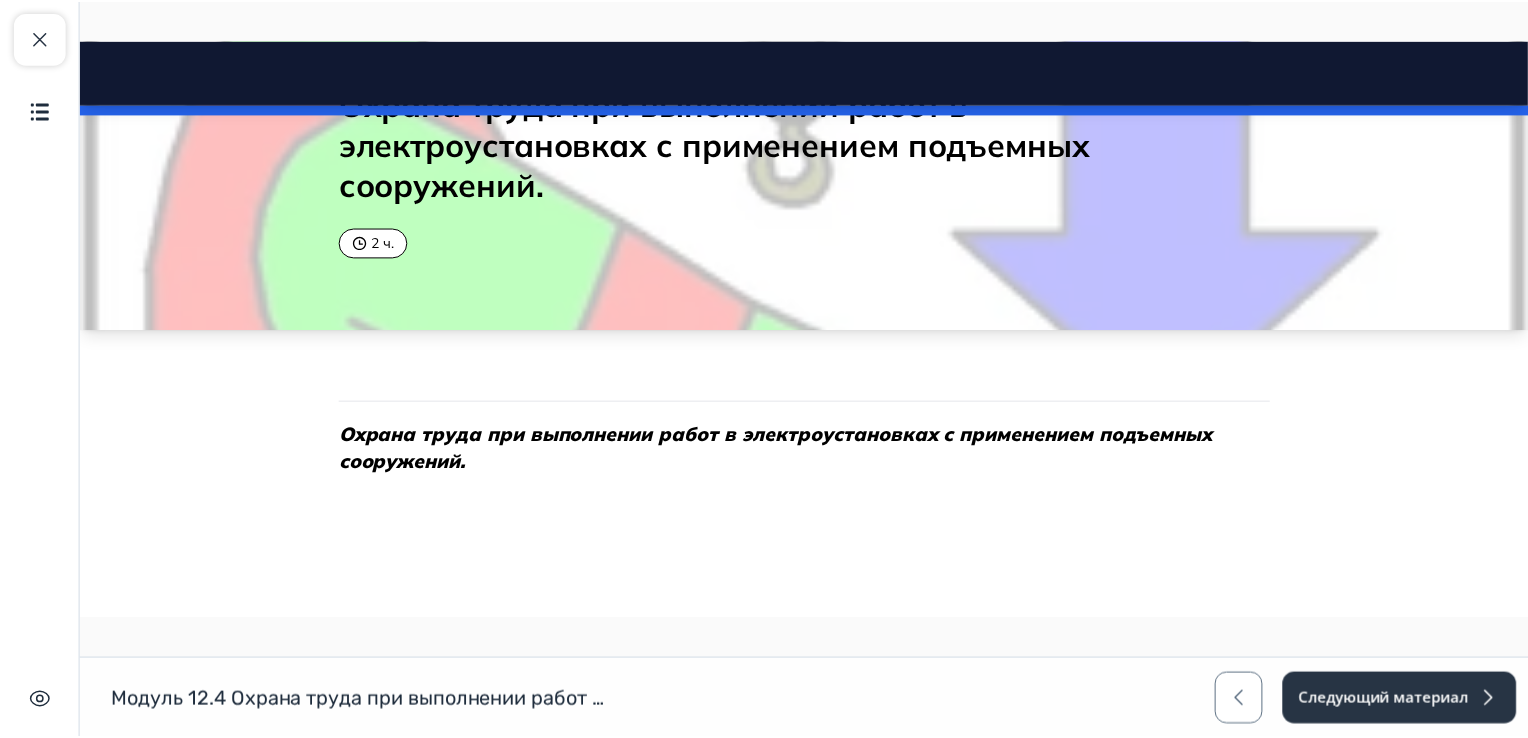 scroll, scrollTop: 100, scrollLeft: 0, axis: vertical 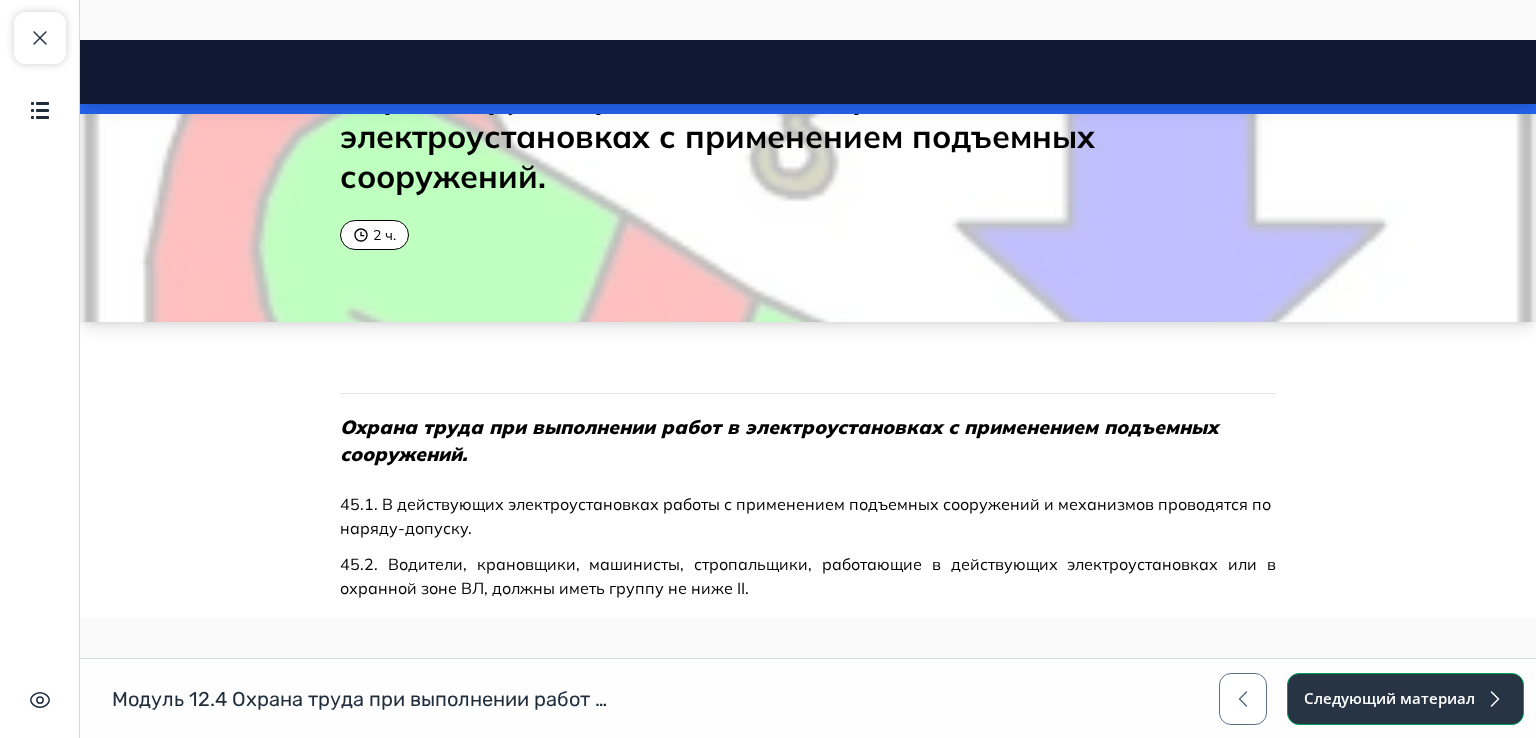 click on "Следующий материал" at bounding box center [1405, 699] 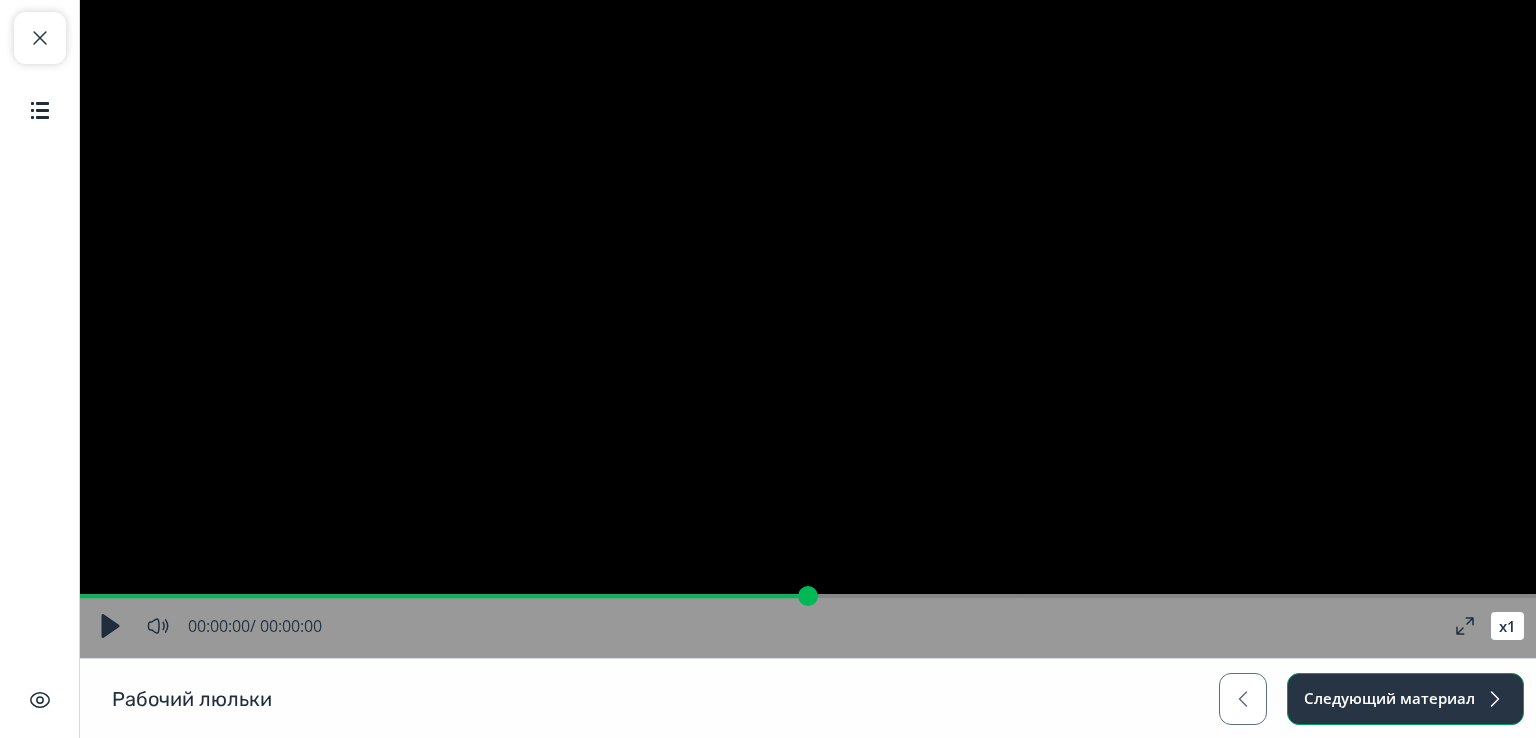 click on "Следующий материал" at bounding box center [1405, 699] 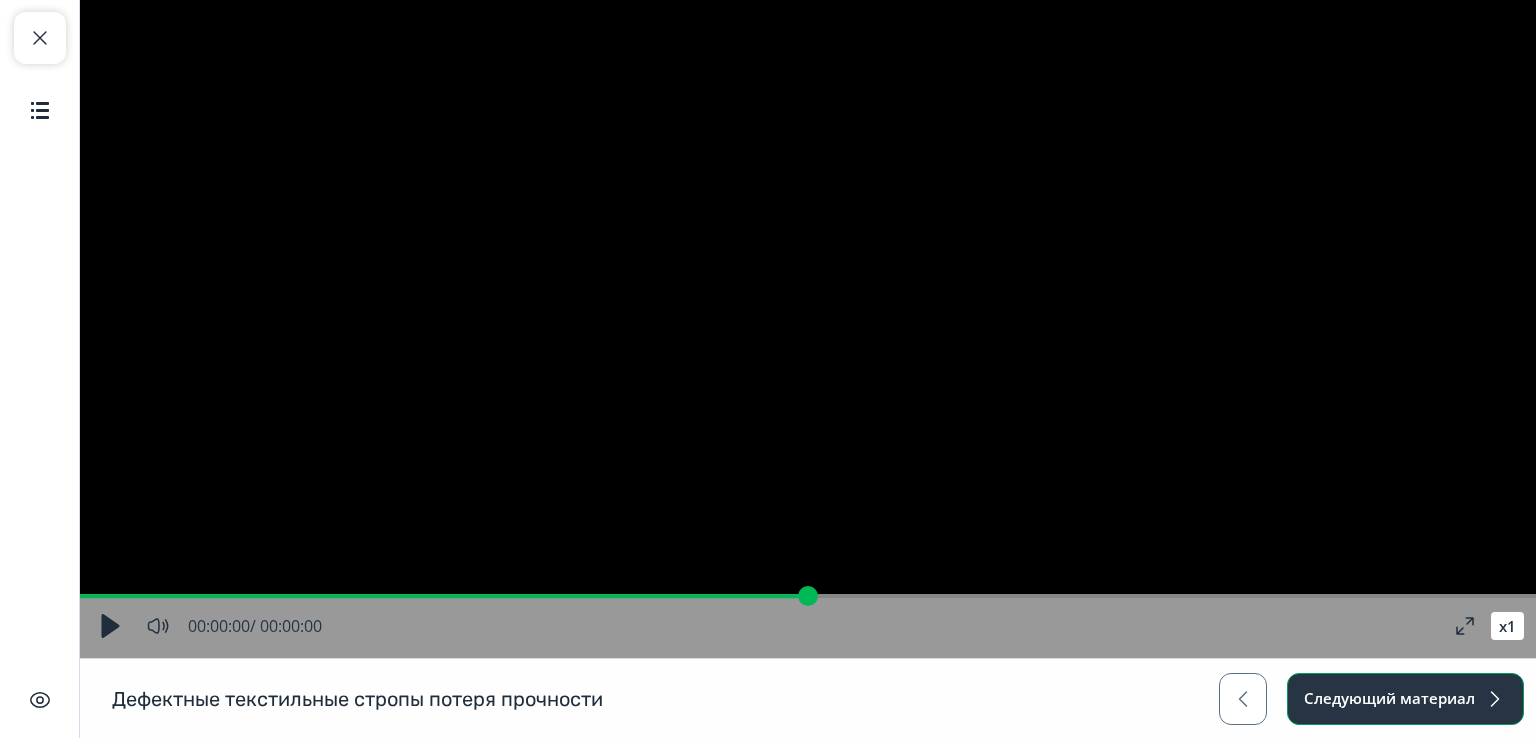 click on "Следующий материал" at bounding box center [1405, 699] 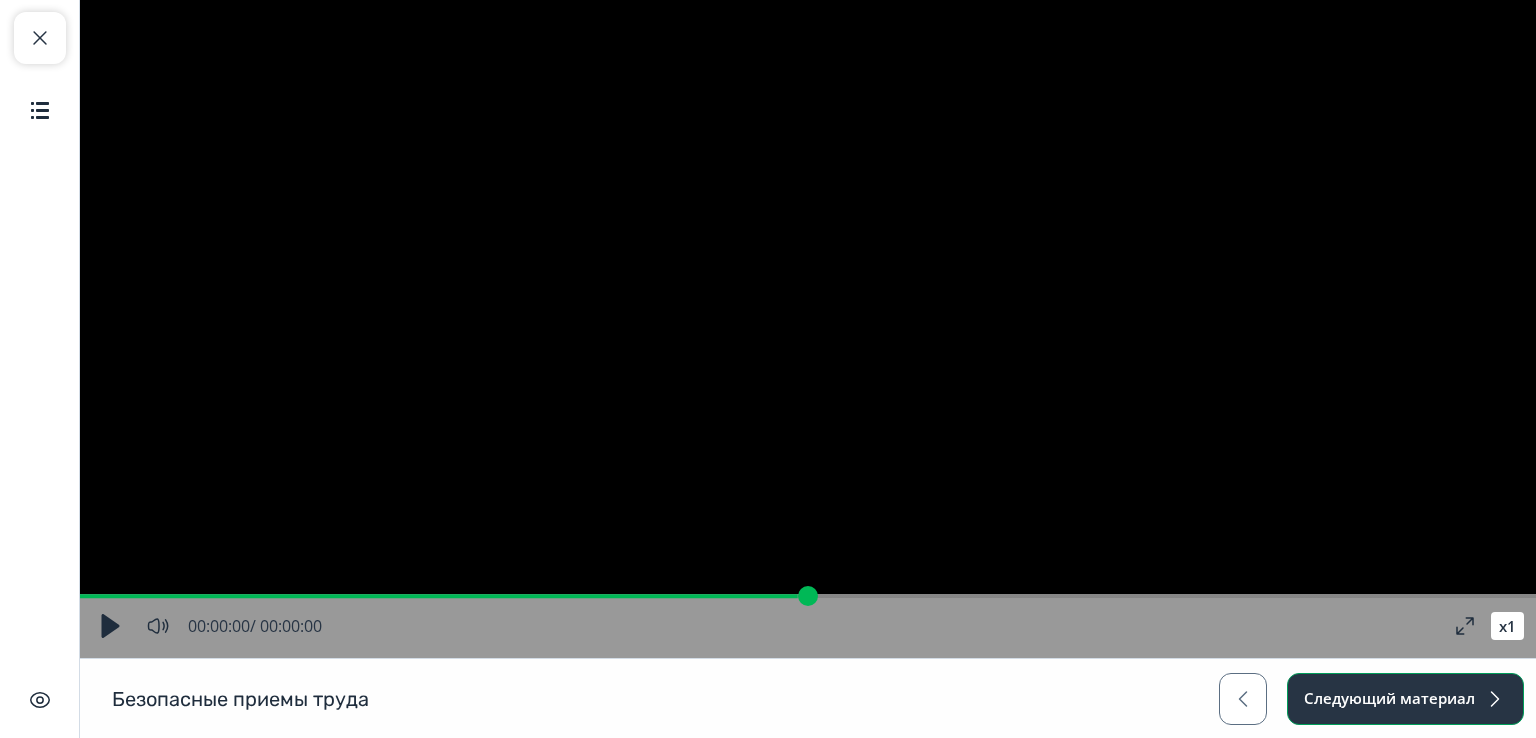click on "Следующий материал" at bounding box center [1405, 699] 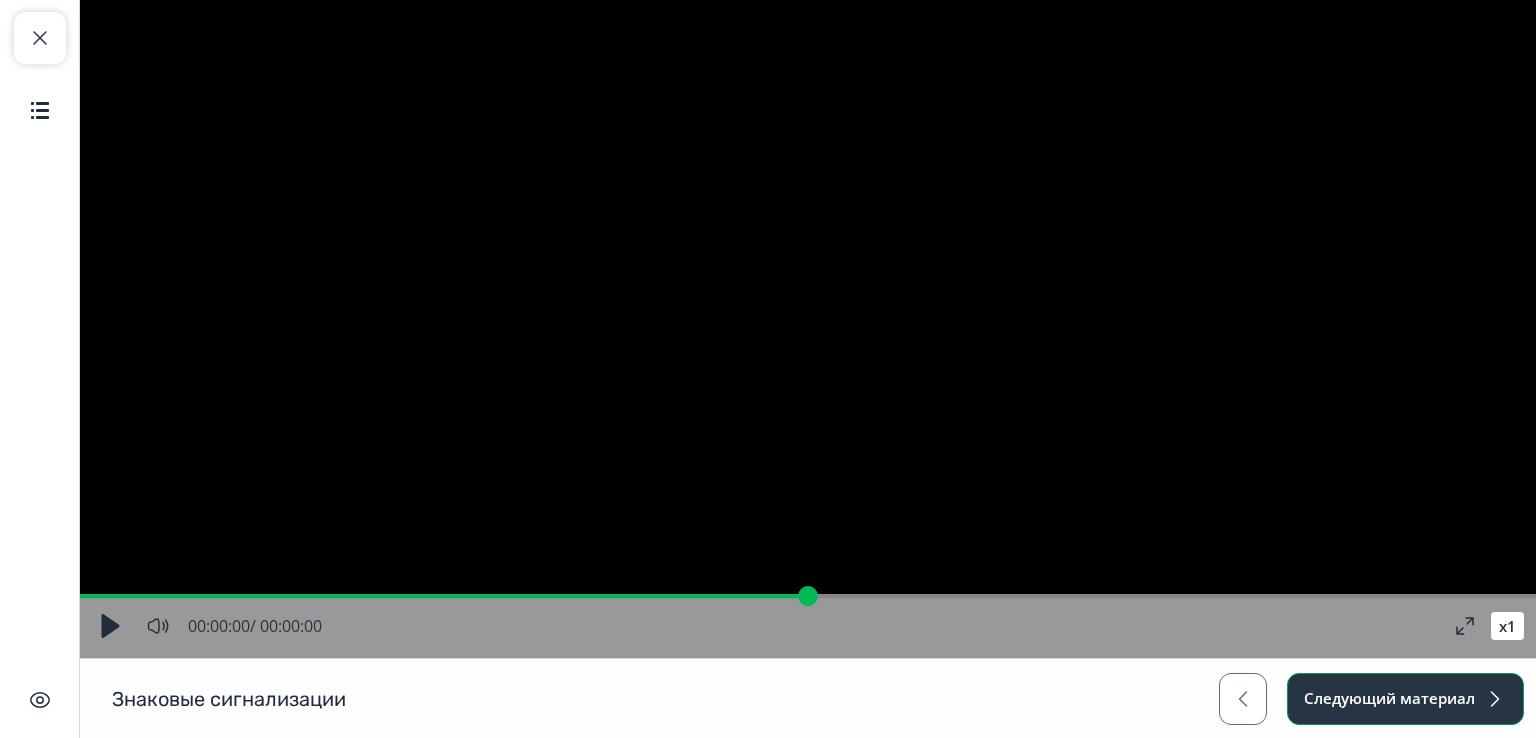 click on "Следующий материал" at bounding box center (1405, 699) 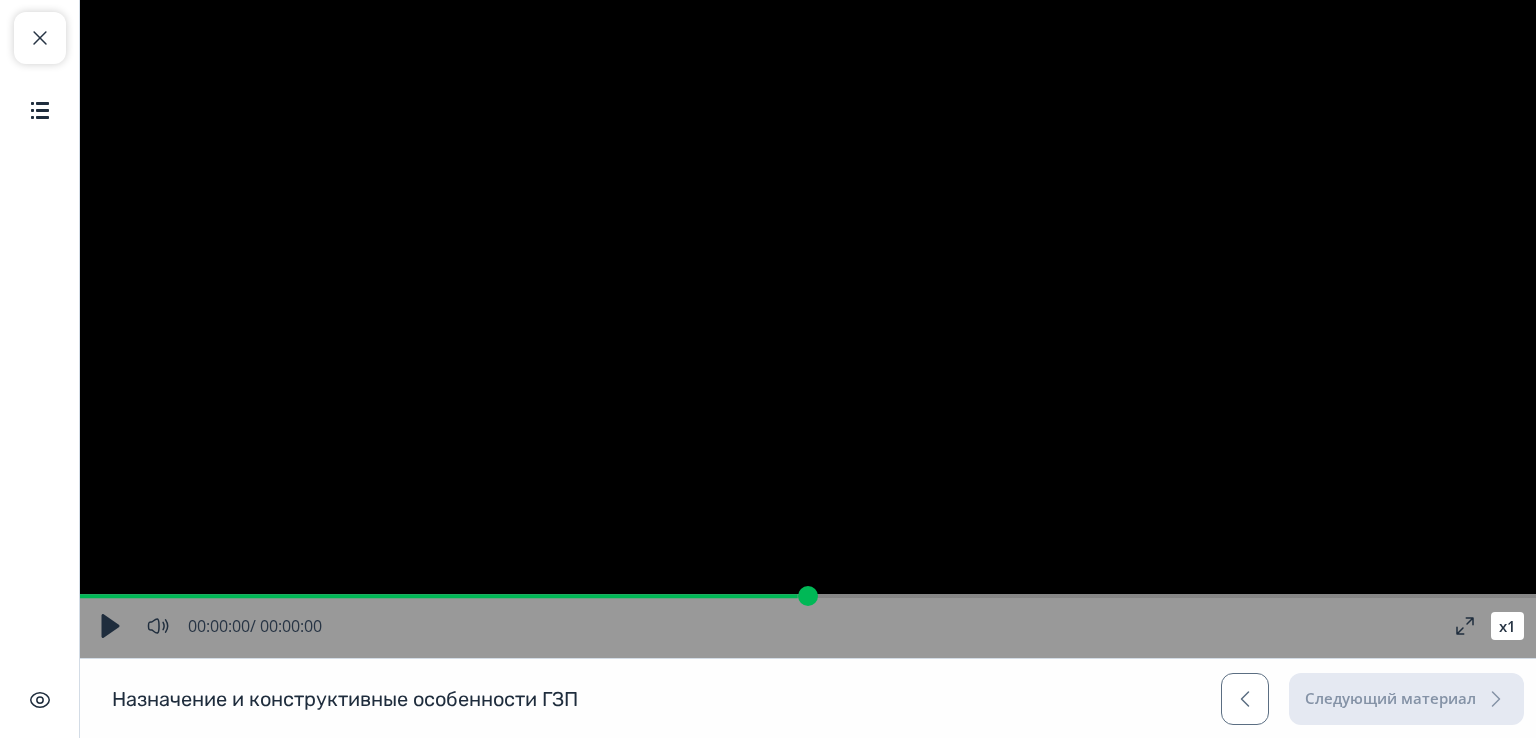 click on "Следующий материал" at bounding box center [1372, 699] 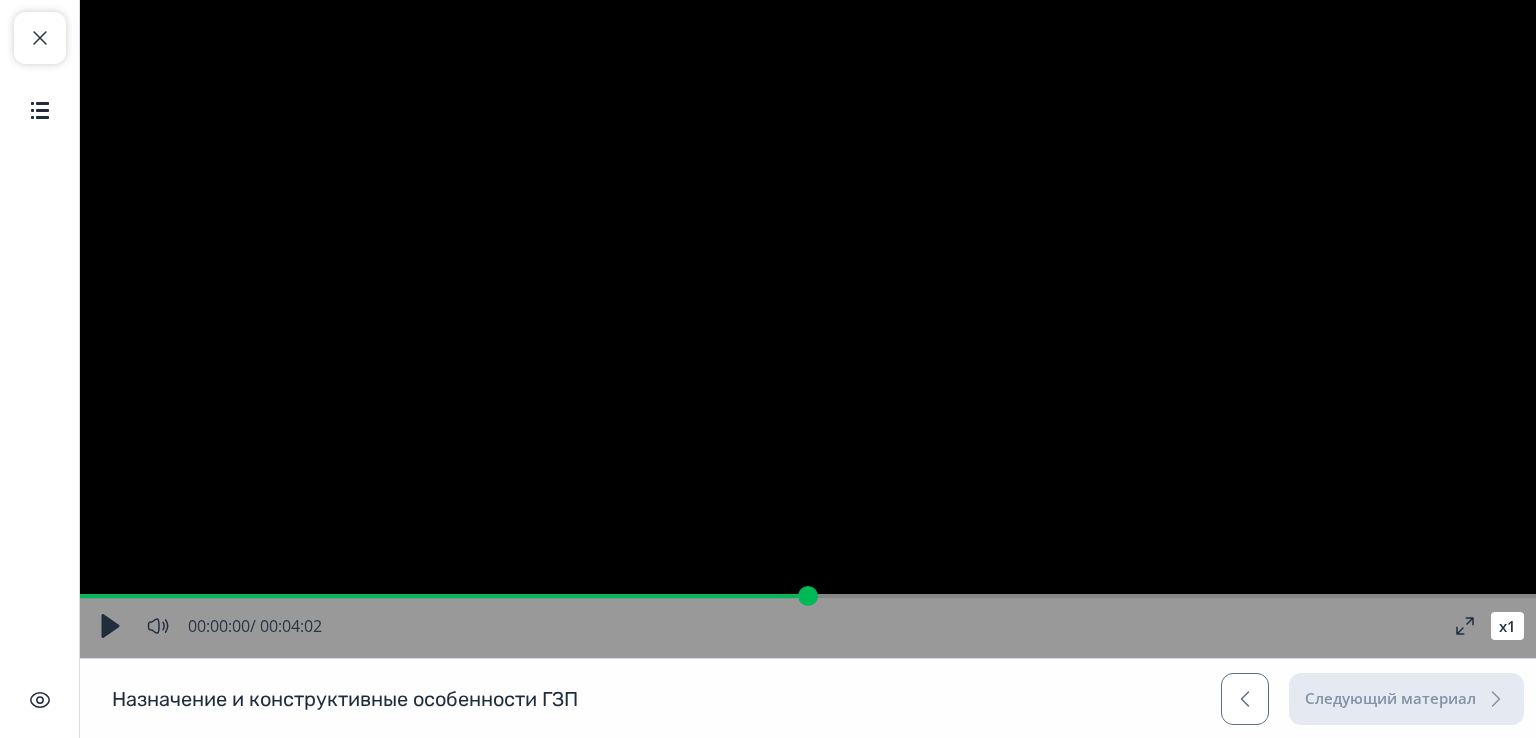 click on "Следующий материал" at bounding box center (1372, 699) 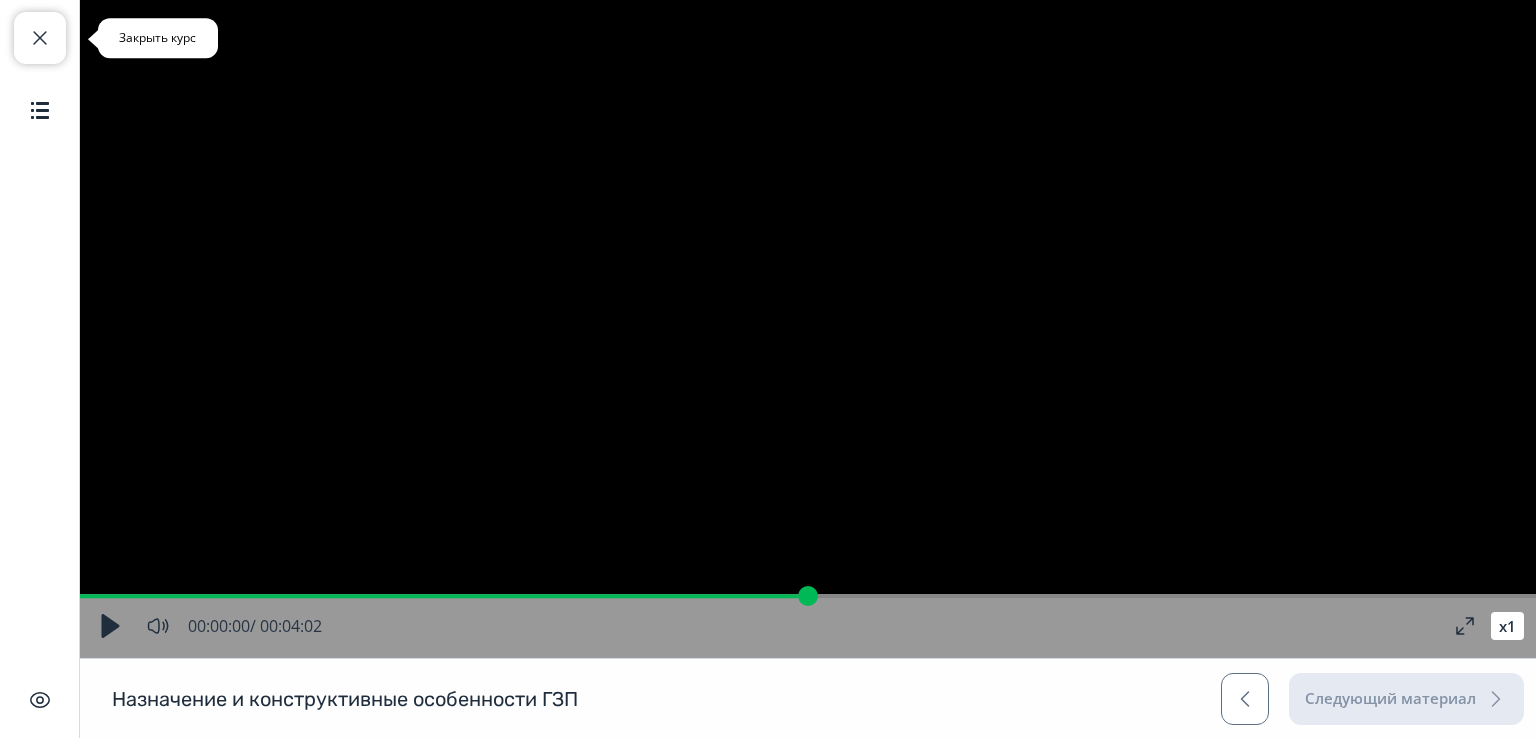 click at bounding box center (40, 38) 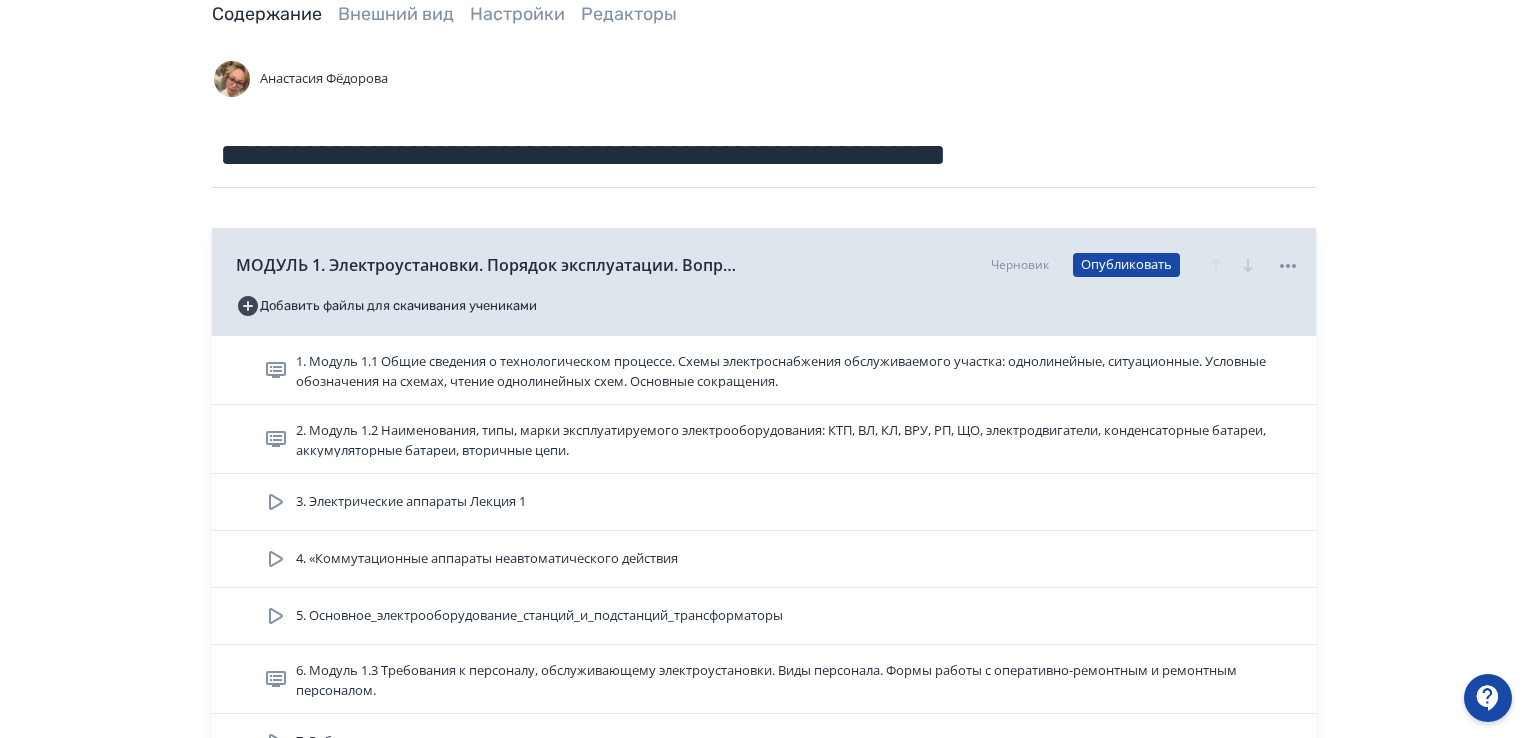 scroll, scrollTop: 0, scrollLeft: 0, axis: both 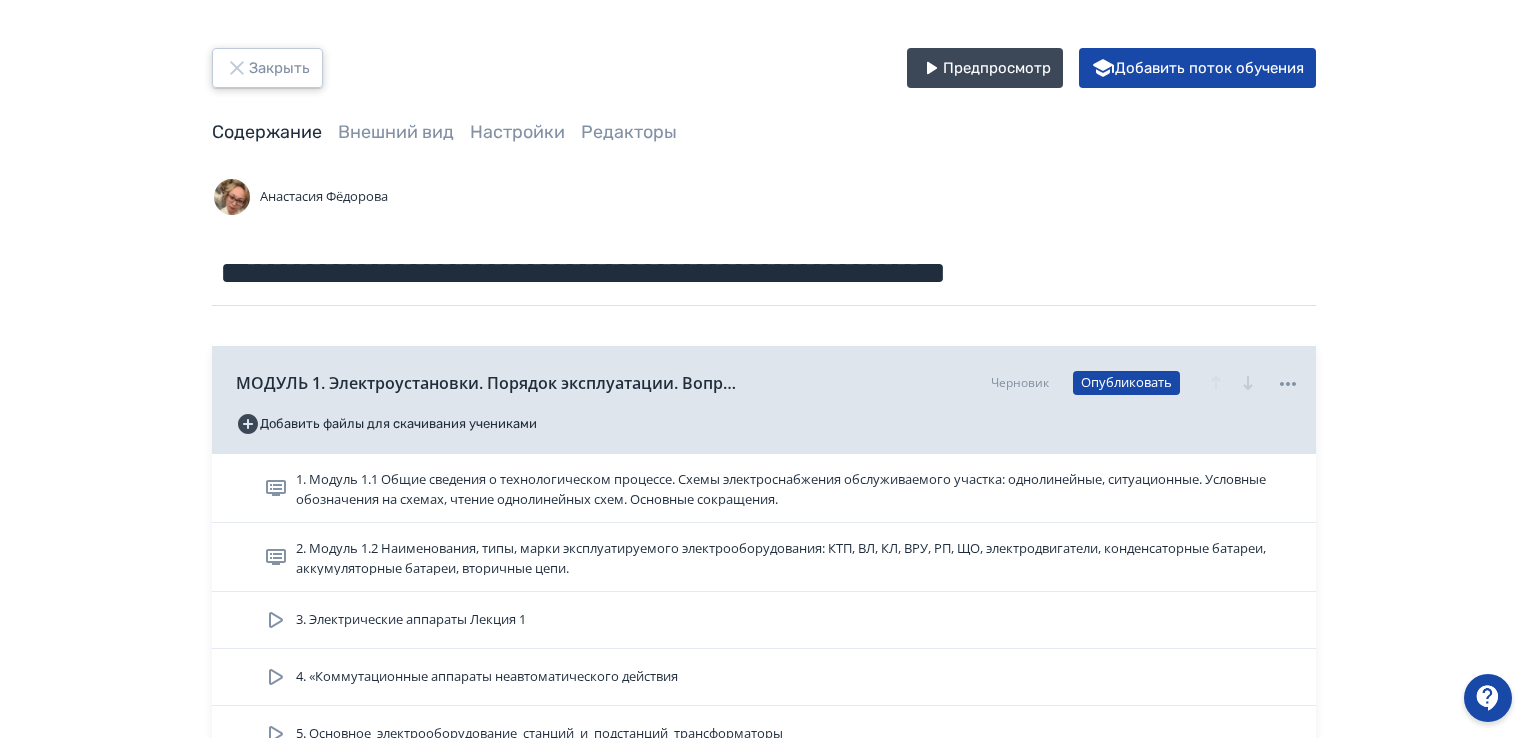 click on "Закрыть" at bounding box center (267, 68) 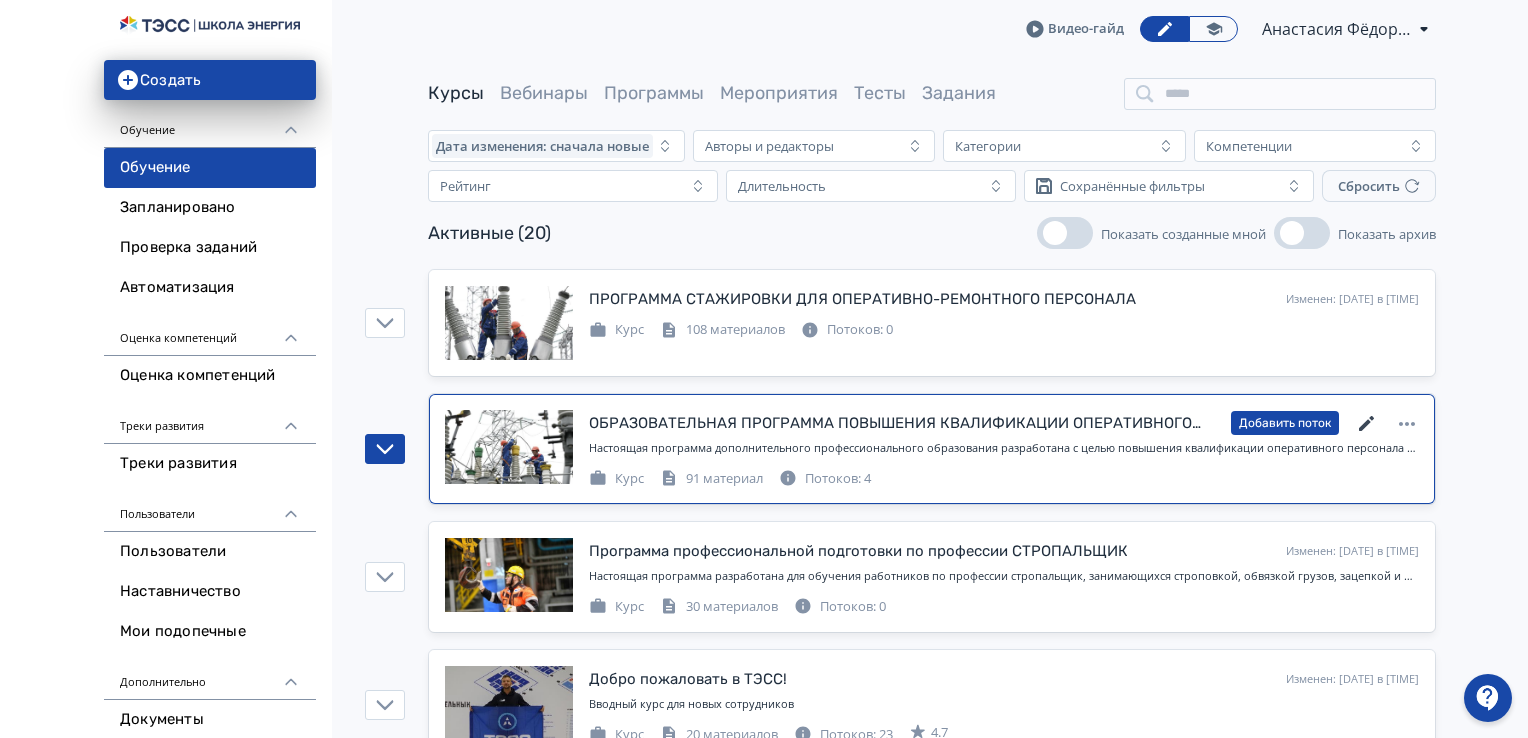 click 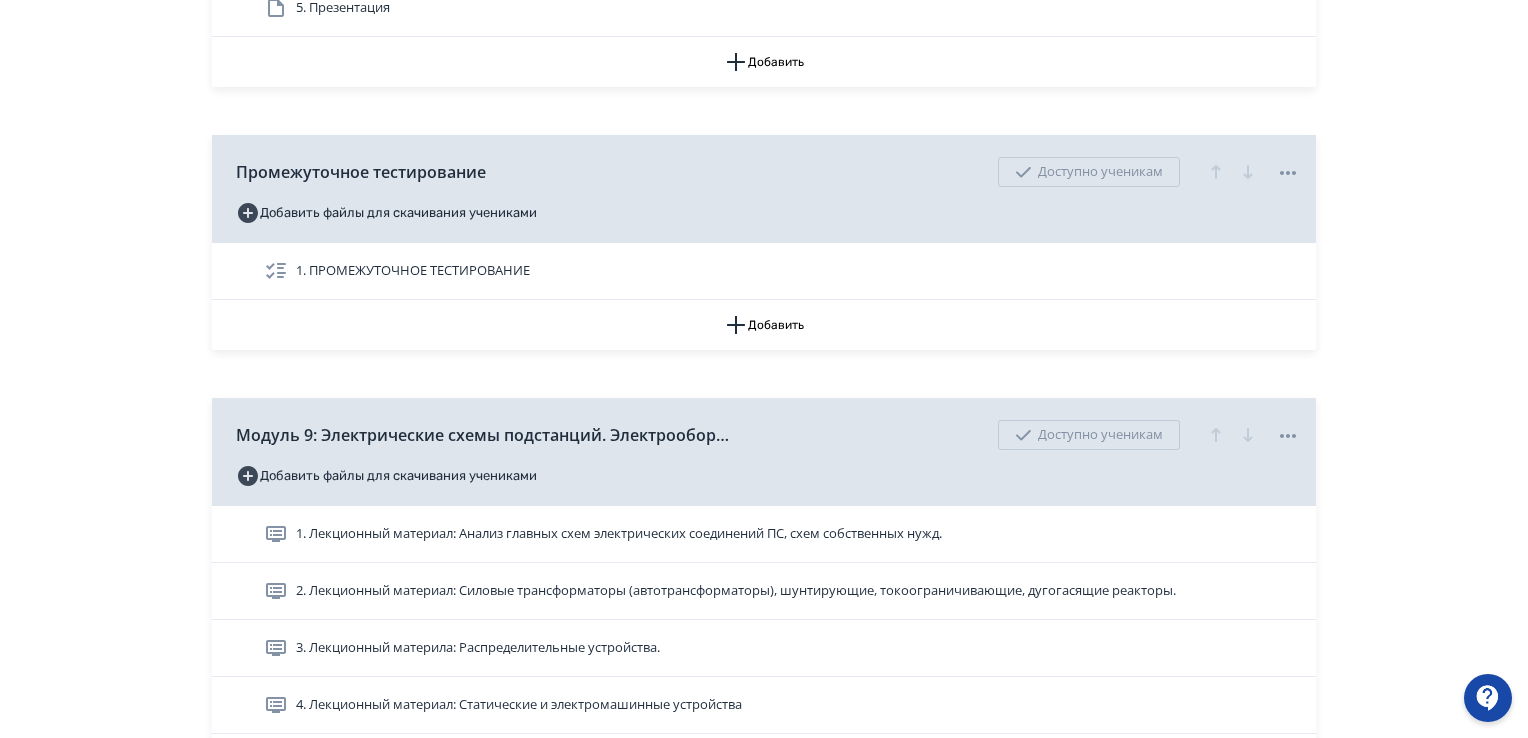 scroll, scrollTop: 4900, scrollLeft: 0, axis: vertical 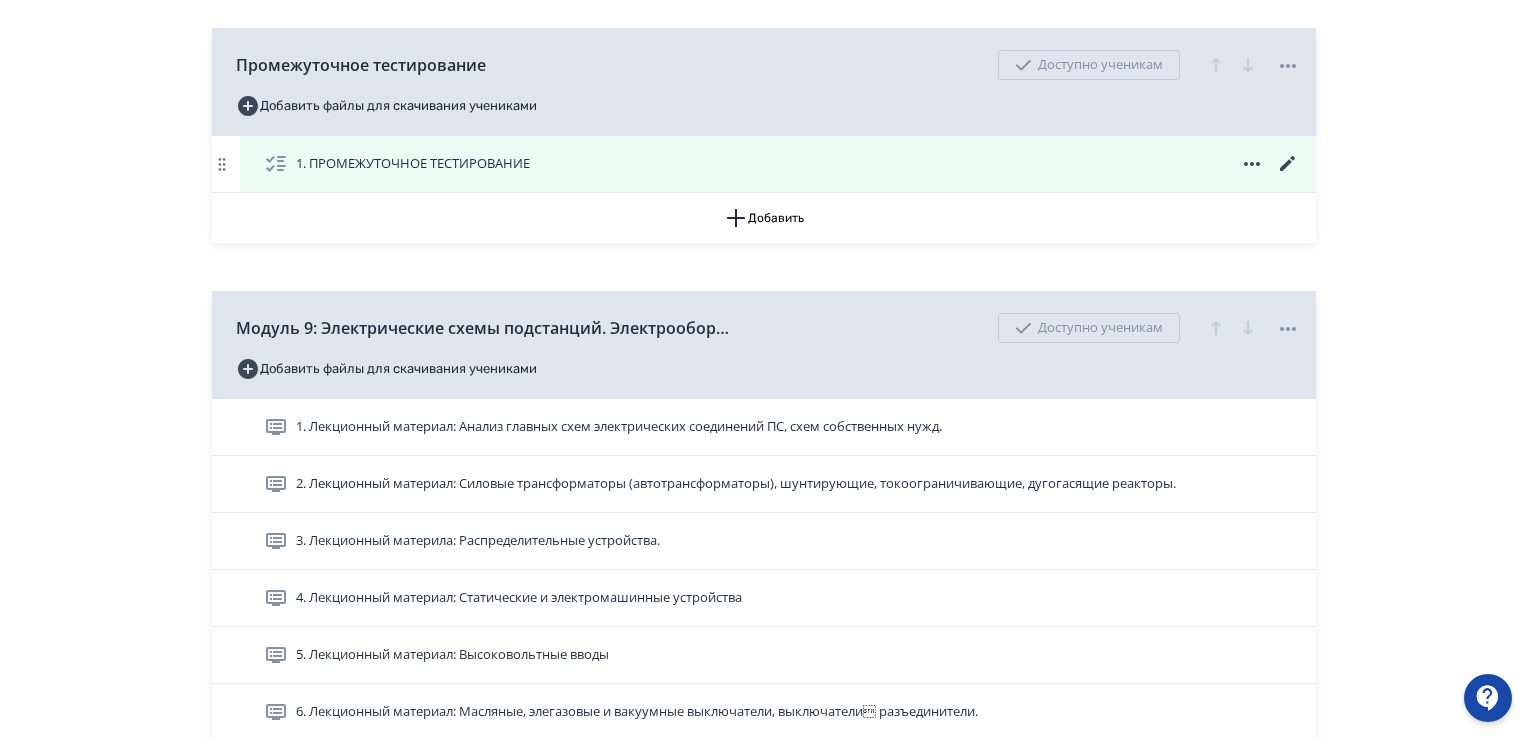 click on "1. ПРОМЕЖУТОЧНОЕ ТЕСТИРОВАНИЕ" at bounding box center (413, 164) 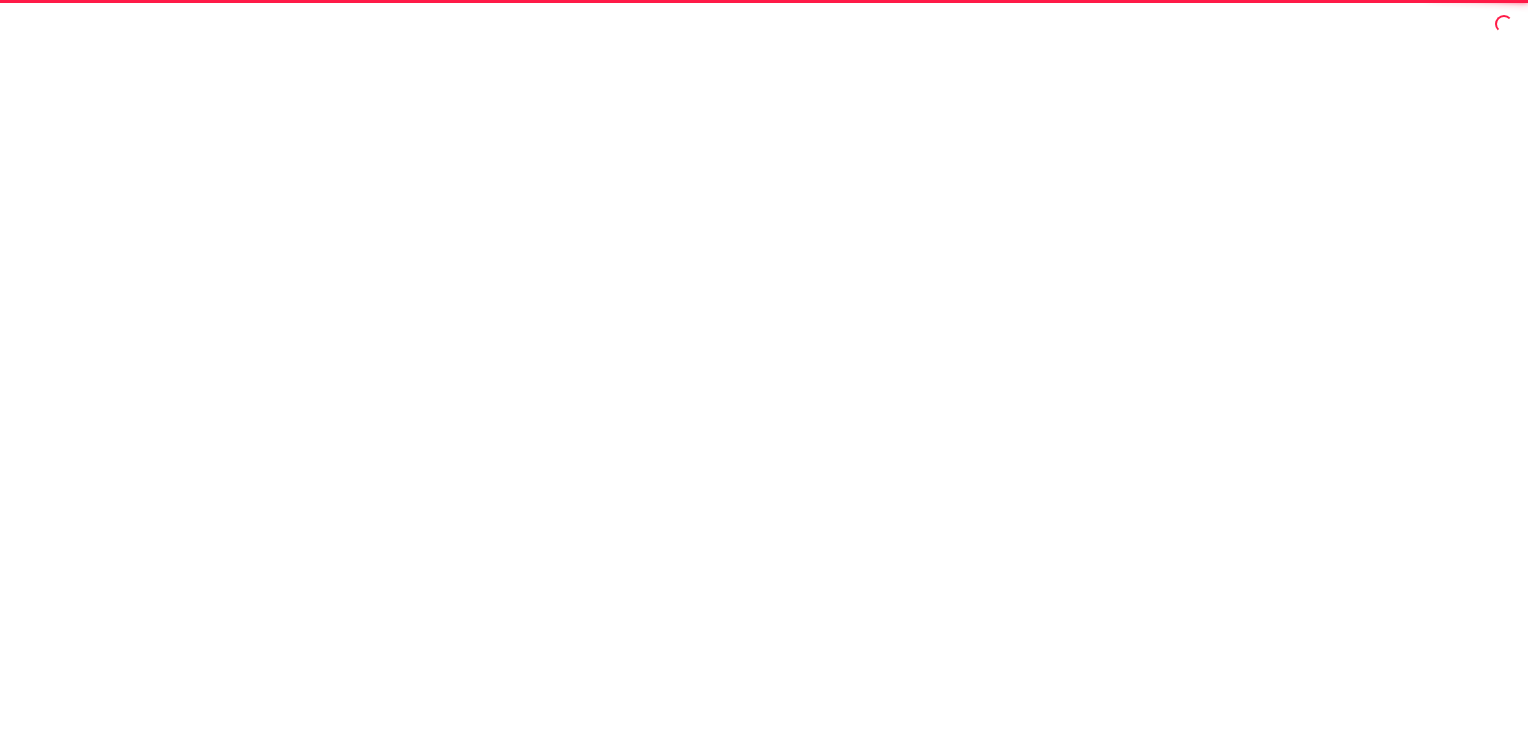 scroll, scrollTop: 0, scrollLeft: 0, axis: both 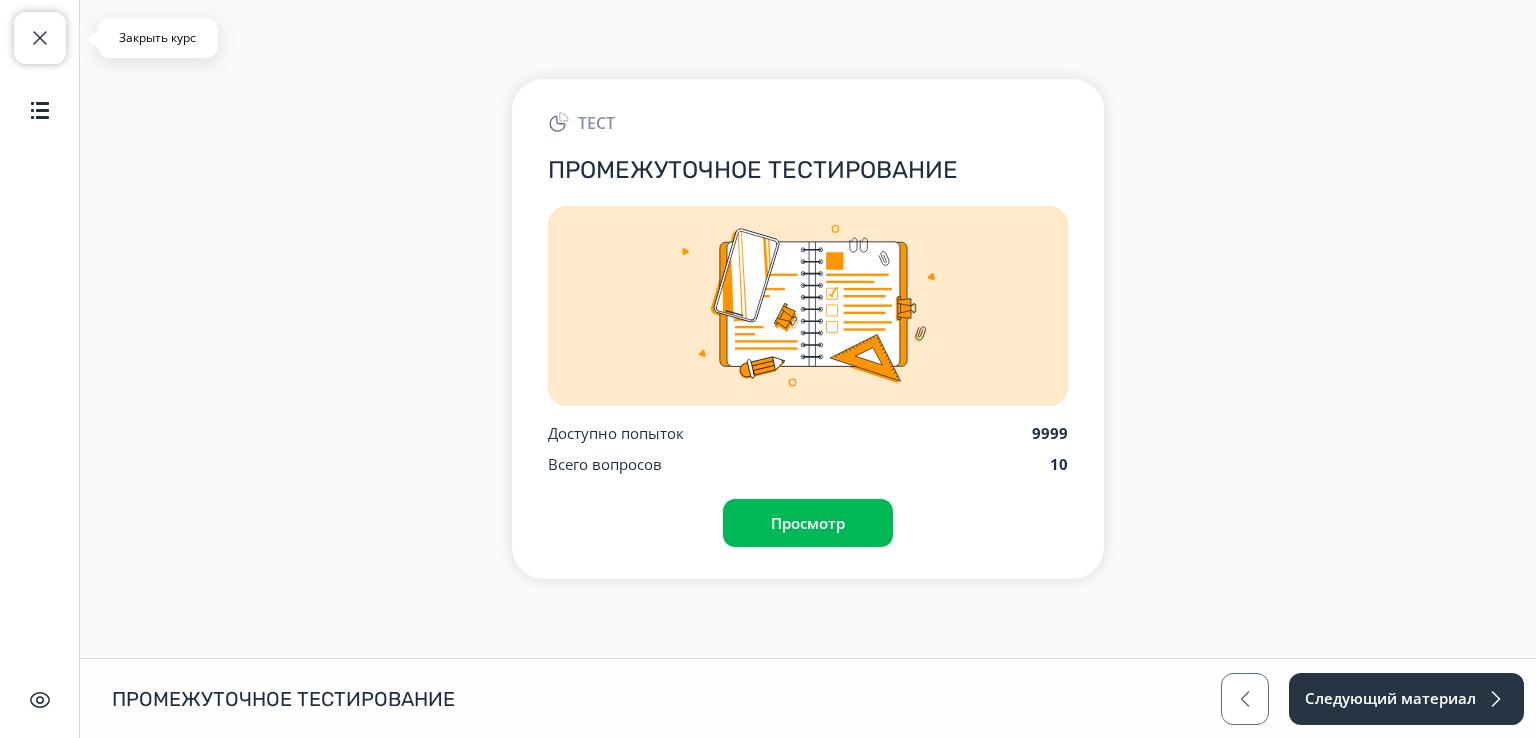 click at bounding box center [40, 38] 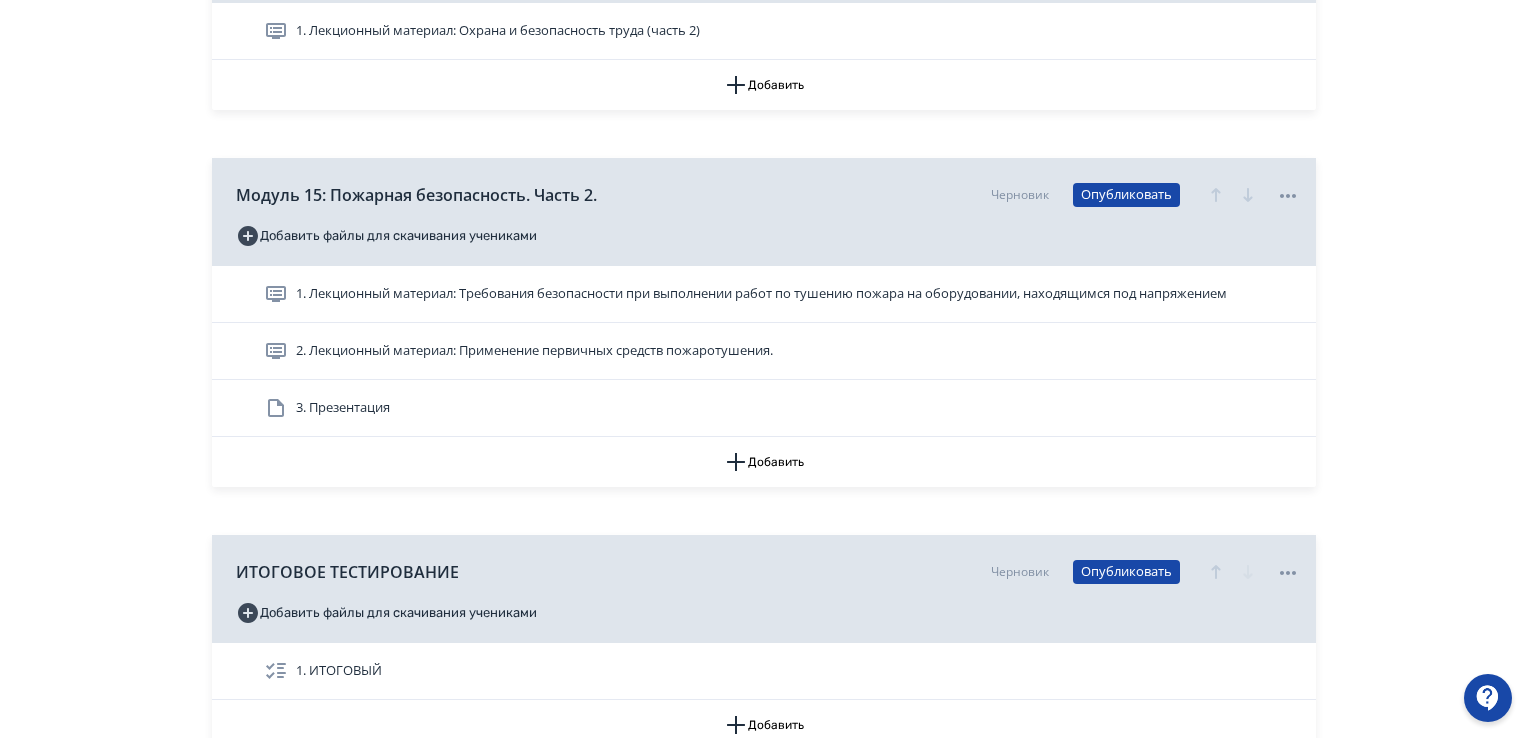 scroll, scrollTop: 8500, scrollLeft: 0, axis: vertical 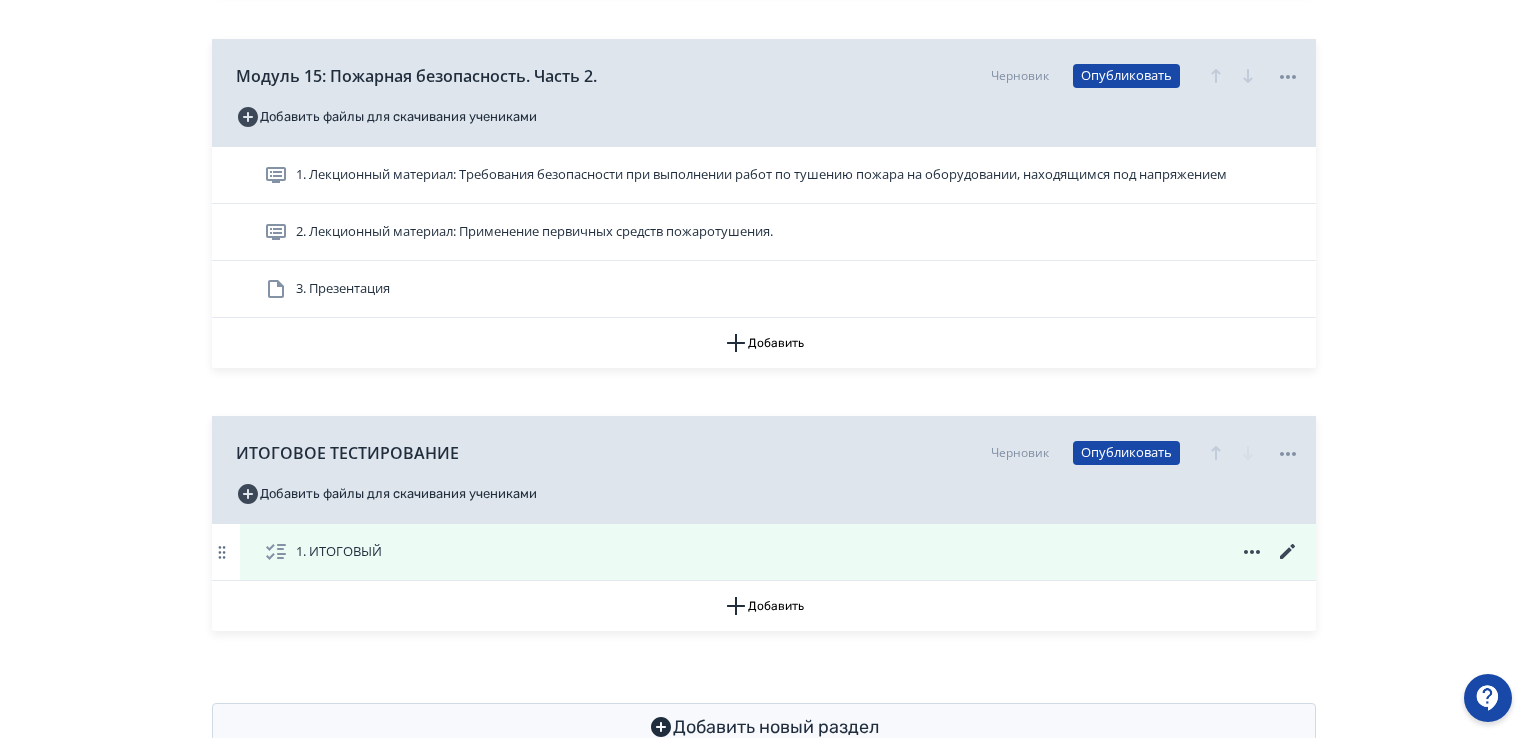 click on "1. ИТОГОВЫЙ" at bounding box center (339, 552) 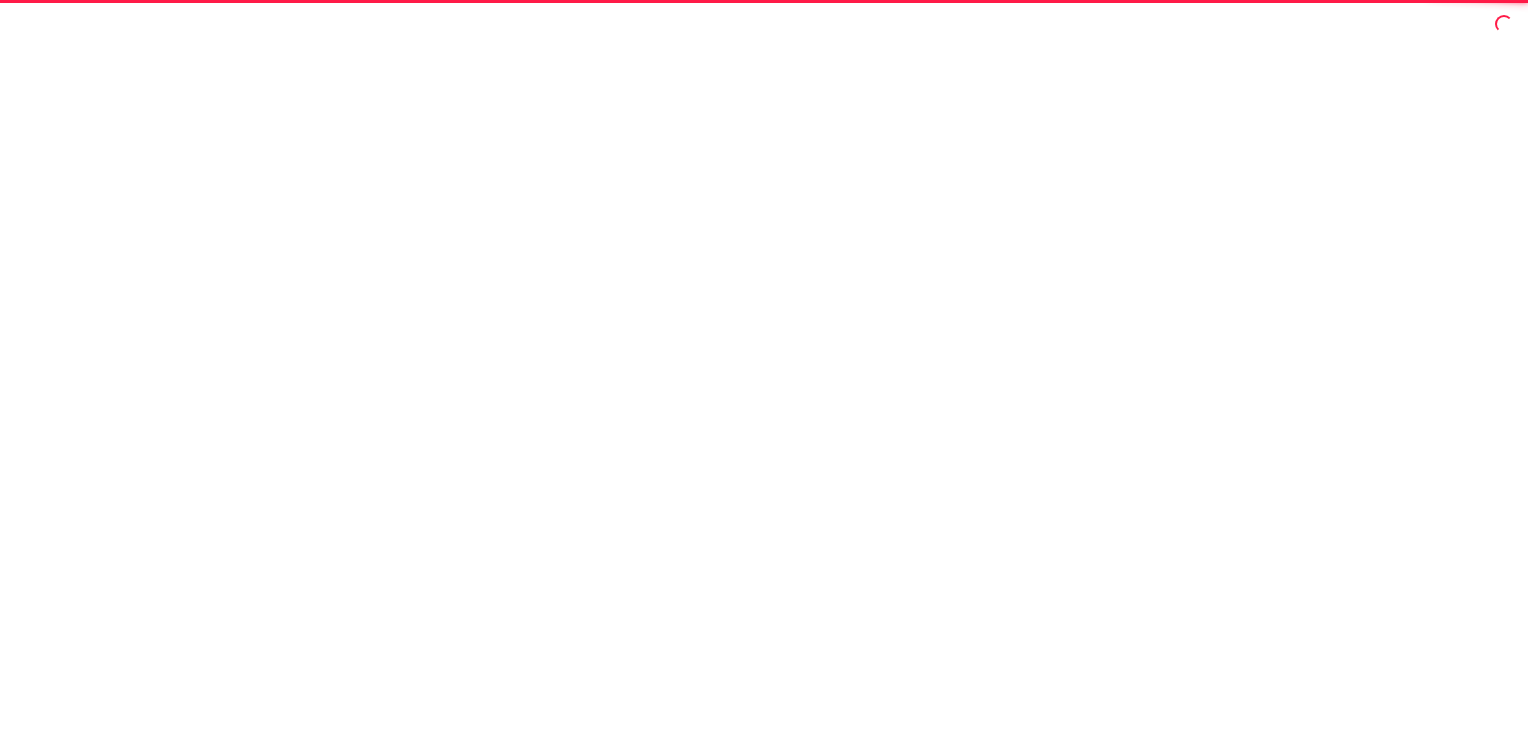 scroll, scrollTop: 0, scrollLeft: 0, axis: both 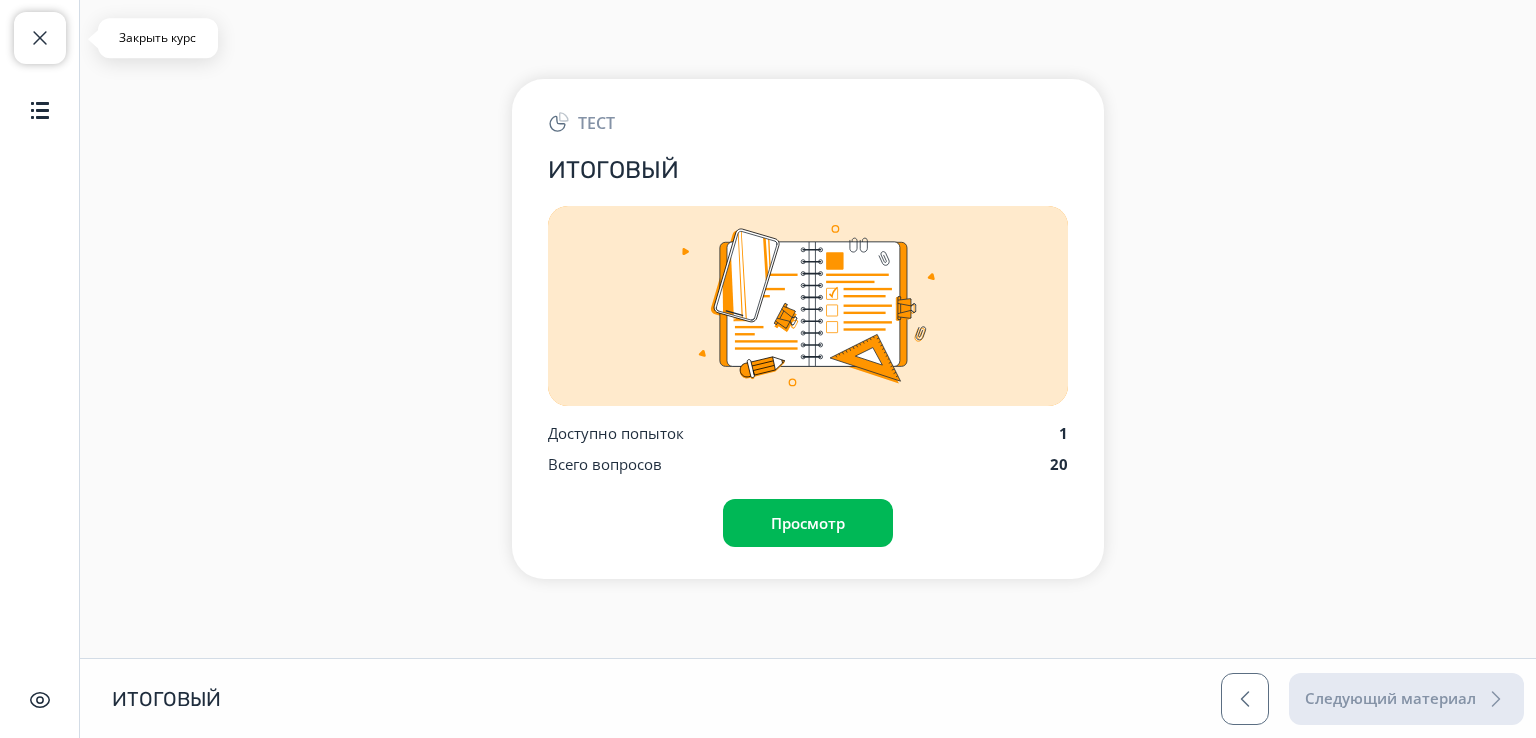 click at bounding box center [40, 38] 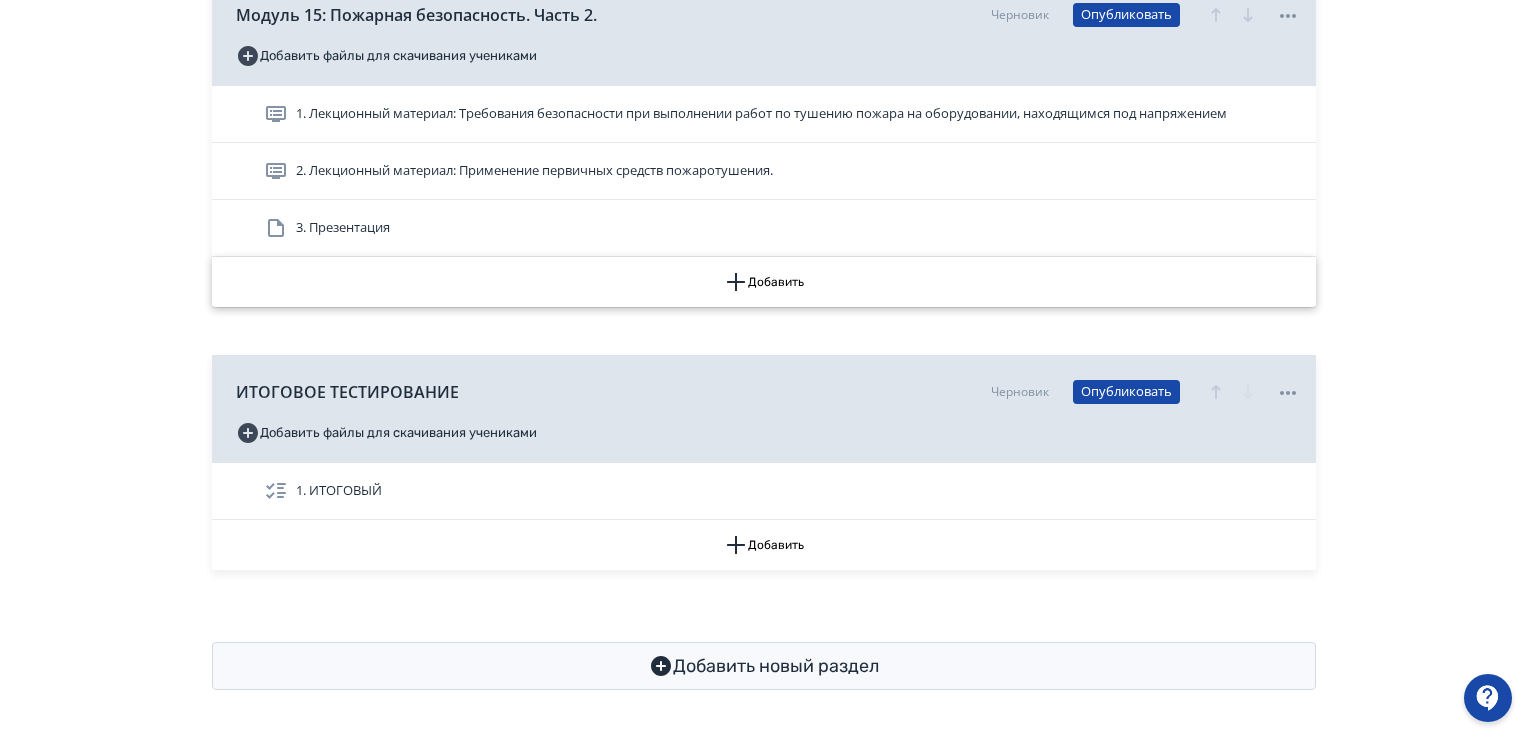 scroll, scrollTop: 8462, scrollLeft: 0, axis: vertical 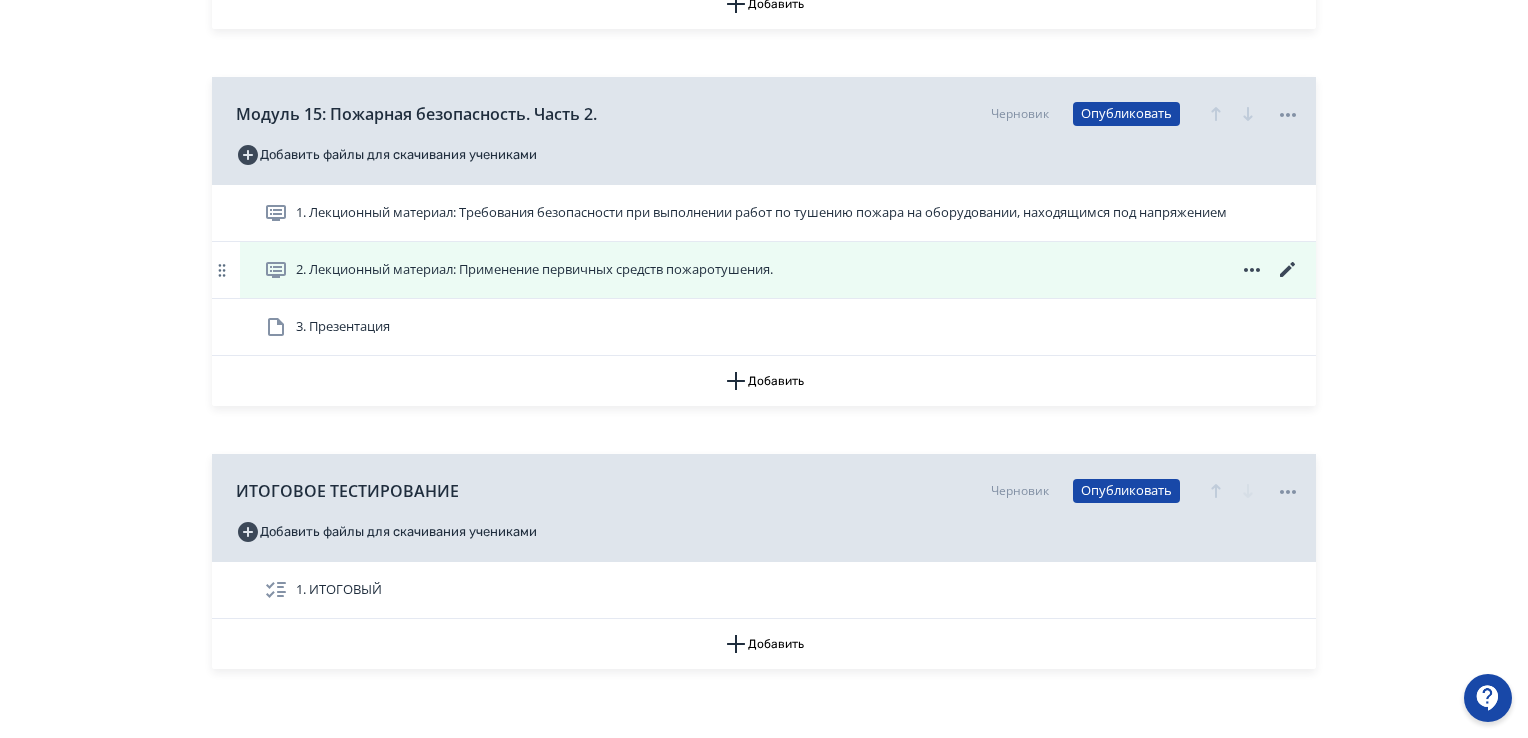 click 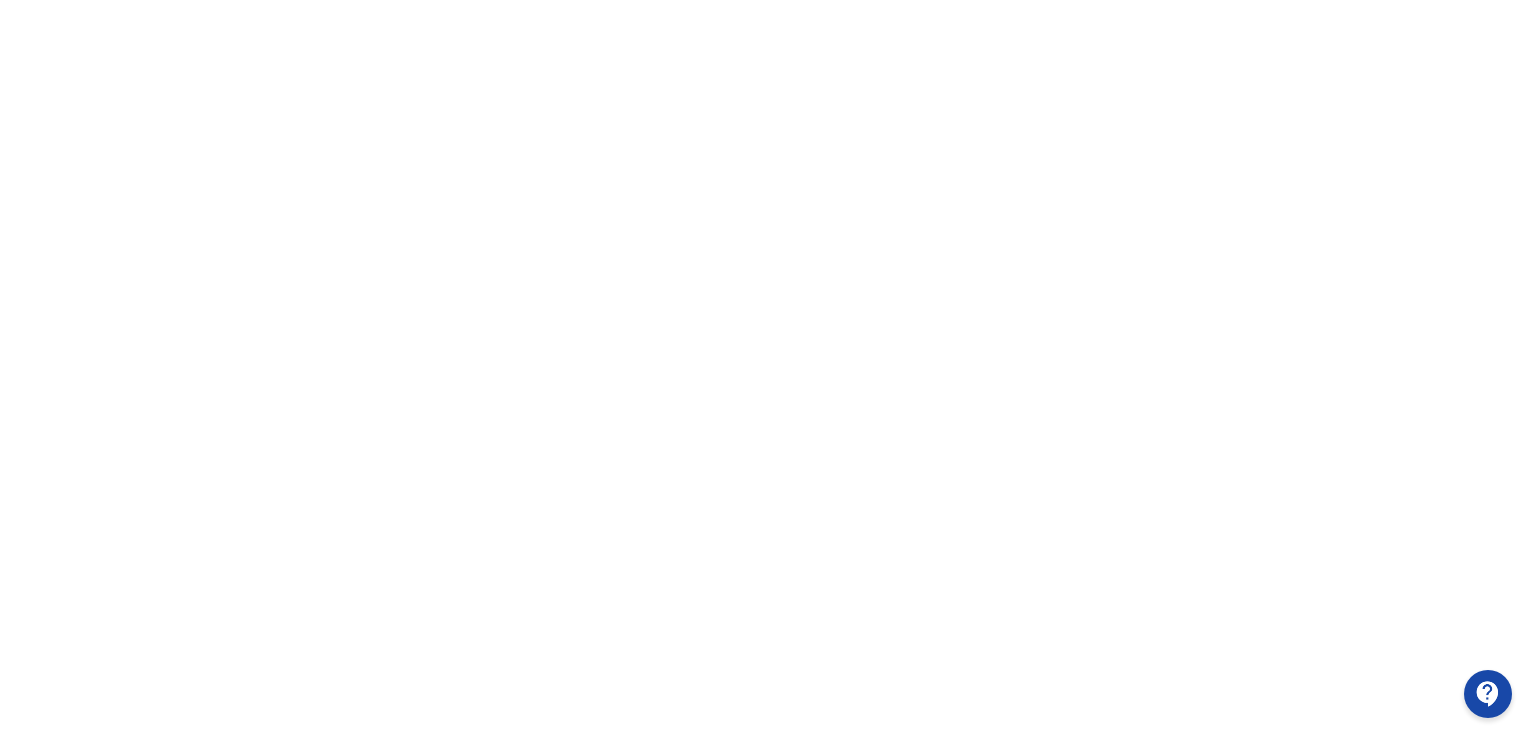 scroll, scrollTop: 0, scrollLeft: 0, axis: both 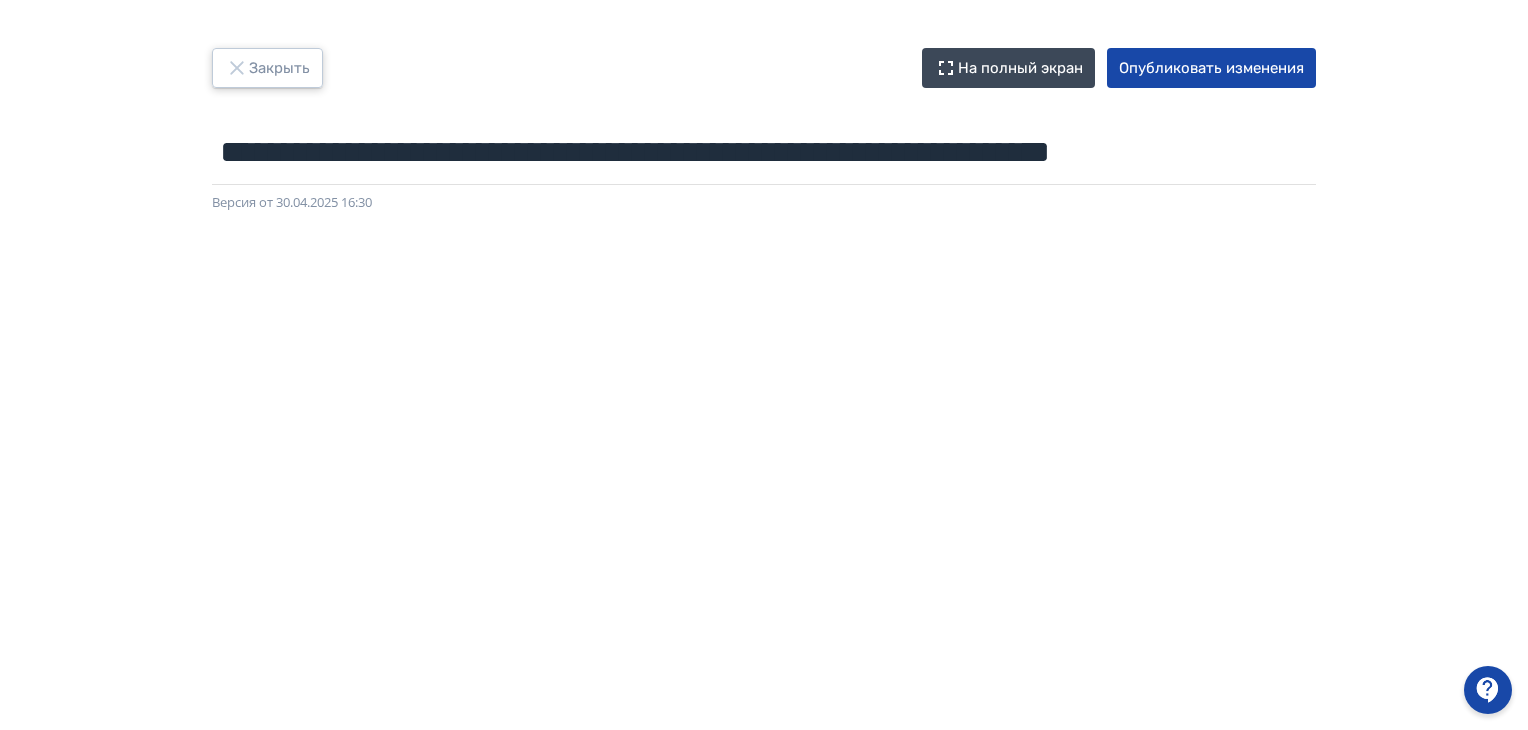 click on "Закрыть" at bounding box center (267, 68) 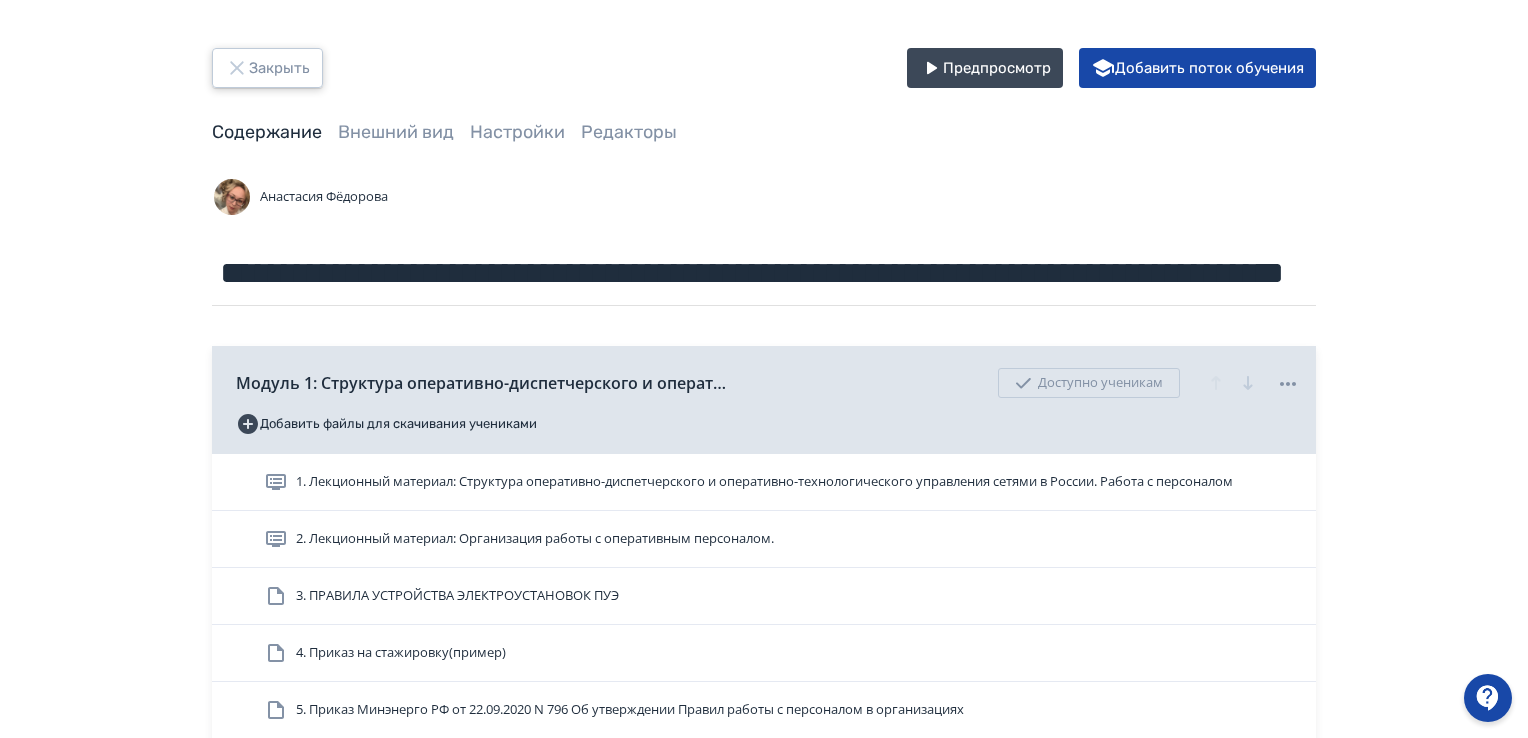 click on "Закрыть" at bounding box center [267, 68] 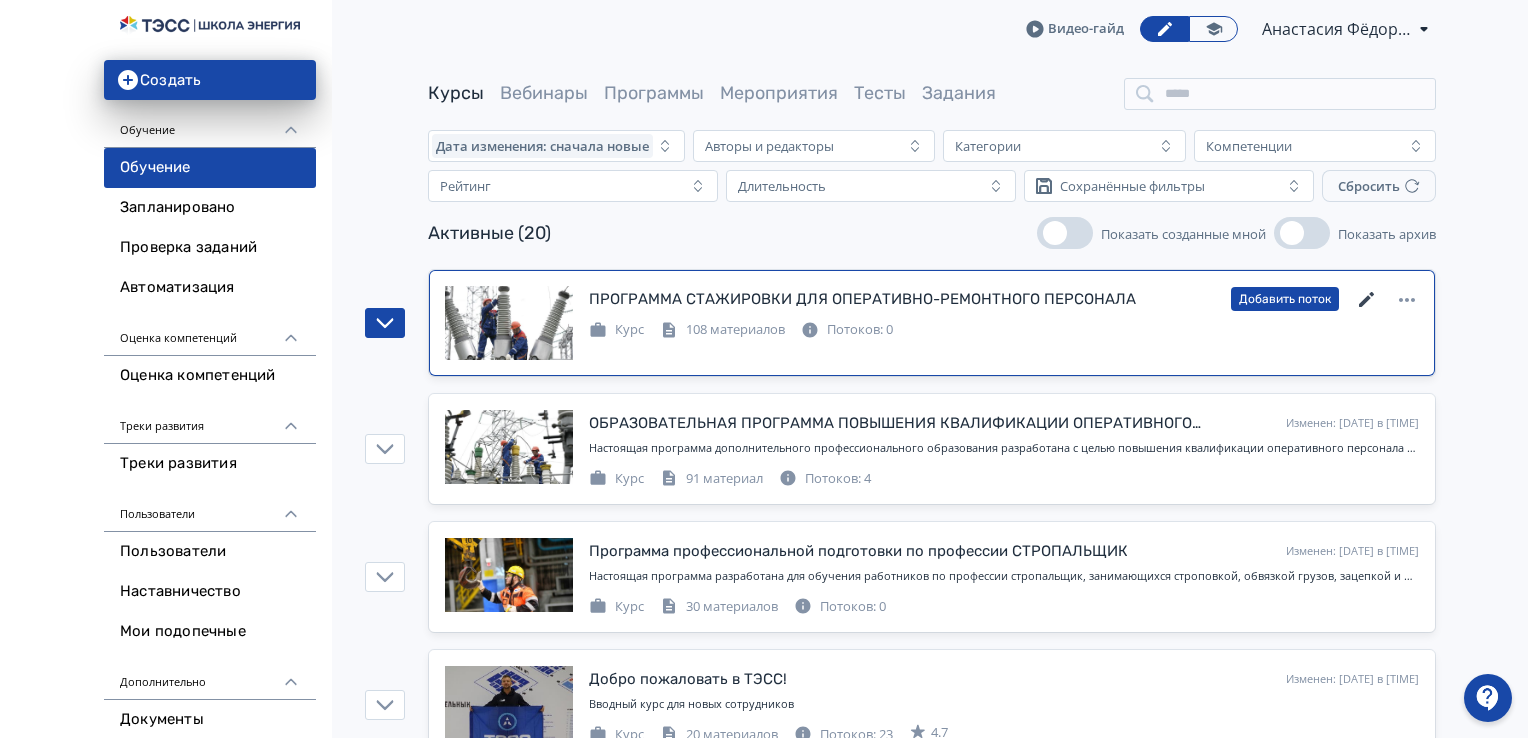 click 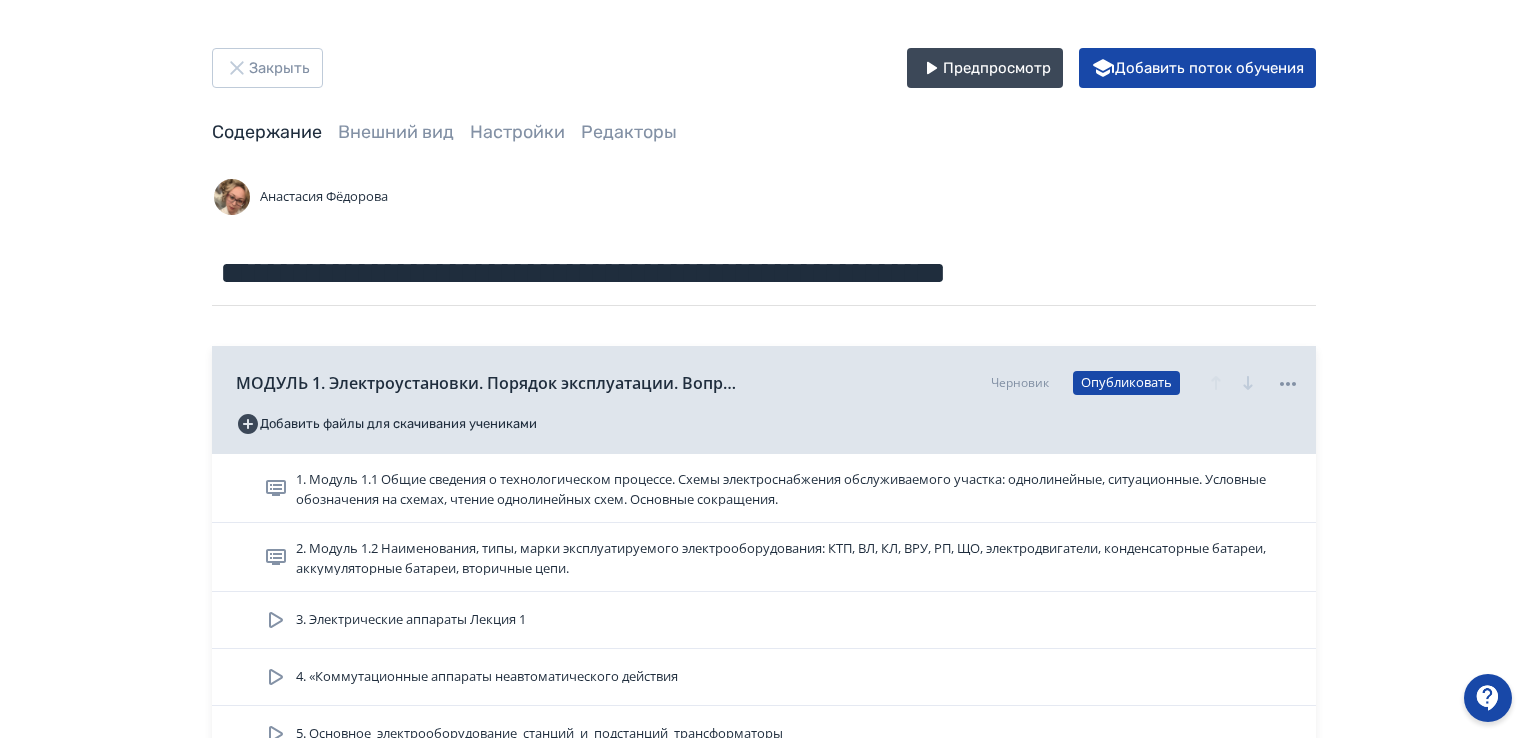 scroll, scrollTop: 8544, scrollLeft: 0, axis: vertical 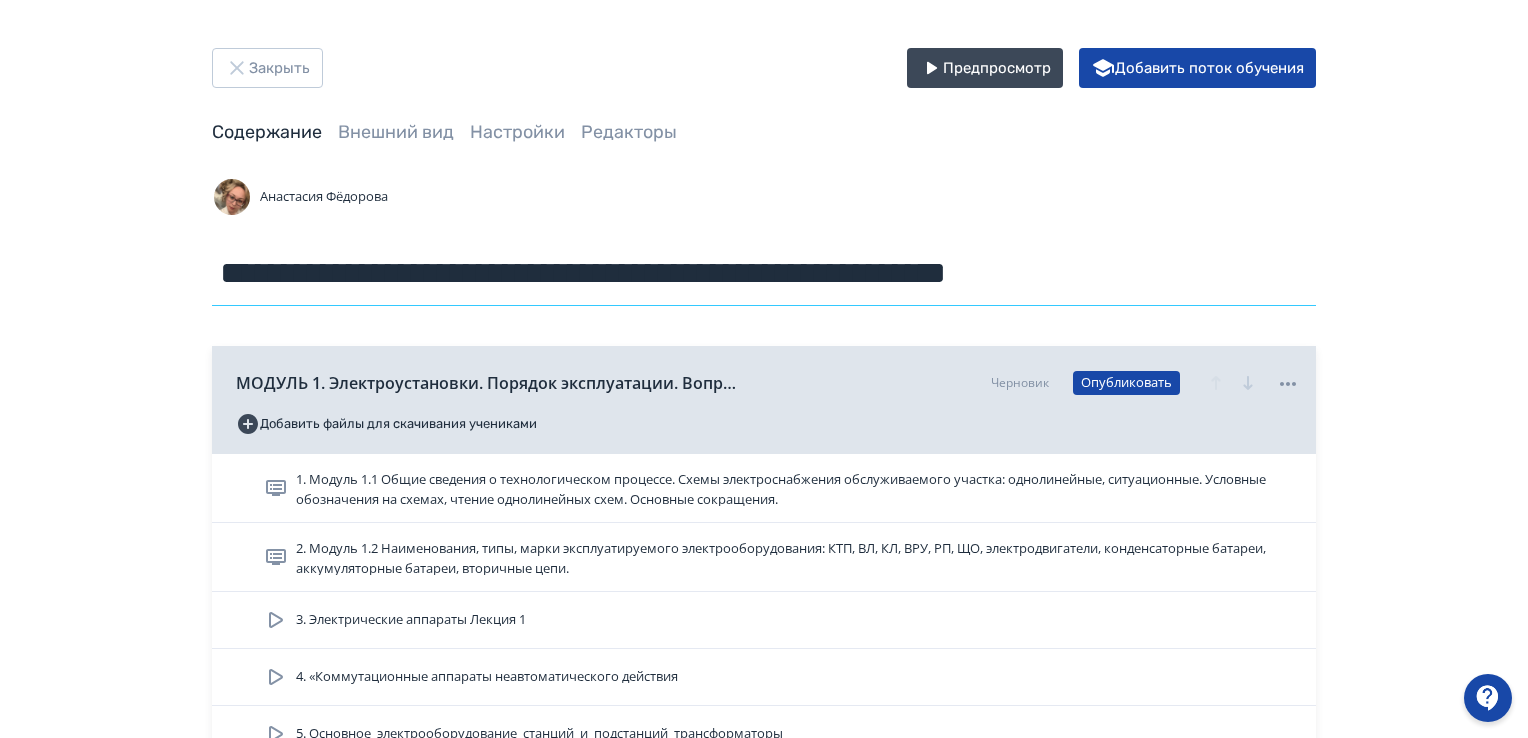 drag, startPoint x: 216, startPoint y: 269, endPoint x: 1288, endPoint y: 292, distance: 1072.2467 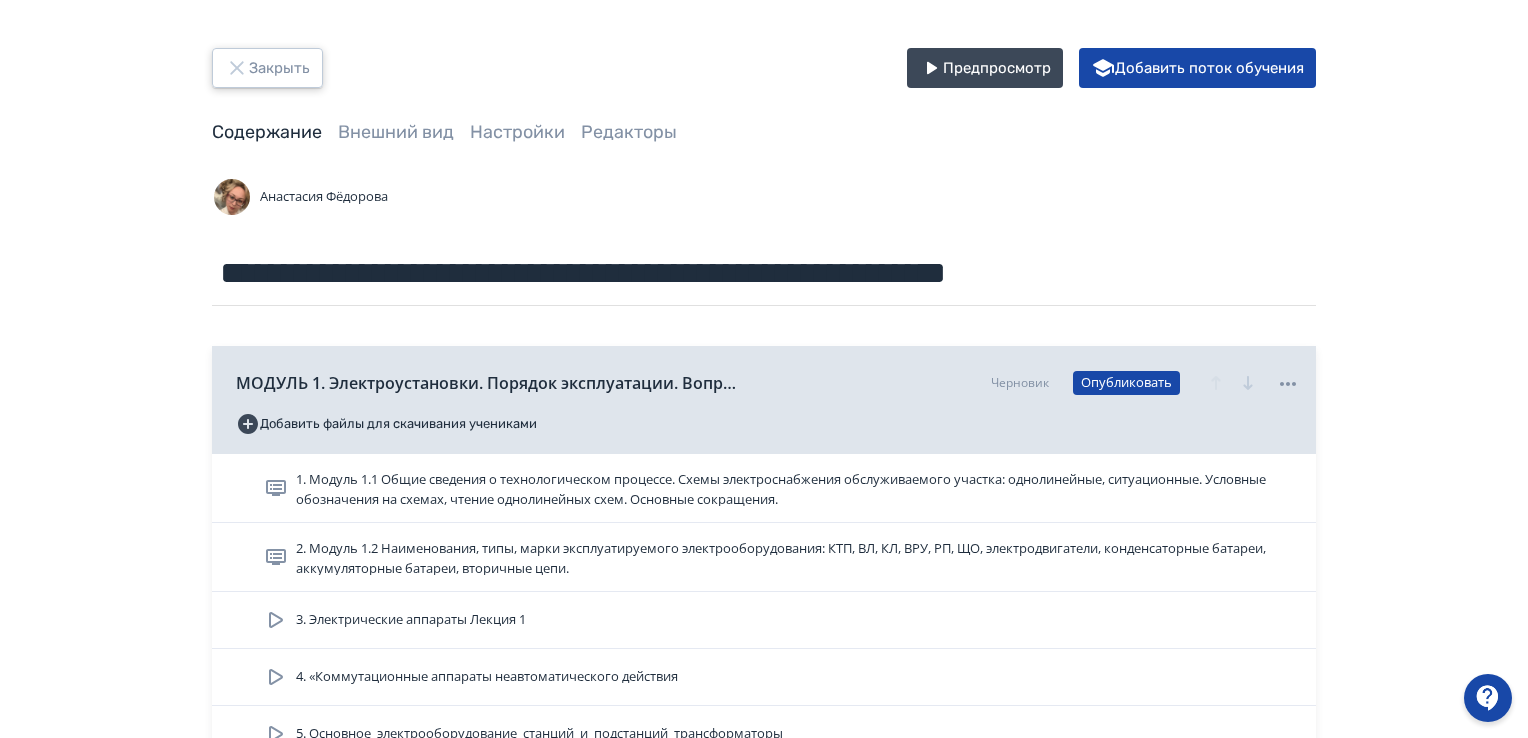 click on "Закрыть" at bounding box center (267, 68) 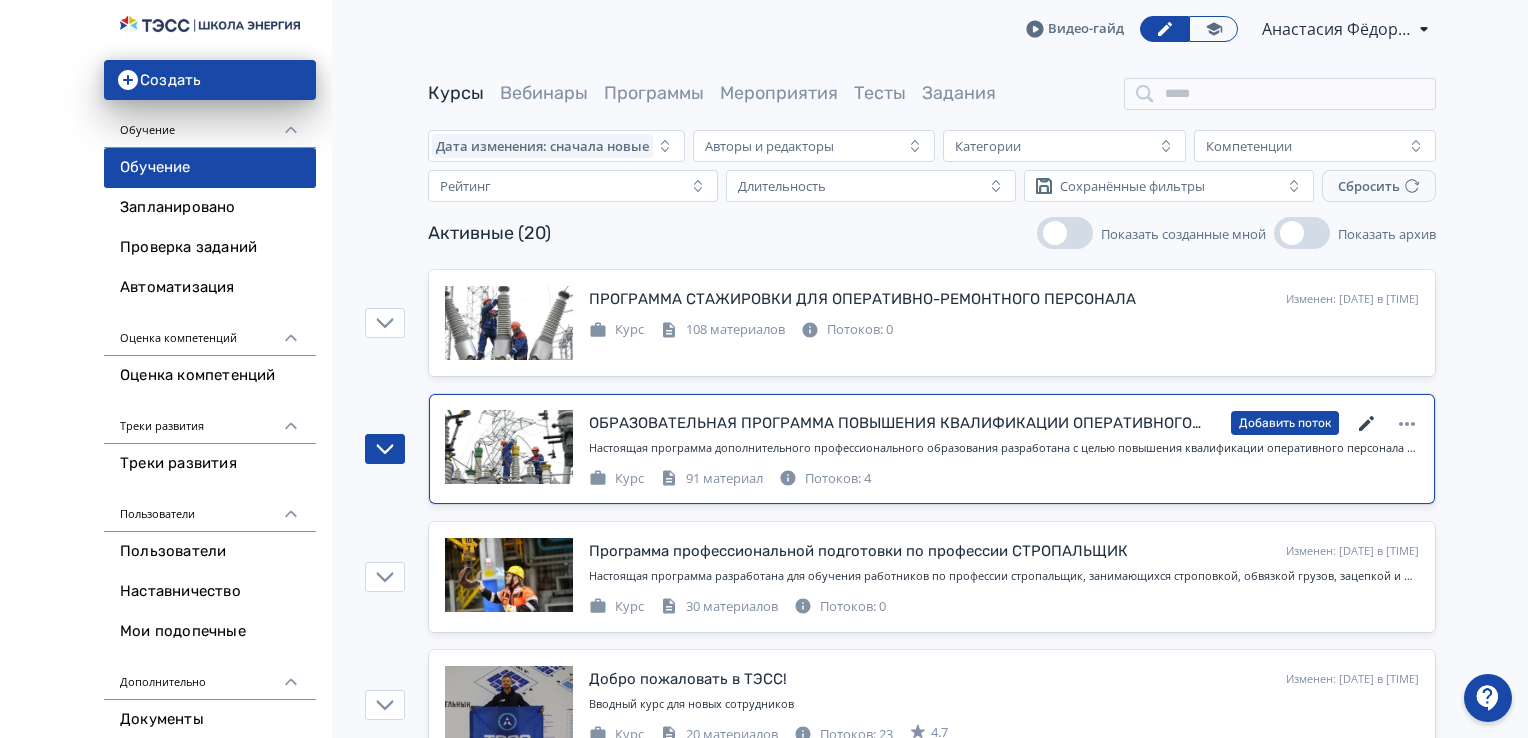 click 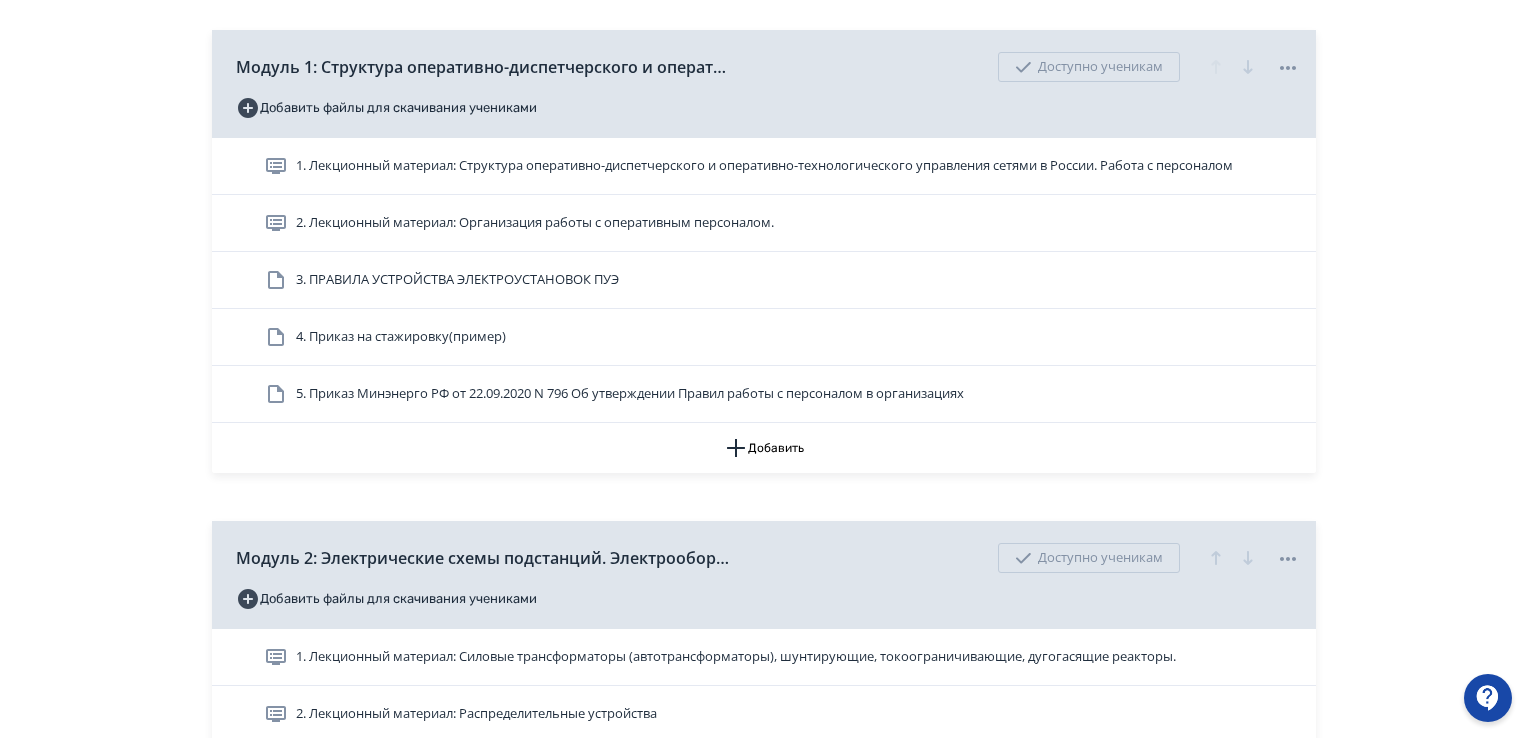 scroll, scrollTop: 400, scrollLeft: 0, axis: vertical 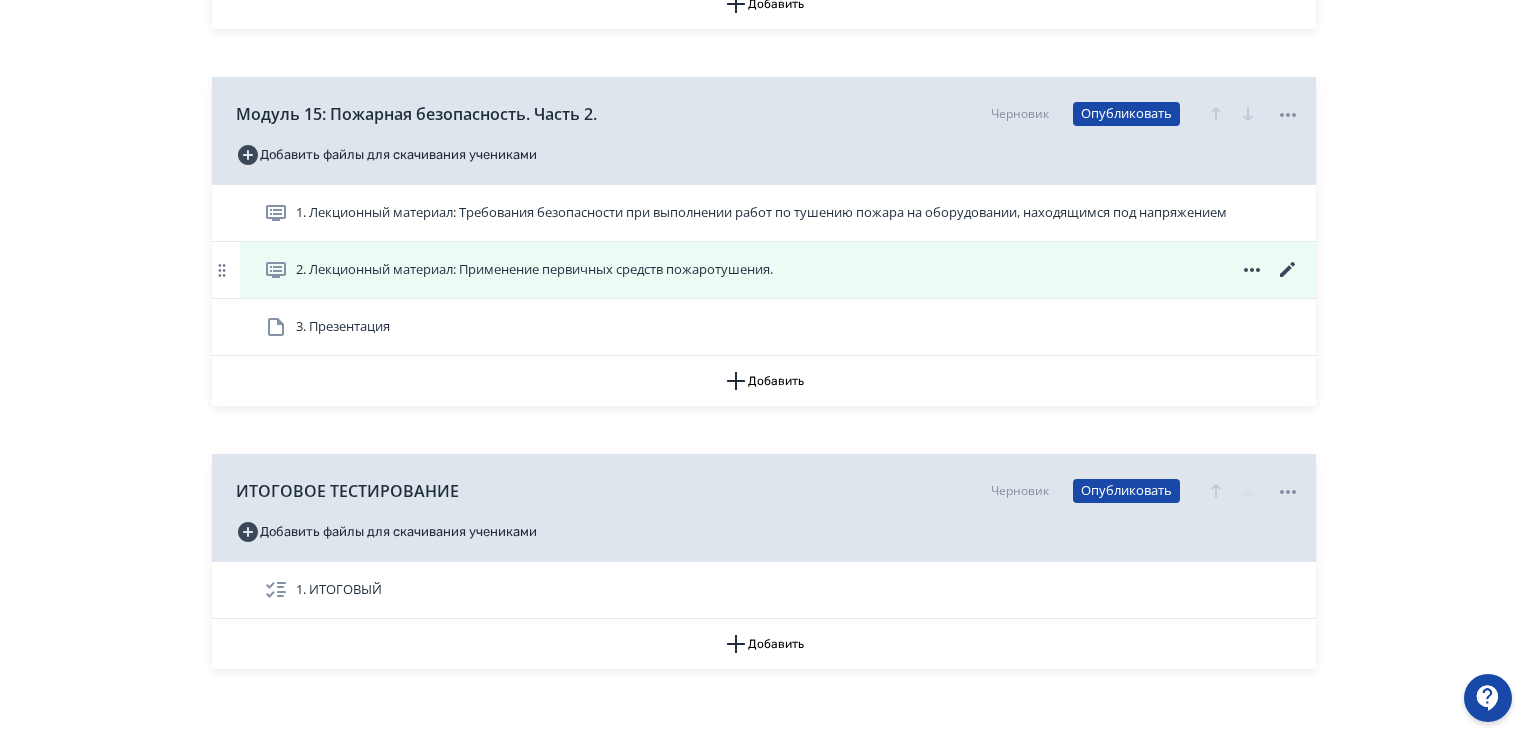 click 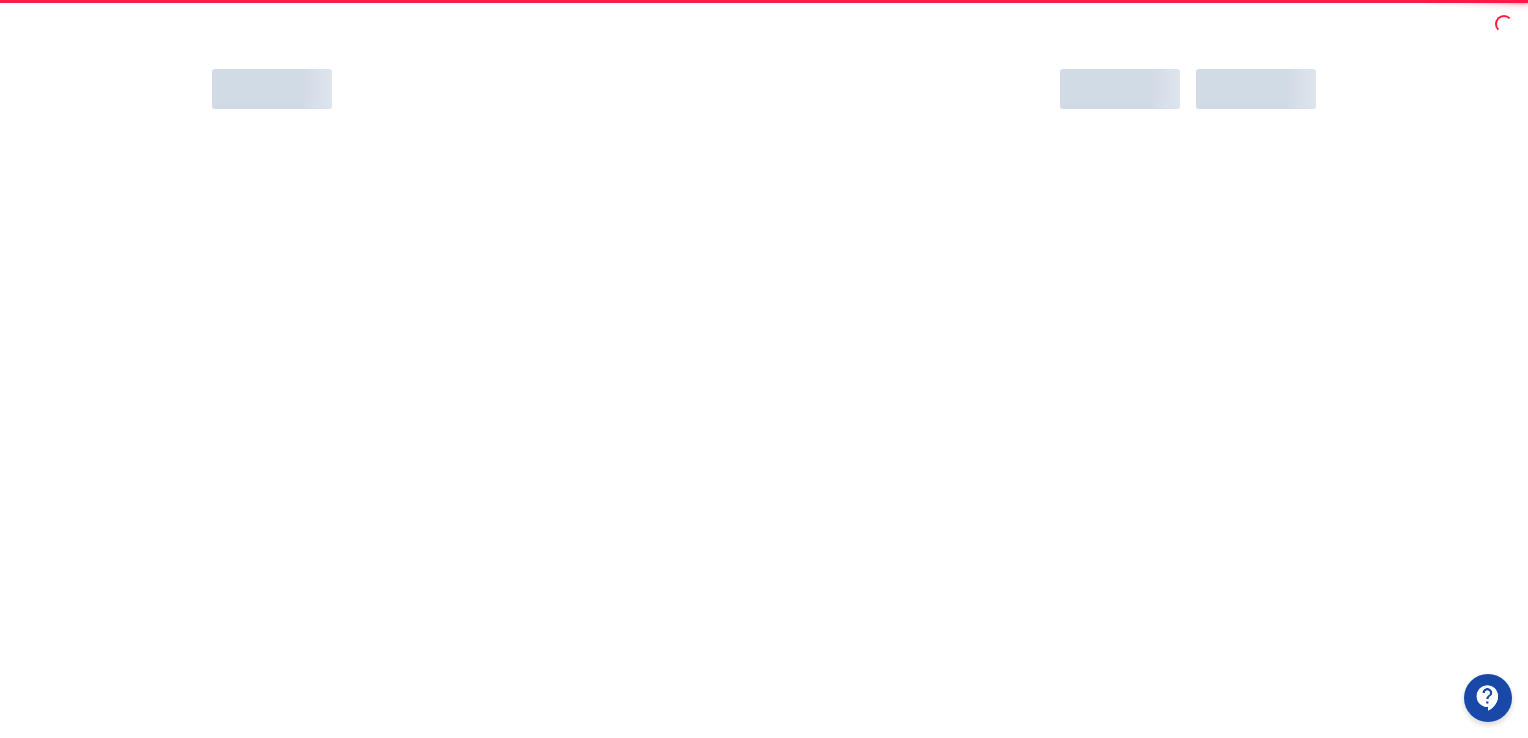 scroll, scrollTop: 0, scrollLeft: 0, axis: both 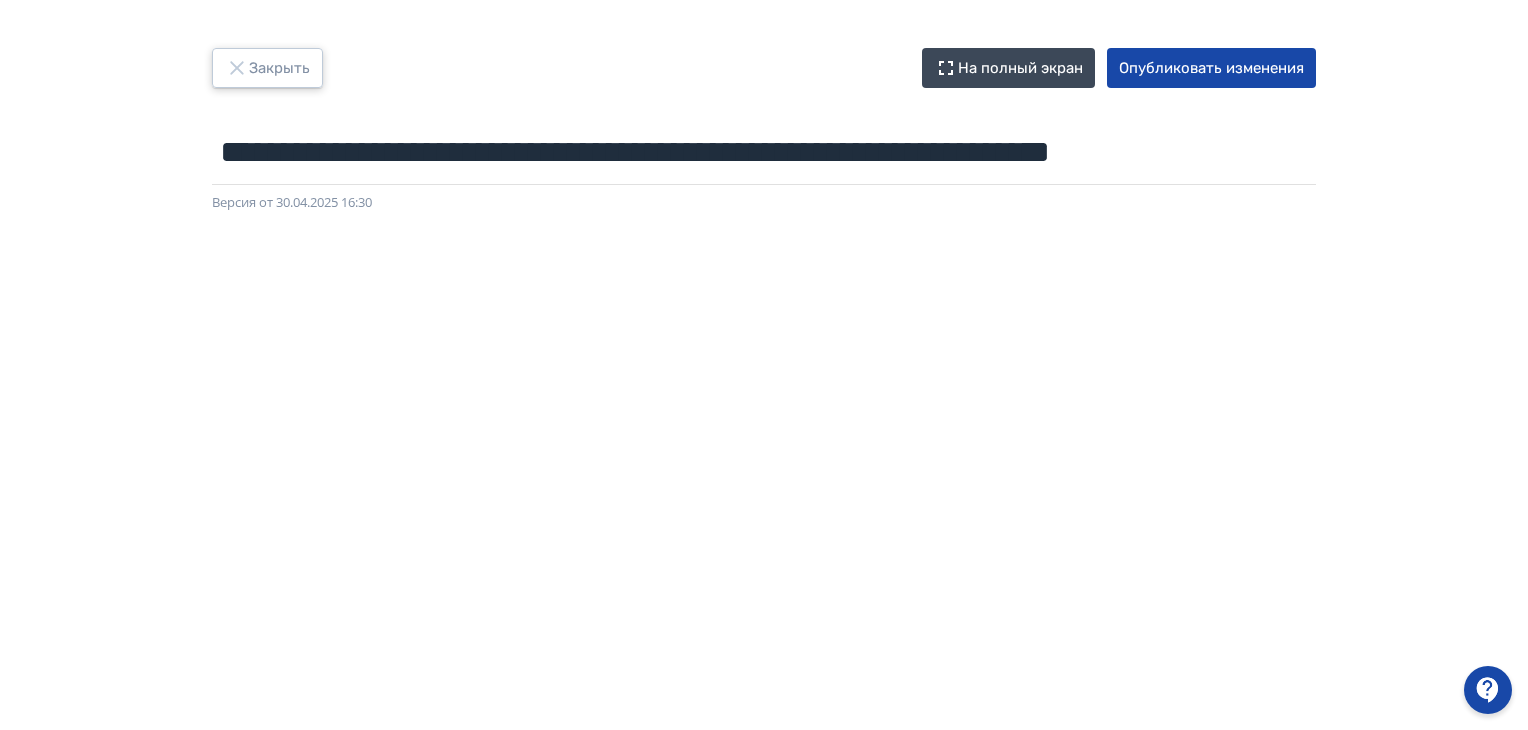 click on "Закрыть" at bounding box center [267, 68] 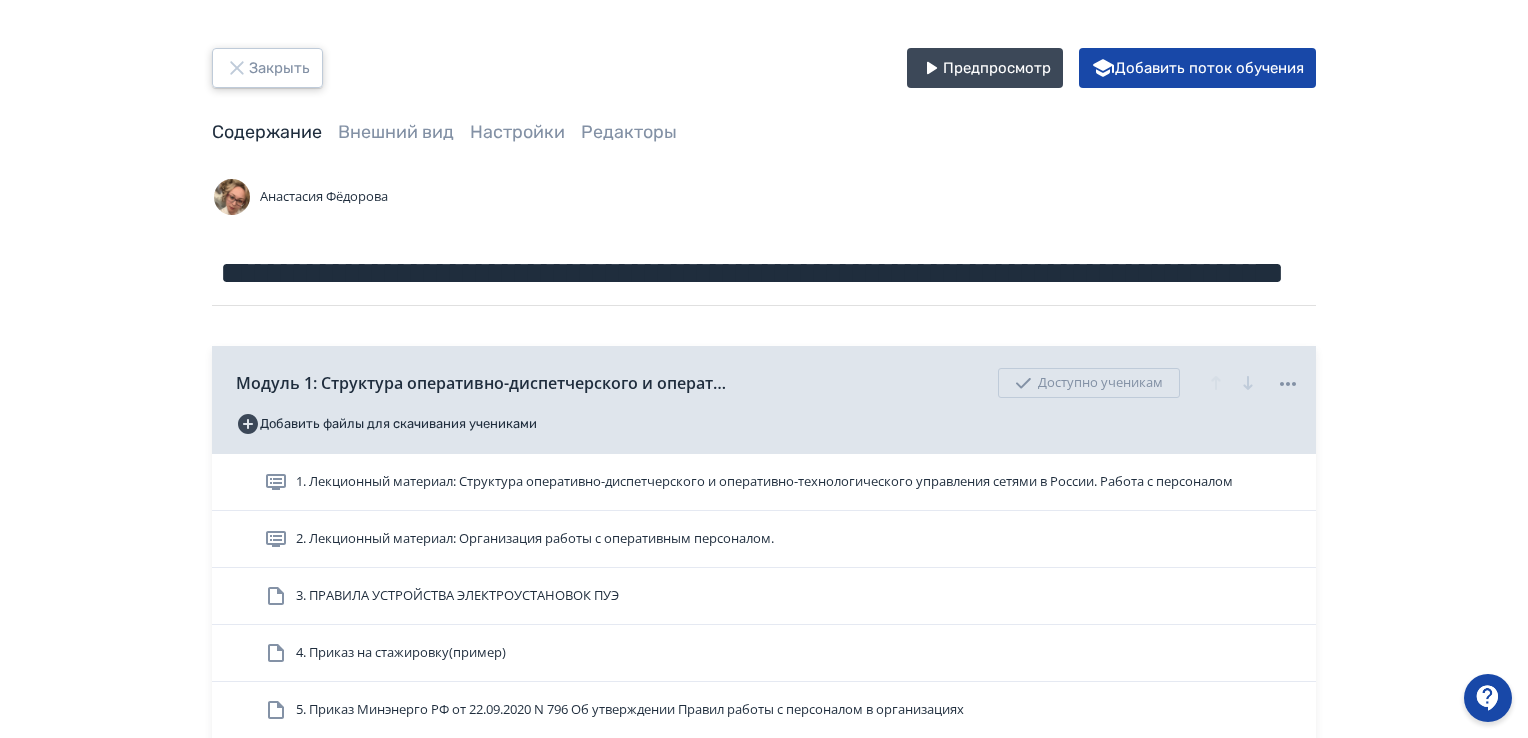 click 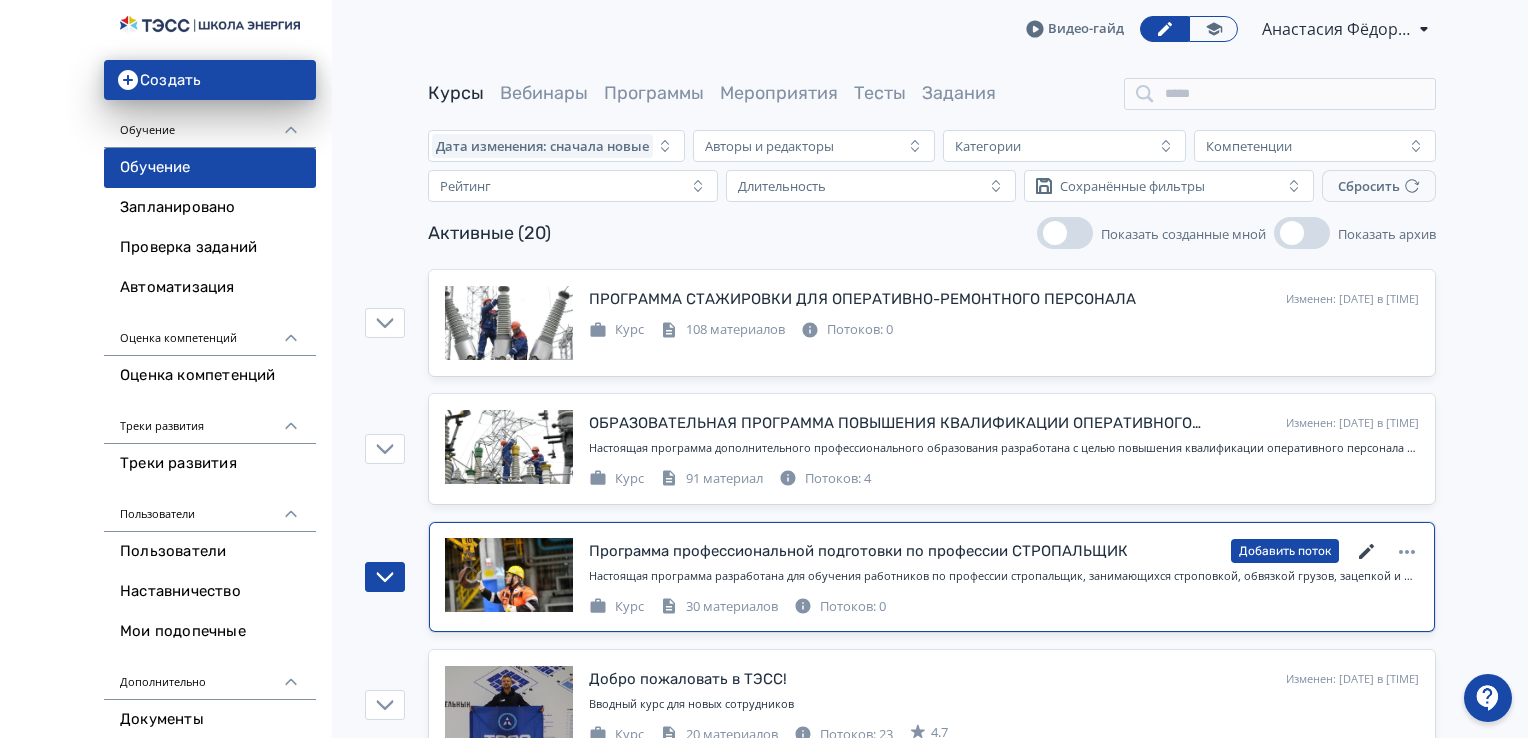 click 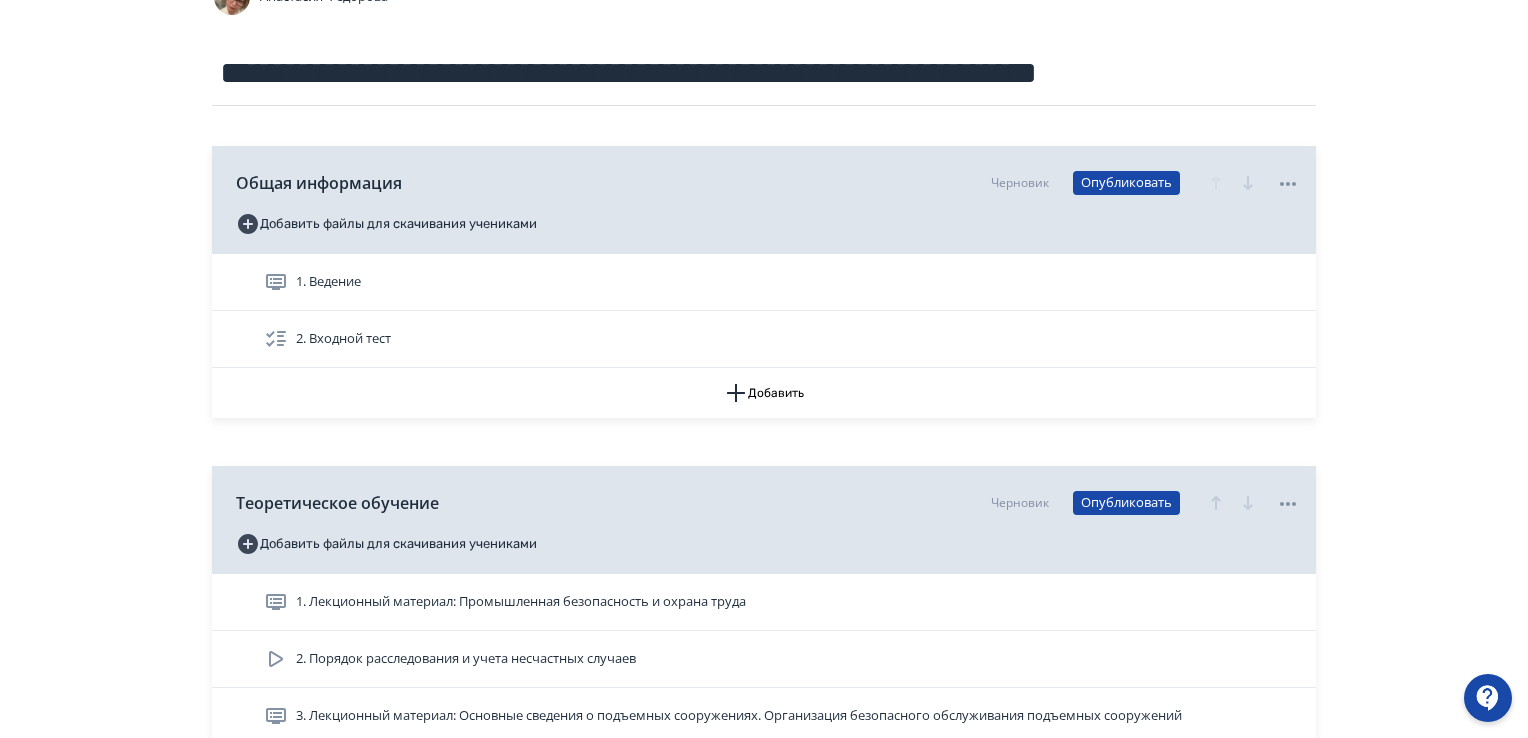 scroll, scrollTop: 0, scrollLeft: 0, axis: both 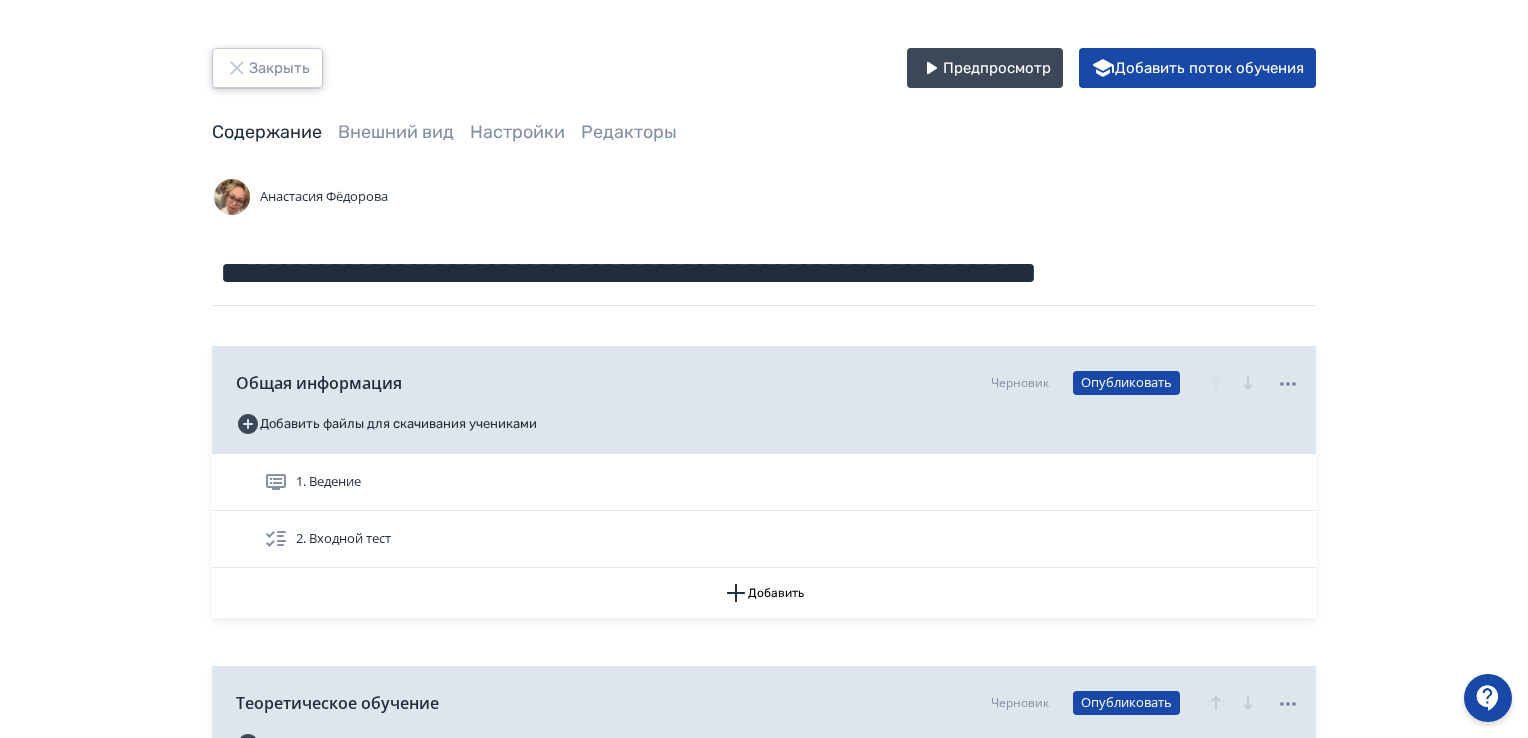 click 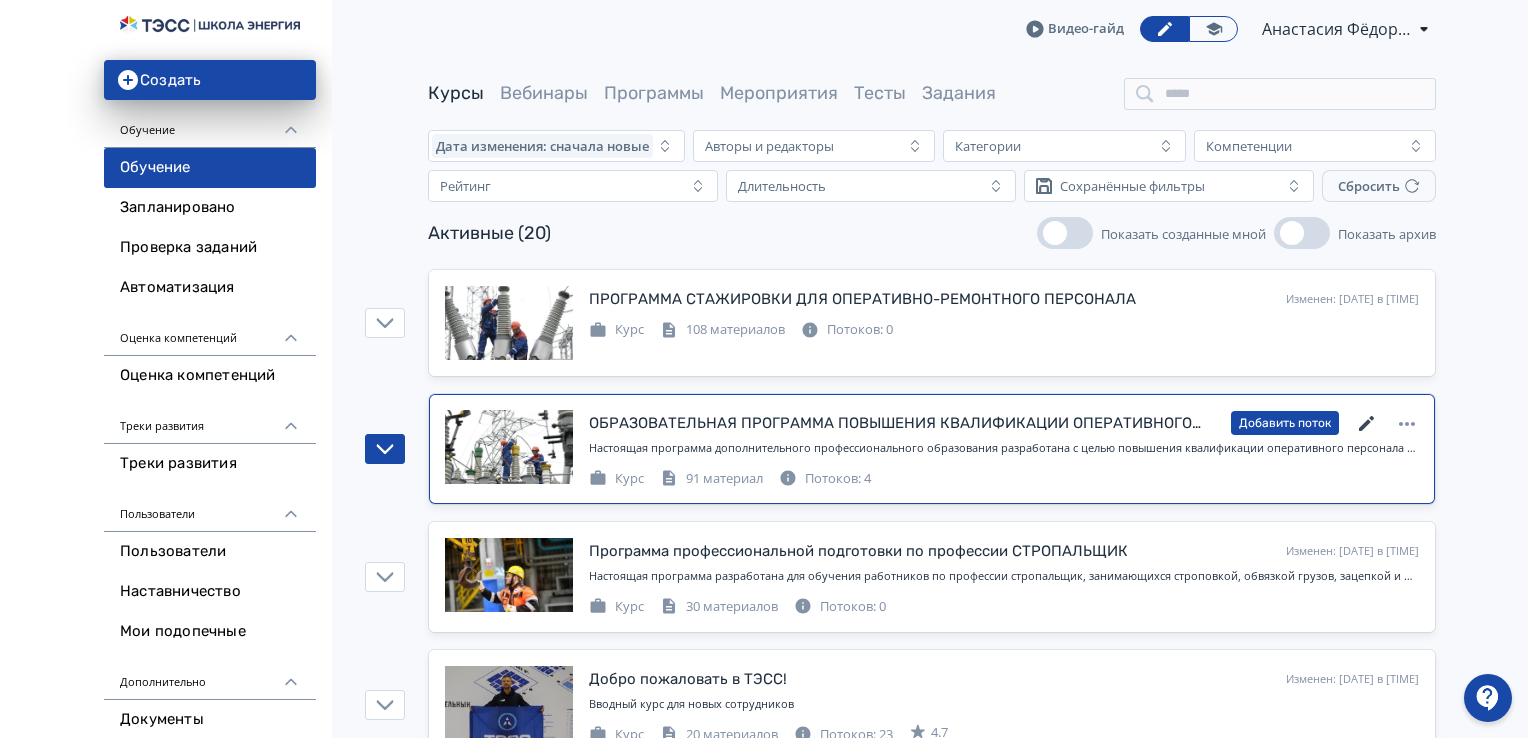 click 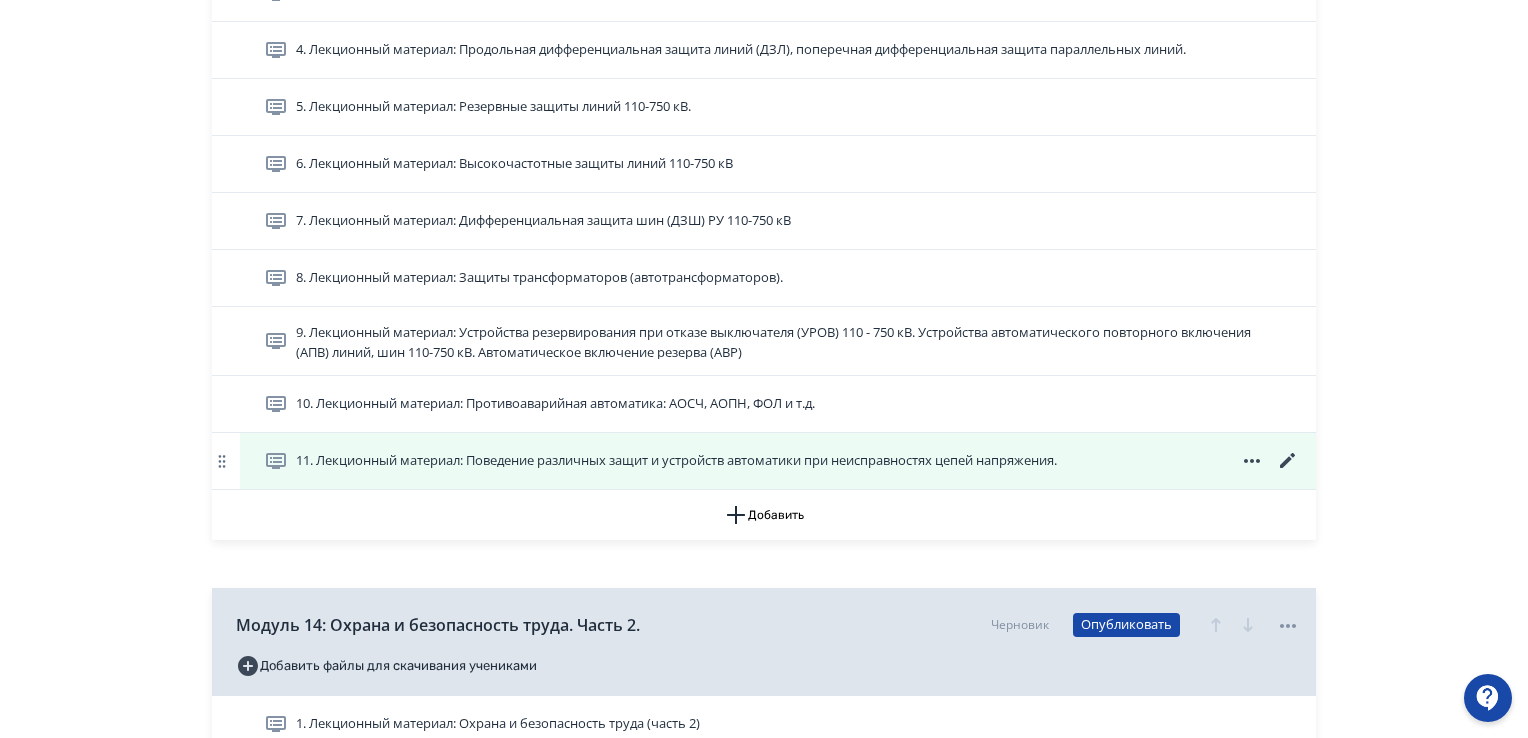 scroll, scrollTop: 8388, scrollLeft: 0, axis: vertical 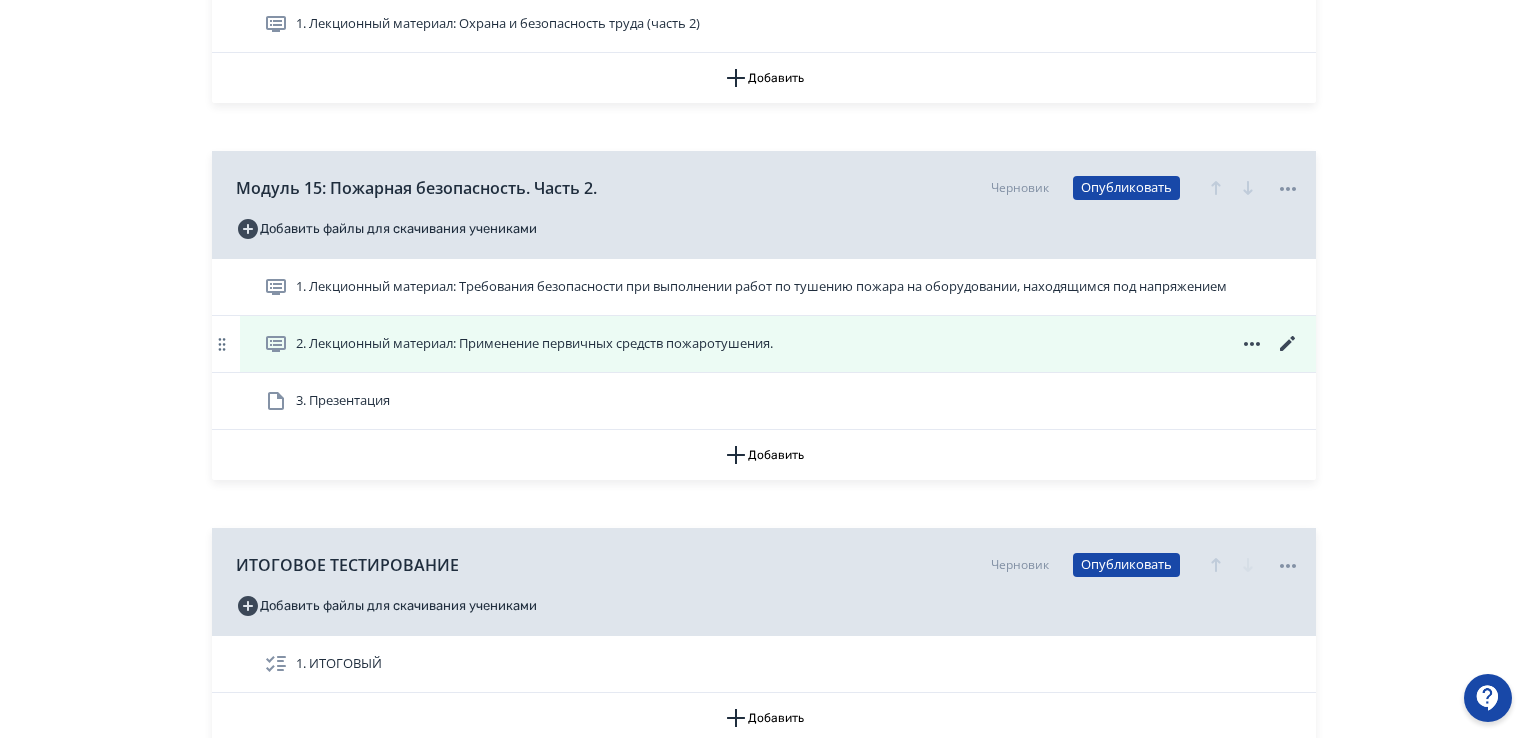 click 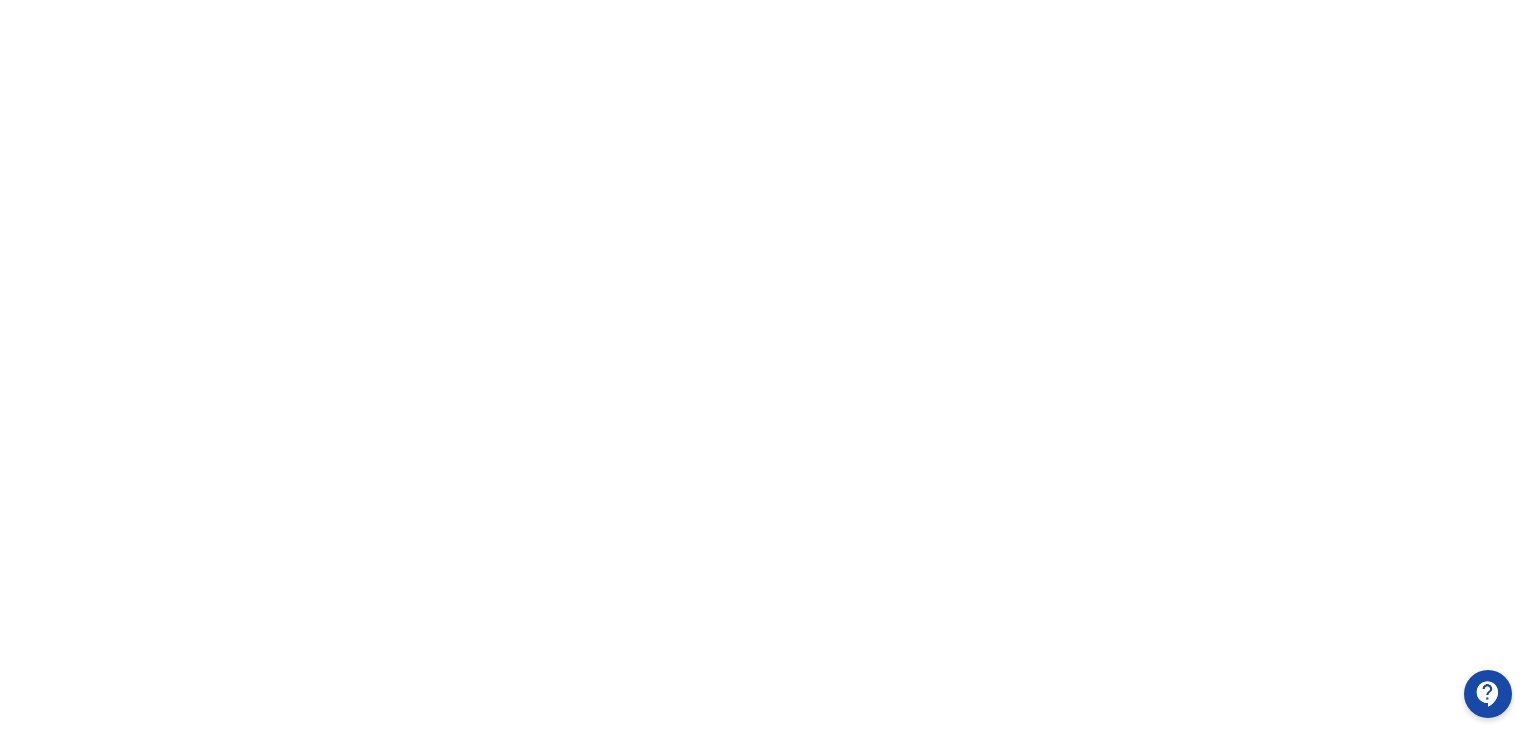 scroll, scrollTop: 0, scrollLeft: 0, axis: both 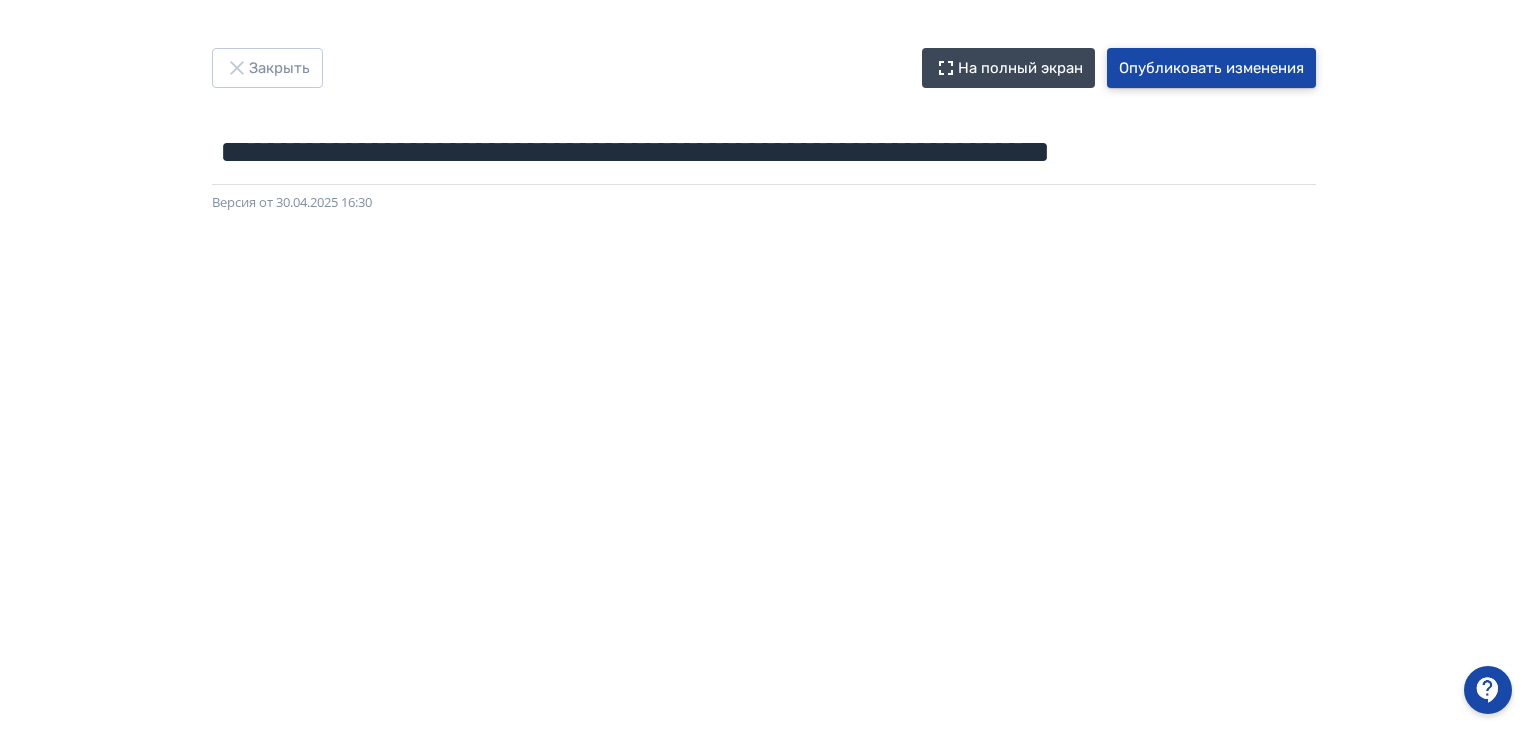 click on "Опубликовать изменения" at bounding box center [1211, 68] 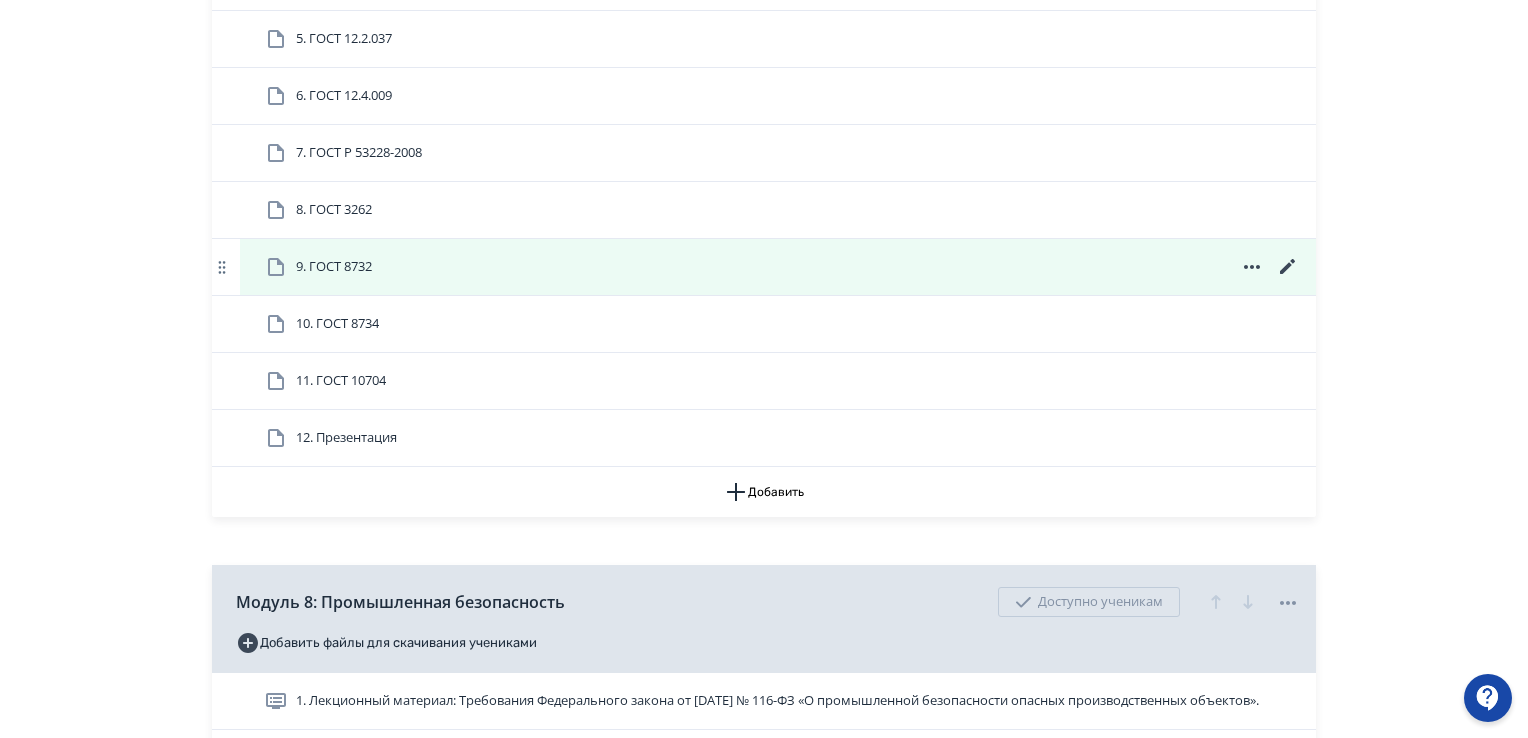 scroll, scrollTop: 3462, scrollLeft: 0, axis: vertical 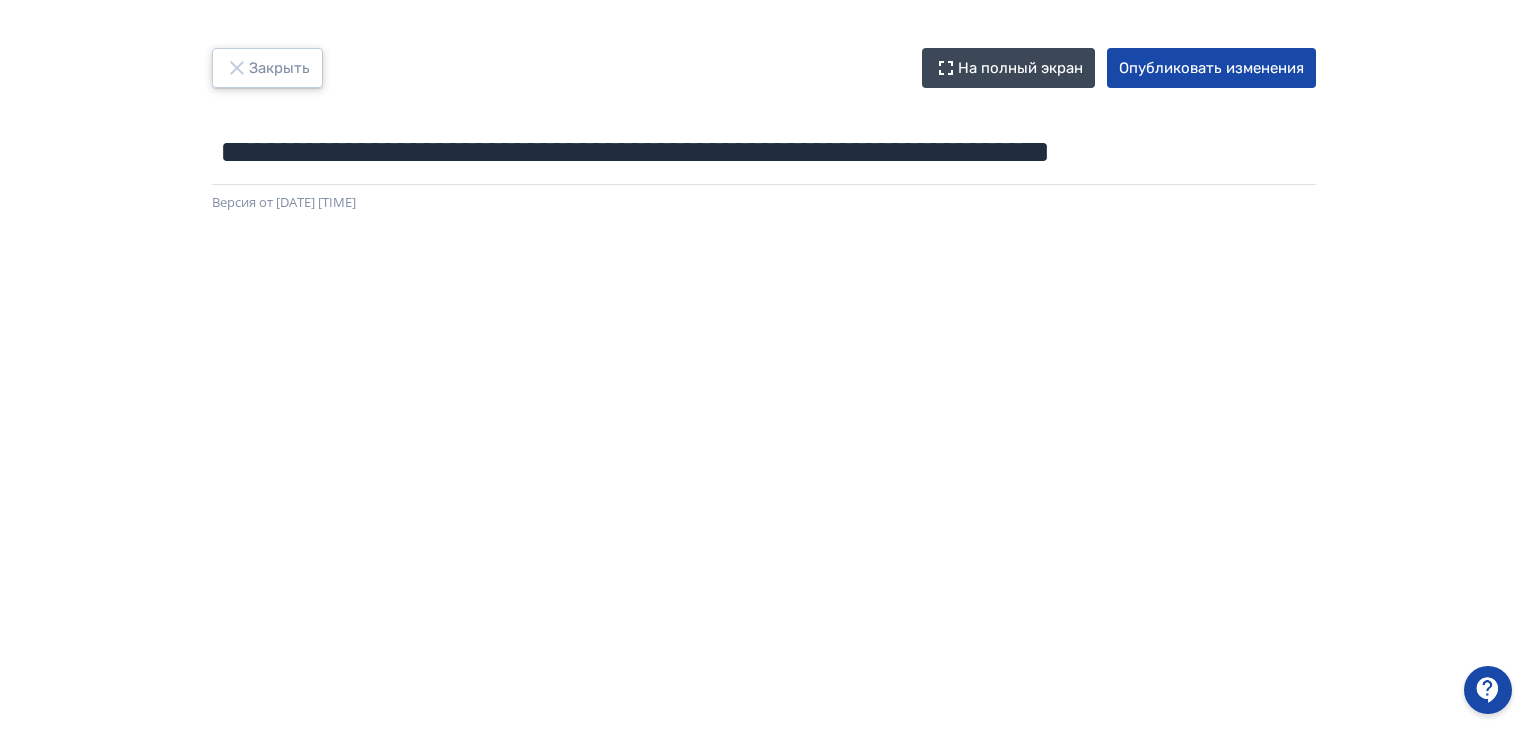 click on "Закрыть" at bounding box center [267, 68] 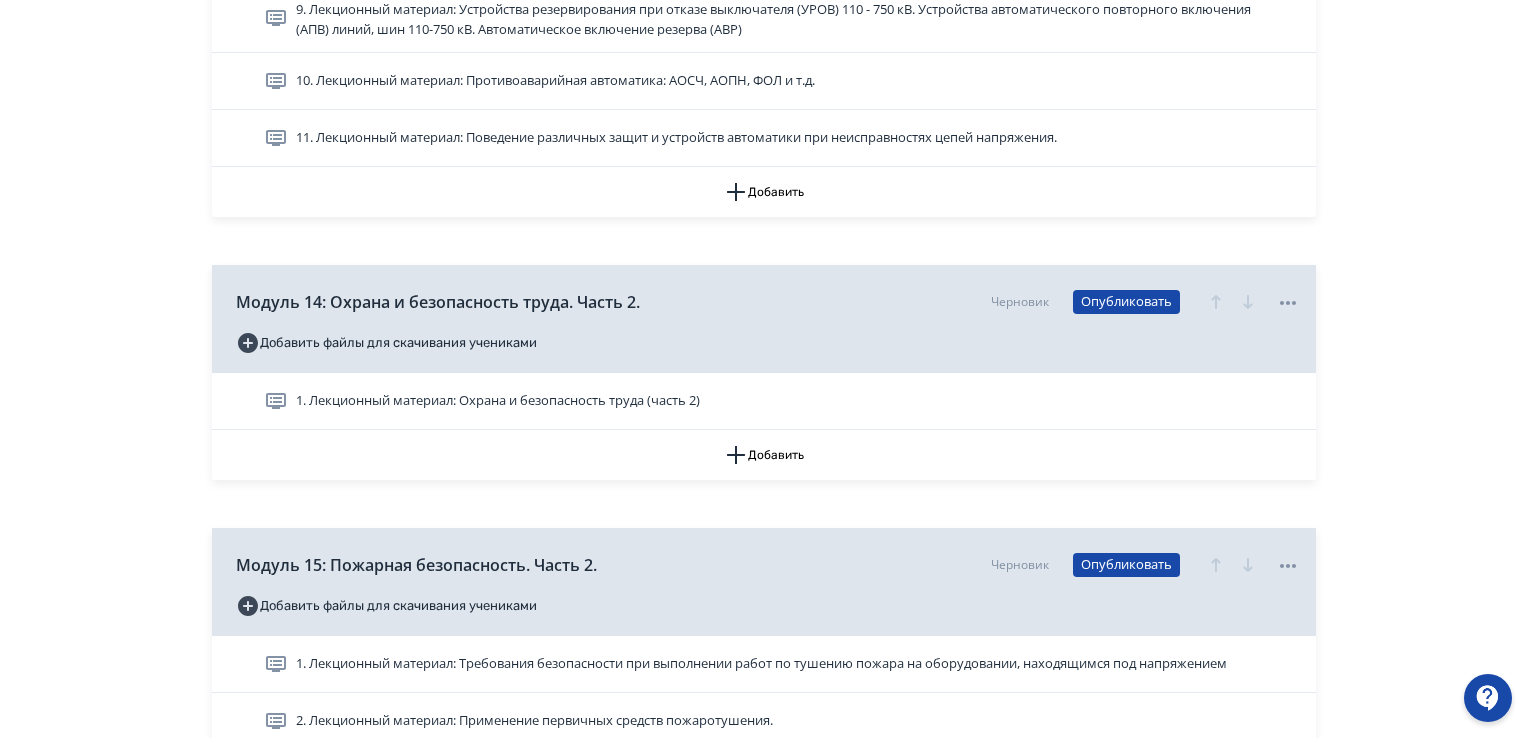 scroll, scrollTop: 8200, scrollLeft: 0, axis: vertical 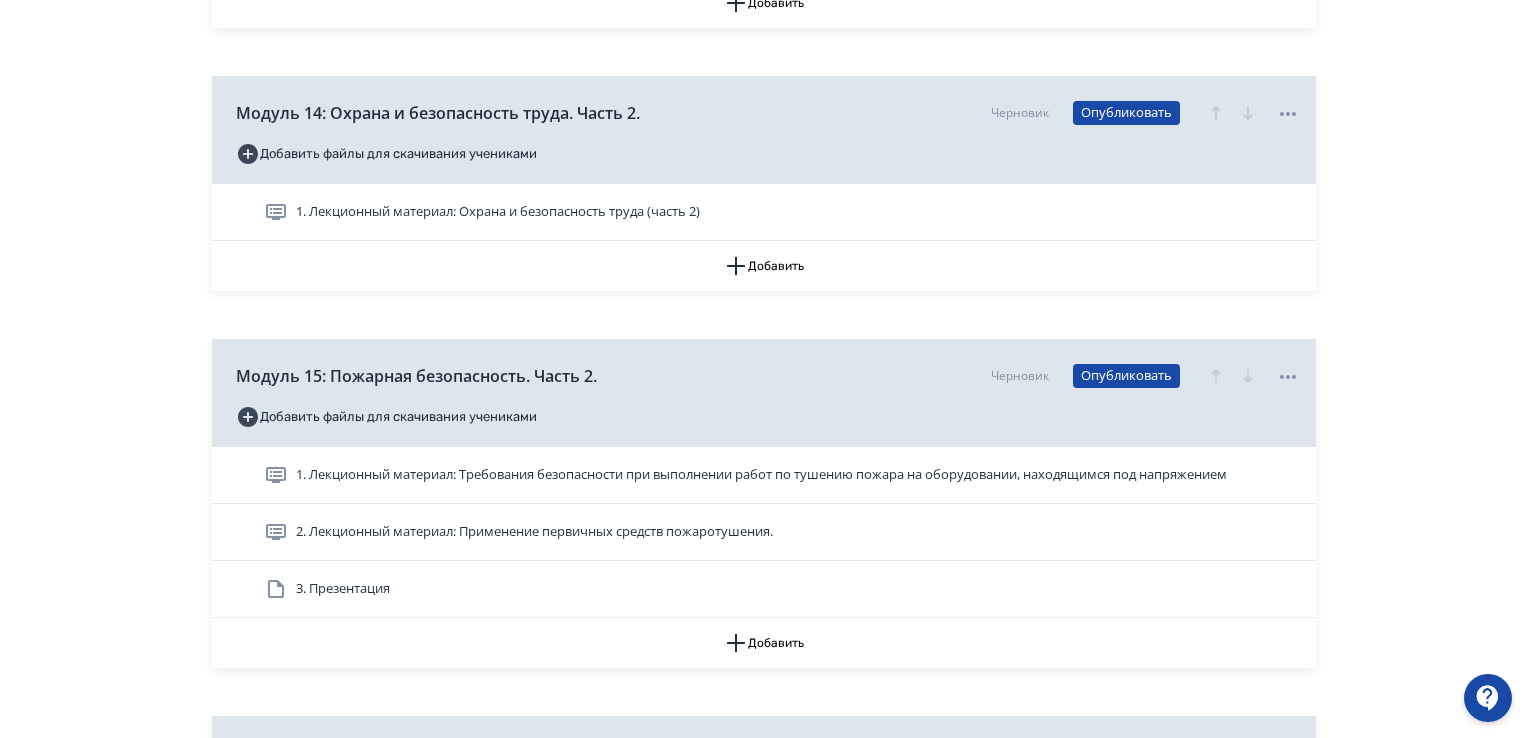 click on "2. Лекционный материал: Применение первичных средств пожаротушения." at bounding box center [522, 532] 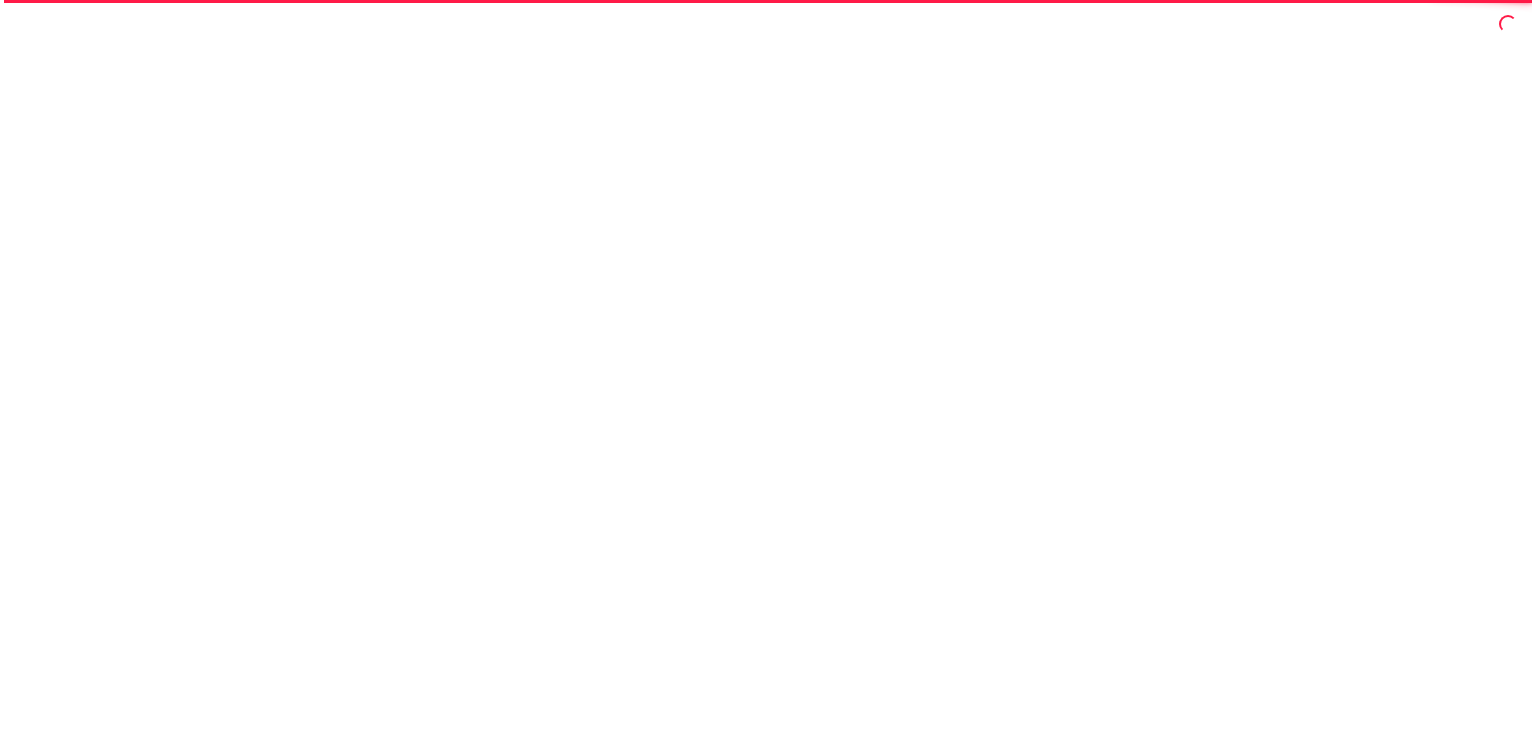 scroll, scrollTop: 0, scrollLeft: 0, axis: both 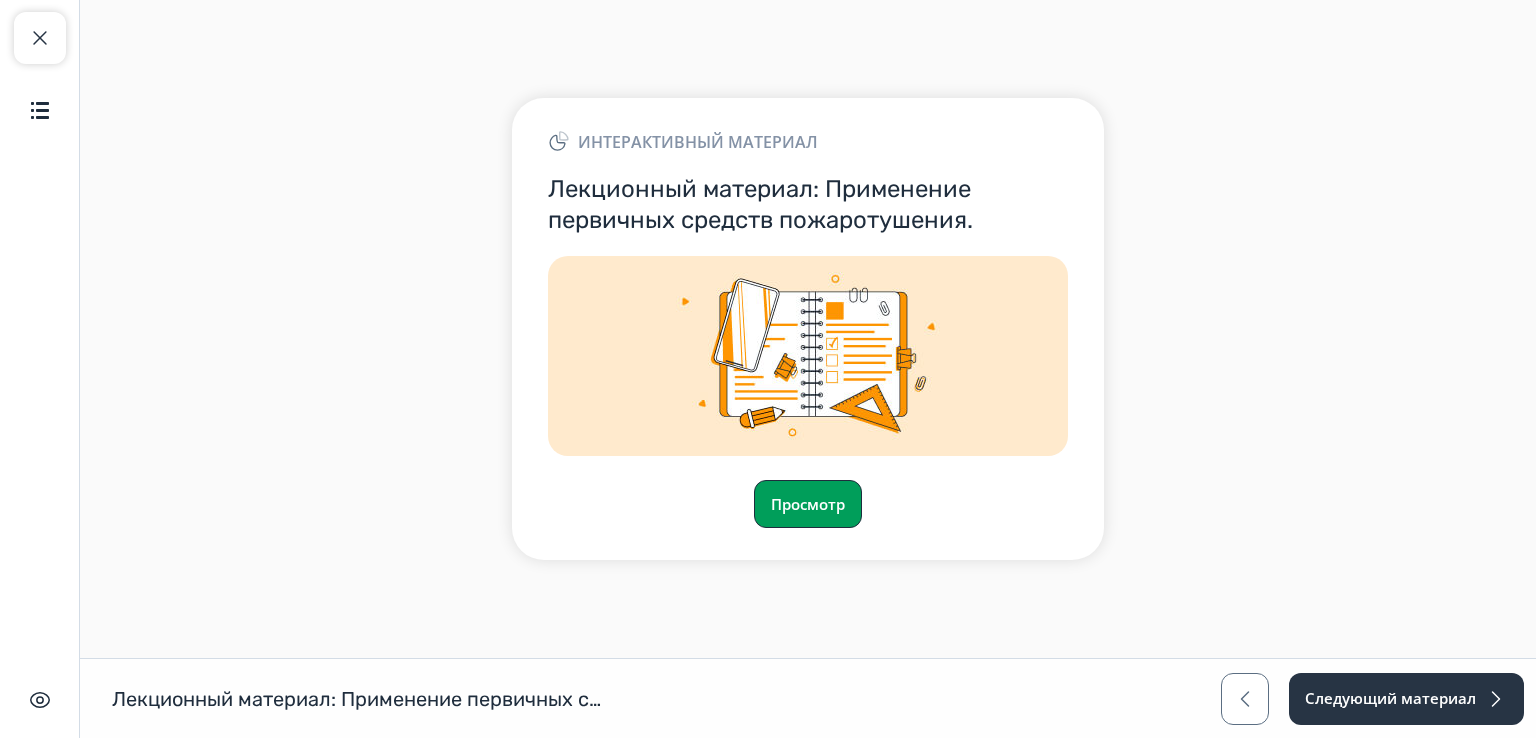 click on "Просмотр" at bounding box center (808, 504) 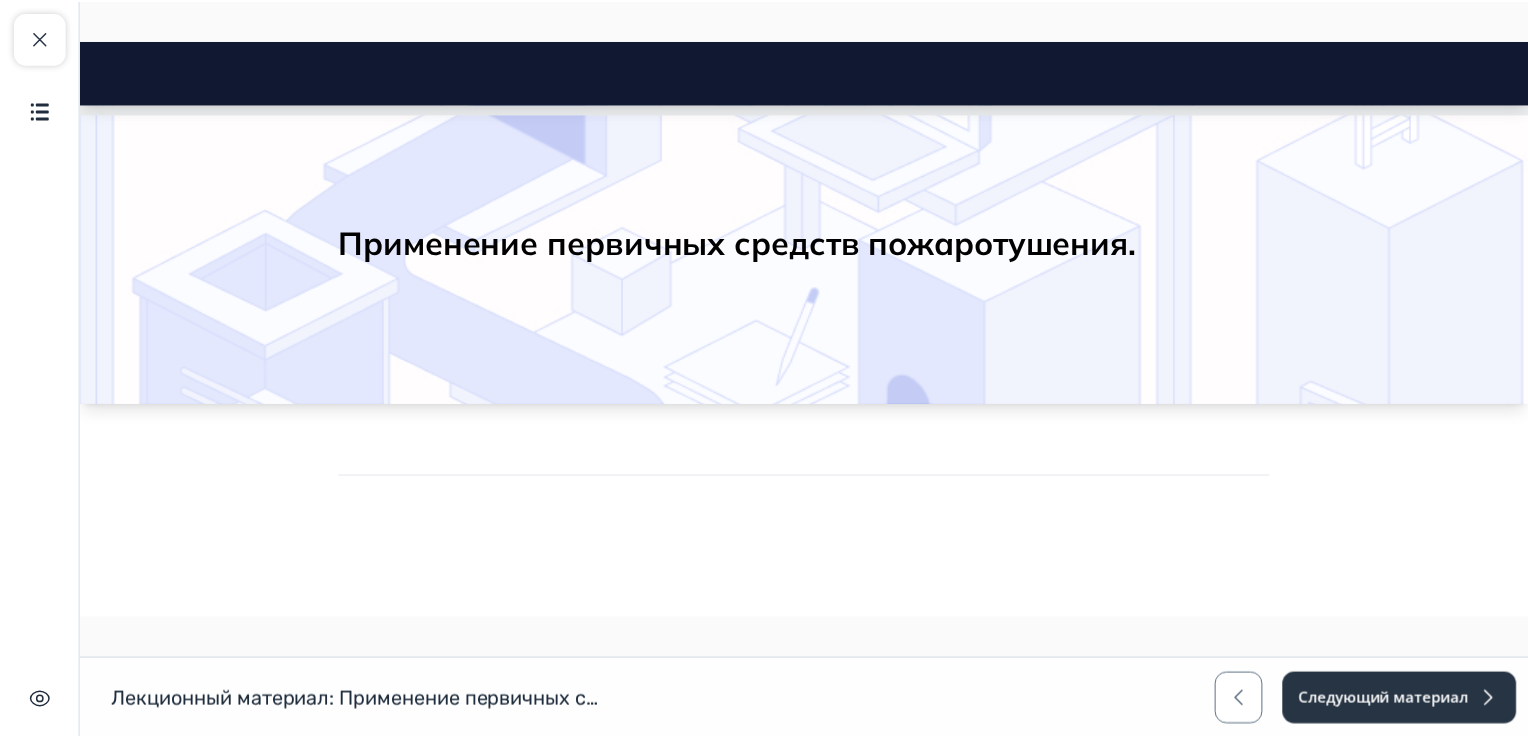 scroll, scrollTop: 0, scrollLeft: 0, axis: both 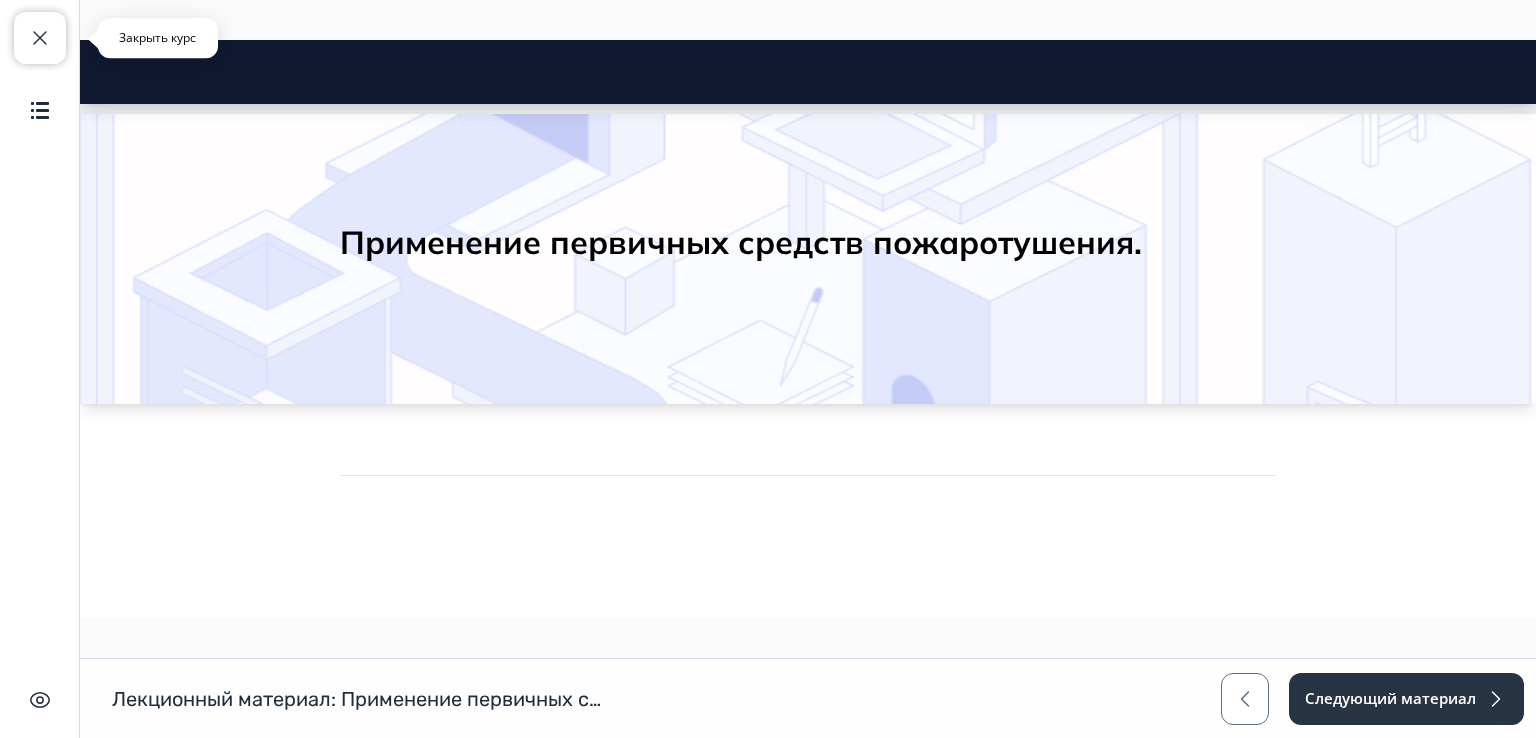 click at bounding box center [40, 38] 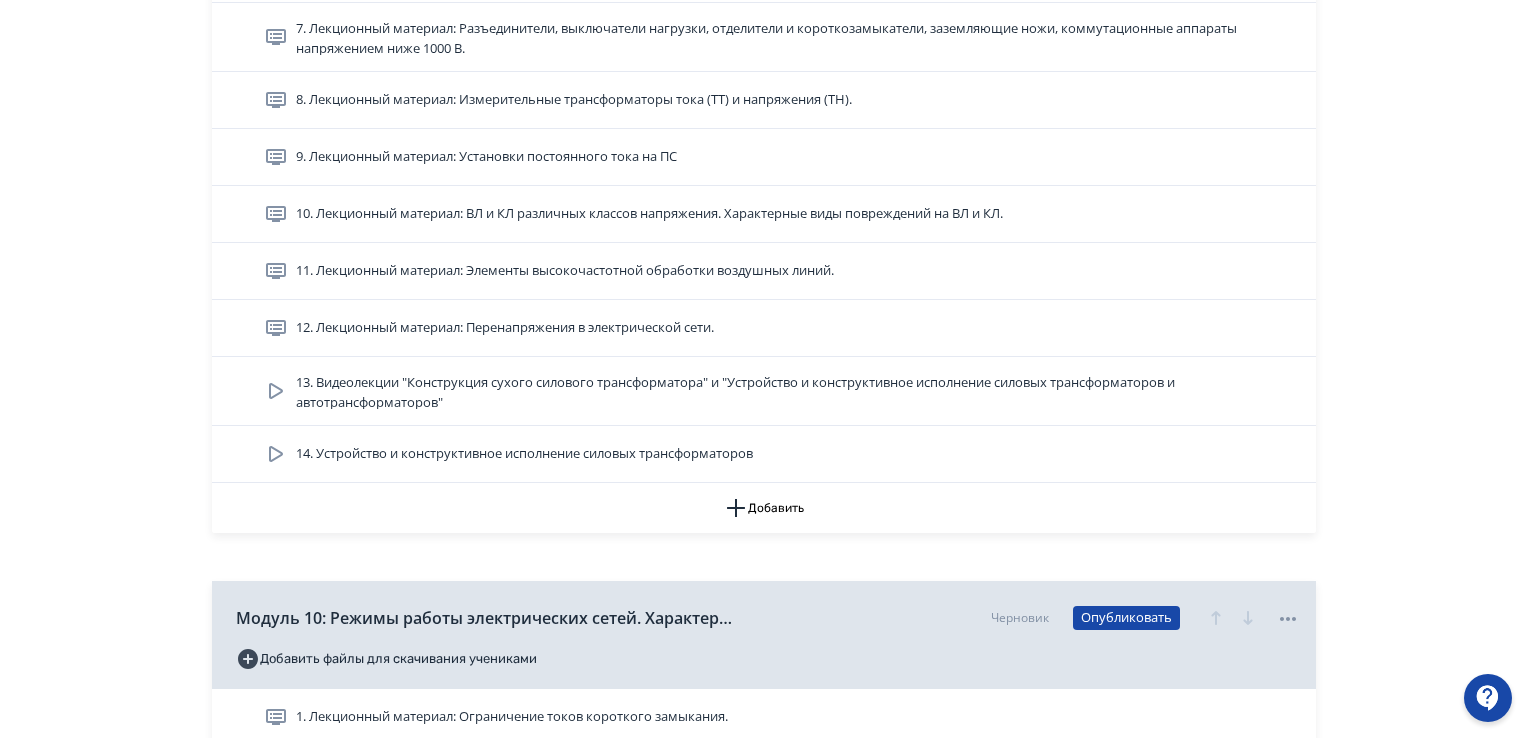 scroll, scrollTop: 5848, scrollLeft: 0, axis: vertical 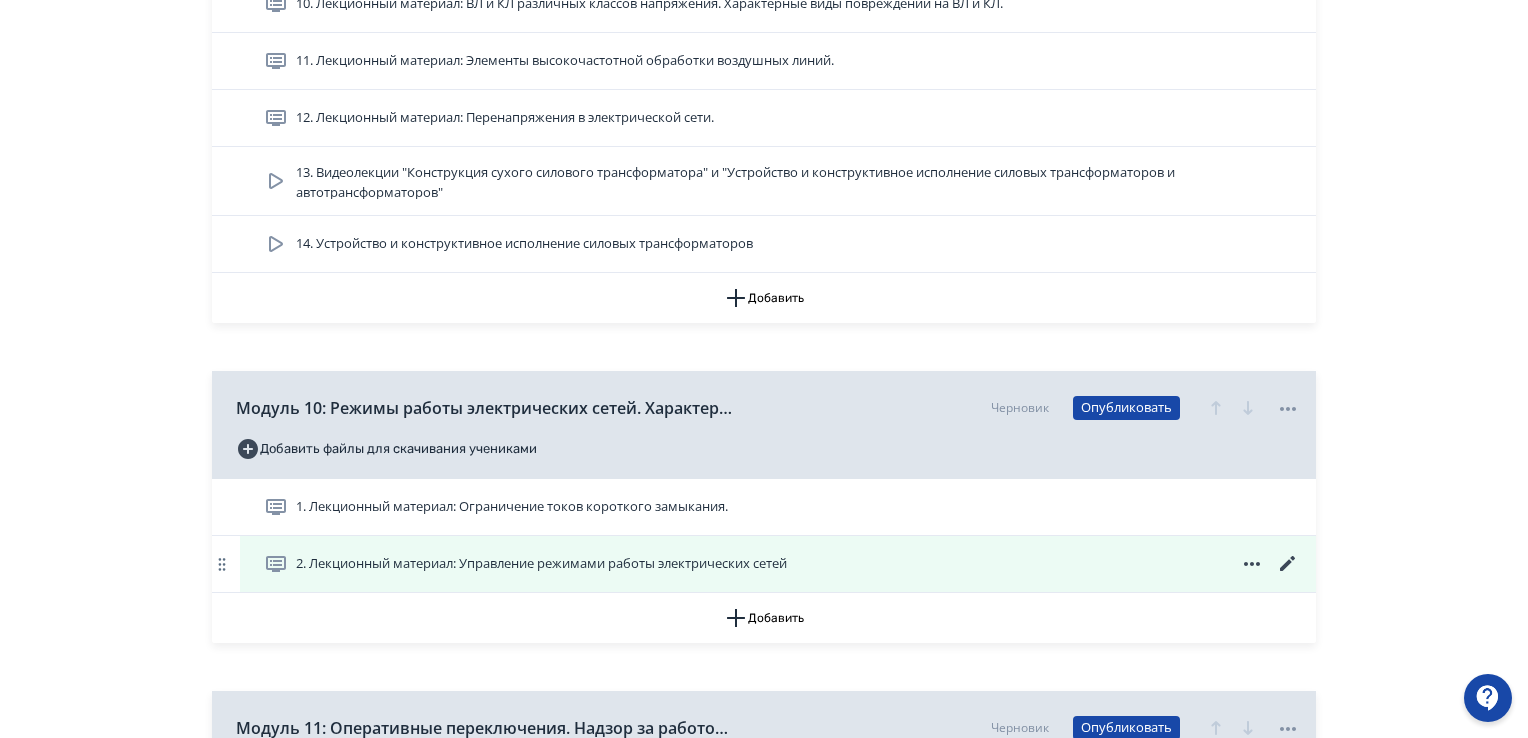 click 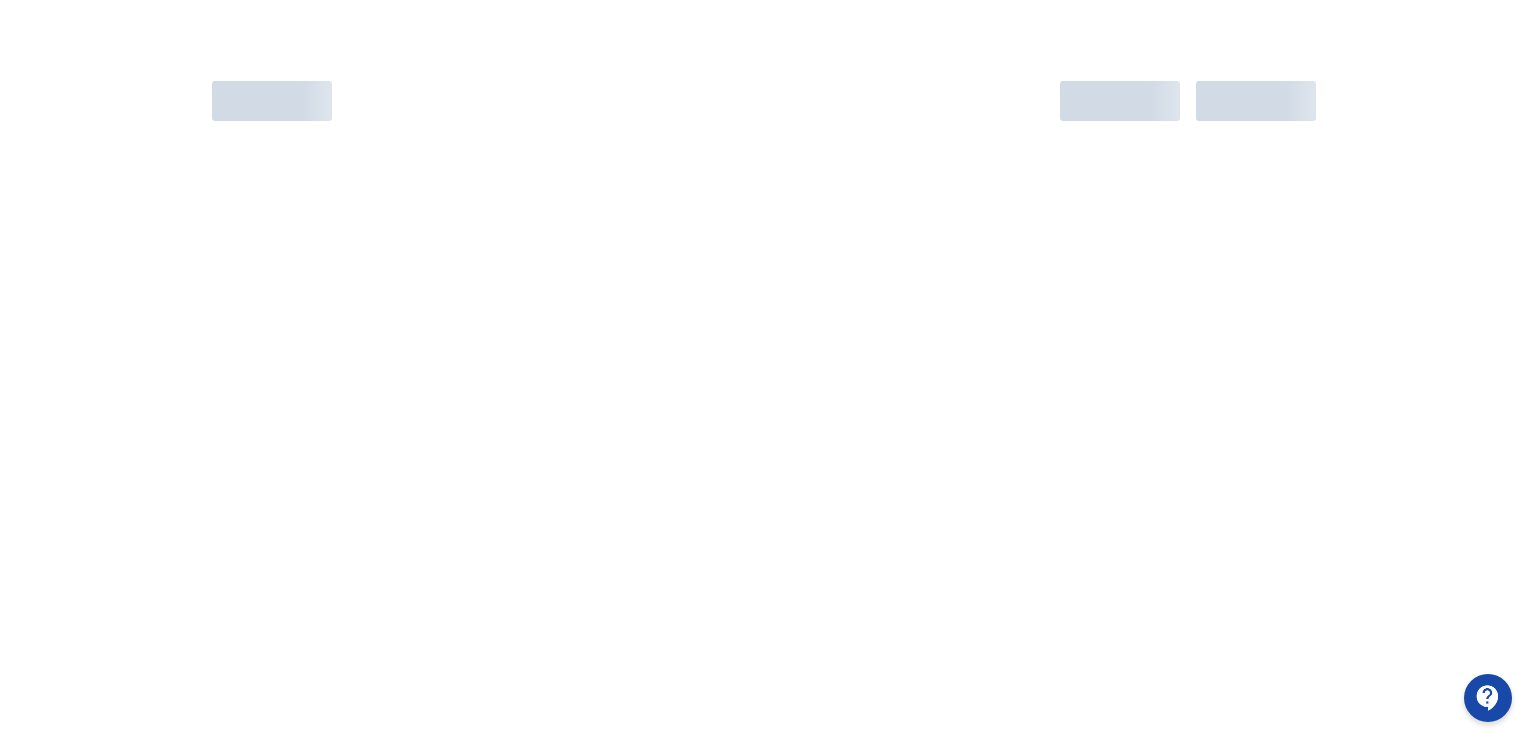 scroll, scrollTop: 0, scrollLeft: 0, axis: both 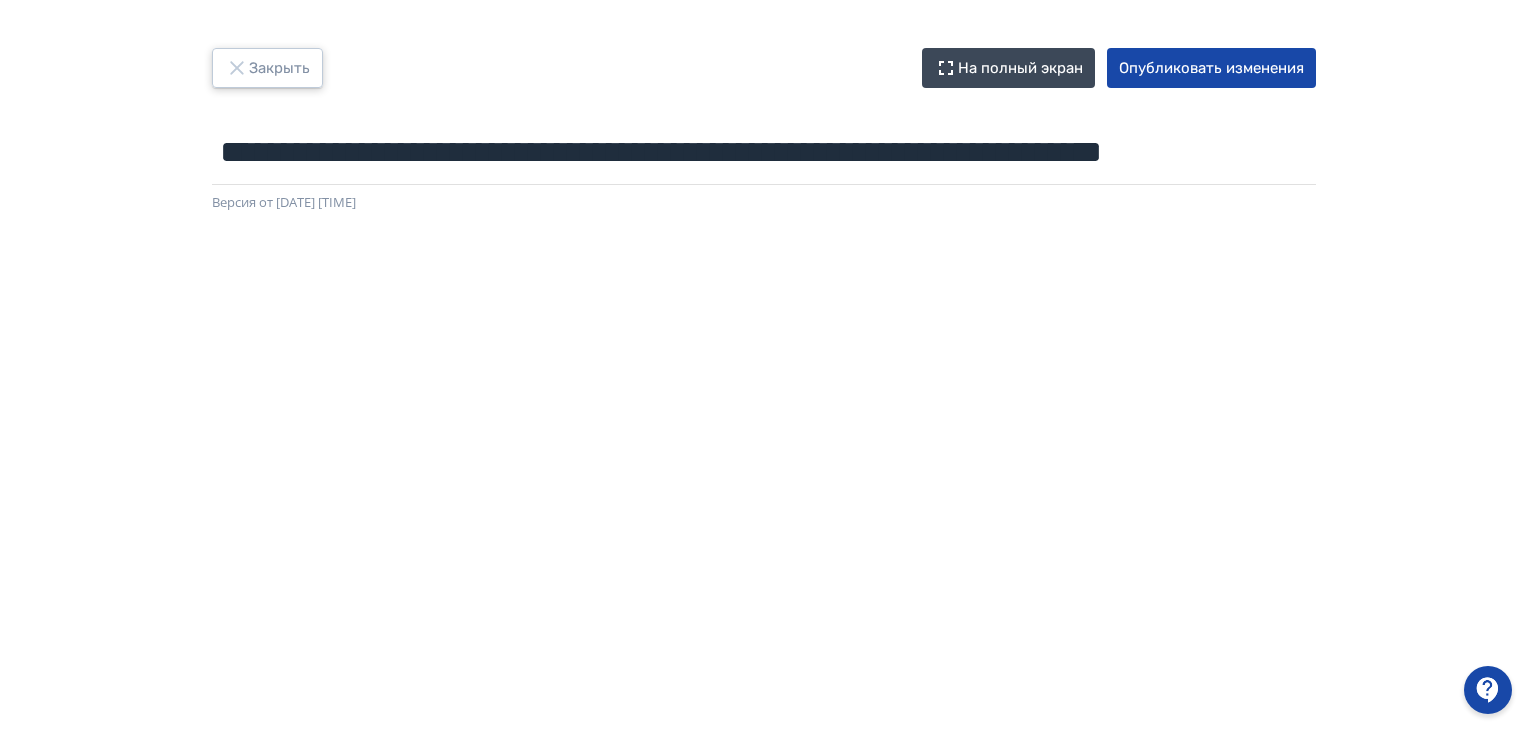 click on "Закрыть" at bounding box center [267, 68] 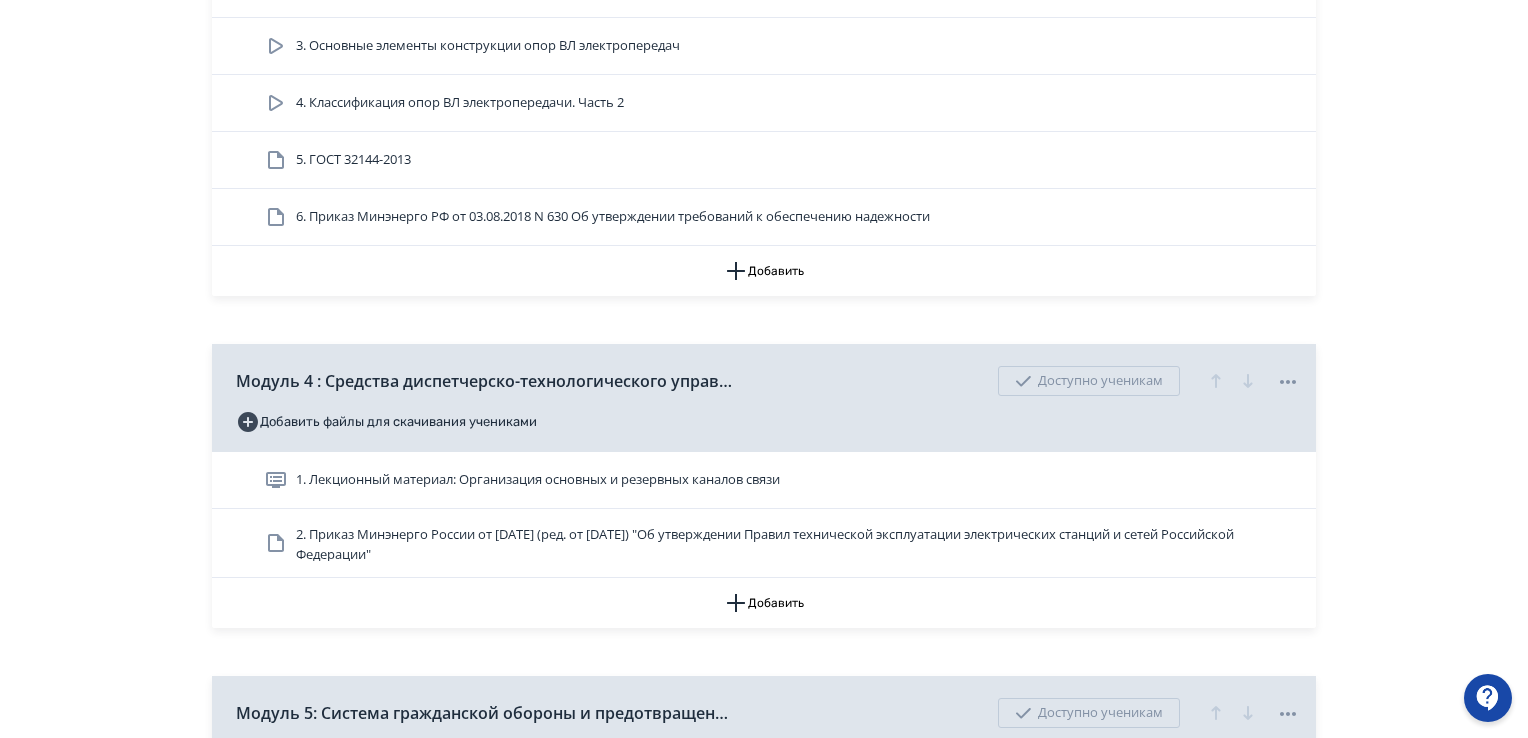 scroll, scrollTop: 1600, scrollLeft: 0, axis: vertical 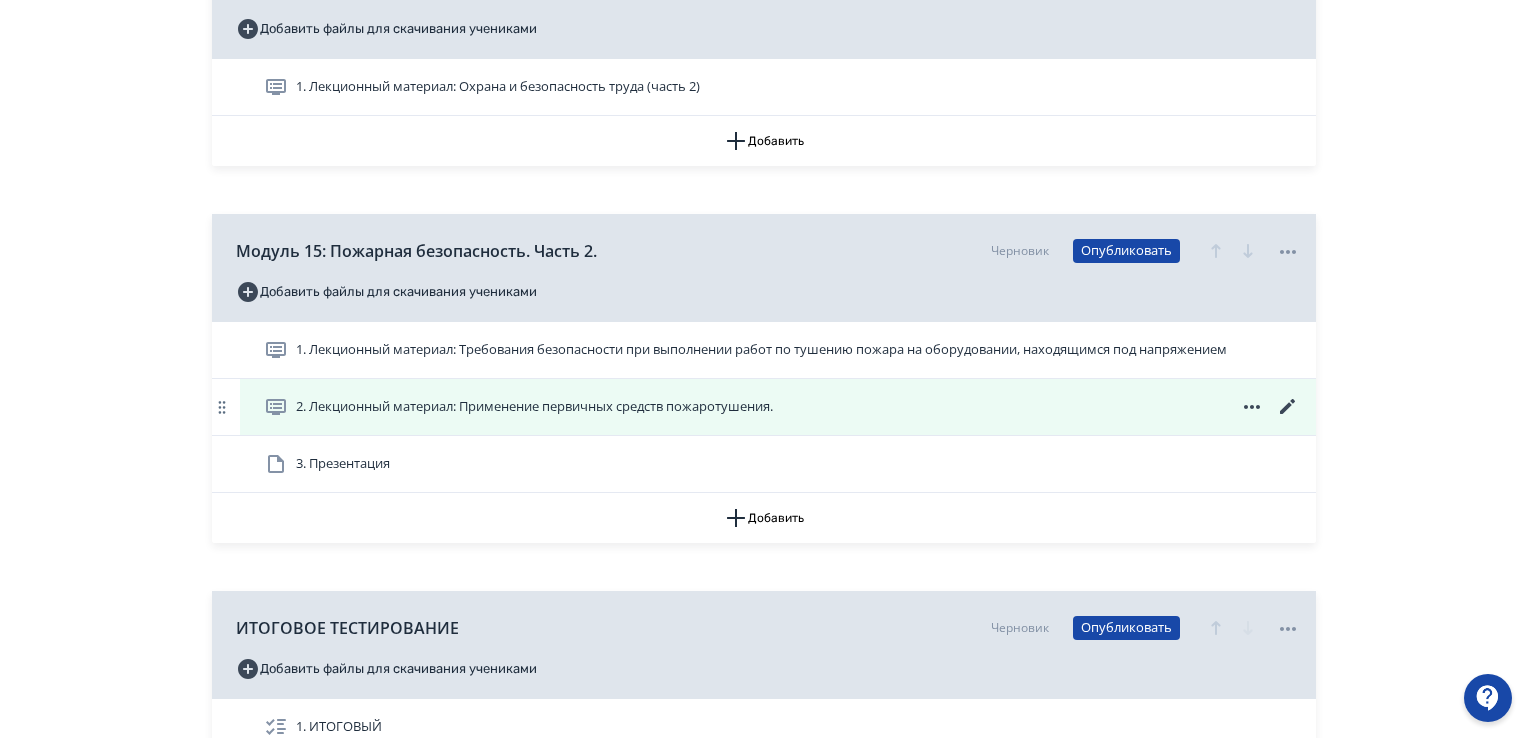 click 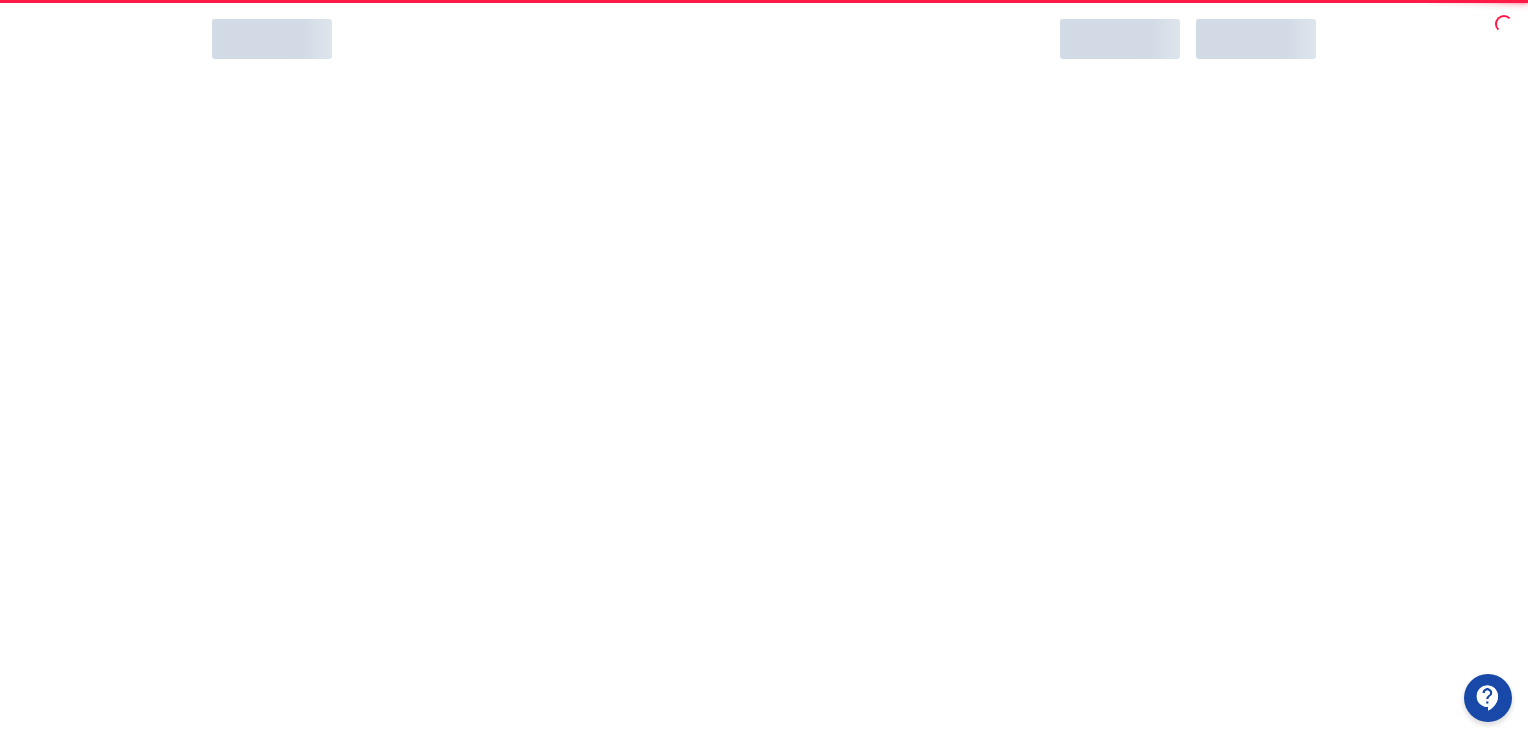 scroll, scrollTop: 0, scrollLeft: 0, axis: both 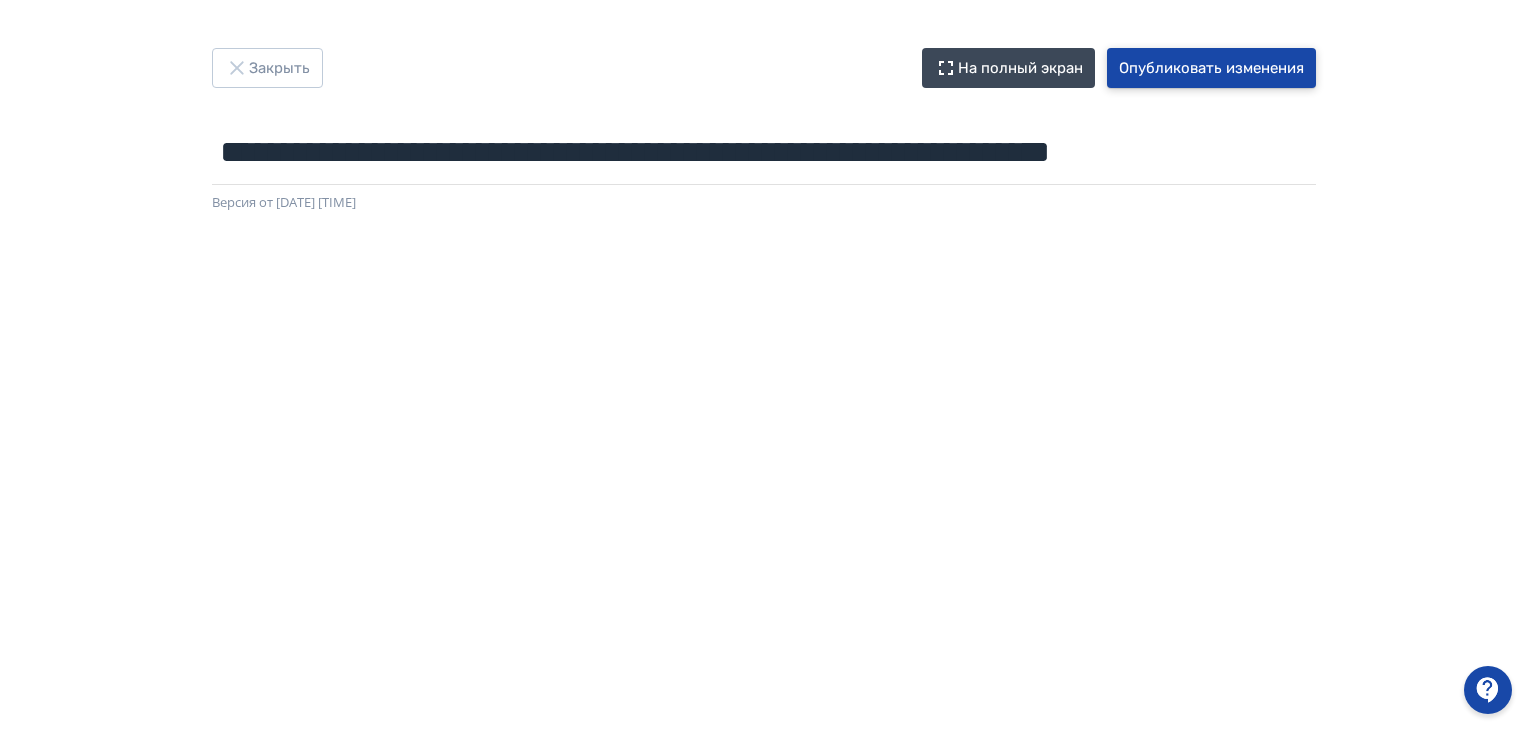 click on "Опубликовать изменения" at bounding box center [1211, 68] 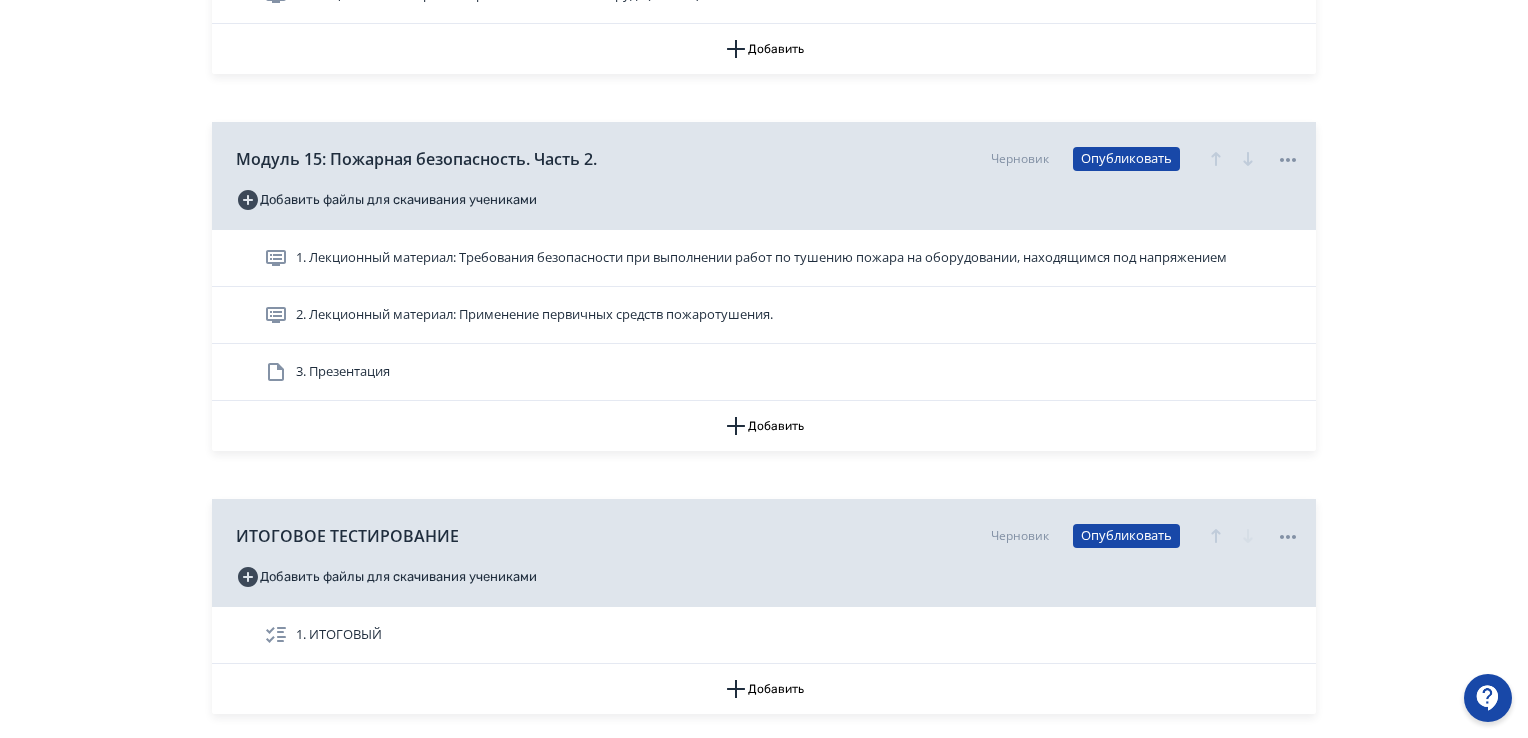 scroll, scrollTop: 8500, scrollLeft: 0, axis: vertical 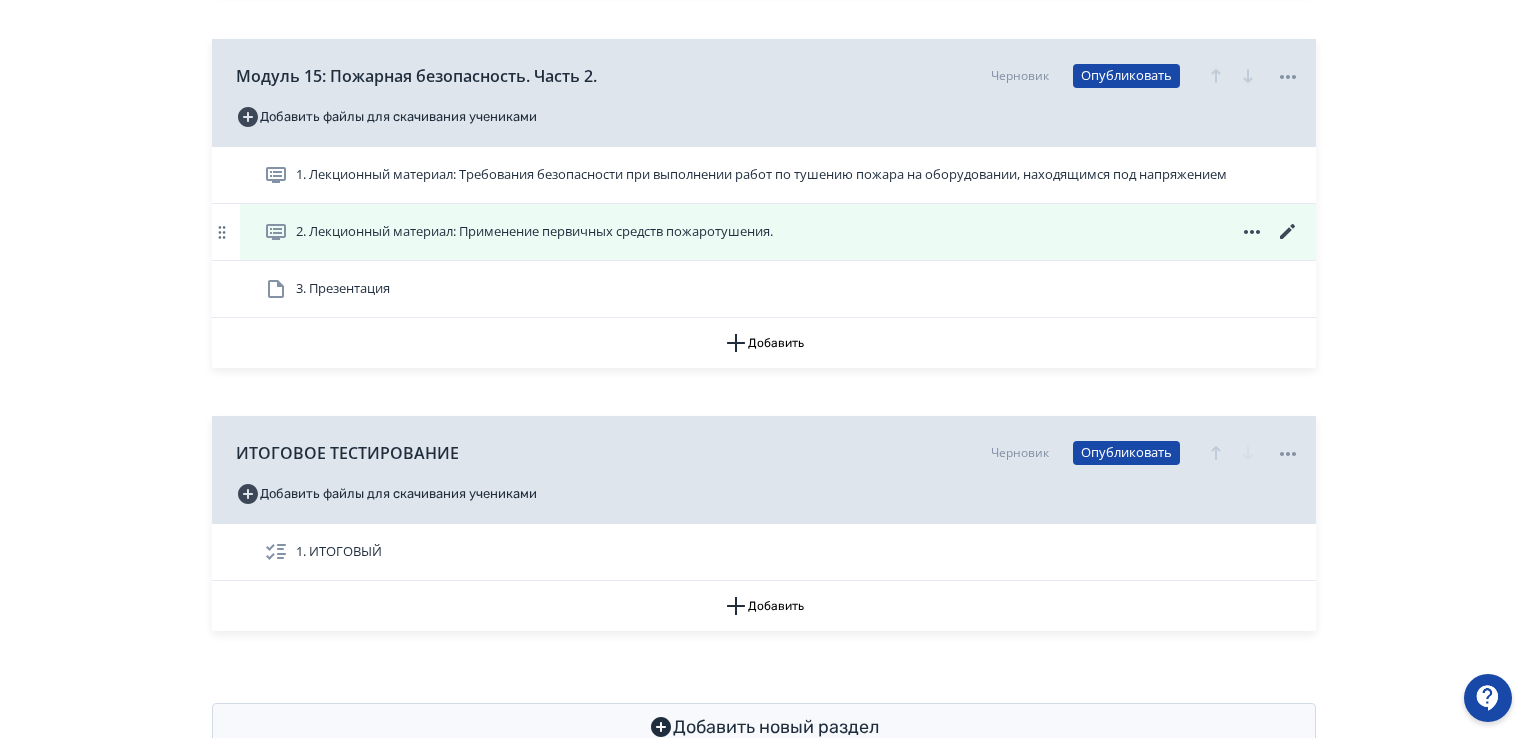 click on "2. Лекционный материал: Применение первичных средств пожаротушения." at bounding box center [534, 232] 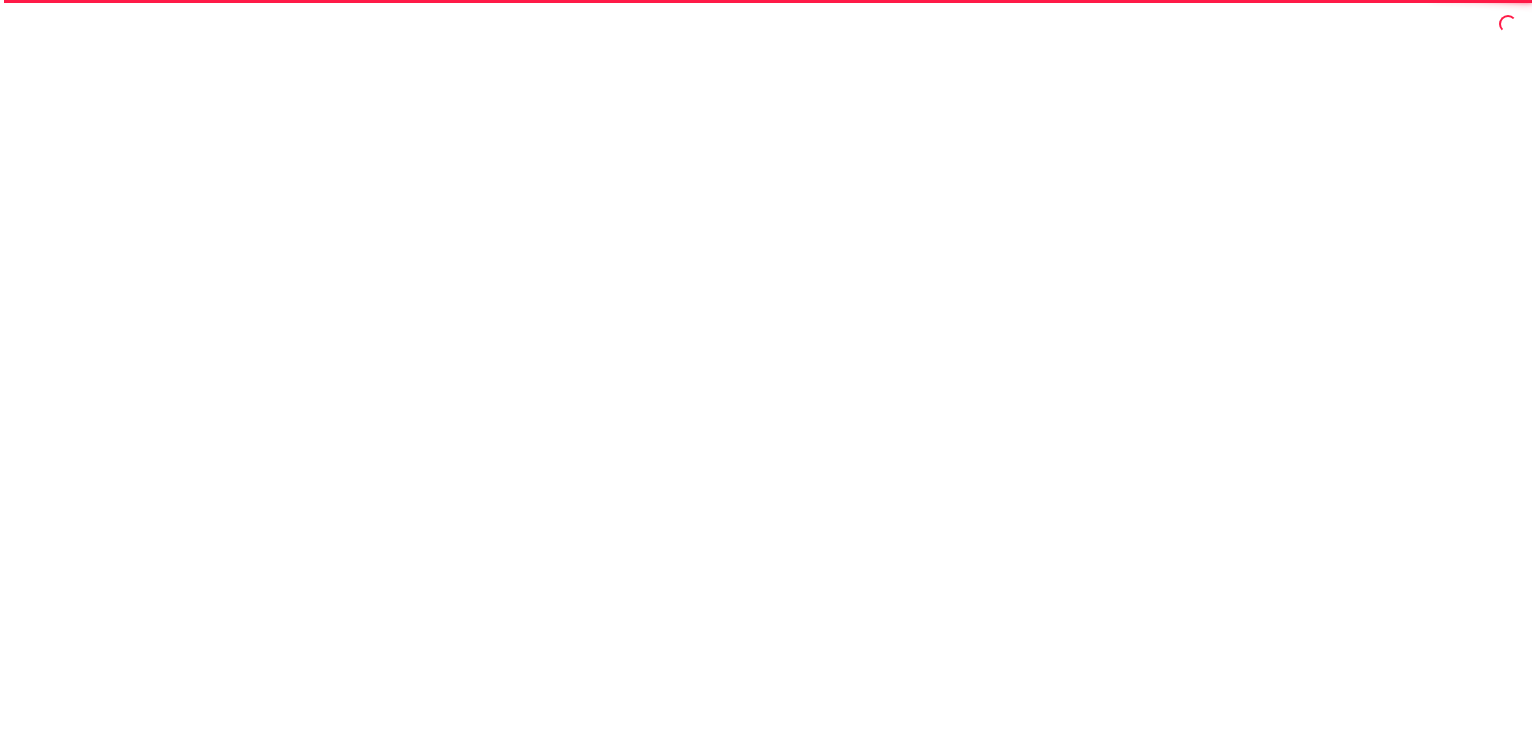scroll, scrollTop: 0, scrollLeft: 0, axis: both 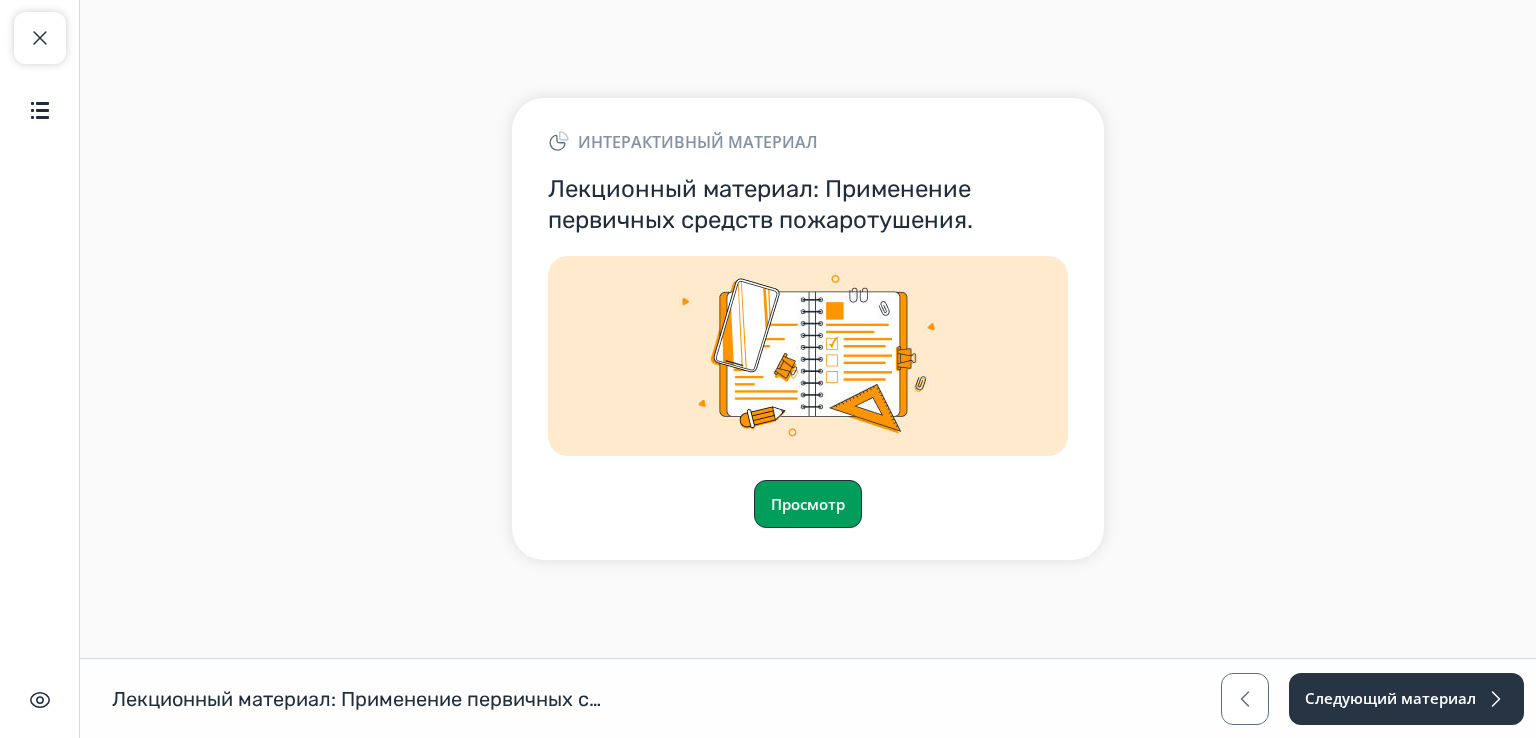 click on "Просмотр" at bounding box center [808, 504] 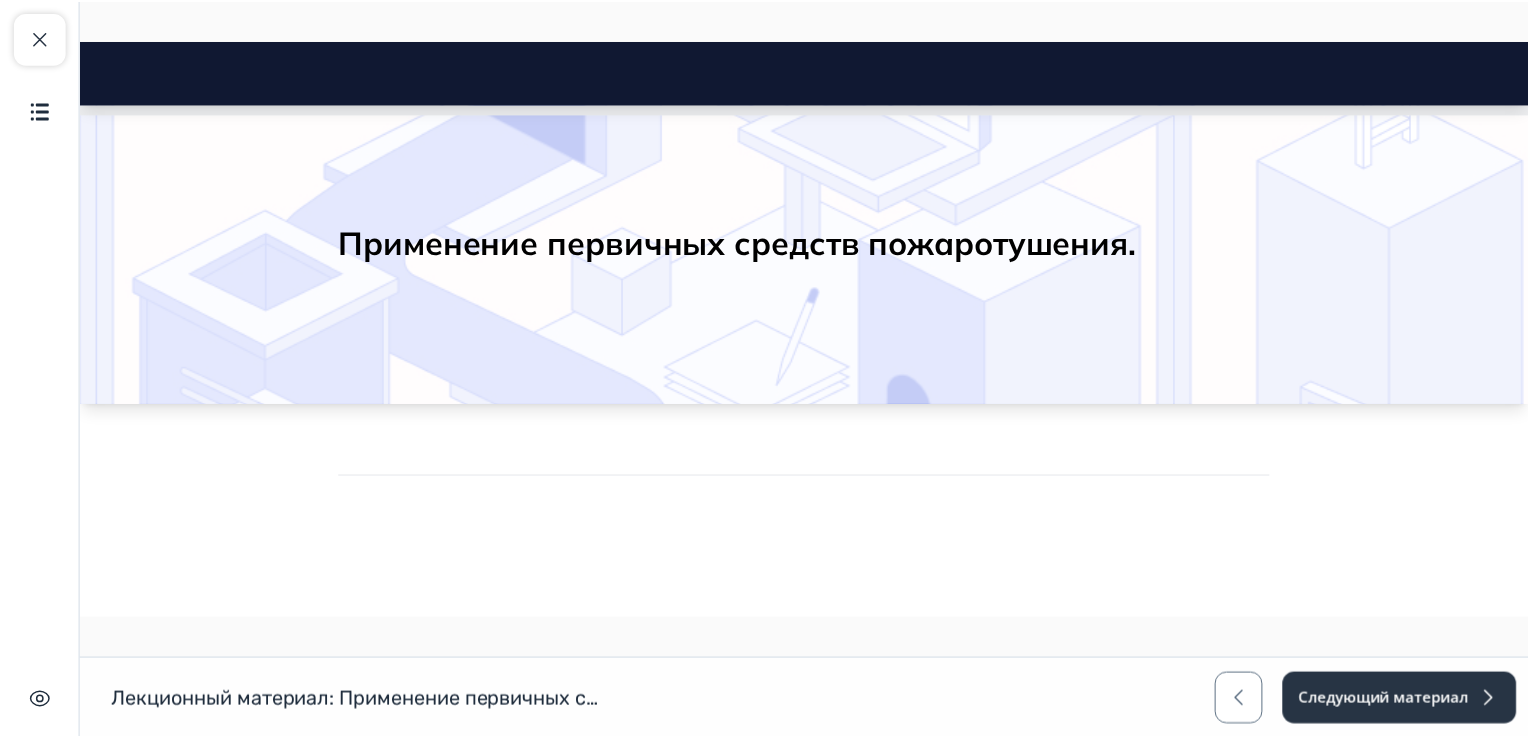 scroll, scrollTop: 0, scrollLeft: 0, axis: both 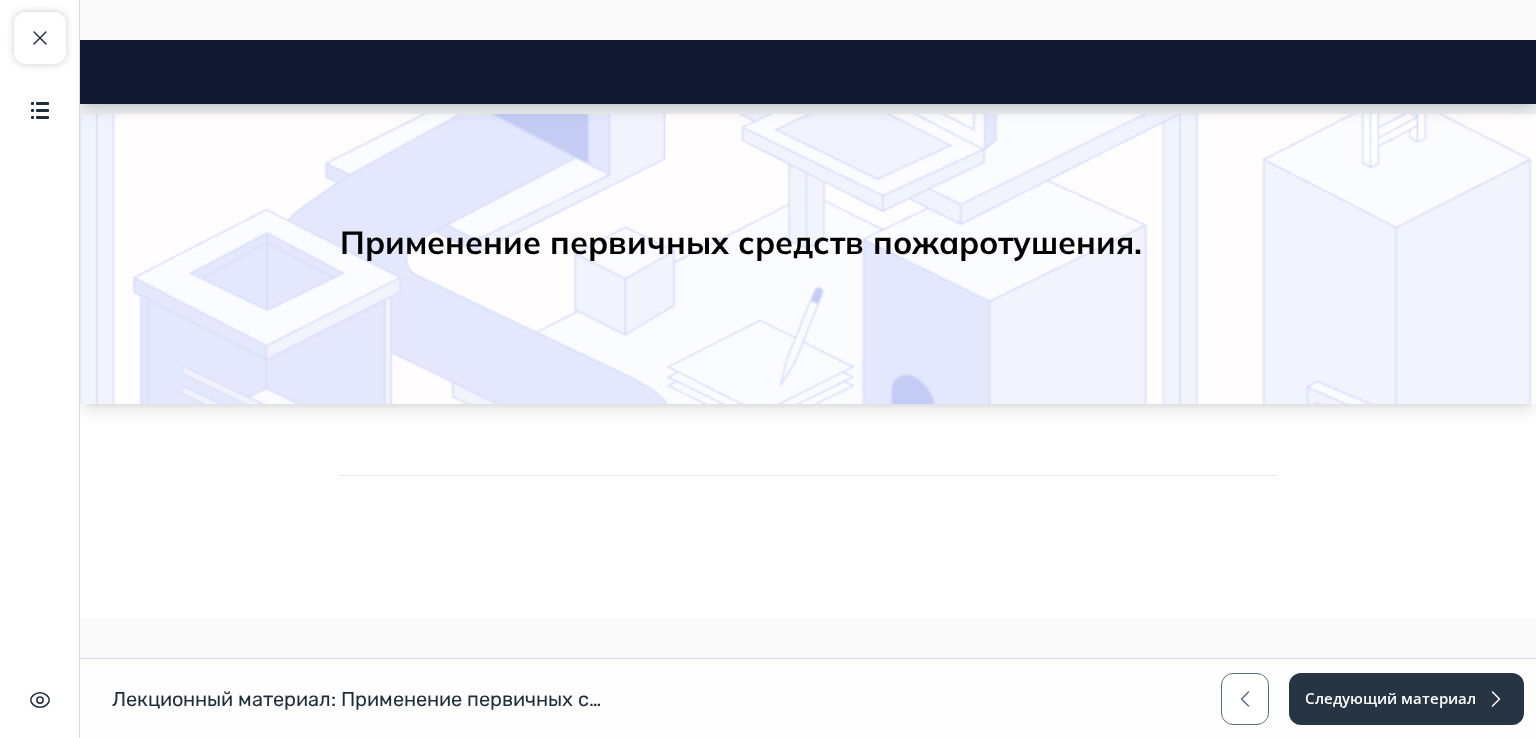 click on "Применение первичных средств пожаротушения.
Close panel
1." at bounding box center (808, 300) 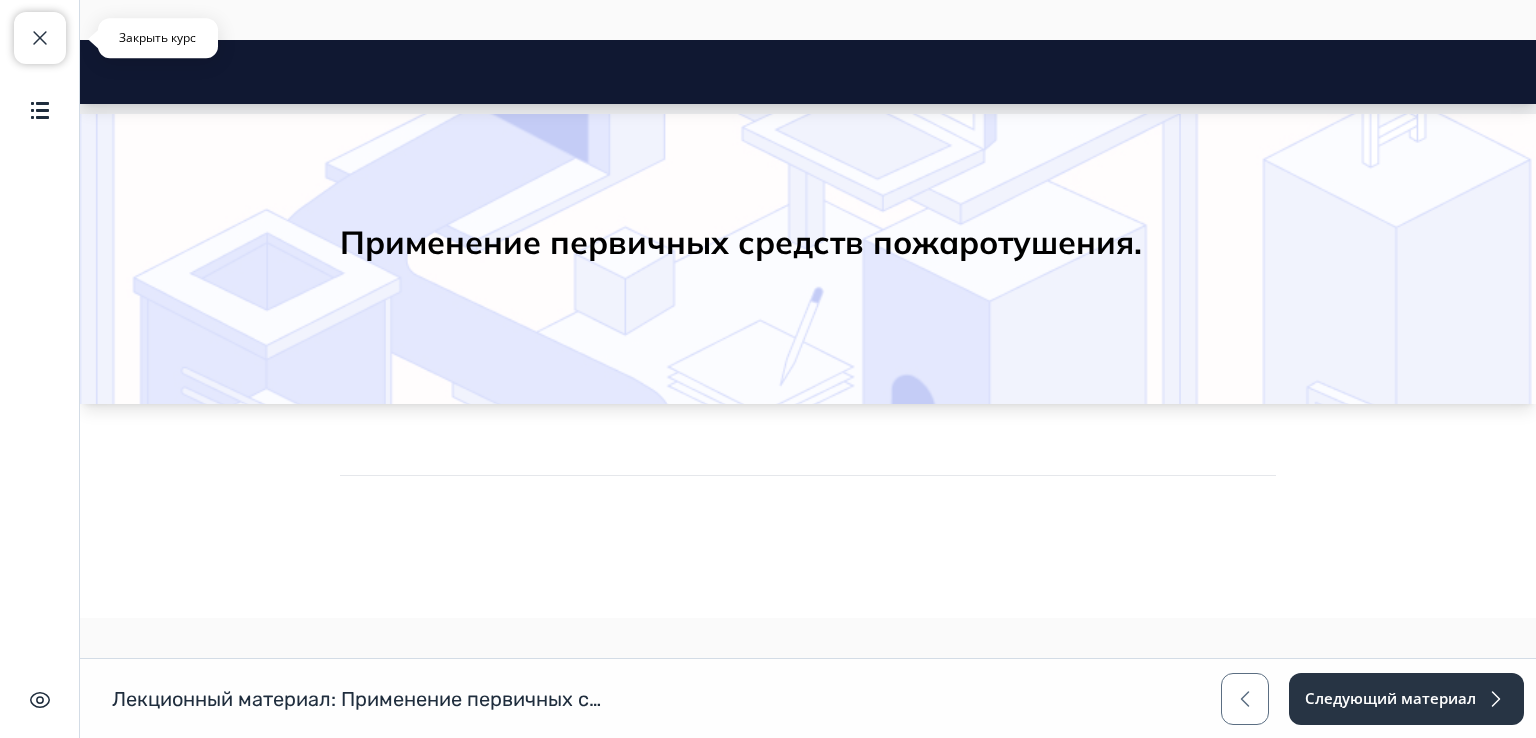 click at bounding box center (40, 38) 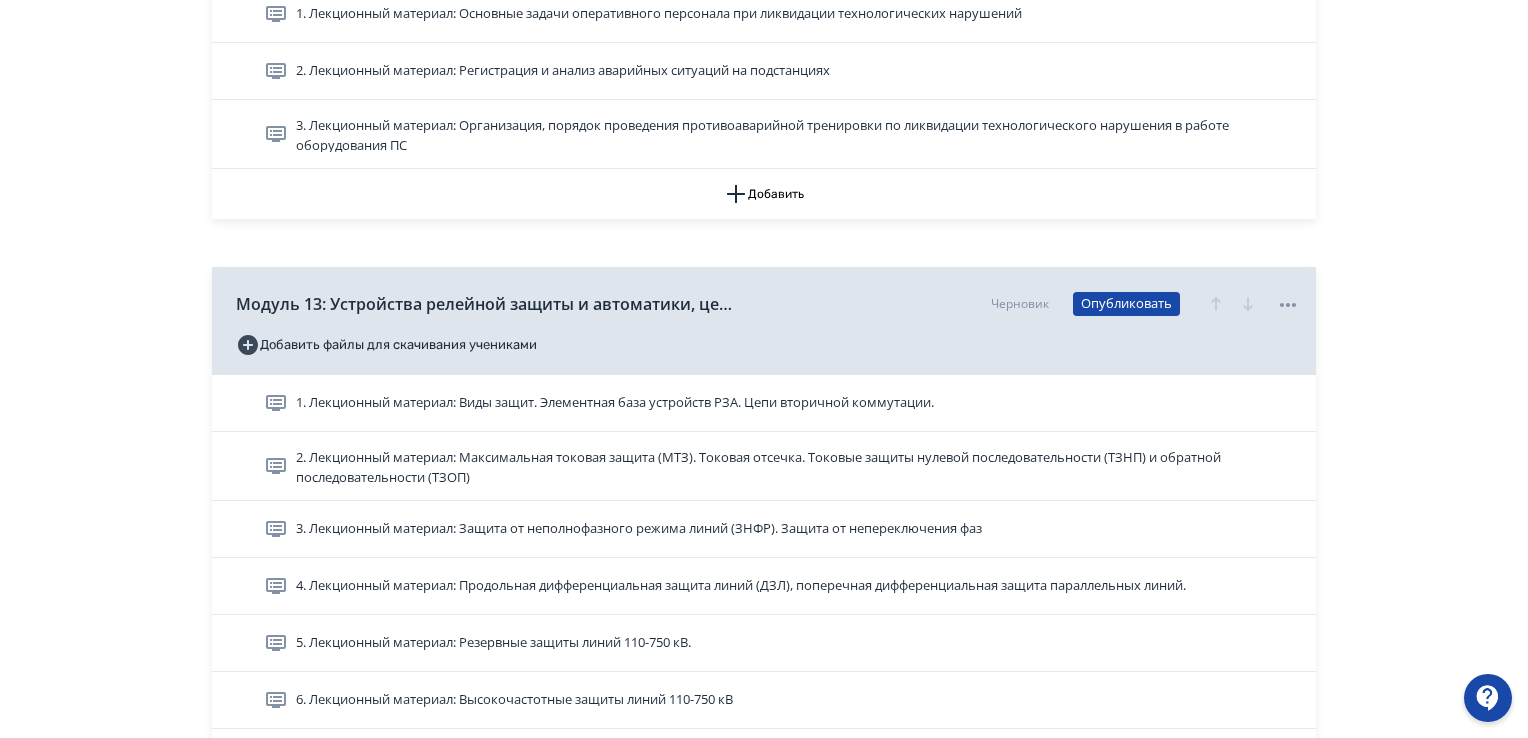 scroll, scrollTop: 7300, scrollLeft: 0, axis: vertical 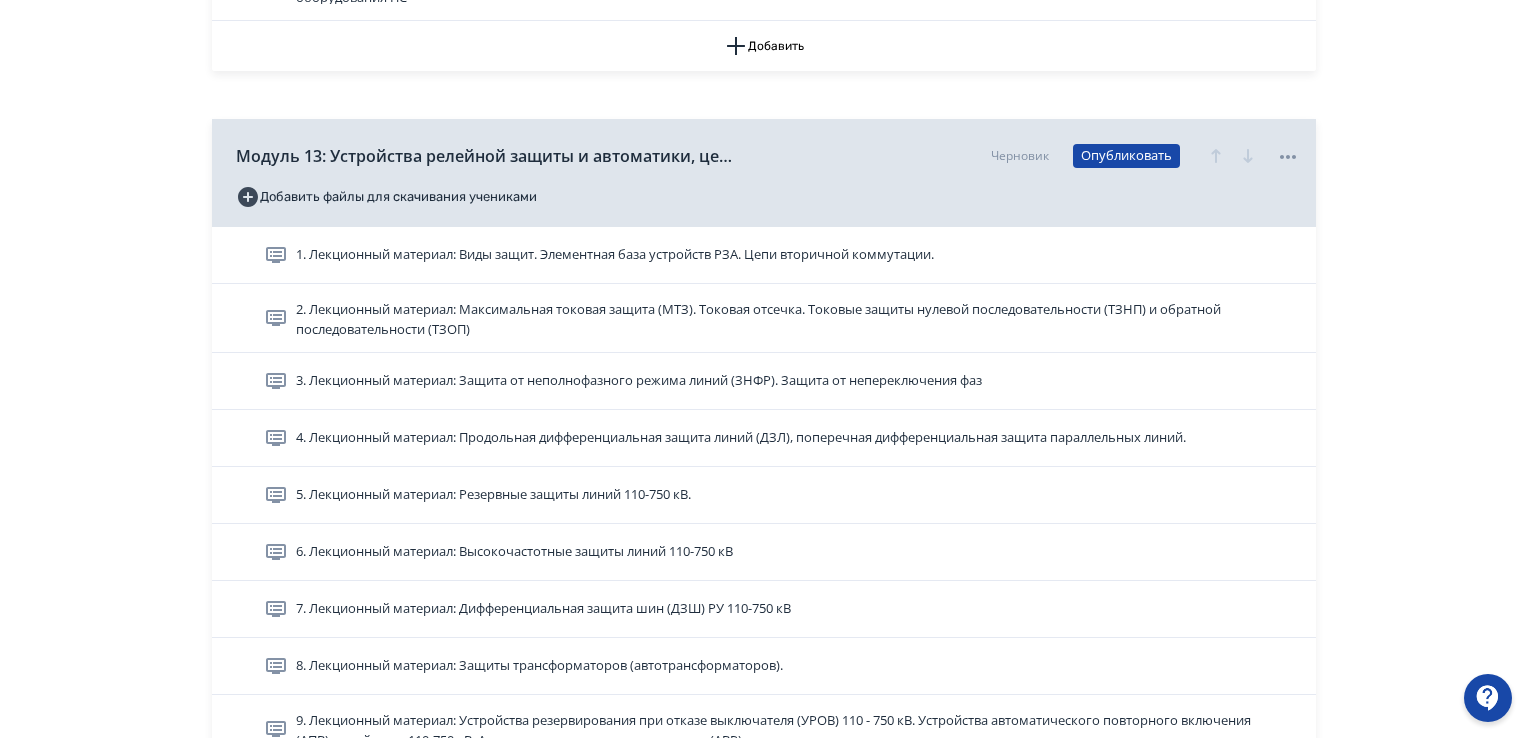 click at bounding box center [1488, 698] 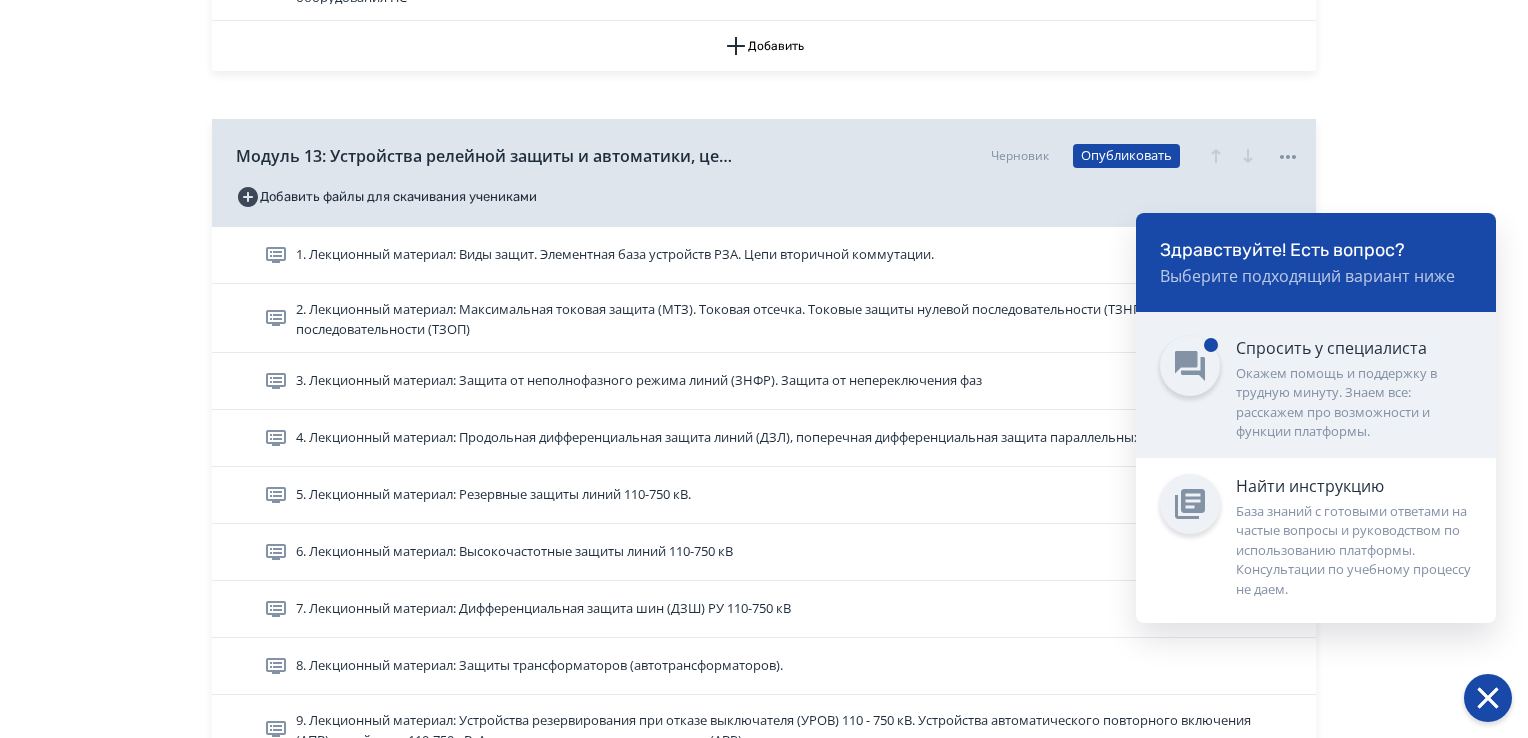 click on "Окажем помощь и поддержку в трудную минуту. Знаем все: расскажем про возможности и функции платформы." at bounding box center [1354, 403] 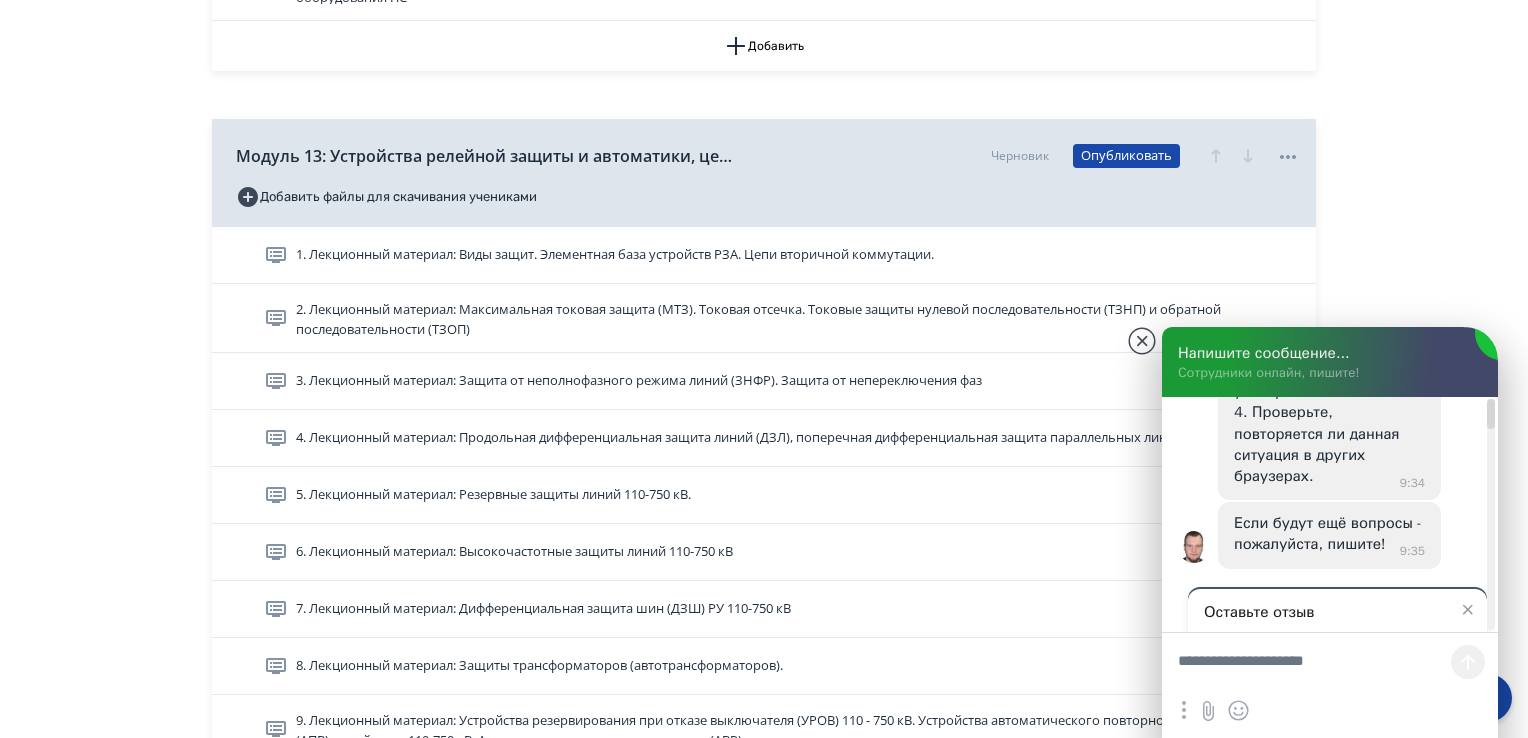 scroll, scrollTop: 0, scrollLeft: 0, axis: both 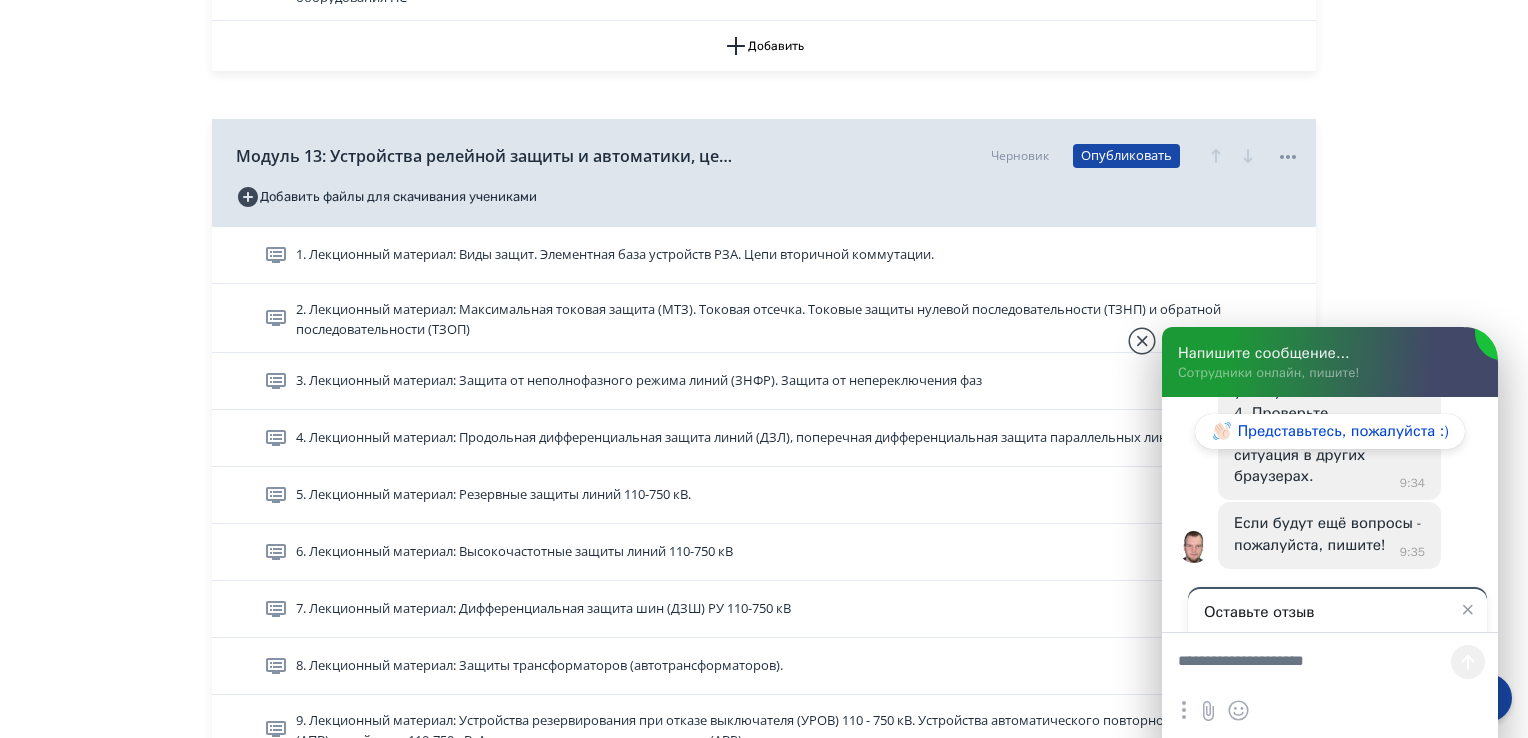 type on "*" 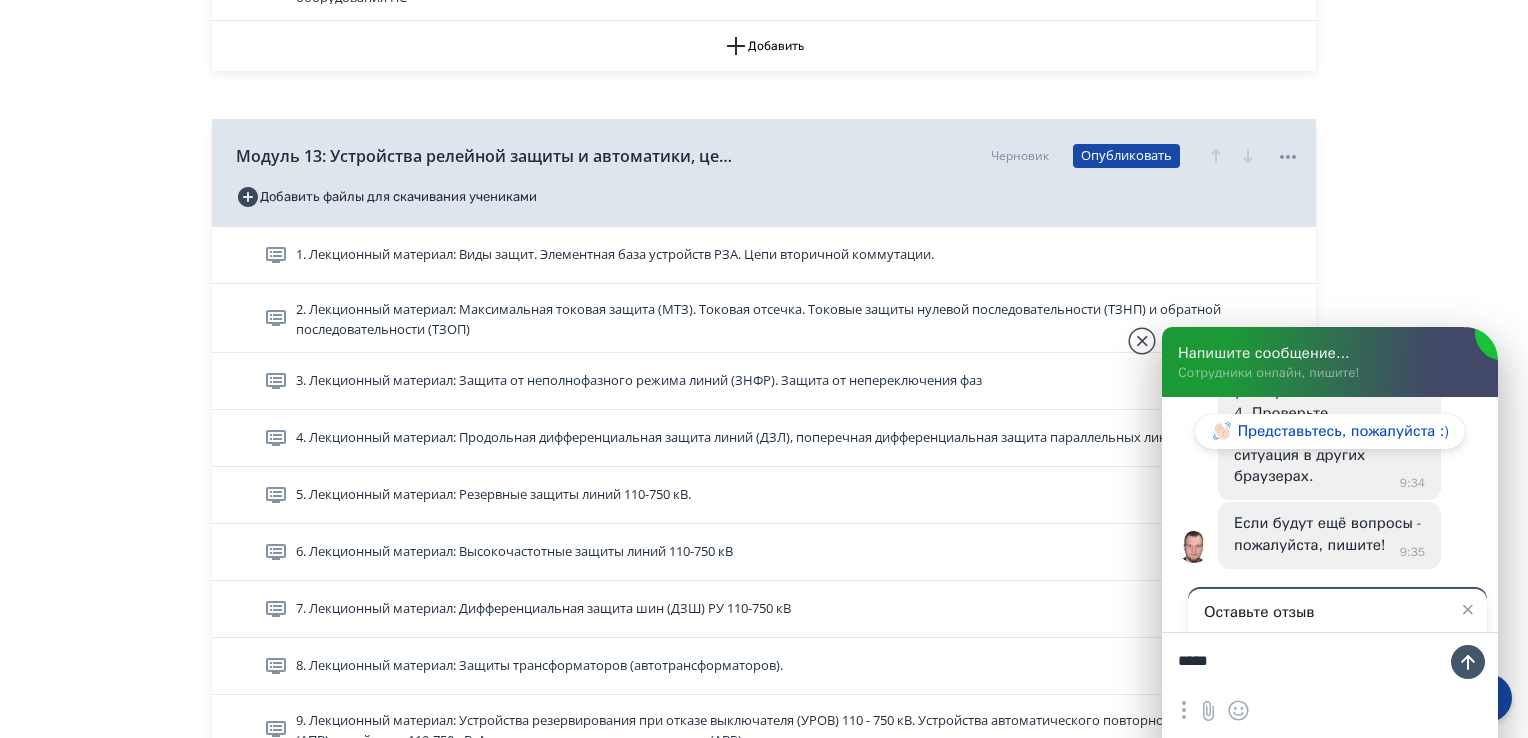 type on "******" 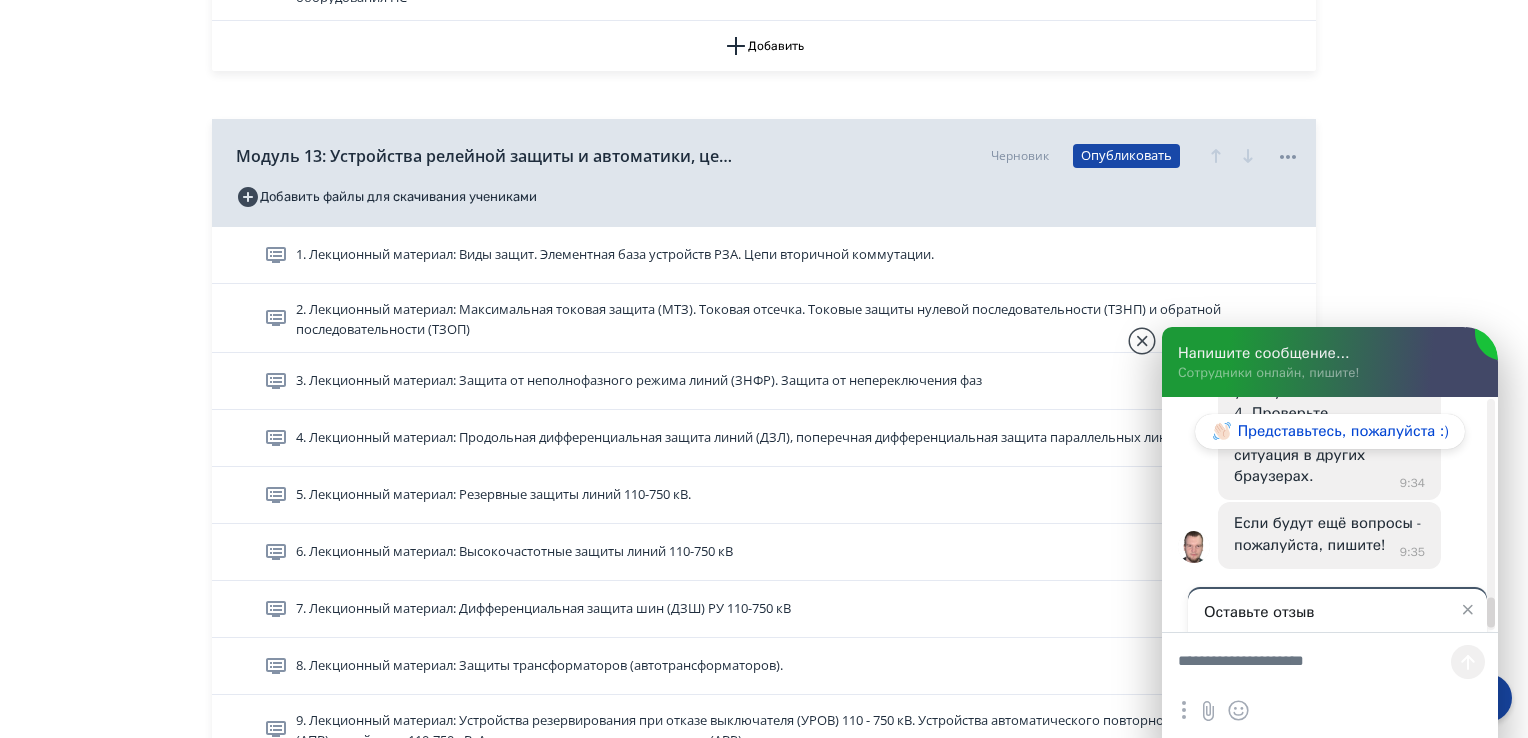scroll, scrollTop: 4328, scrollLeft: 0, axis: vertical 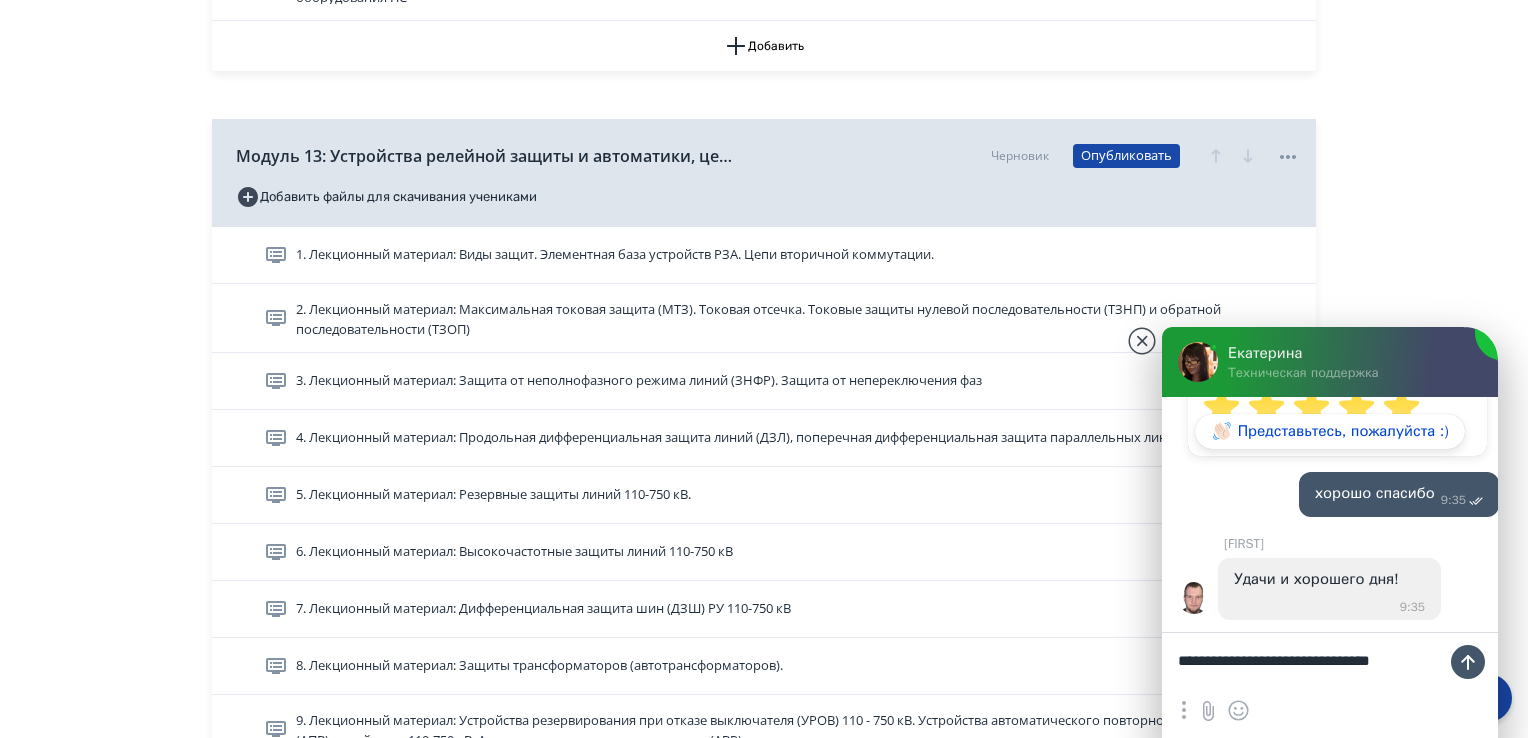 type on "**********" 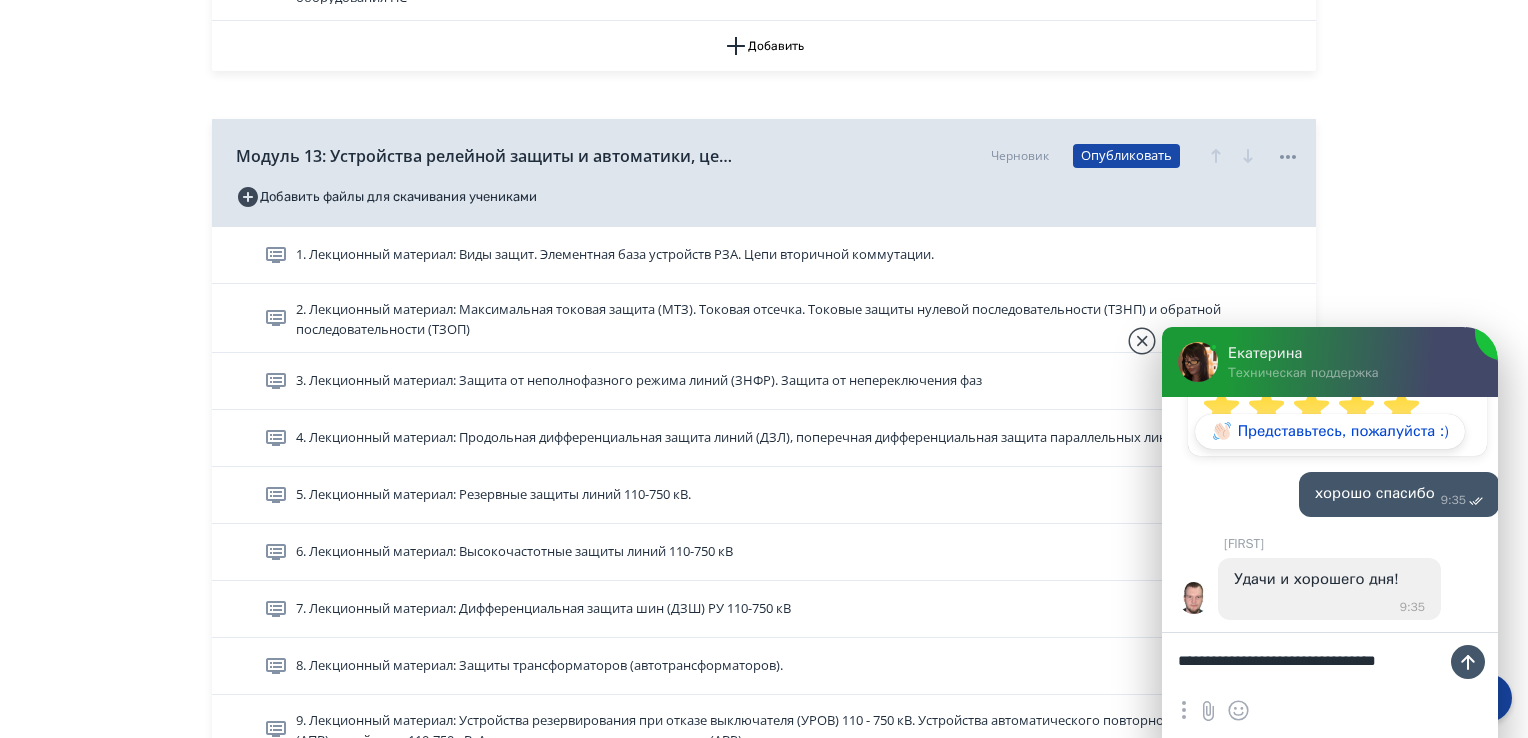 type 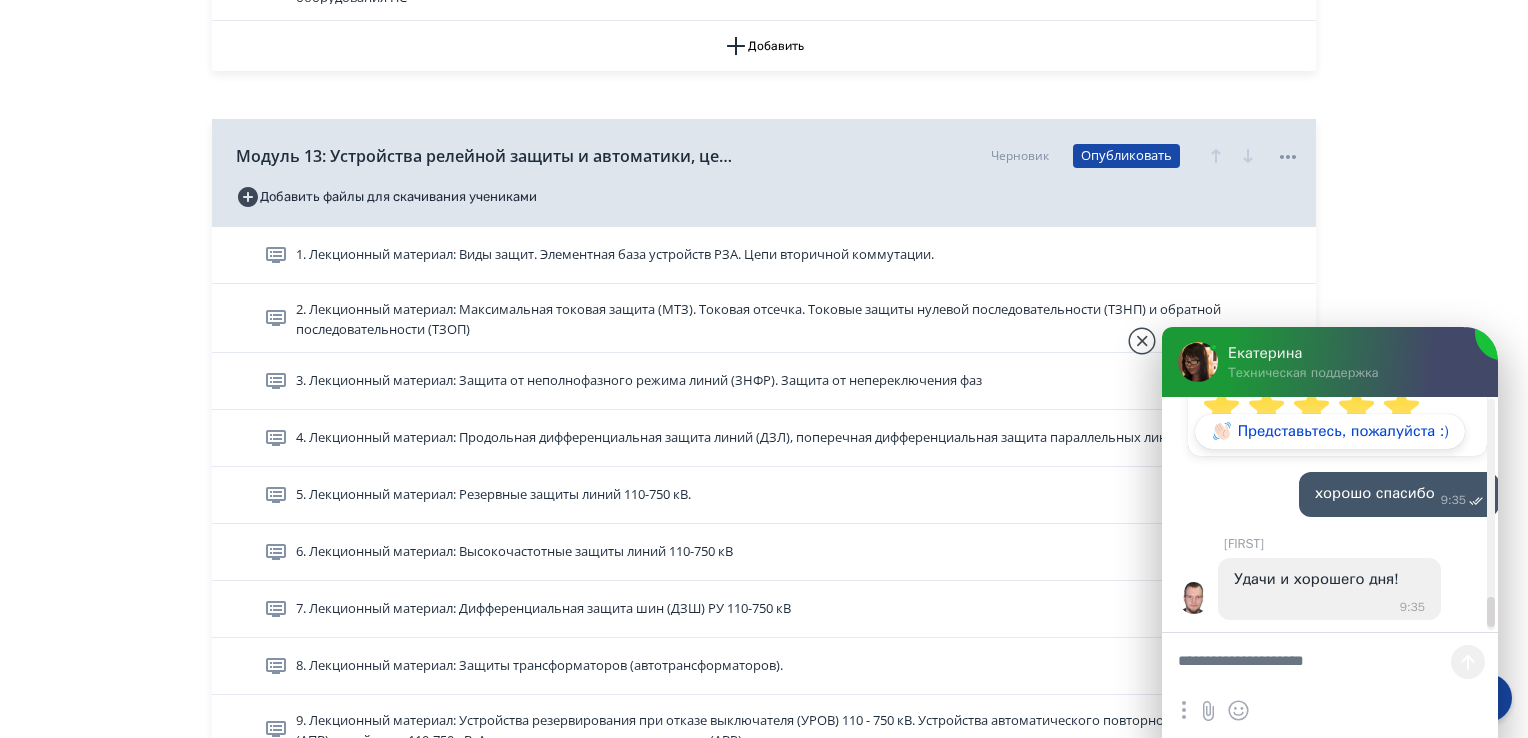 scroll, scrollTop: 4636, scrollLeft: 0, axis: vertical 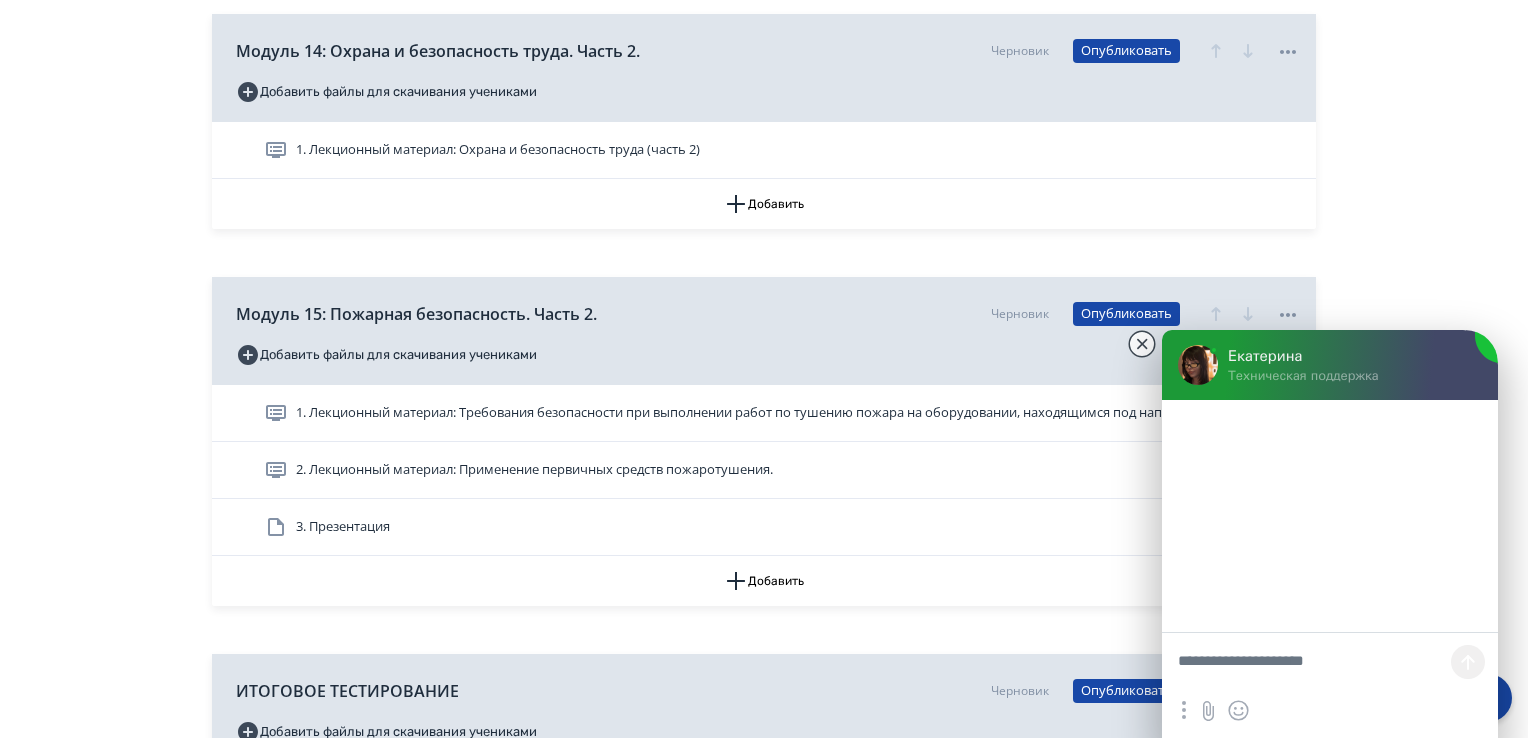 click at bounding box center (1330, 534) 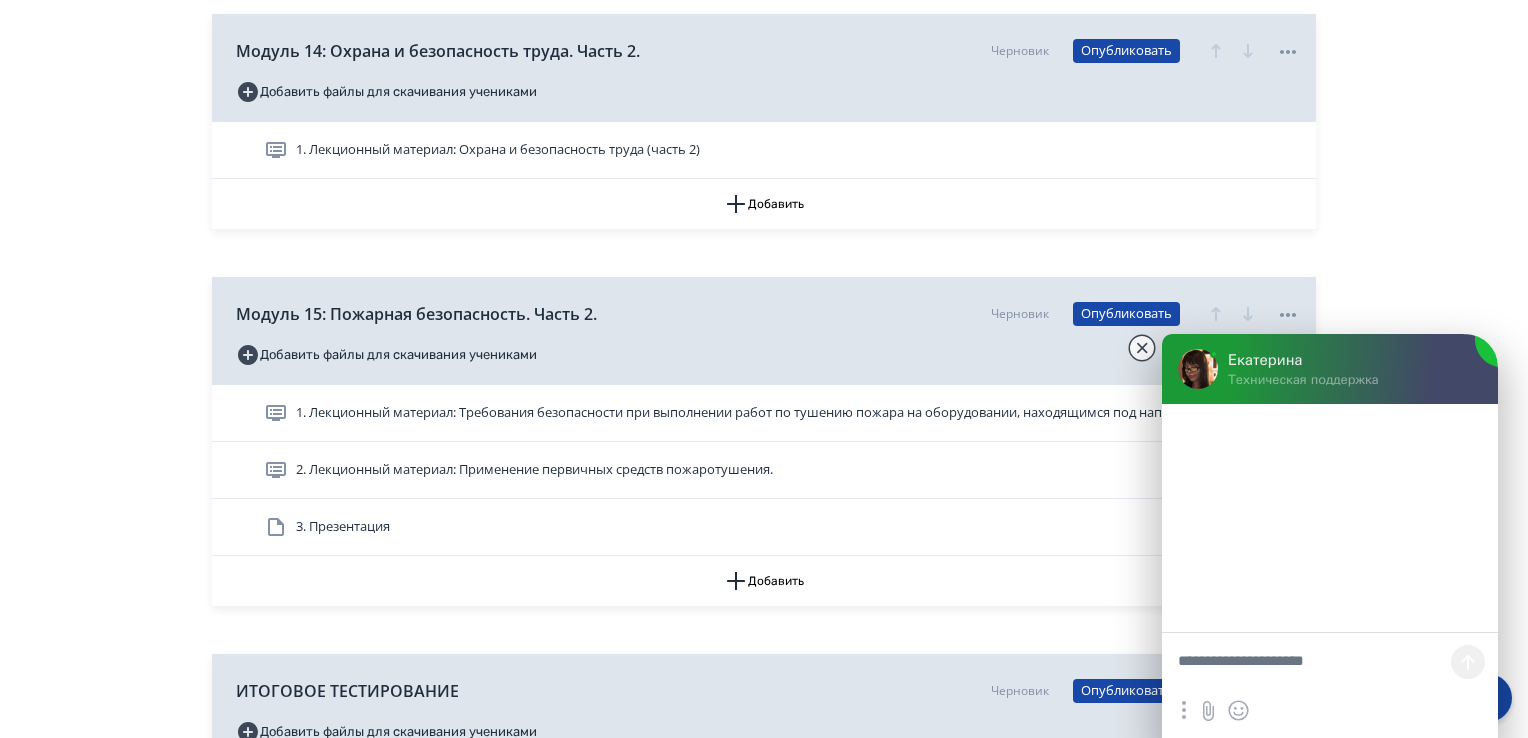 drag, startPoint x: 1333, startPoint y: 353, endPoint x: 1200, endPoint y: 464, distance: 173.23395 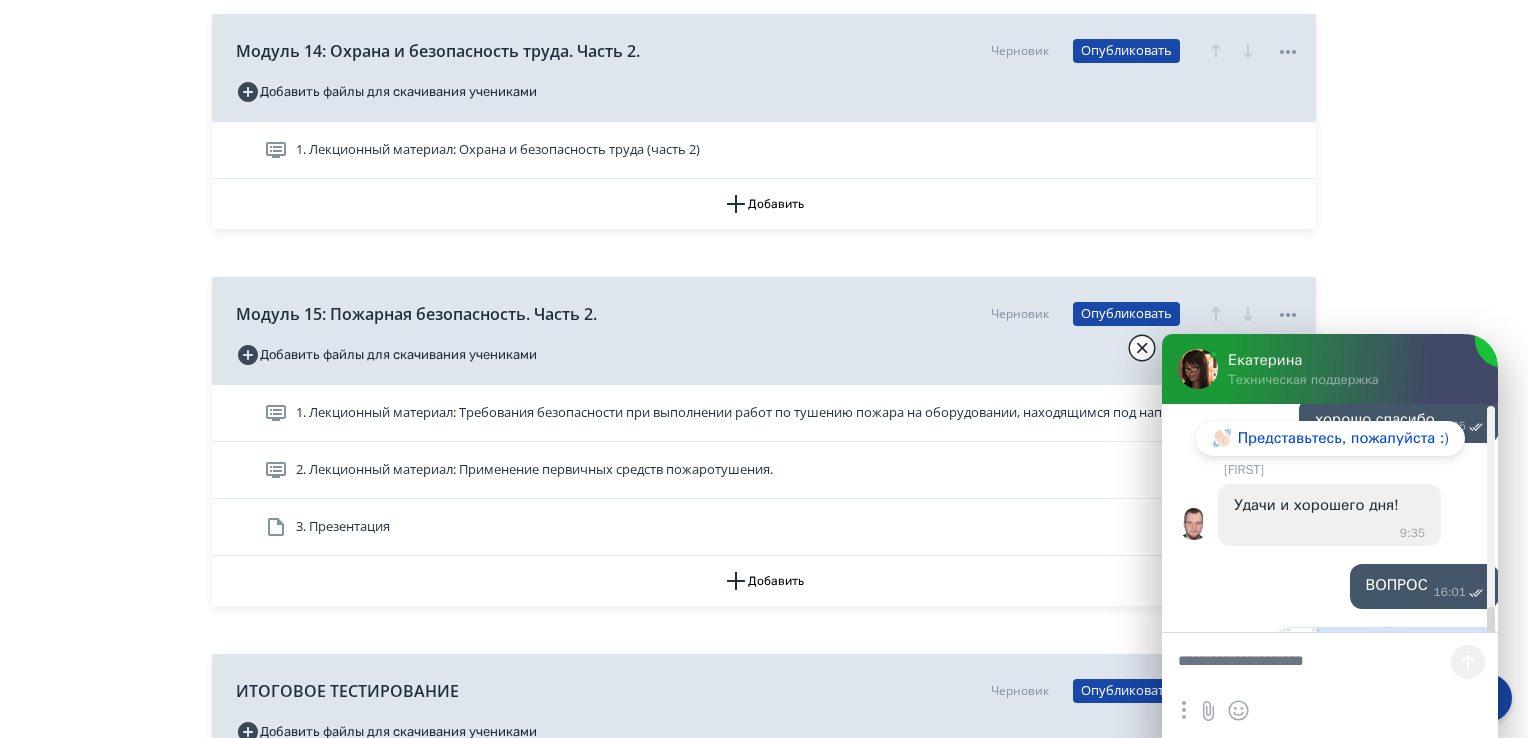 click at bounding box center [1142, 348] 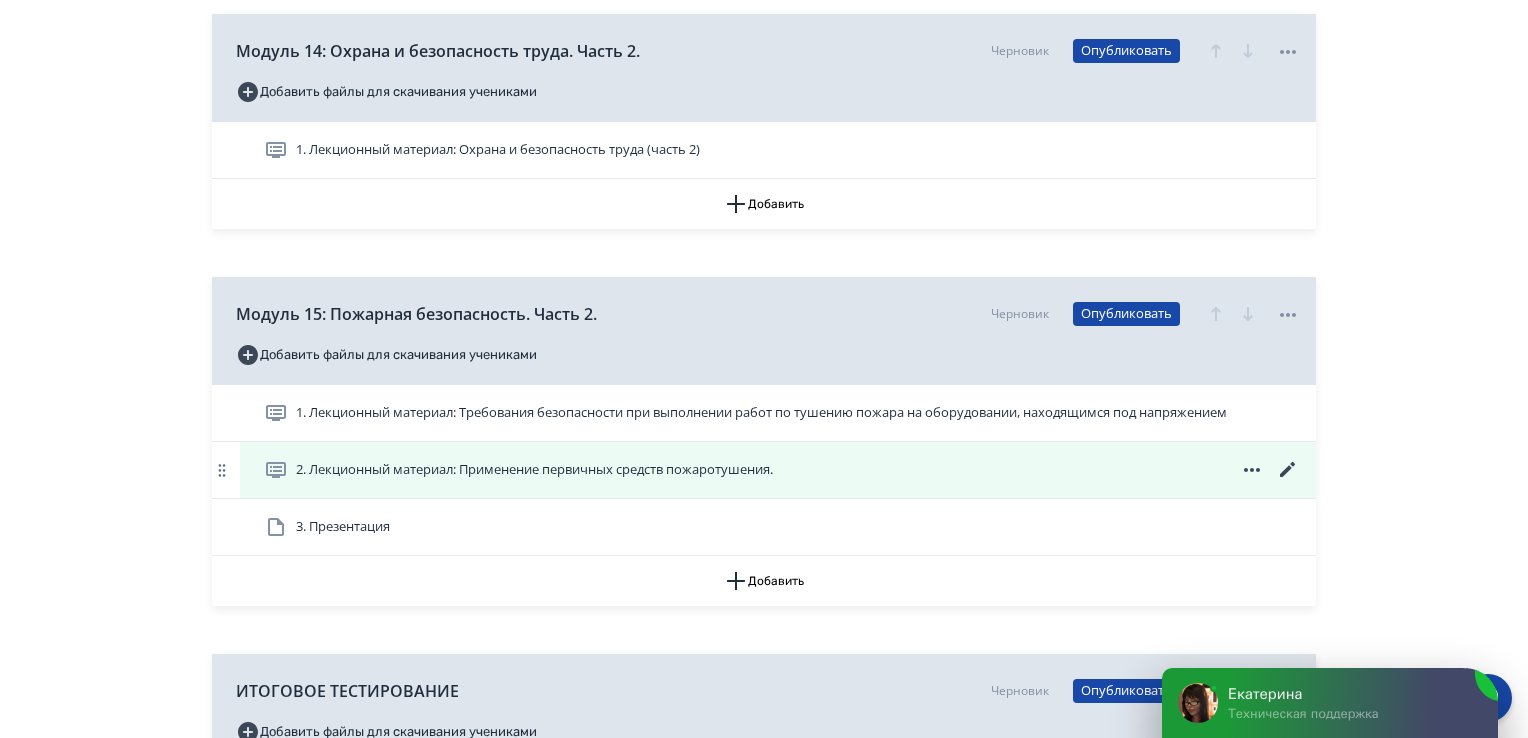 click 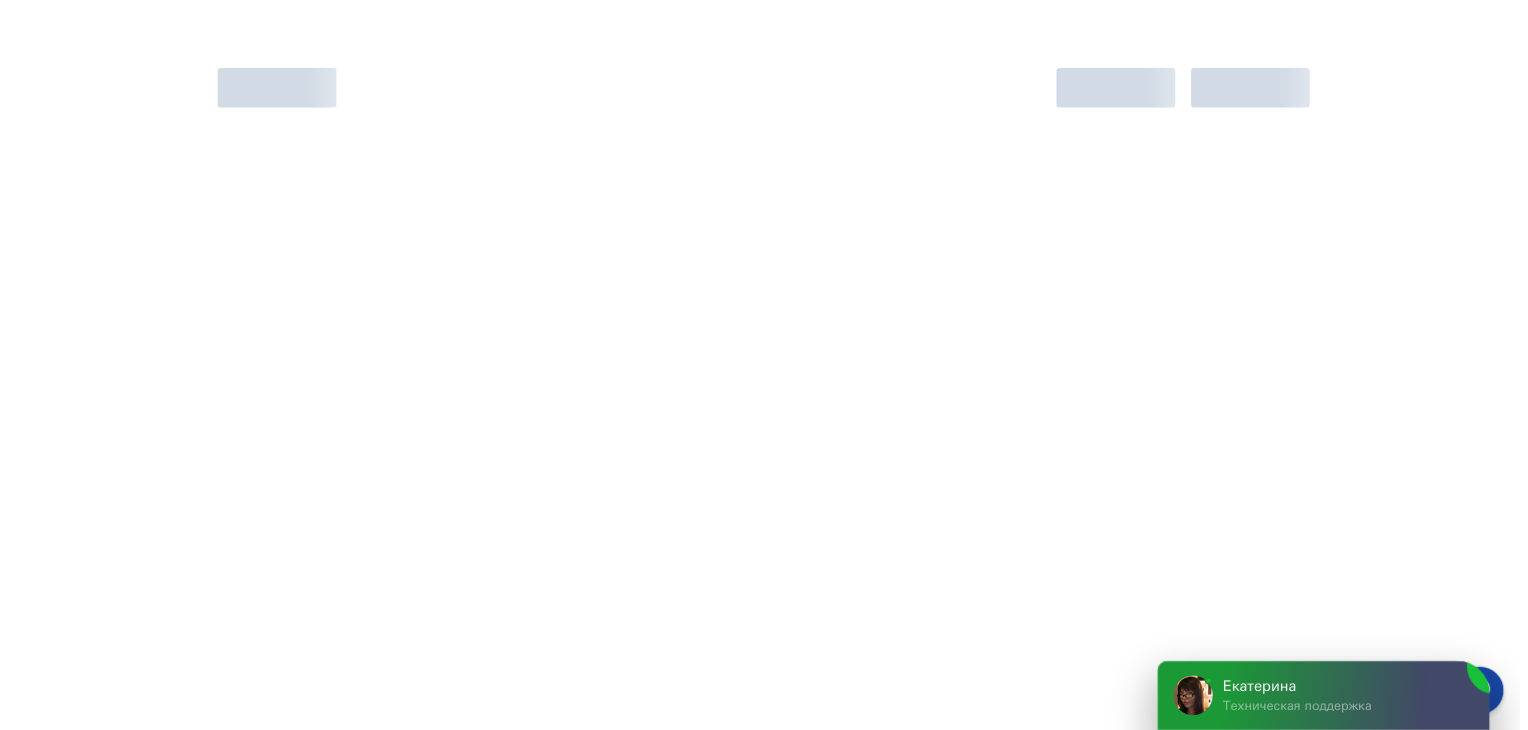 scroll, scrollTop: 0, scrollLeft: 0, axis: both 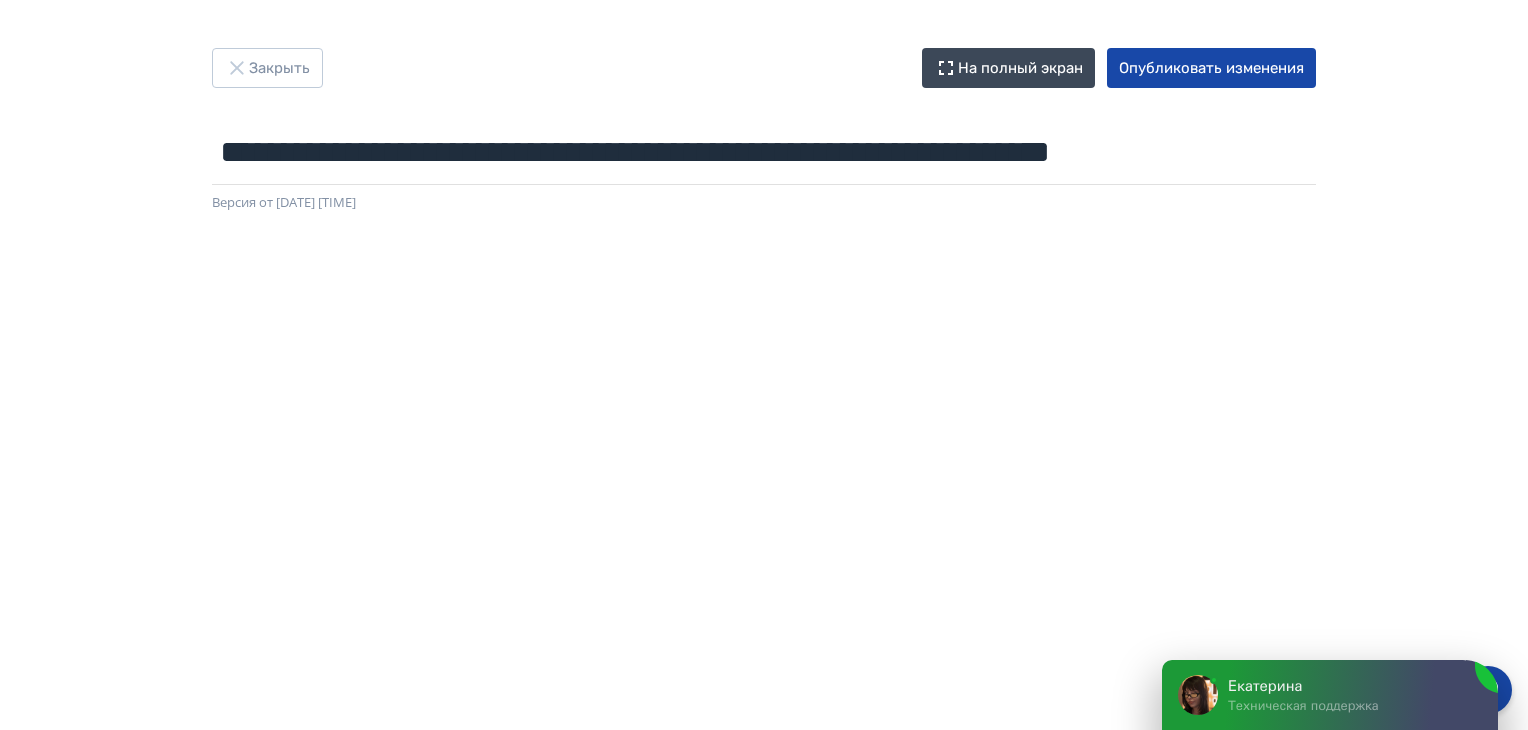 click on "Екатерина Техническая поддержка" at bounding box center [1355, 695] 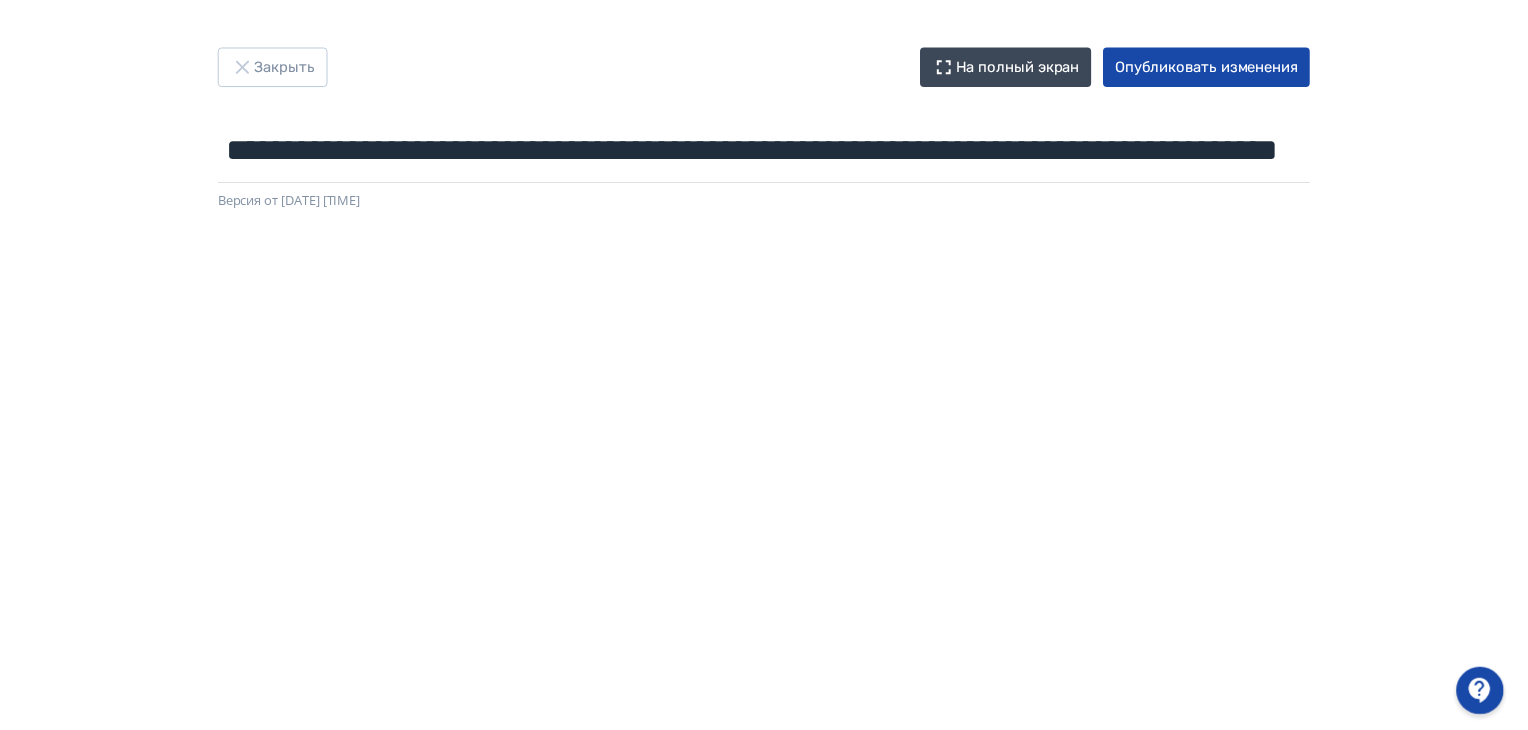 scroll, scrollTop: 0, scrollLeft: 0, axis: both 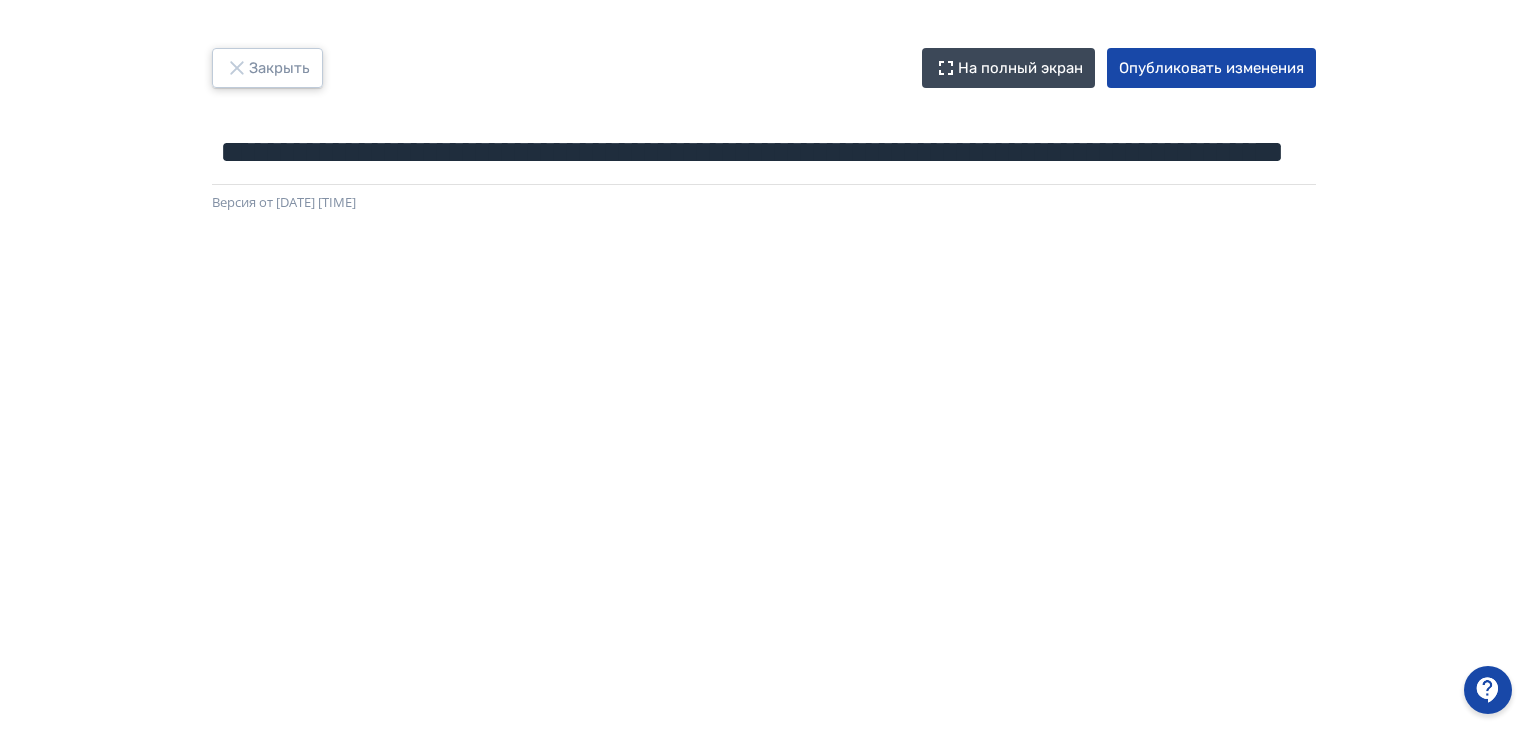 click on "Закрыть" at bounding box center (267, 68) 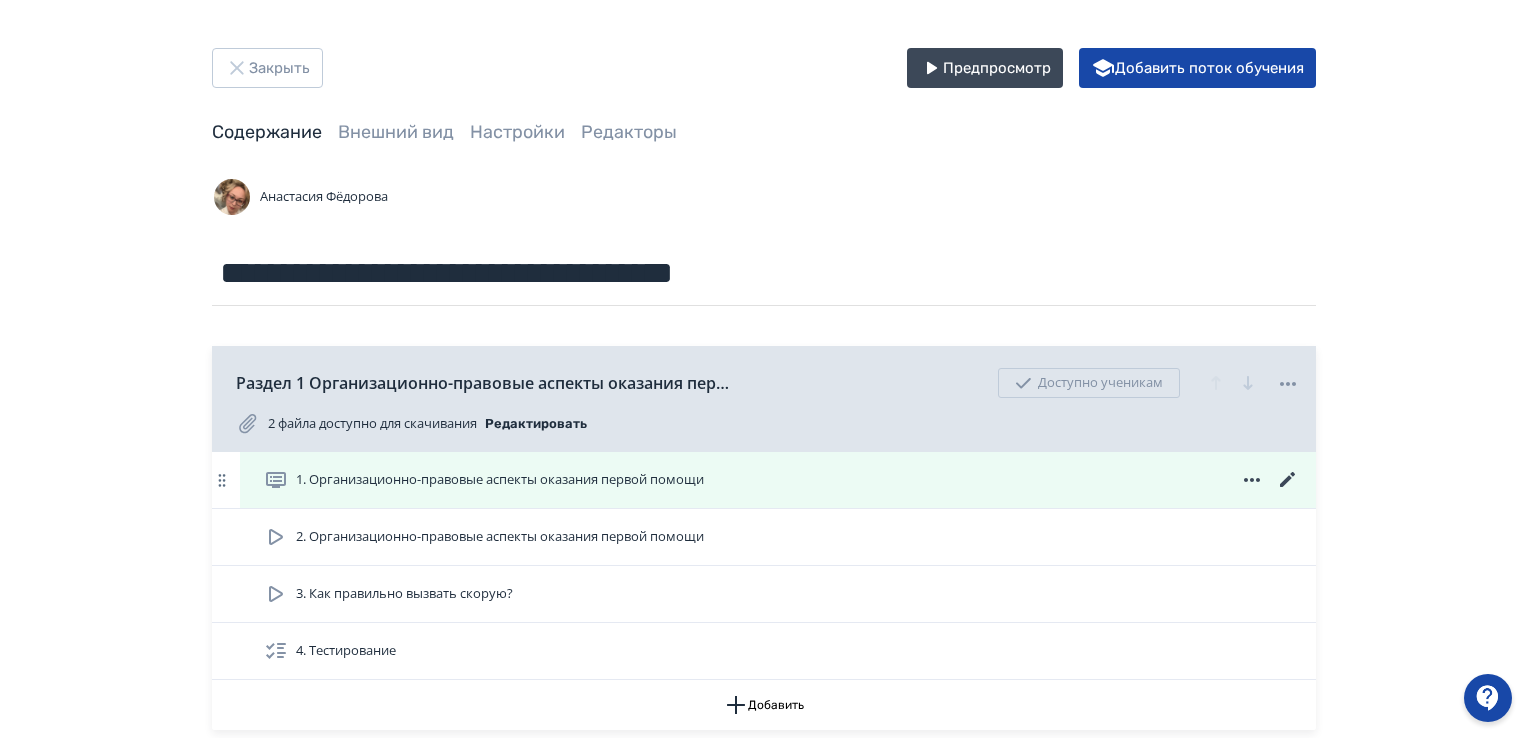click on "1.  Организационно-правовые аспекты оказания первой помощи" at bounding box center [500, 480] 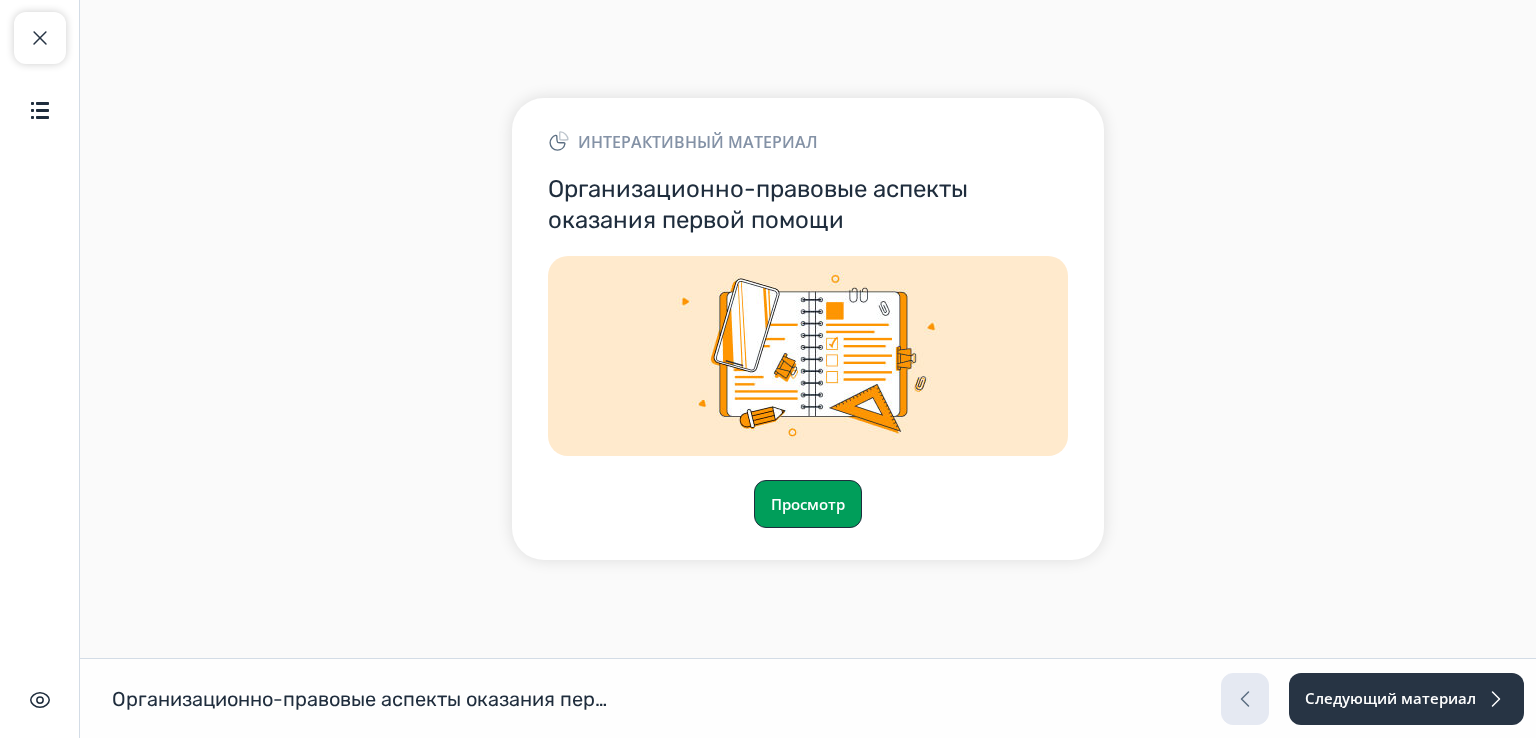click on "Просмотр" at bounding box center (808, 504) 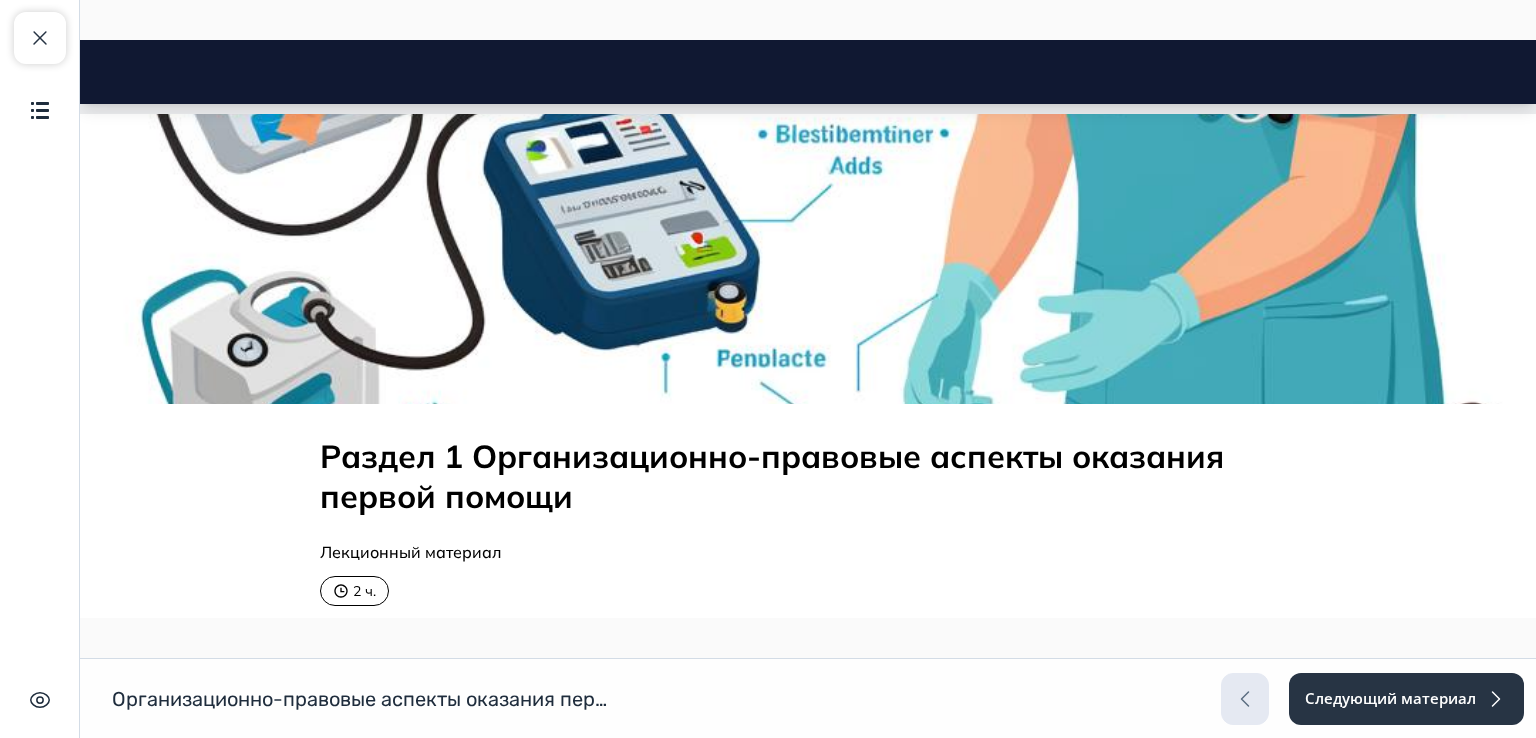 scroll, scrollTop: 0, scrollLeft: 0, axis: both 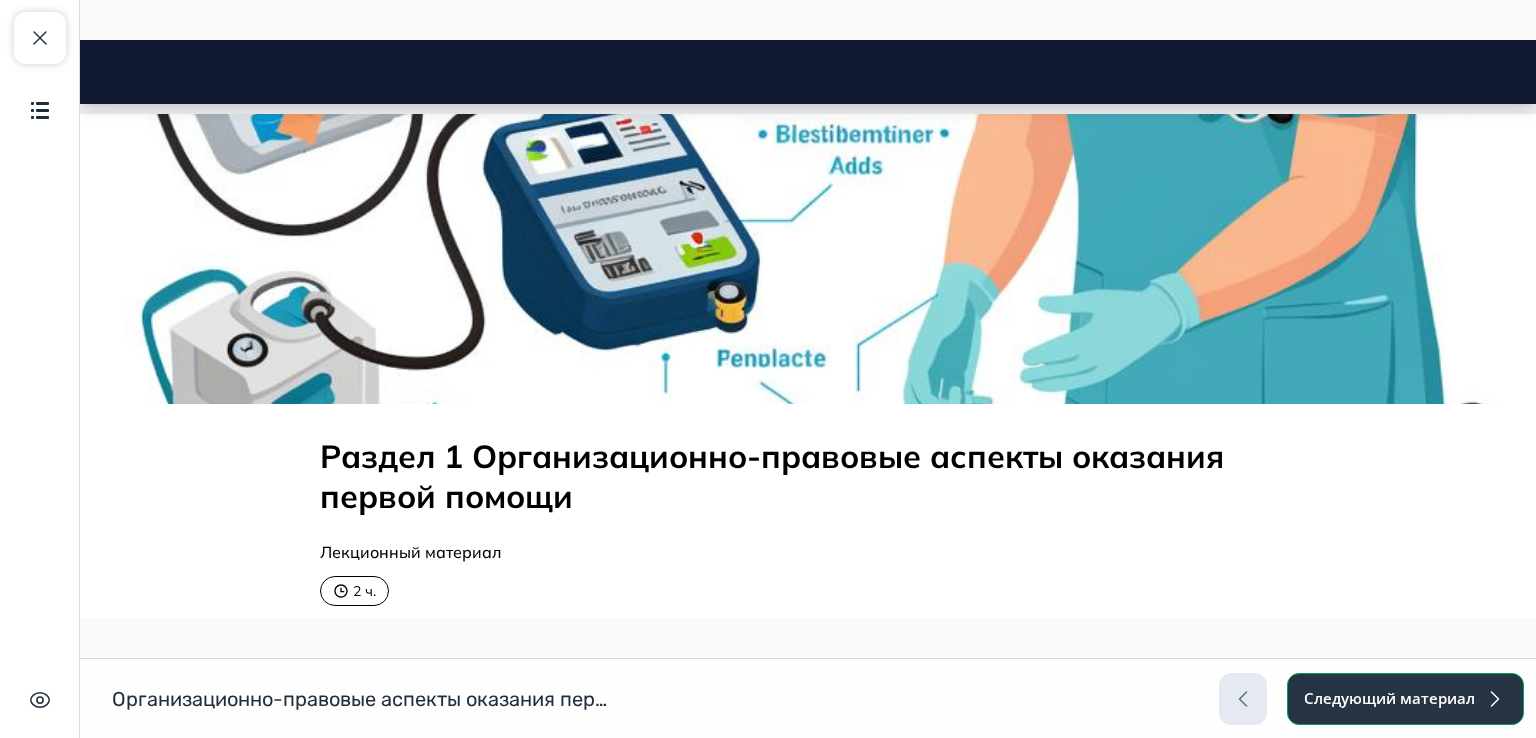 click on "Следующий материал" at bounding box center [1405, 699] 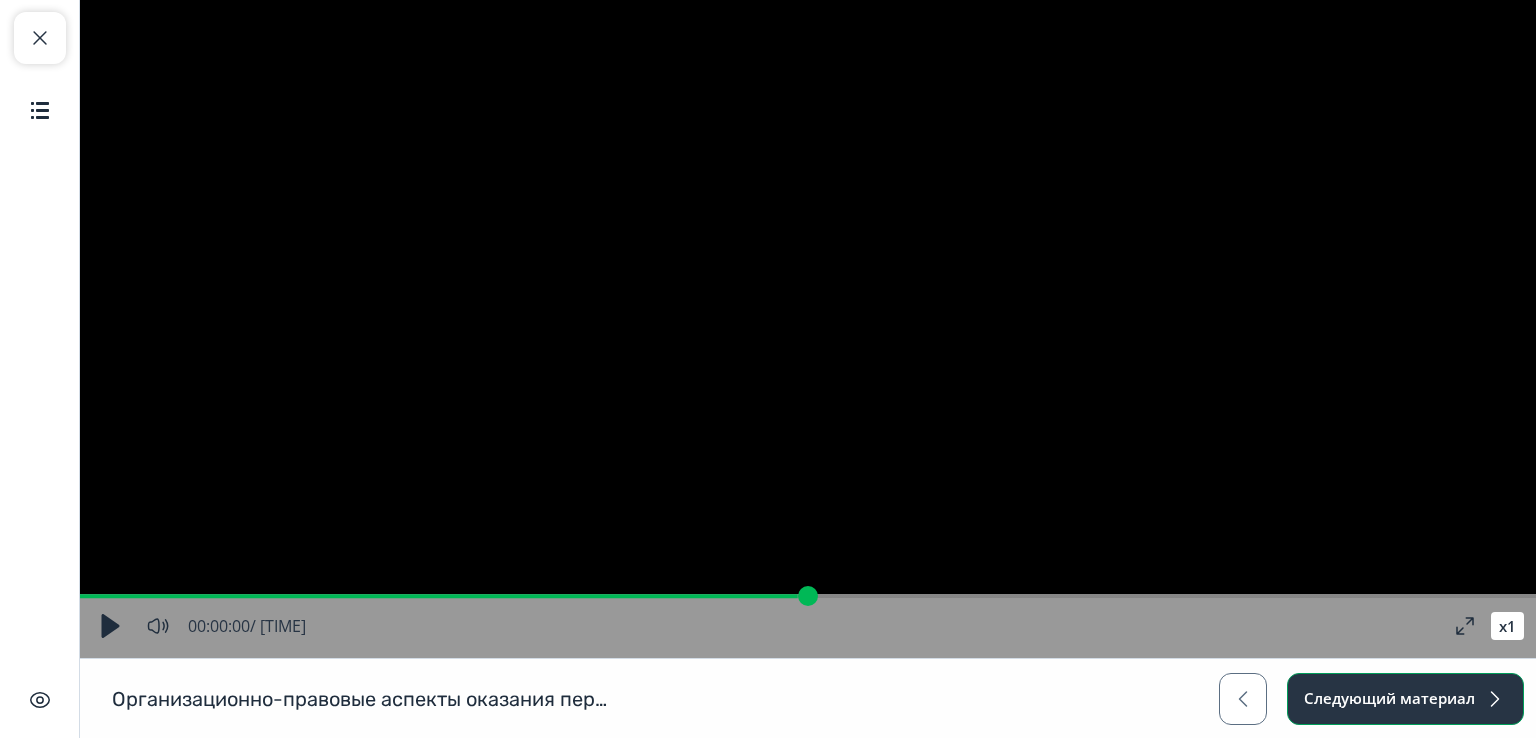 click on "Следующий материал" at bounding box center (1405, 699) 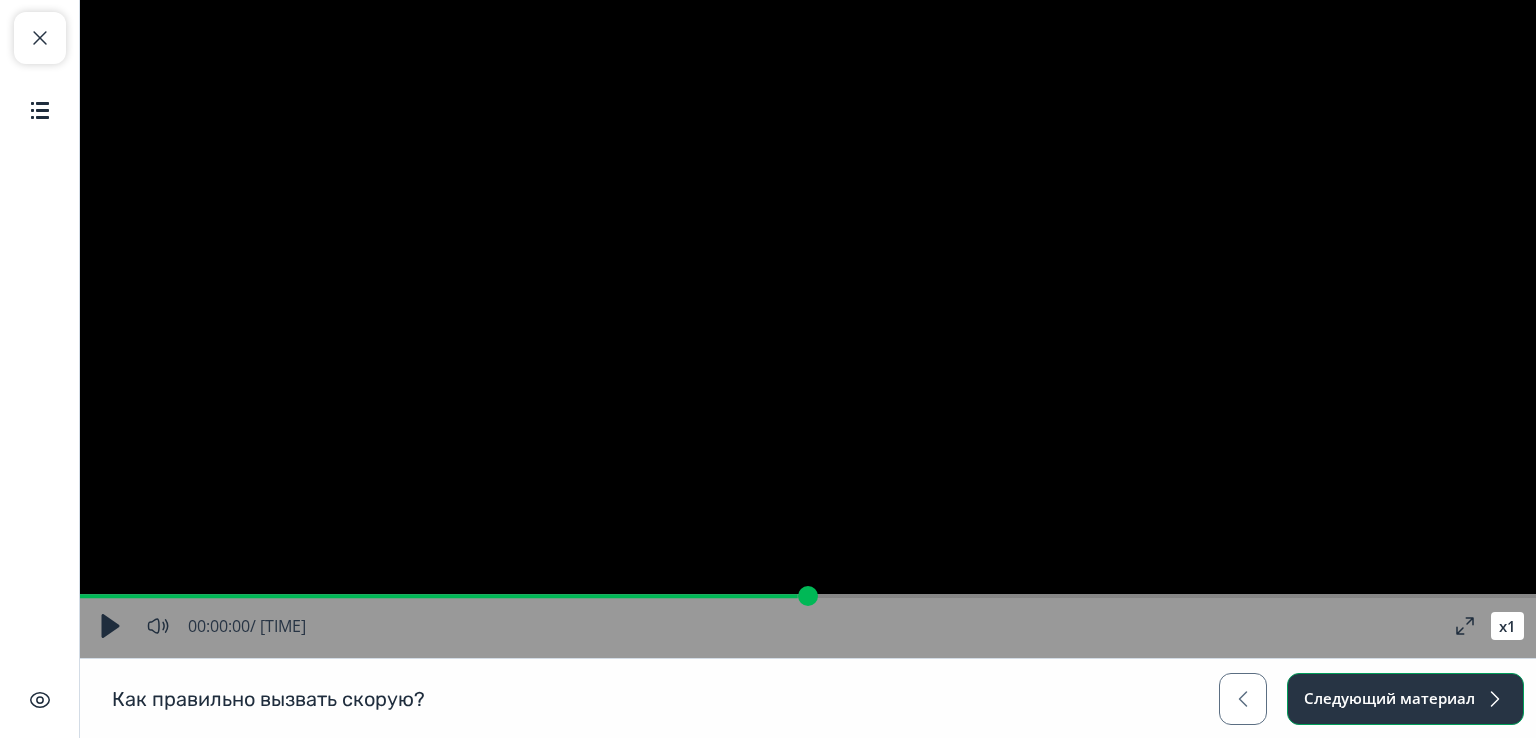 click on "Следующий материал" at bounding box center (1405, 699) 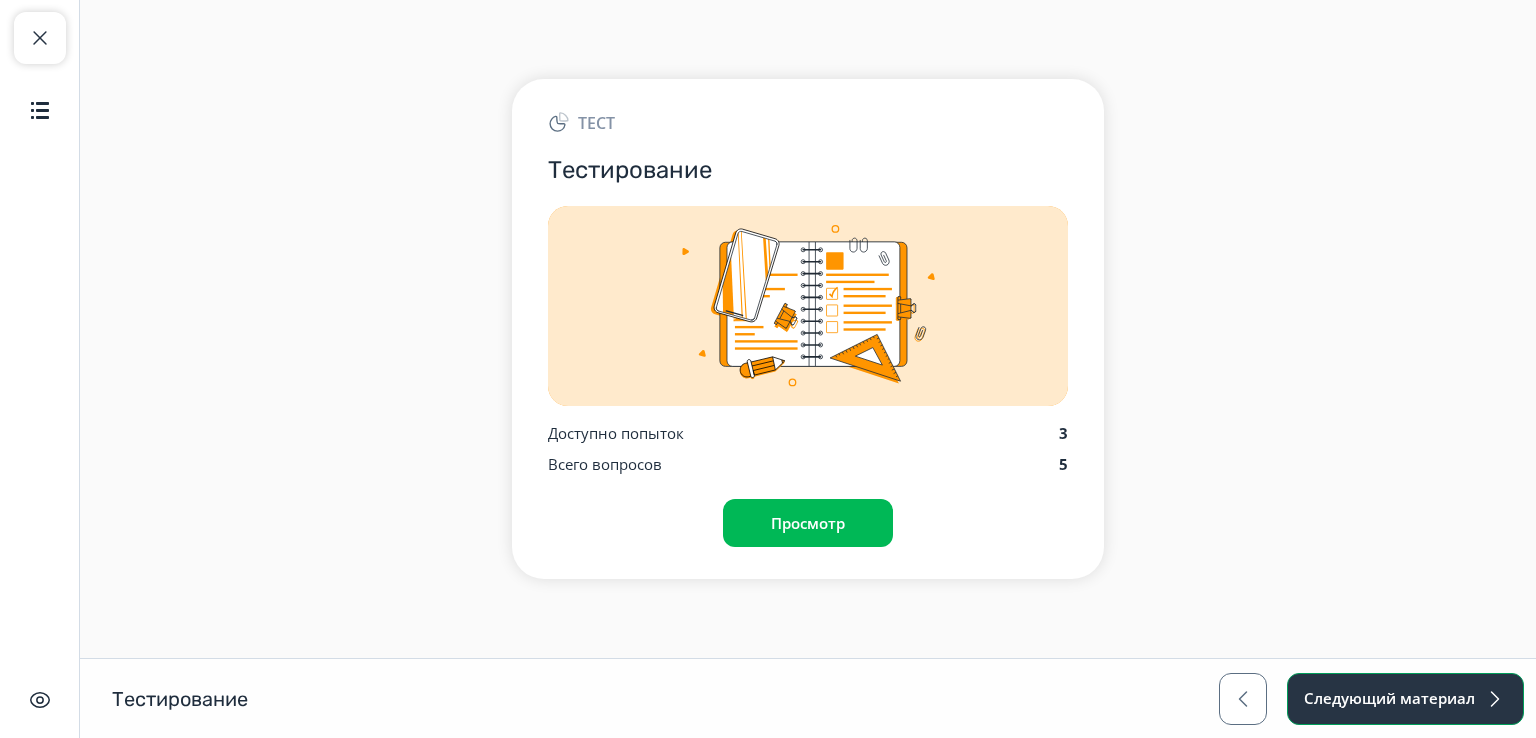 click on "Следующий материал" at bounding box center (1405, 699) 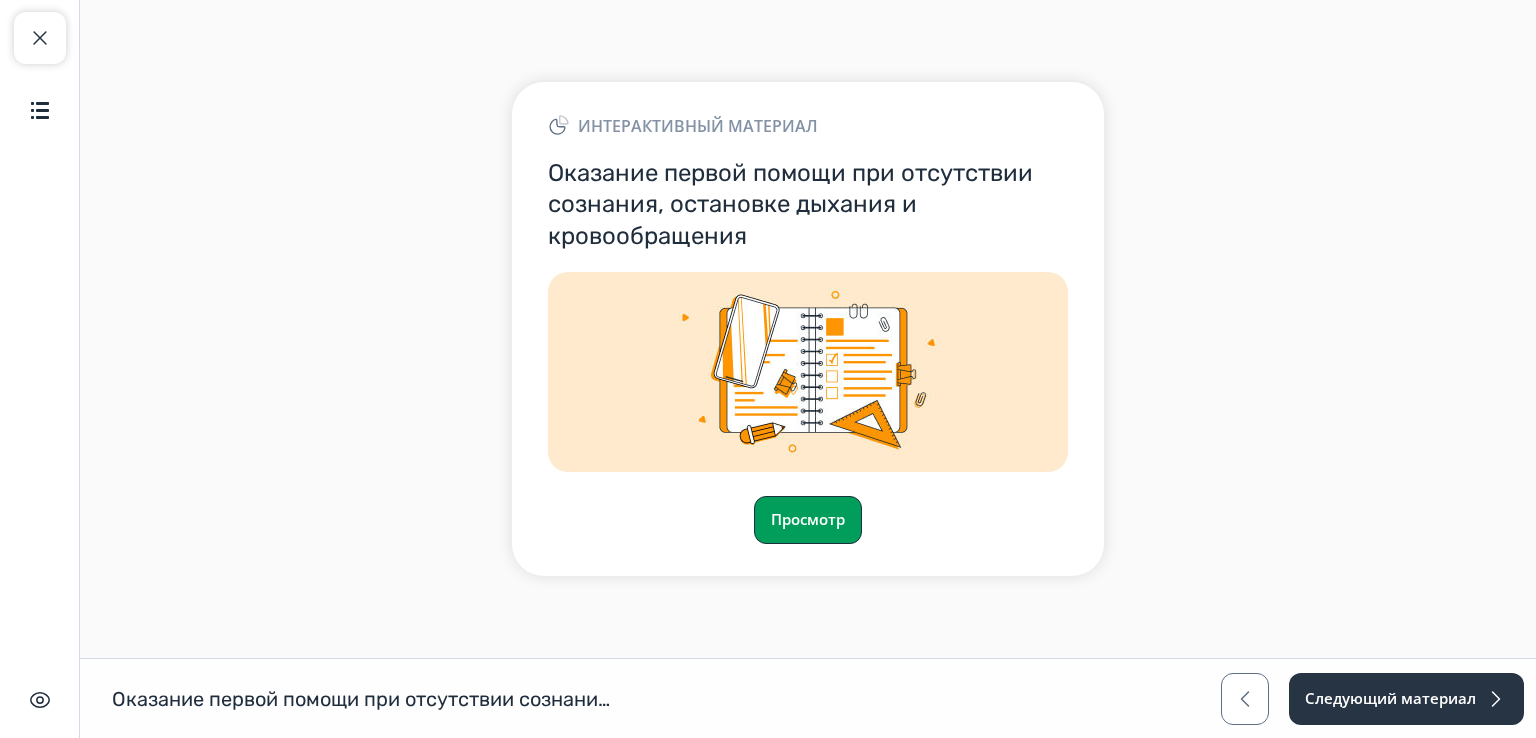 click on "Просмотр" at bounding box center [808, 520] 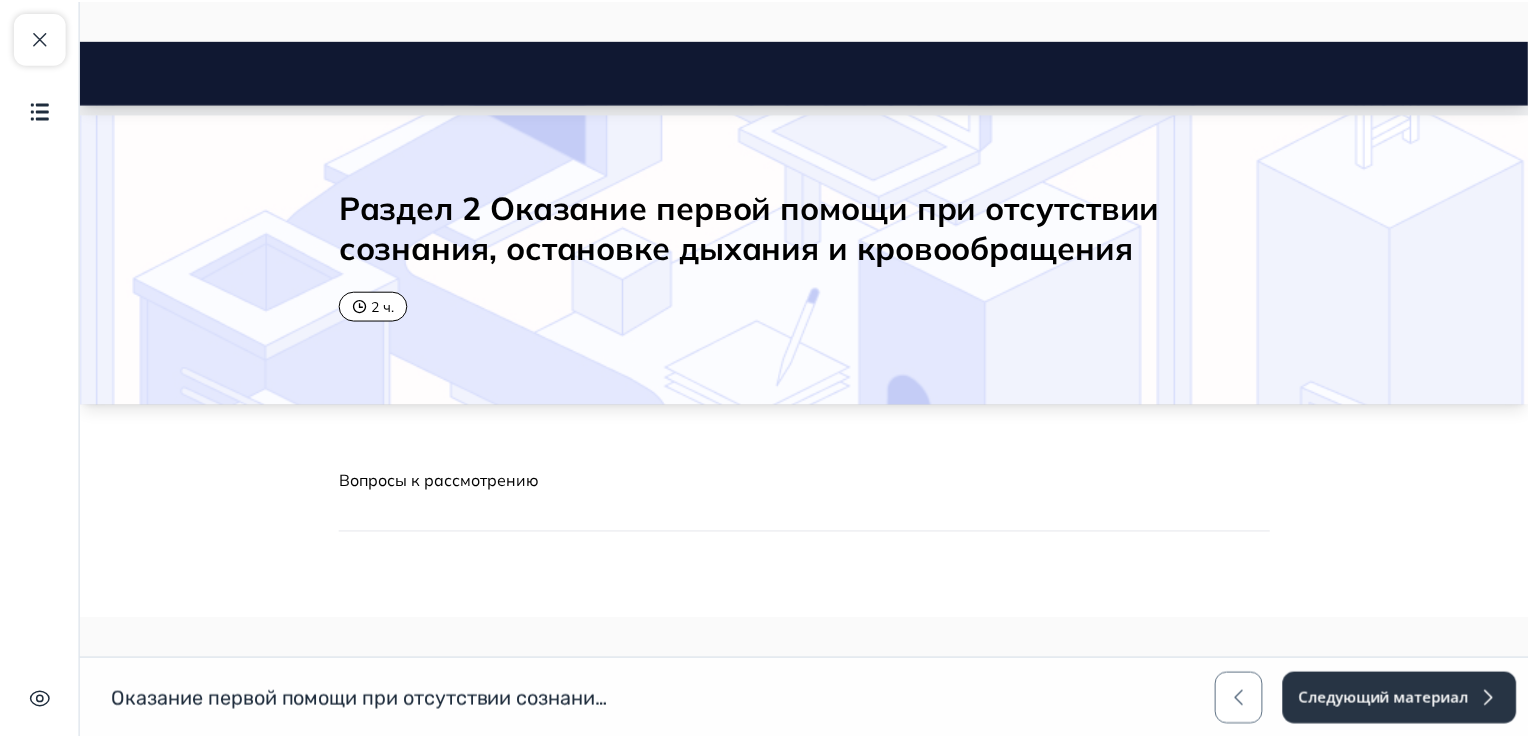scroll, scrollTop: 0, scrollLeft: 0, axis: both 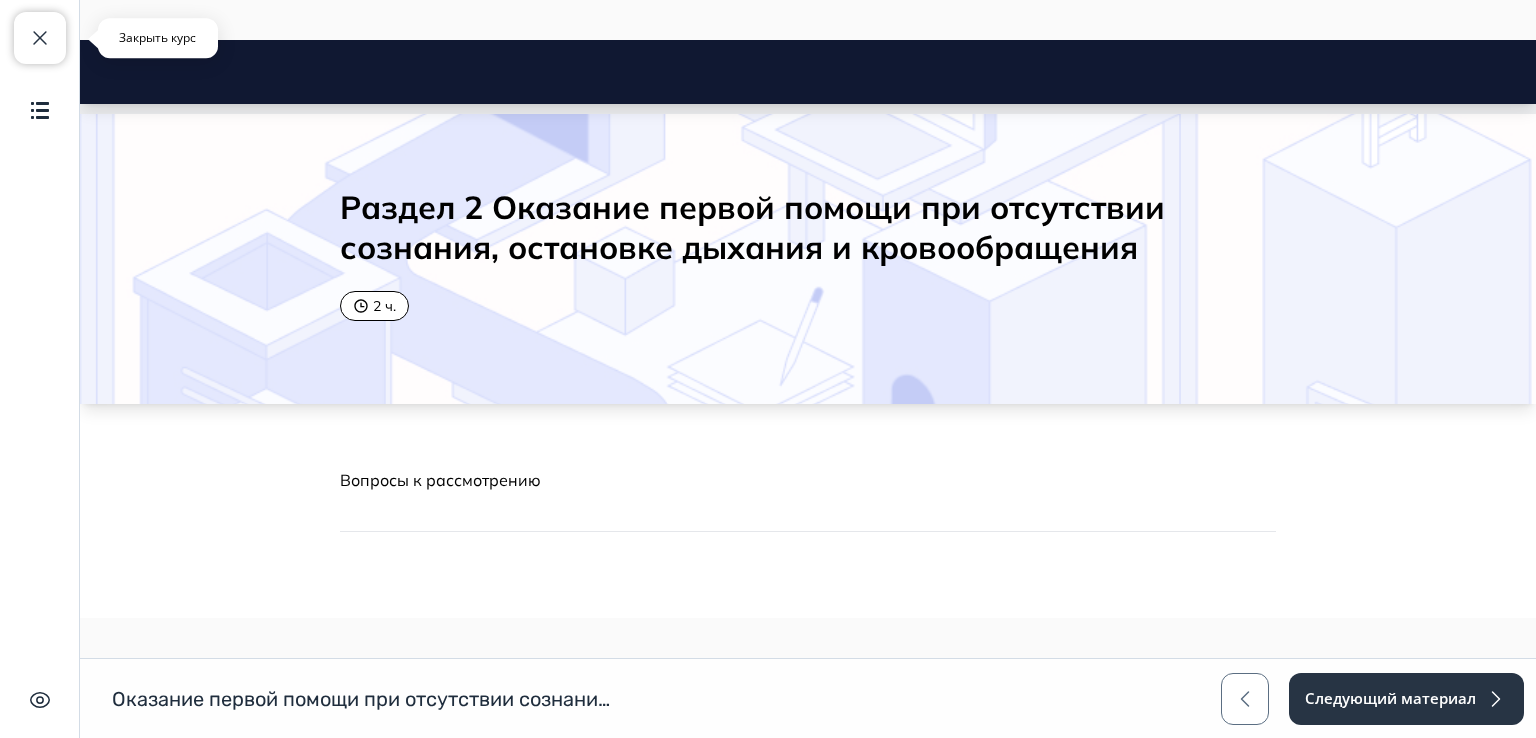 drag, startPoint x: 36, startPoint y: 37, endPoint x: 41, endPoint y: 53, distance: 16.763054 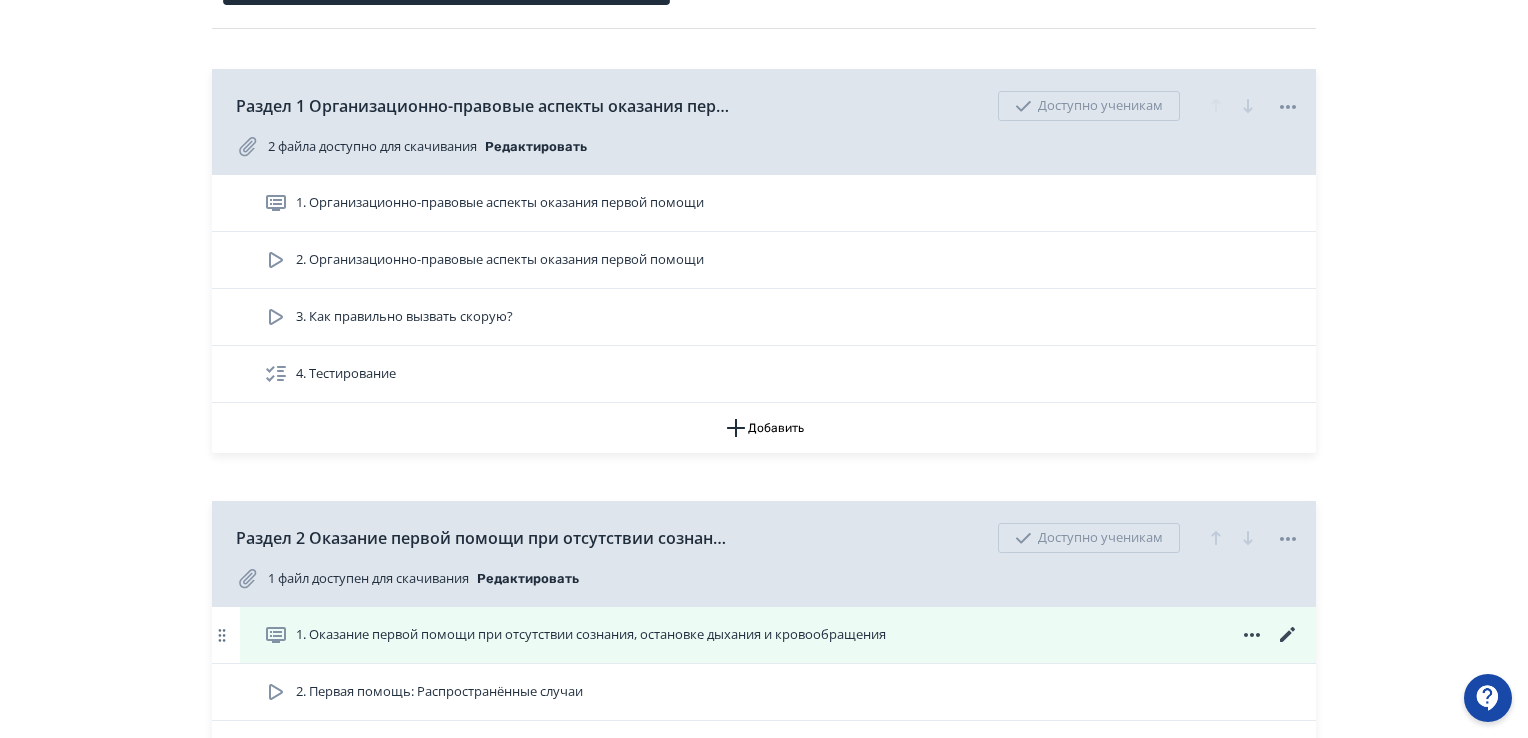 scroll, scrollTop: 400, scrollLeft: 0, axis: vertical 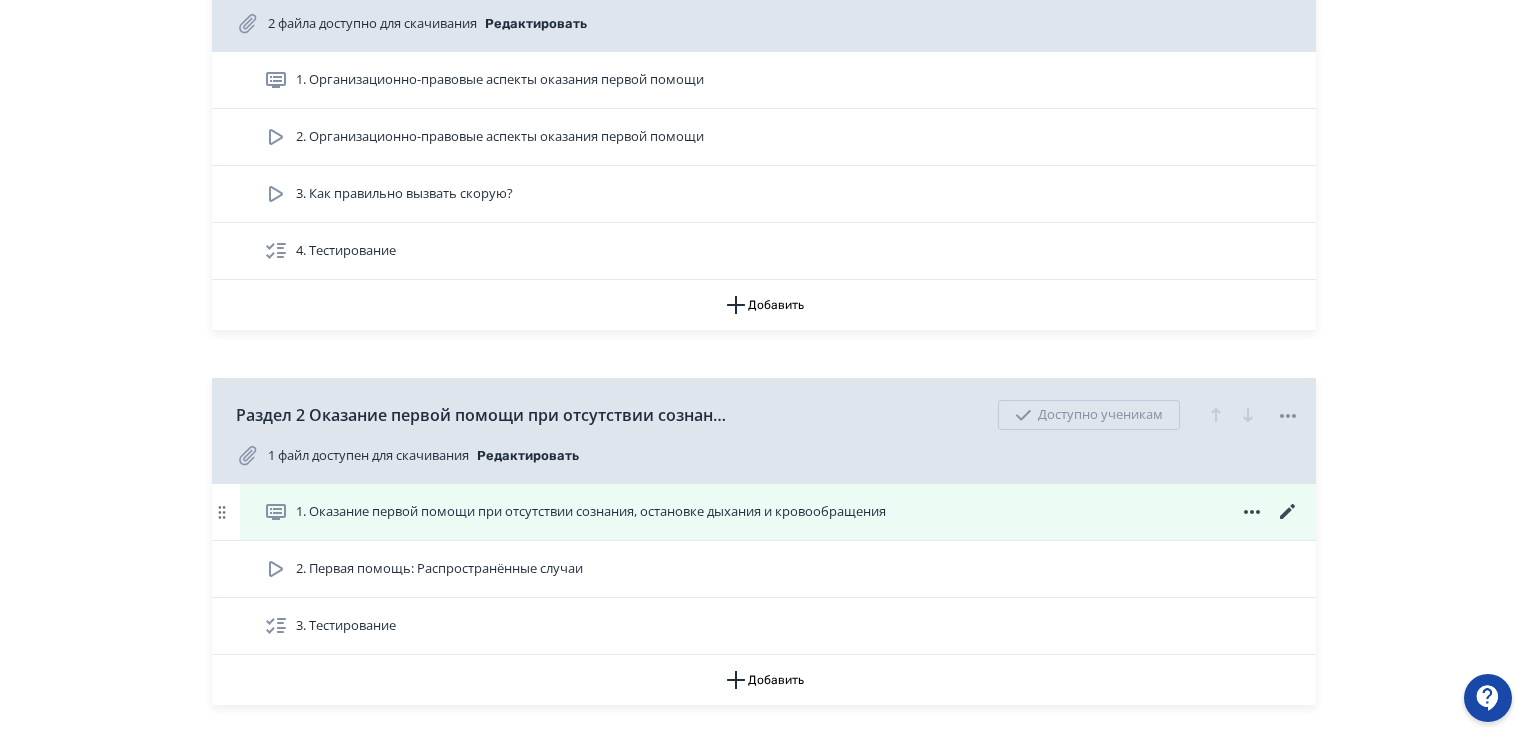 click 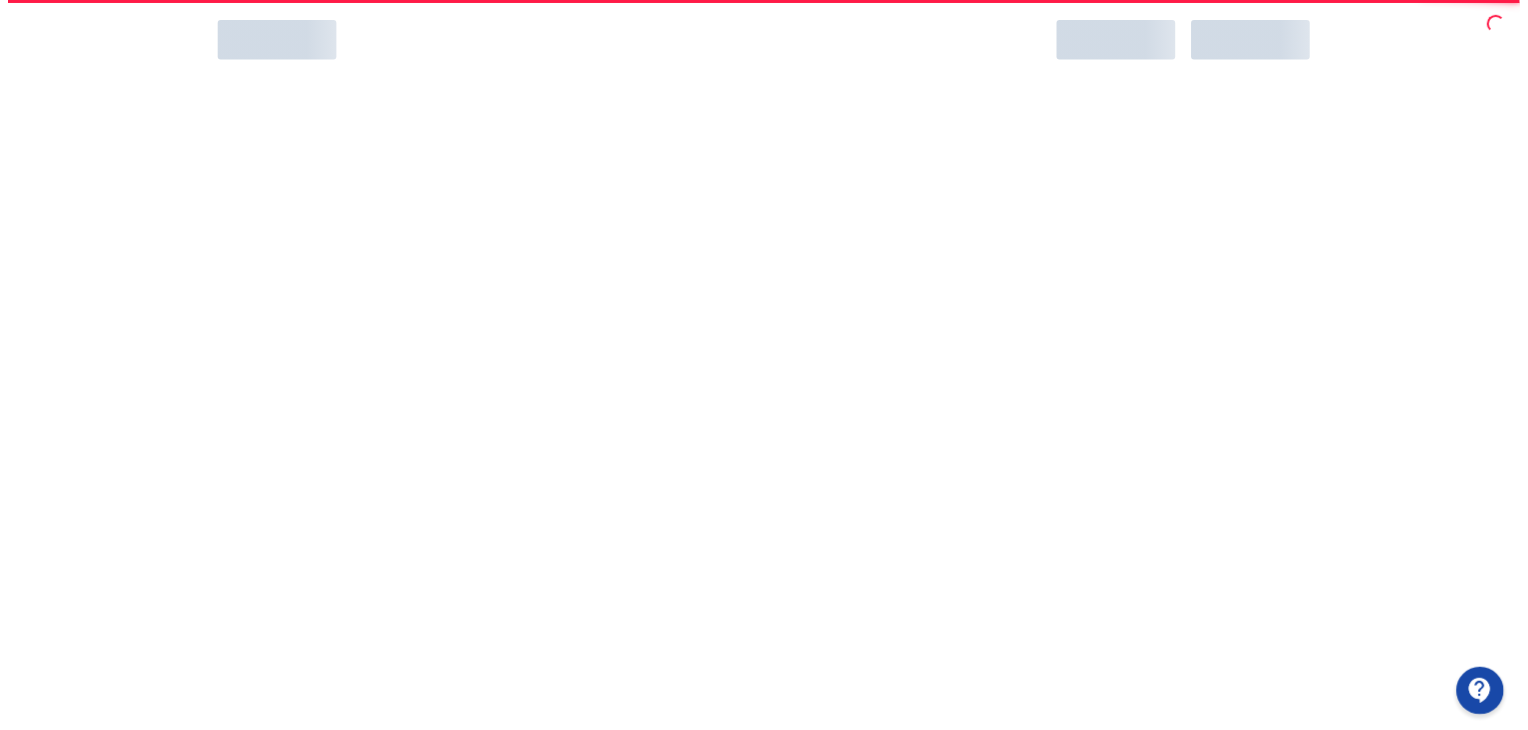 scroll, scrollTop: 0, scrollLeft: 0, axis: both 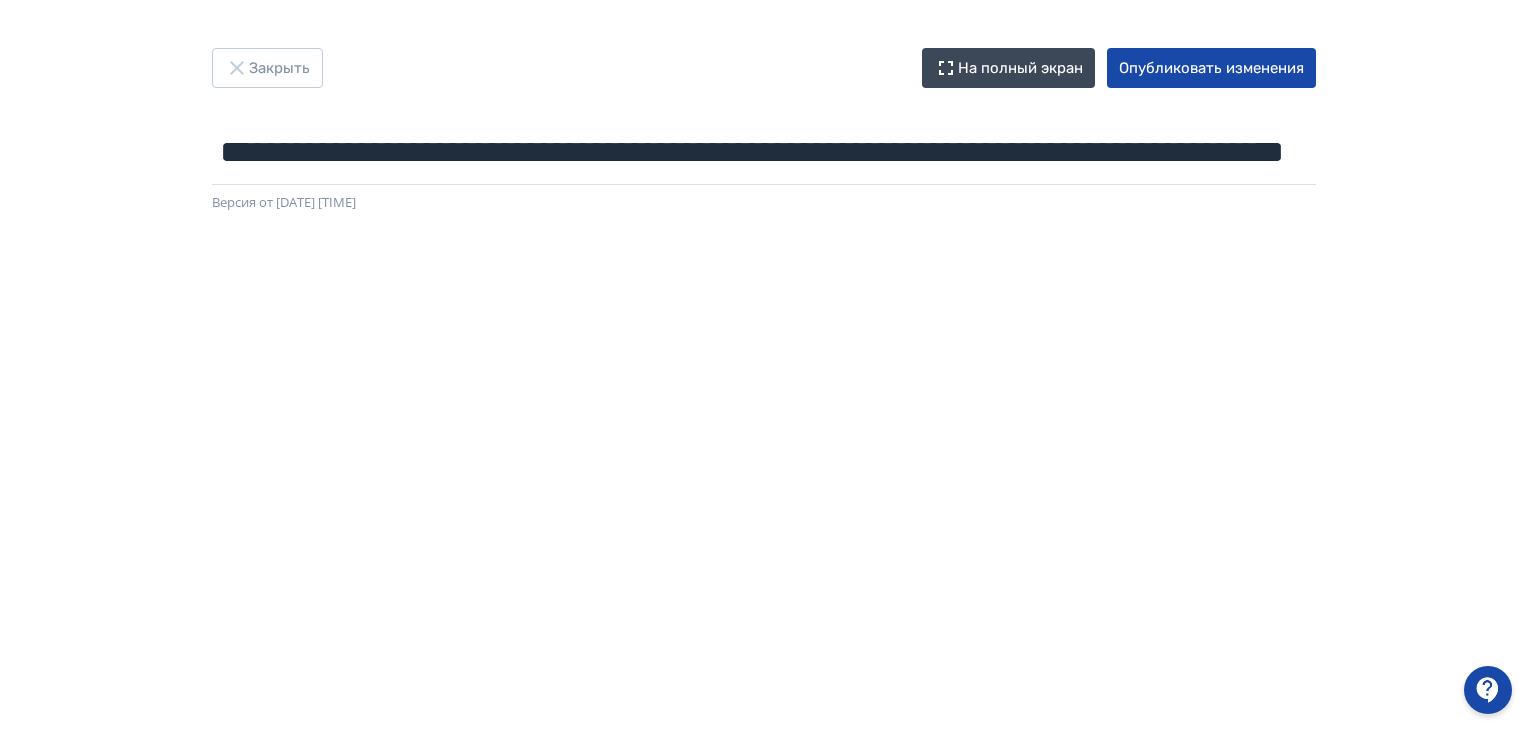 click at bounding box center [1488, 690] 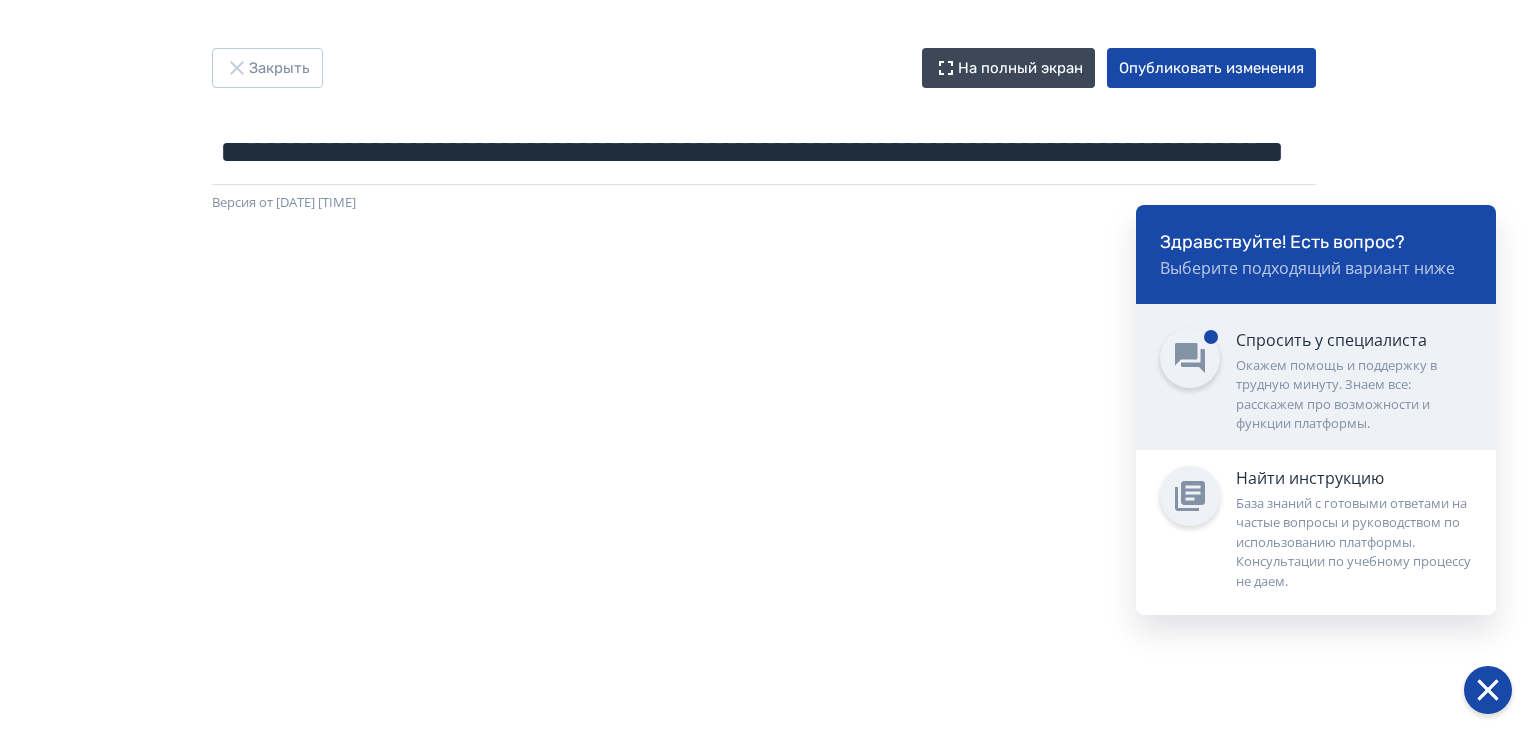 click on "Окажем помощь и поддержку в трудную минуту. Знаем все: расскажем про возможности и функции платформы." at bounding box center [1354, 395] 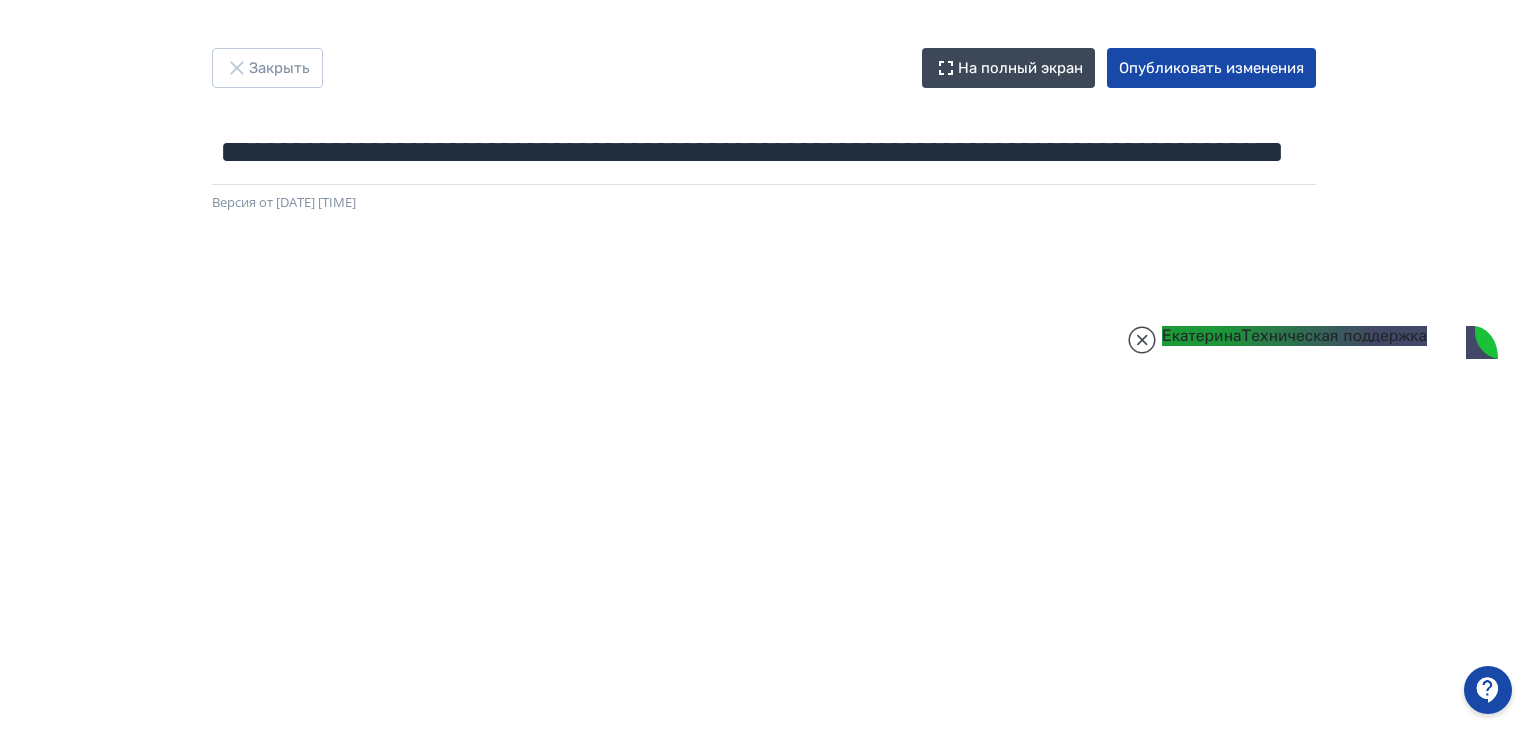 scroll, scrollTop: 422, scrollLeft: 0, axis: vertical 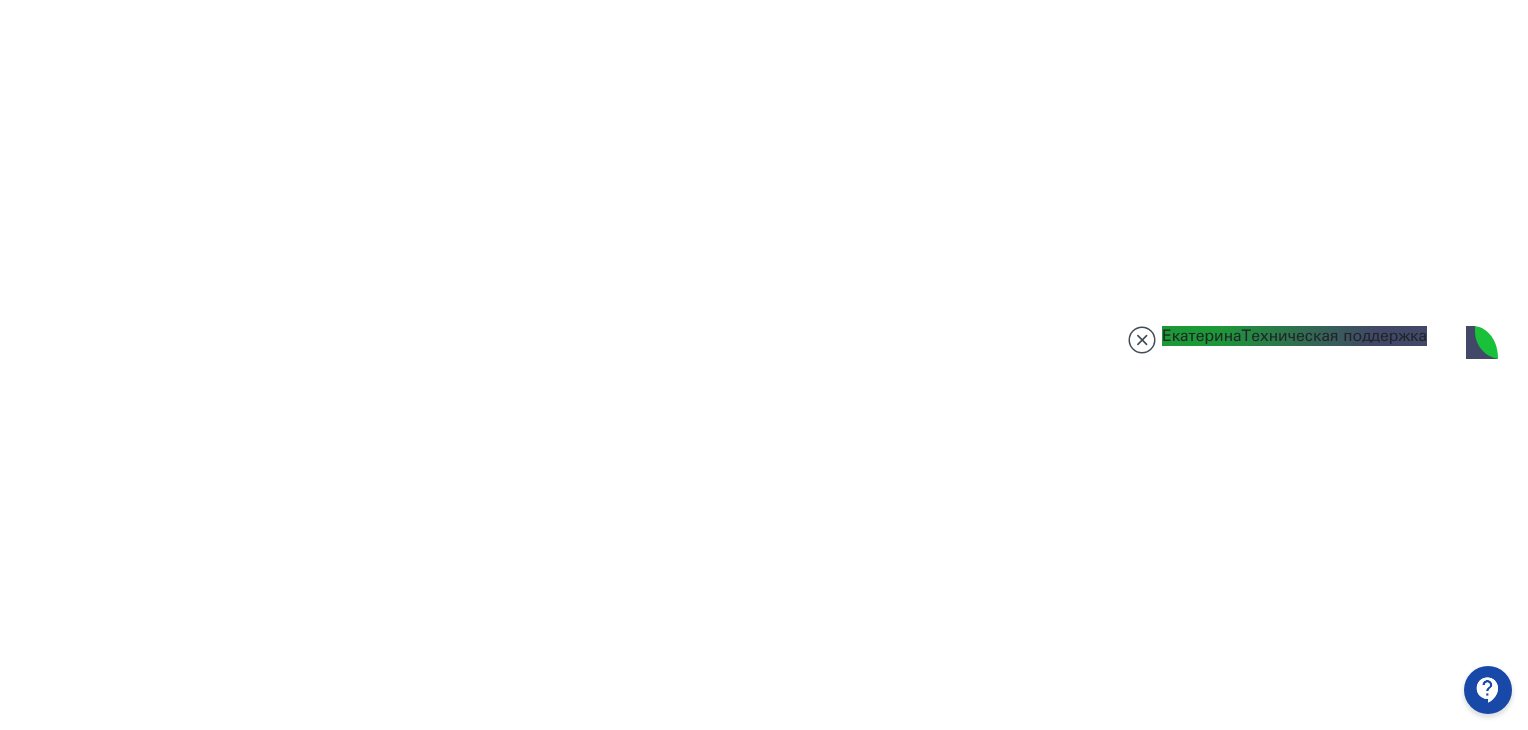 paste on "*" 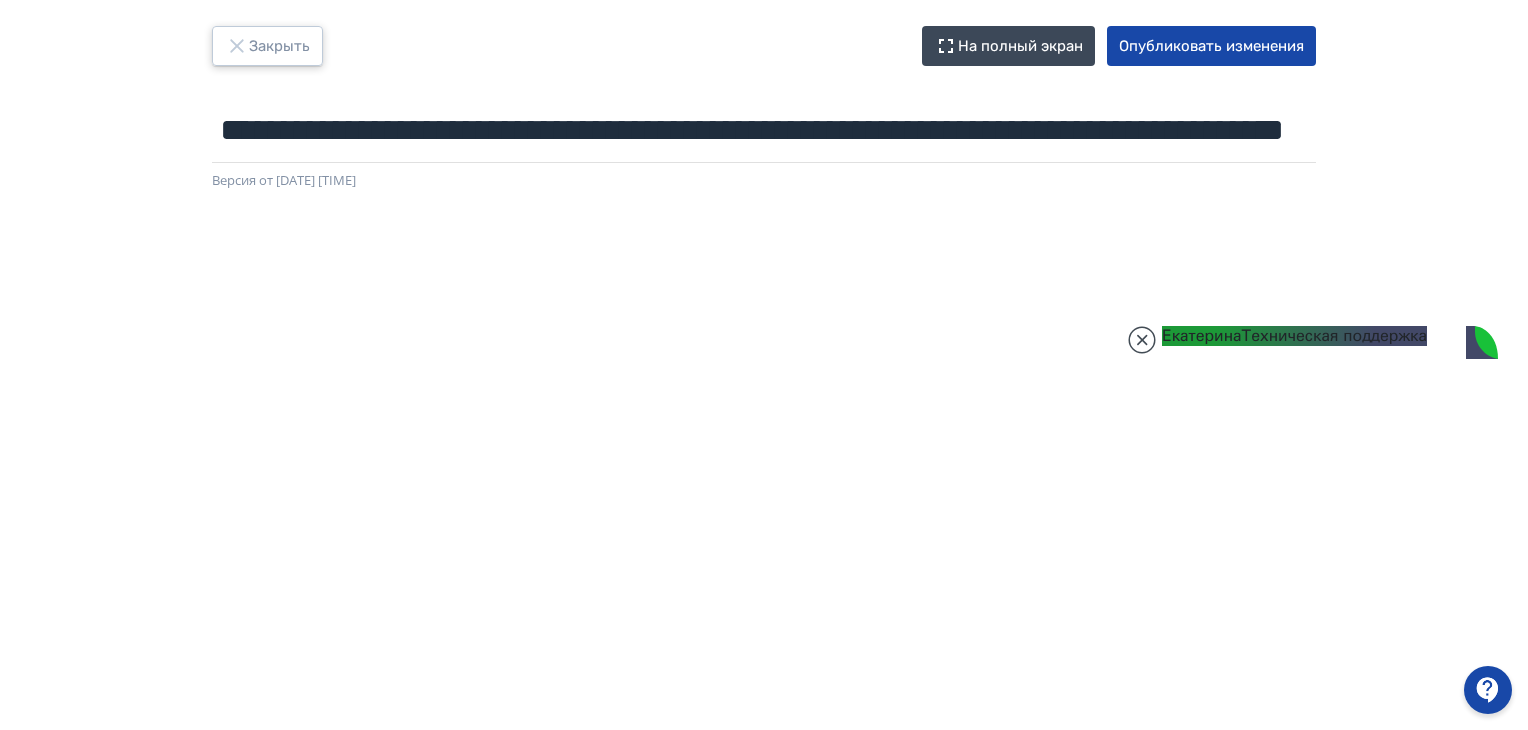 click 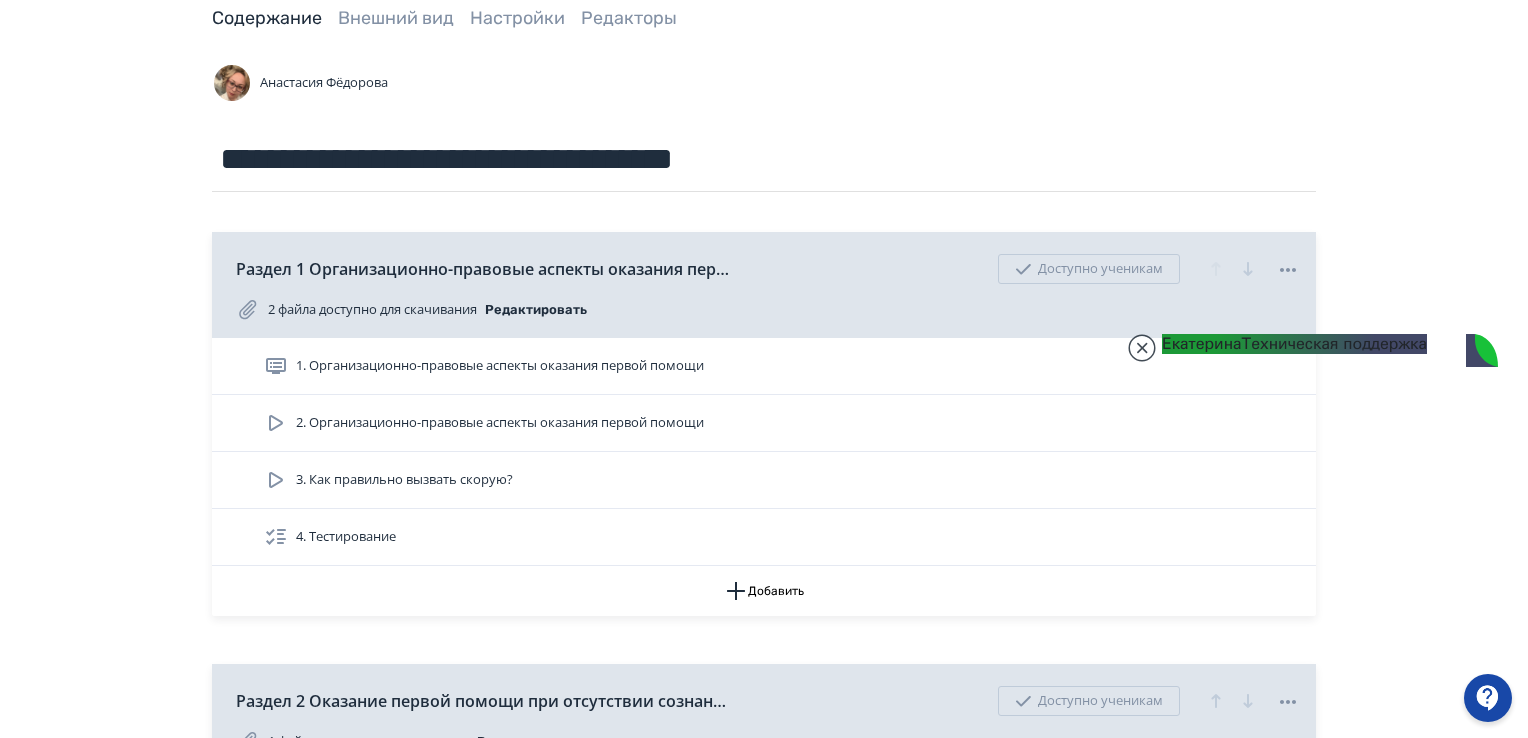 scroll, scrollTop: 200, scrollLeft: 0, axis: vertical 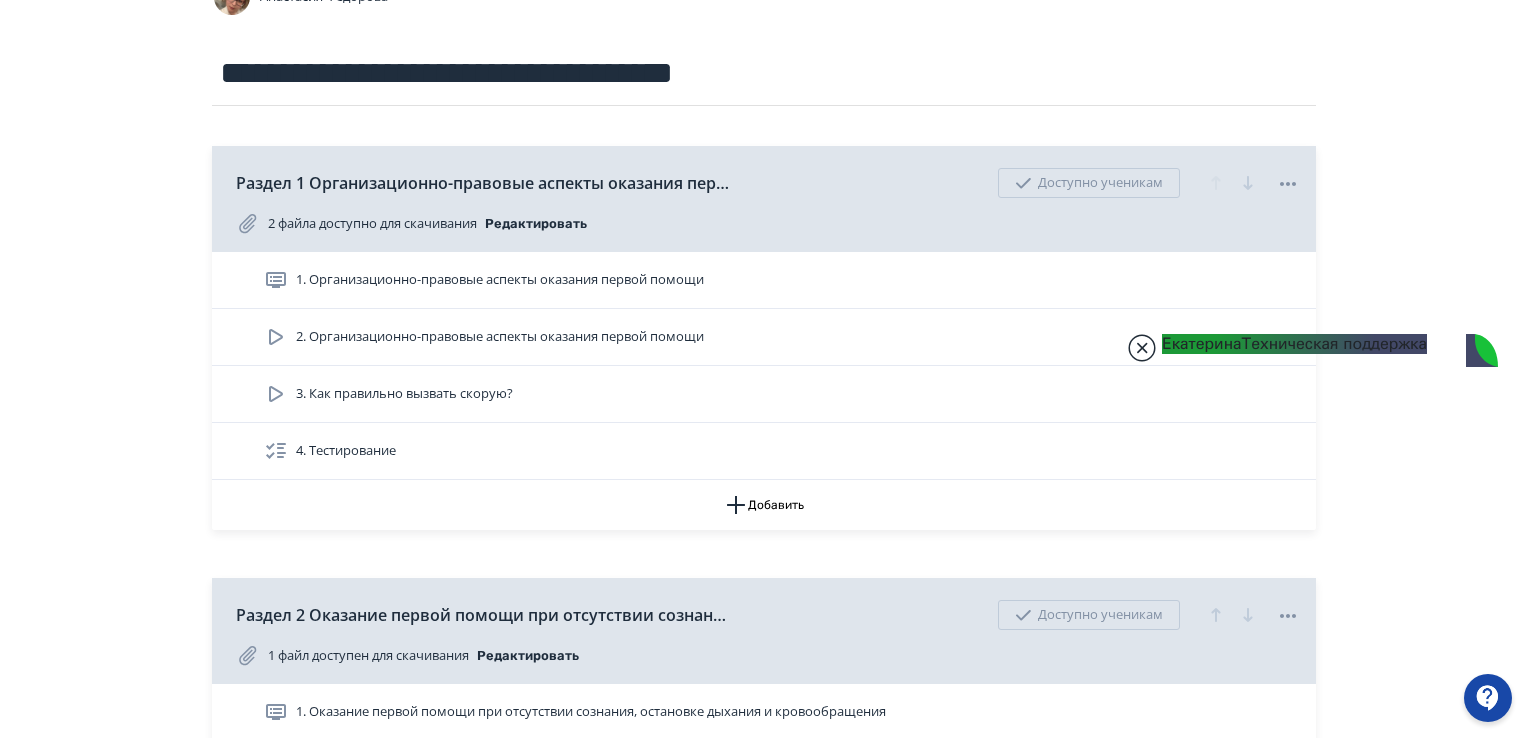 click at bounding box center [1142, 348] 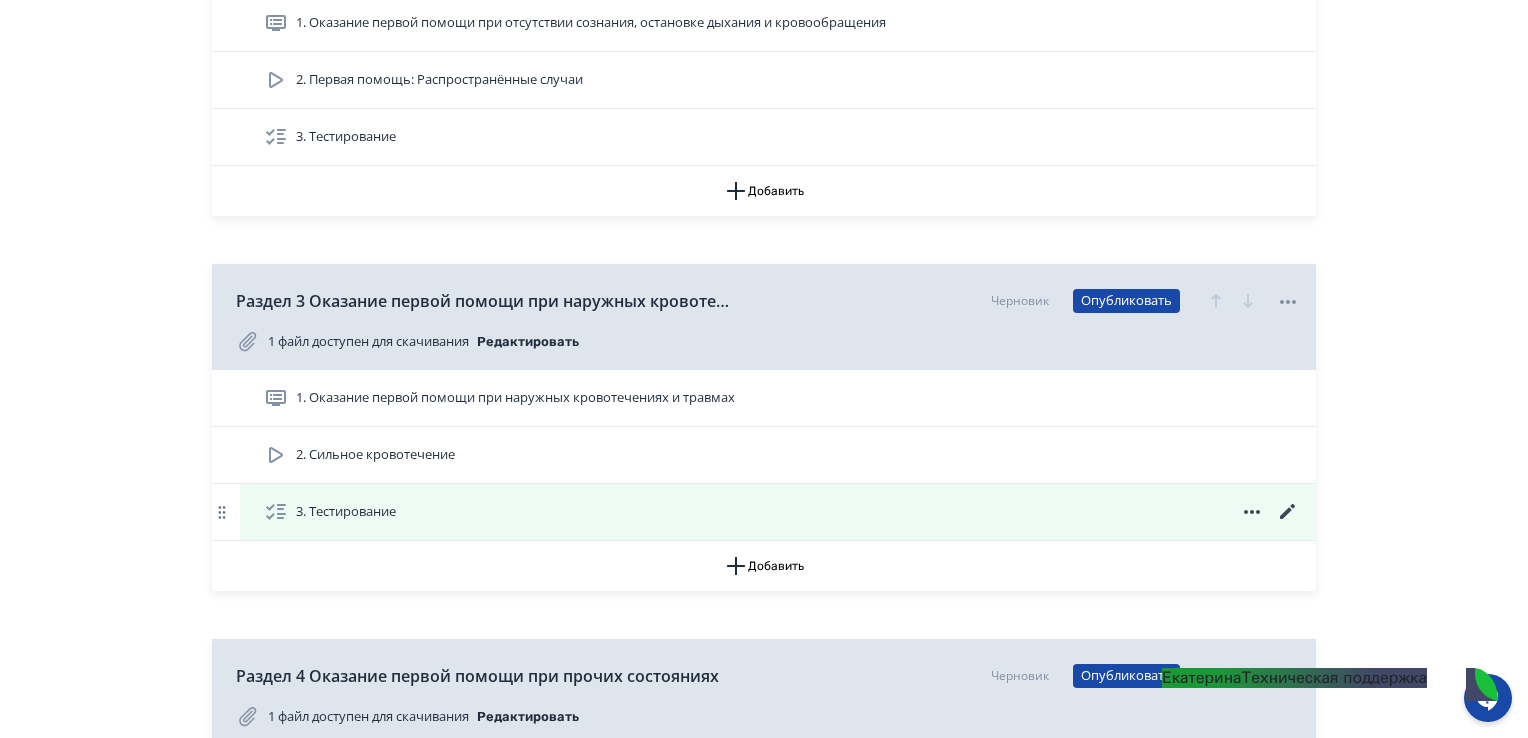scroll, scrollTop: 900, scrollLeft: 0, axis: vertical 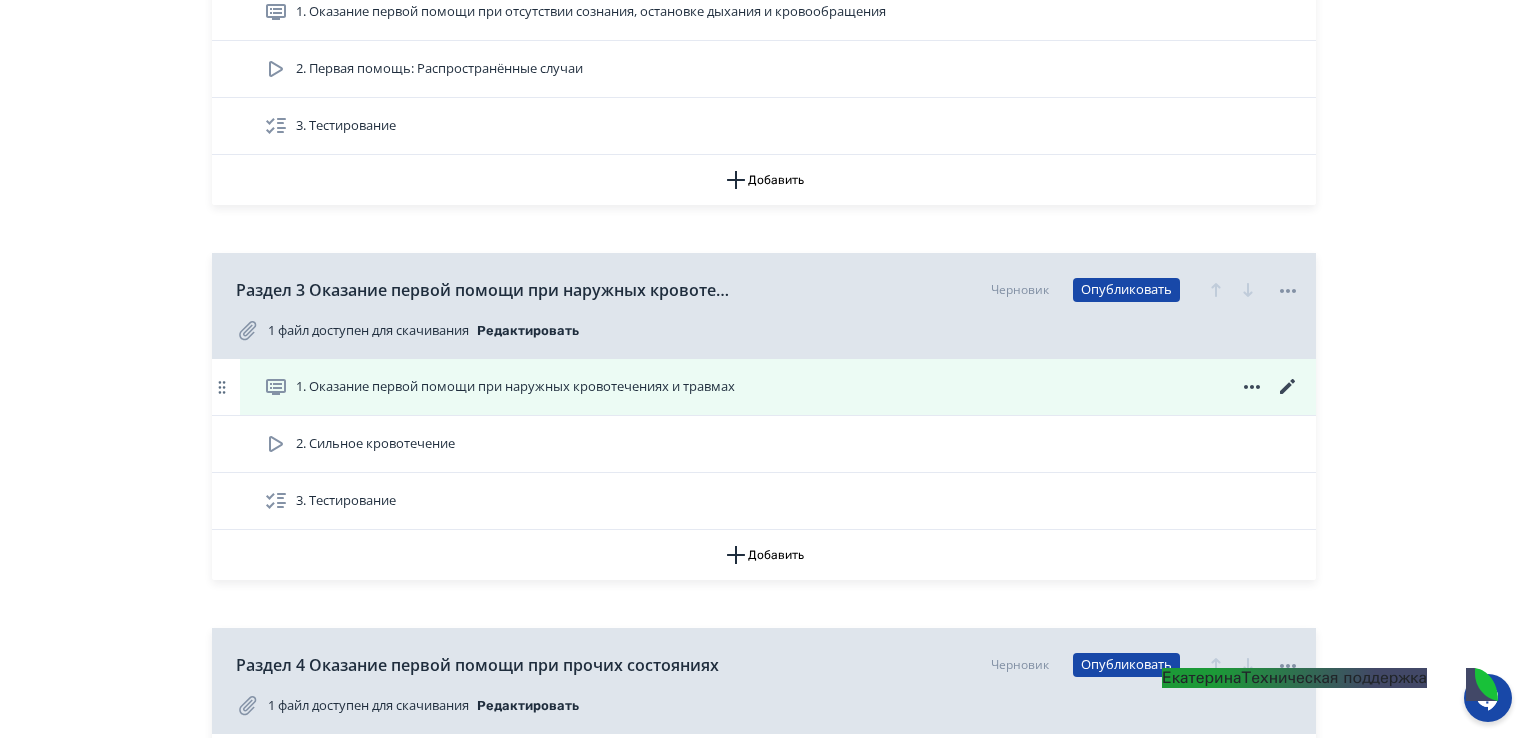 click 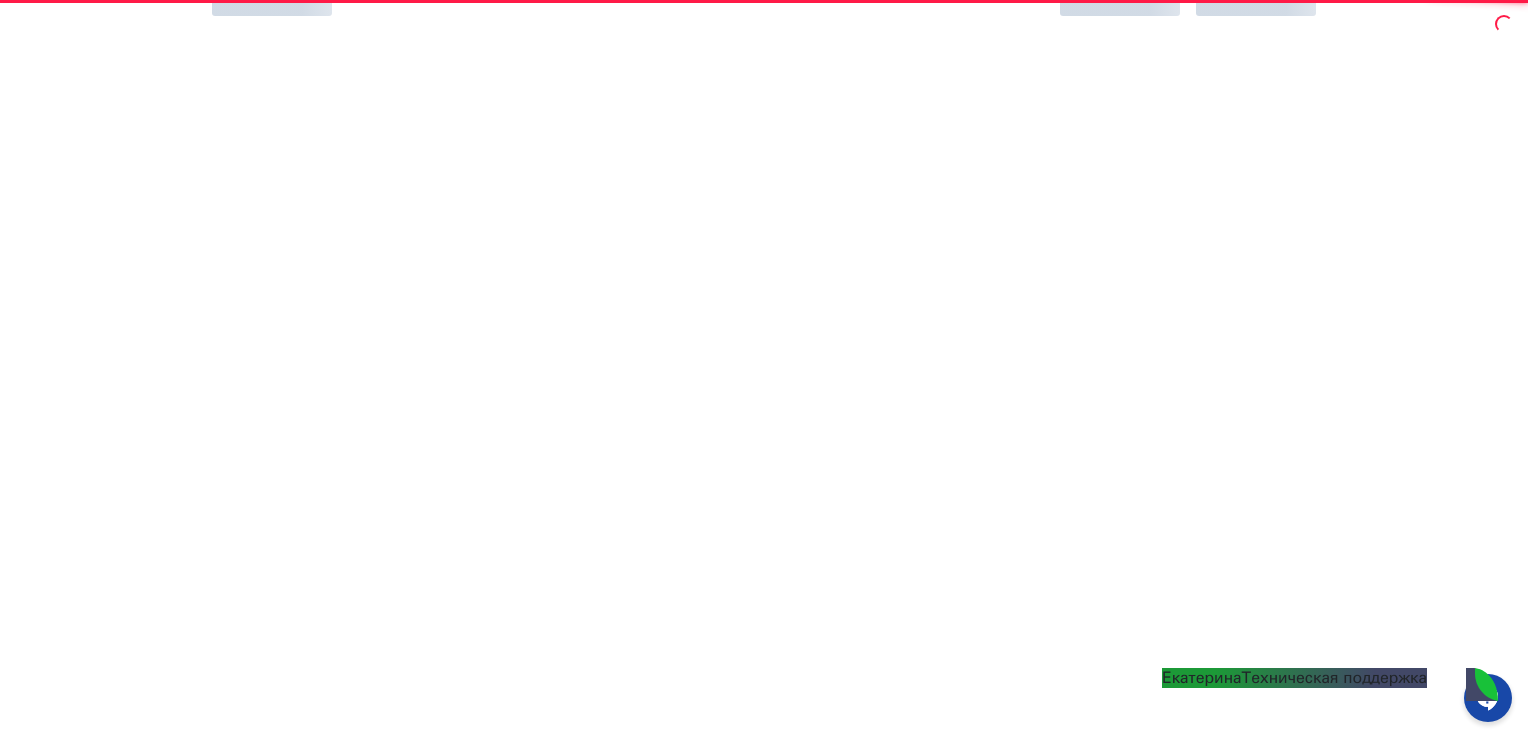 scroll, scrollTop: 0, scrollLeft: 0, axis: both 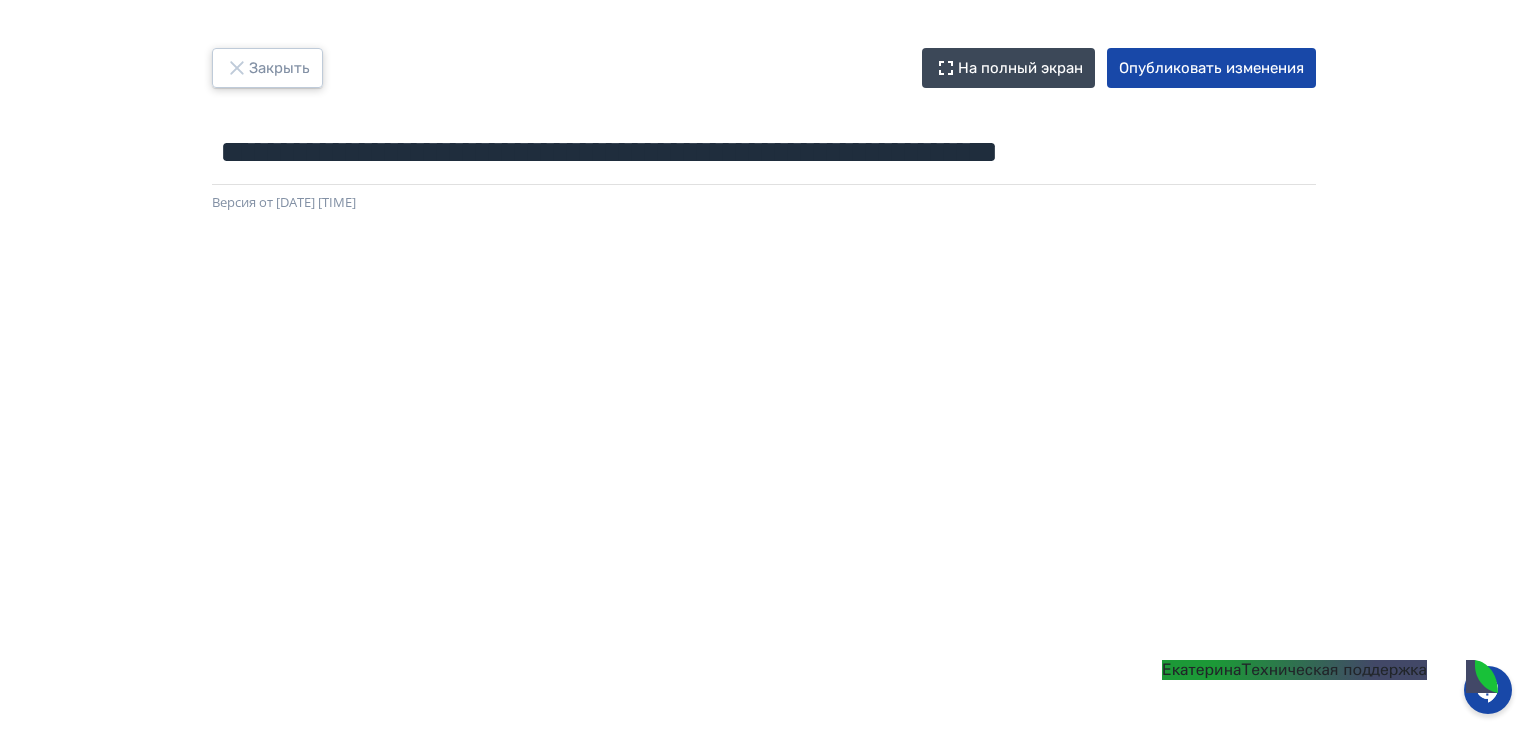 click on "Закрыть" at bounding box center (267, 68) 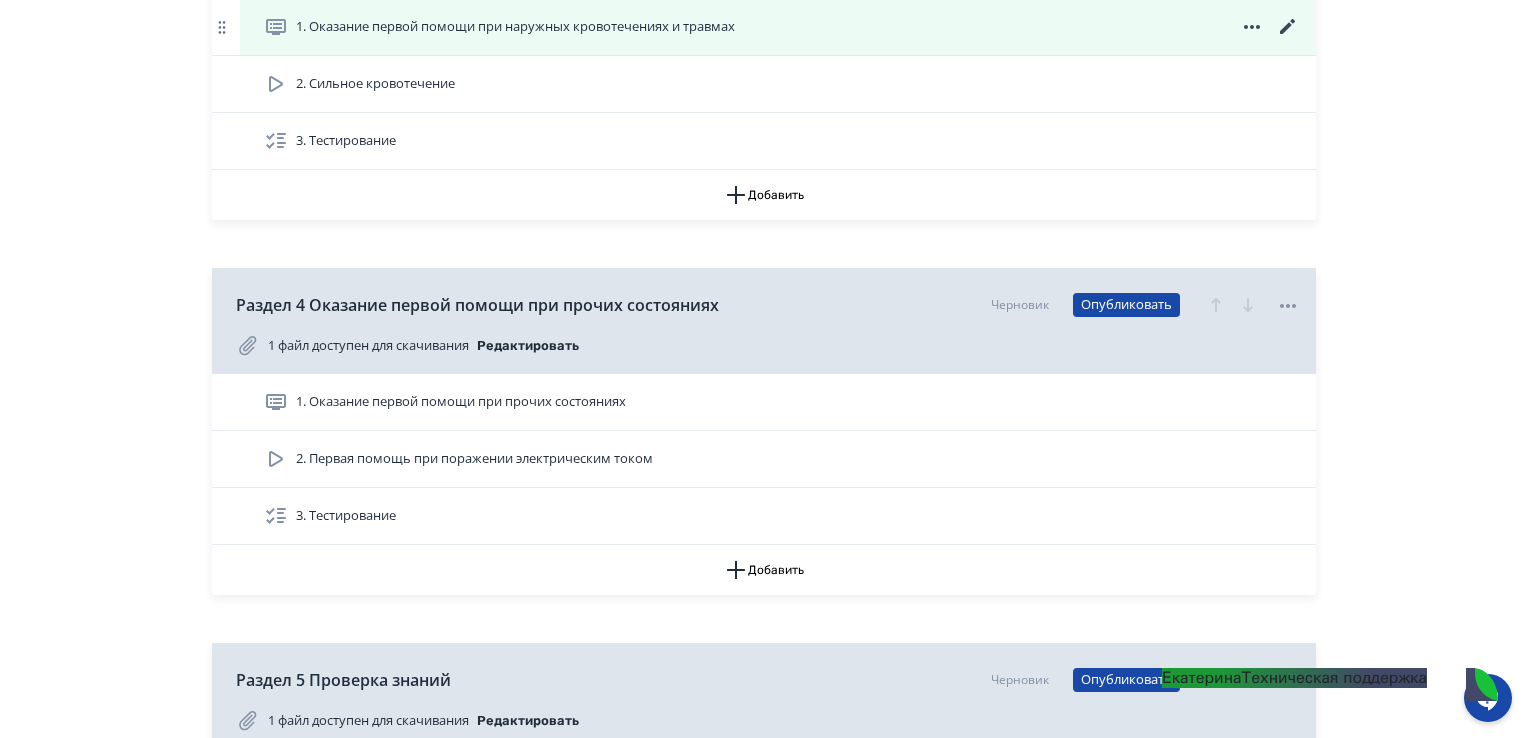 scroll, scrollTop: 1300, scrollLeft: 0, axis: vertical 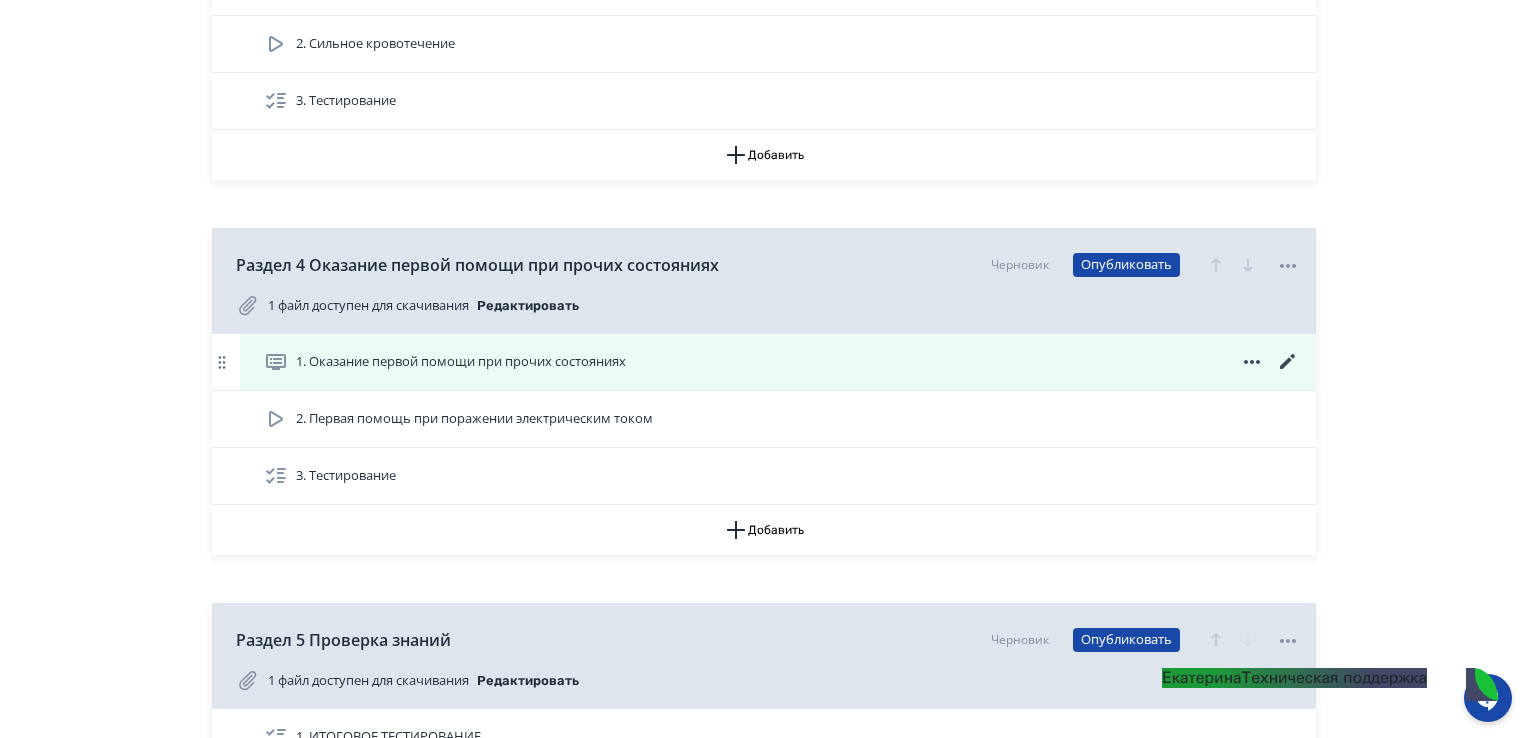 click 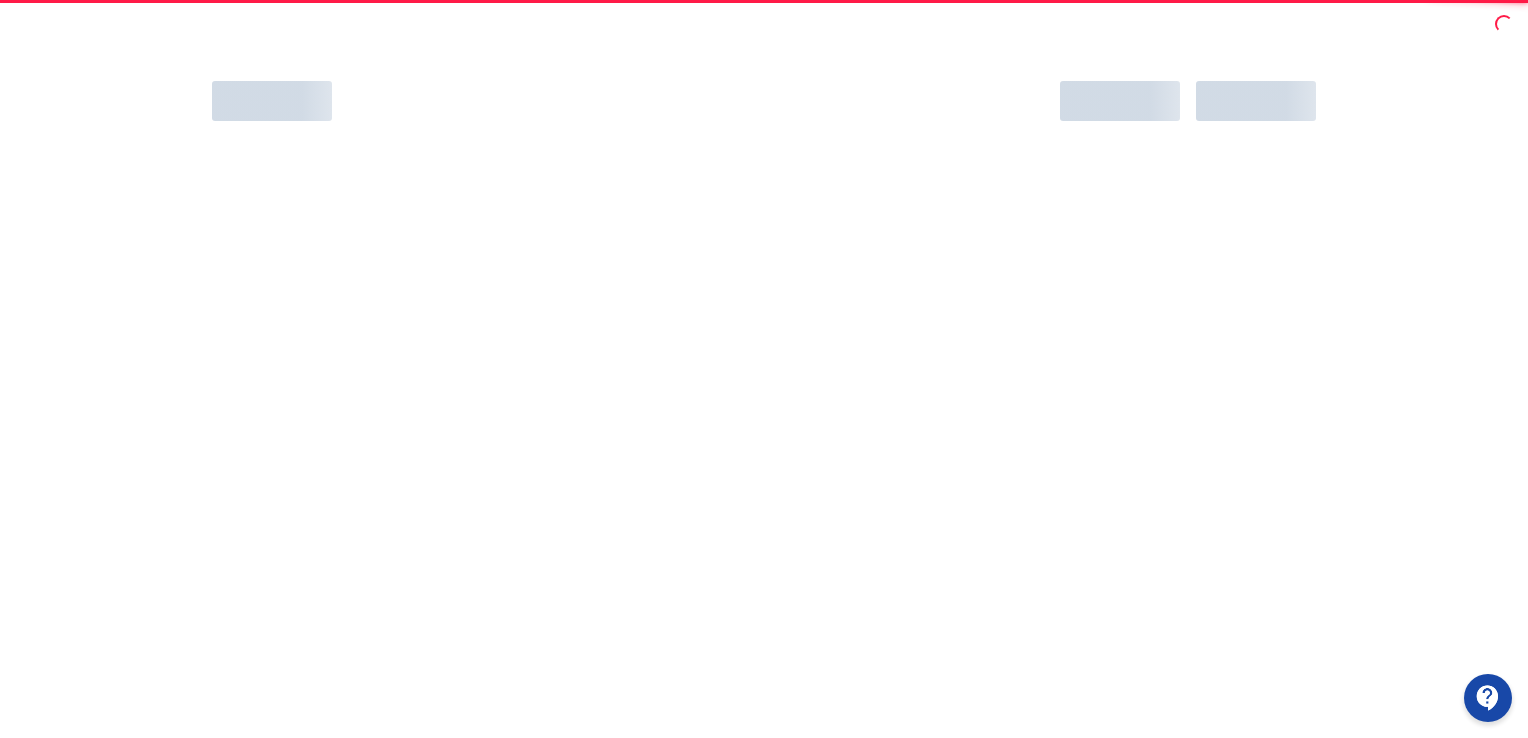 scroll, scrollTop: 0, scrollLeft: 0, axis: both 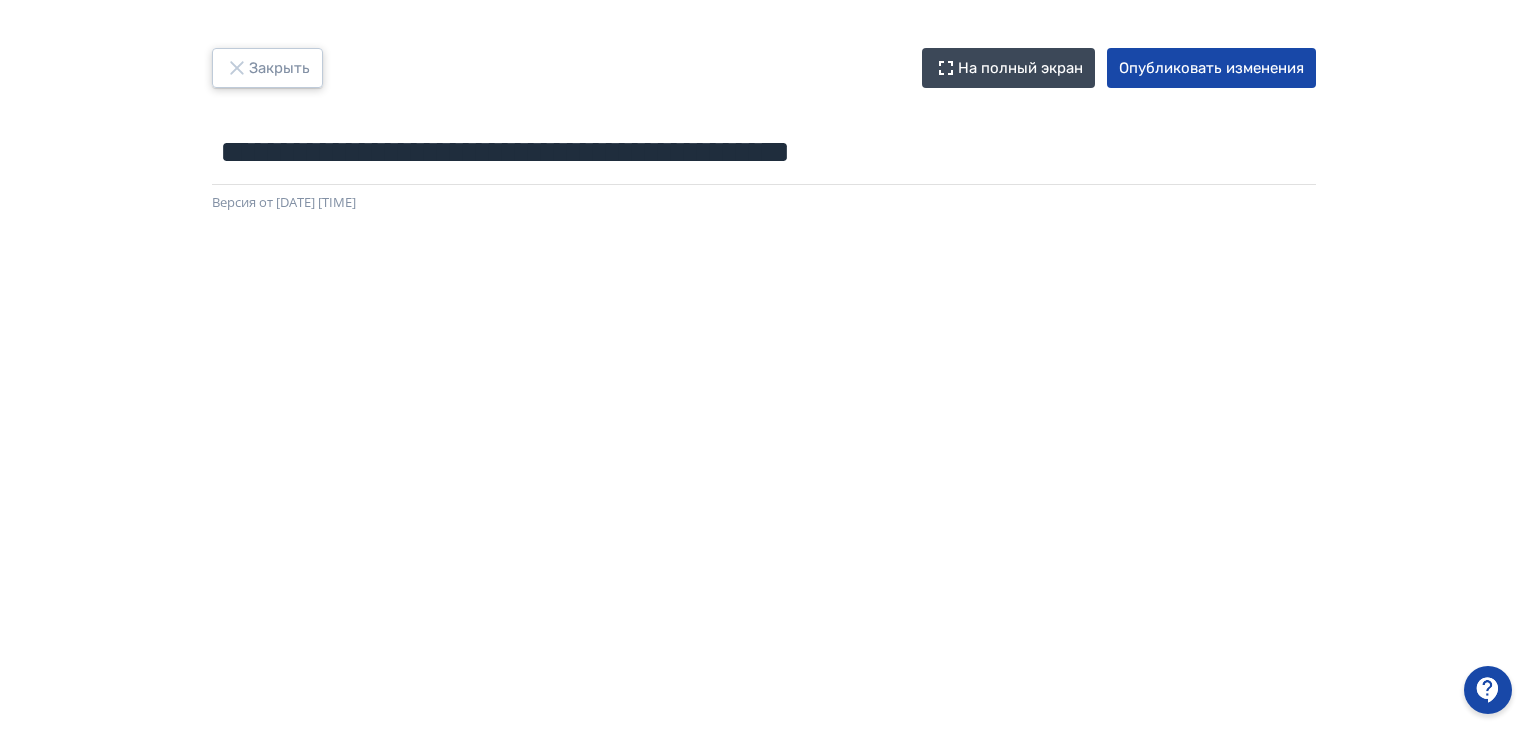 click on "Закрыть" at bounding box center [267, 68] 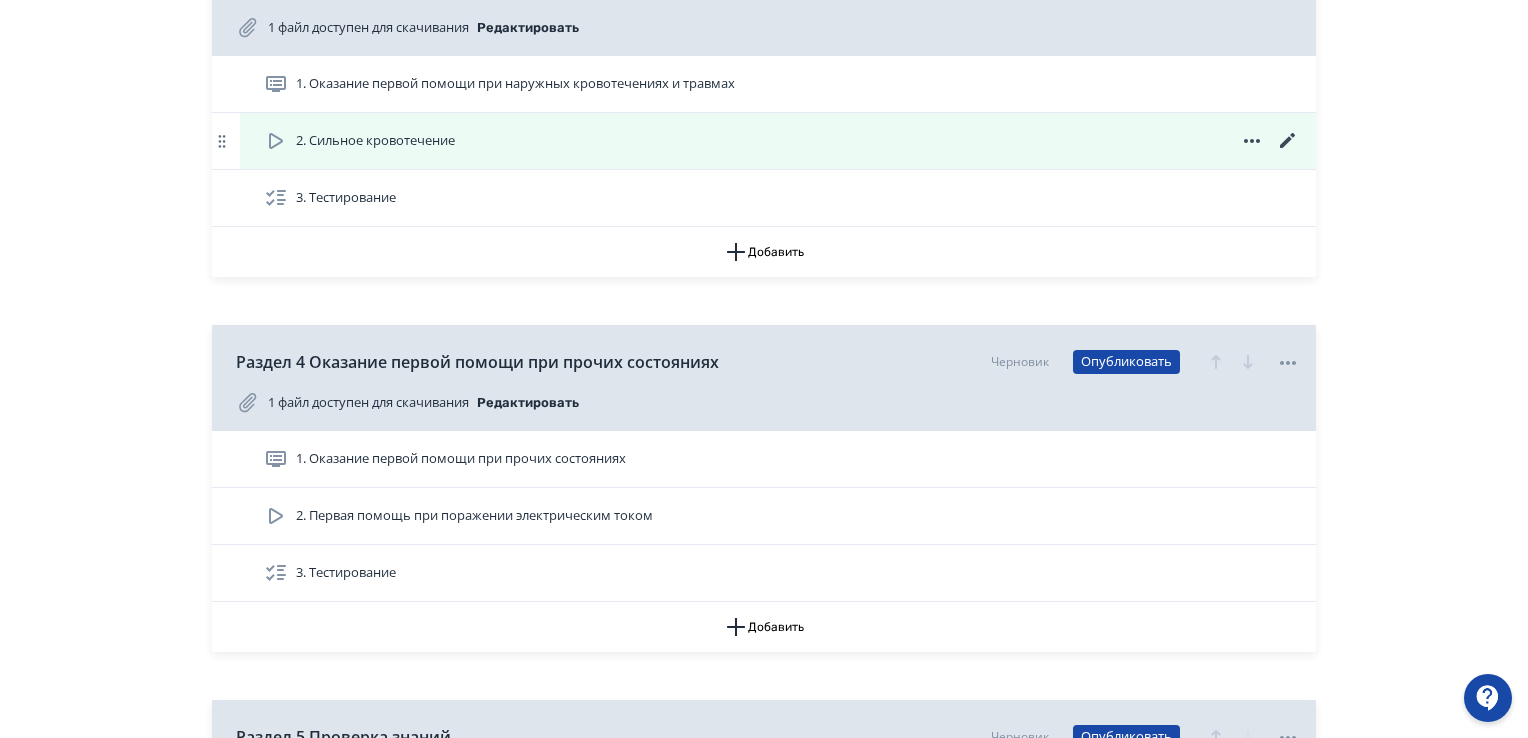 scroll, scrollTop: 1200, scrollLeft: 0, axis: vertical 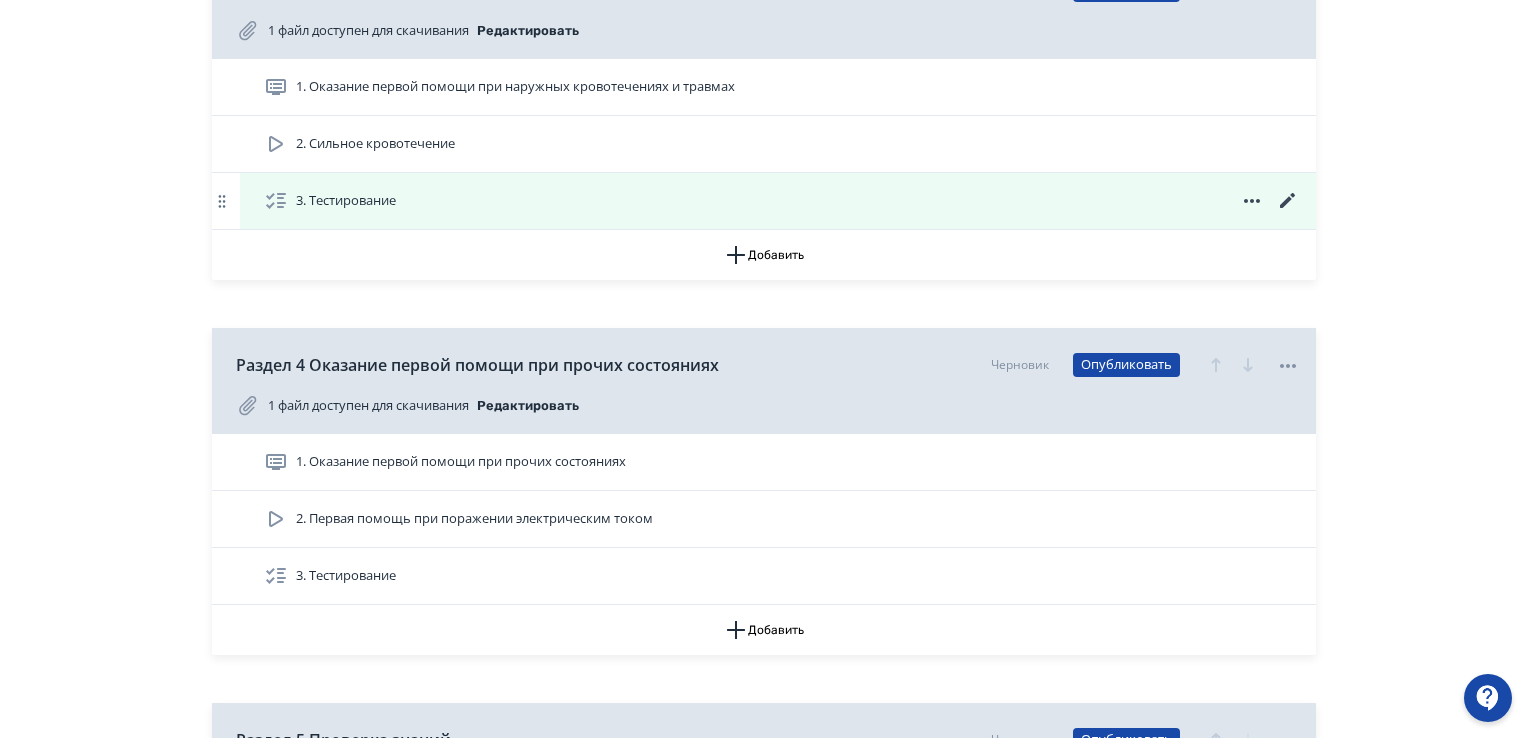 click on "3. Тестирование" at bounding box center (778, 201) 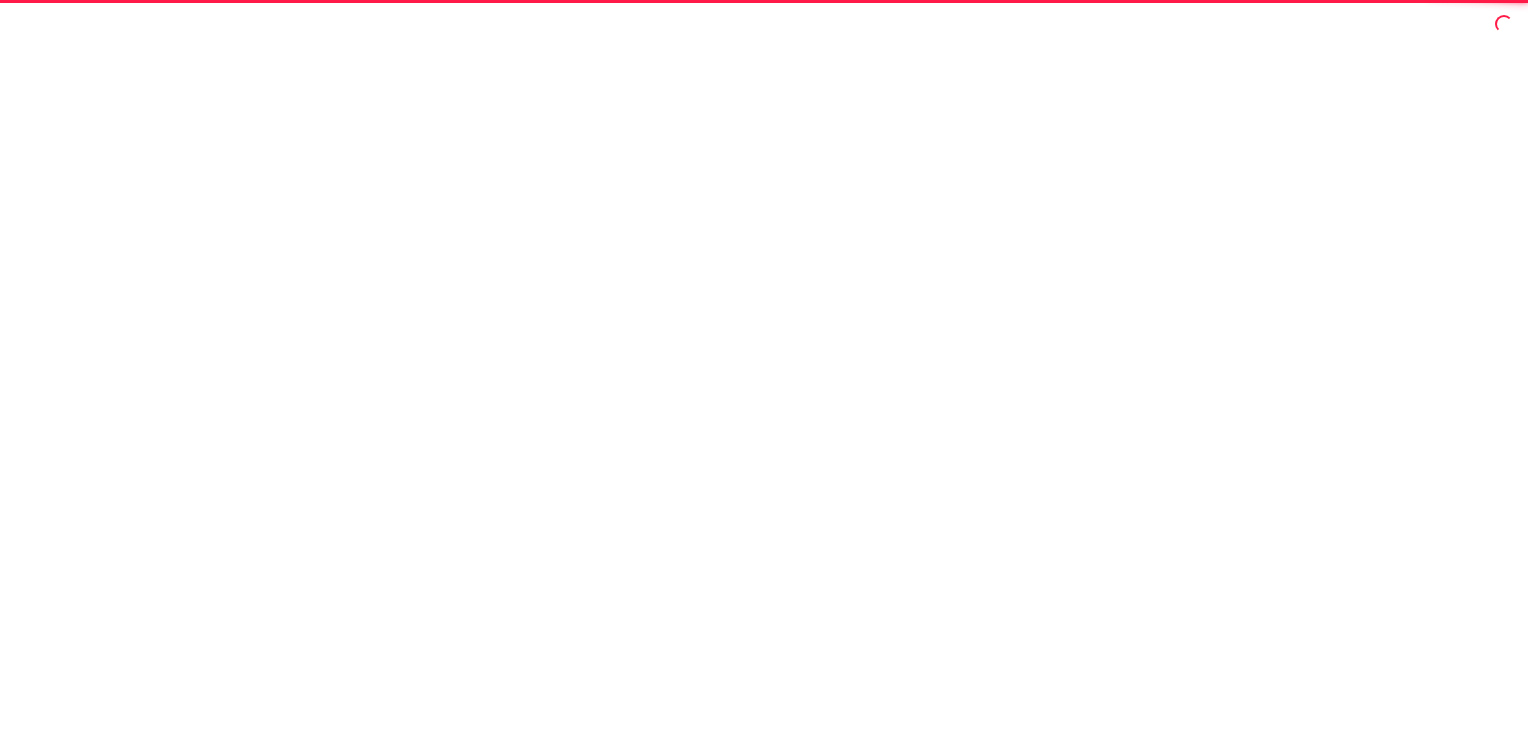 scroll, scrollTop: 0, scrollLeft: 0, axis: both 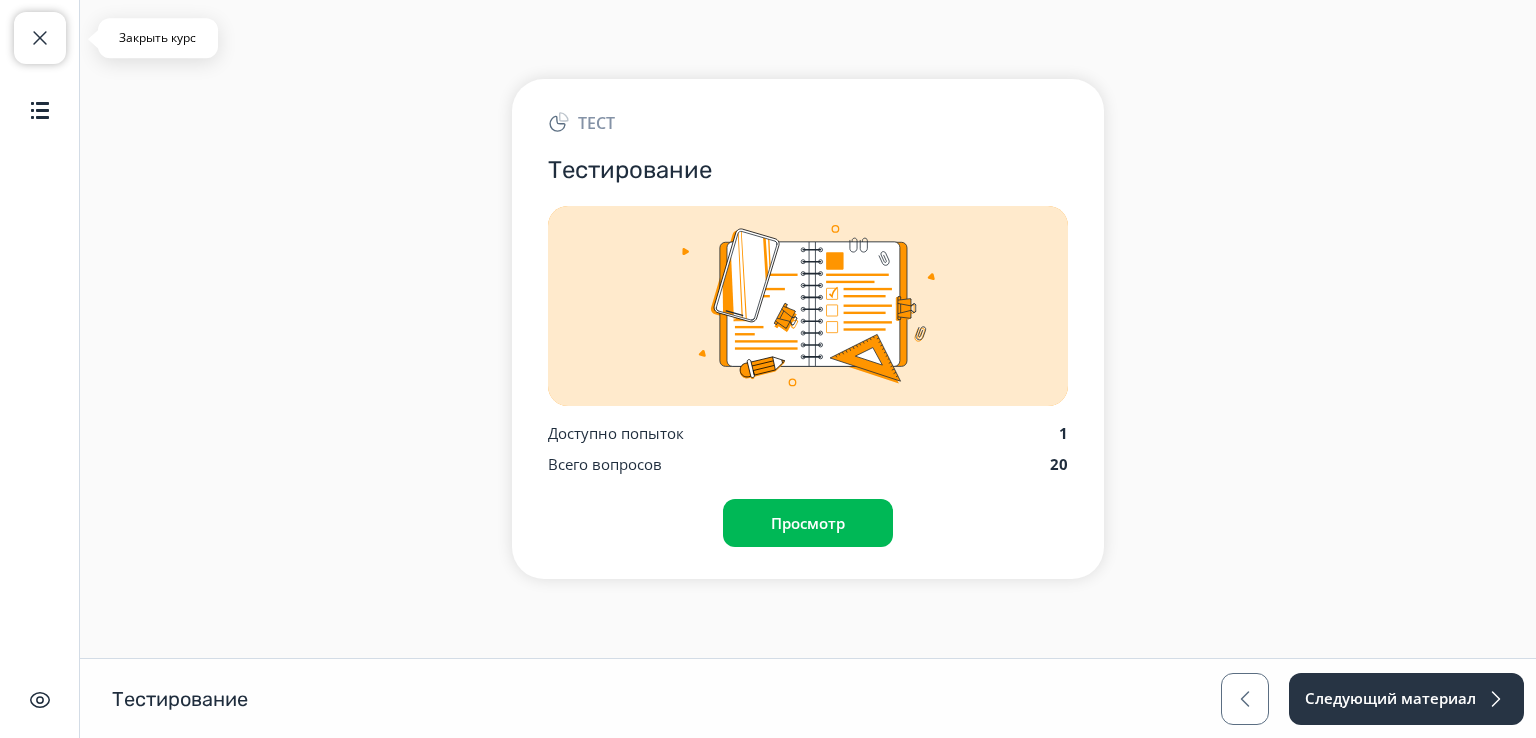 click at bounding box center (40, 38) 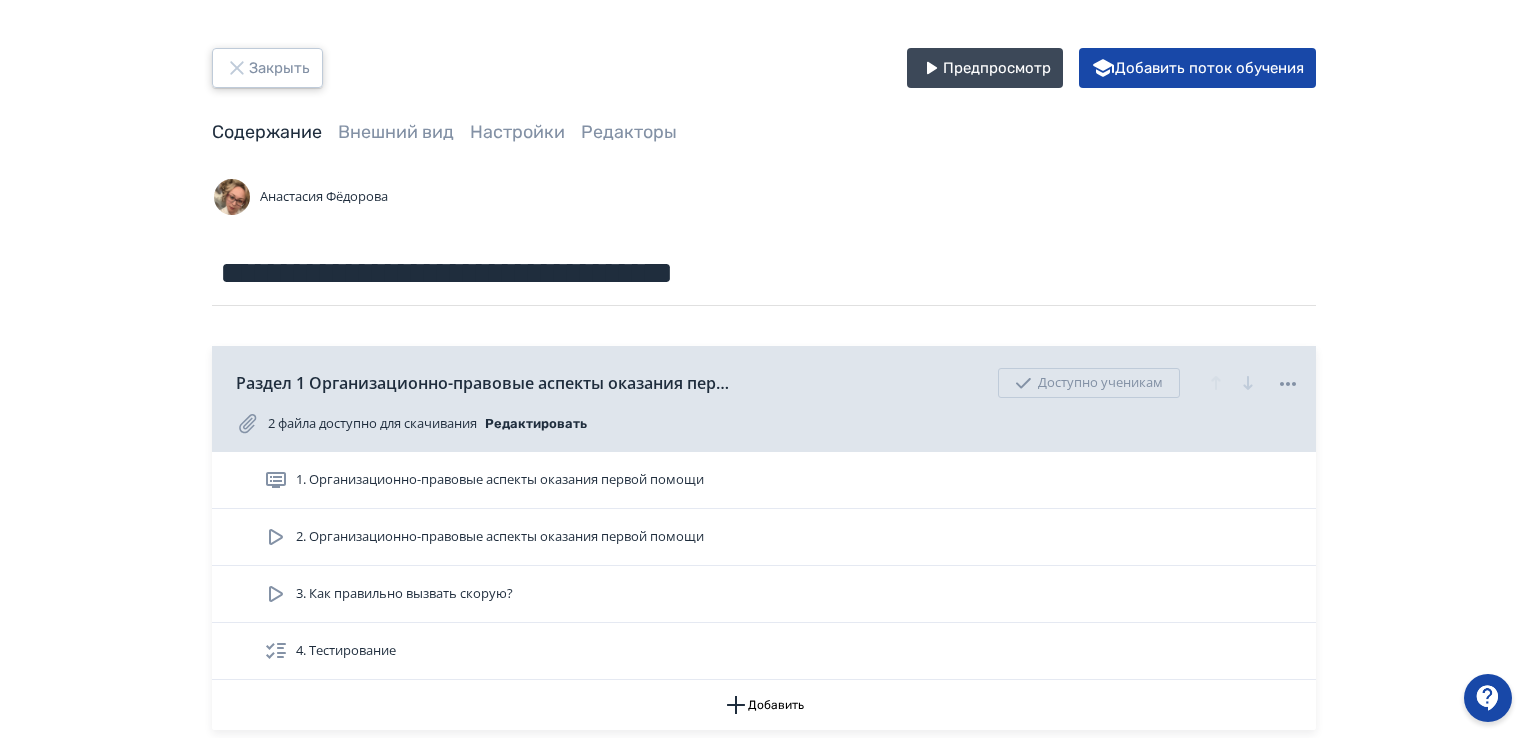 click on "Закрыть" at bounding box center (267, 68) 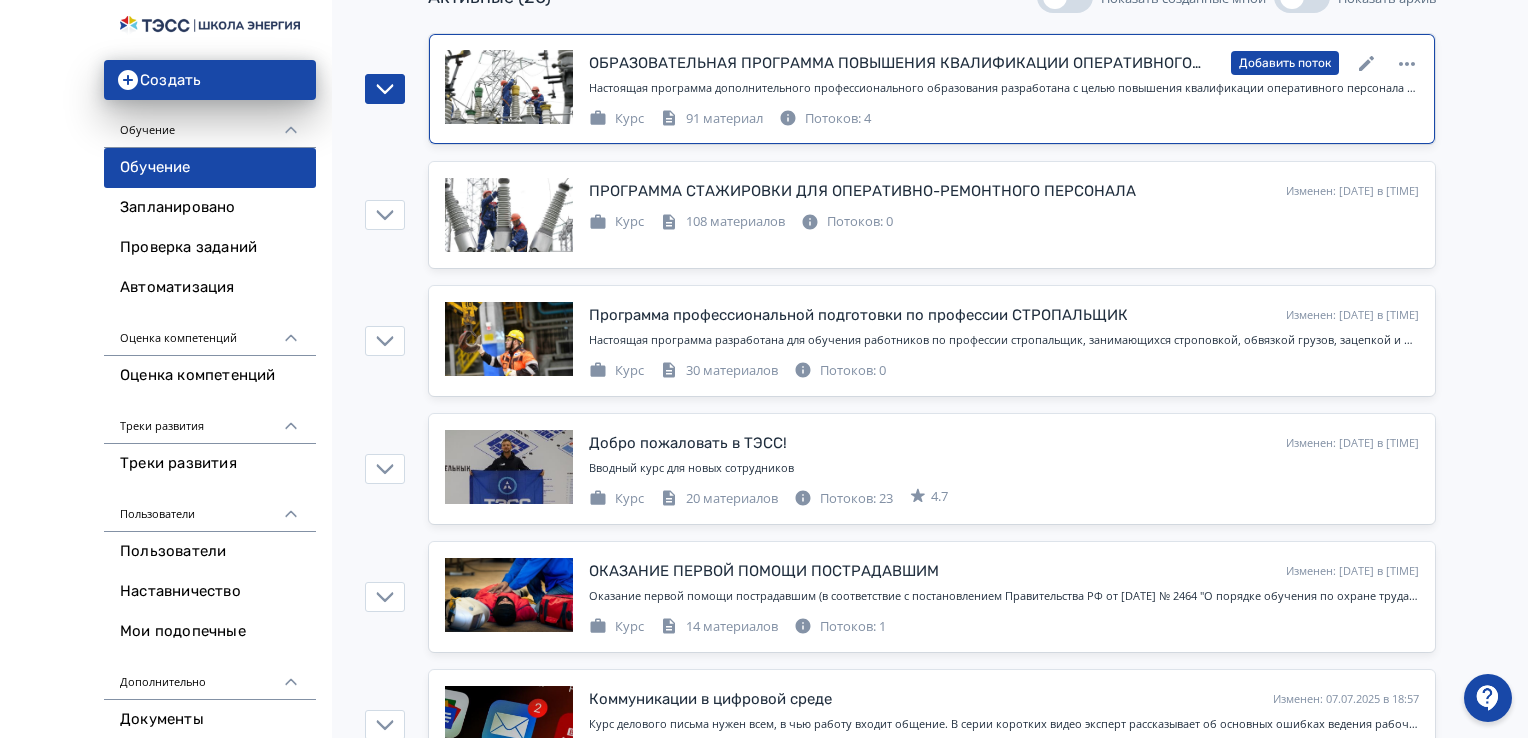 scroll, scrollTop: 300, scrollLeft: 0, axis: vertical 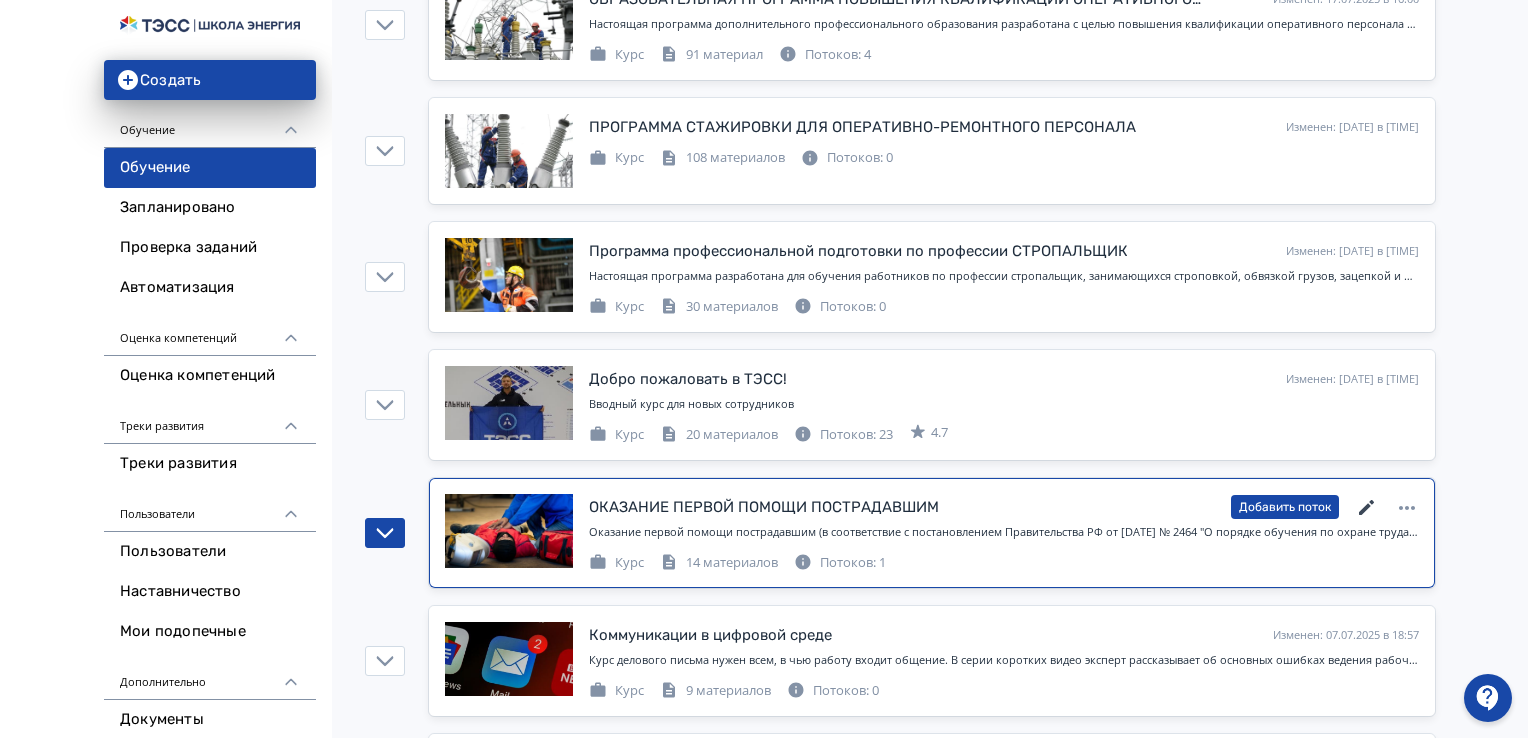 click 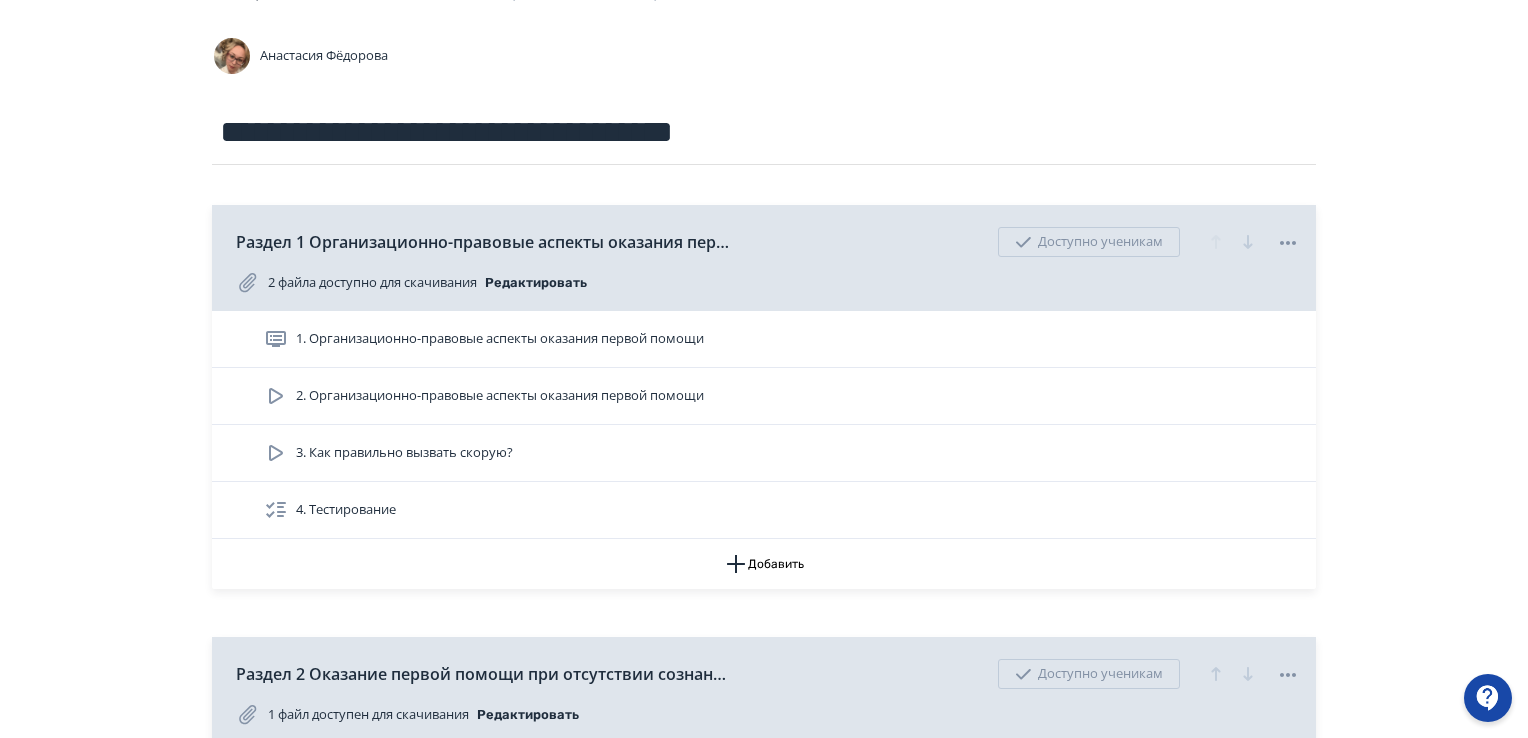 scroll, scrollTop: 0, scrollLeft: 0, axis: both 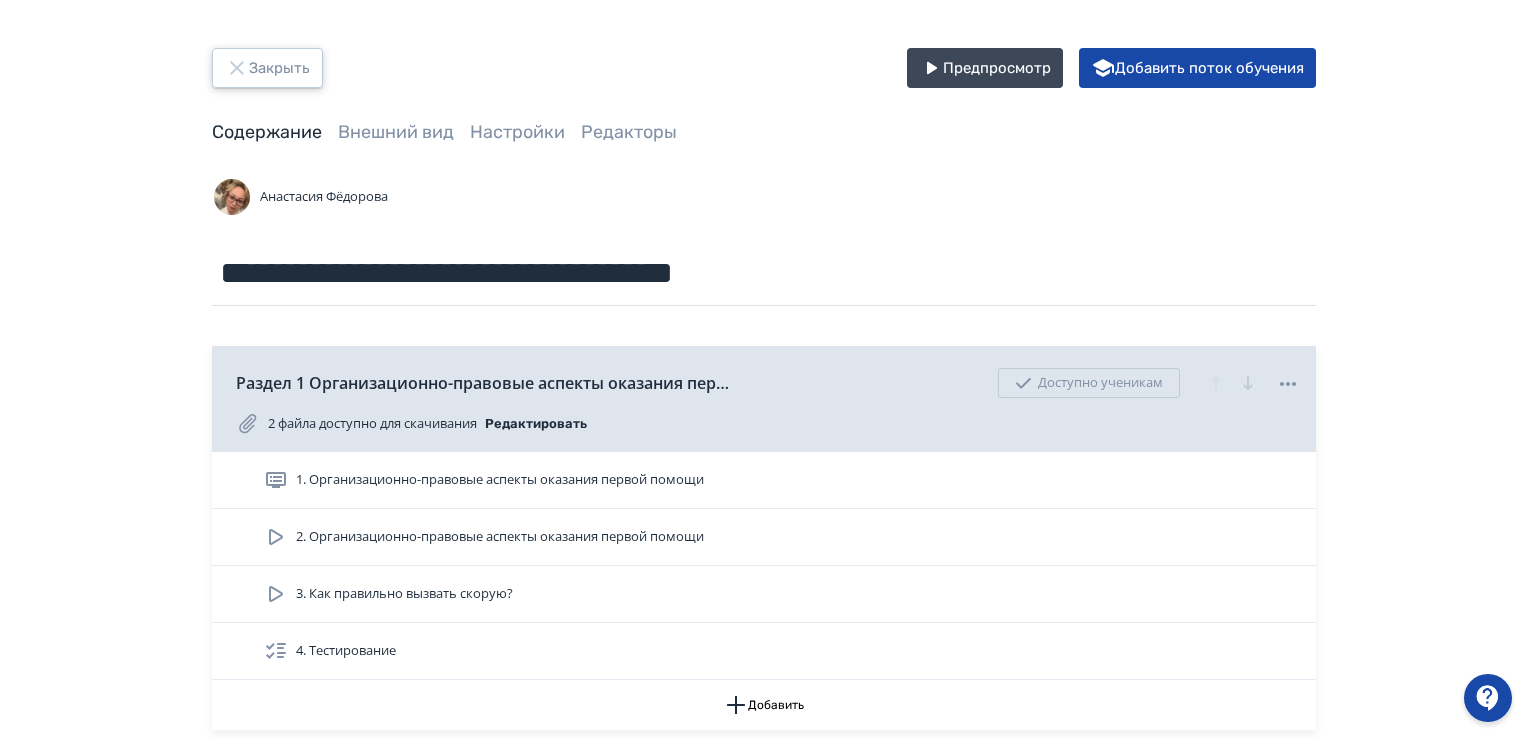 click on "Закрыть" at bounding box center (267, 68) 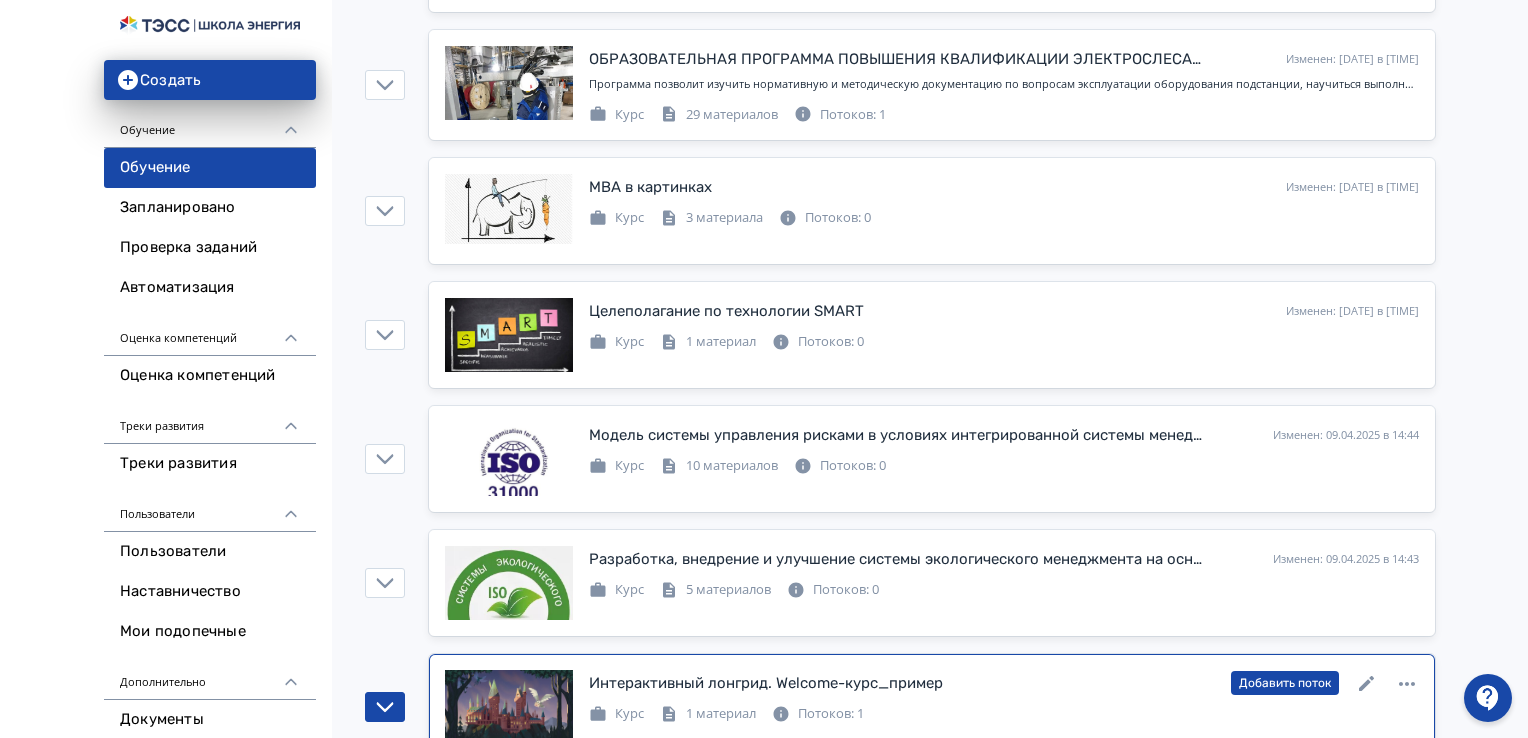 scroll, scrollTop: 2067, scrollLeft: 0, axis: vertical 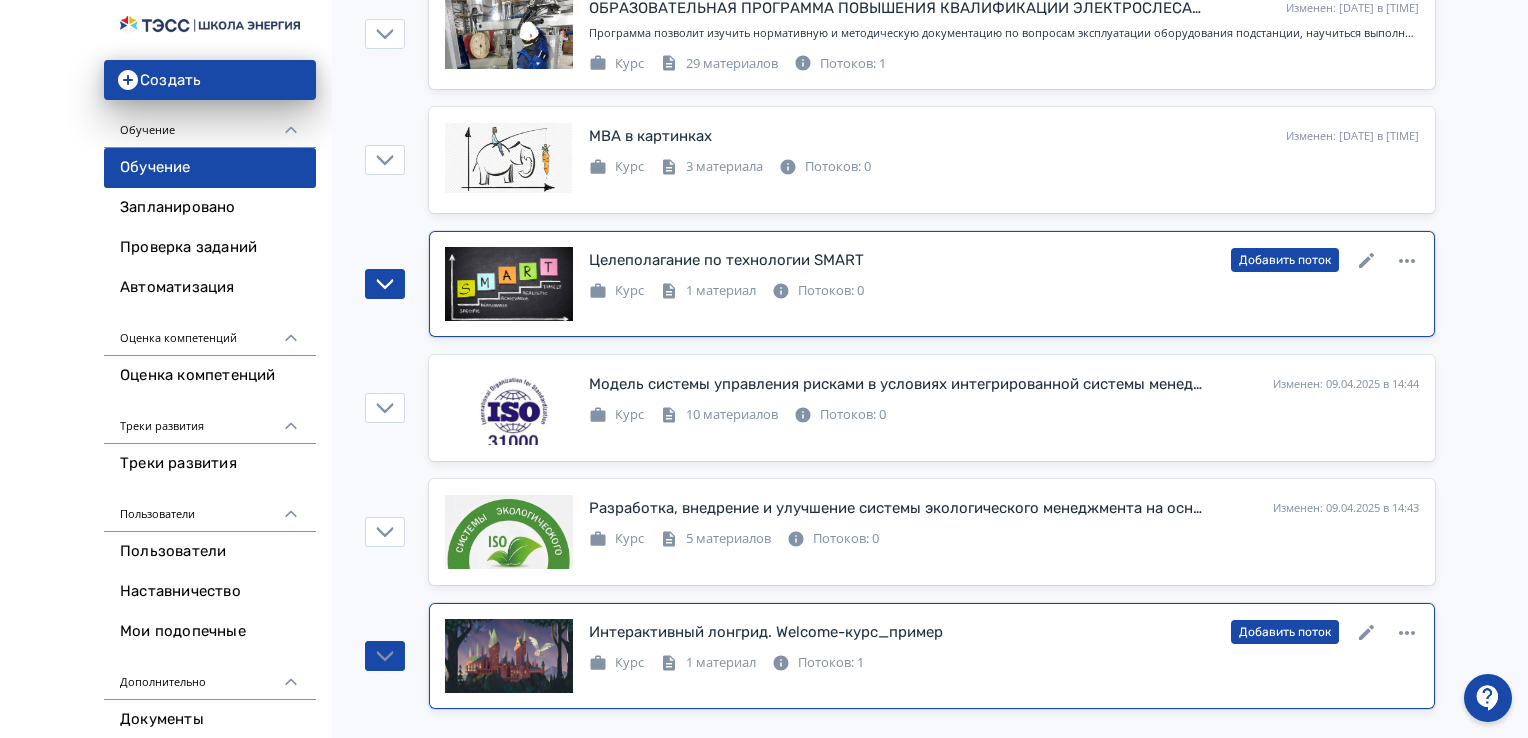 click on "1 материал" at bounding box center [708, 291] 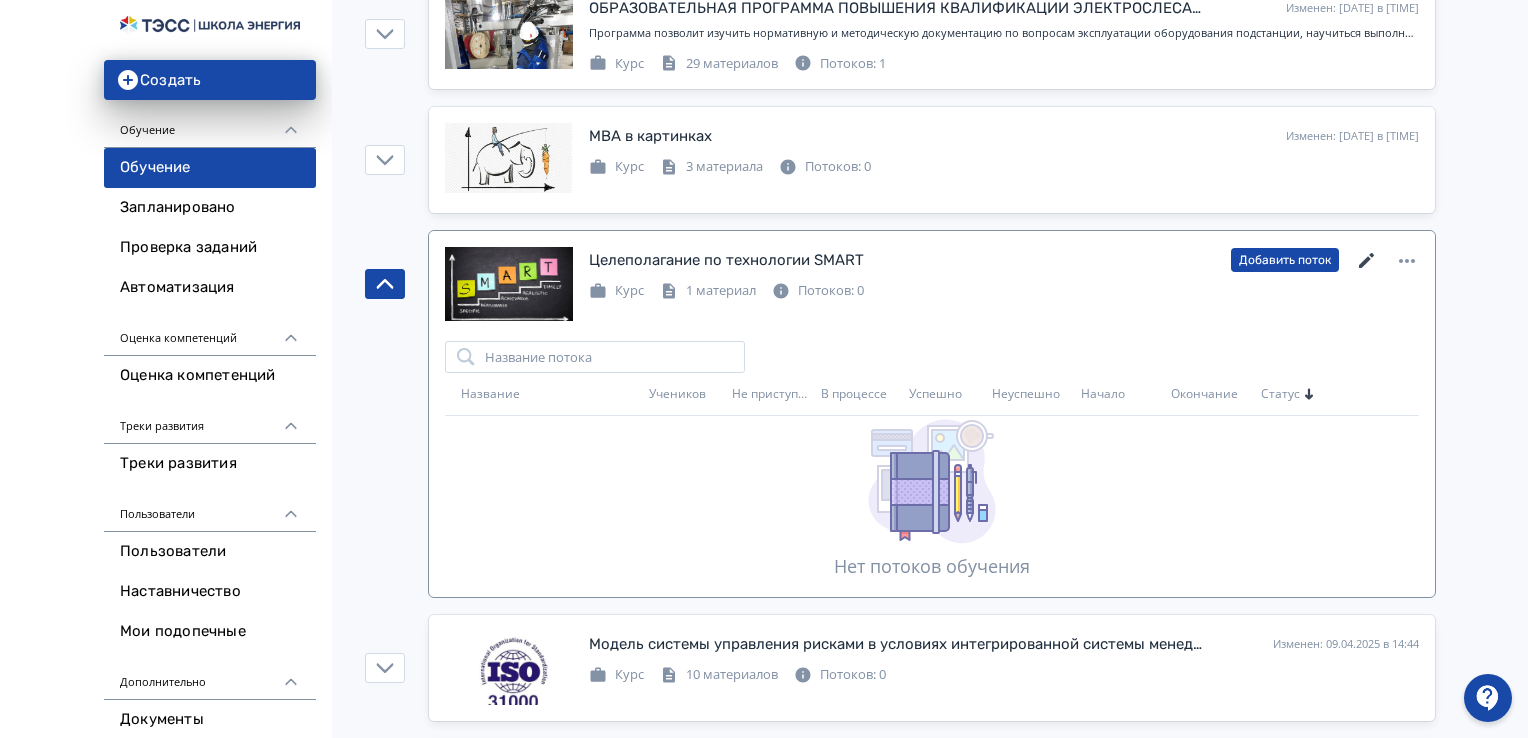 click 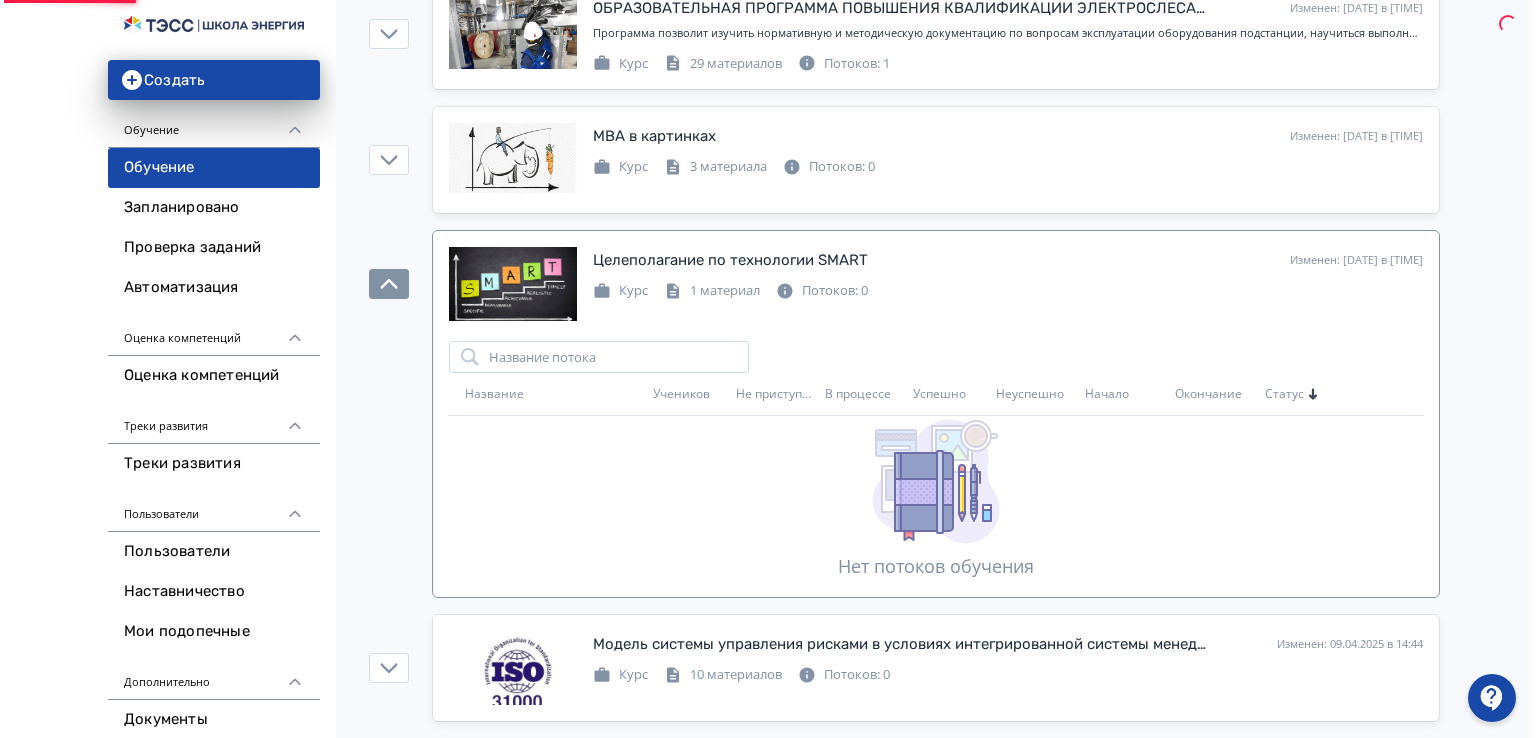 scroll, scrollTop: 0, scrollLeft: 0, axis: both 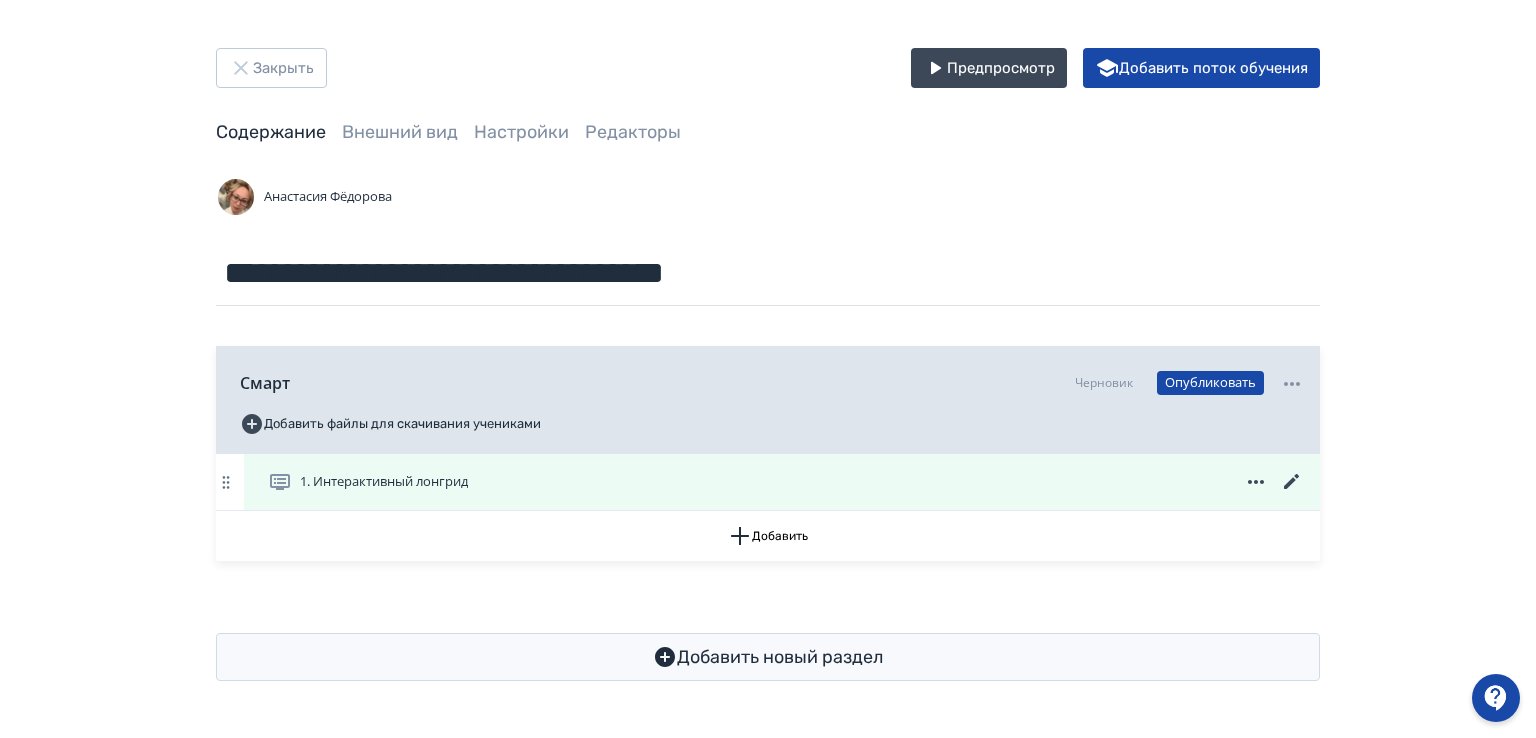 click on "1. Интерактивный лонгрид" at bounding box center [384, 482] 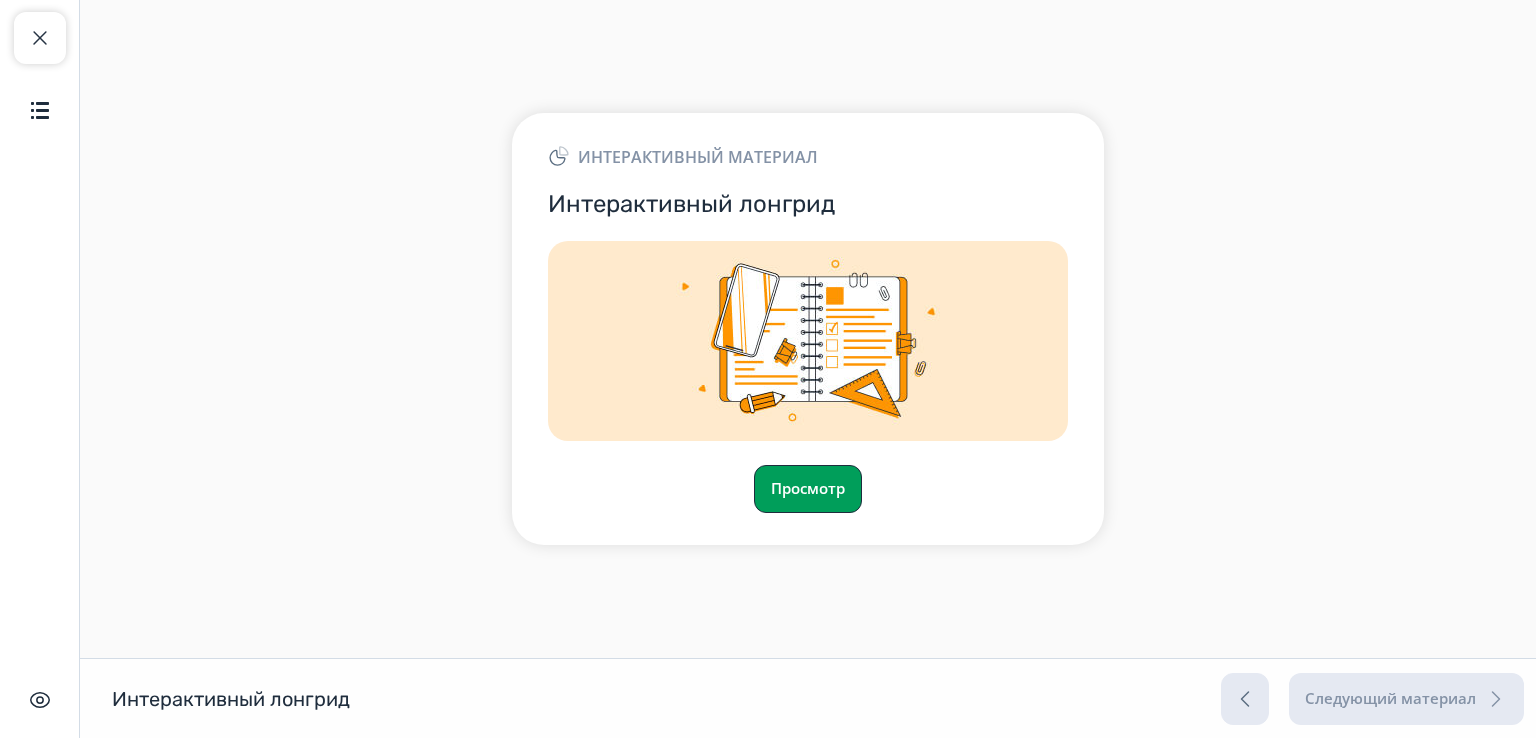 click on "Просмотр" at bounding box center (808, 489) 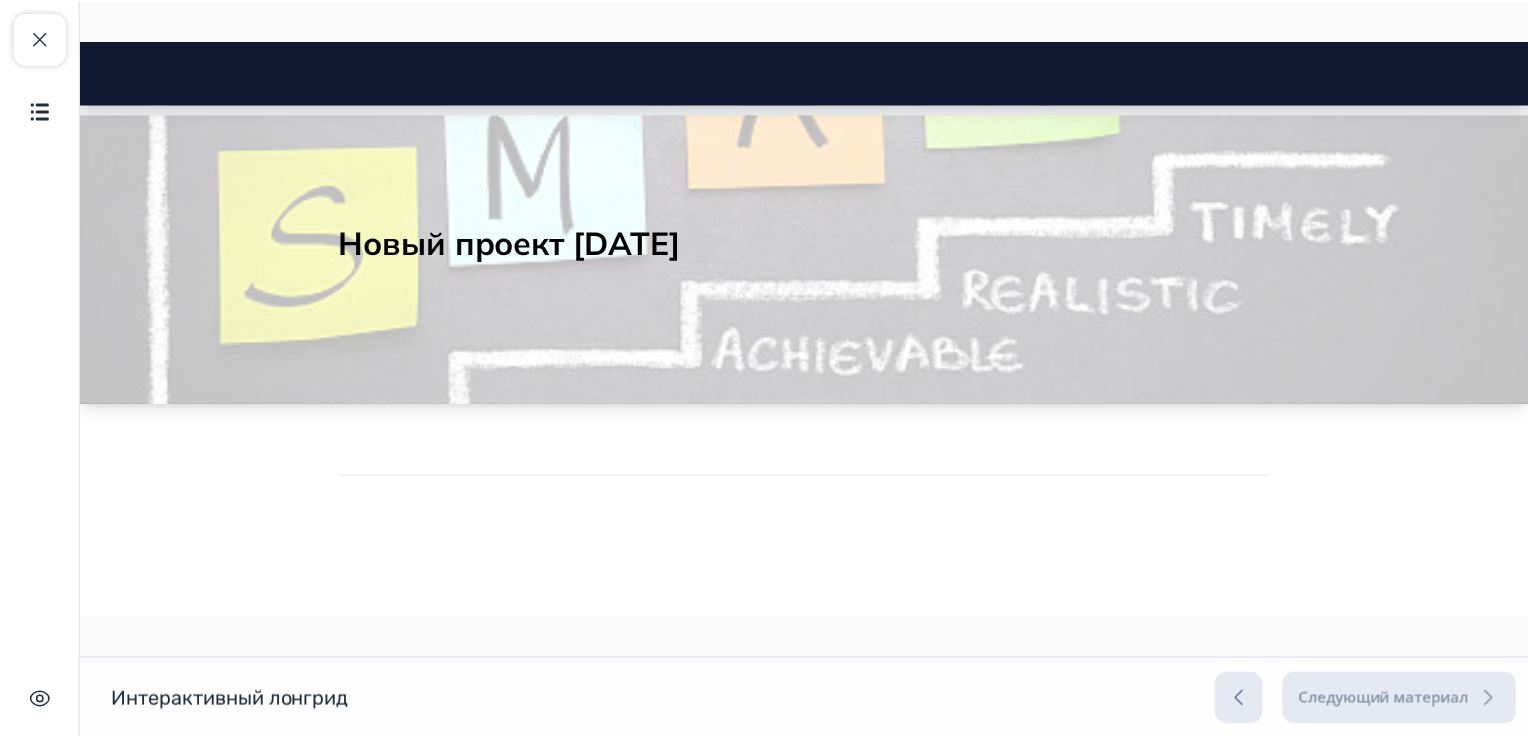 scroll, scrollTop: 0, scrollLeft: 0, axis: both 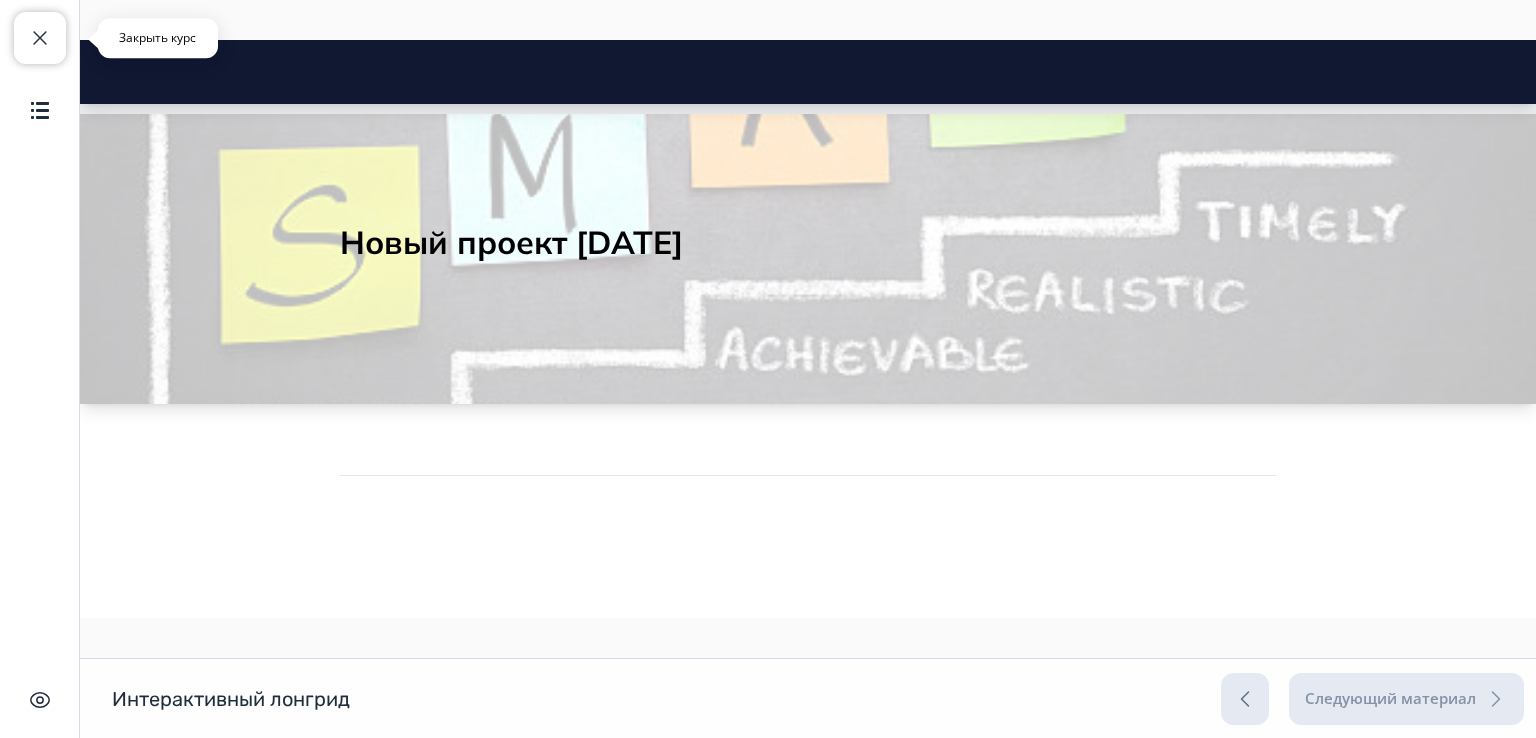 click at bounding box center (40, 38) 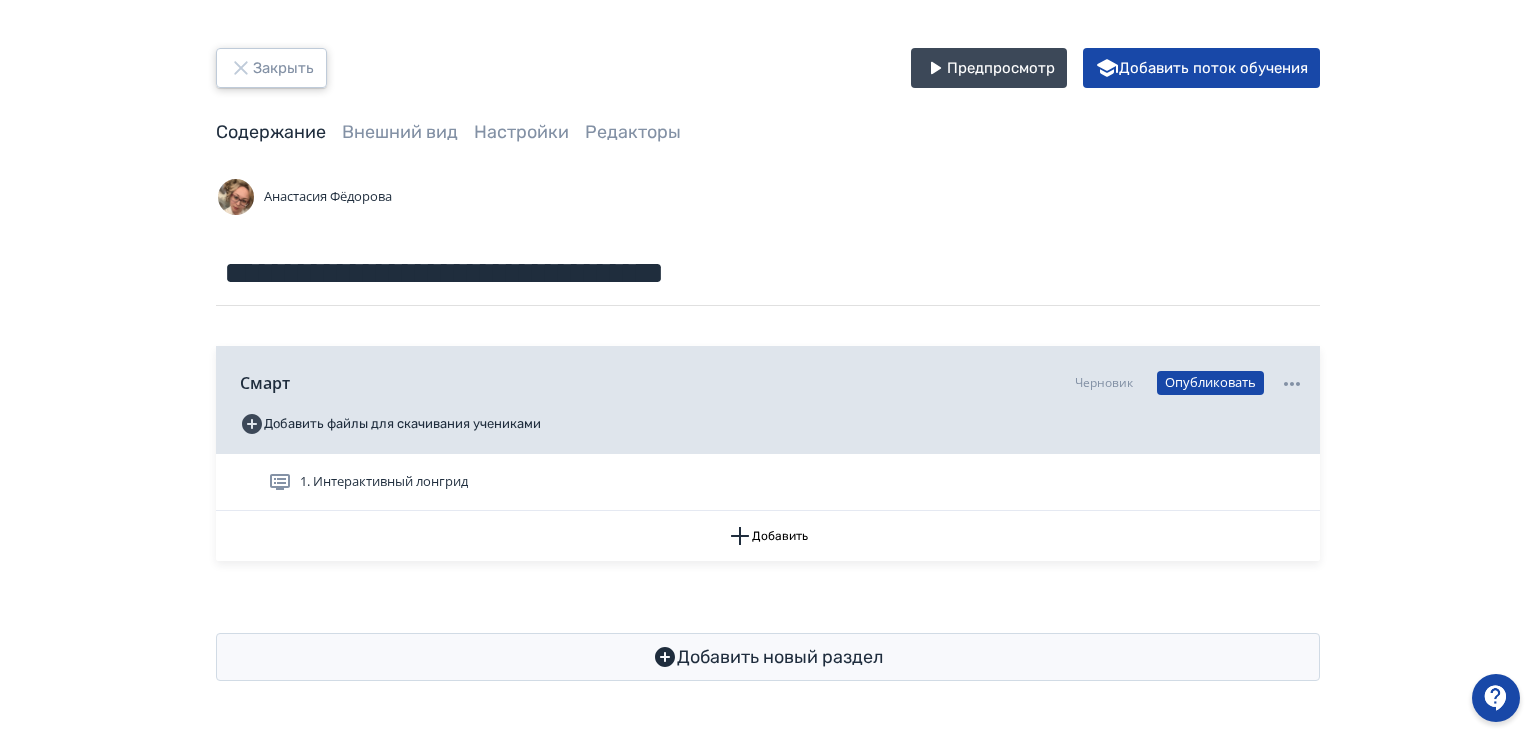 click 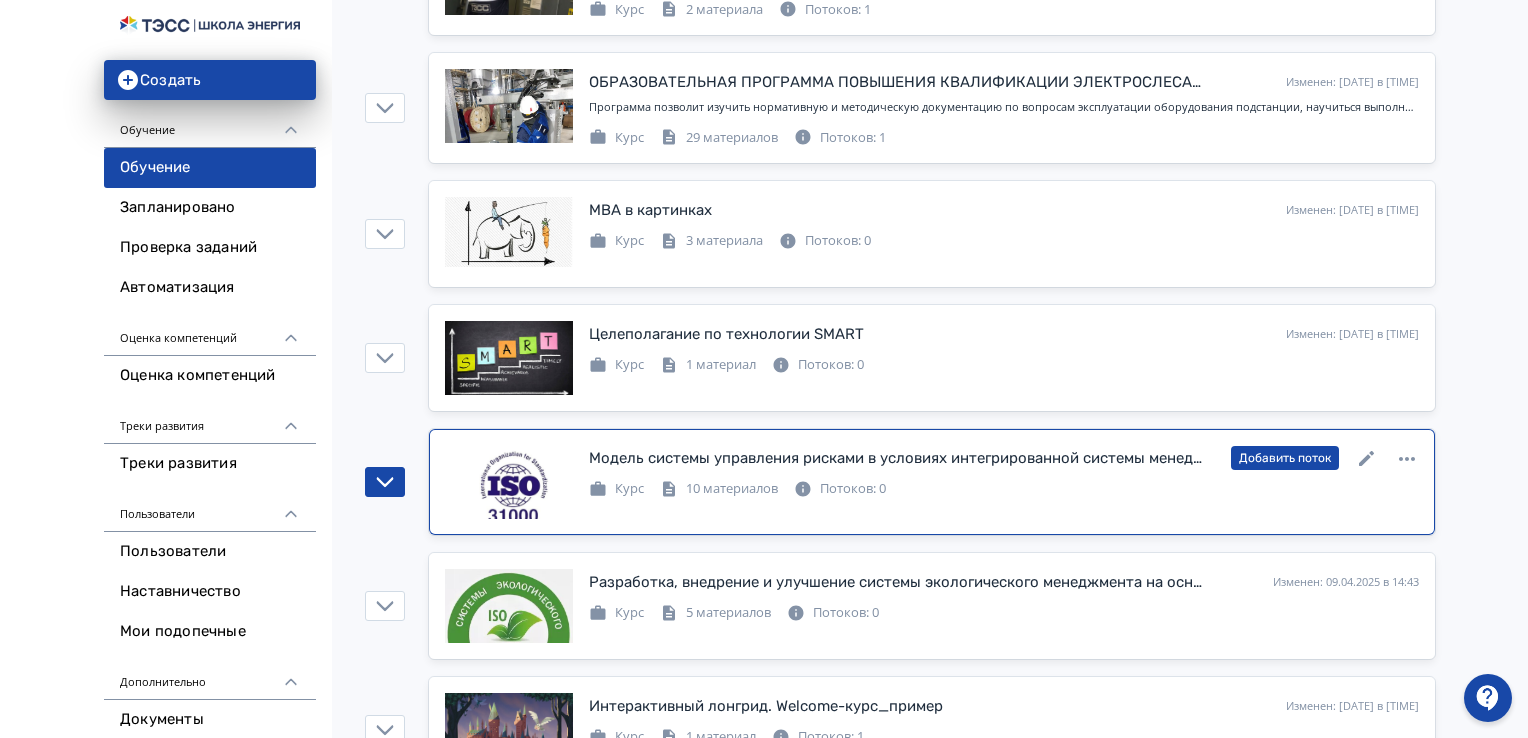 scroll, scrollTop: 2067, scrollLeft: 0, axis: vertical 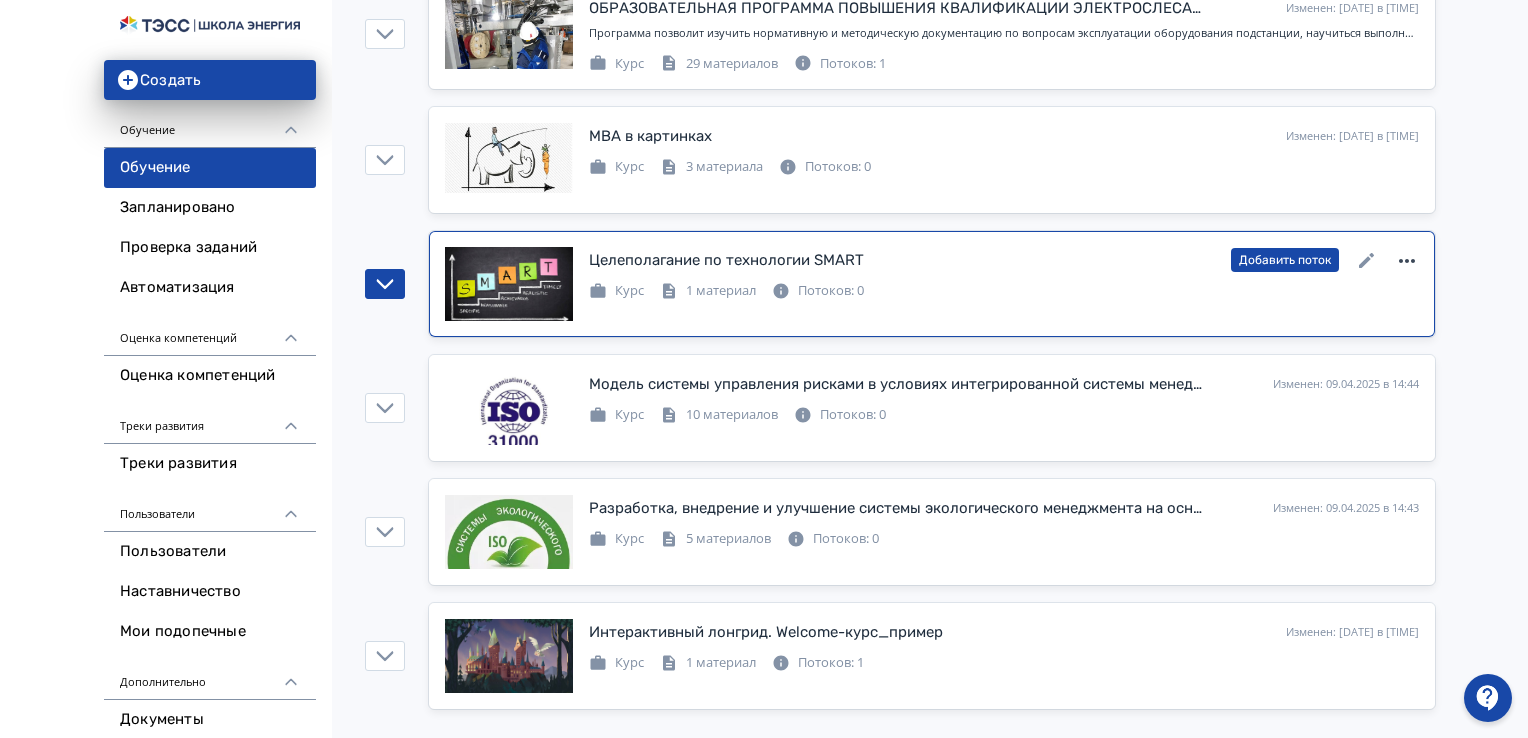 click 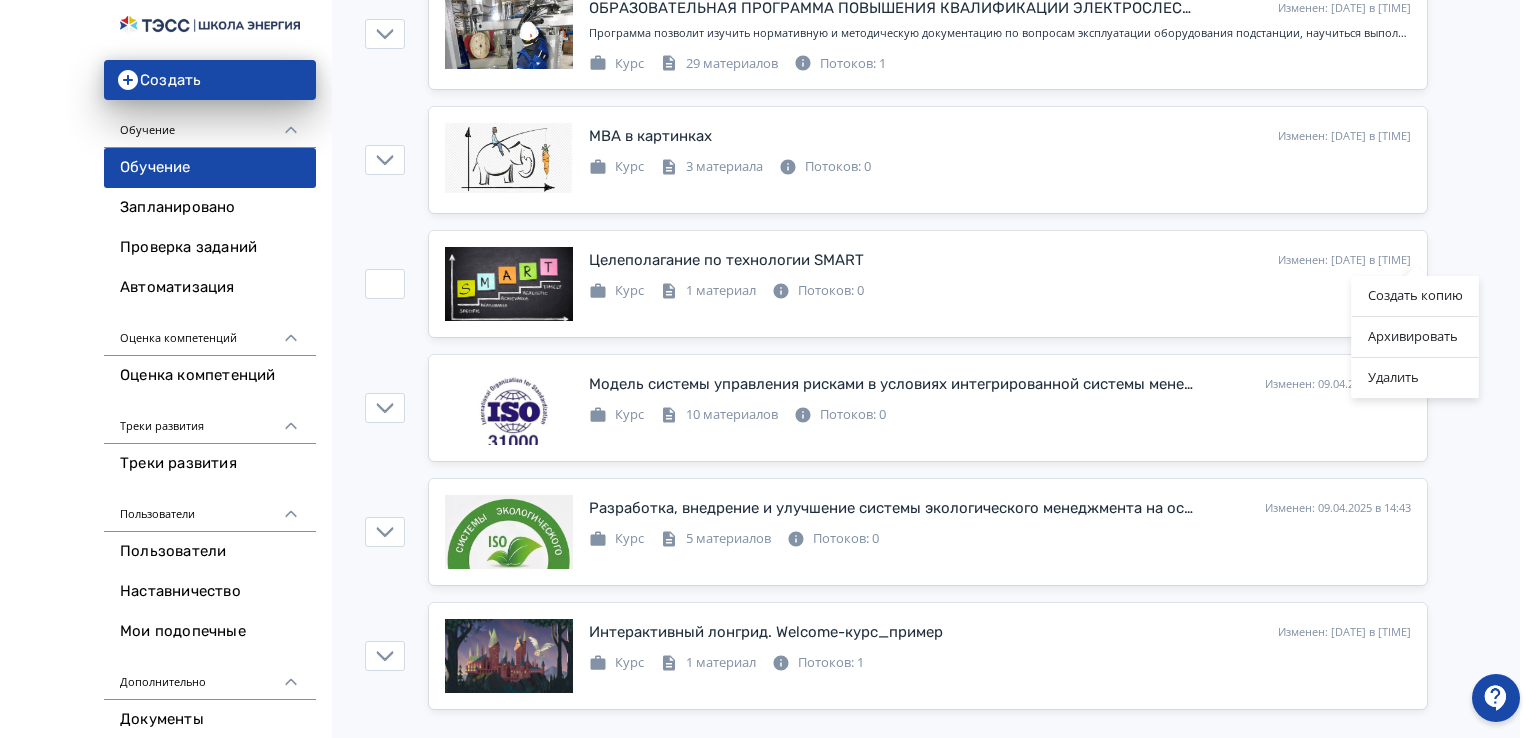 click on "Создать копию Архивировать Удалить" at bounding box center [768, 369] 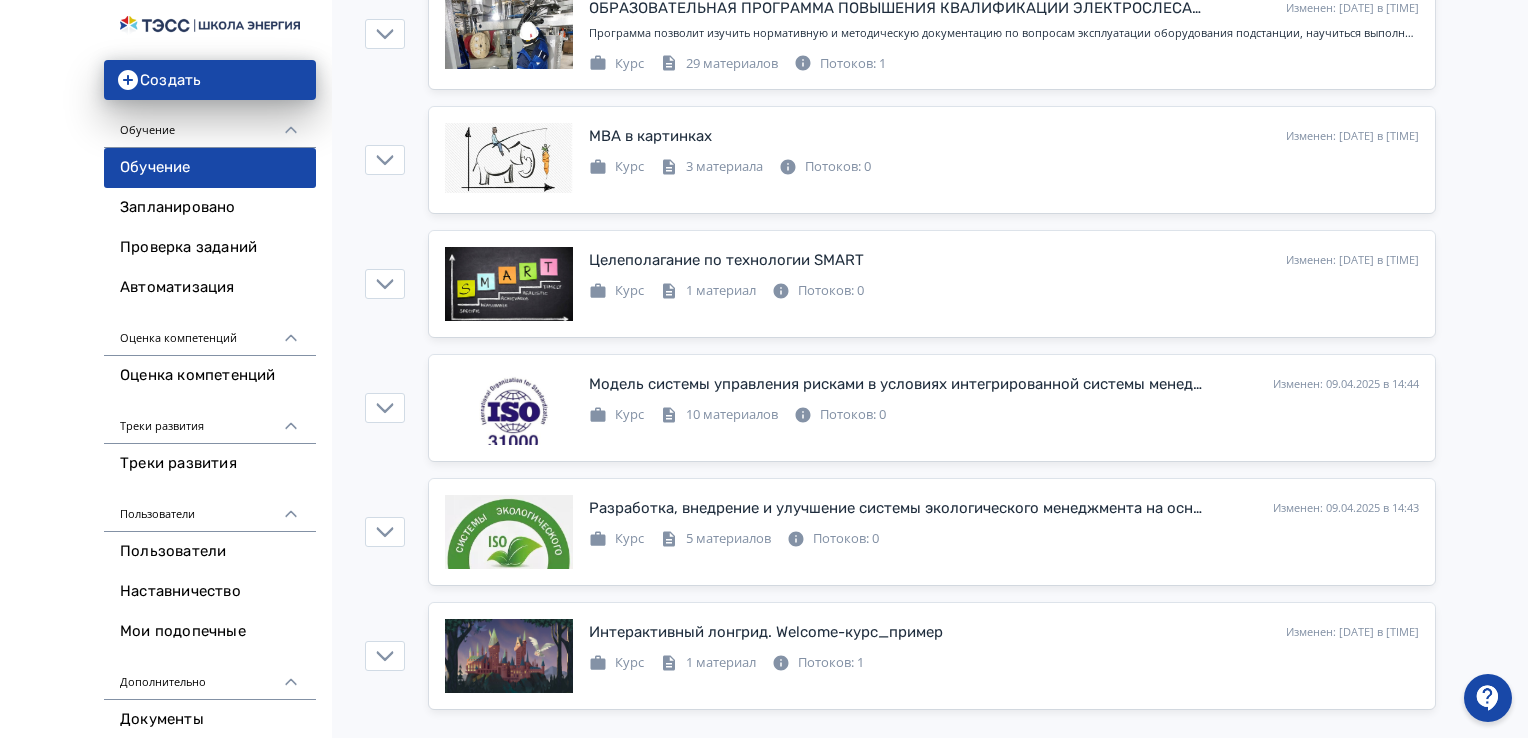 click on "ОБРАЗОВАТЕЛЬНАЯ ПРОГРАММА ПОВЫШЕНИЯ КВАЛИФИКАЦИИ ОПЕРАТИВНОГО ПЕРСОНАЛА ПОДСТАНЦИЙ Изменен: 17.07.2025 в 16:00 Добавить поток Настоящая программа дополнительного профессионального образования разработана с целью повышения квалификации оперативного персонала подстанций, допущенного к оперативному обслуживанию подстанций в соответствии с нормативно-правовыми и законодательными актами РФ.   Курс 91 материал Потоков: 4 ПРОГРАММА СТАЖИРОВКИ ДЛЯ ОПЕРАТИВНО-РЕМОНТНОГО ПЕРСОНАЛА Изменен: 17.07.2025 в 14:00 Добавить поток Курс 108 материалов Потоков: 0 Добавить поток 4.7" at bounding box center (932, -536) 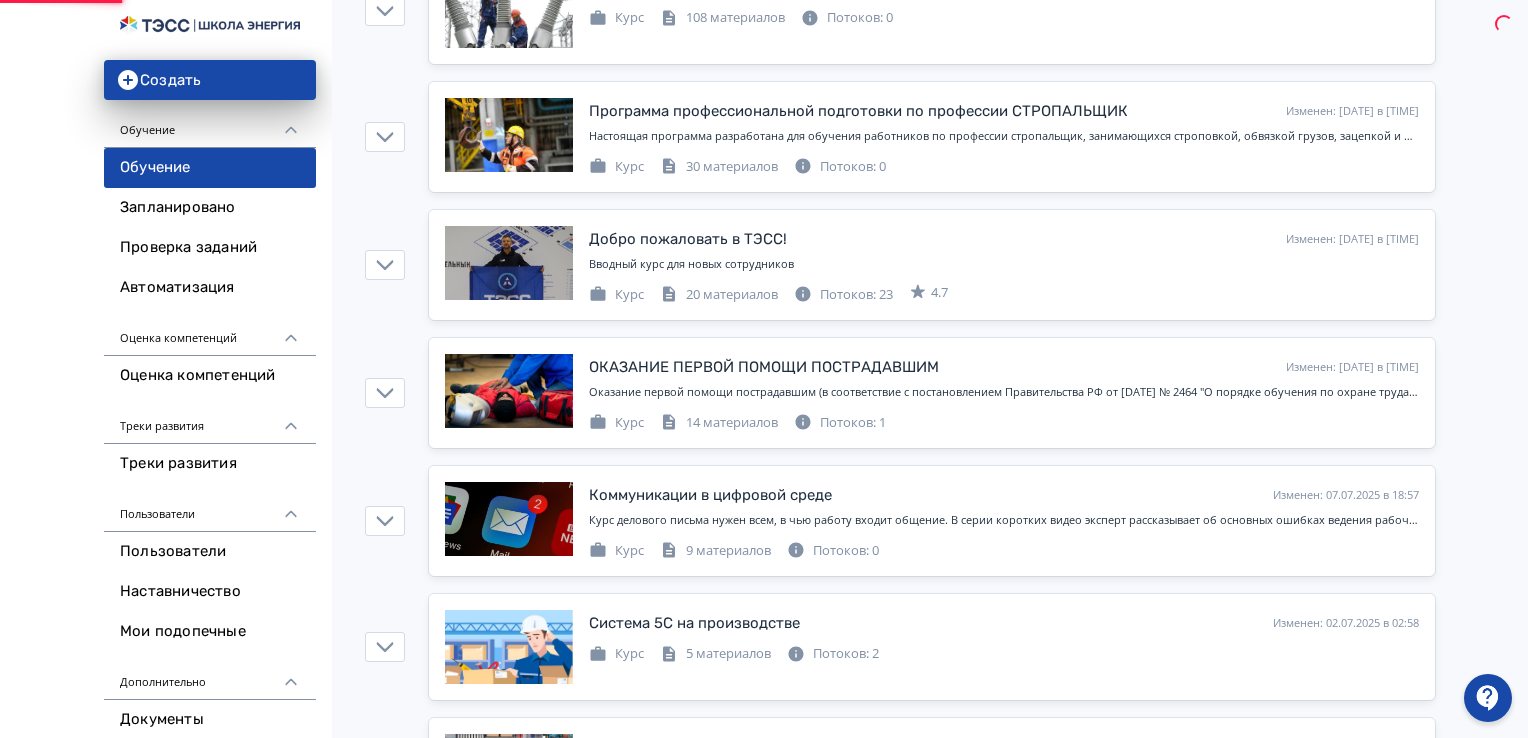 scroll, scrollTop: 0, scrollLeft: 0, axis: both 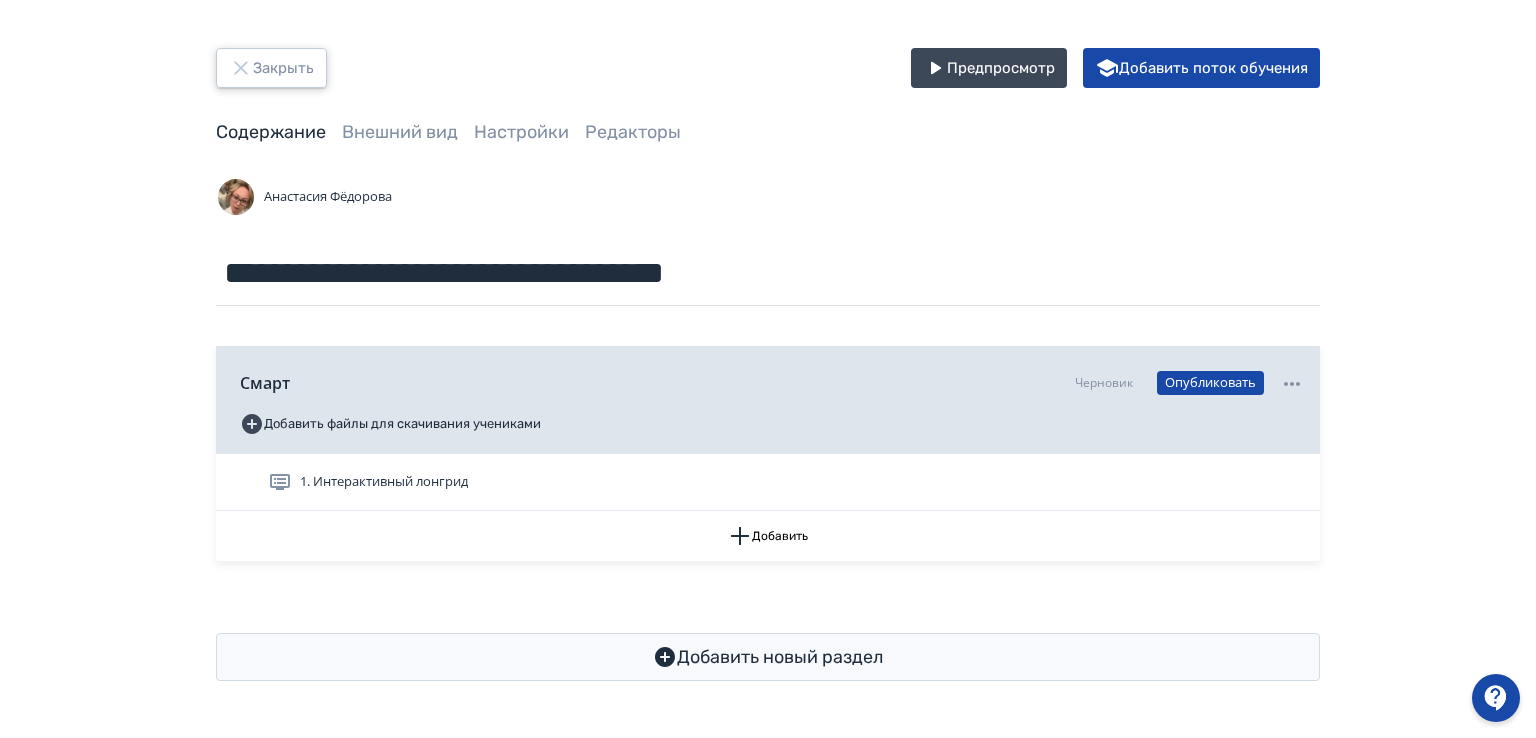 click on "Закрыть" at bounding box center [271, 68] 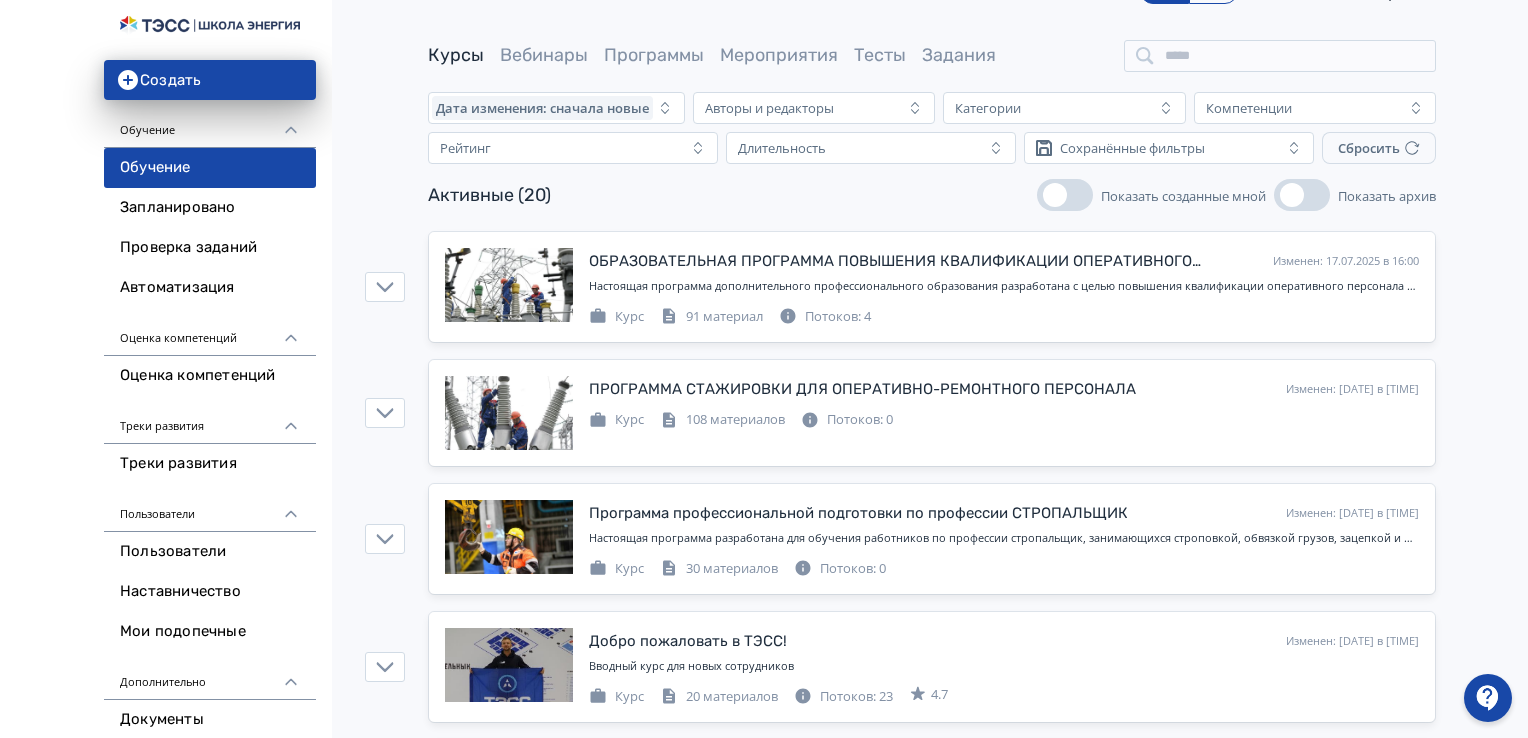 scroll, scrollTop: 0, scrollLeft: 0, axis: both 